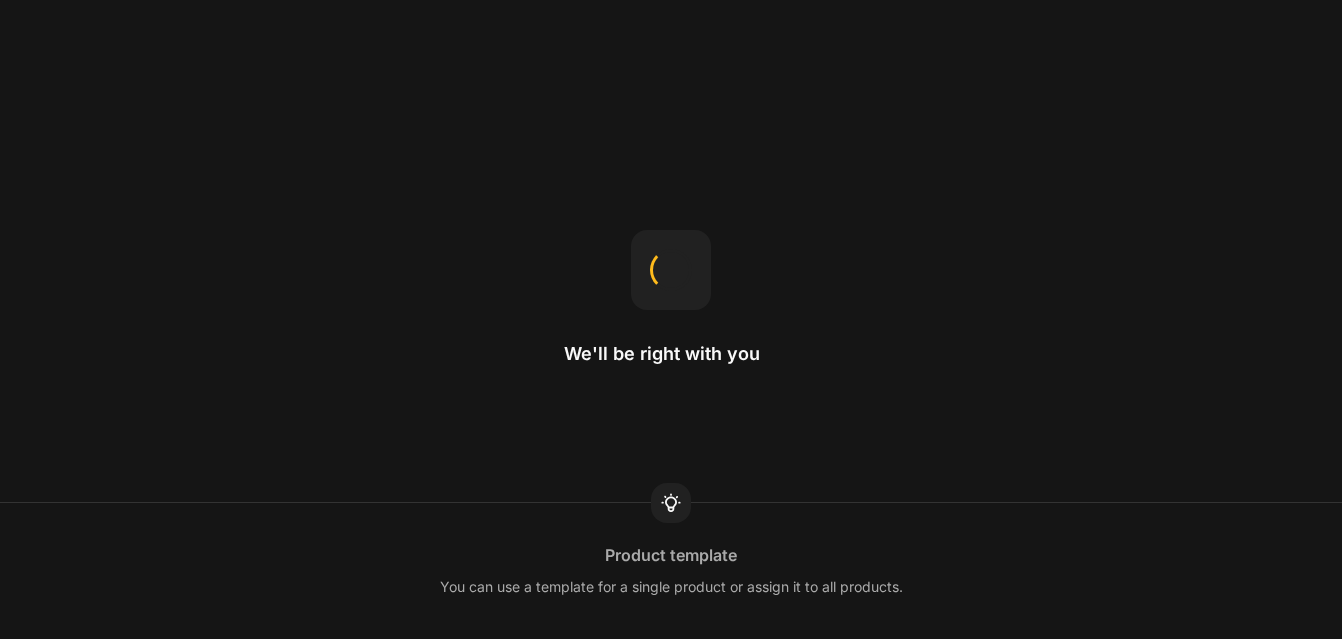 scroll, scrollTop: 0, scrollLeft: 0, axis: both 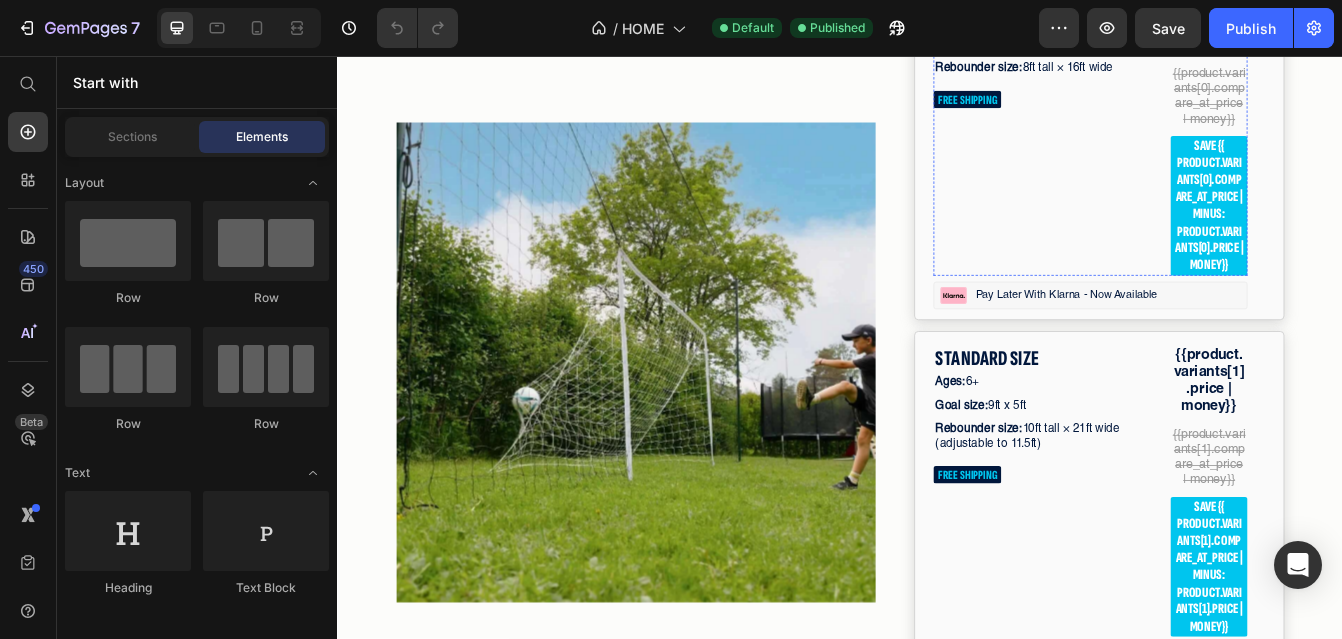 click on "Ages:  4–7" at bounding box center [1185, 16] 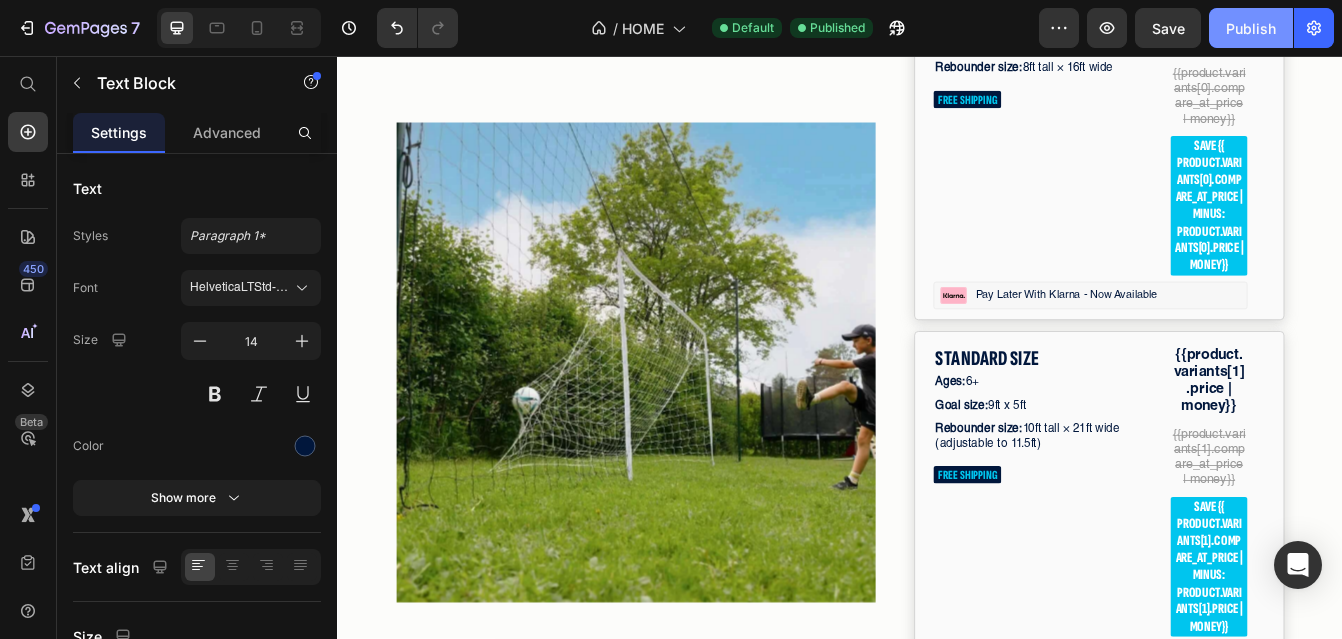 click on "Publish" 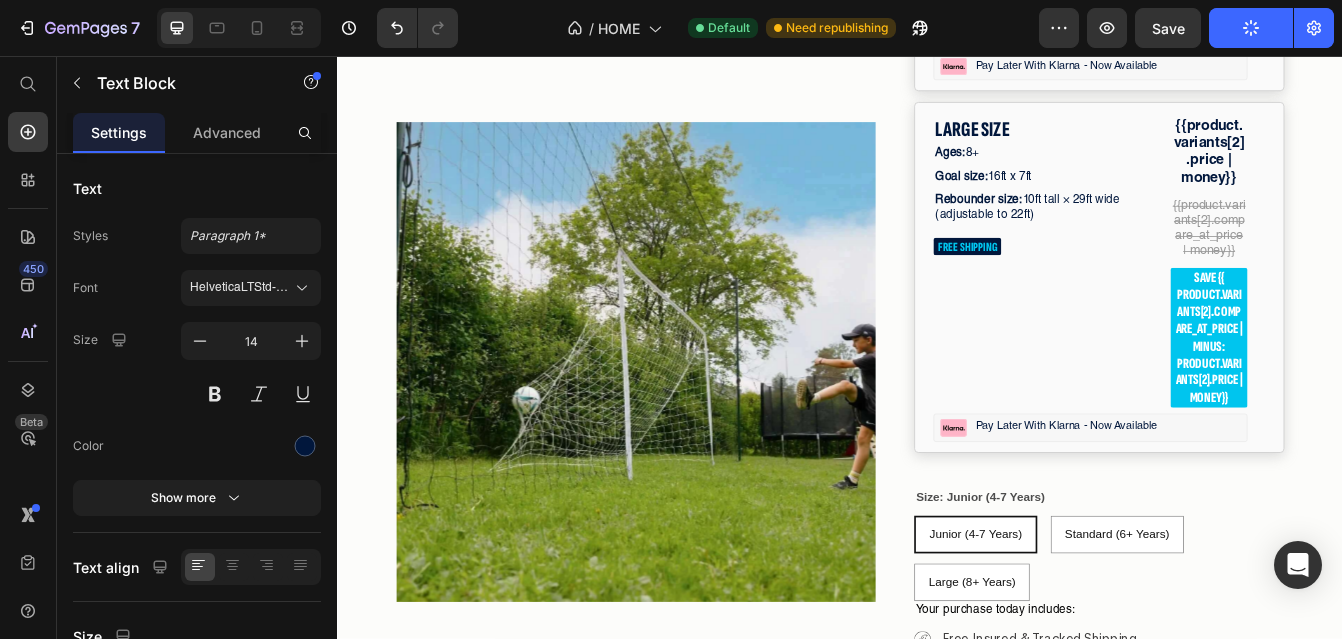 scroll, scrollTop: 6250, scrollLeft: 0, axis: vertical 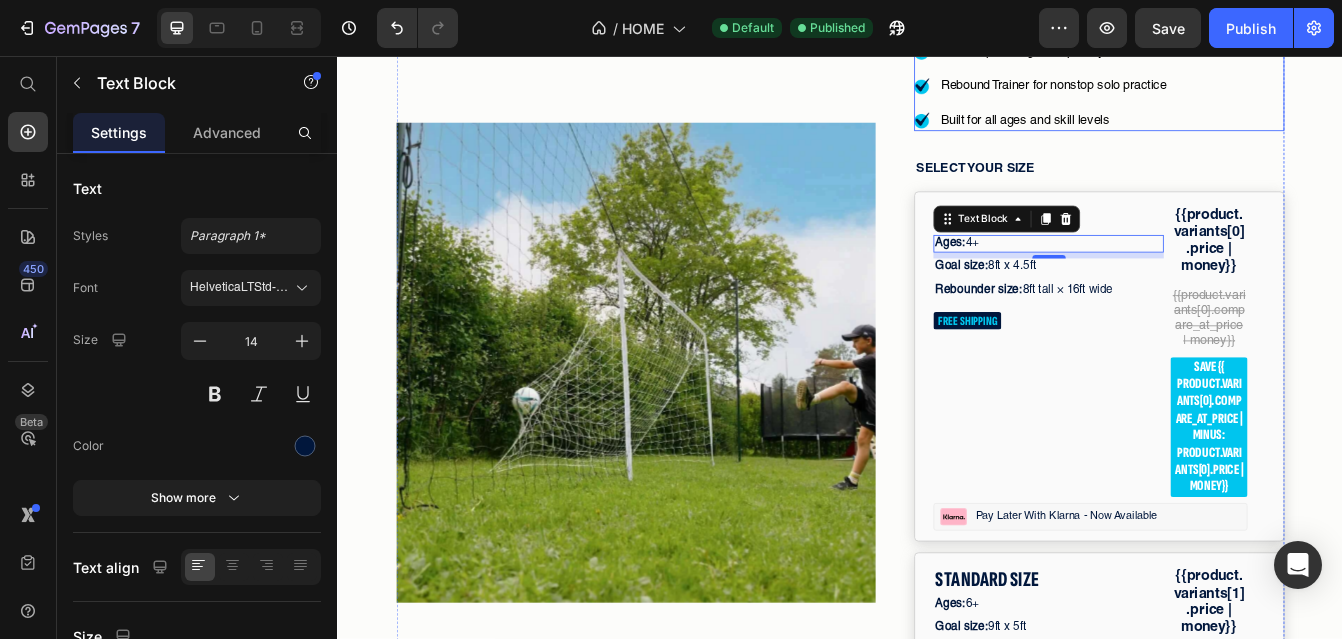 click on "Image Built-in Goal Target for accuracy training Text Block Image Backstop Netting to stop stray shots Text Block Image Rebound Trainer for nonstop solo practice Text Block Image Built for all ages and skill levels Text Block" at bounding box center (1246, 72) 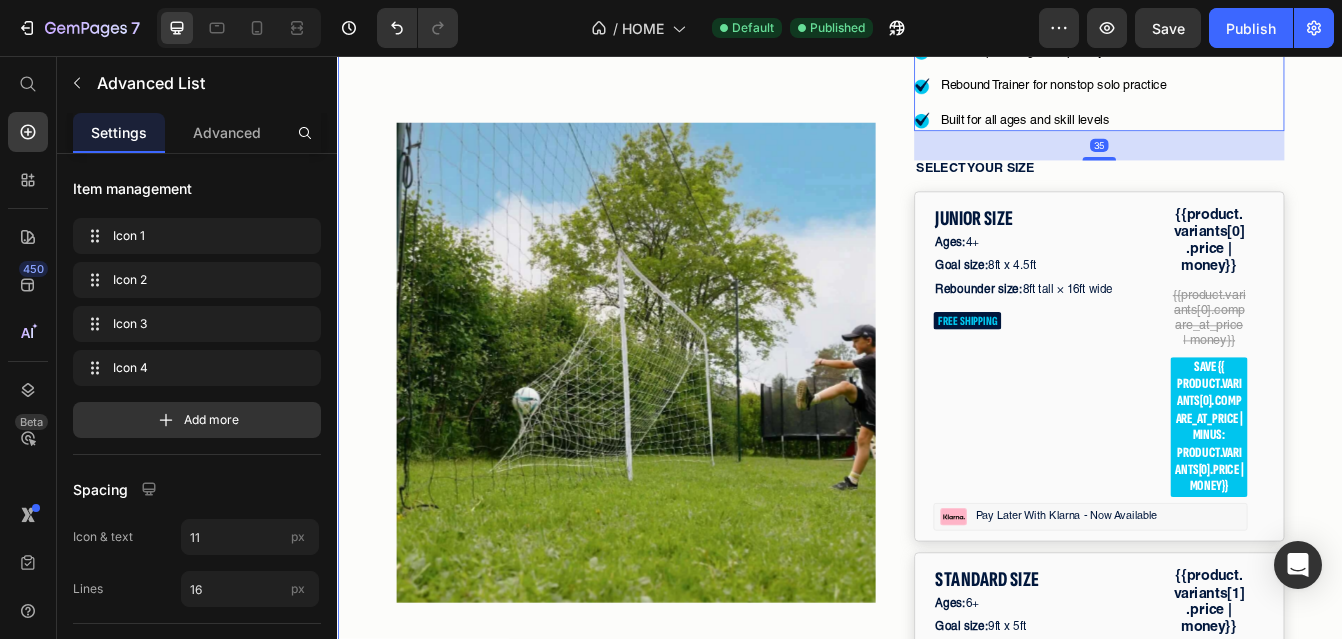 click on "03 Hr 24 Min 53 Sec Countdown Timer Image Row Product Images #1 Trending in Backyard Sports Text Block
Icon
Icon
Icon
Icon
Icon Icon List 4.8/5 | 149,328+ Customers Text Block Row 3 in 1 Soccer Goal Trainer Product Title The only soccer goal that also rebounds missed shots and protects your yard — all in one setup. Text Block                Title Line Image Built-in Goal Target for accuracy training Text Block Image Backstop Netting to stop stray shots Text Block Image Rebound Trainer for nonstop solo practice Text Block Image Built for all ages and skill levels Text Block Advanced List   35 SELECT YOUR SIZE Text Block JUNIOR SIZE Text Block Ages:  4+ Text Block Goal size:  8ft x 4.5ft Text Block Rebounder size:  8ft tall × 16ft wide Text Block FREE SHIPPING Text Block {{product.variants[0].price | money}} Text Block {{product.variants[0].compare_at_price | money}} Text Block save {{ product.variants[0].compare_at_price | minus: product.variants[0].price | money}} Text Block Row Image" at bounding box center [937, 862] 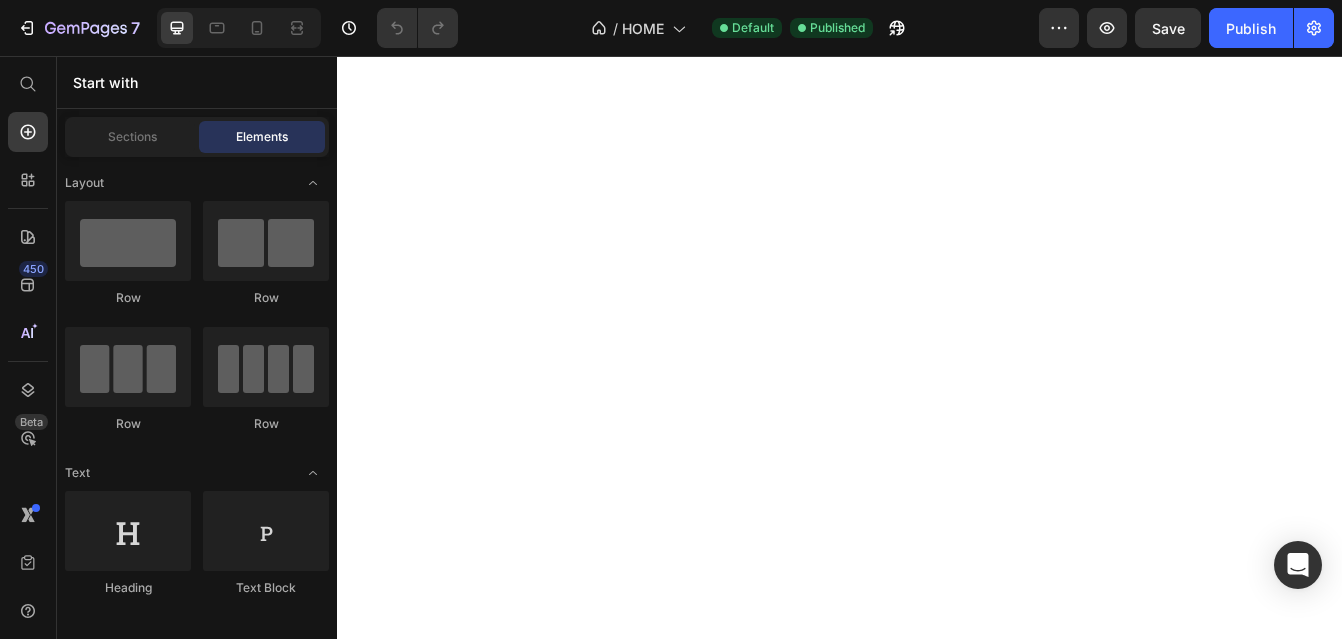 scroll, scrollTop: 0, scrollLeft: 0, axis: both 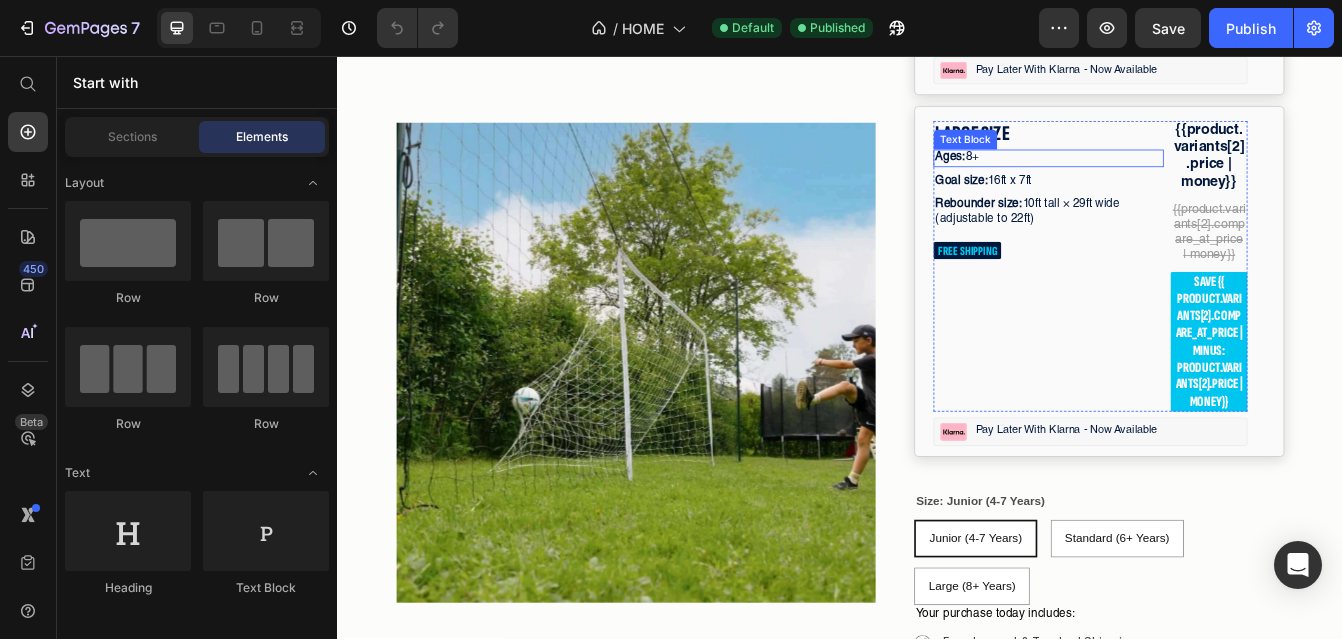 click on "Text Block" at bounding box center [1086, 156] 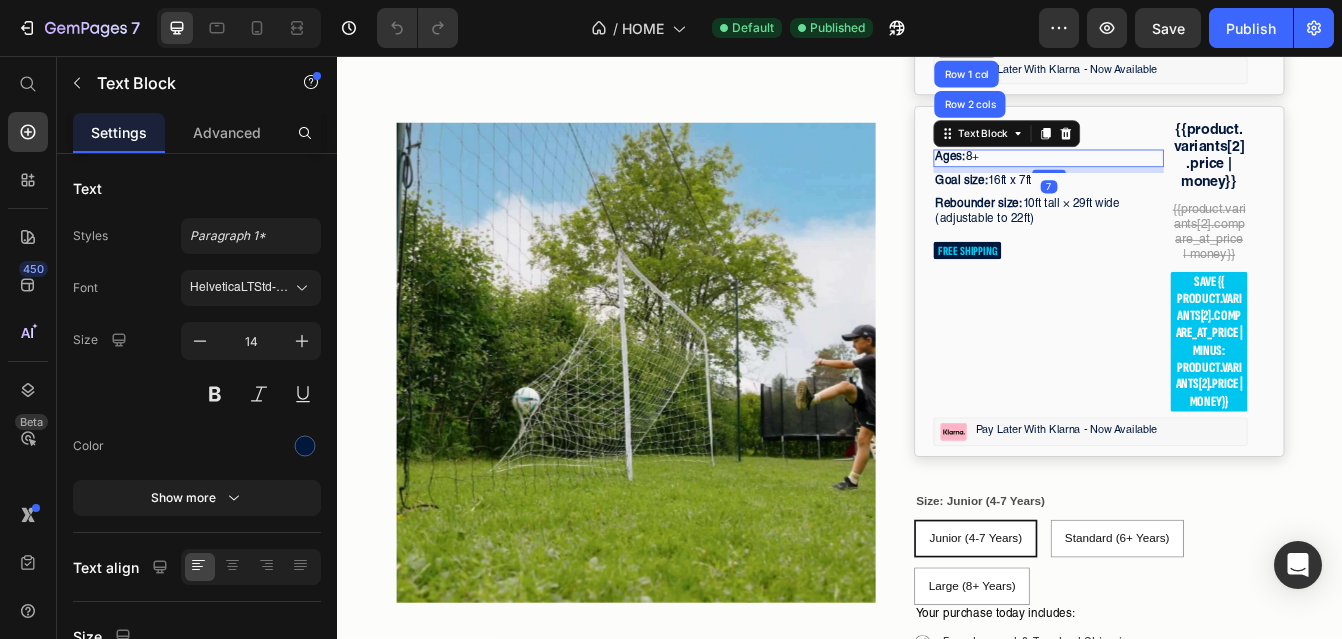 click on "Ages:  8+" at bounding box center [1185, 178] 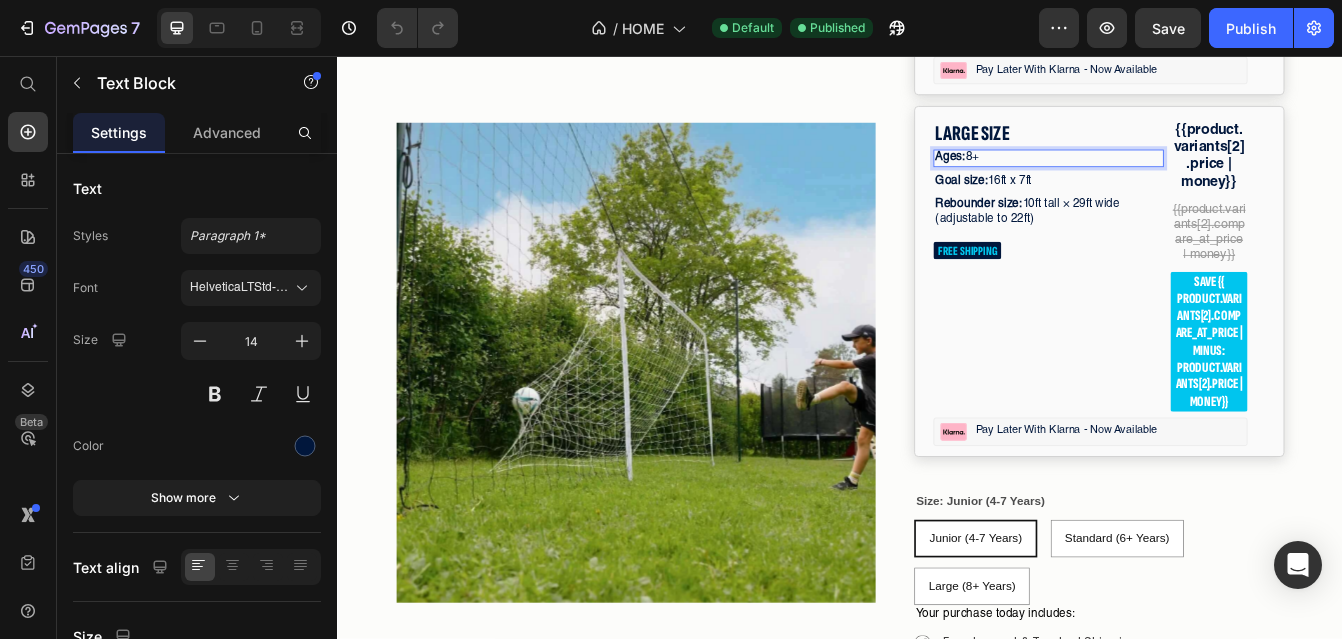 click on "Ages:  8+" at bounding box center (1185, 178) 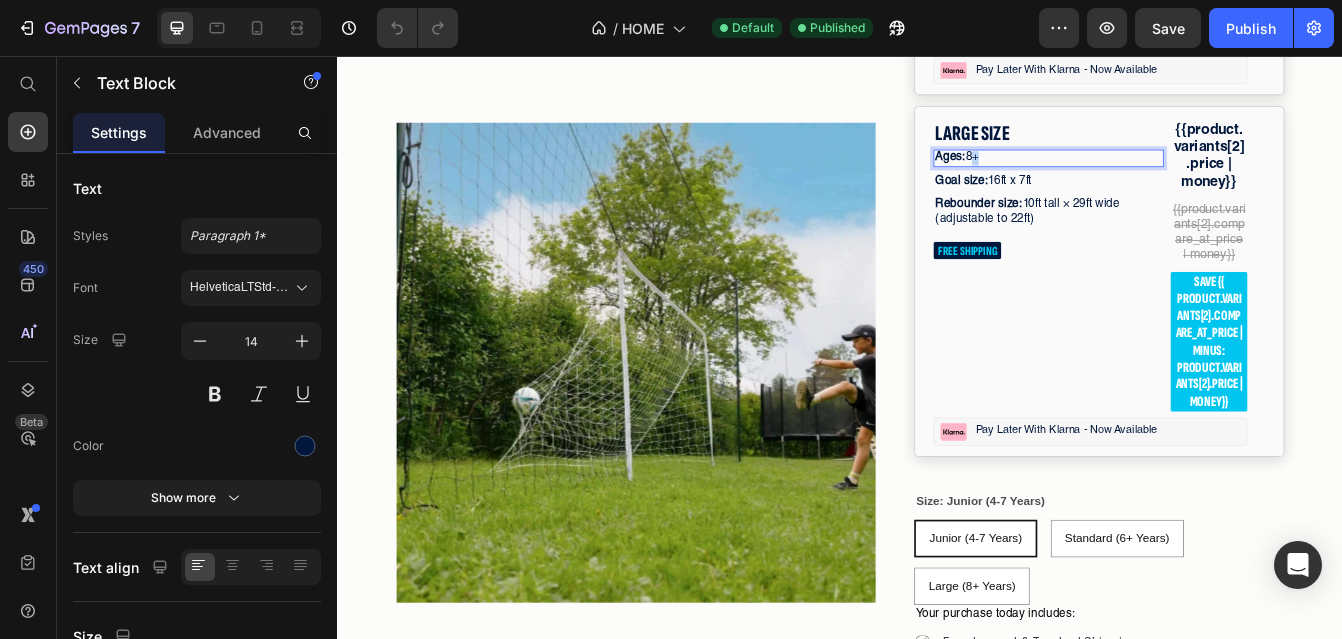 click on "Ages:  8+" at bounding box center [1185, 178] 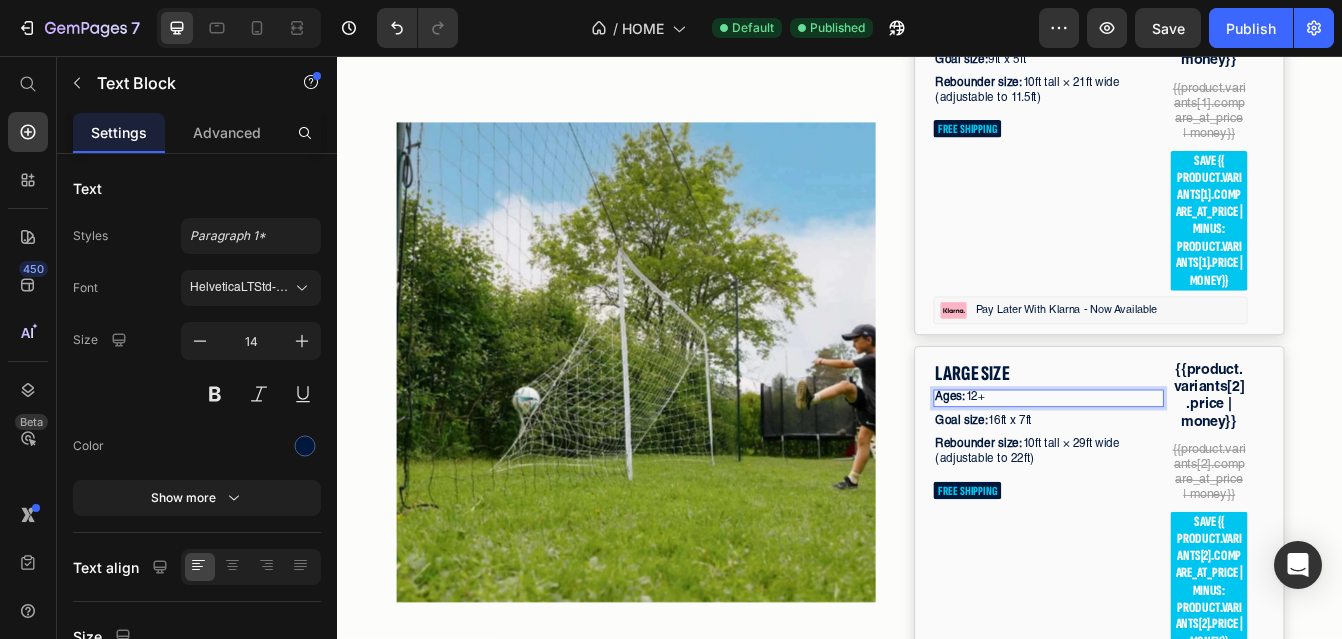 scroll, scrollTop: 6133, scrollLeft: 0, axis: vertical 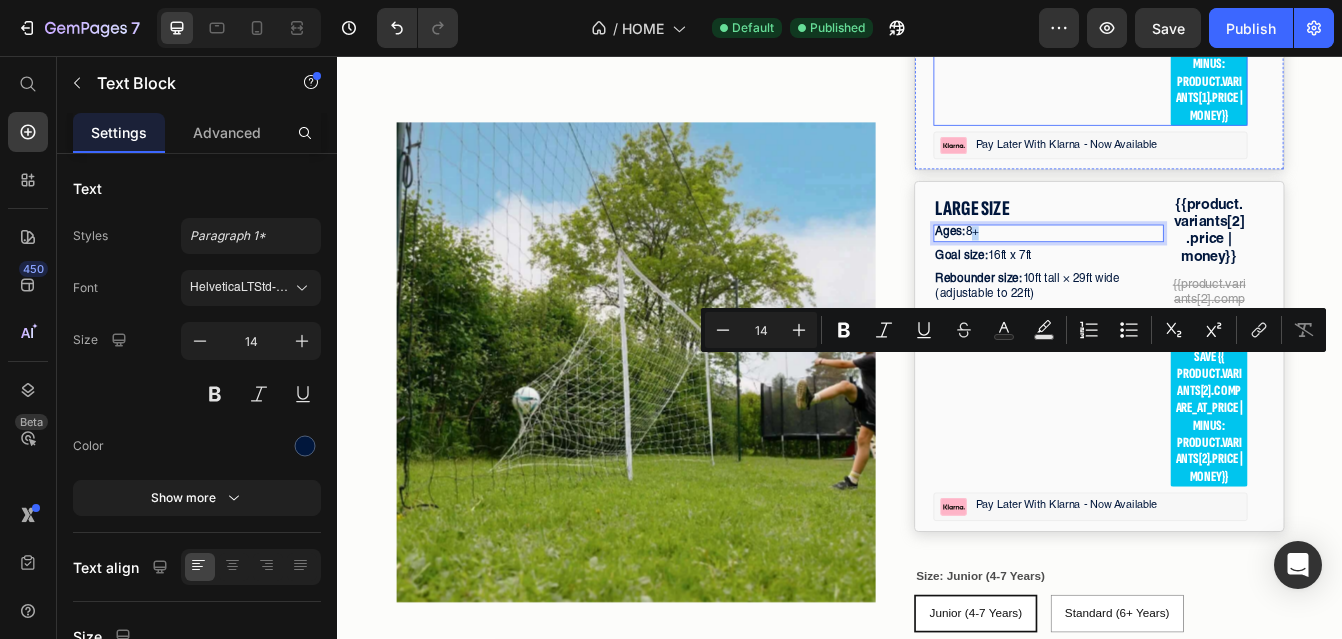 click on "STANDARD SIZE Text Block Ages:  6+ Text Block Goal size:  9ft x 5ft Text Block Rebounder size:  10ft tall × 21ft wide (adjustable to 11.5ft) Text Block FREE SHIPPING Text Block" at bounding box center (1185, -34) 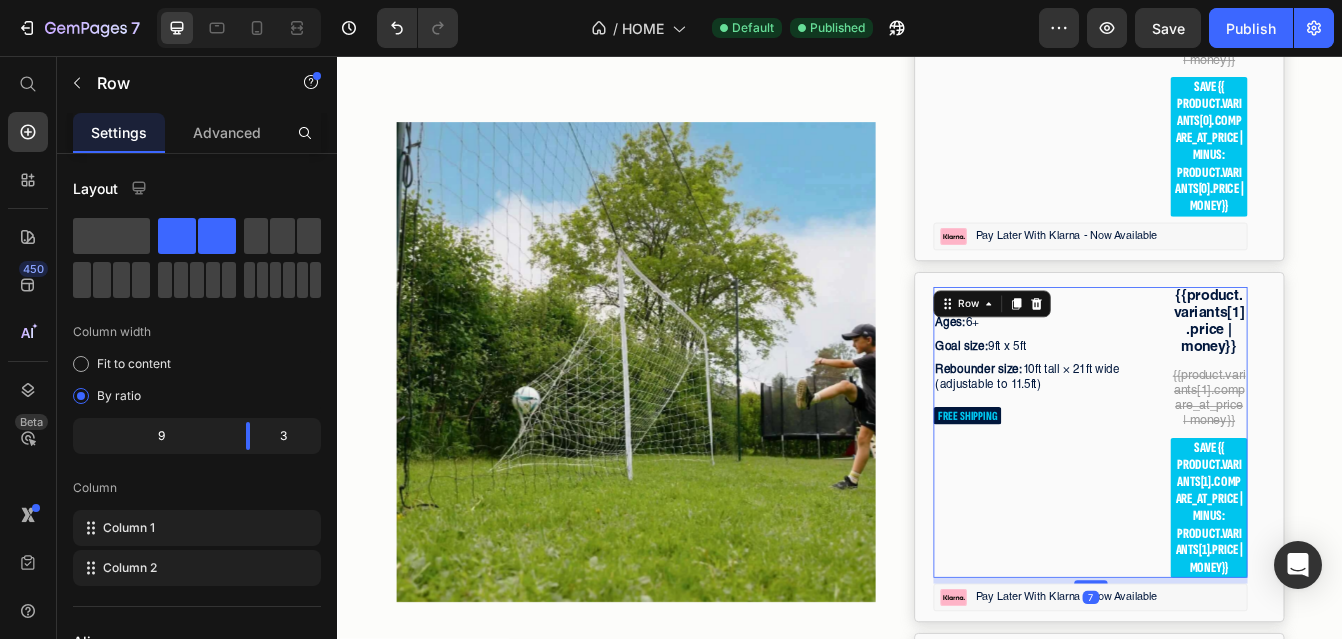scroll, scrollTop: 5472, scrollLeft: 0, axis: vertical 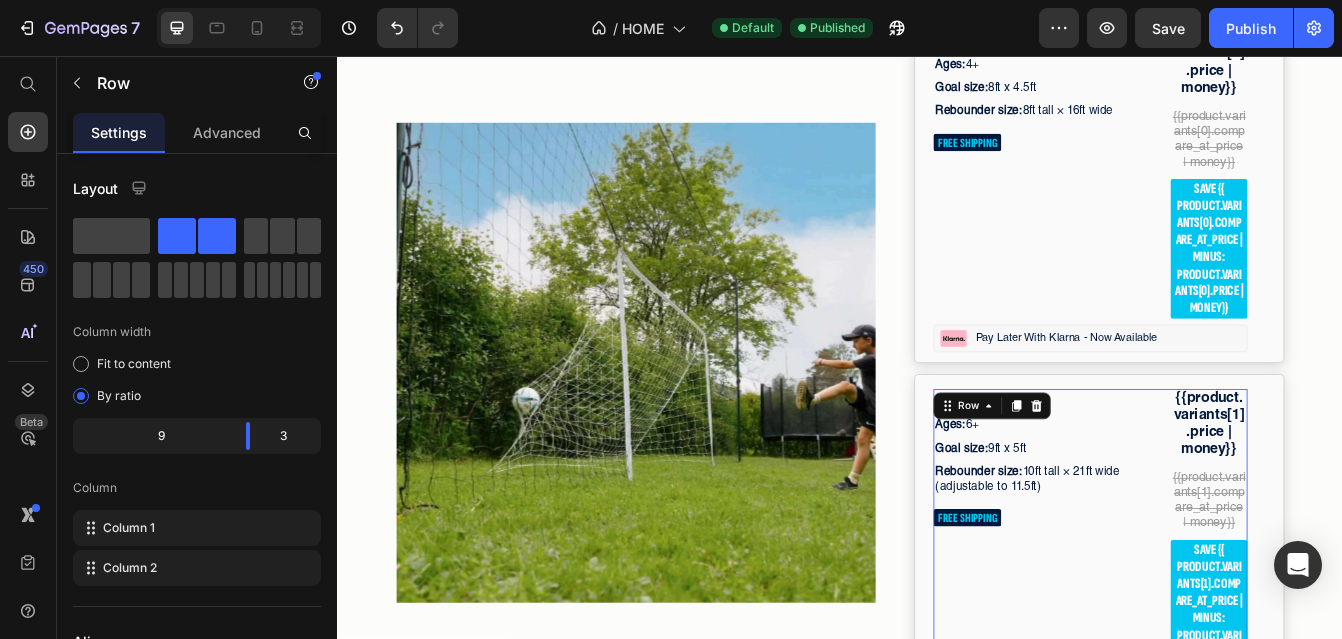 click on "JUNIOR SIZE" at bounding box center (1185, 37) 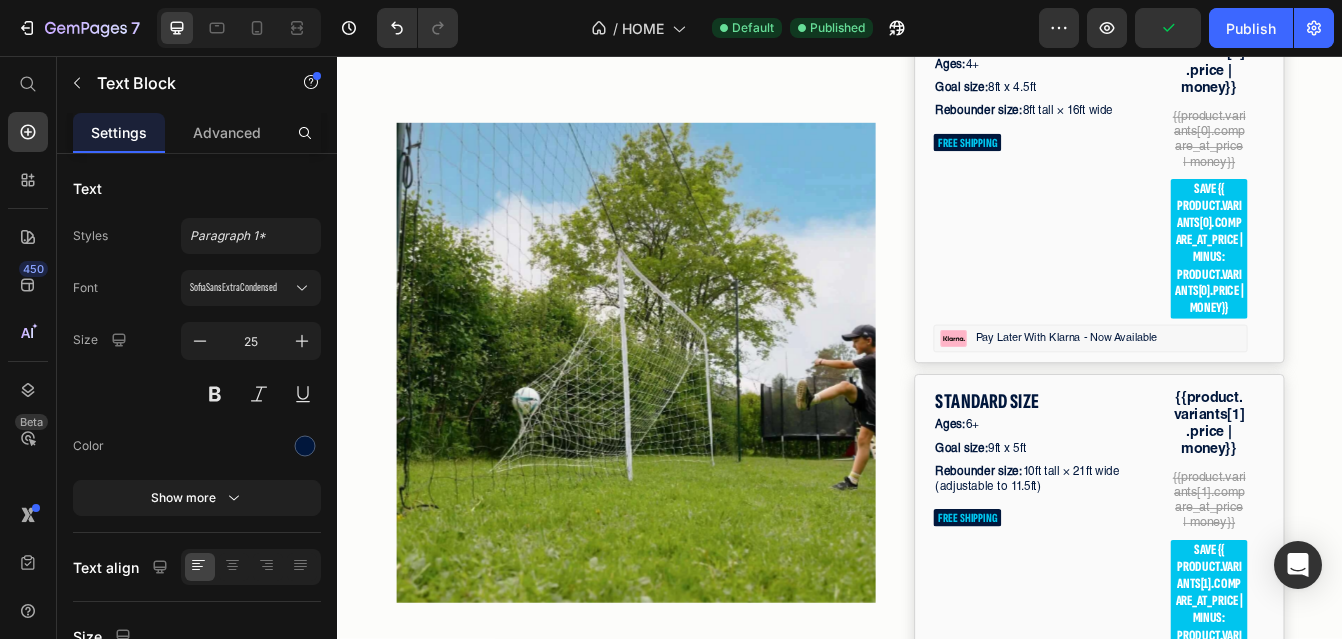 scroll, scrollTop: 5458, scrollLeft: 0, axis: vertical 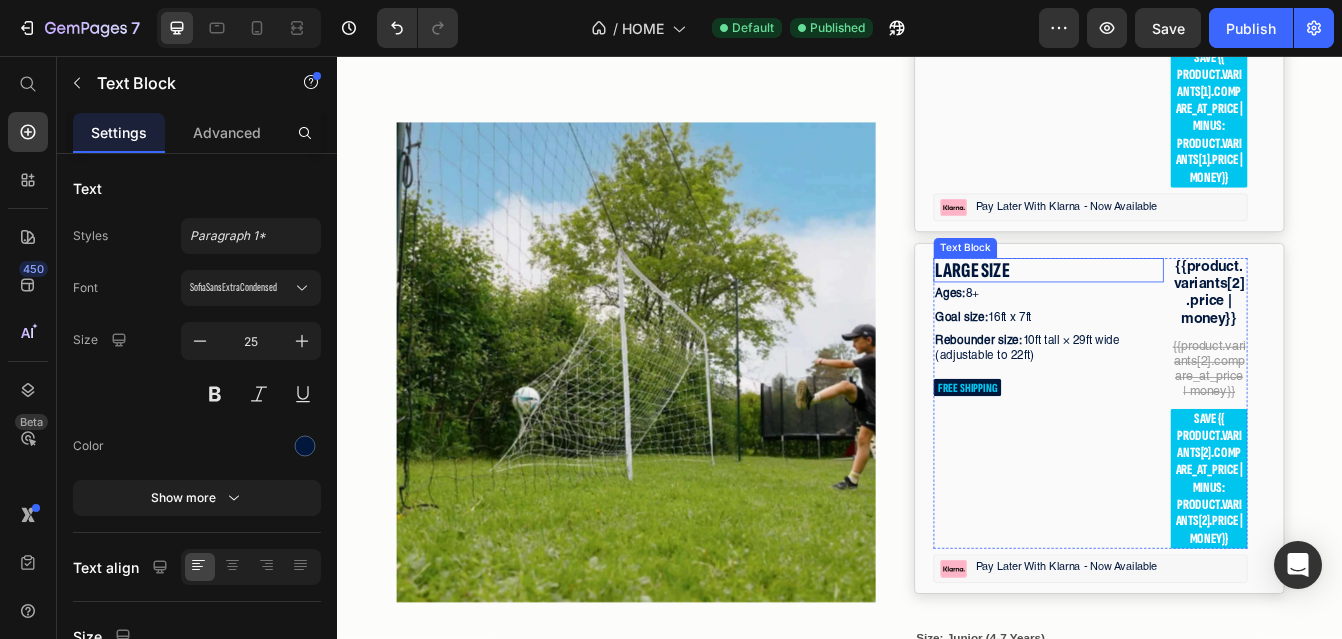 click on "LARGE SIZE" at bounding box center [1185, 312] 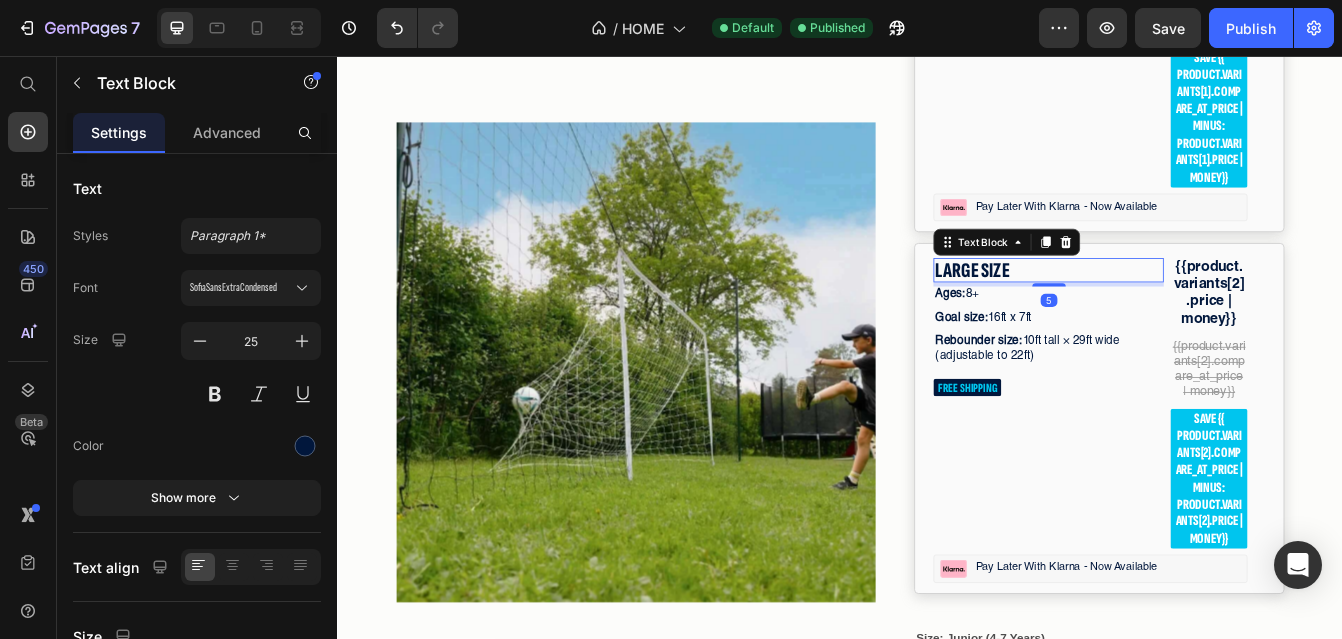 click on "LARGE SIZE" at bounding box center [1185, 312] 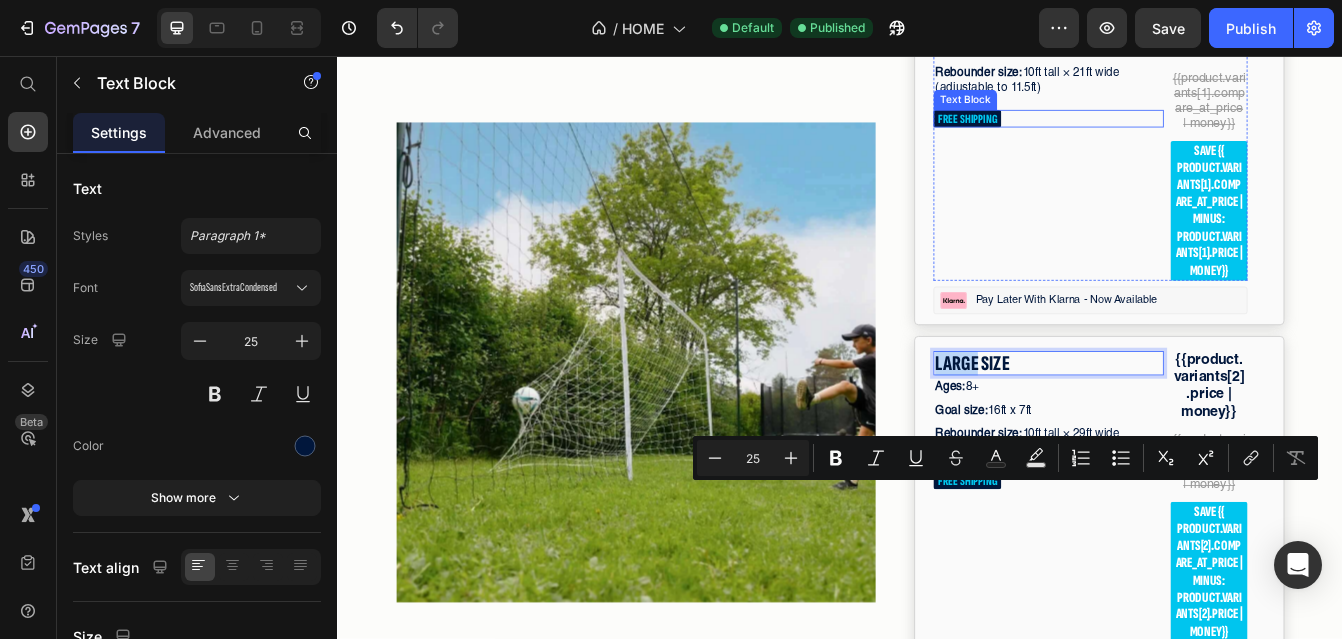 scroll, scrollTop: 5943, scrollLeft: 0, axis: vertical 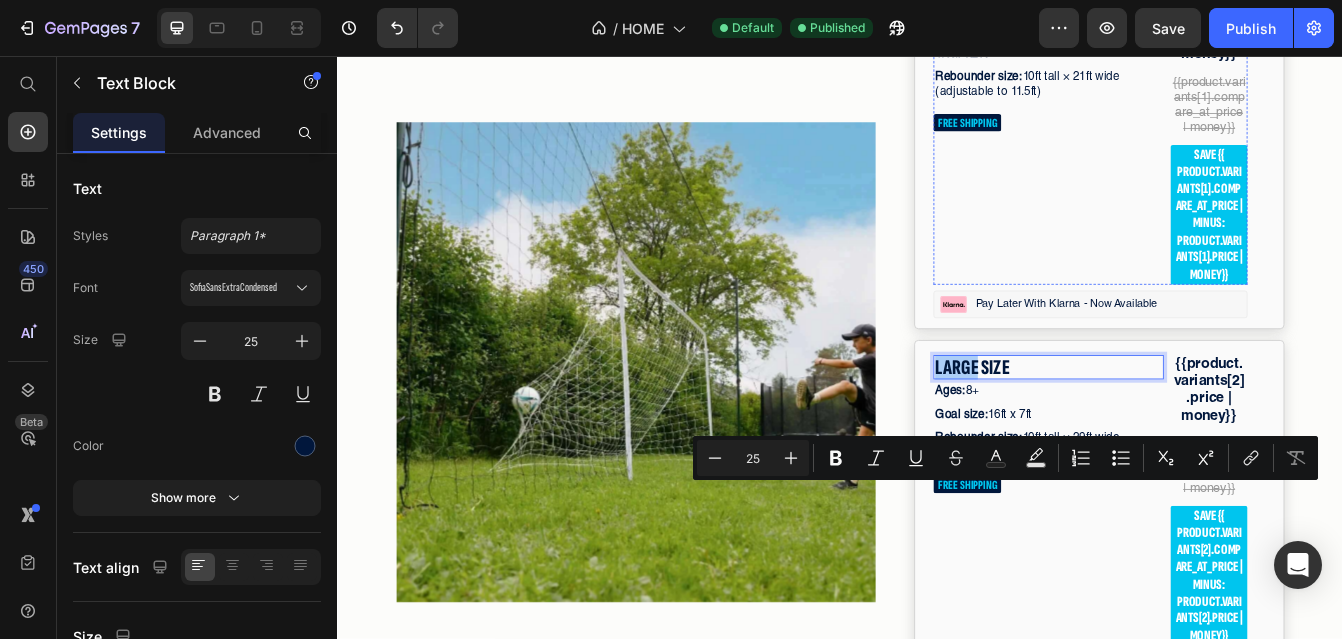 click on "Text Block" at bounding box center (1086, 5) 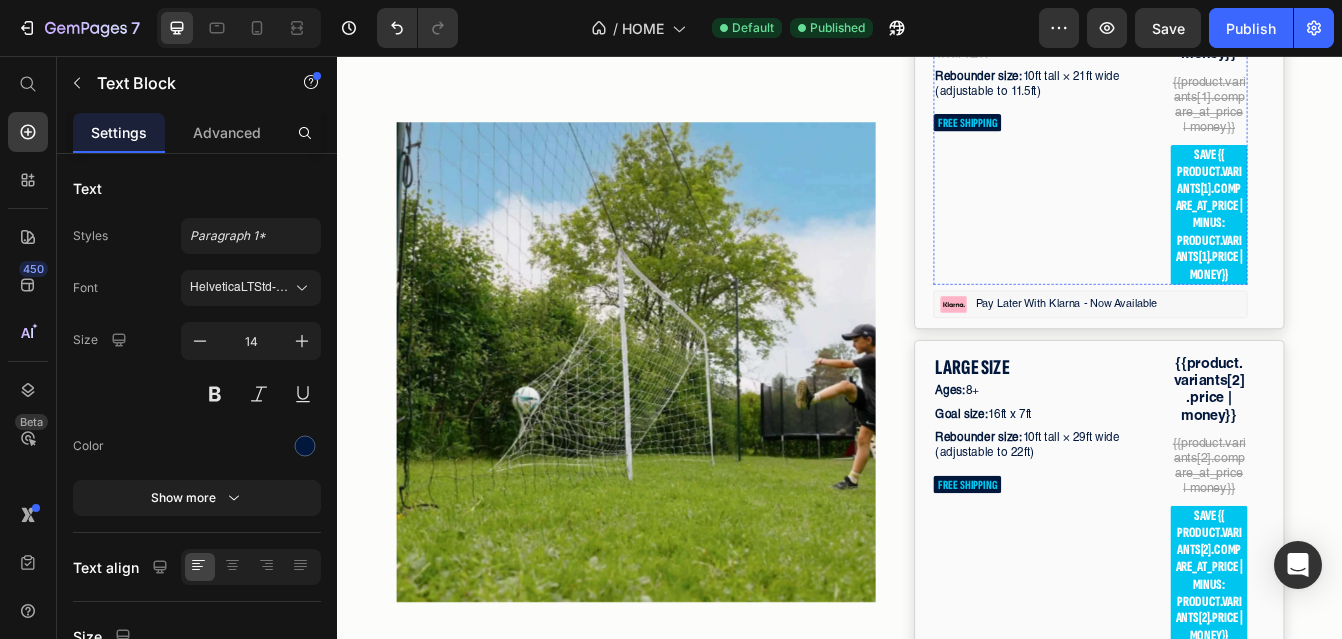 click on "STANDARD SIZE" at bounding box center (1185, -3) 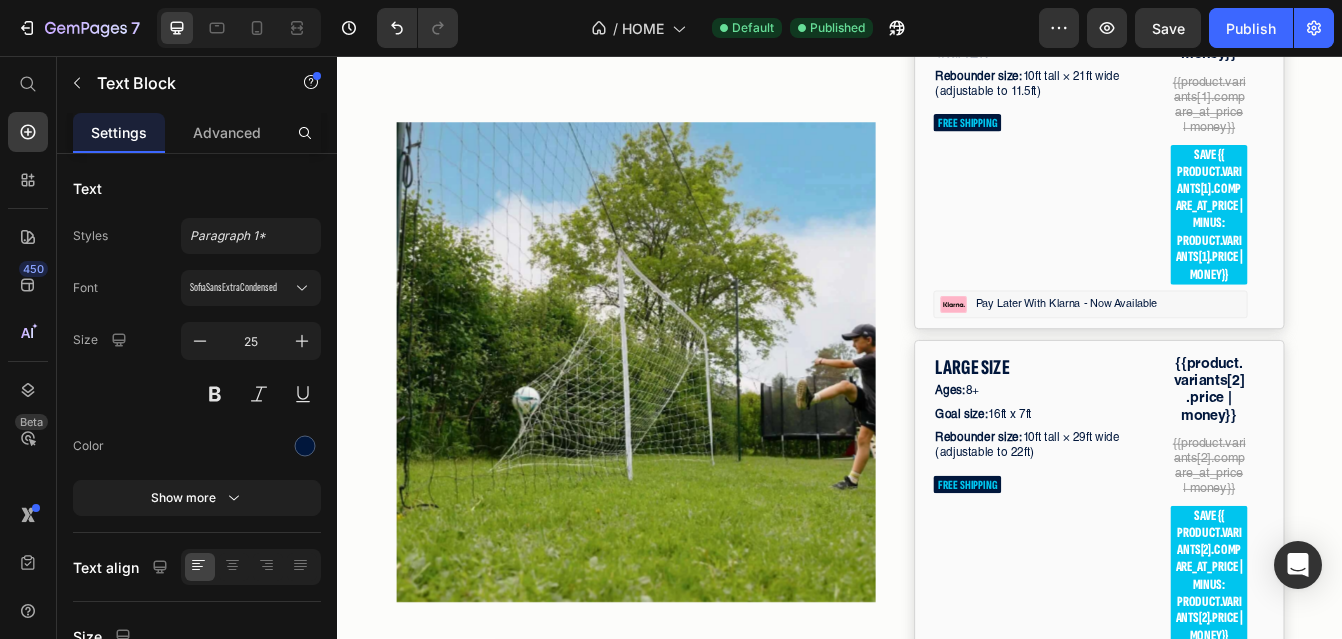 click on "STANDARD SIZE" at bounding box center [1185, -3] 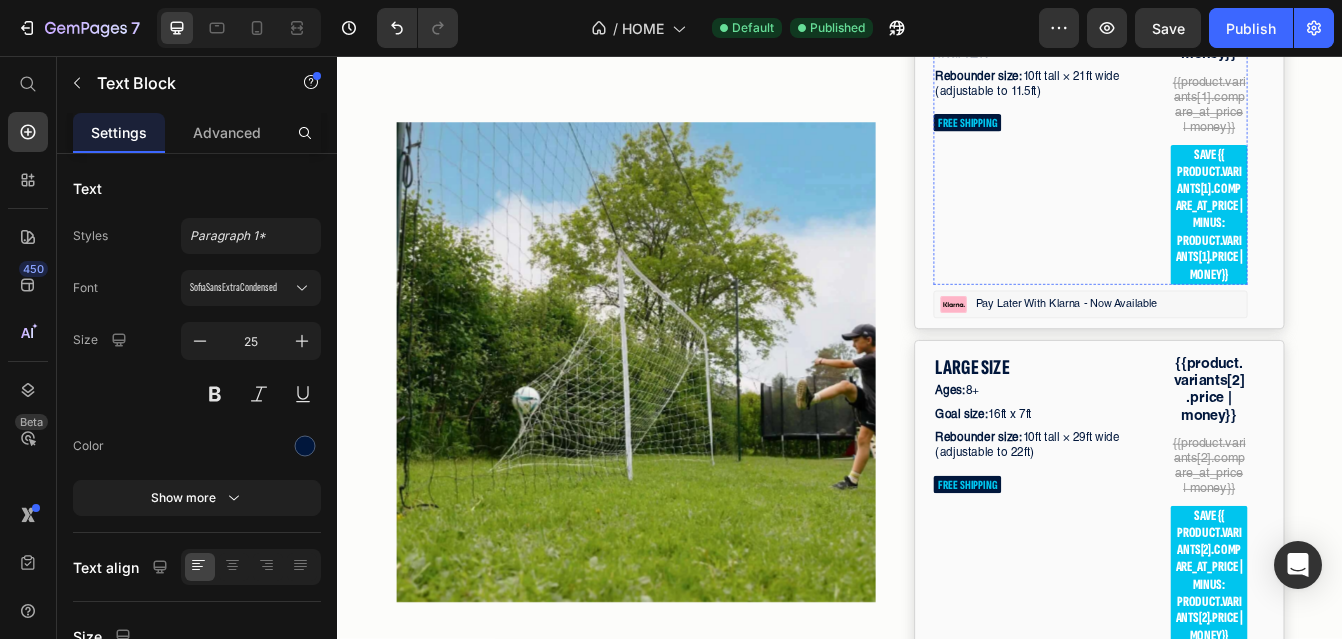 click on "Ages:  6+" at bounding box center (1185, 27) 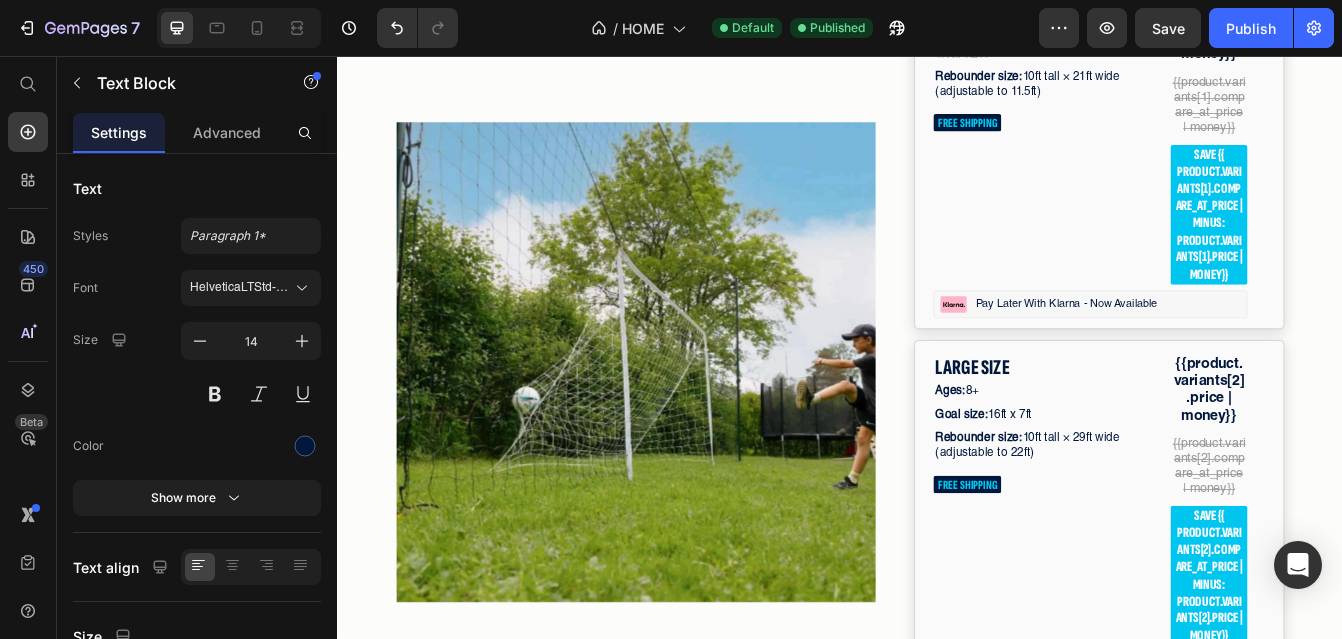 click on "Ages:  6+" at bounding box center [1185, 27] 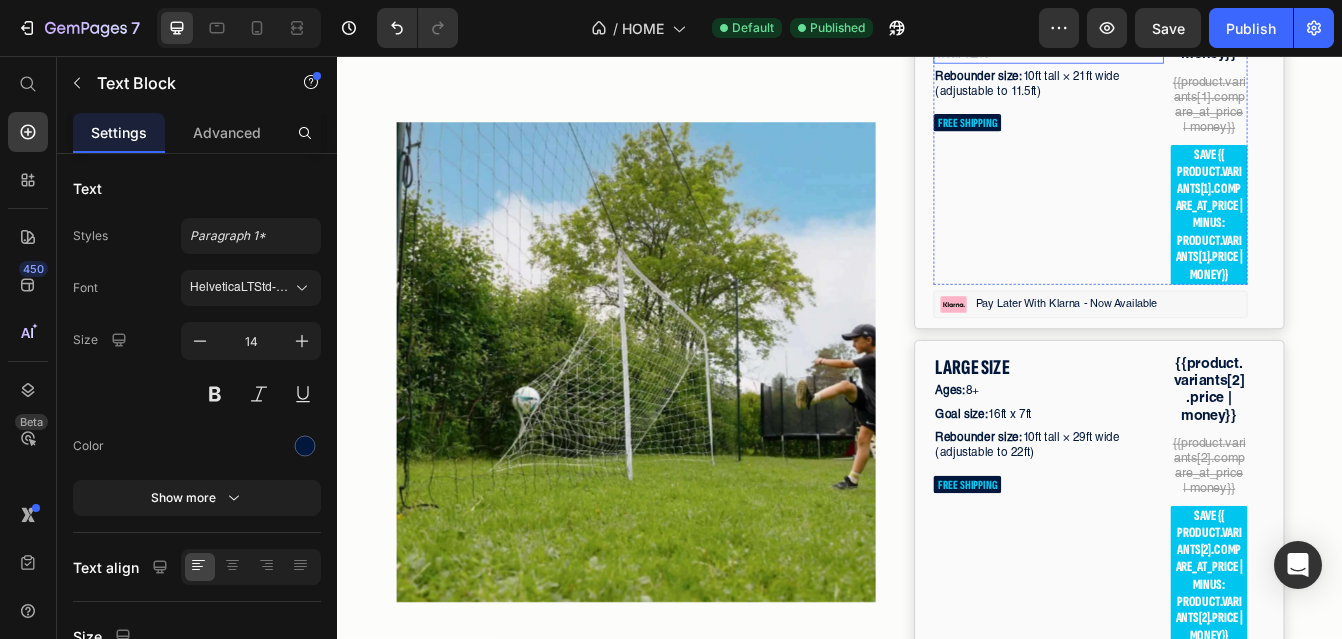 scroll, scrollTop: 5858, scrollLeft: 0, axis: vertical 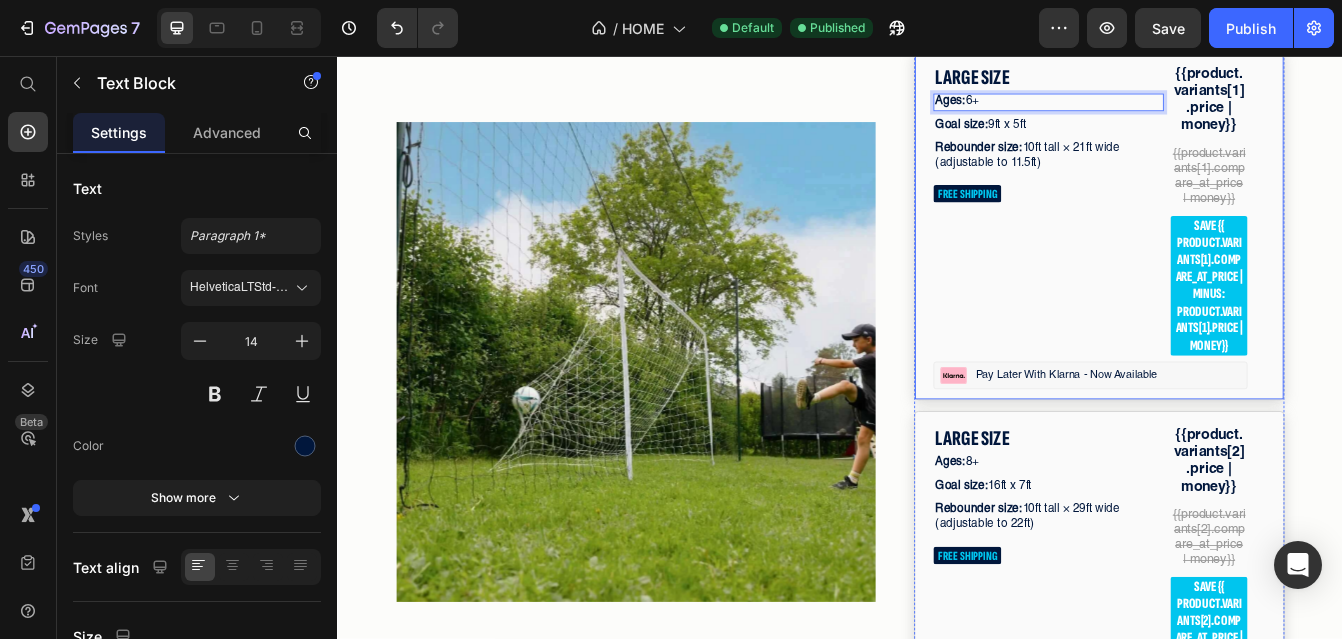 click on "LARGE SIZE Text Block Ages:  6+ Text Block   7 Goal size:  9ft x 5ft Text Block Rebounder size:  10ft tall × 21ft wide (adjustable to 11.5ft) Text Block FREE SHIPPING Text Block {{product.variants[1].price | money}} Text Block {{product.variants[1].compare_at_price | money}} Text Block save {{ product.variants[1].compare_at_price | minus: product.variants[1].price | money}} Text Block Row Image Pay later with klarna - now available Text Block Row Row" at bounding box center [1246, 259] 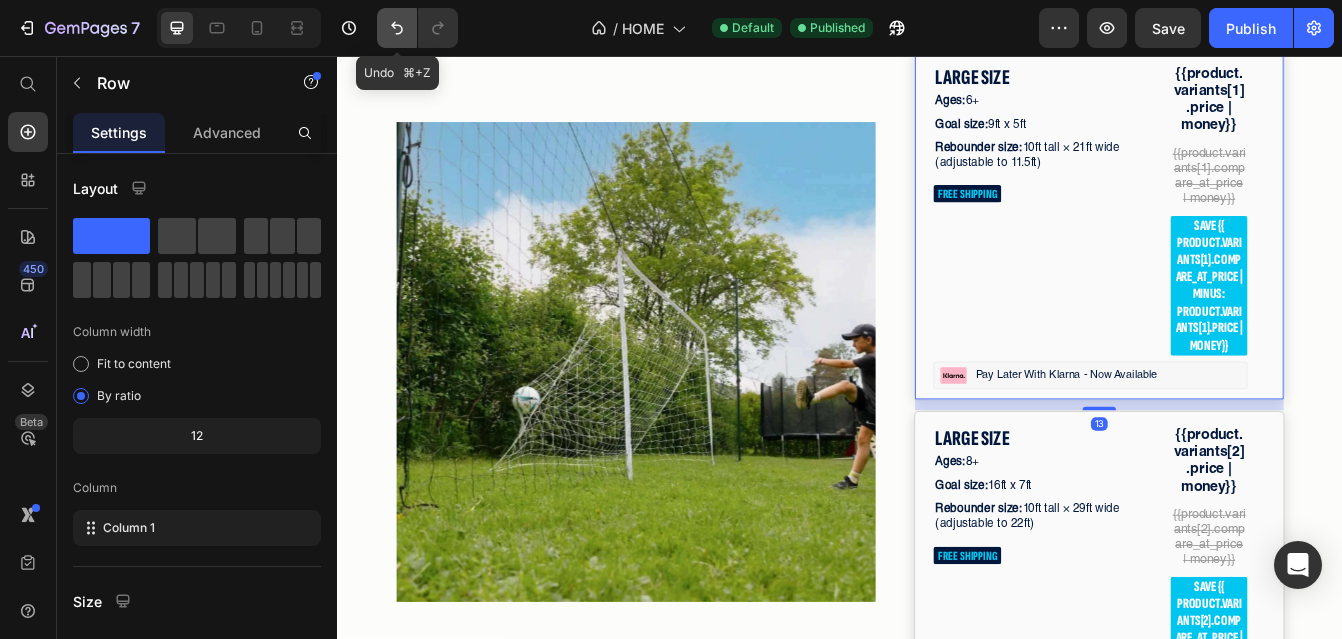 click 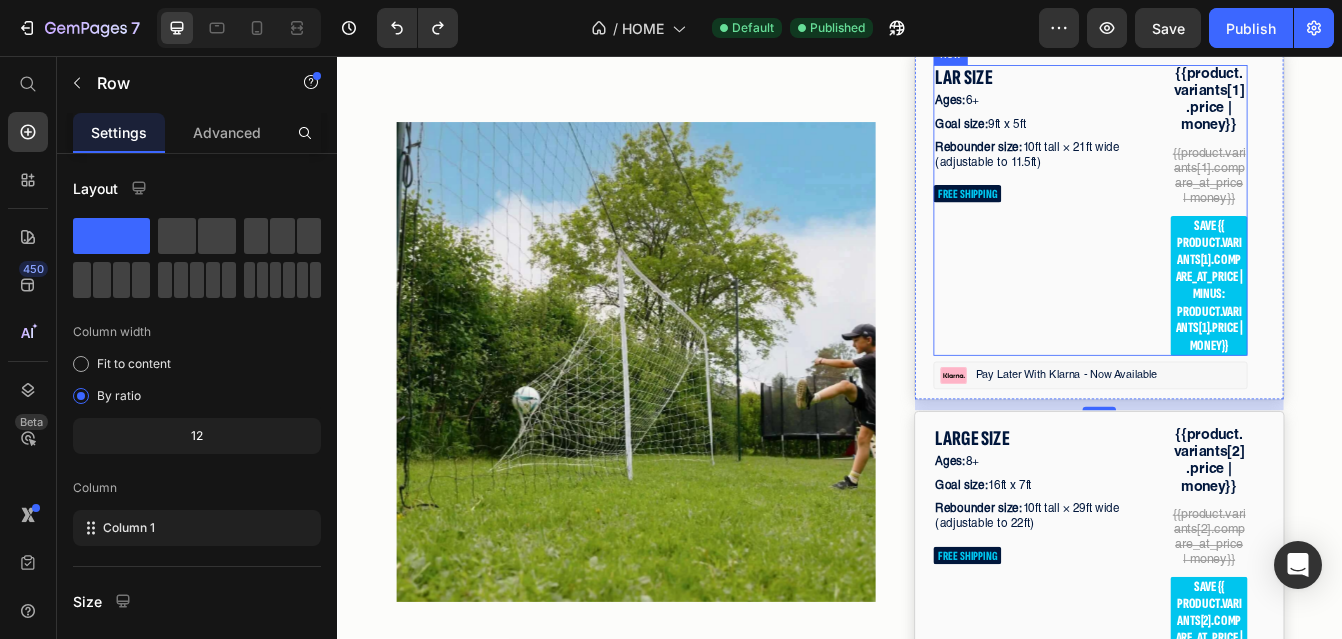 scroll, scrollTop: 5725, scrollLeft: 0, axis: vertical 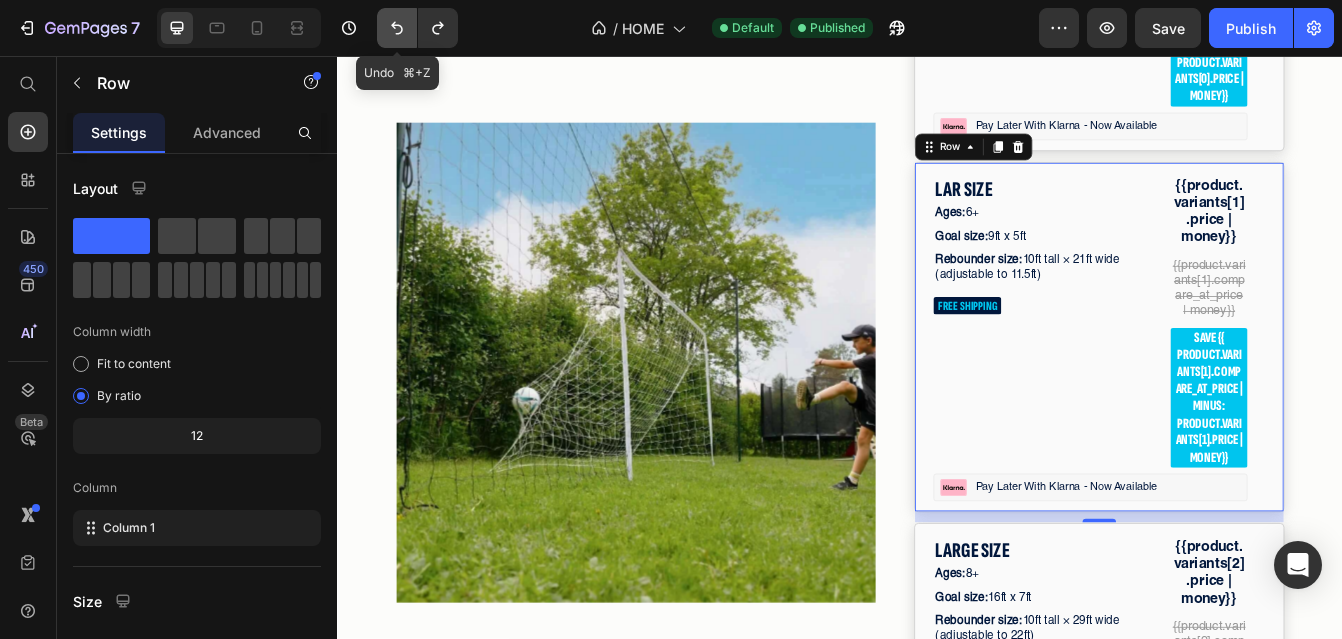 click 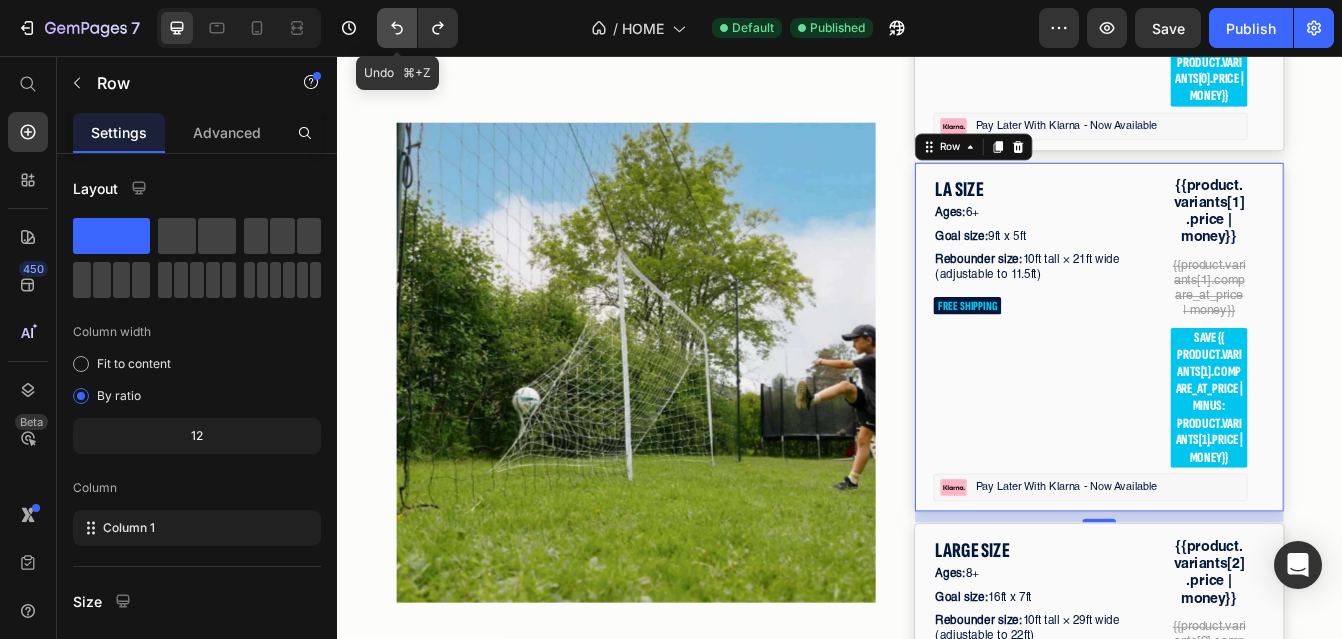 click 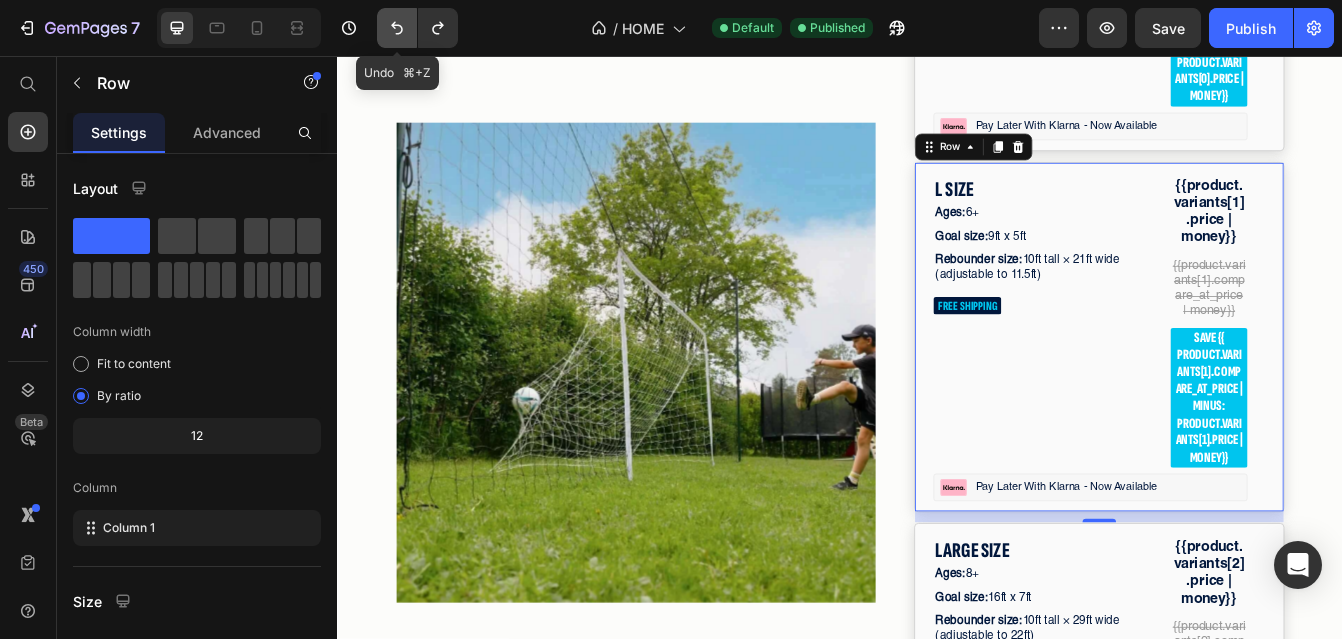 click 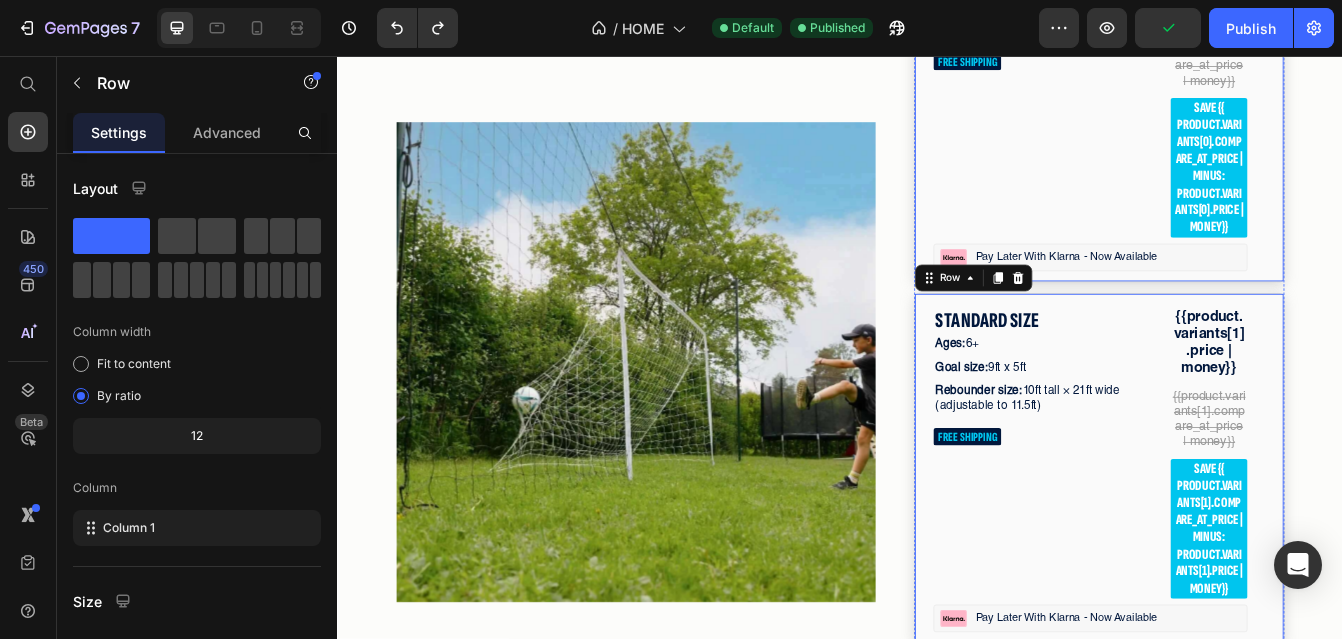 scroll, scrollTop: 5545, scrollLeft: 0, axis: vertical 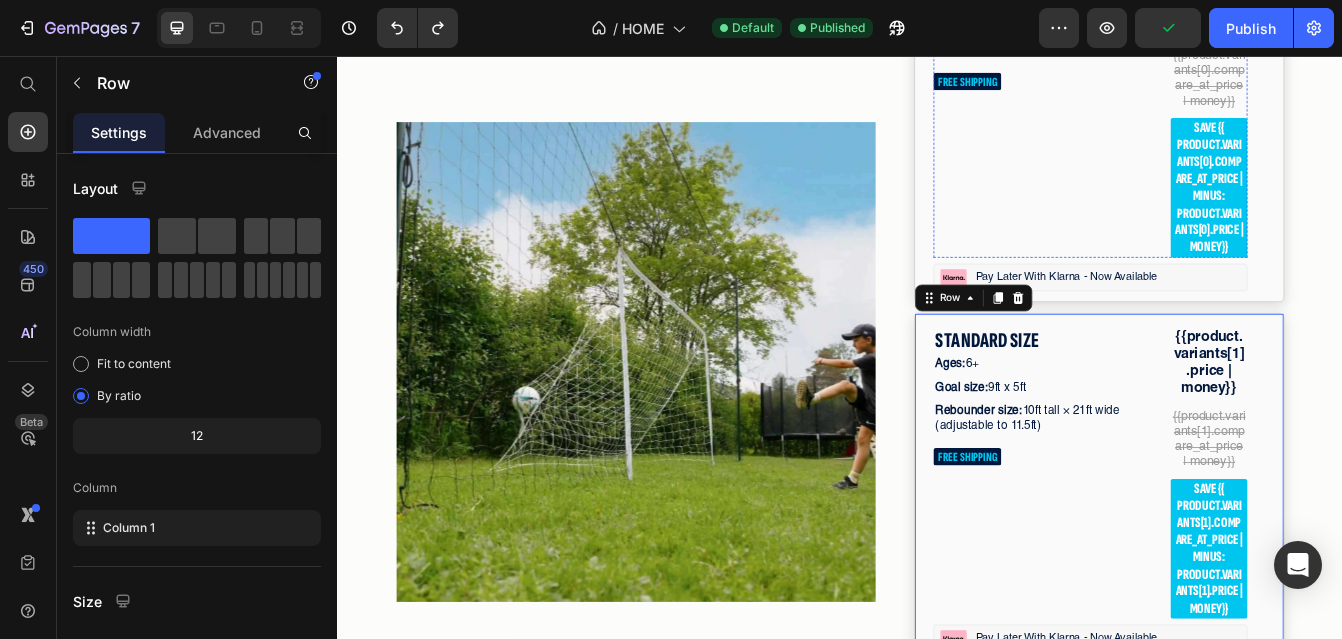 click on "JUNIOR SIZE" at bounding box center [1185, -36] 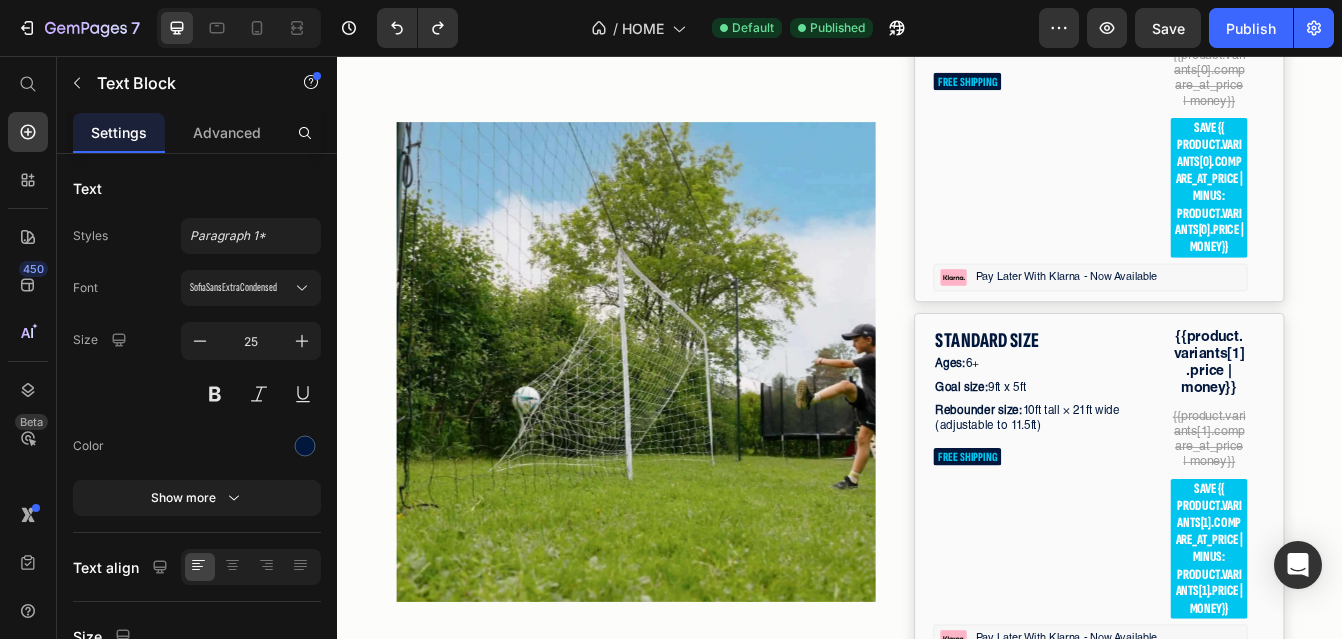 click on "JUNIOR SIZE" at bounding box center [1185, -36] 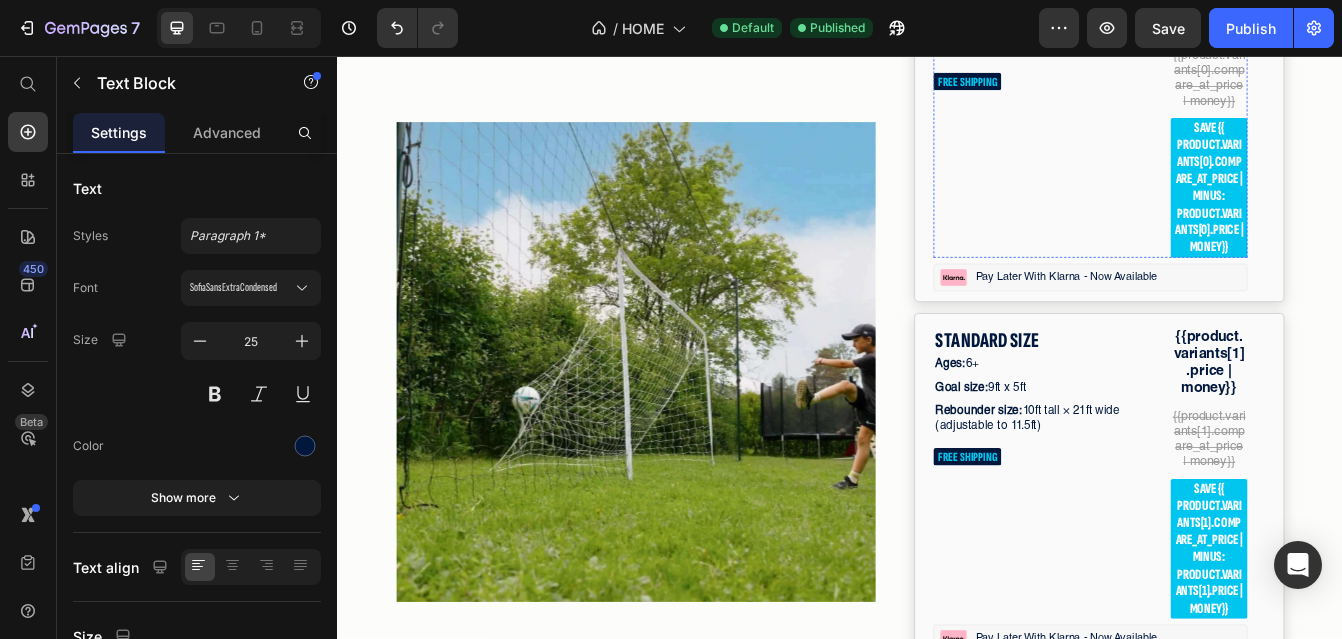 click on "Ages:  4+" at bounding box center (1185, -6) 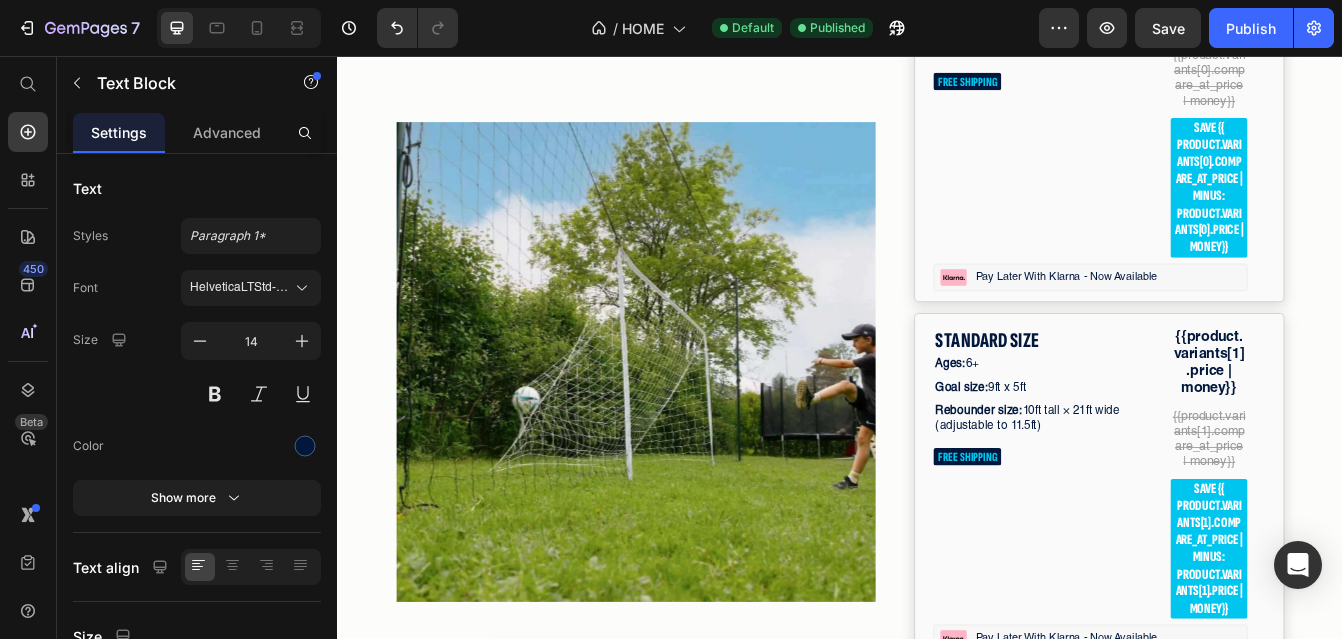 click on "Ages:  4+" at bounding box center [1185, -6] 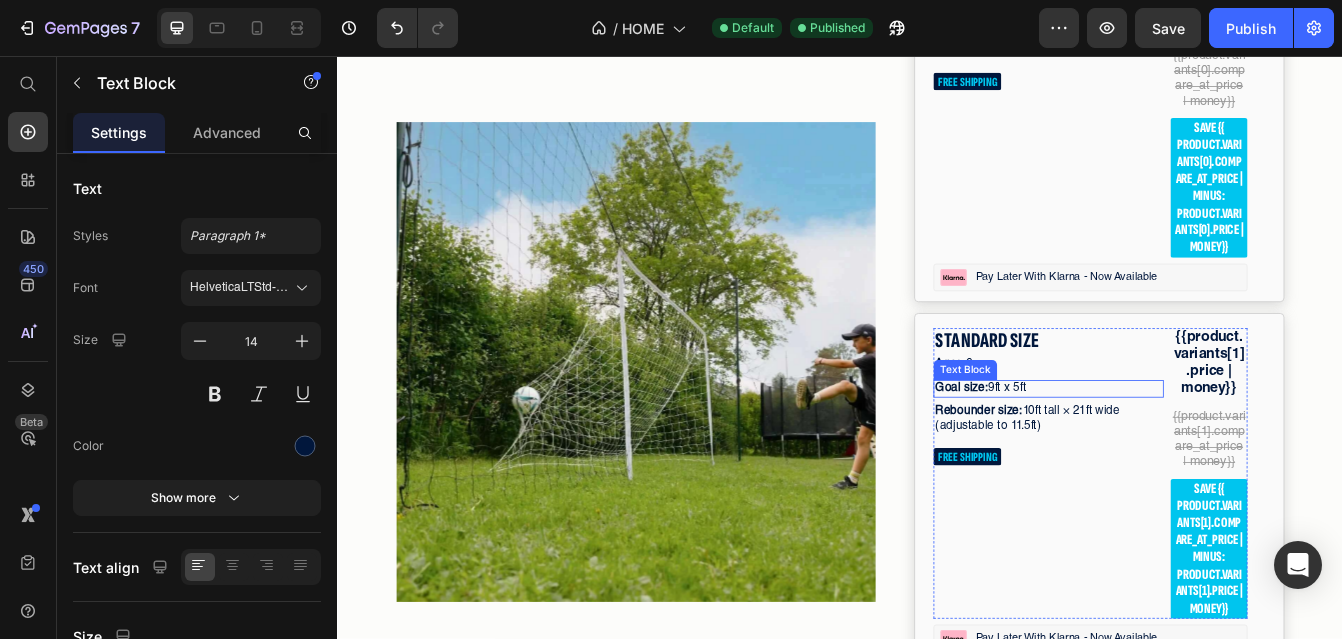 click on "Goal size:  9ft x 5ft" at bounding box center (1185, 453) 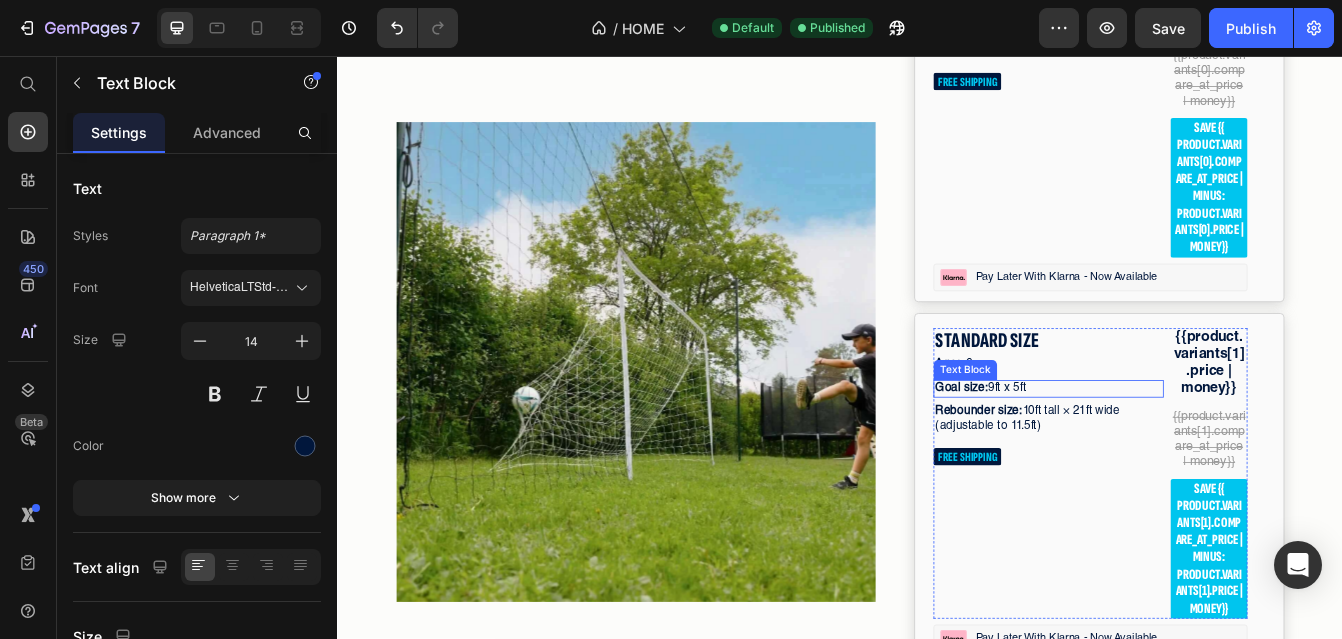 click on "Goal size:  9ft x 5ft" at bounding box center (1185, 453) 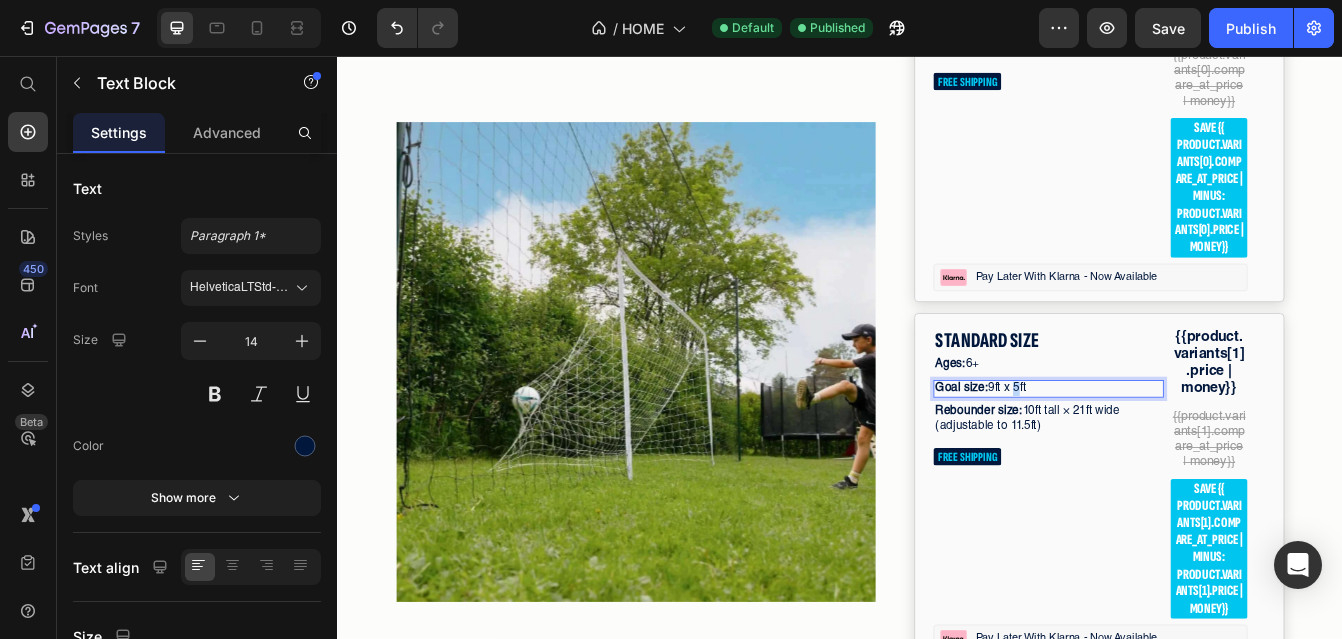 drag, startPoint x: 1117, startPoint y: 606, endPoint x: 1188, endPoint y: 606, distance: 71 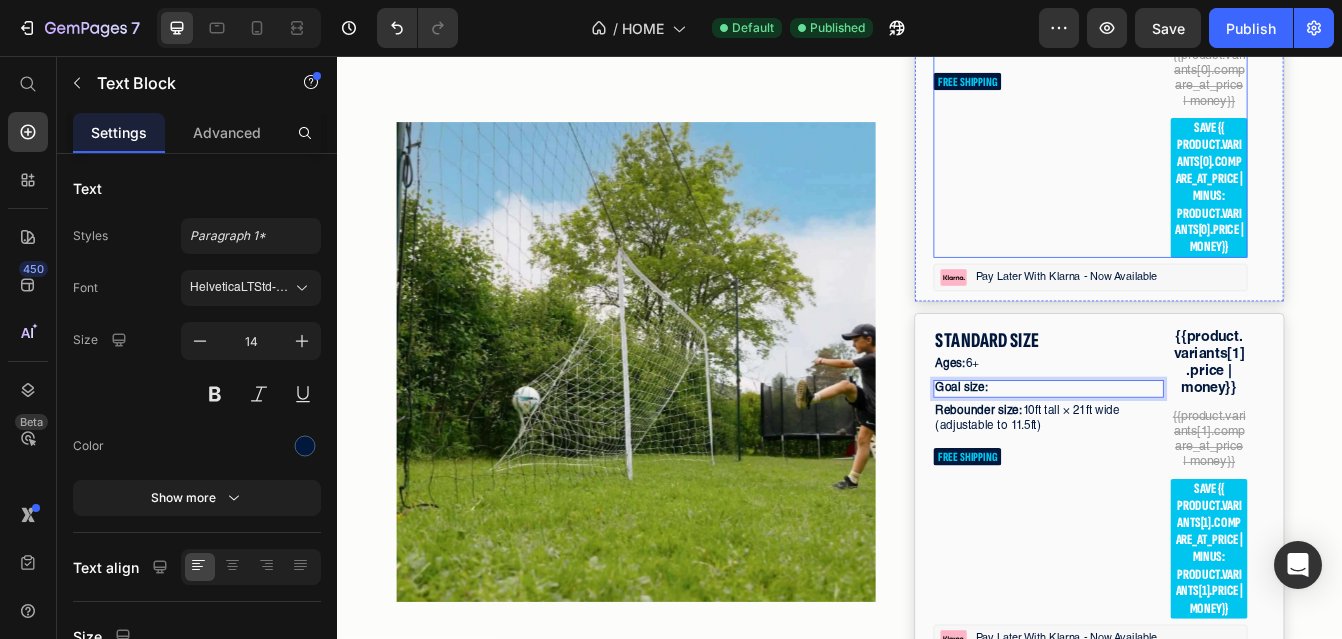click on "Goal size:  8ft x 4.5ft" at bounding box center [1185, 22] 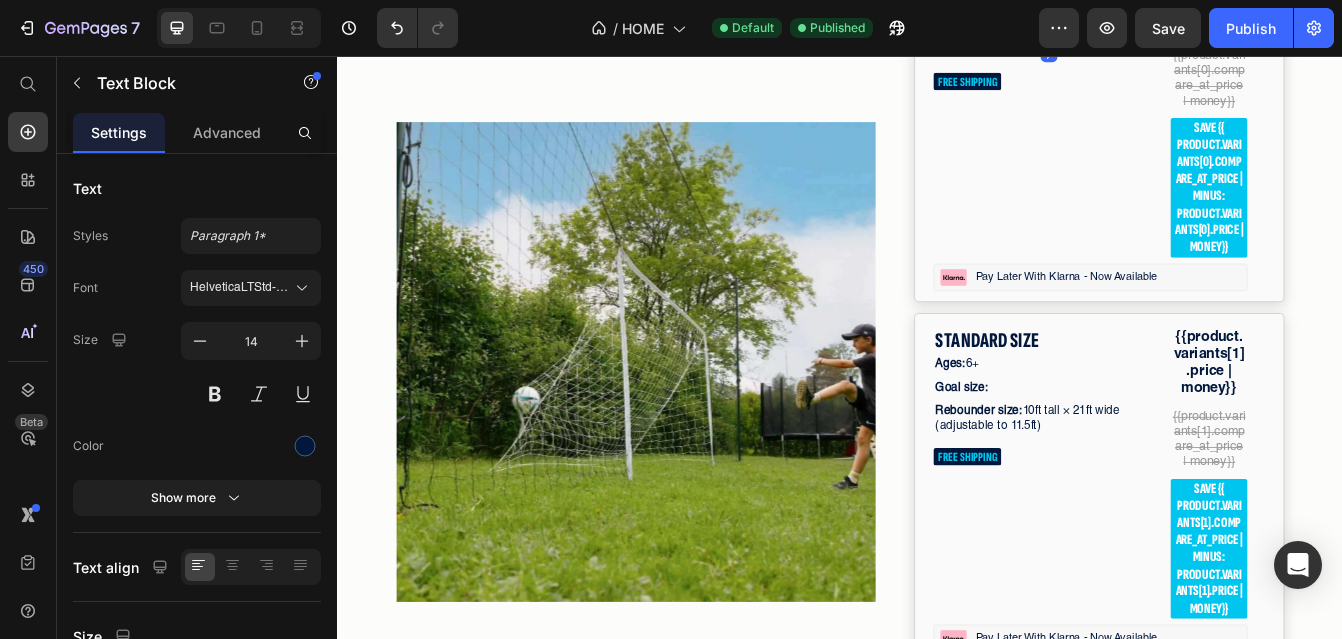 click on "Goal size:  8ft x 4.5ft" at bounding box center (1185, 22) 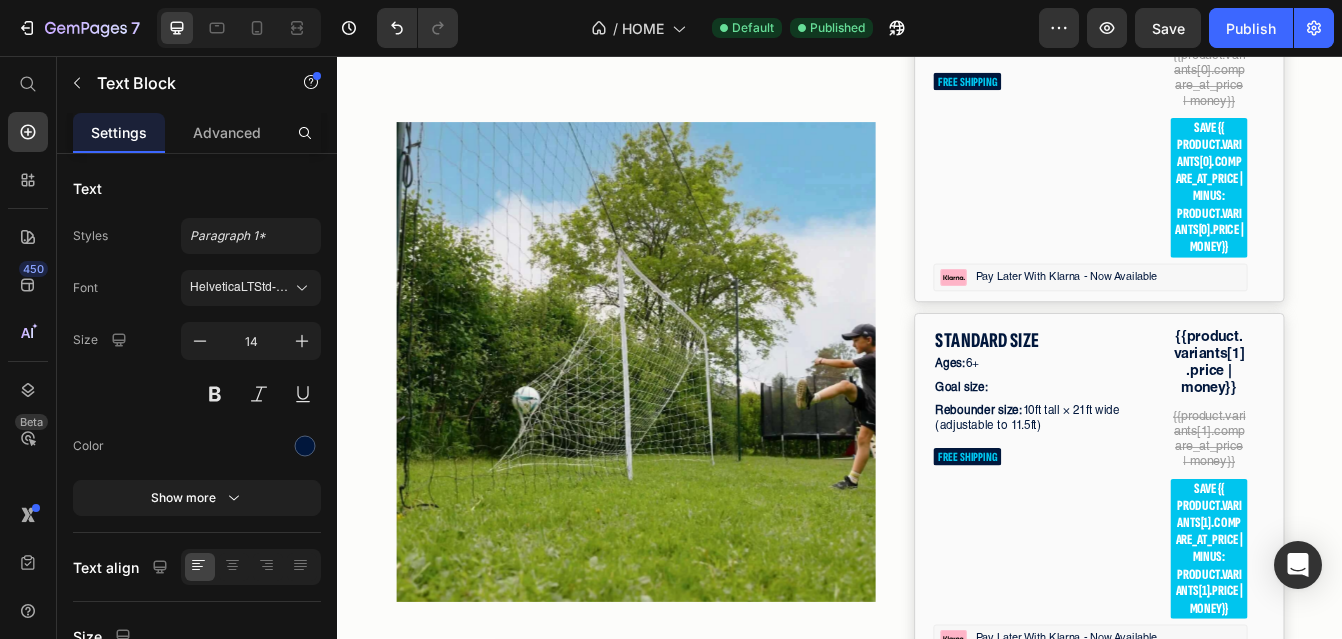 drag, startPoint x: 1185, startPoint y: 172, endPoint x: 1116, endPoint y: 176, distance: 69.115845 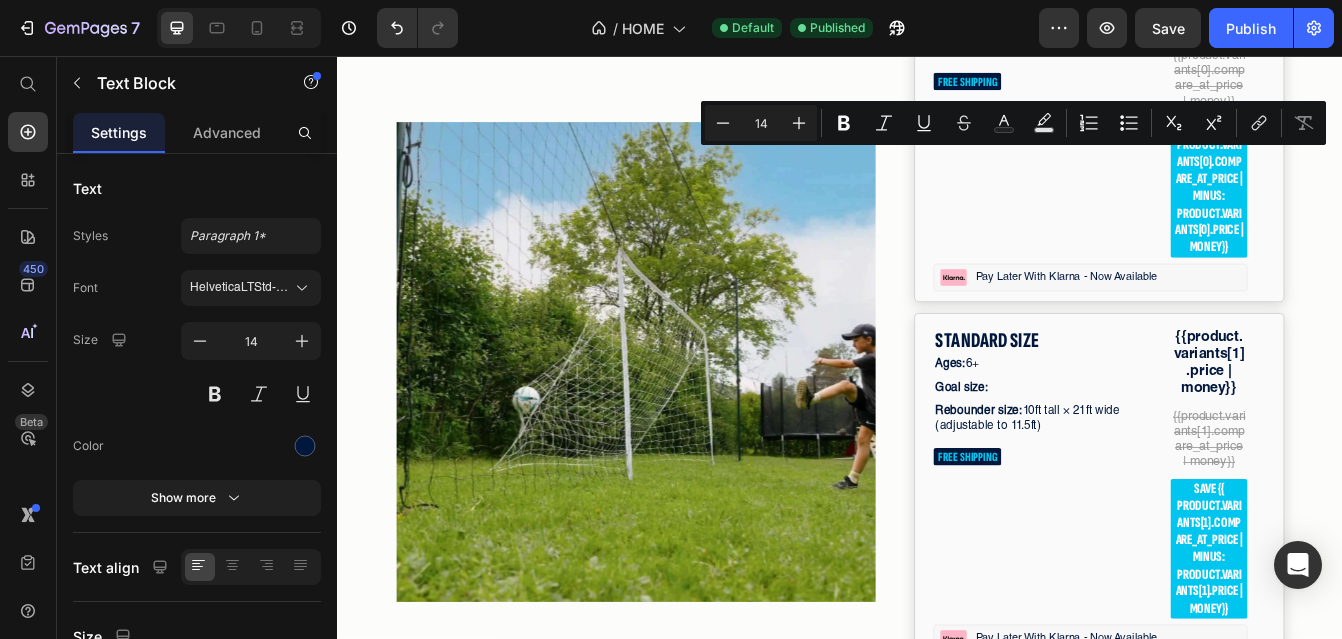 drag, startPoint x: 1116, startPoint y: 176, endPoint x: 1213, endPoint y: 176, distance: 97 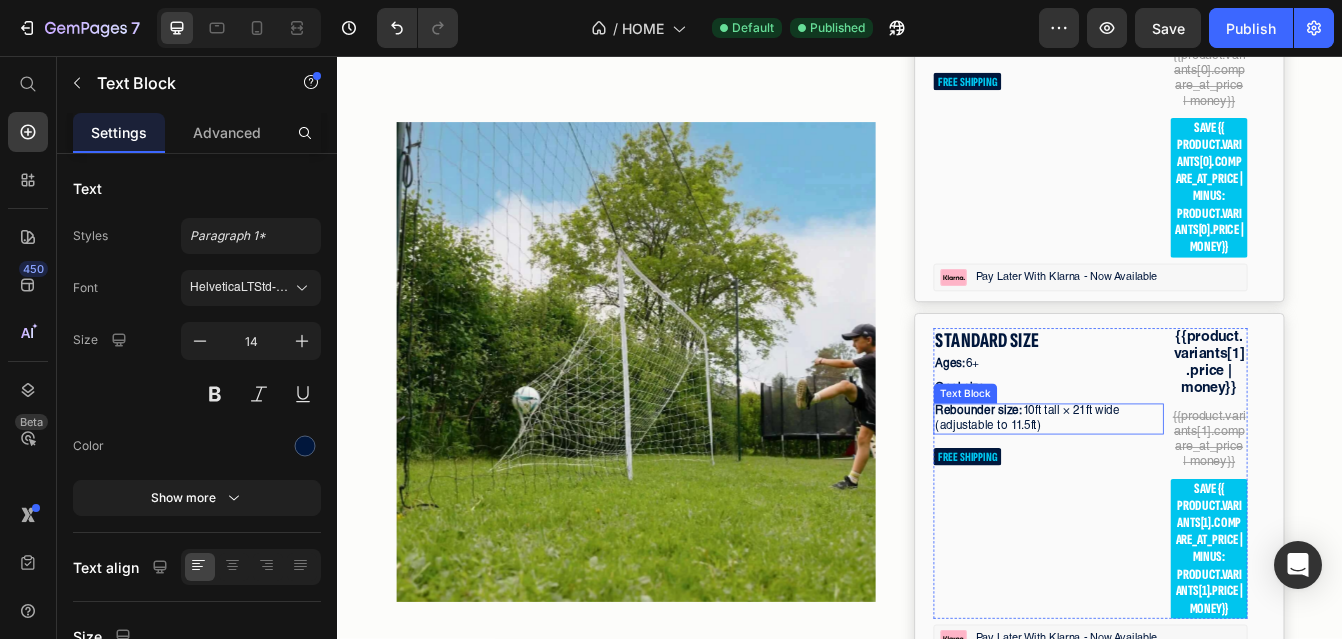 click on "Rebounder size:  10ft tall × 21ft wide (adjustable to 11.5ft)" at bounding box center [1185, 490] 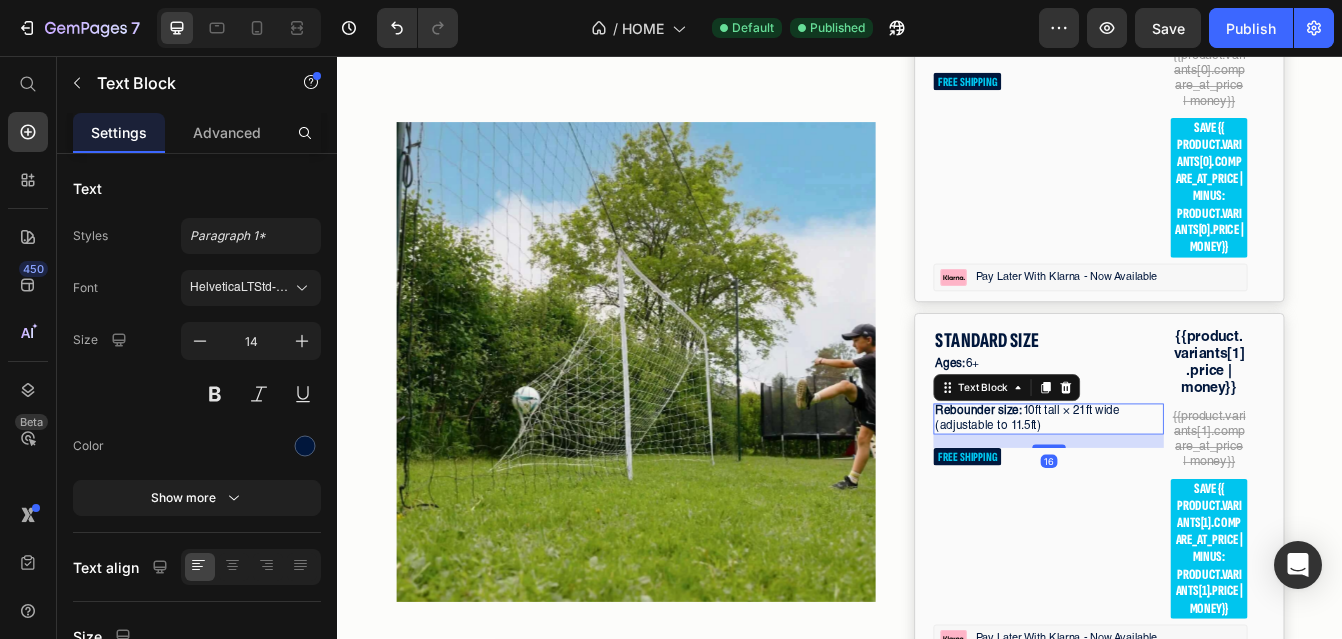 click on "Rebounder size:  10ft tall × 21ft wide (adjustable to 11.5ft)" at bounding box center (1185, 490) 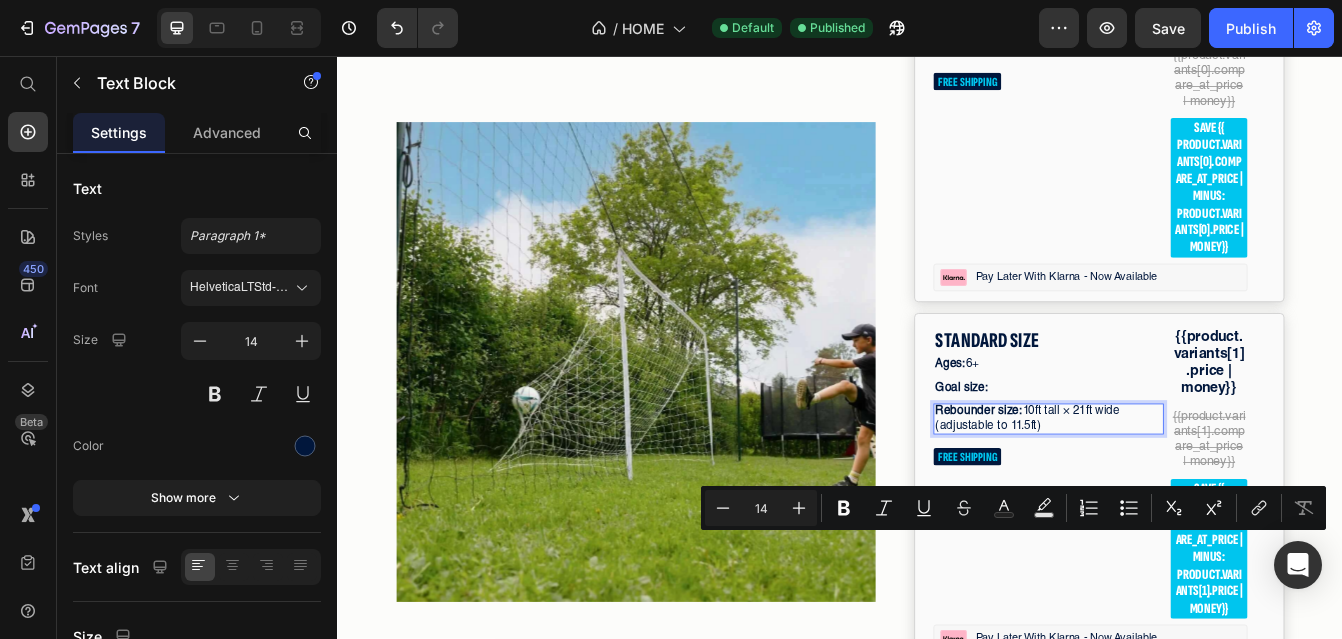 click on "Rebounder size:  10ft tall × 21ft wide (adjustable to 11.5ft)" at bounding box center [1185, 490] 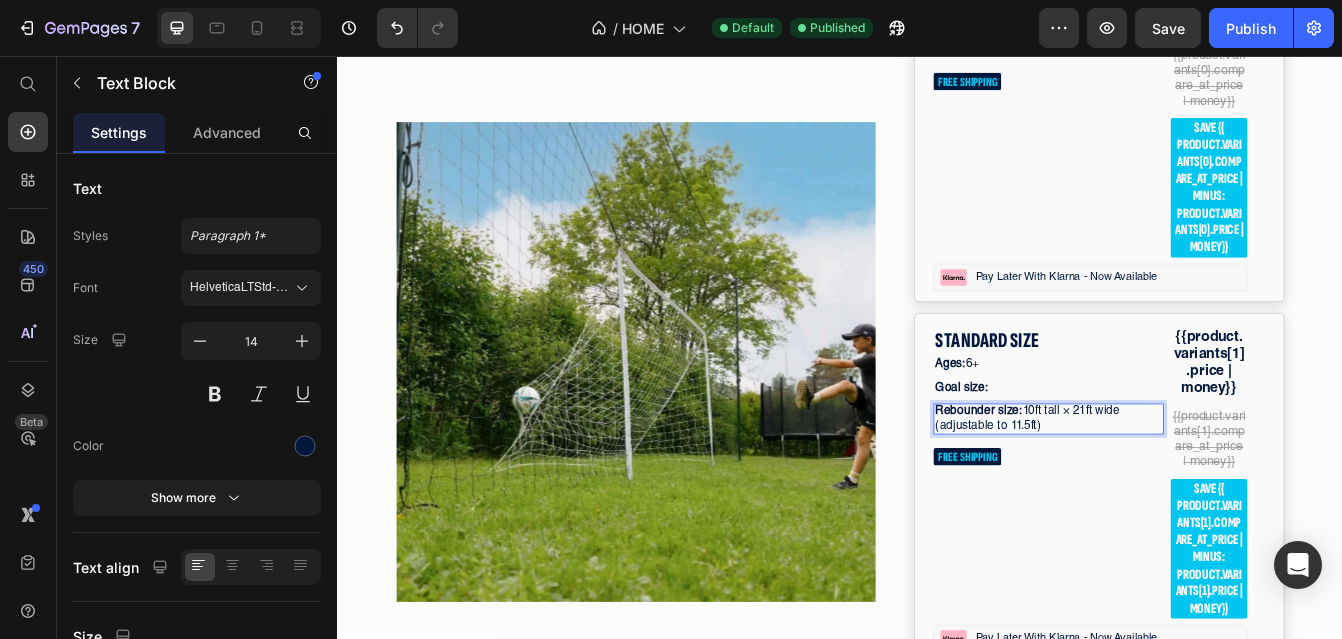 drag, startPoint x: 1157, startPoint y: 634, endPoint x: 1179, endPoint y: 647, distance: 25.553865 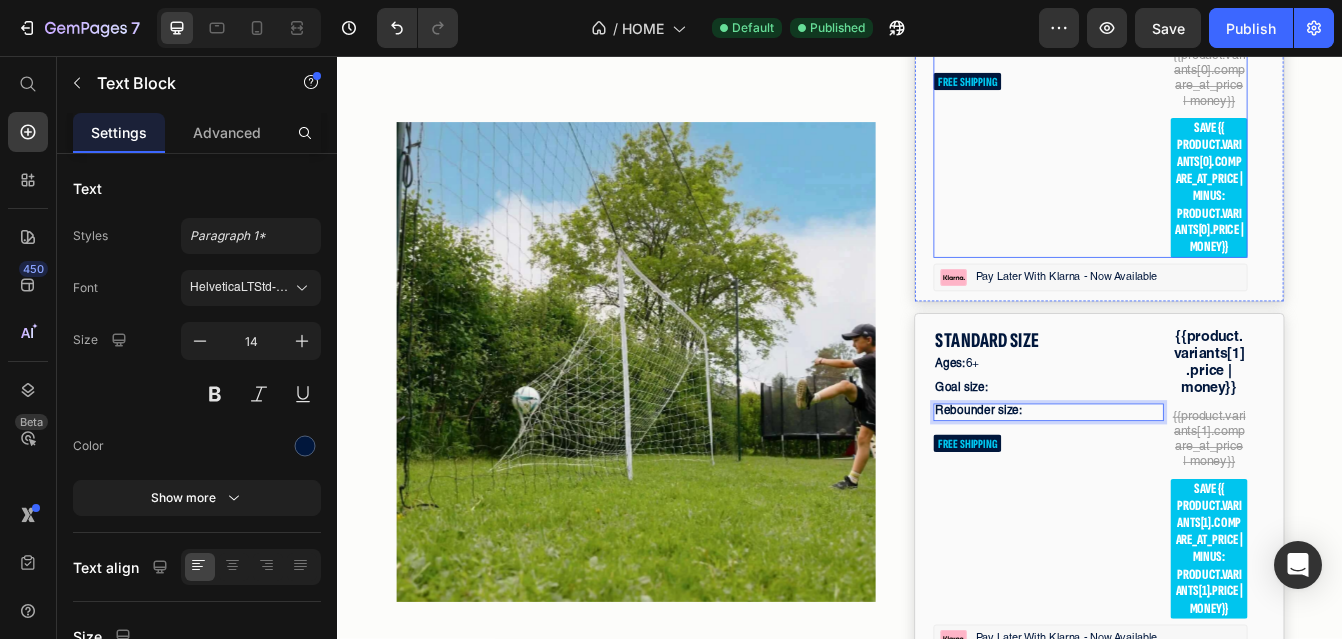 click on "Rebounder size:  8ft tall × 16ft wide" at bounding box center [1185, 50] 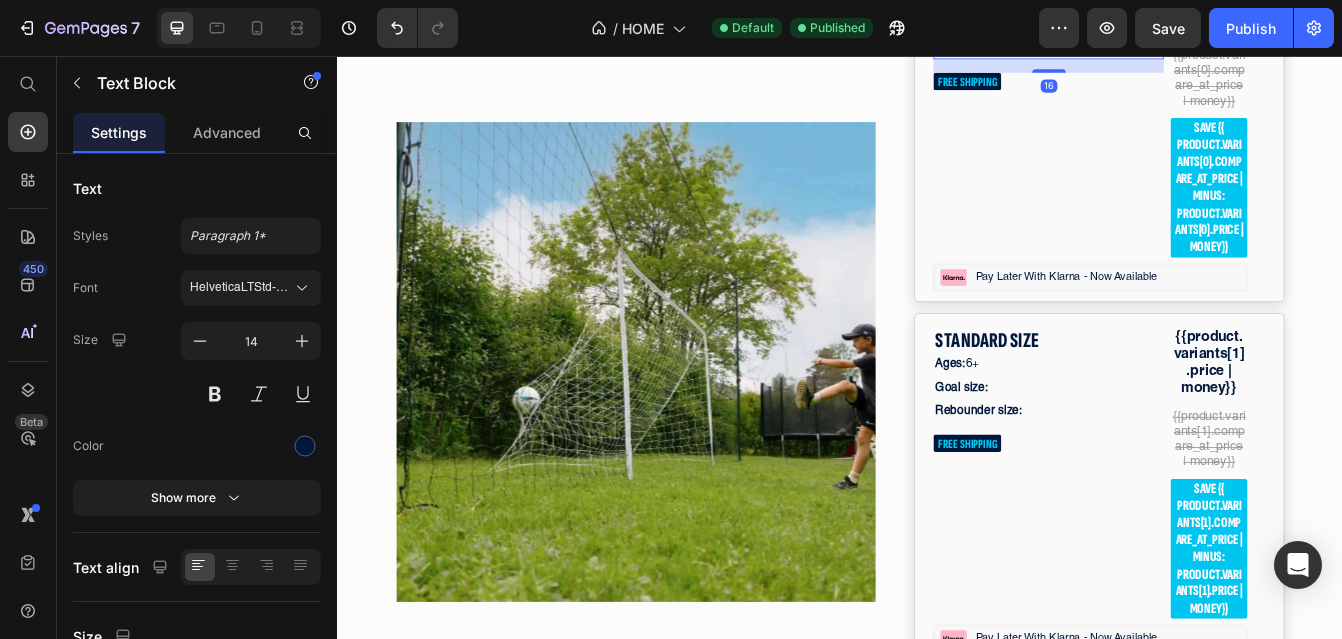 click on "Rebounder size:  8ft tall × 16ft wide" at bounding box center [1185, 50] 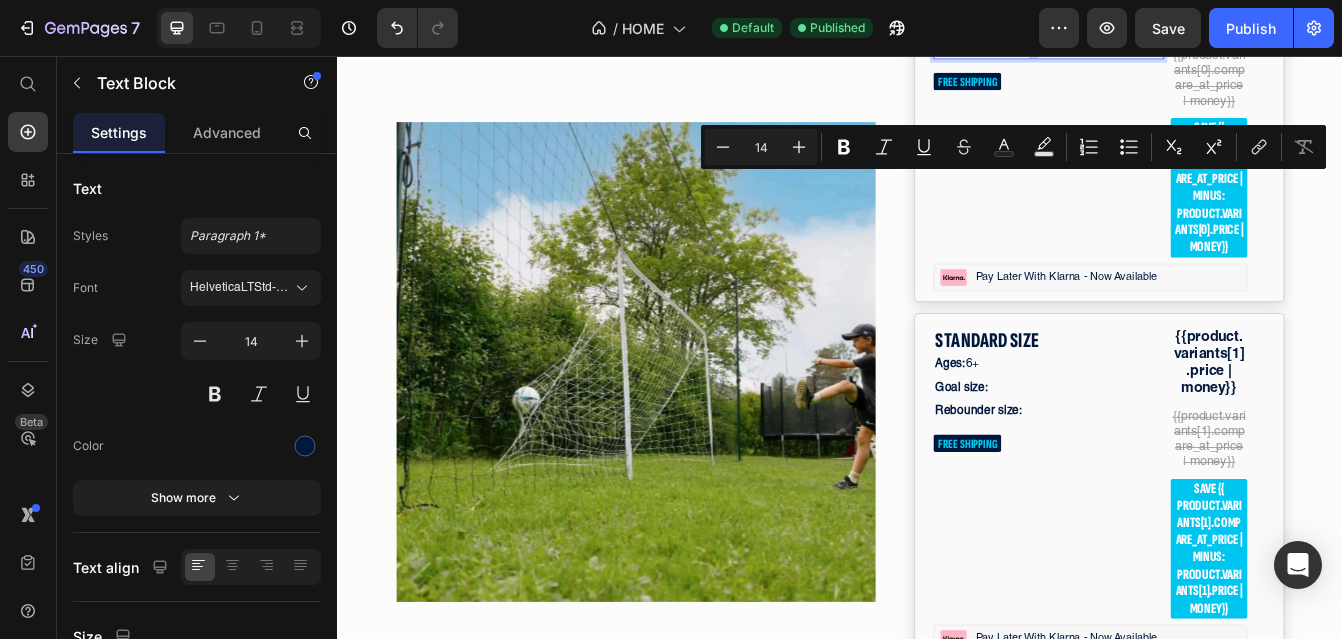 click on "Rebounder size:  8ft tall × 16ft wide" at bounding box center [1185, 50] 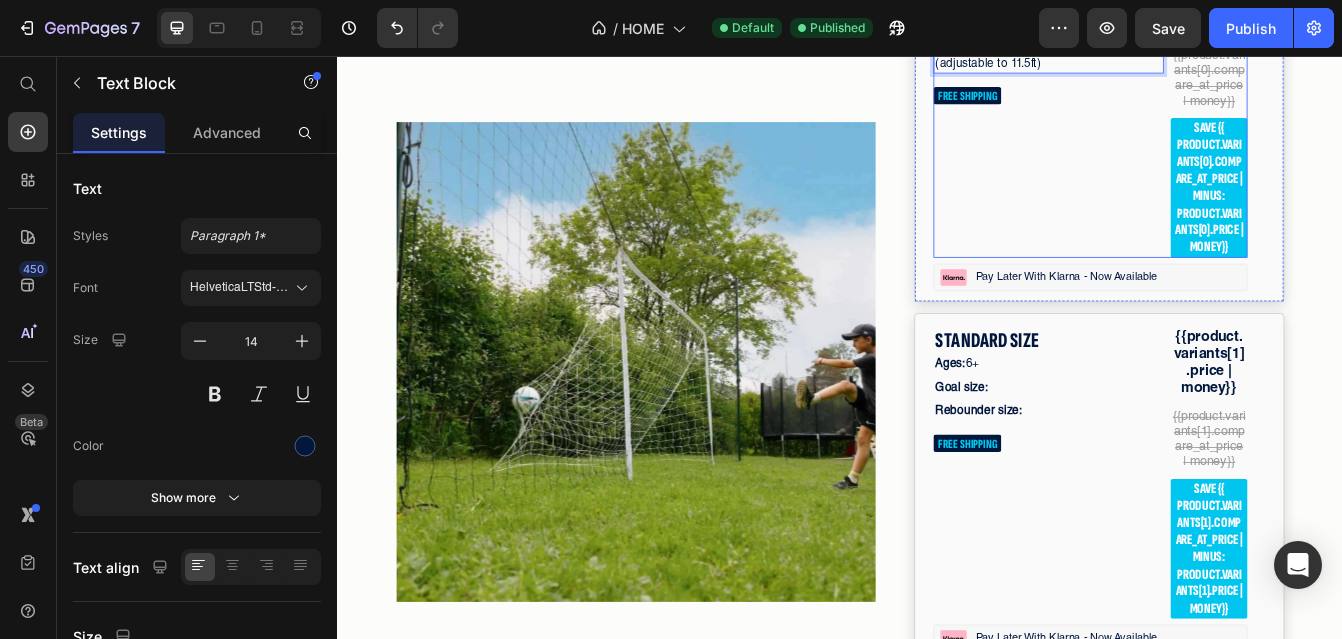 scroll, scrollTop: 5695, scrollLeft: 0, axis: vertical 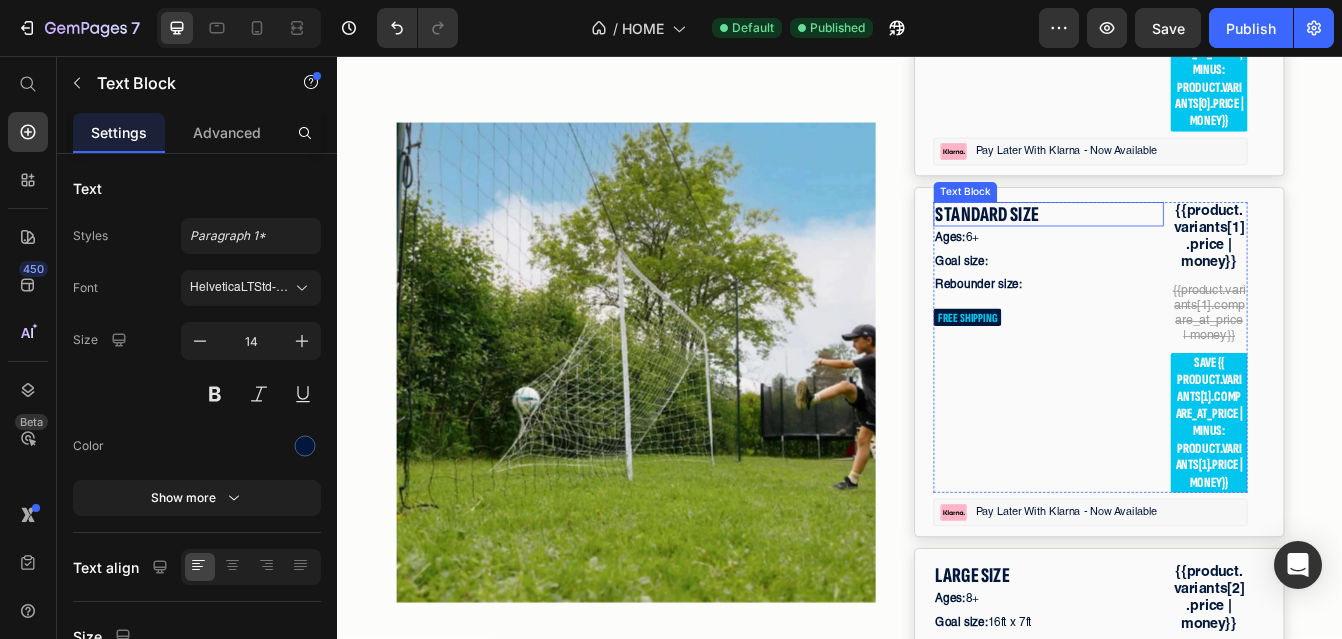 click on "STANDARD SIZE" at bounding box center [1185, 245] 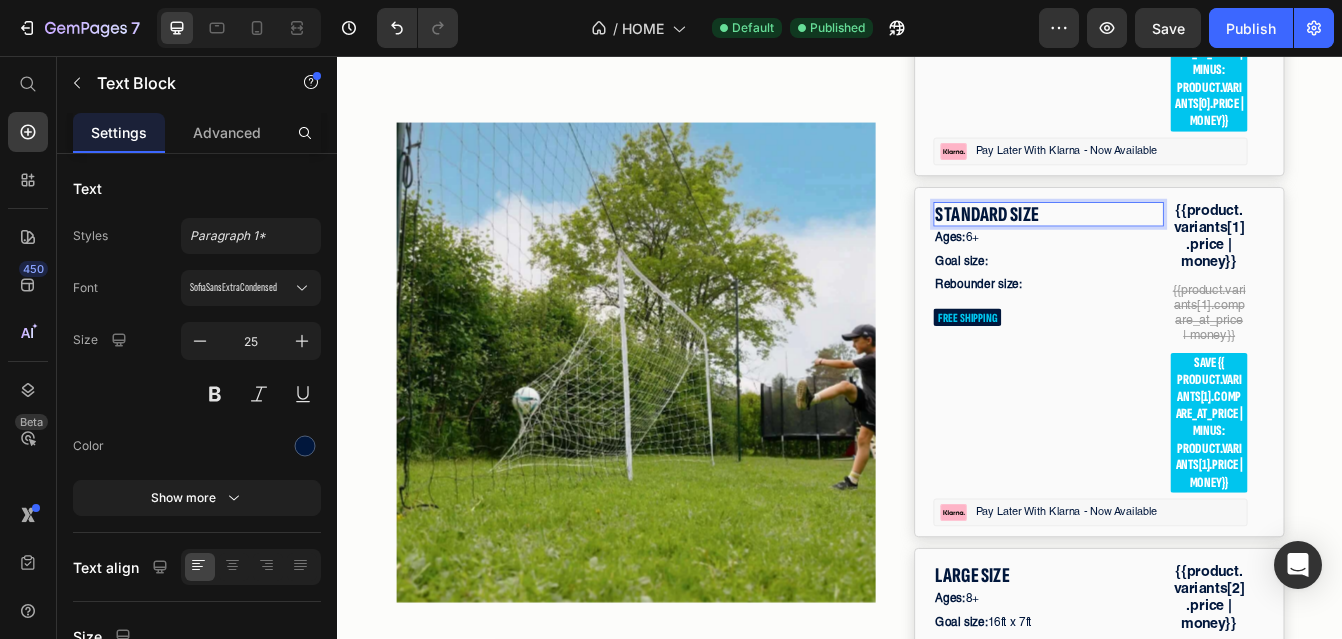 click on "STANDARD SIZE" at bounding box center (1185, 245) 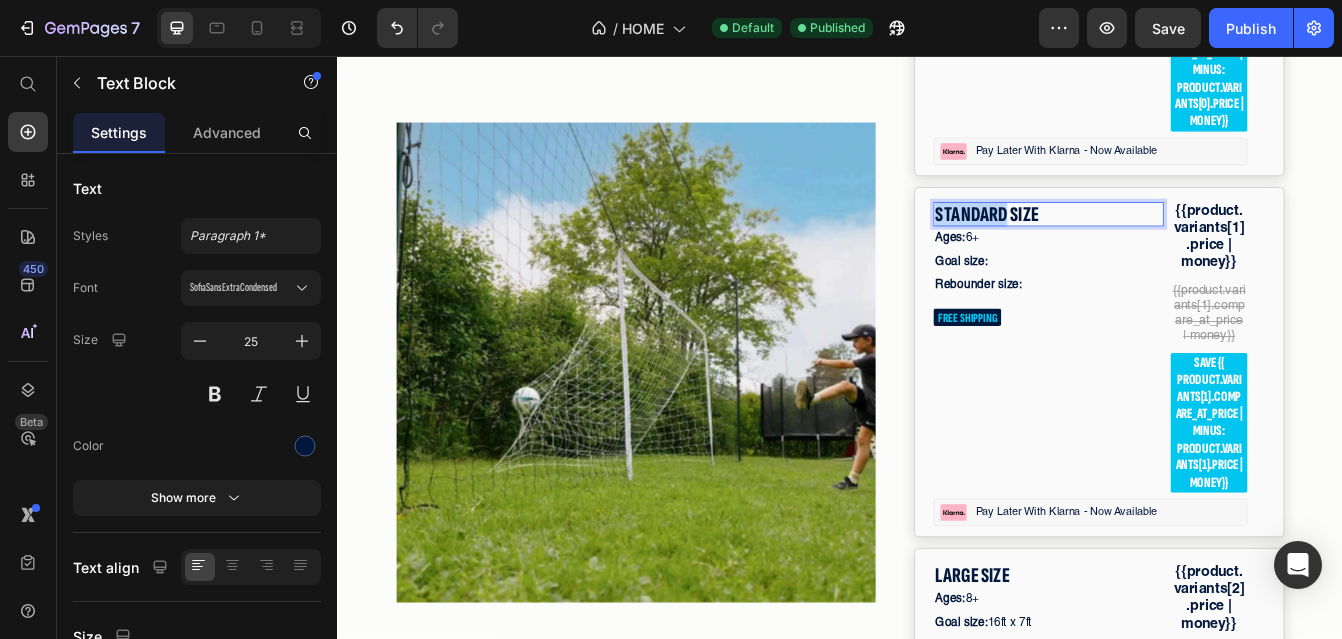 click on "STANDARD SIZE" at bounding box center [1185, 245] 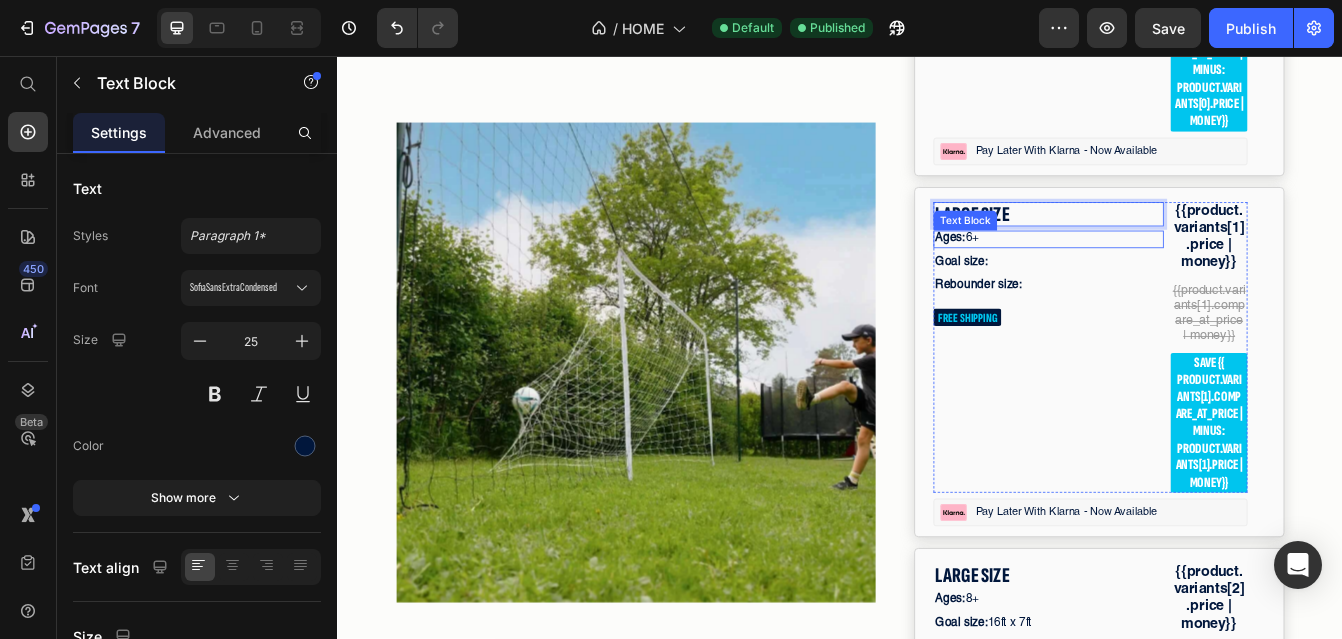 click on "Ages:  6+" at bounding box center (1185, 275) 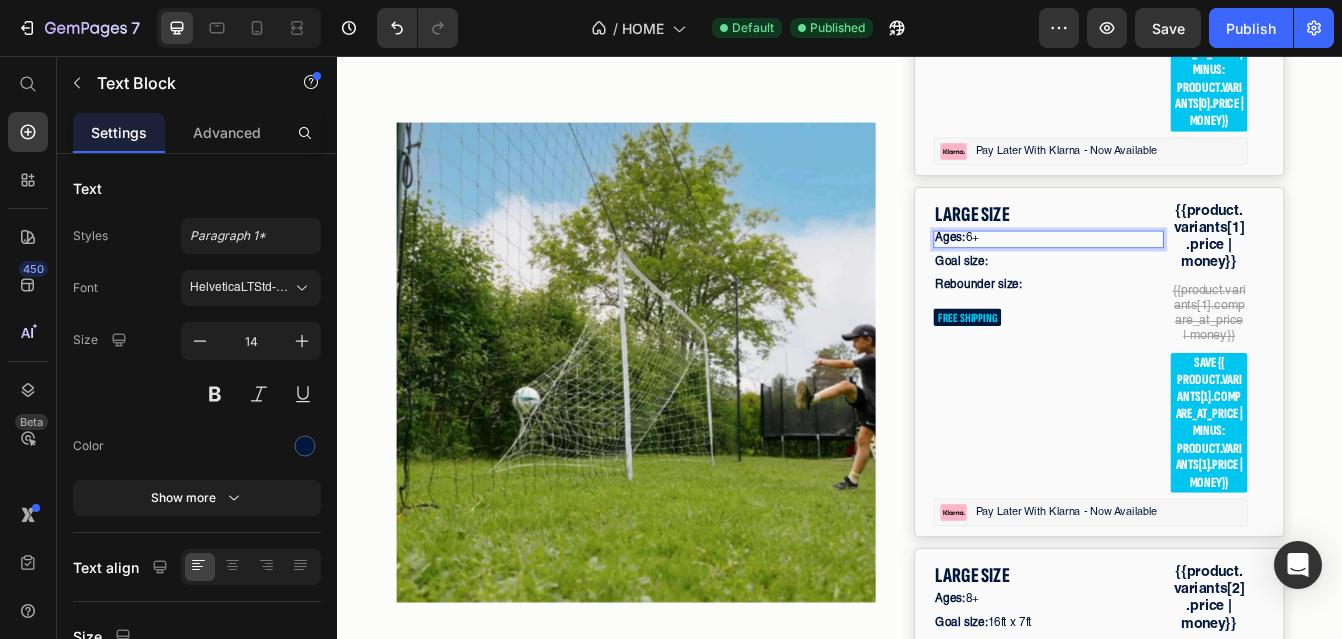 click on "Ages:  6+" at bounding box center (1185, 275) 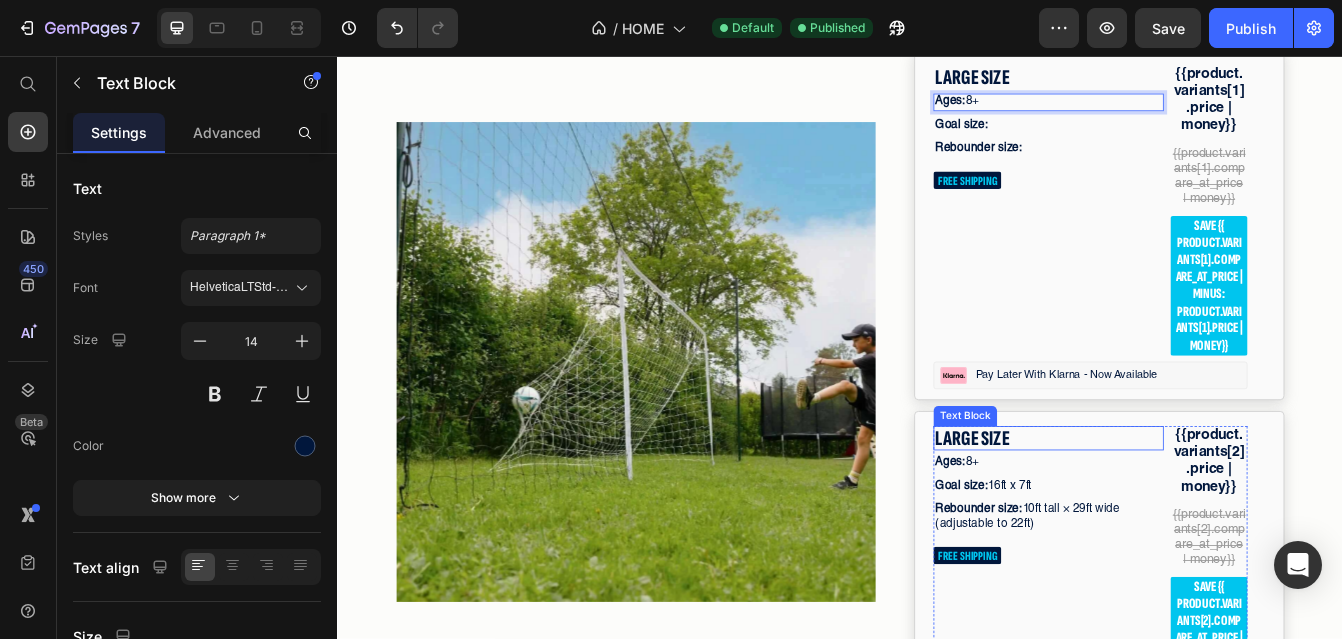 scroll, scrollTop: 5936, scrollLeft: 0, axis: vertical 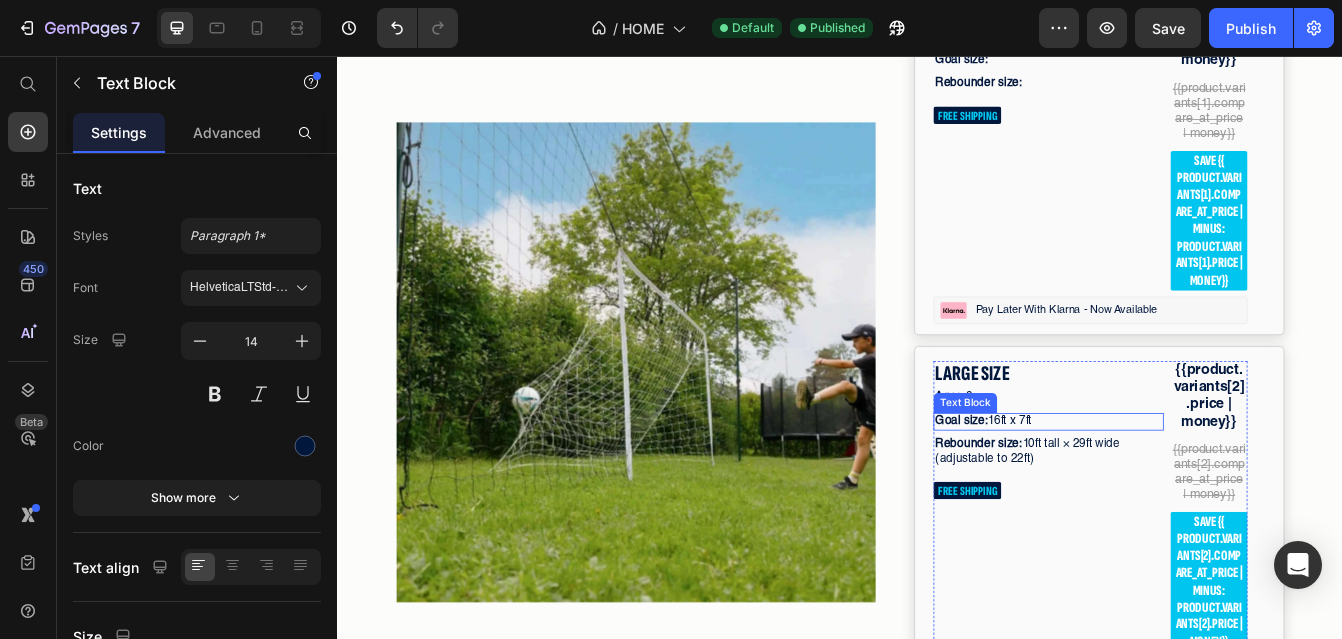 click on "Goal size:  16ft x 7ft" at bounding box center [1185, 493] 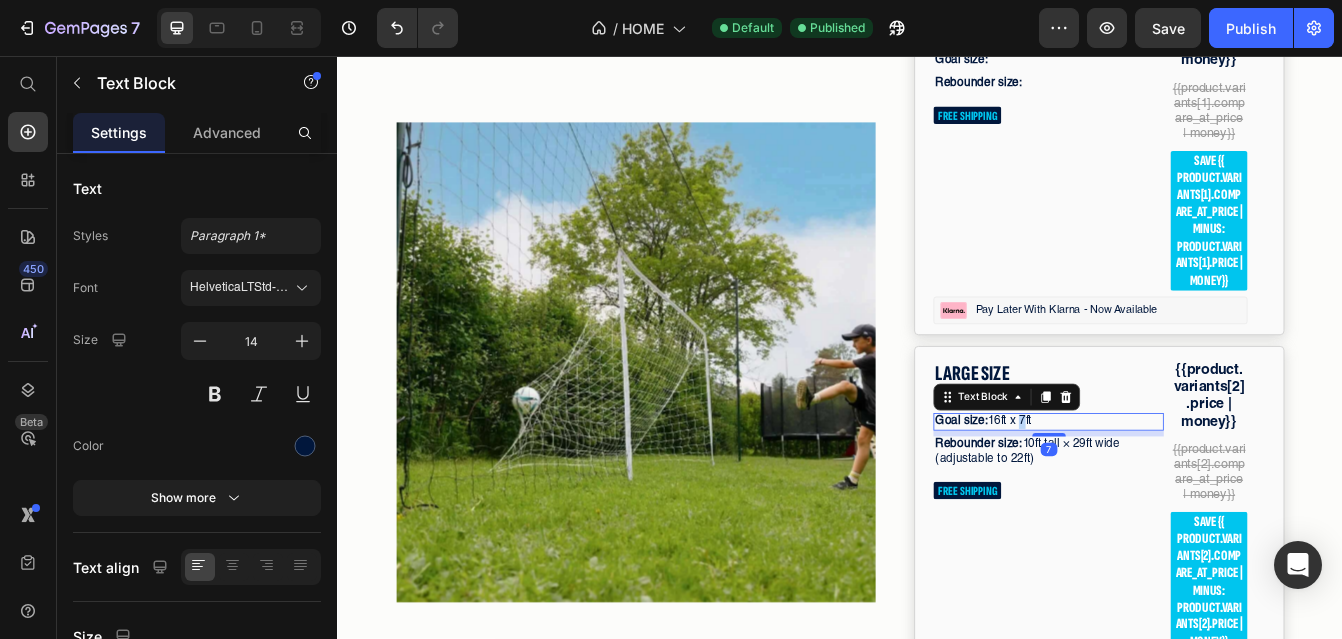 click on "Goal size:  16ft x 7ft" at bounding box center (1185, 493) 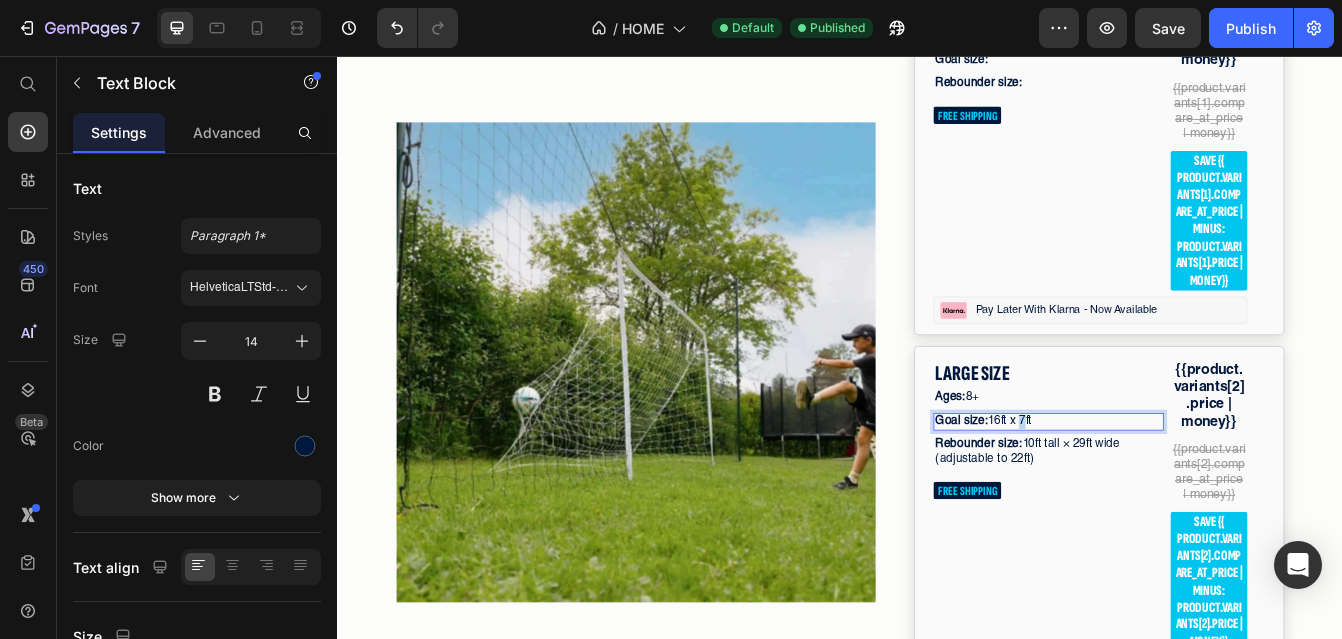 drag, startPoint x: 1117, startPoint y: 646, endPoint x: 1225, endPoint y: 647, distance: 108.00463 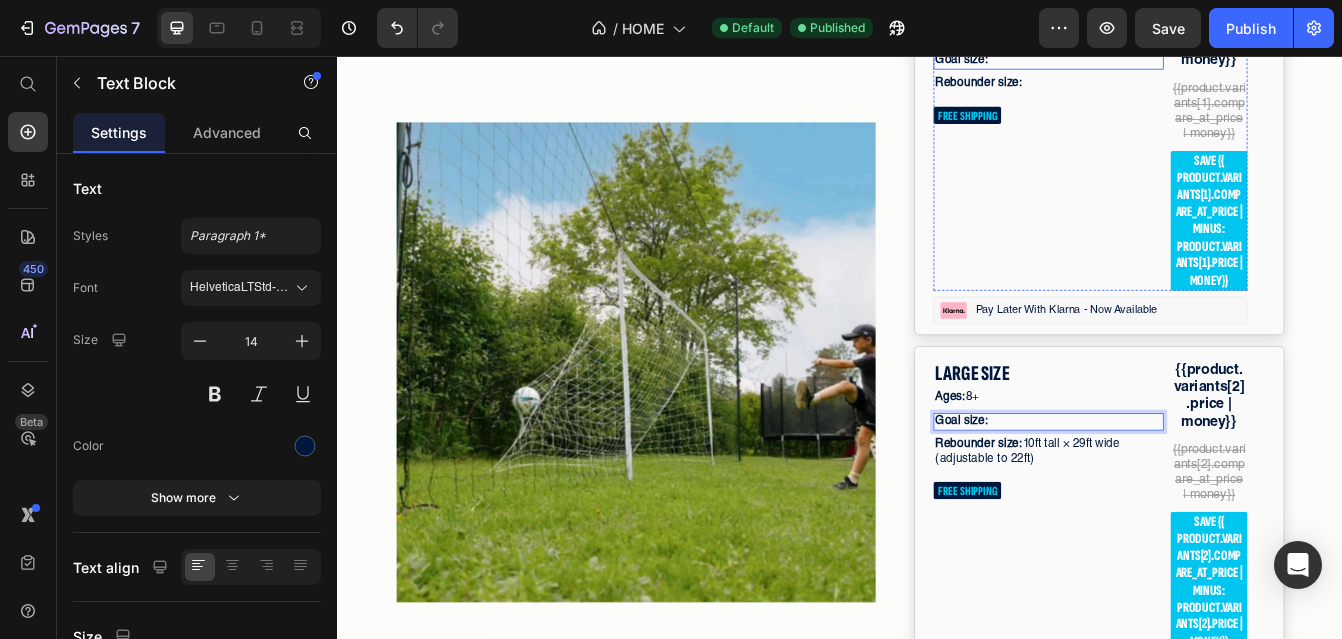 click on "Goal size:" at bounding box center (1185, 62) 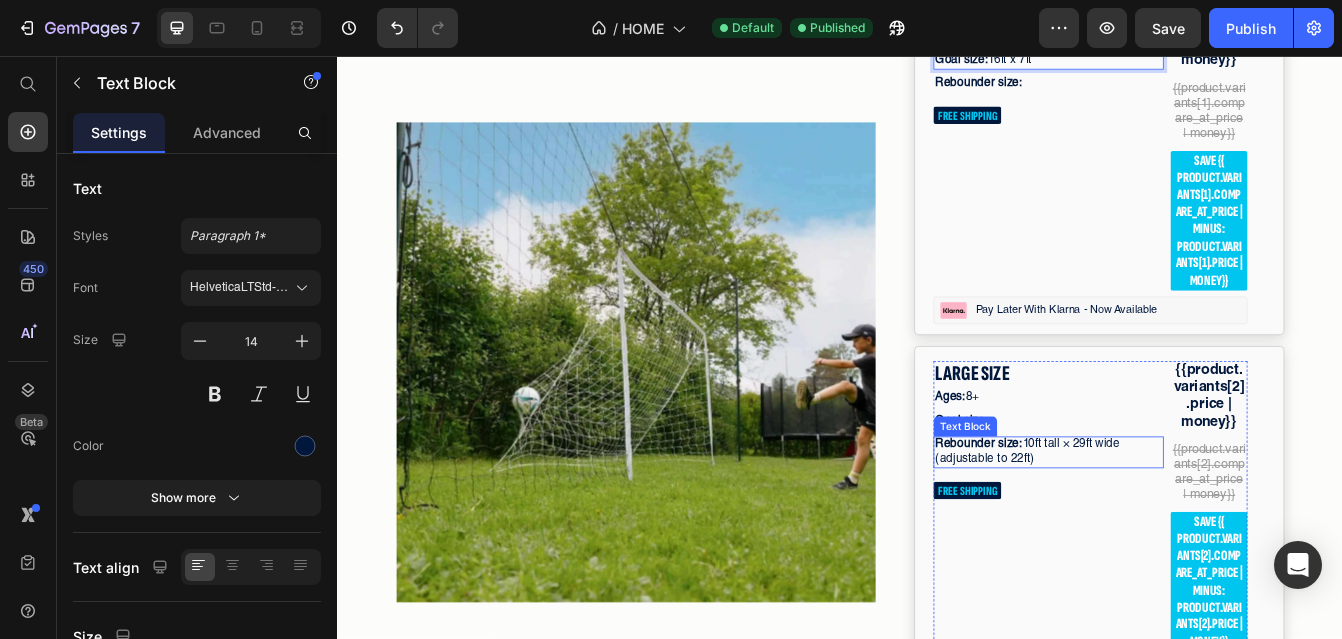 click on "LARGE SIZE Text Block Ages:  8+ Text Block Goal size:   Text Block Rebounder size:  10ft tall × 29ft wide (adjustable to 22ft) Text Block FREE SHIPPING Text Block" at bounding box center (1185, 594) 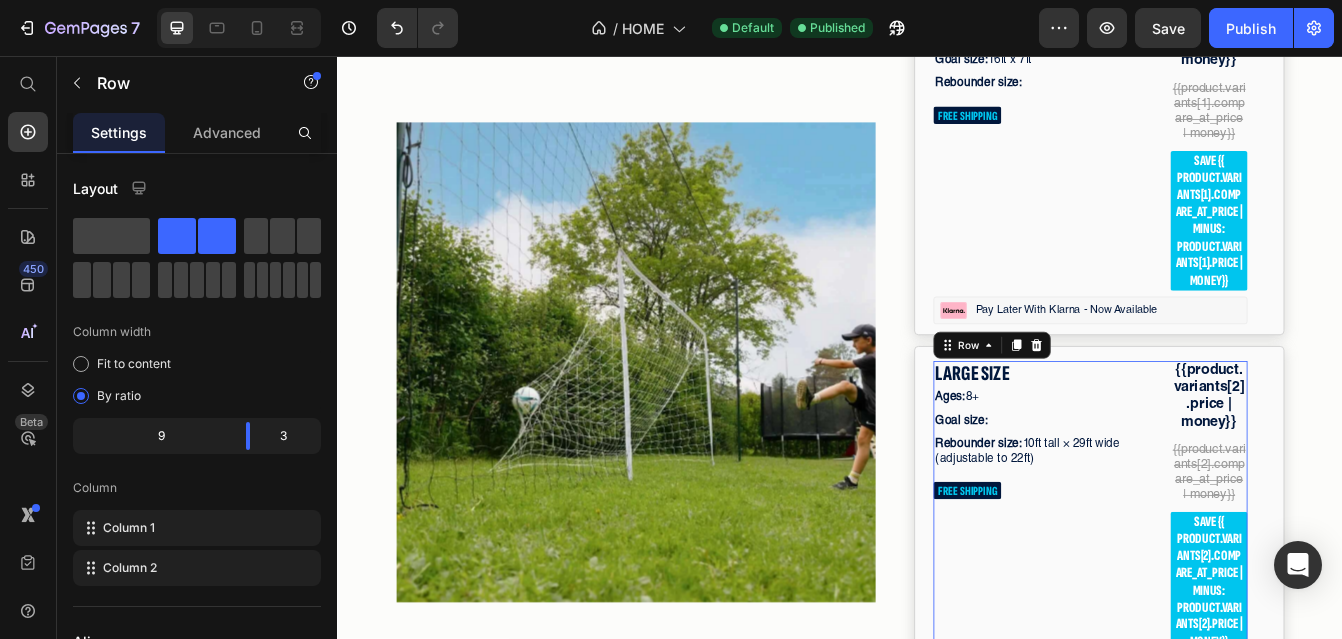 click on "LARGE SIZE Text Block Ages:  8+ Text Block Goal size:   Text Block Rebounder size:  10ft tall × 29ft wide (adjustable to 22ft) Text Block FREE SHIPPING Text Block" at bounding box center (1185, 594) 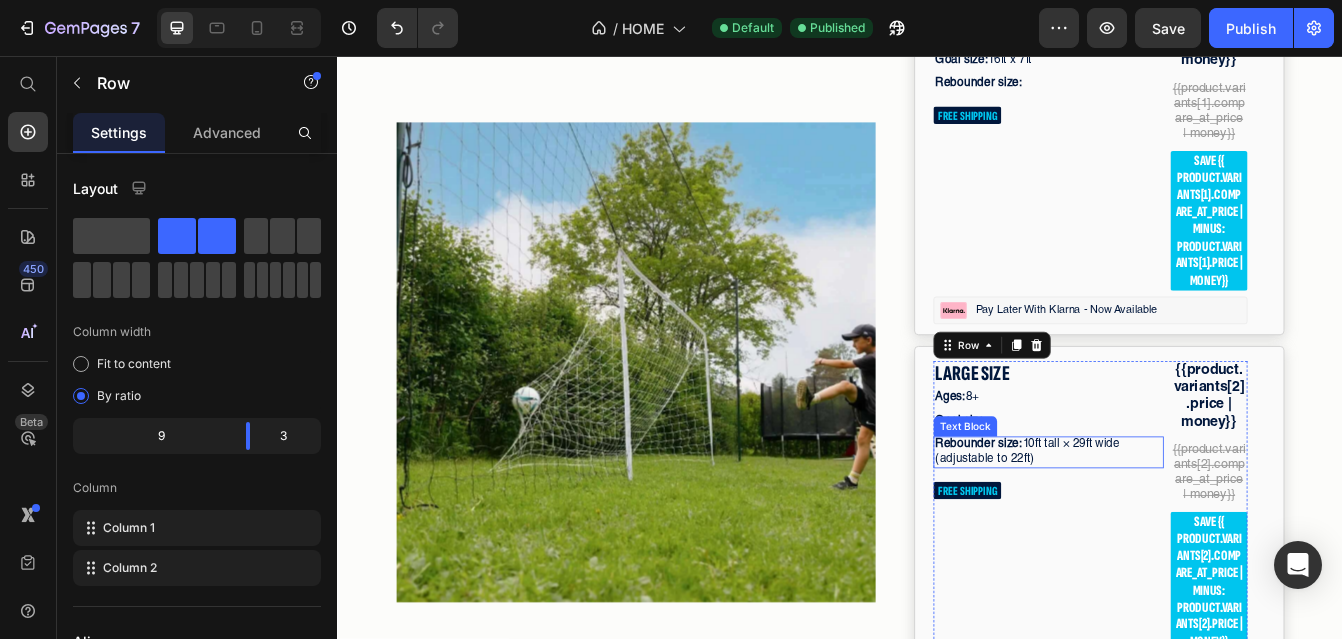 click on "Rebounder size:  10ft tall × 29ft wide (adjustable to 22ft)" at bounding box center (1185, 530) 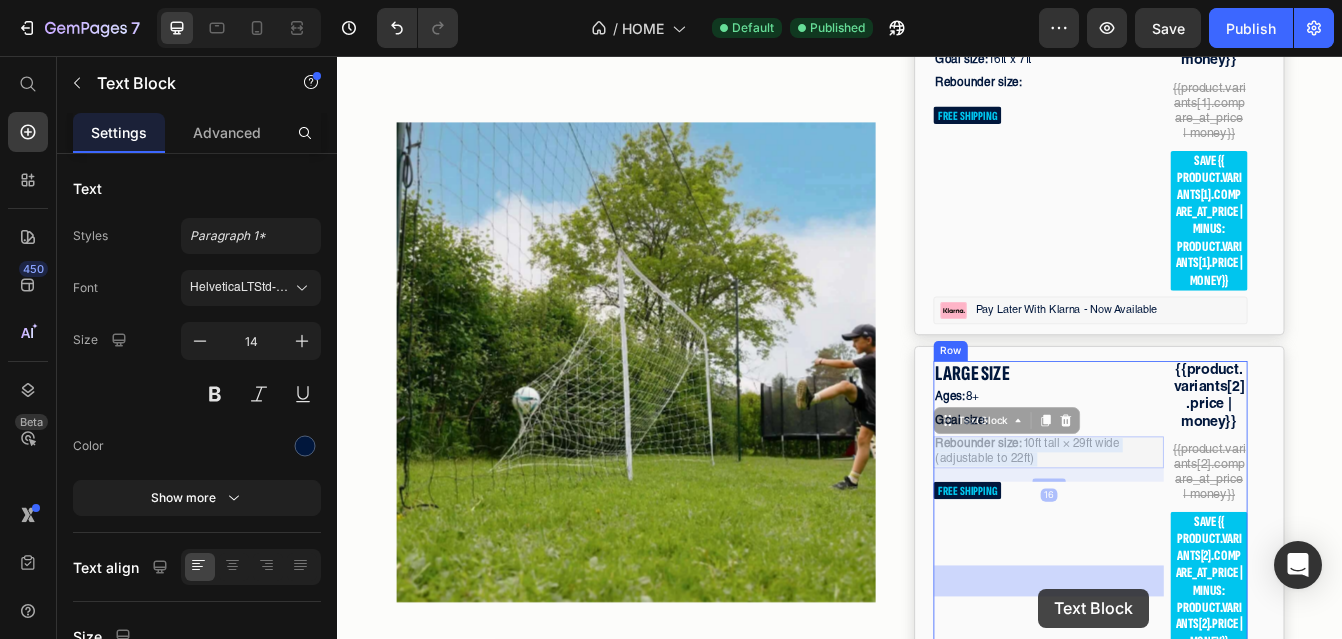 drag, startPoint x: 1159, startPoint y: 668, endPoint x: 1174, endPoint y: 693, distance: 29.15476 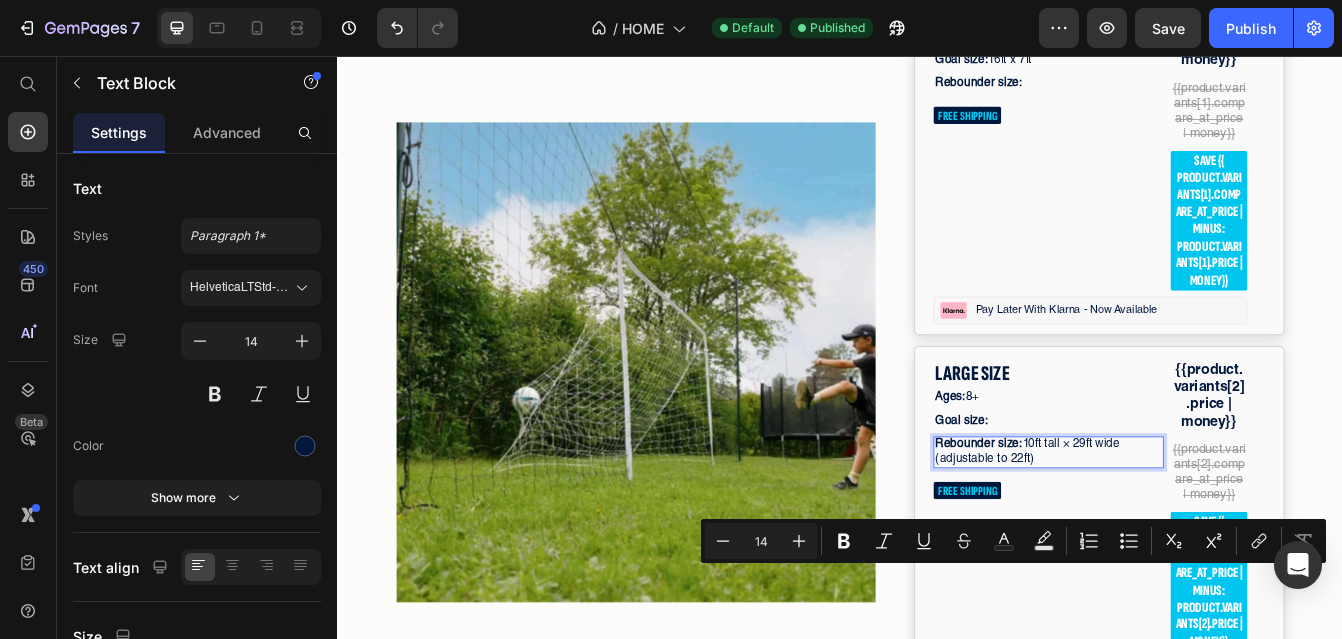 drag, startPoint x: 1175, startPoint y: 685, endPoint x: 1157, endPoint y: 668, distance: 24.758837 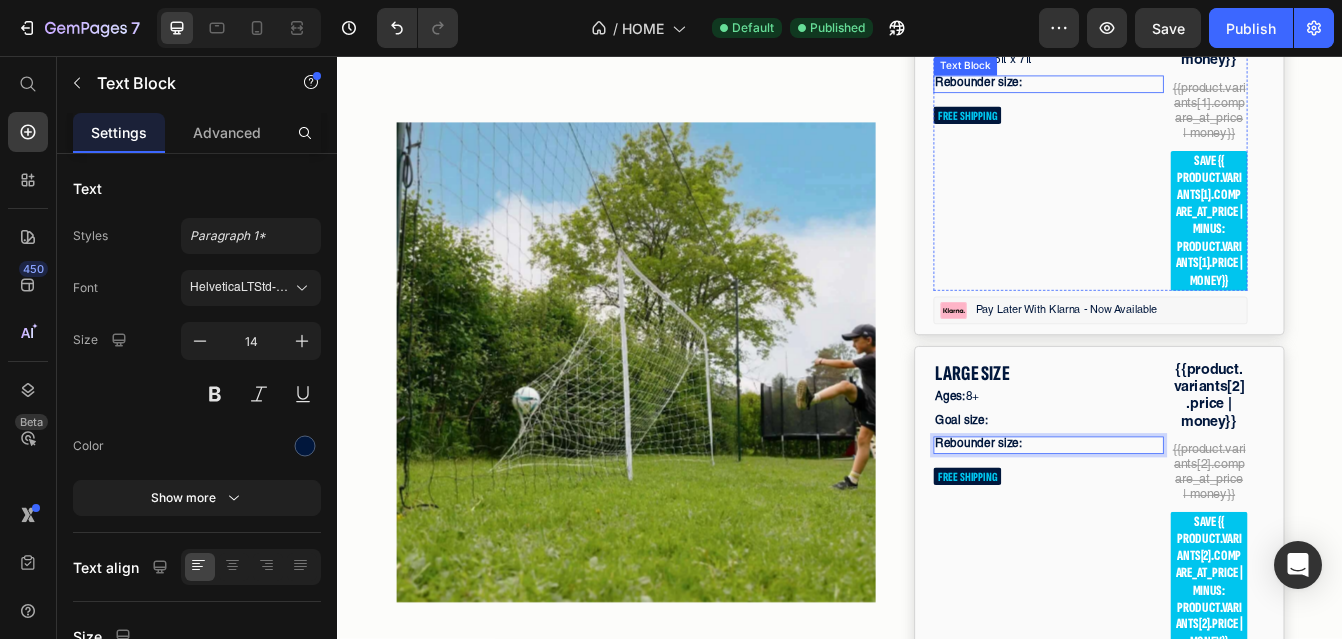click on "Rebounder size:" at bounding box center [1185, 90] 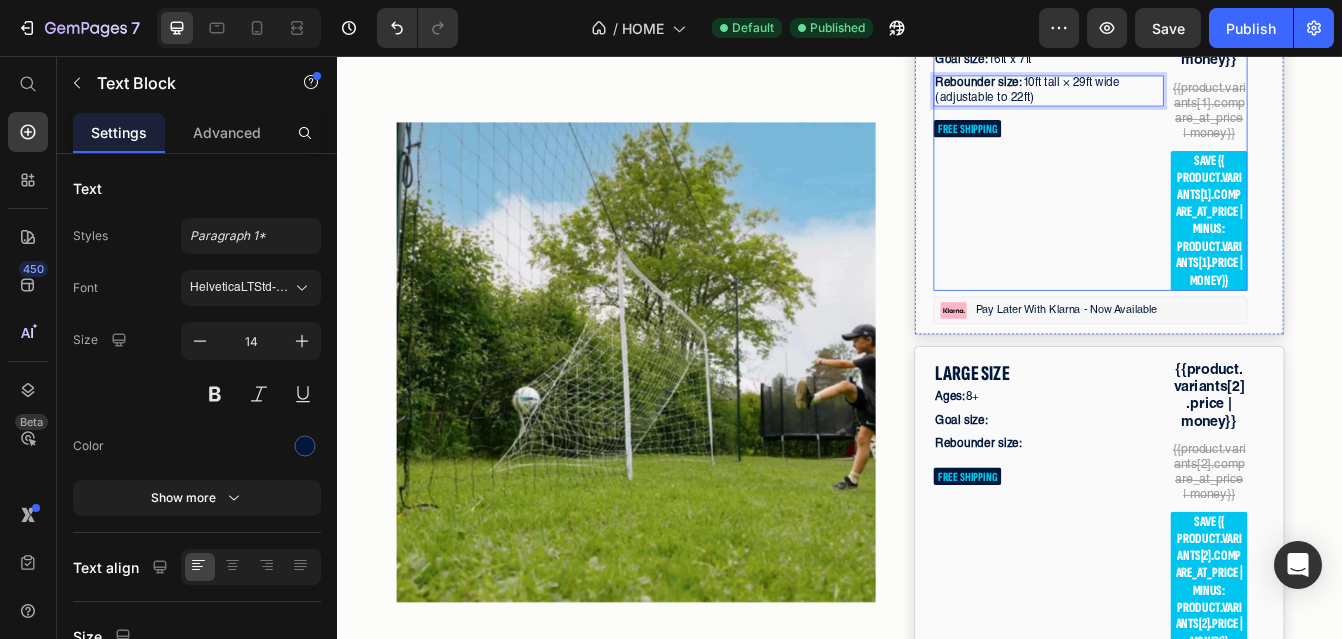 scroll, scrollTop: 6156, scrollLeft: 0, axis: vertical 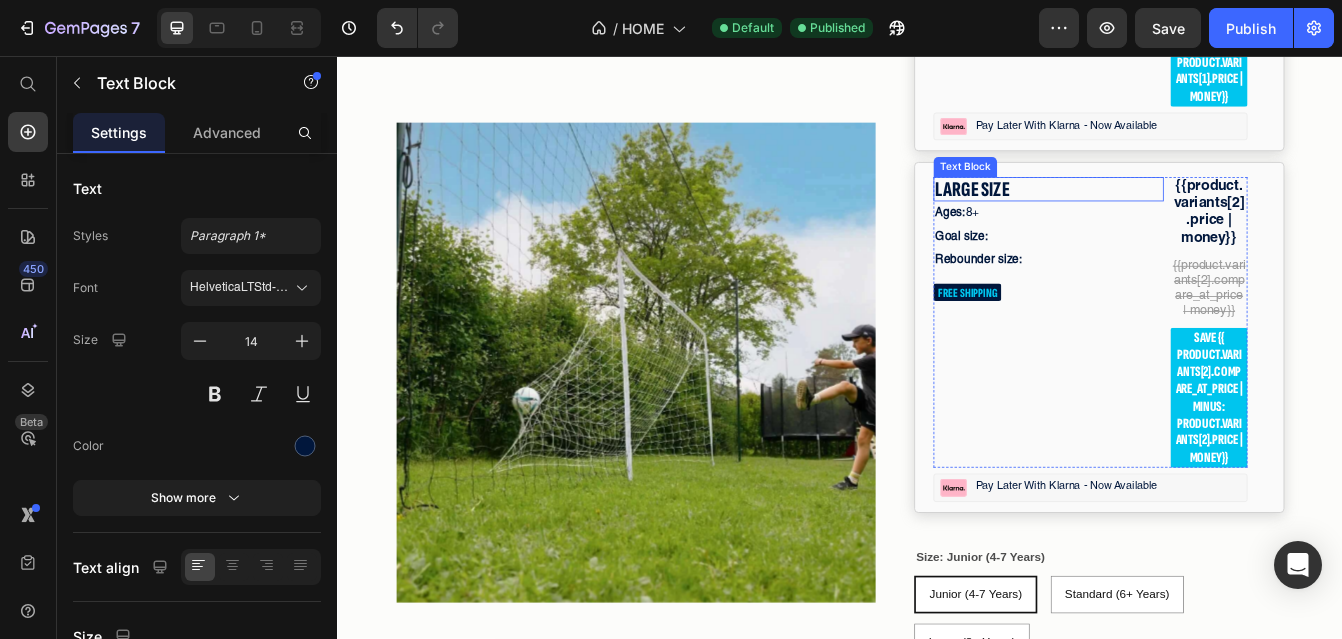 click on "LARGE SIZE" at bounding box center (1185, 215) 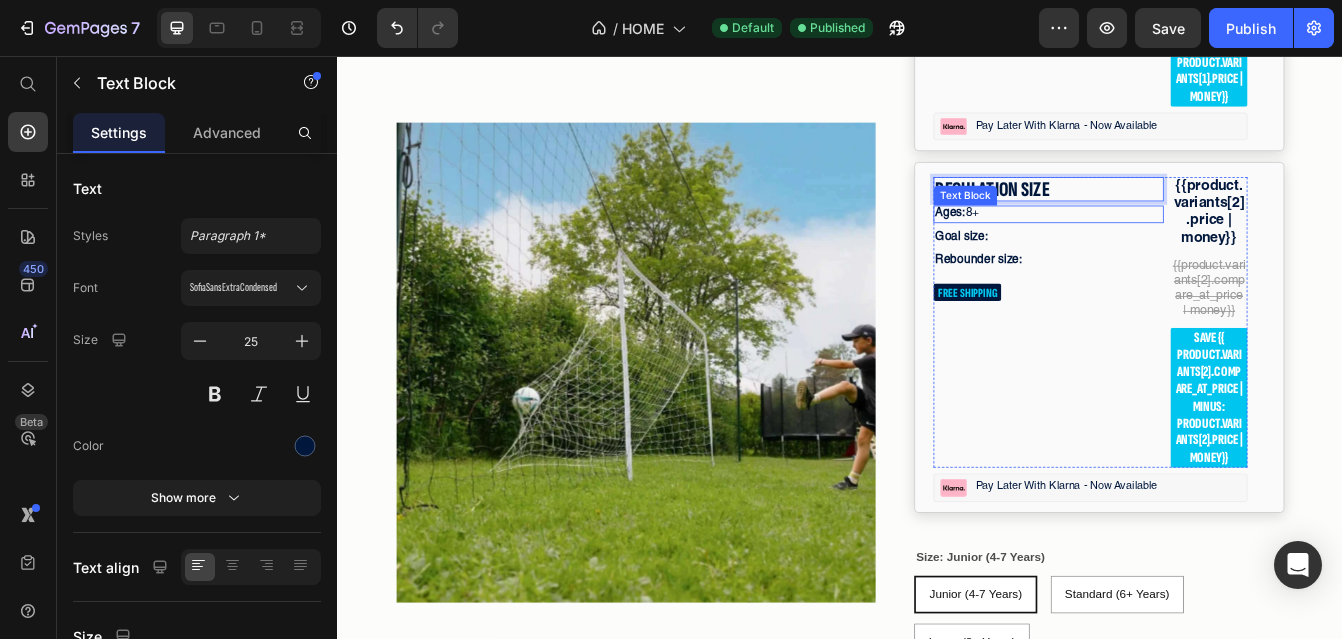 click on "Ages:  8+" at bounding box center (1185, 245) 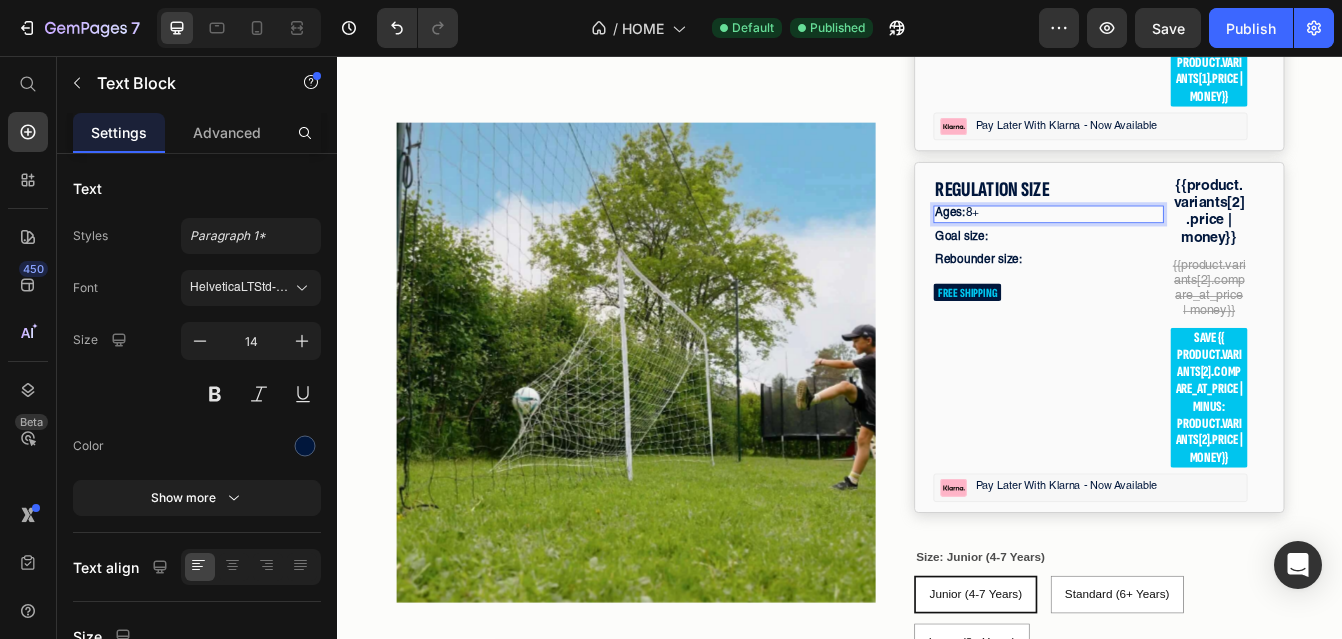 click on "Ages:  8+" at bounding box center (1185, 245) 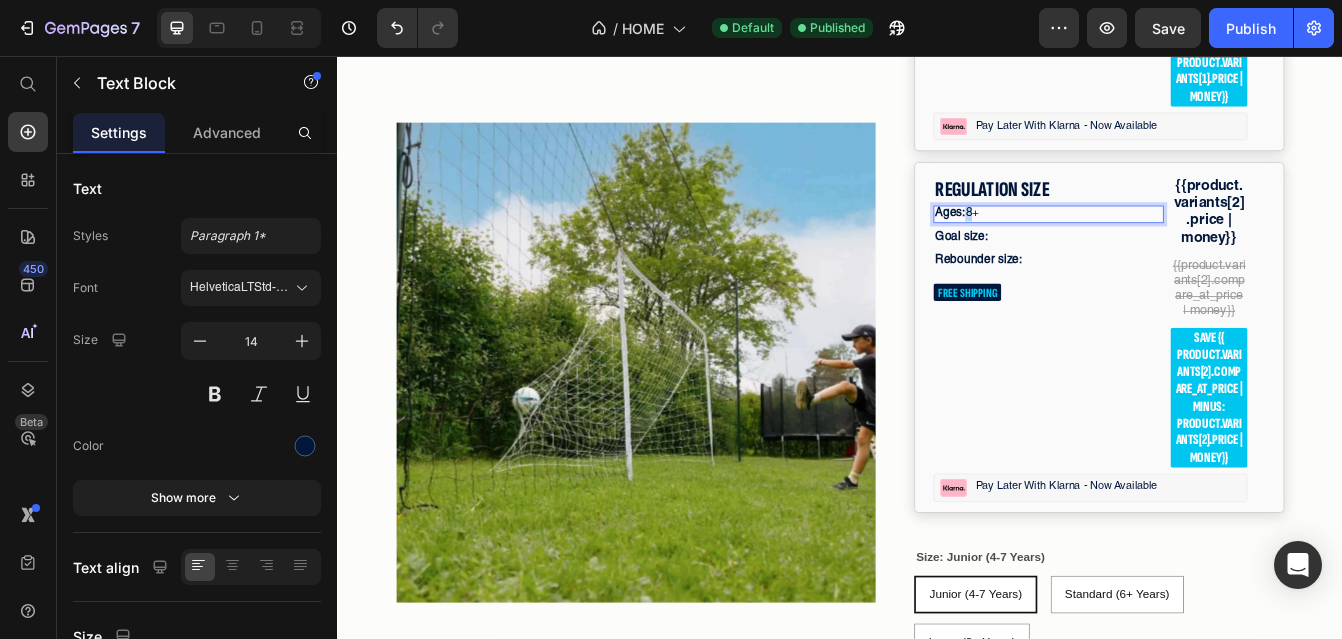 click on "Ages:  8+" at bounding box center (1185, 245) 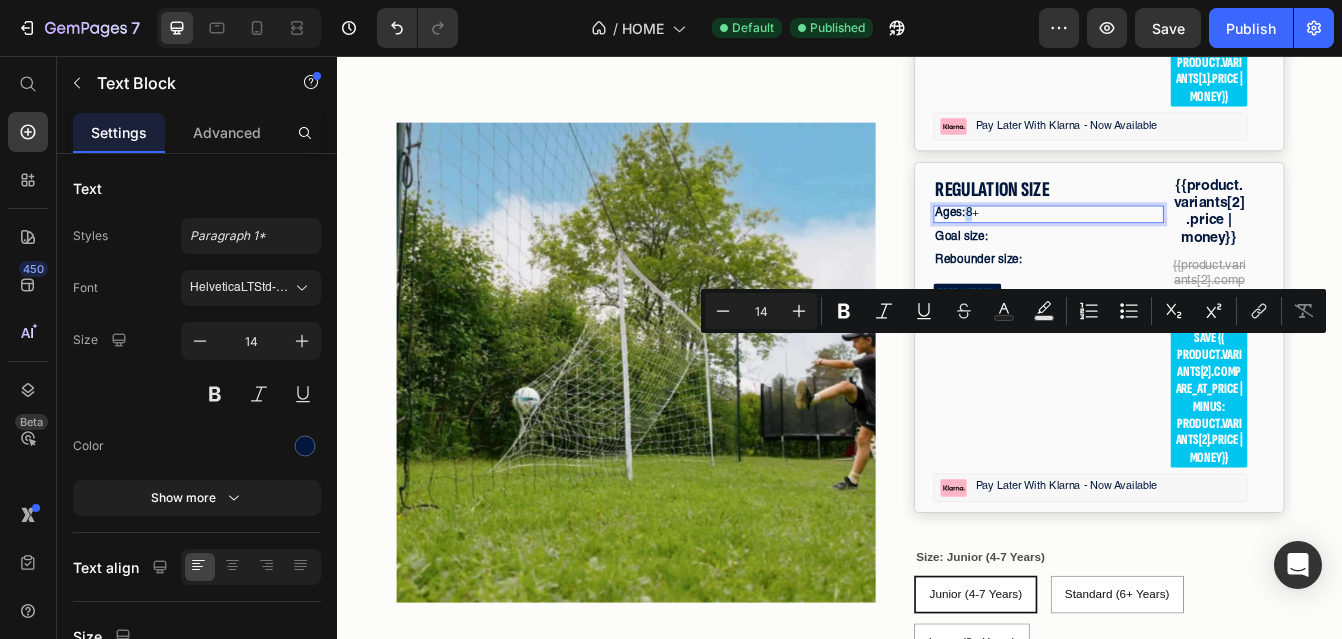 click on "Ages:  8+" at bounding box center [1185, 245] 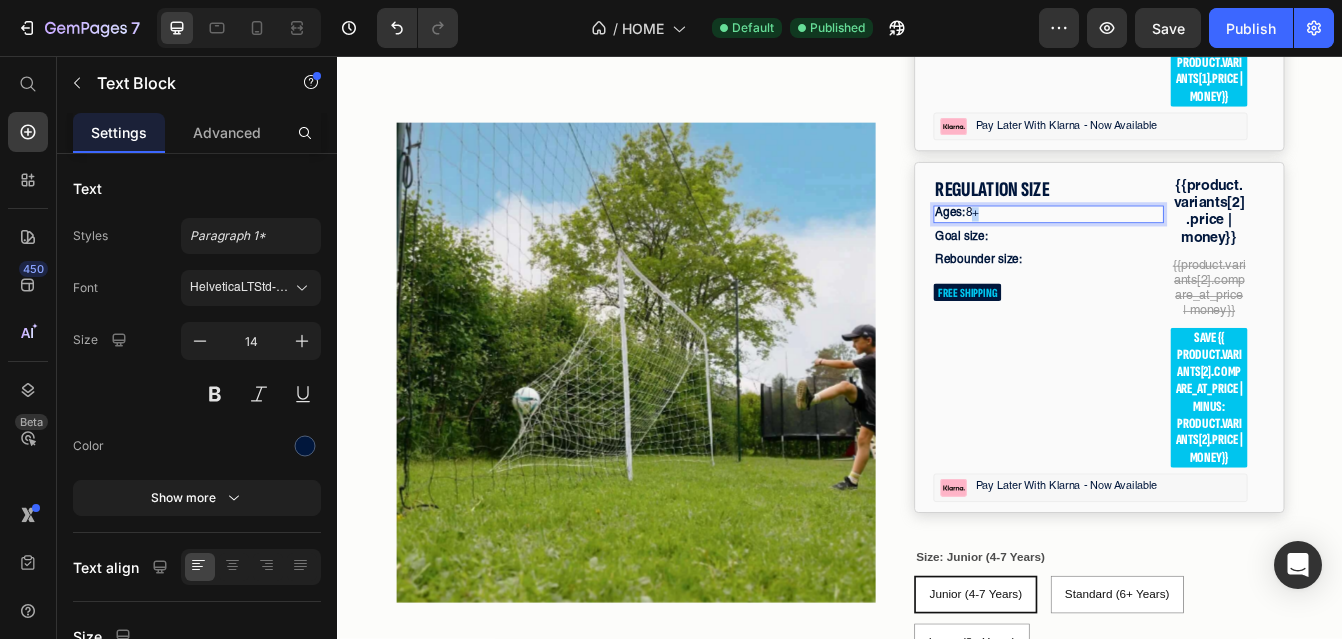 click on "Ages:  8+" at bounding box center (1185, 245) 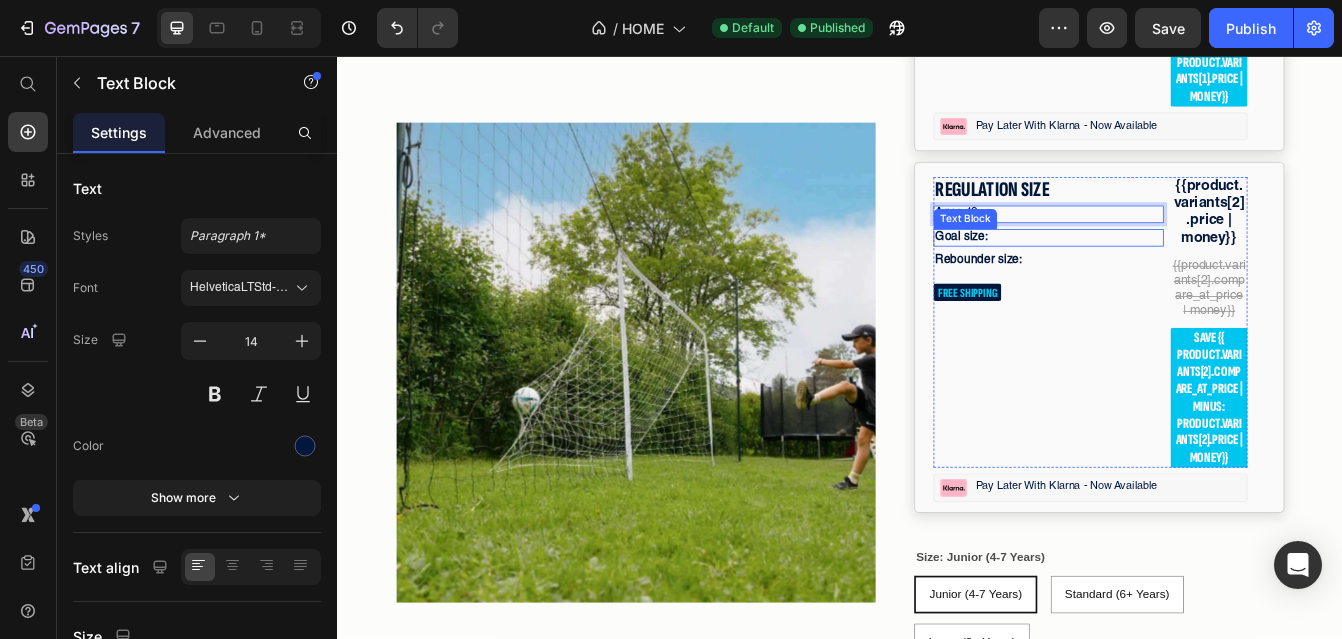 click on "Goal size:" at bounding box center [1185, 273] 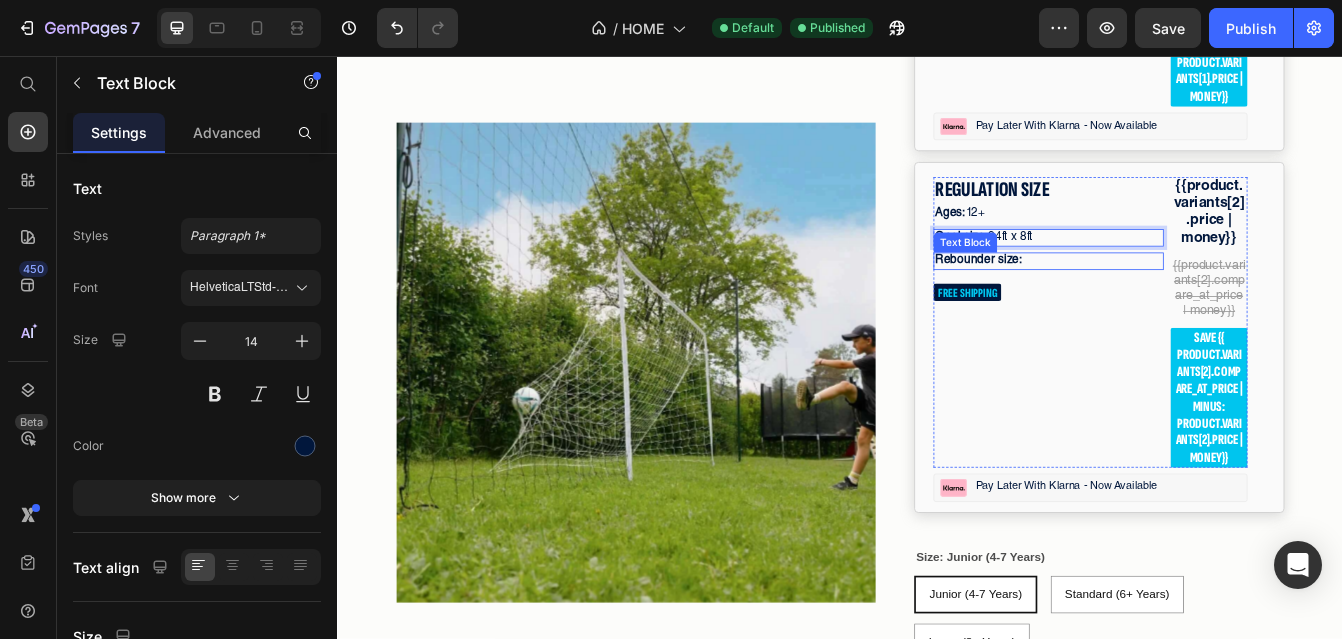 click on "Rebounder size:" at bounding box center [1185, 301] 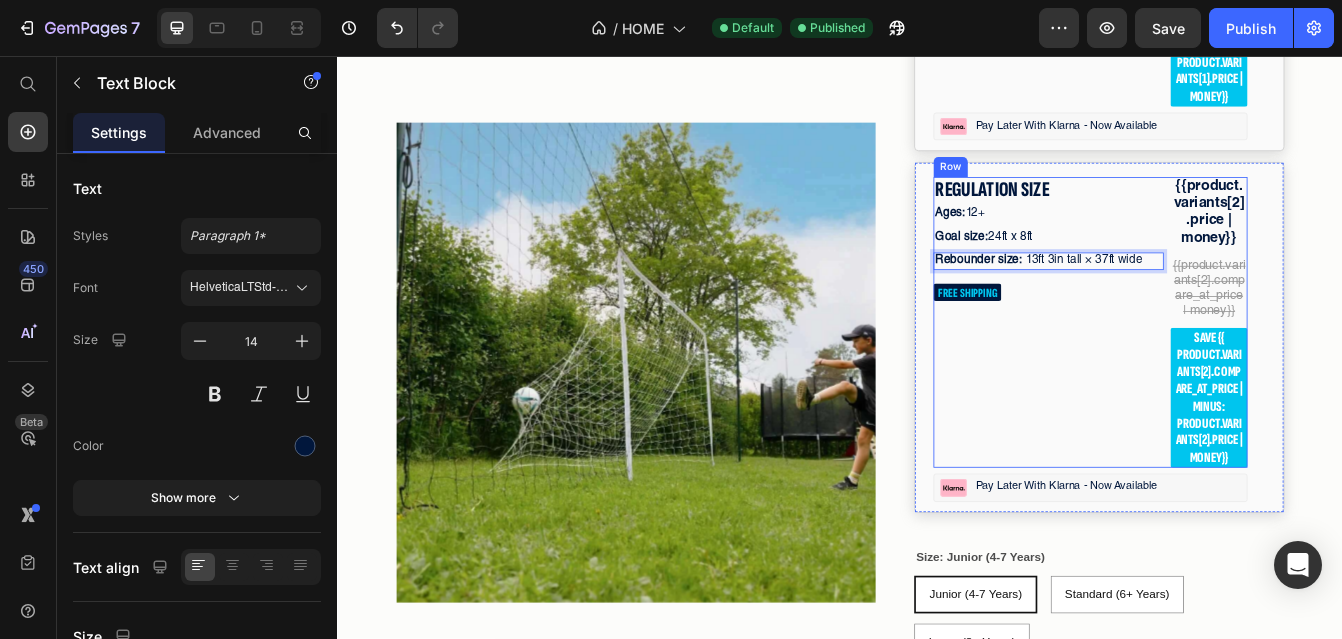 click on "REGULATION SIZE Text Block Ages:  12+ Text Block Goal size:  24ft x 8ft Text Block Rebounder size:   13ft 3in tall × 37ft wide Text Block   16 FREE SHIPPING Text Block" at bounding box center [1185, 374] 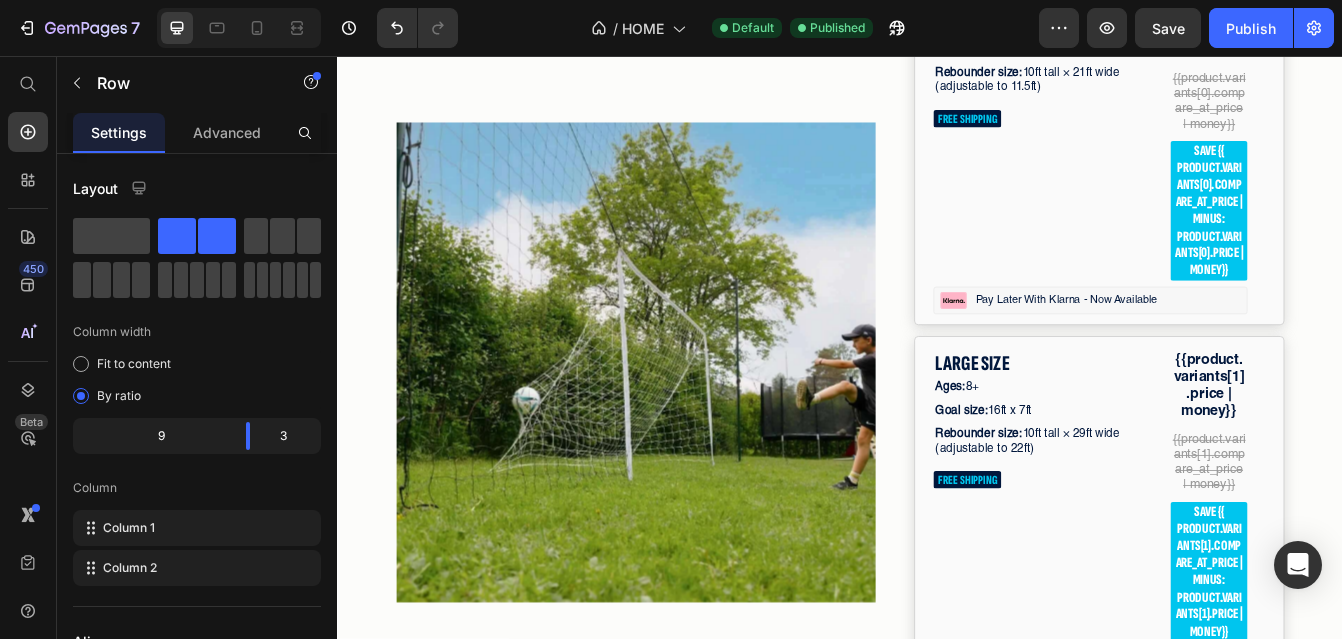 scroll, scrollTop: 5516, scrollLeft: 0, axis: vertical 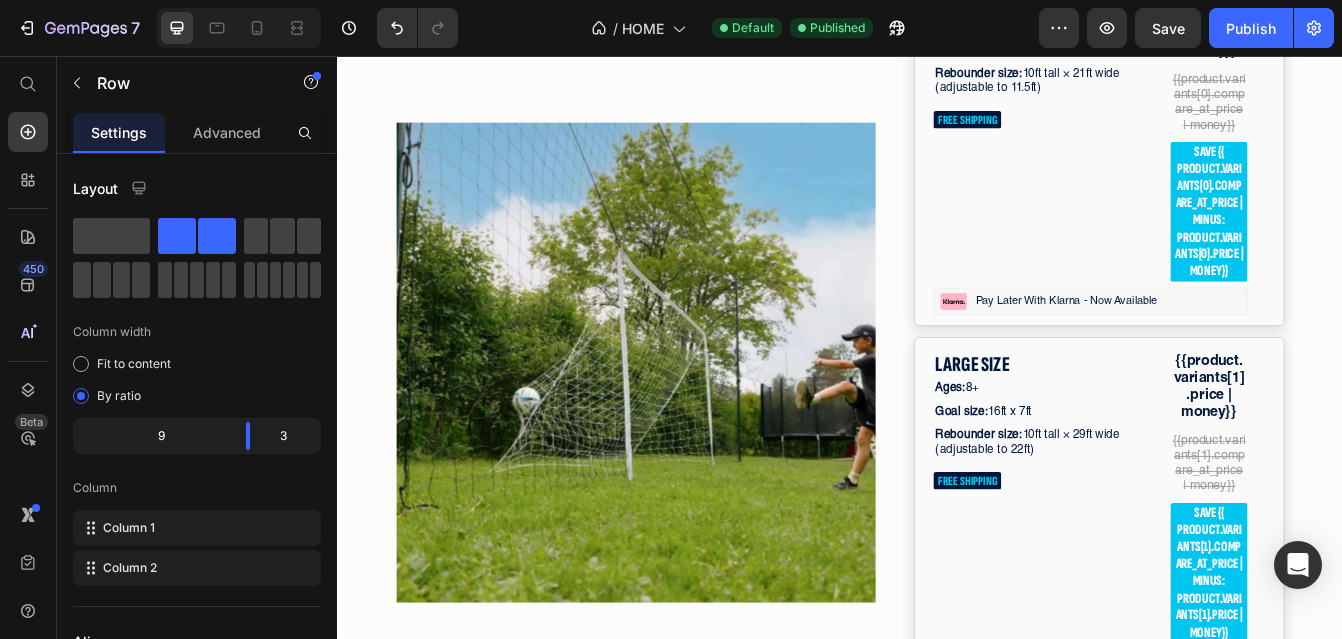 drag, startPoint x: 1241, startPoint y: 28, endPoint x: 822, endPoint y: 2, distance: 419.8059 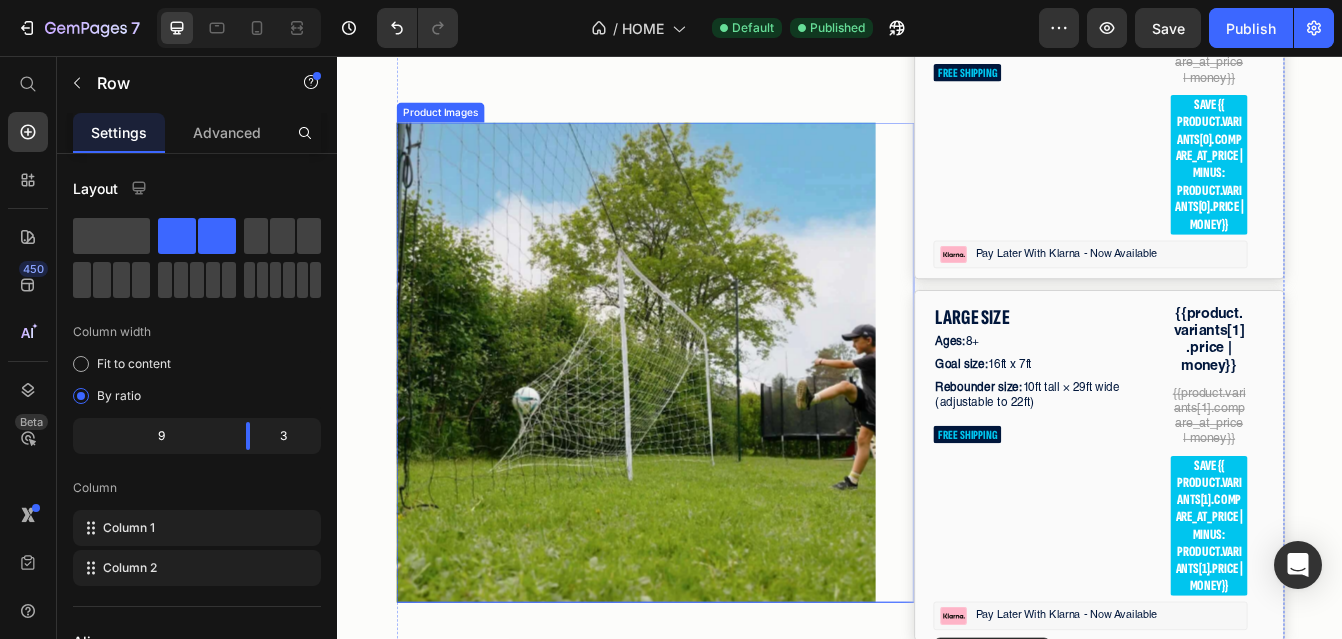 scroll, scrollTop: 4503, scrollLeft: 0, axis: vertical 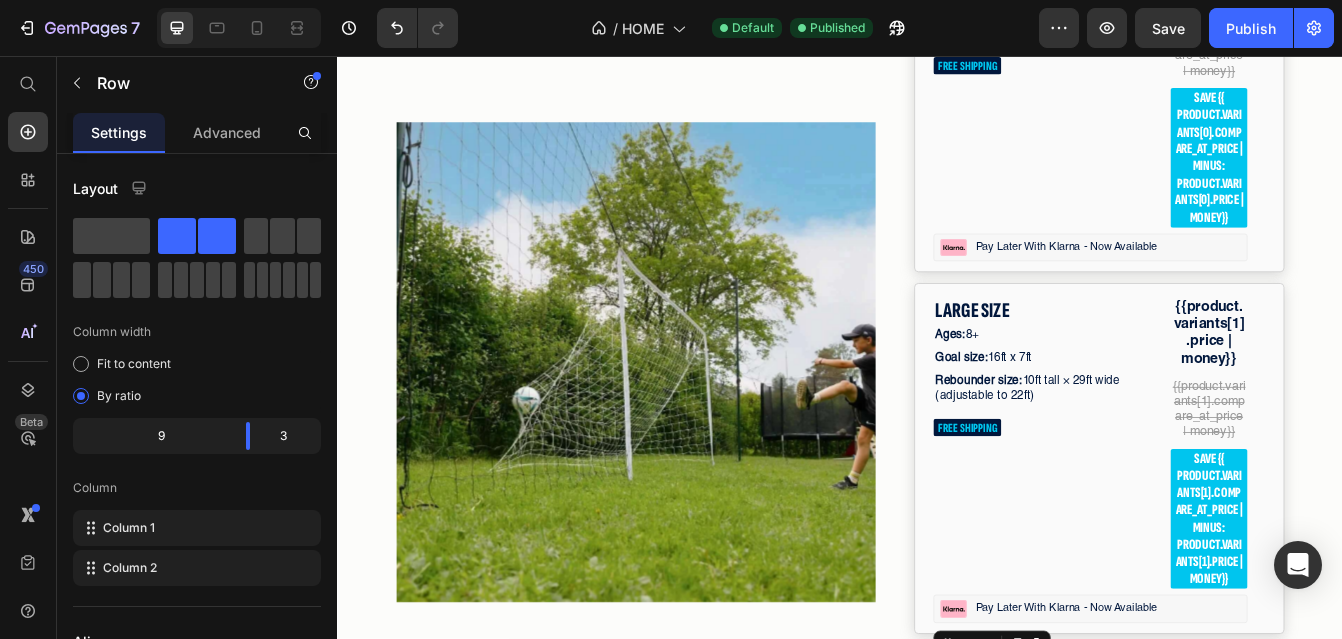 click at bounding box center [937, -641] 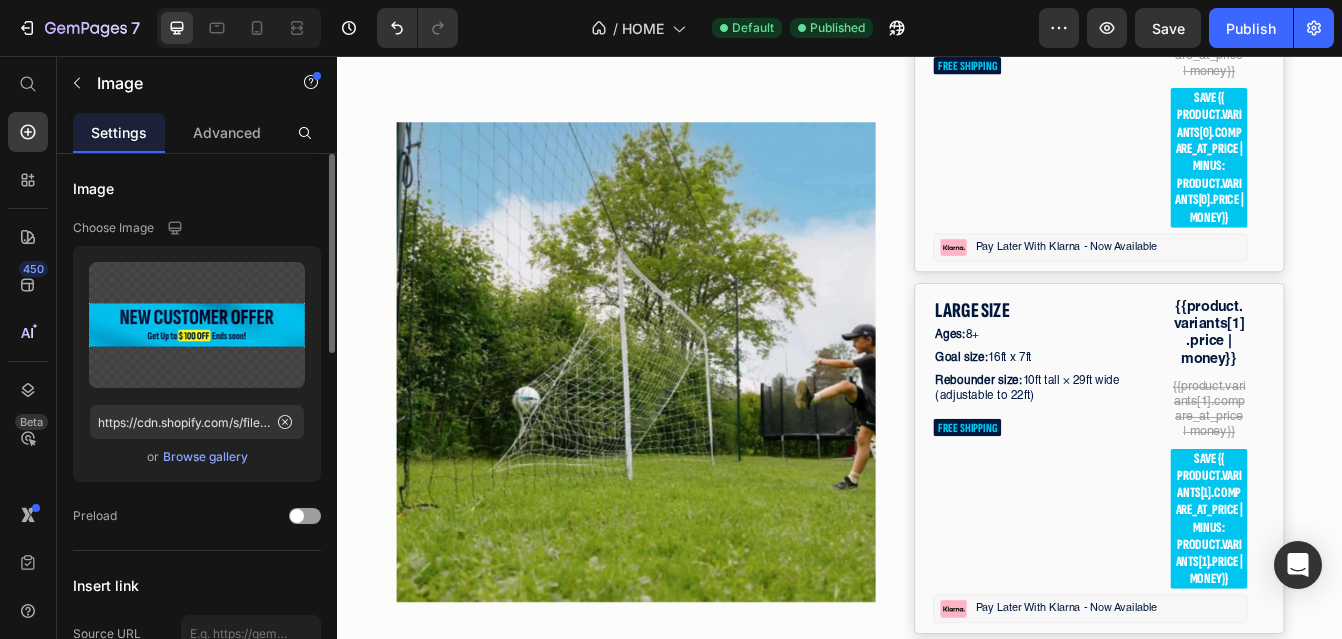 click on "Browse gallery" at bounding box center (205, 457) 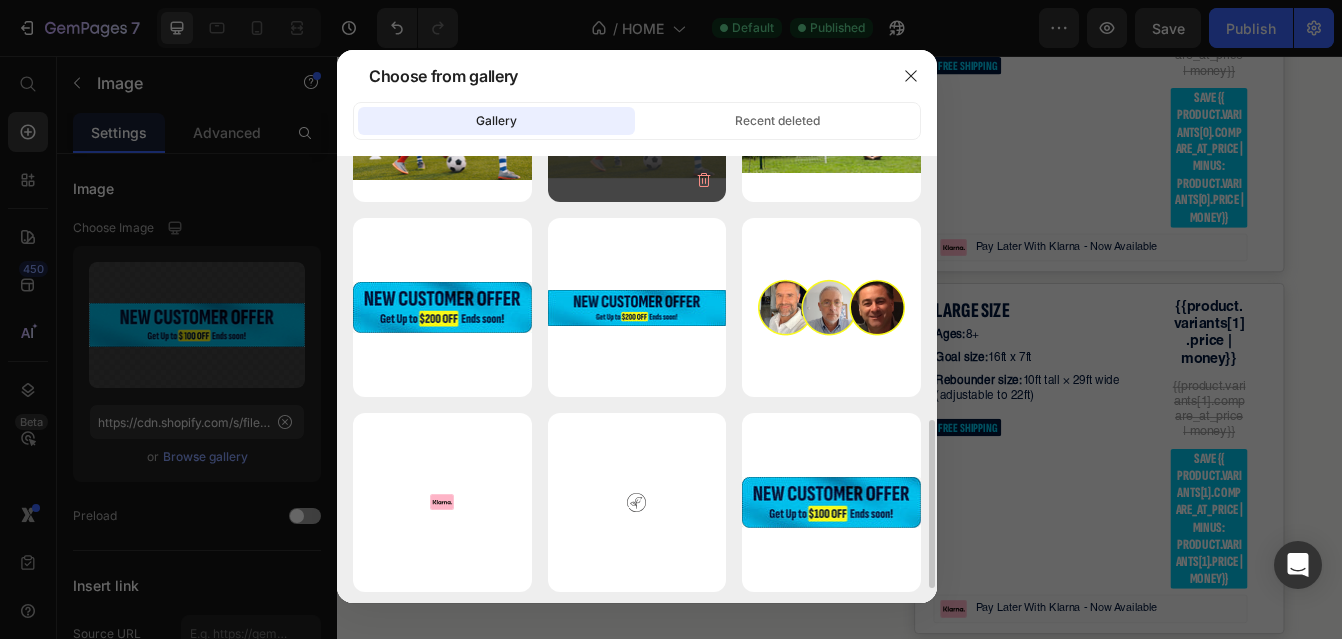 scroll, scrollTop: 453, scrollLeft: 0, axis: vertical 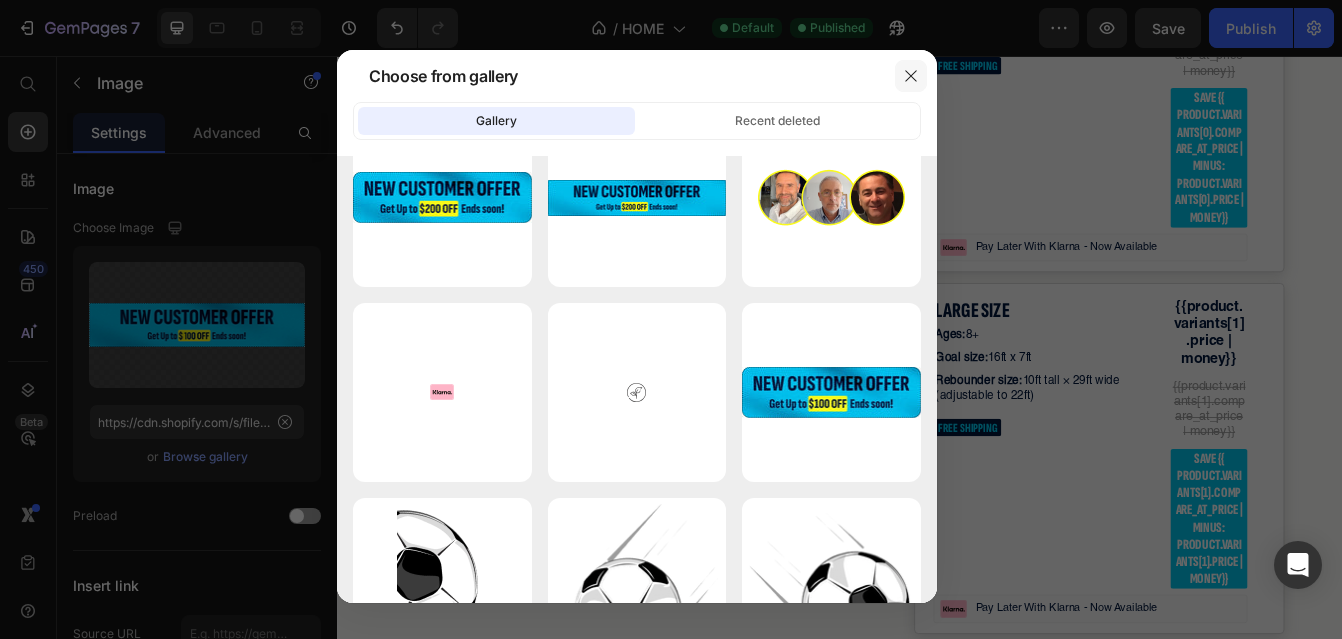 click 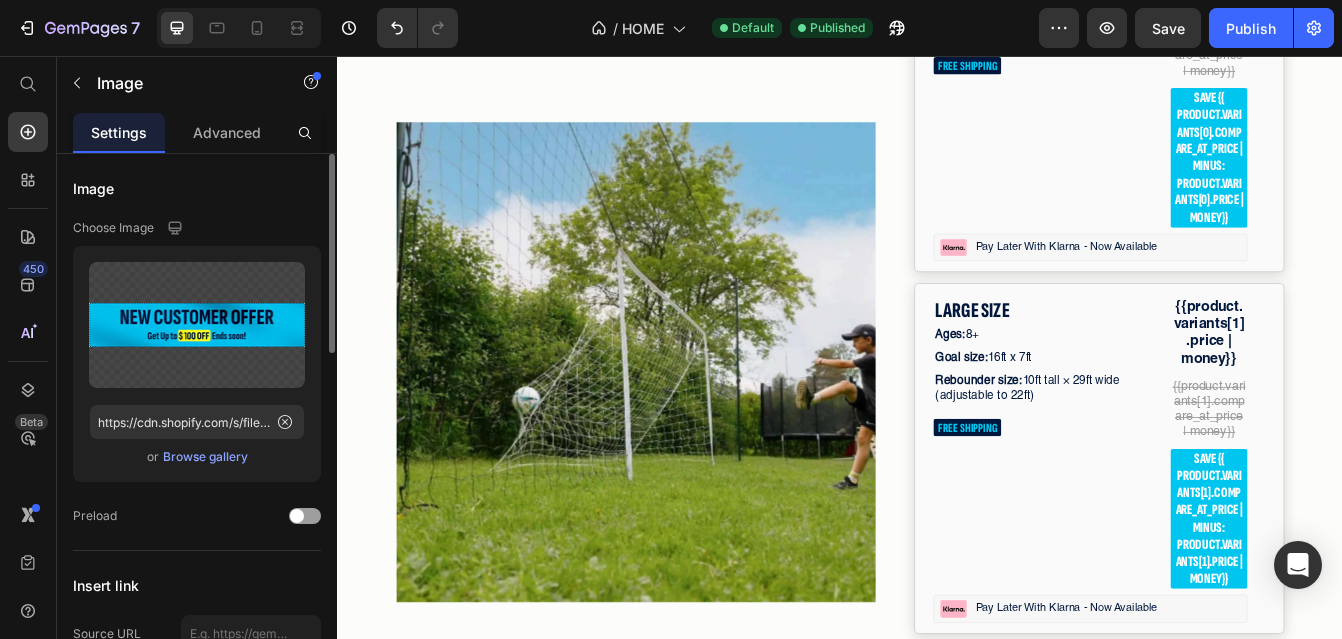 click on "Browse gallery" at bounding box center [205, 457] 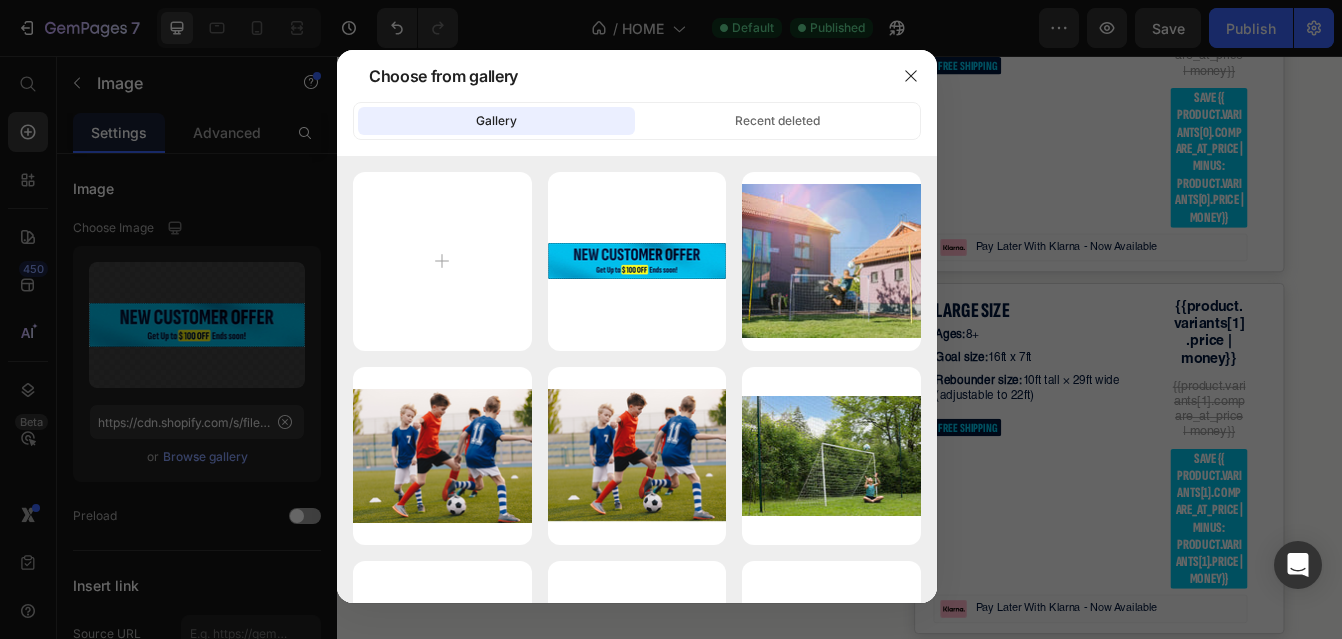 click at bounding box center (671, 319) 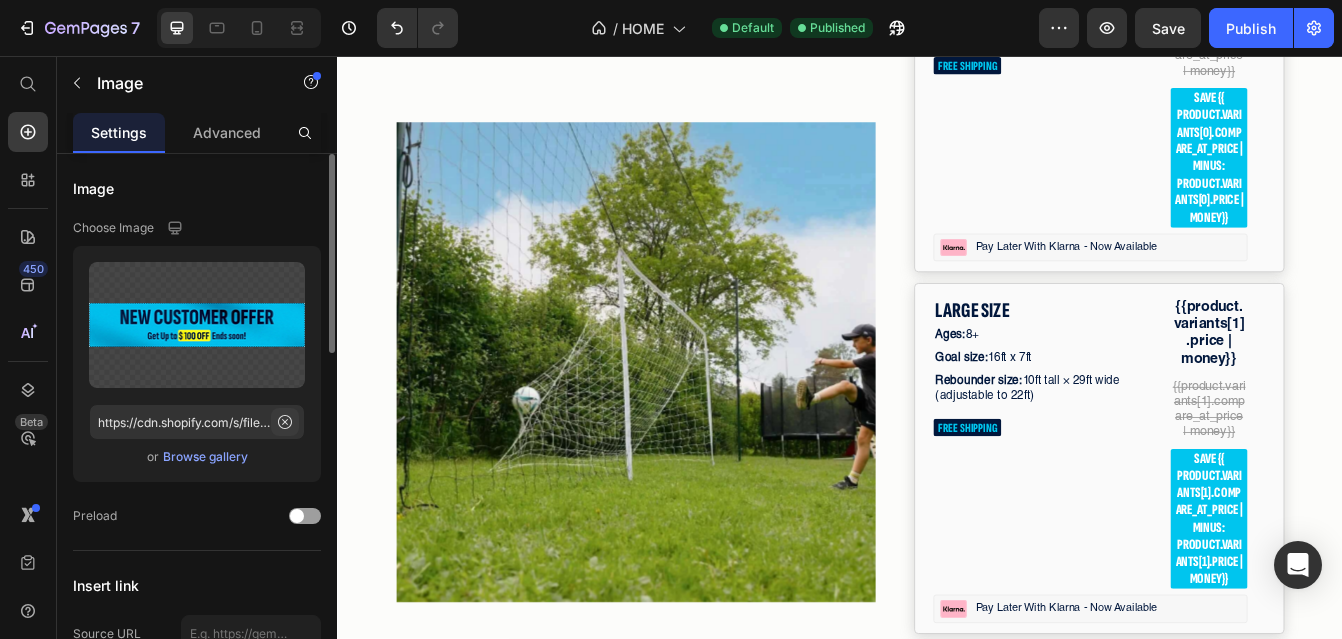click 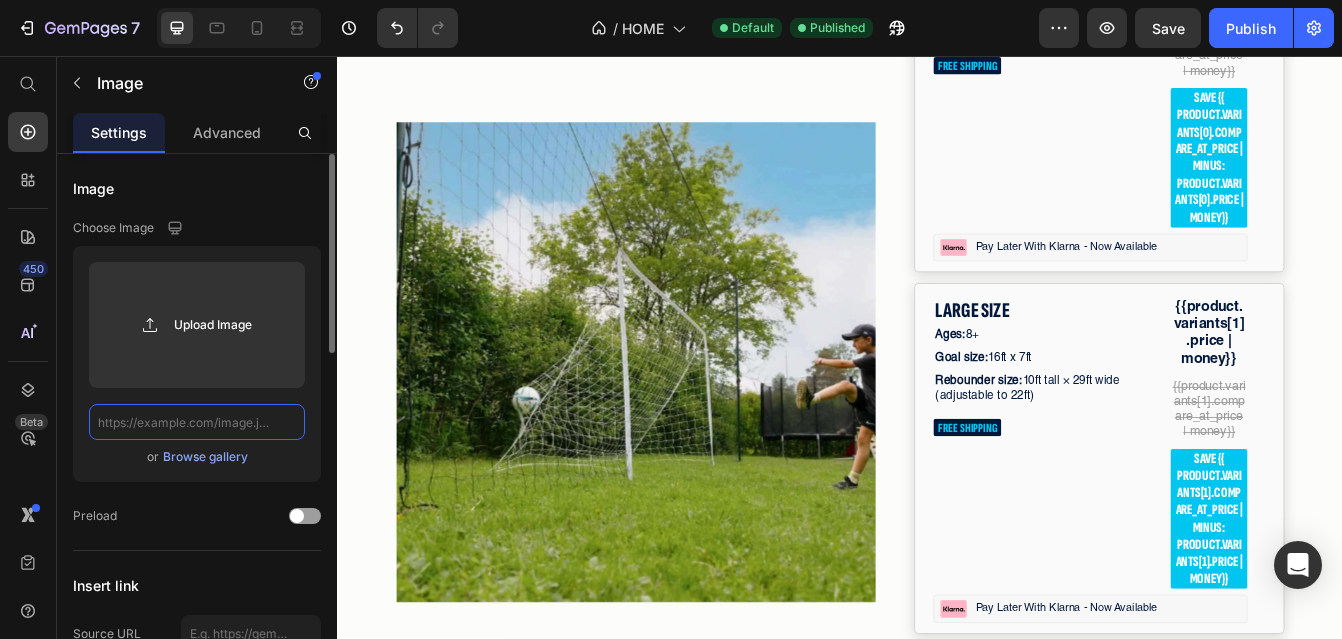 scroll, scrollTop: 0, scrollLeft: 0, axis: both 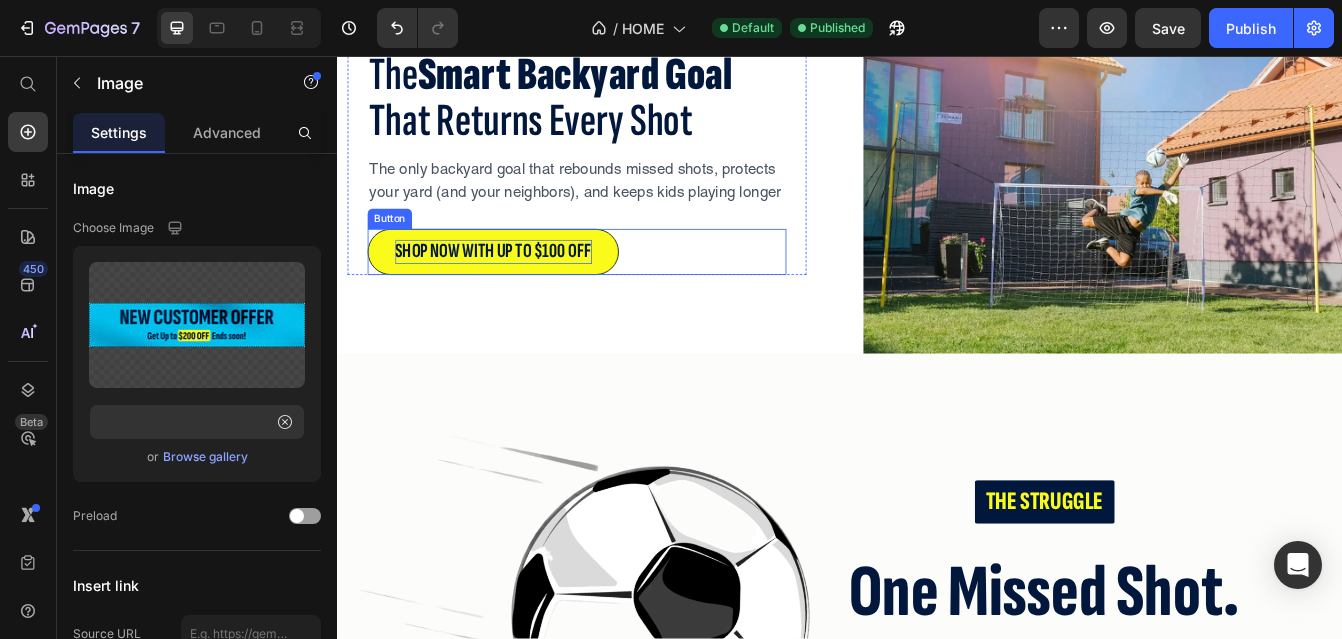 click on "SHOP NOW WITH UP TO $100 OFF" at bounding box center [523, 290] 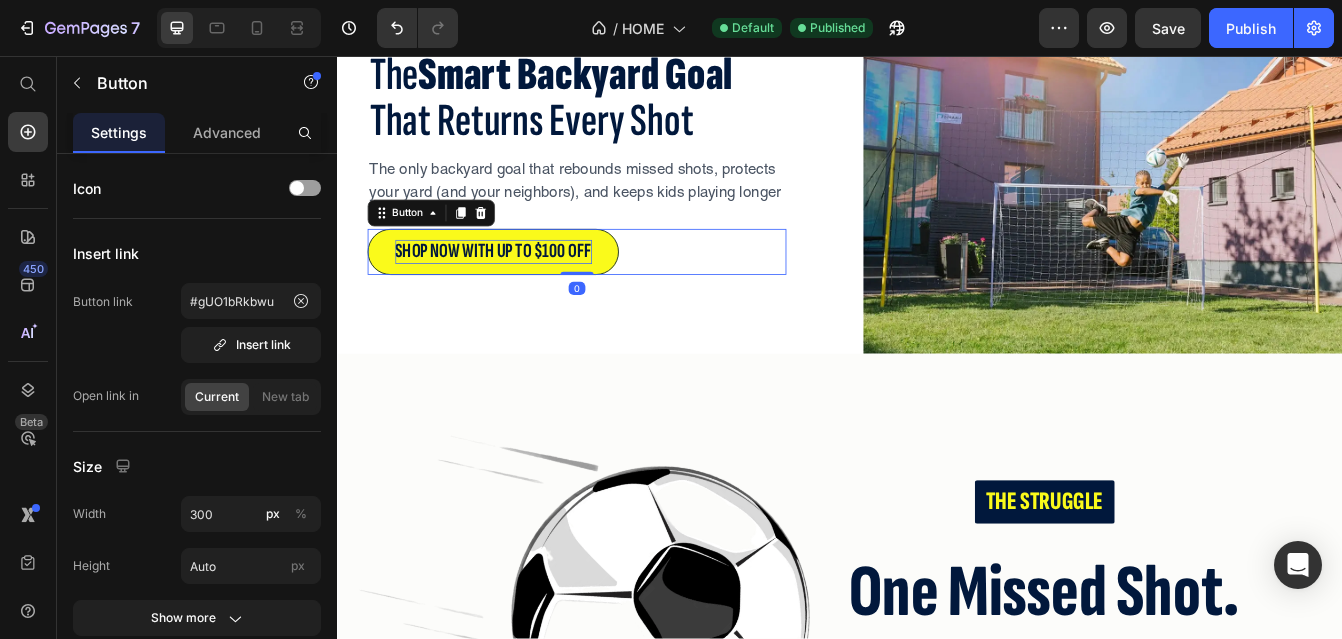 click on "SHOP NOW WITH UP TO $100 OFF" at bounding box center (523, 290) 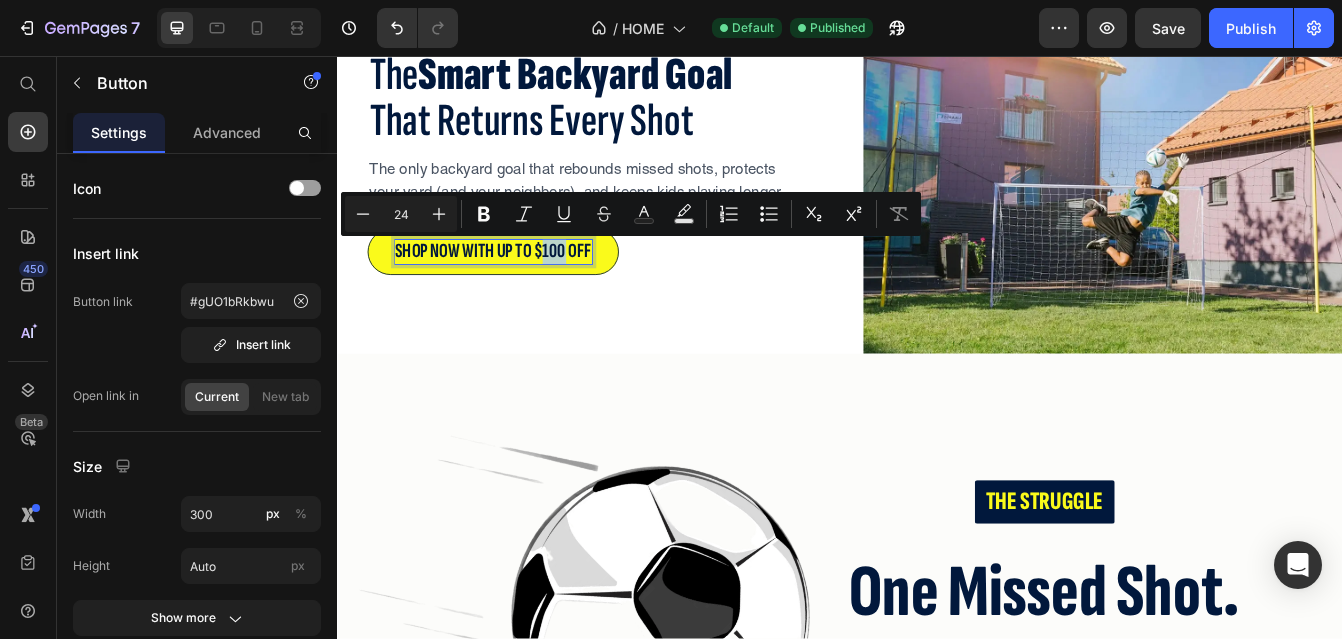 click on "SHOP NOW WITH UP TO $100 OFF" at bounding box center (523, 290) 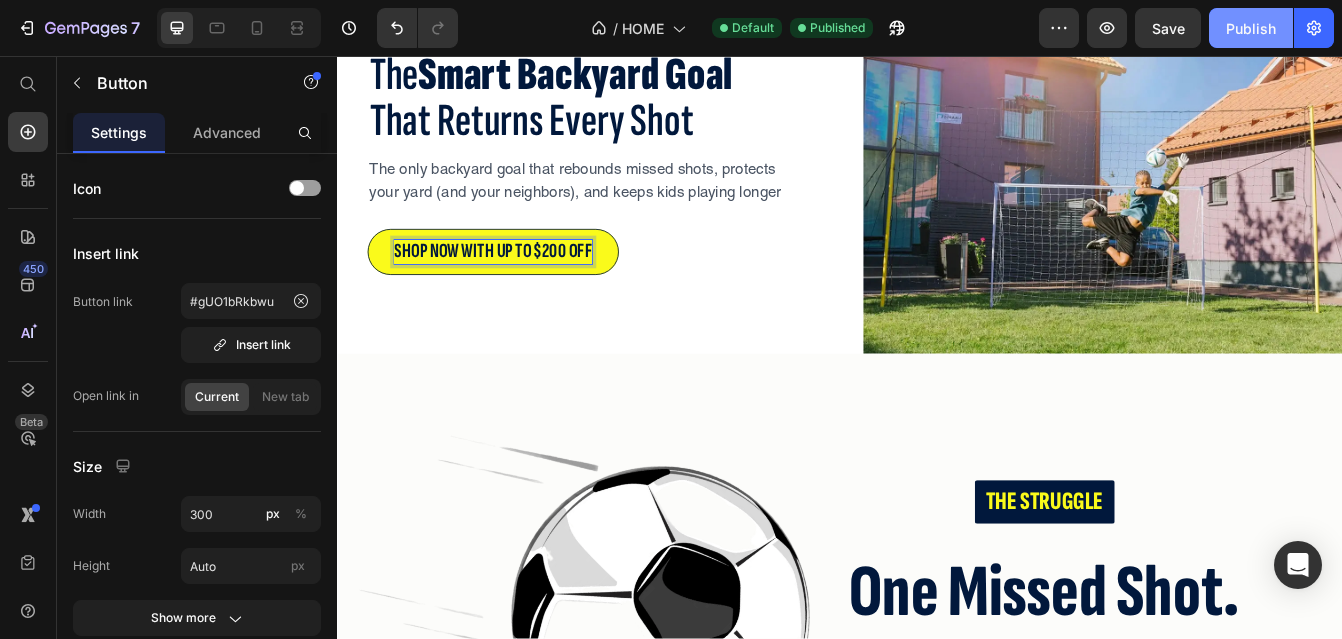 click on "Publish" 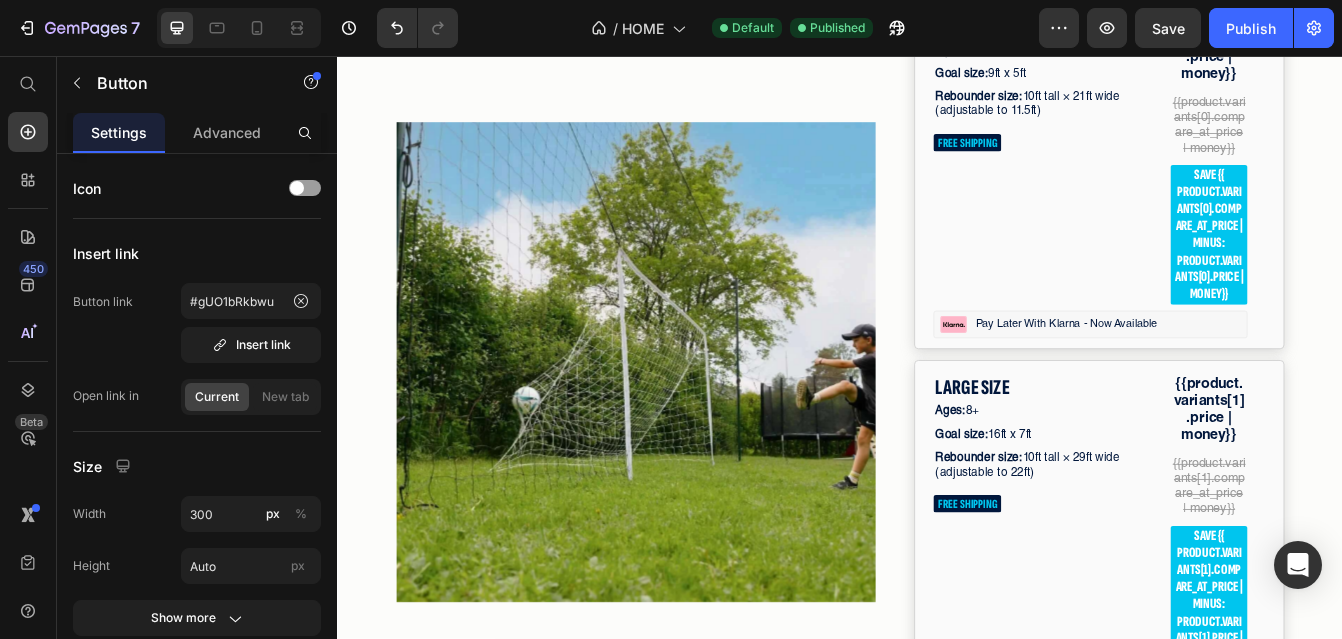 scroll, scrollTop: 5494, scrollLeft: 0, axis: vertical 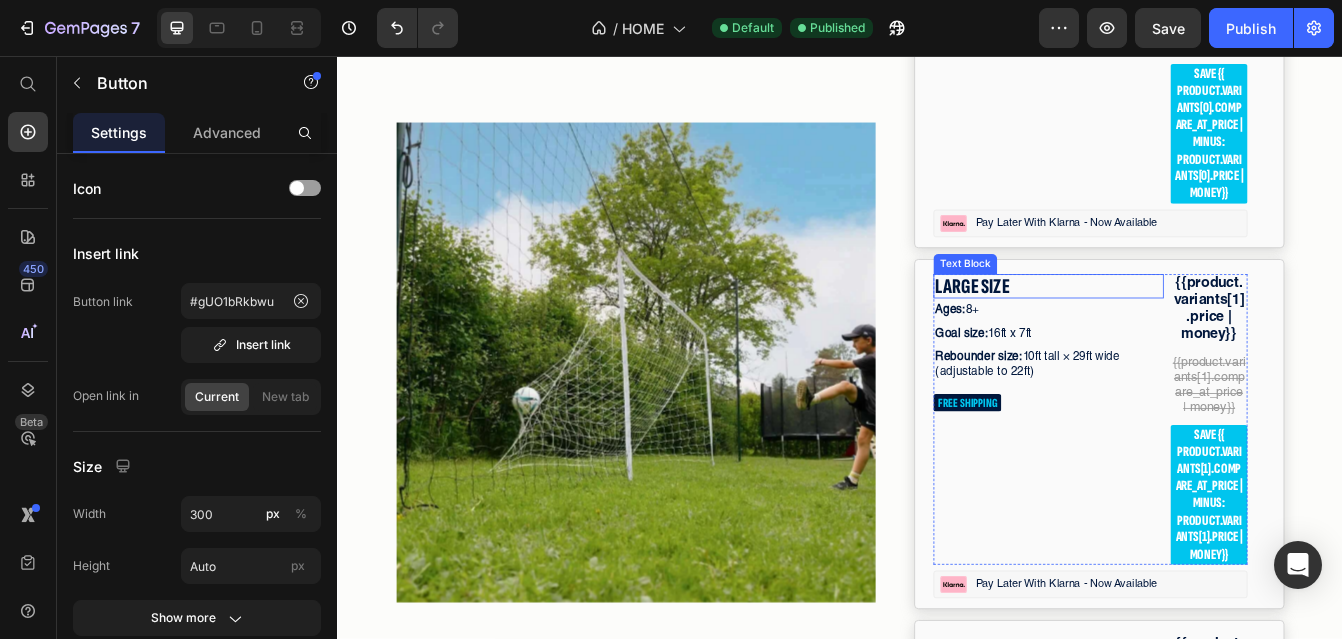 click on "LARGE SIZE" at bounding box center [1185, 331] 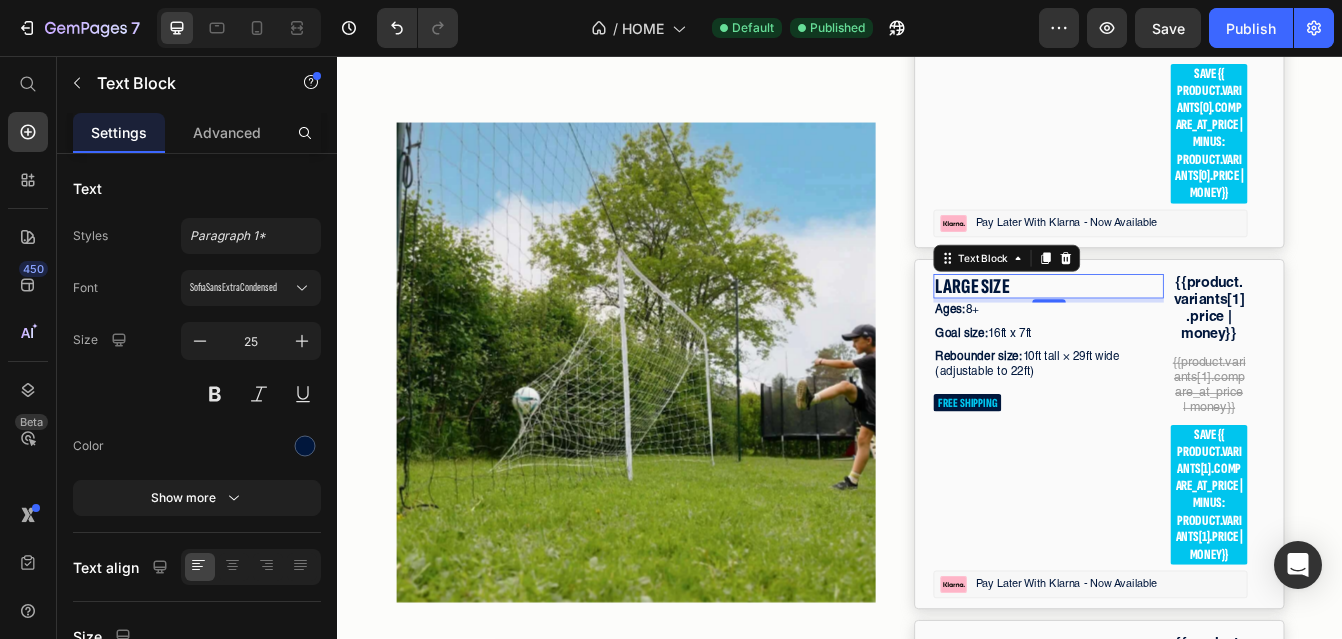 click on "LARGE SIZE" at bounding box center (1185, 331) 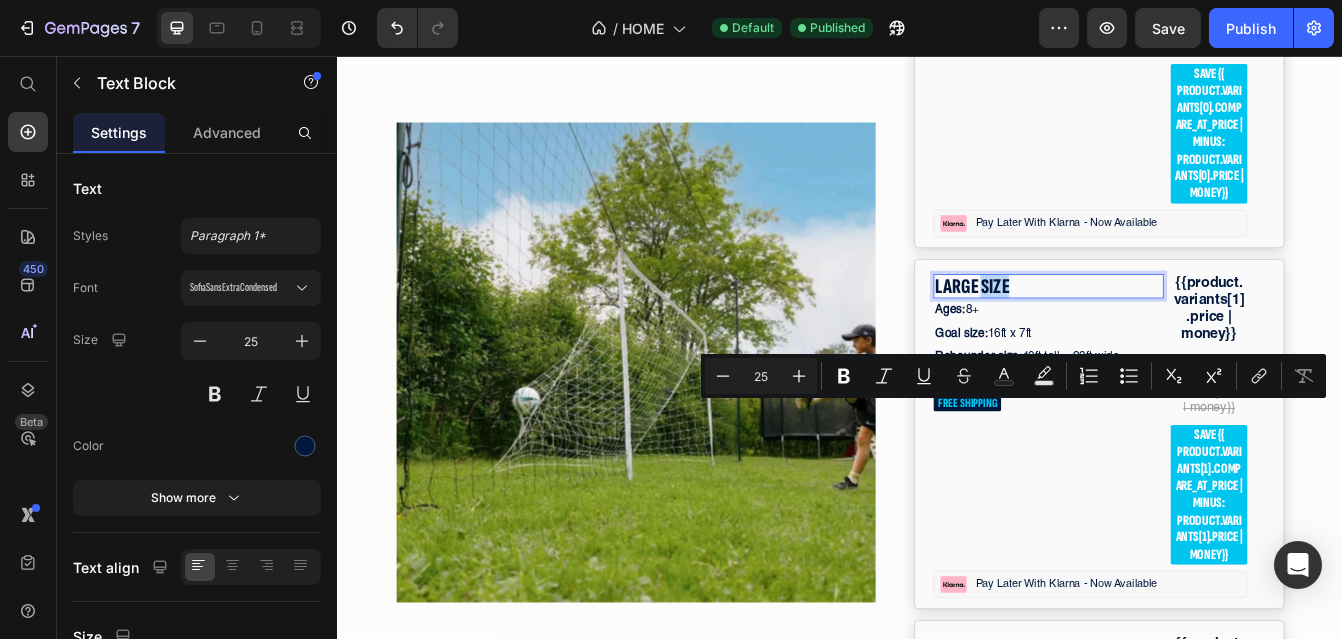 click on "LARGE SIZE" at bounding box center (1185, 331) 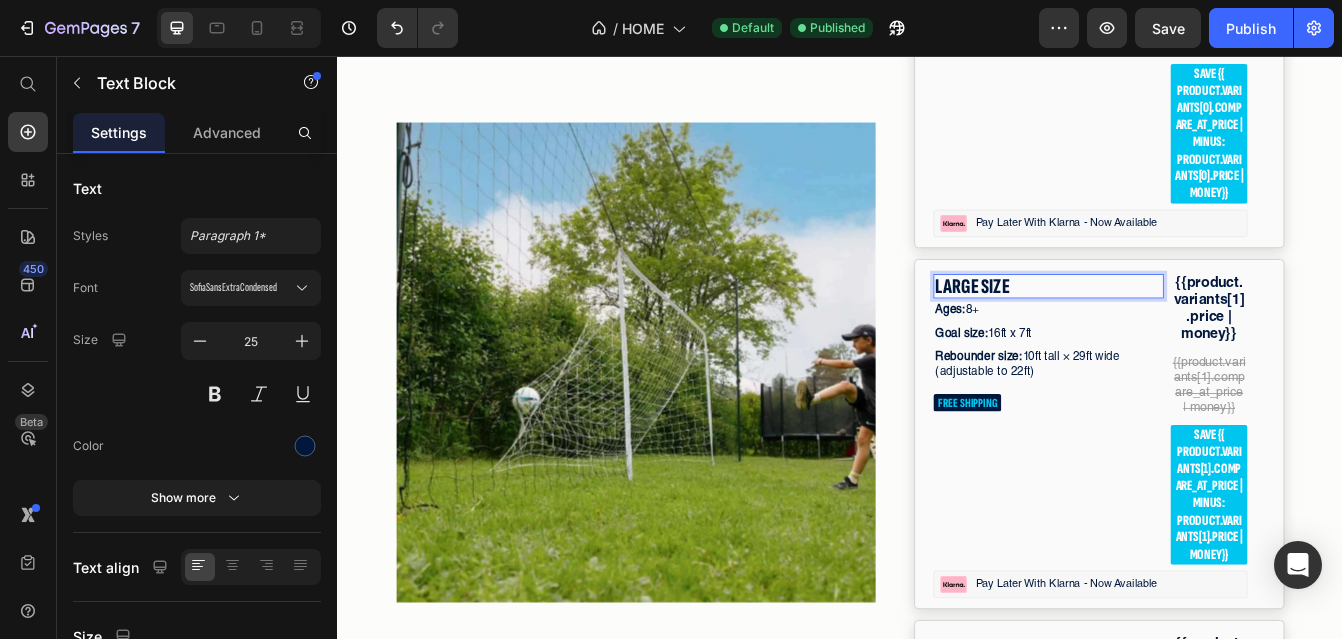 click on "LARGE SIZE" at bounding box center [1185, 331] 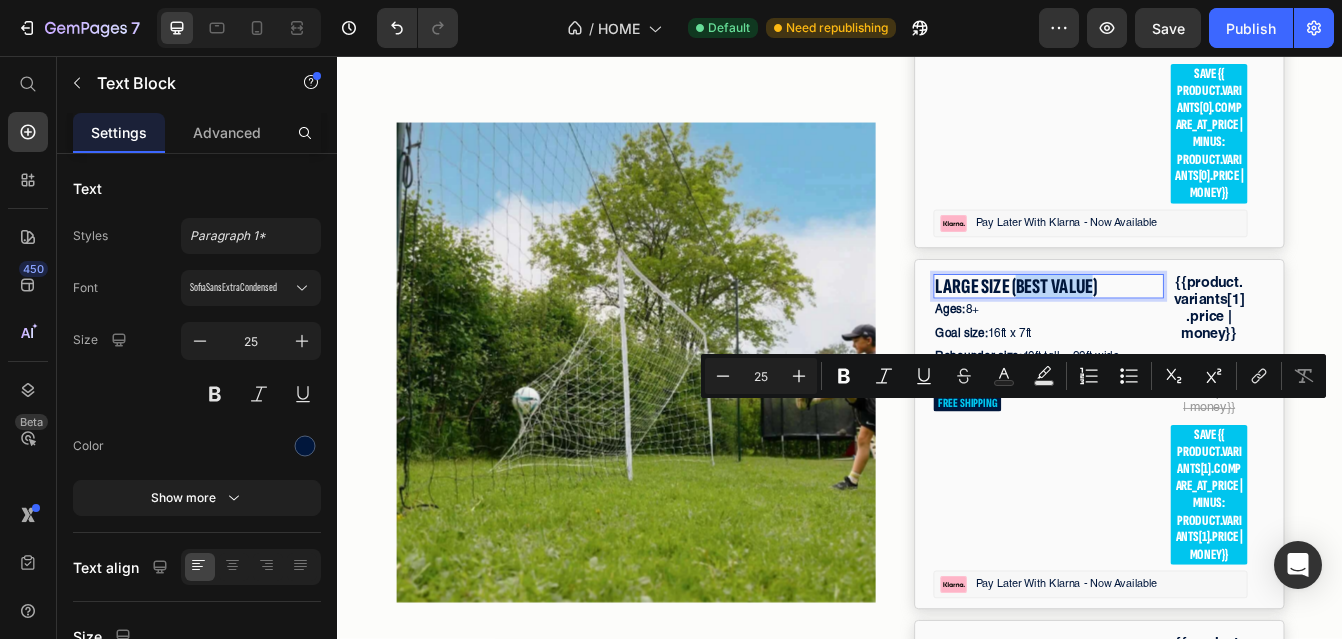 drag, startPoint x: 1146, startPoint y: 489, endPoint x: 1238, endPoint y: 489, distance: 92 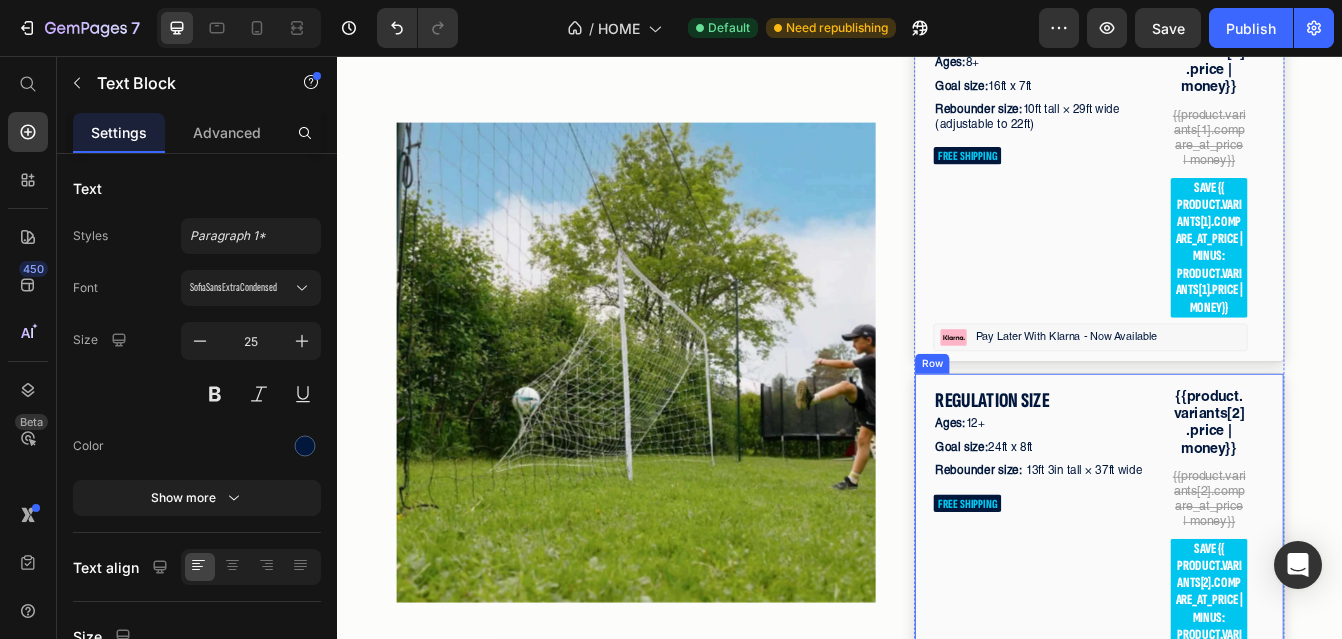 scroll, scrollTop: 5905, scrollLeft: 0, axis: vertical 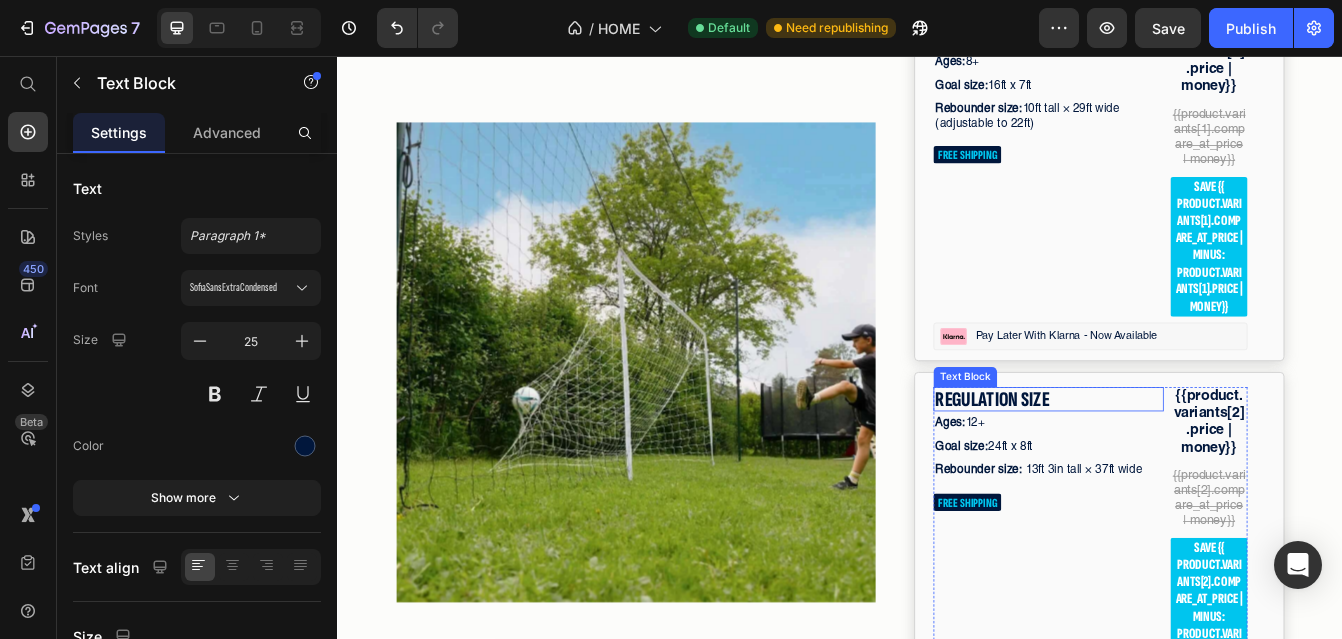 click on "REGULATION SIZE" at bounding box center (1185, 466) 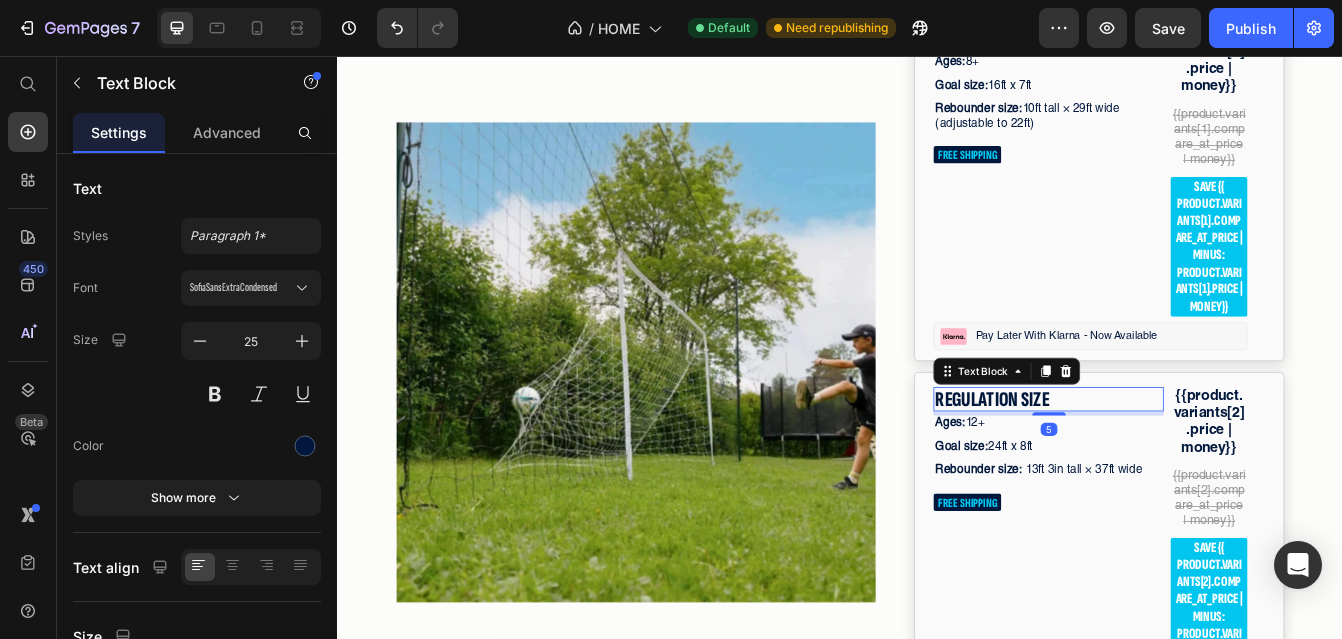 click on "REGULATION SIZE" at bounding box center [1185, 466] 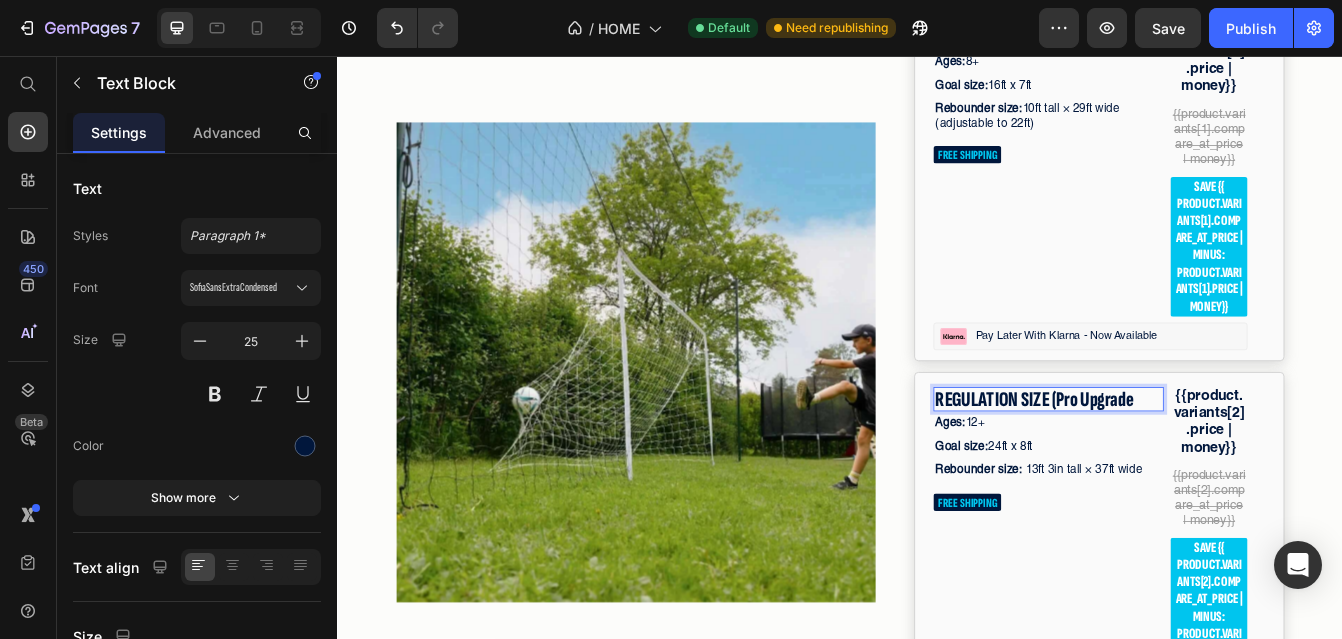 scroll, scrollTop: 16, scrollLeft: 0, axis: vertical 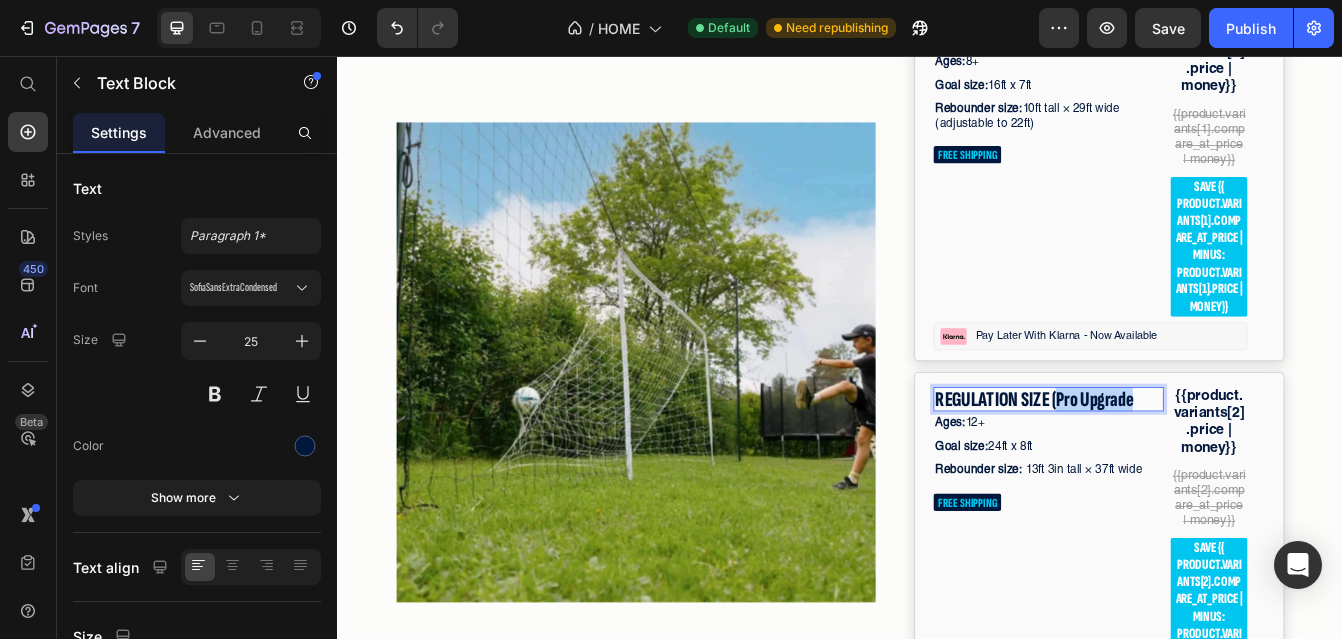 drag, startPoint x: 1196, startPoint y: 621, endPoint x: 1293, endPoint y: 621, distance: 97 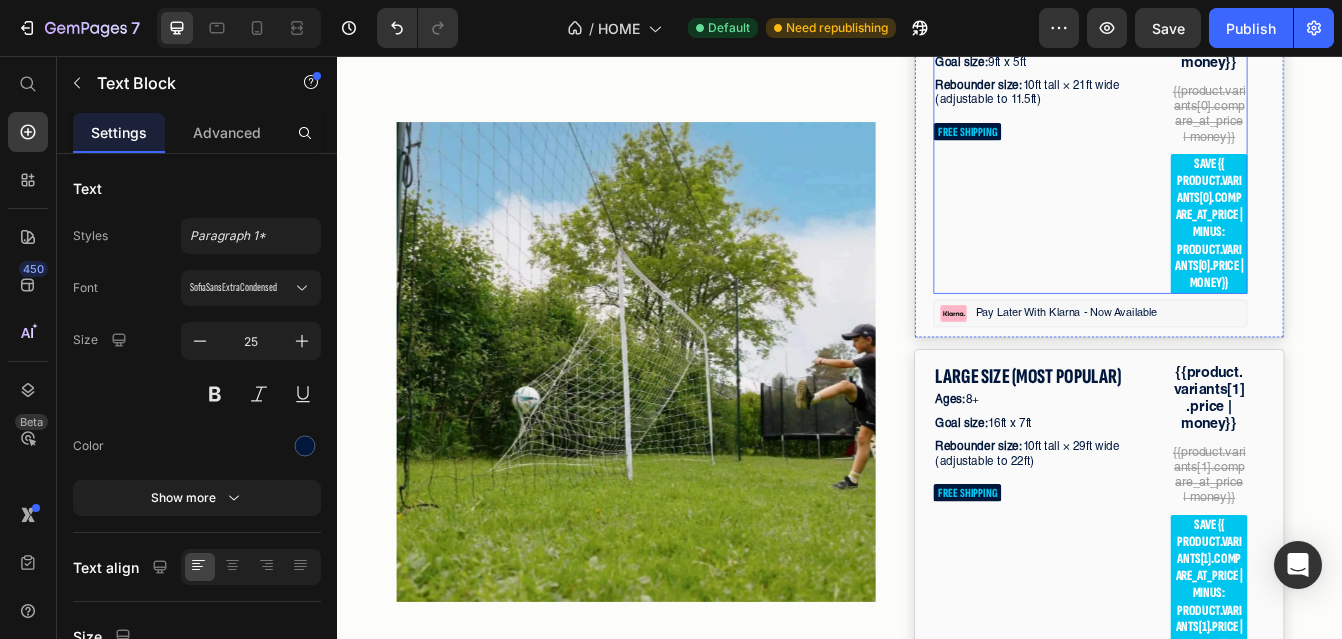 scroll, scrollTop: 5501, scrollLeft: 0, axis: vertical 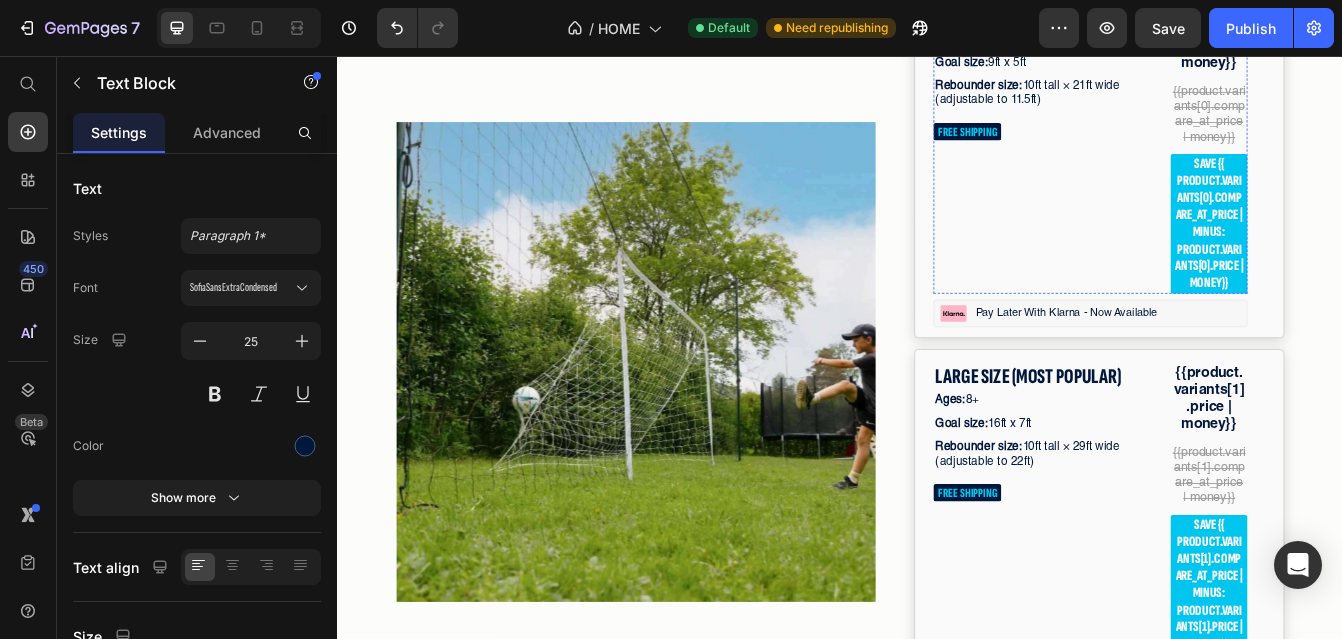 click on "STANDARD SIZE" at bounding box center [1185, 8] 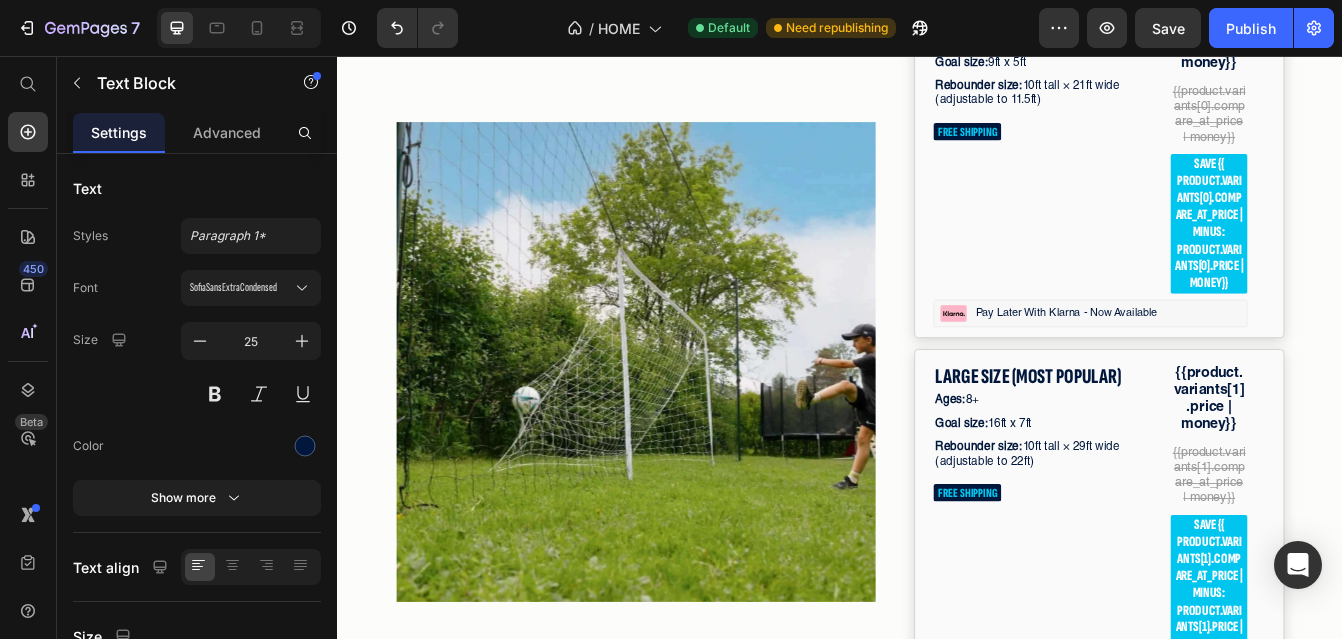 scroll, scrollTop: 0, scrollLeft: 0, axis: both 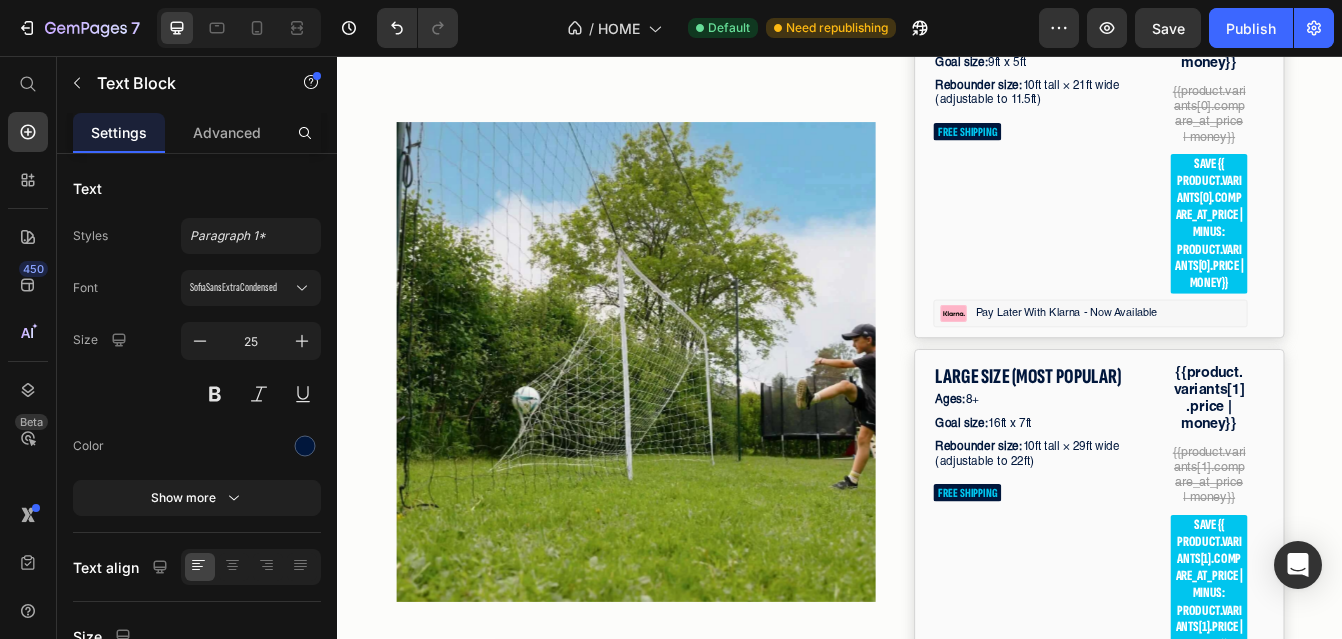 click on "STANDARD SIZE" at bounding box center (1185, 8) 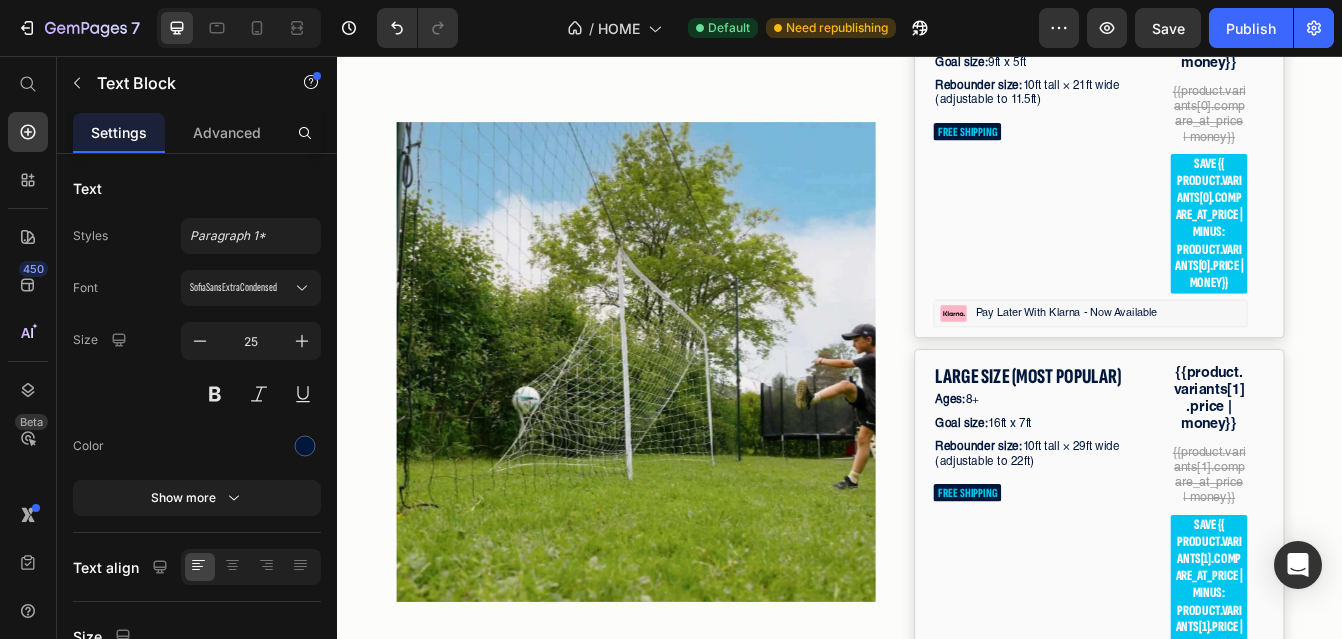 click on "STANDARD SIZE" at bounding box center (1185, 8) 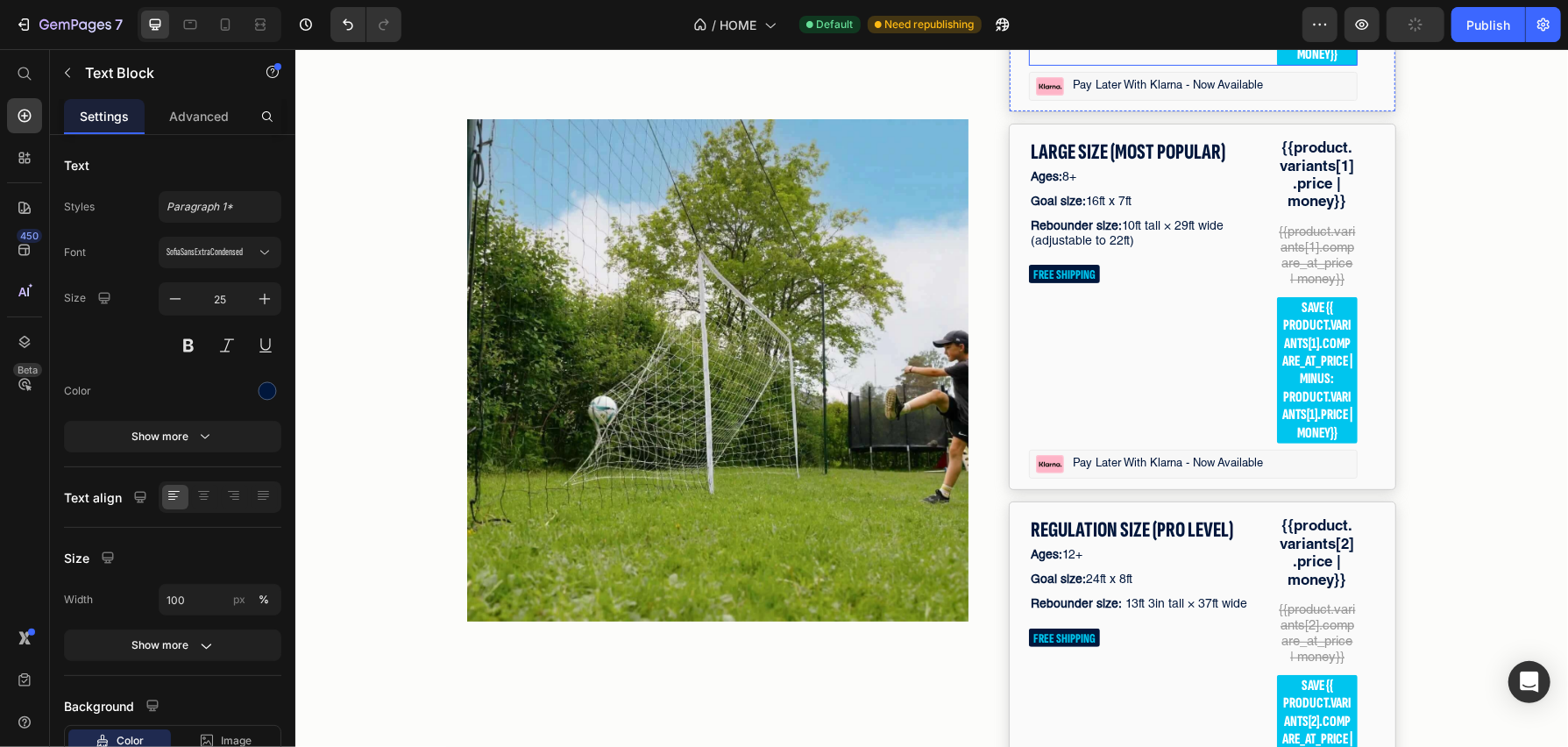 scroll, scrollTop: 5056, scrollLeft: 0, axis: vertical 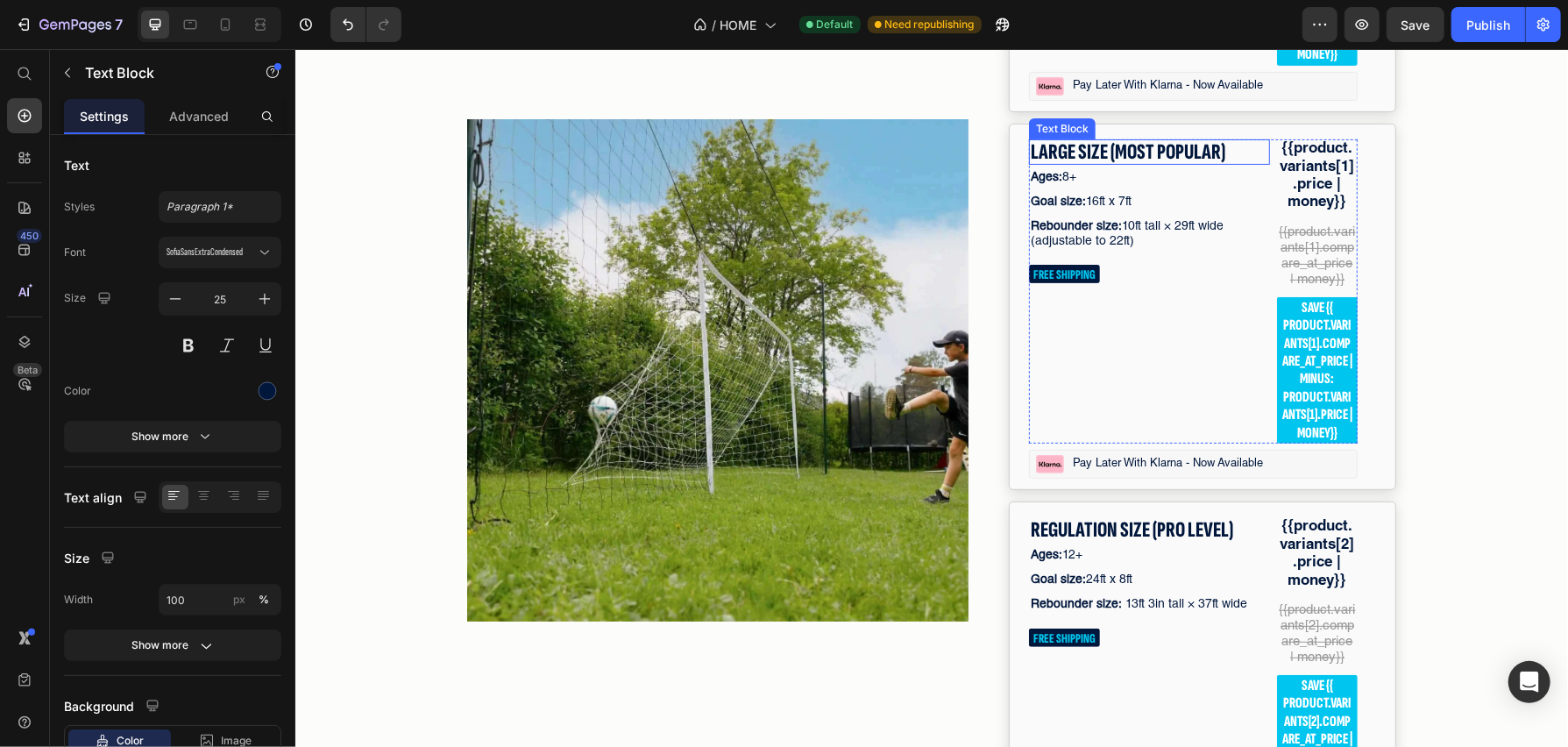 click on "LARGE SIZE (MOST POPULAR)" at bounding box center [1148, 151] 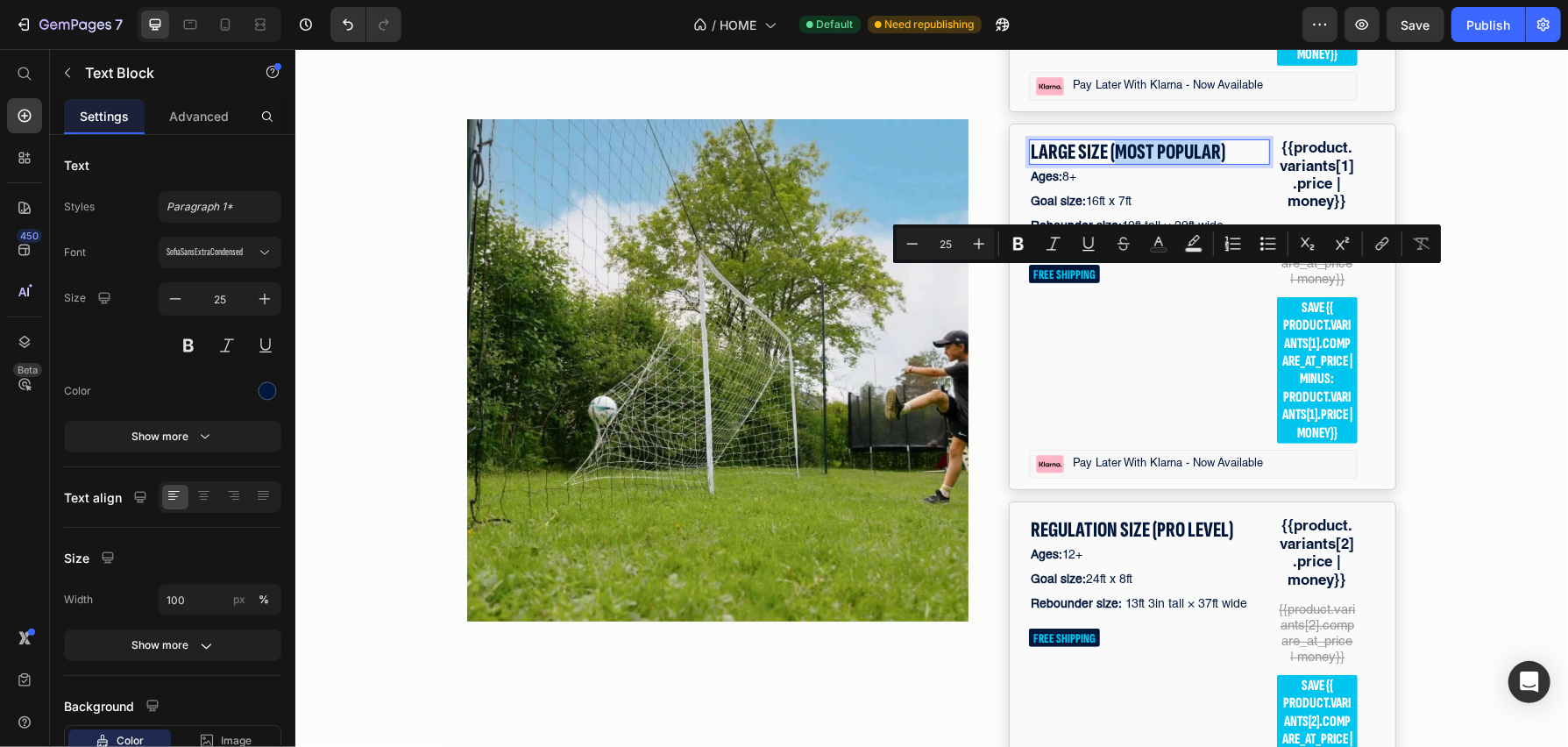 drag, startPoint x: 1116, startPoint y: 284, endPoint x: 1215, endPoint y: 284, distance: 99 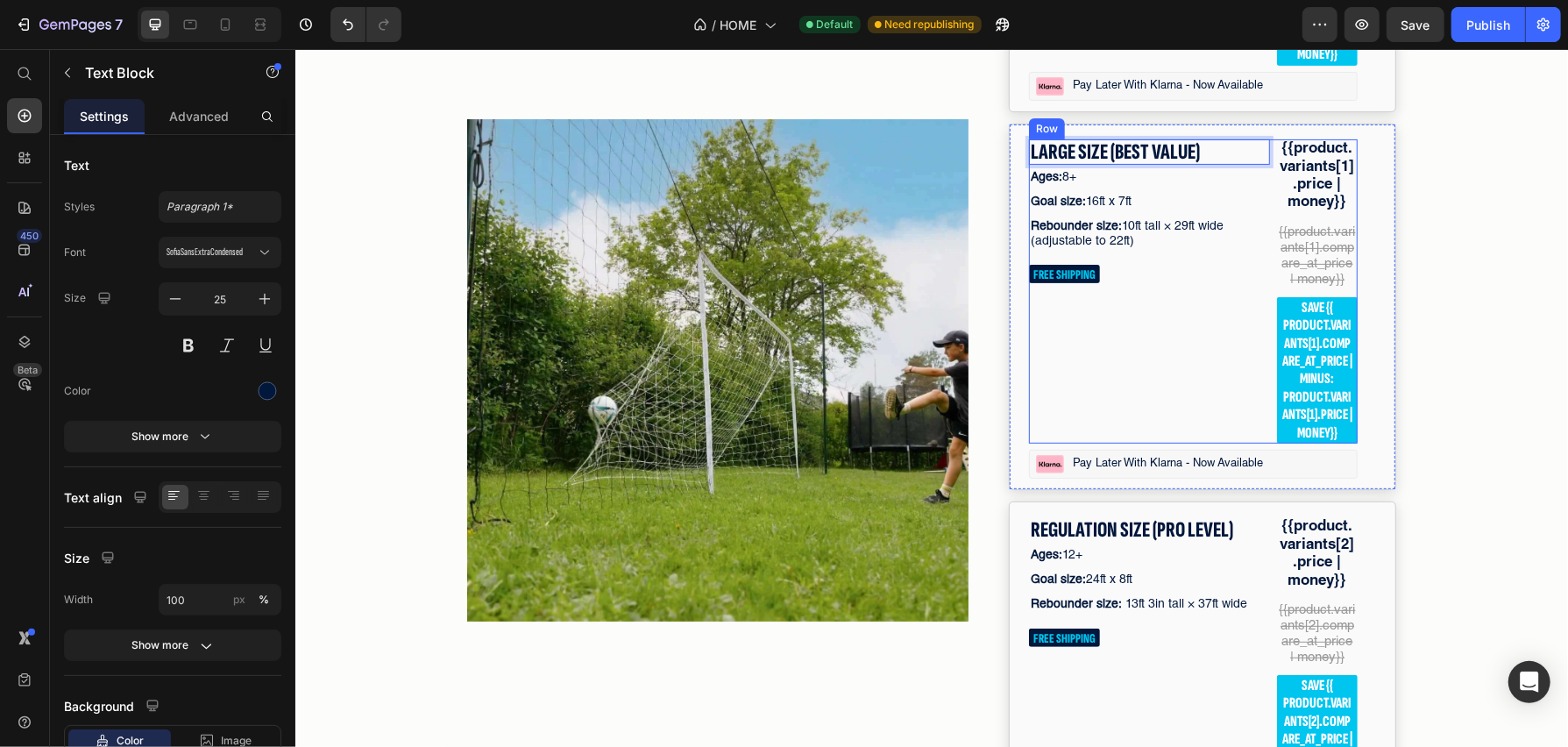 scroll, scrollTop: 5183, scrollLeft: 0, axis: vertical 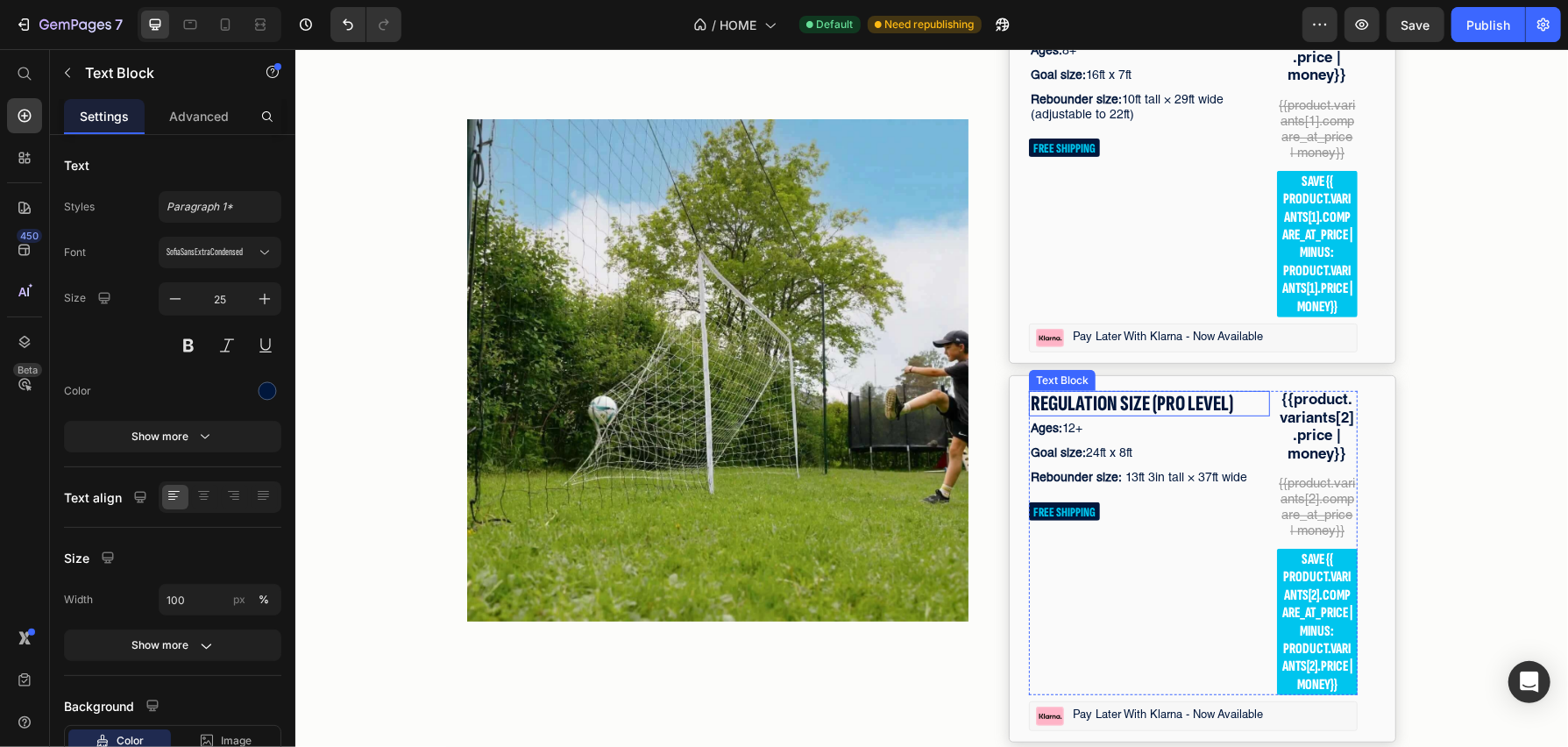 click on "REGULATION SIZE (PRO LEVEL)" at bounding box center [1148, 402] 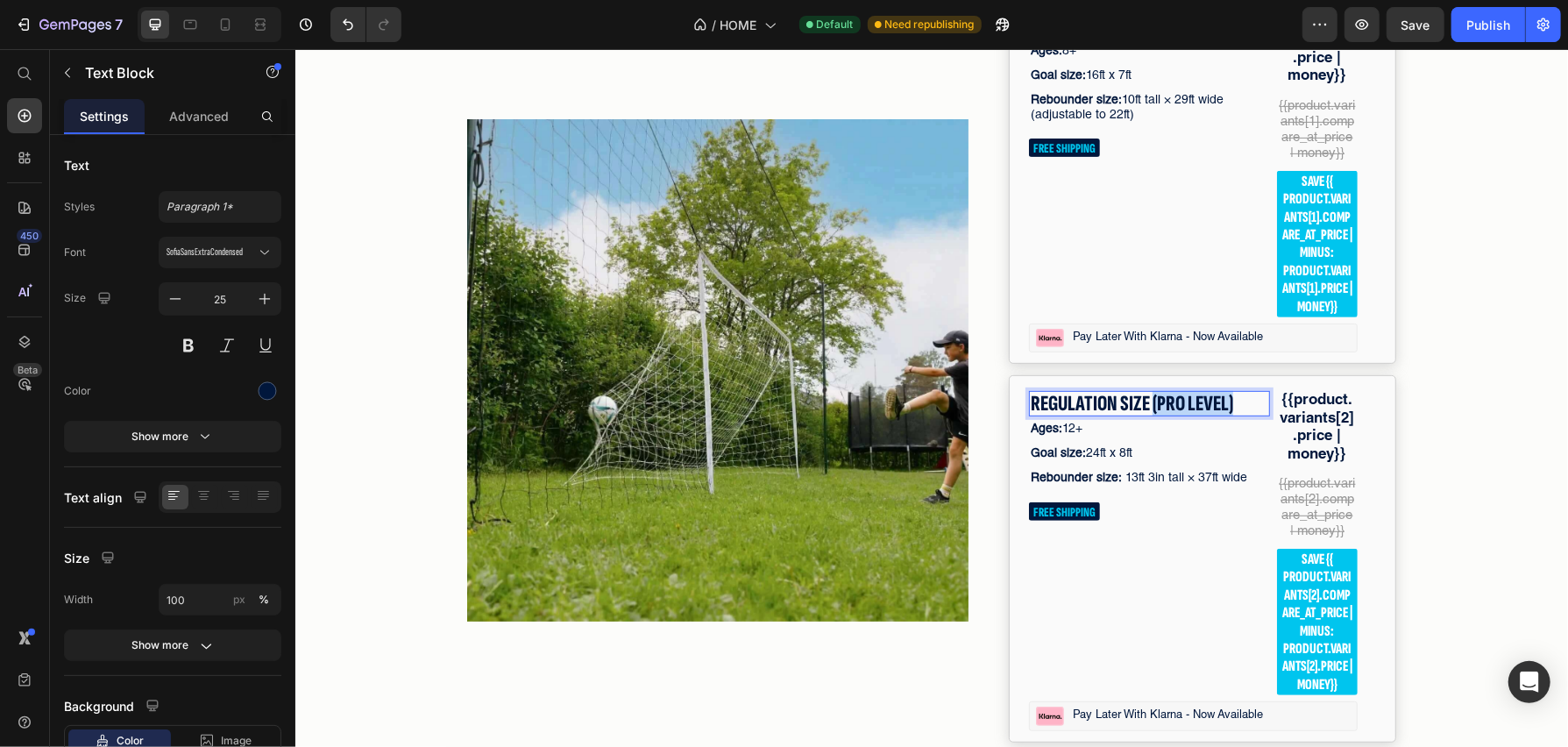 drag, startPoint x: 1151, startPoint y: 535, endPoint x: 1237, endPoint y: 535, distance: 86 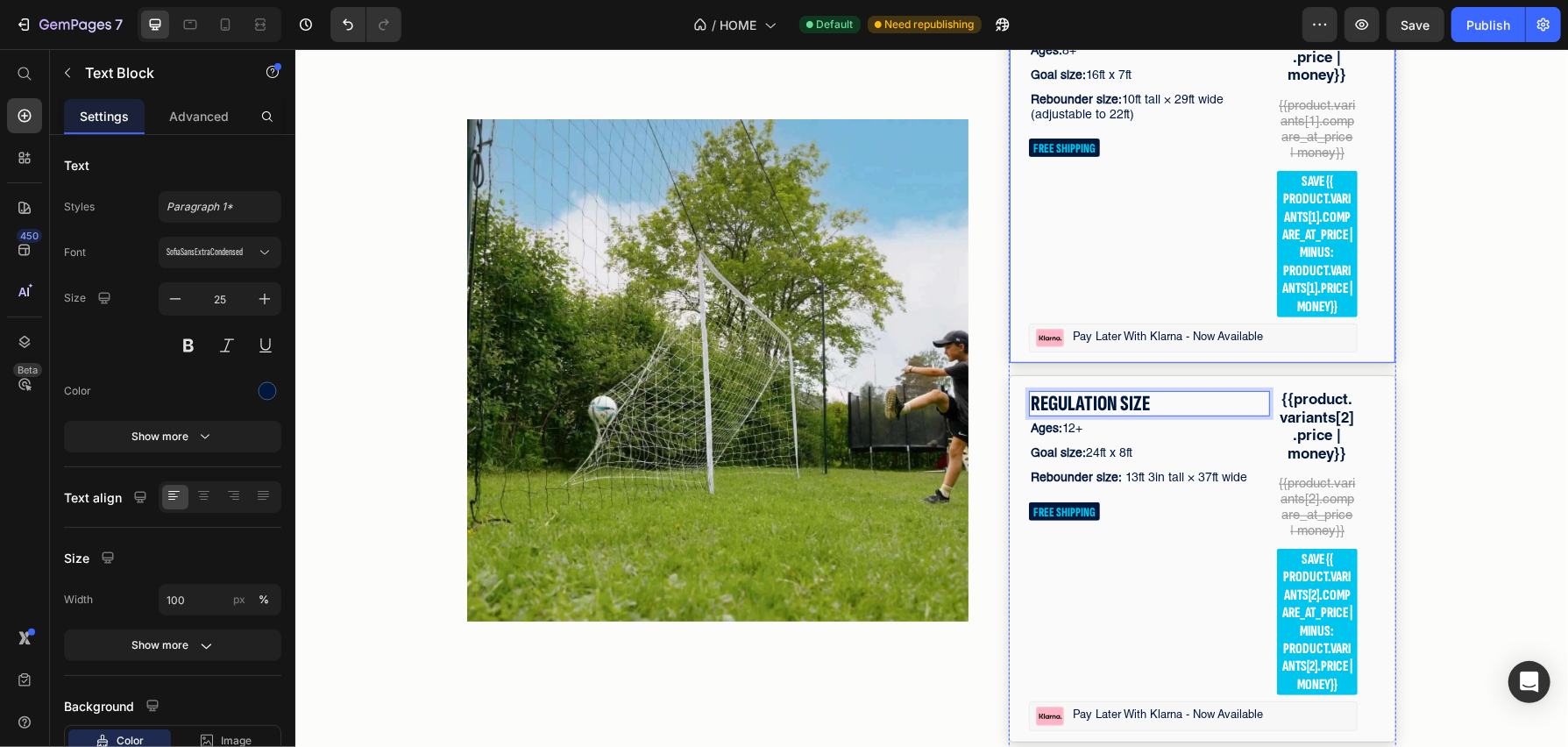 click on "LARGE SIZE (BEST VALUE) Text Block Ages:  8+ Text Block Goal size:  16ft x 7ft Text Block Rebounder size:  10ft tall × 29ft wide (adjustable to 22ft) Text Block FREE SHIPPING Text Block {{product.variants[1].price | money}} Text Block {{product.variants[1].compare_at_price | money}} Text Block save {{ product.variants[1].compare_at_price | minus: product.variants[1].price | money}} Text Block Row Image Pay later with klarna - now available Text Block Row Row" at bounding box center (1202, 180) 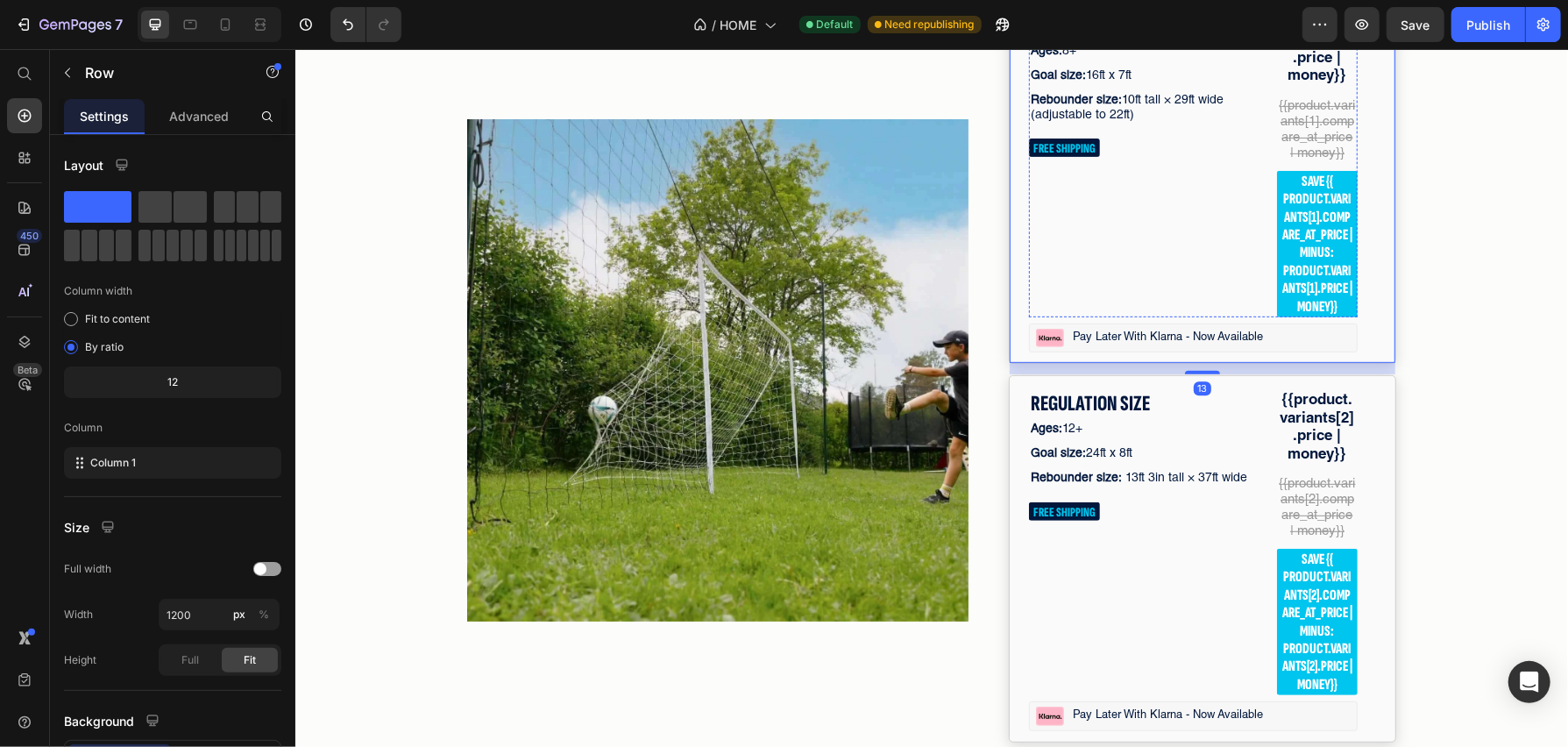click on "LARGE SIZE (BEST VALUE)" at bounding box center (1148, 25) 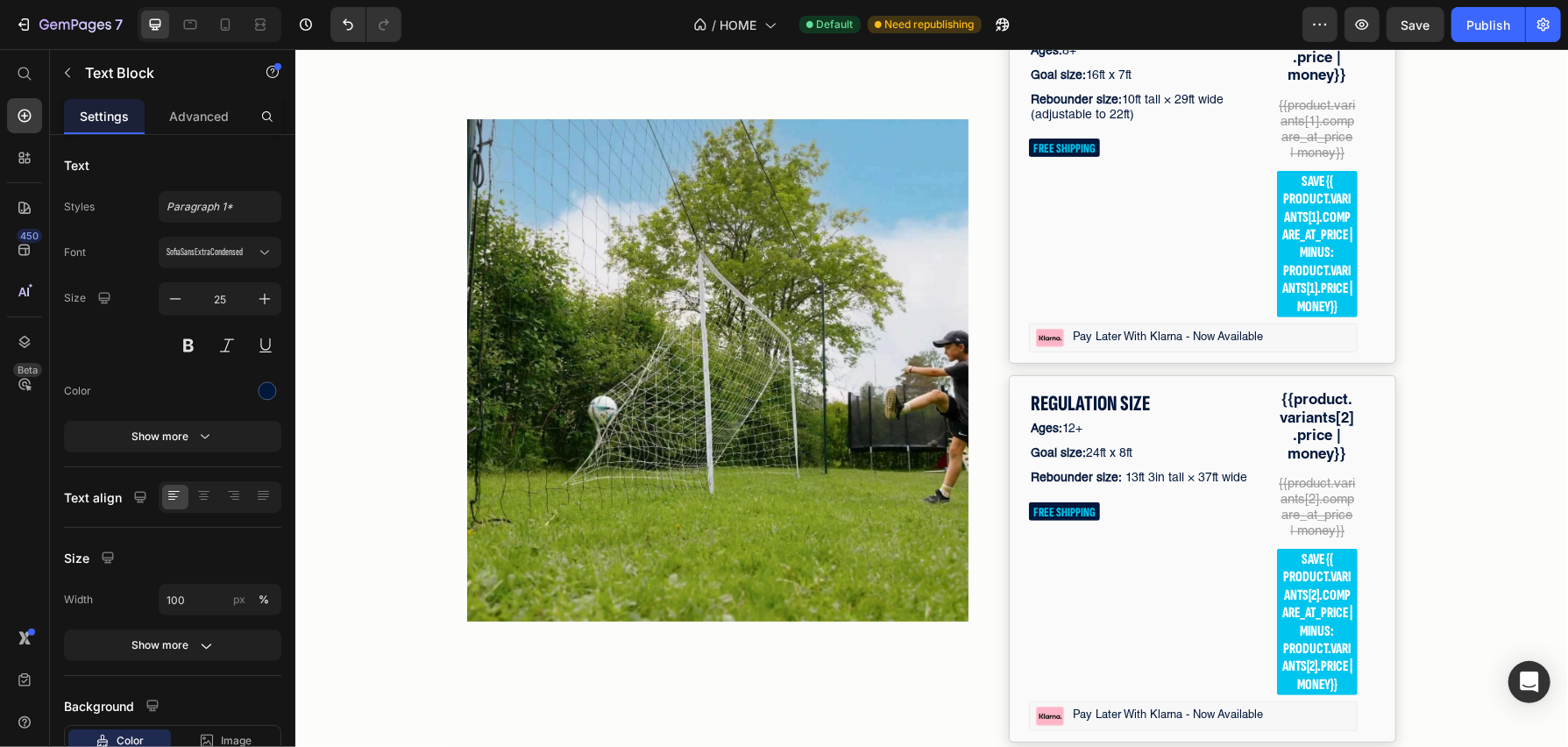 drag, startPoint x: 1109, startPoint y: 159, endPoint x: 1202, endPoint y: 159, distance: 93 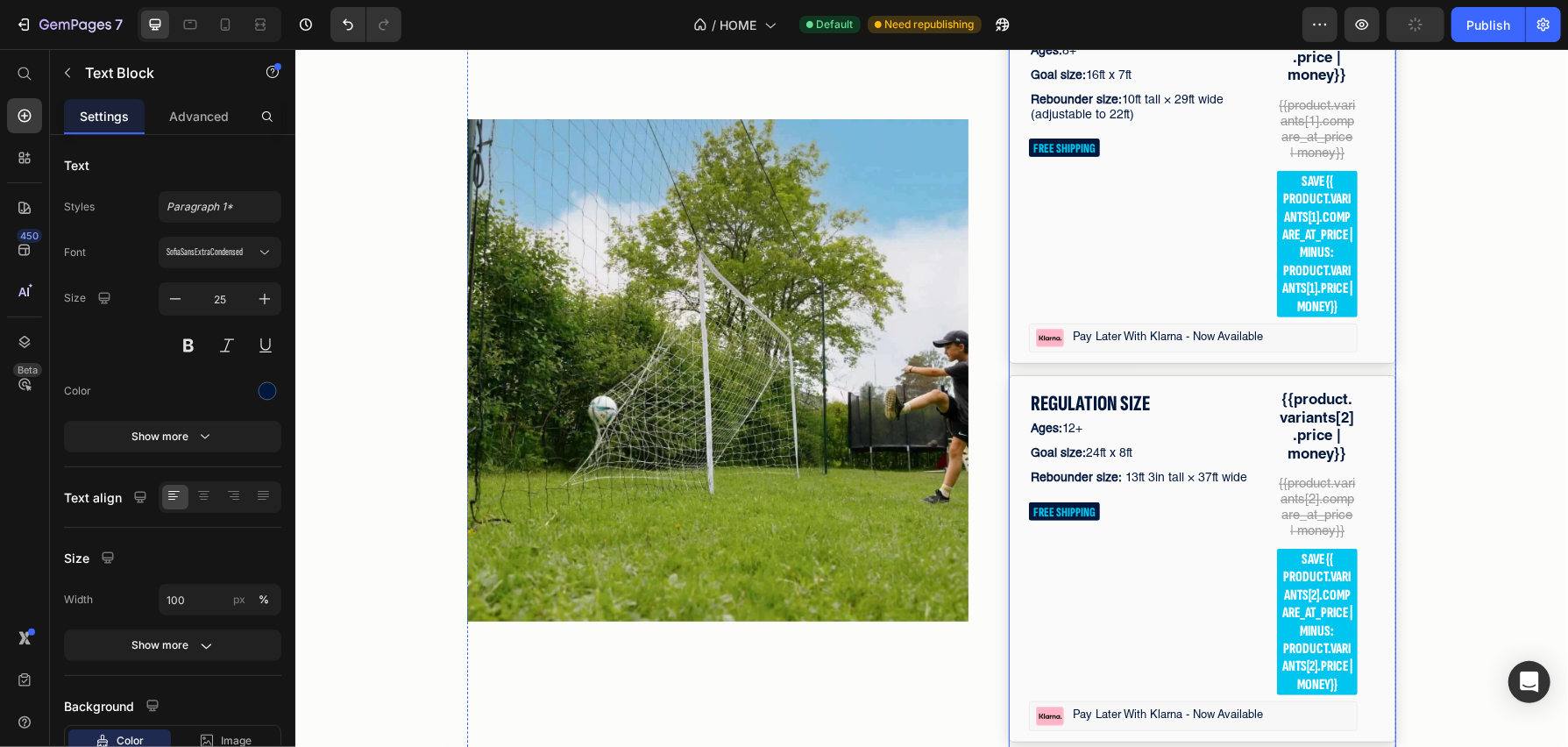 click on "REGULATION SIZE" at bounding box center (1148, 402) 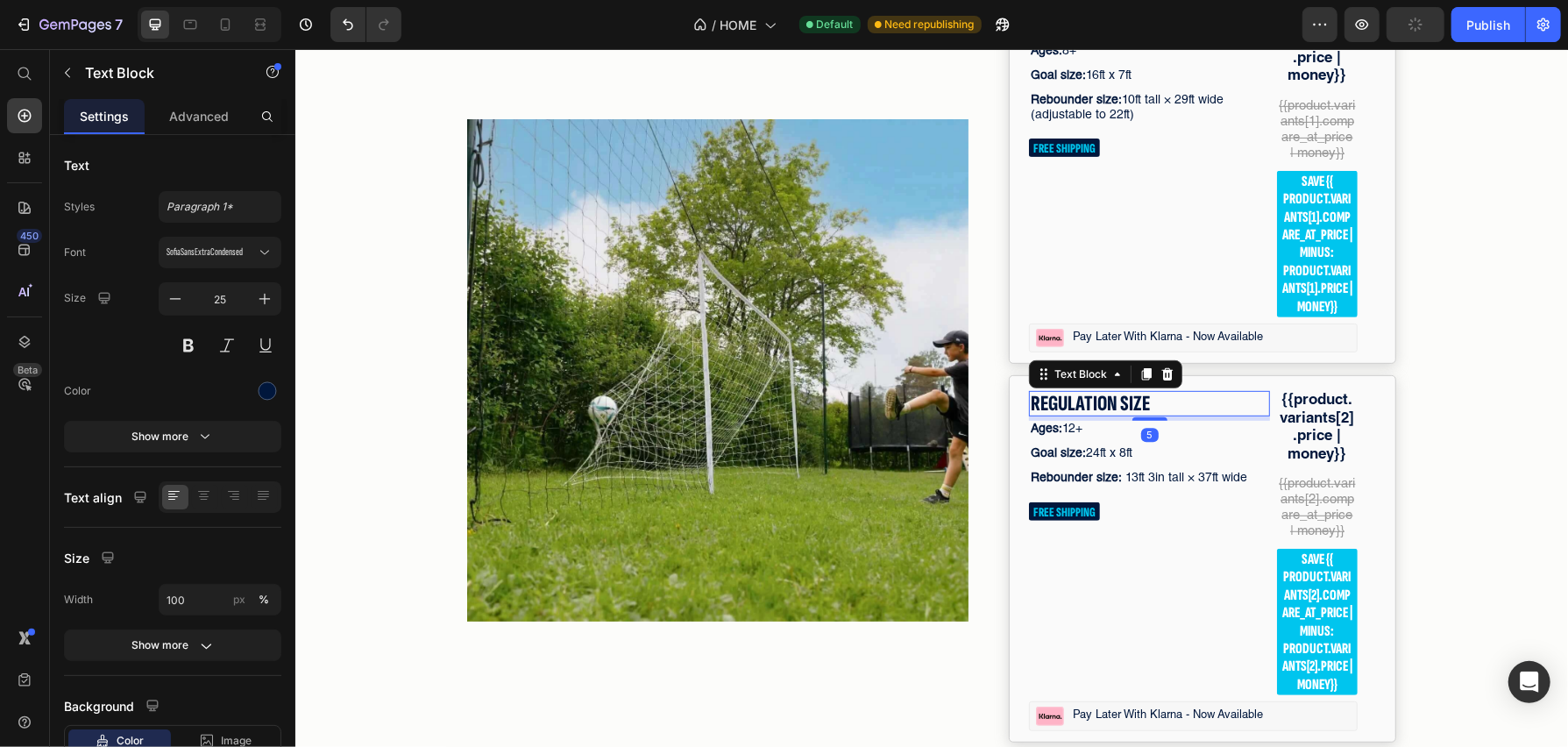 click on "REGULATION SIZE" at bounding box center (1148, 402) 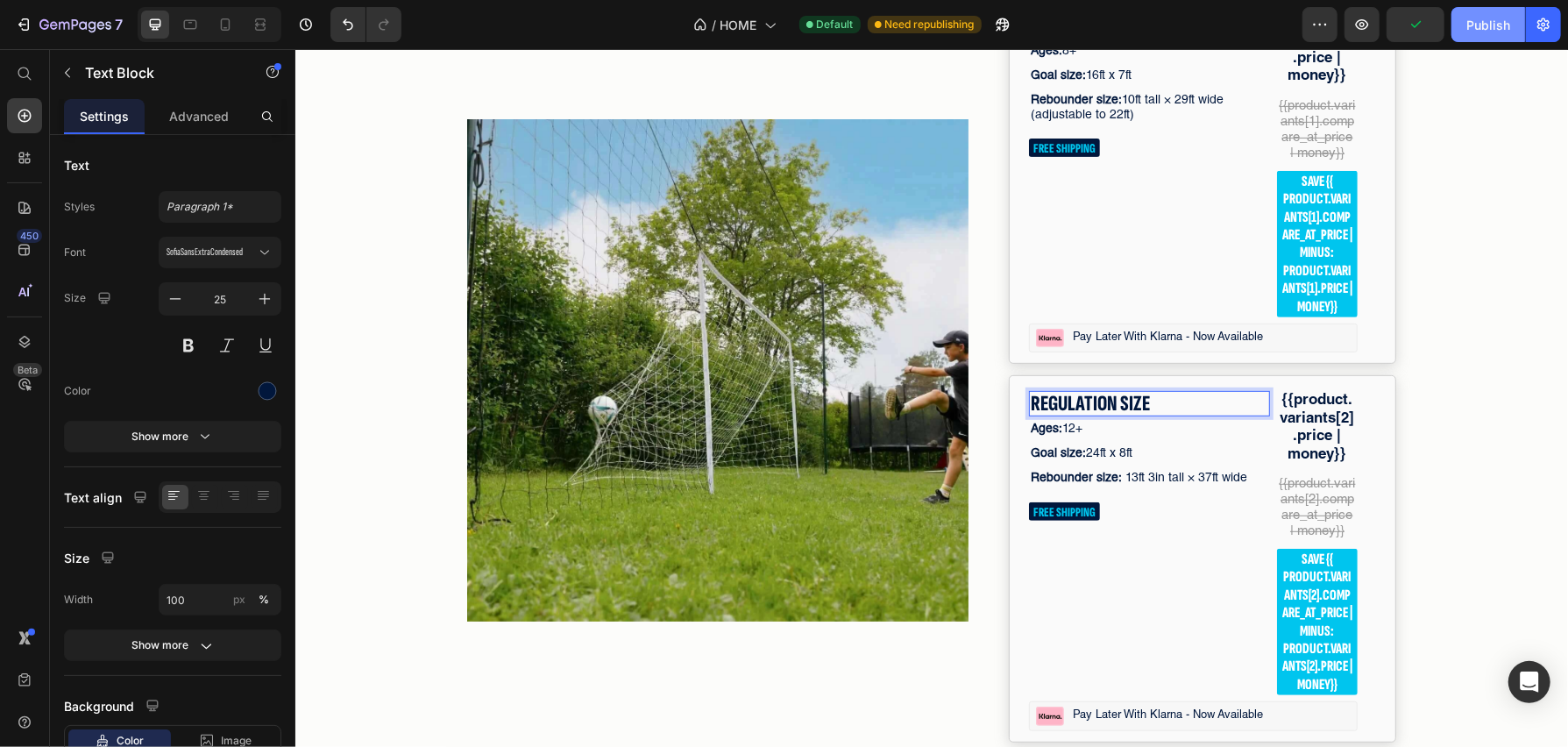 click on "Publish" at bounding box center [1488, 25] 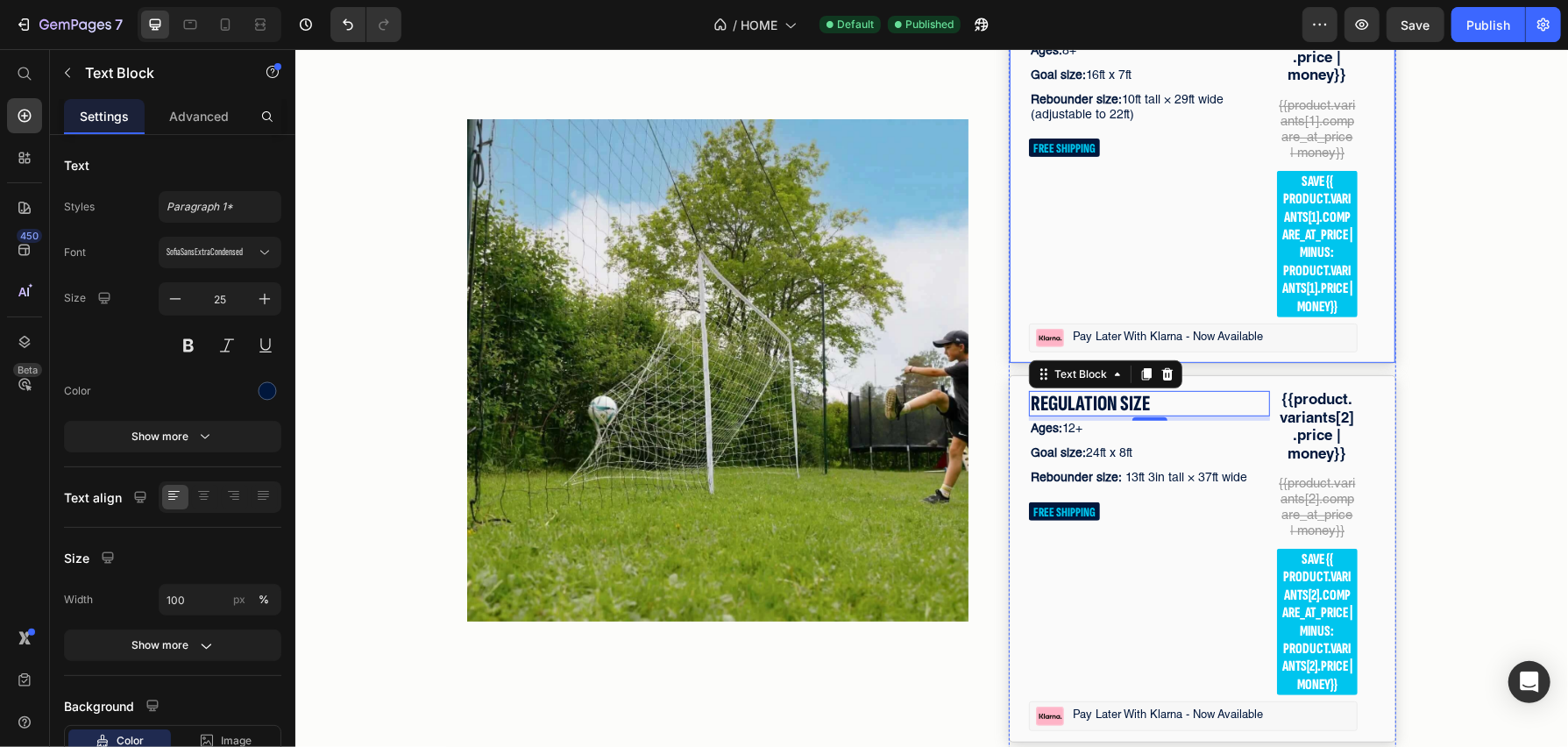 click on "LARGE SIZE Text Block Ages:  8+ Text Block Goal size:  16ft x 7ft Text Block Rebounder size:  10ft tall × 29ft wide (adjustable to 22ft) Text Block FREE SHIPPING Text Block {{product.variants[1].price | money}} Text Block {{product.variants[1].compare_at_price | money}} Text Block save {{ product.variants[1].compare_at_price | minus: product.variants[1].price | money}} Text Block Row Image Pay later with klarna - now available Text Block Row Row" at bounding box center [1202, 180] 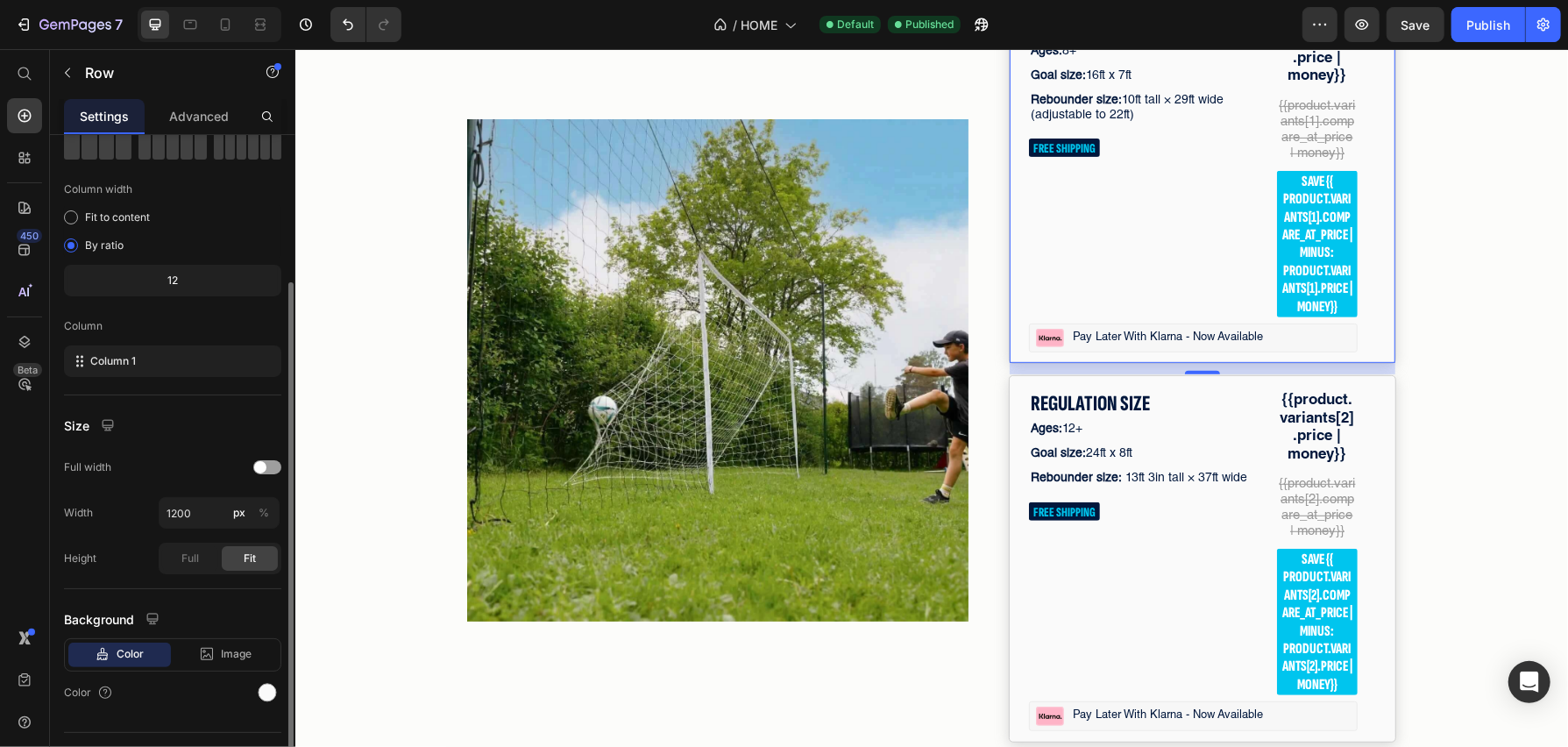 scroll, scrollTop: 136, scrollLeft: 0, axis: vertical 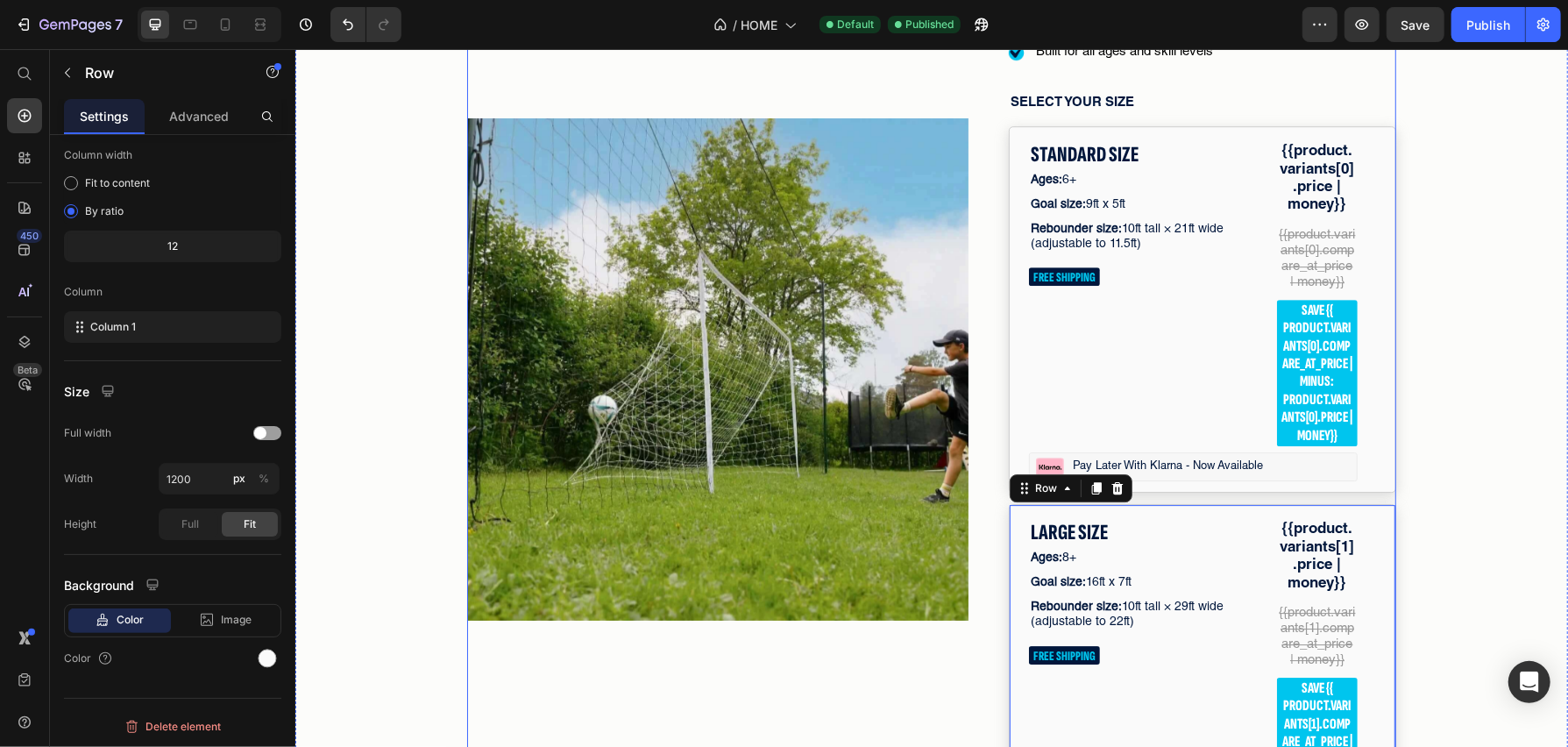 click on "#1 Trending in Backyard Sports Text Block
Icon
Icon
Icon
Icon
Icon Icon List 4.8/5 | 149,328+ Customers Text Block Row 3 in 1 Soccer Goal Trainer Product Title The only soccer goal that also rebounds missed shots and protects your yard — all in one setup. Text Block                Title Line Image Built-in Goal Target for accuracy training Text Block Image Backstop Netting to stop stray shots Text Block Image Rebound Trainer for nonstop solo practice Text Block Image Built for all ages and skill levels Text Block Advanced List SELECT YOUR SIZE Text Block STANDARD SIZE Text Block Ages:  6+ Text Block Goal size:  9ft x 5ft Text Block Rebounder size:  10ft tall × 21ft wide (adjustable to 11.5ft) Text Block FREE SHIPPING Text Block {{product.variants[0].price | money}} Text Block {{product.variants[0].compare_at_price | money}} Text Block save {{ product.variants[0].compare_at_price | minus: product.variants[0].price | money}} Text Block Row Image Pay later with klarna - now available Row" at bounding box center [1202, 708] 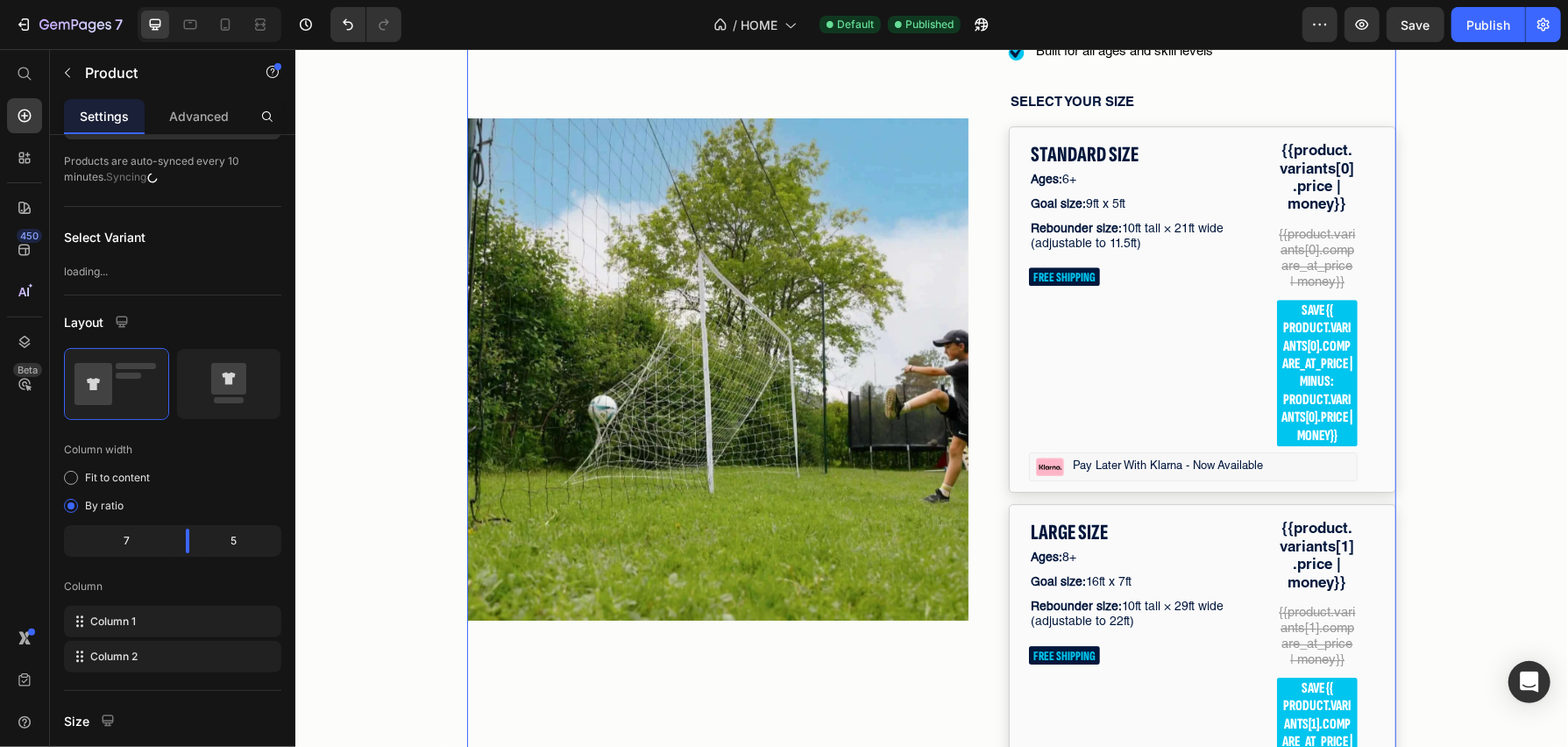 scroll, scrollTop: 0, scrollLeft: 0, axis: both 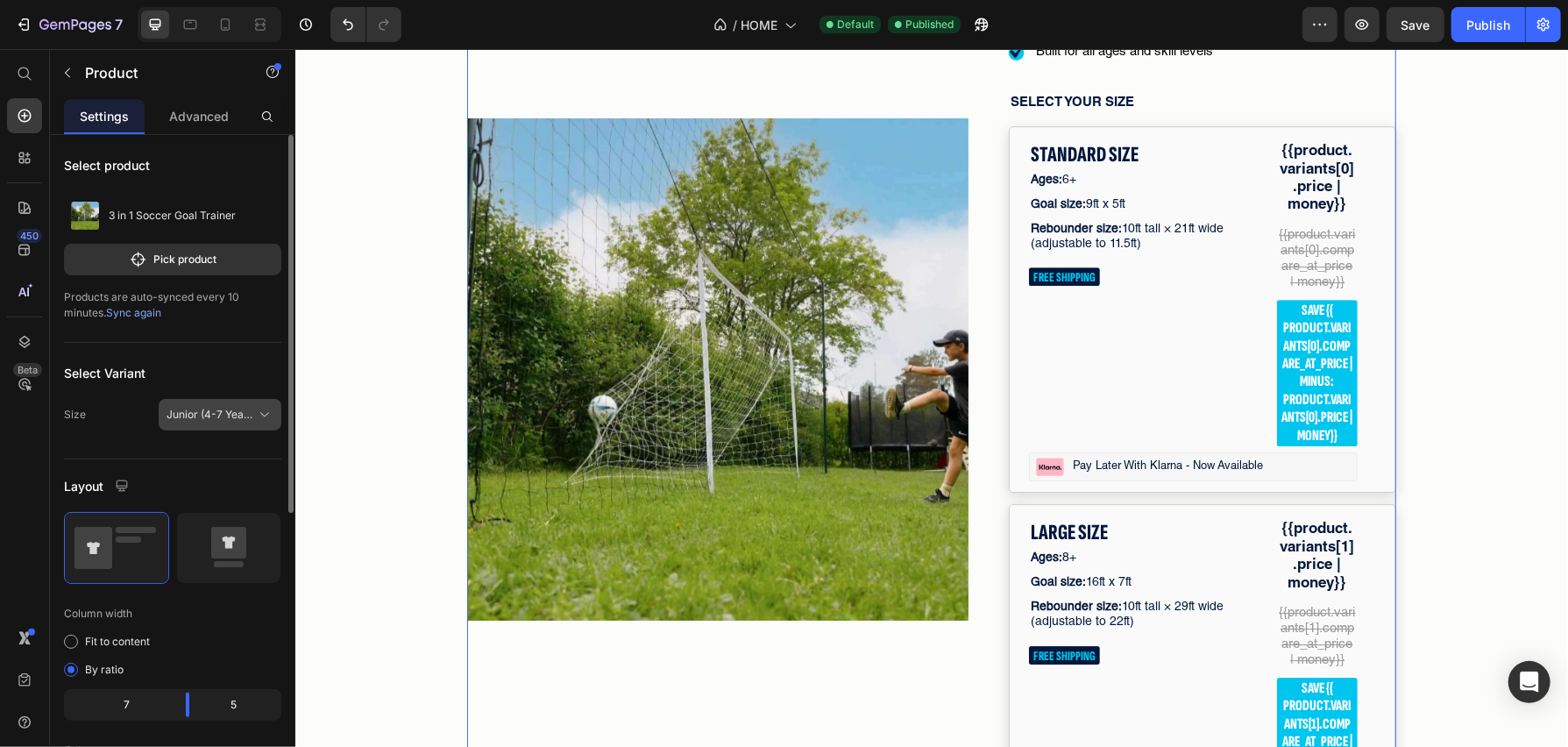 click on "Junior (4-7 Years)" at bounding box center (209, 415) 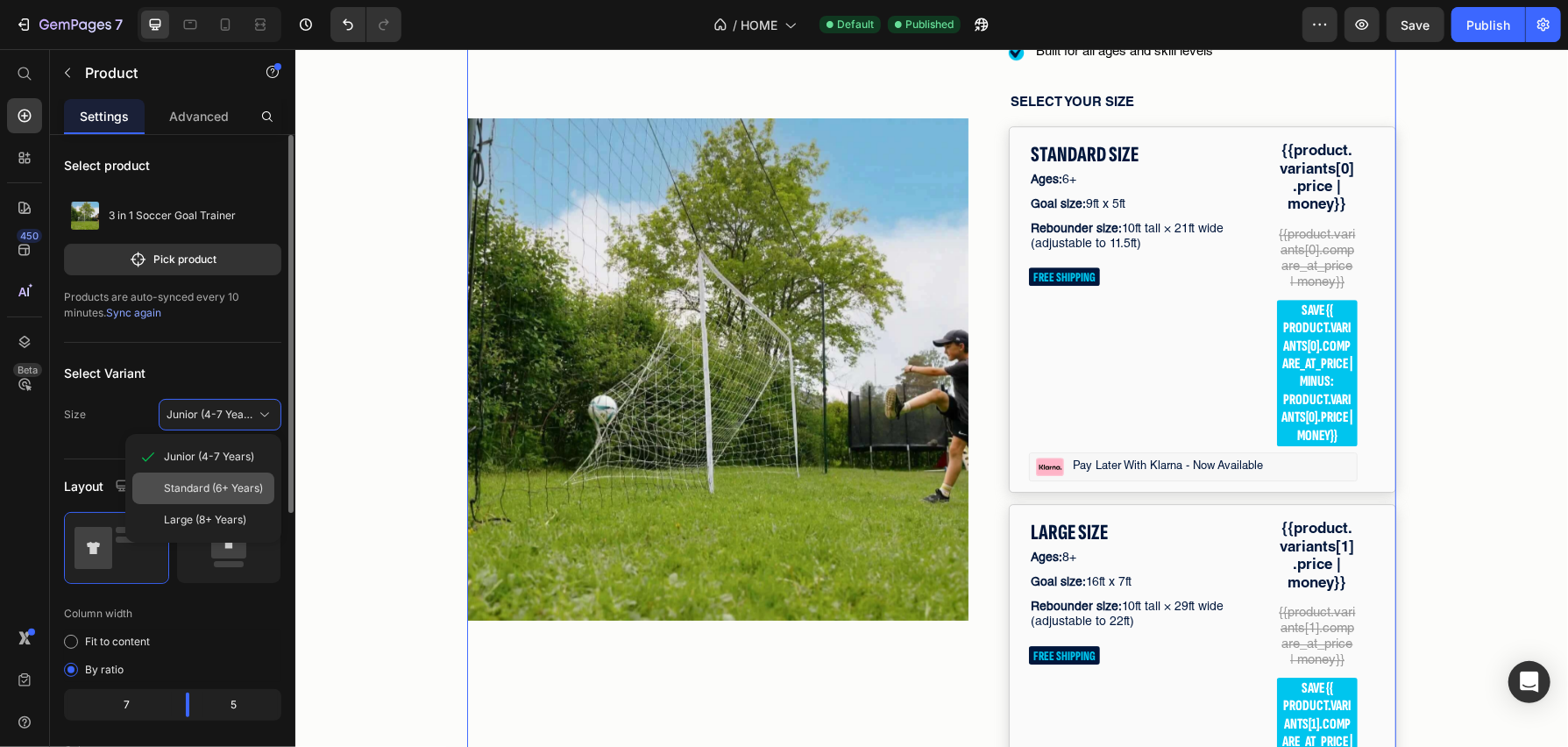 click on "Standard (6+ Years)" at bounding box center [213, 488] 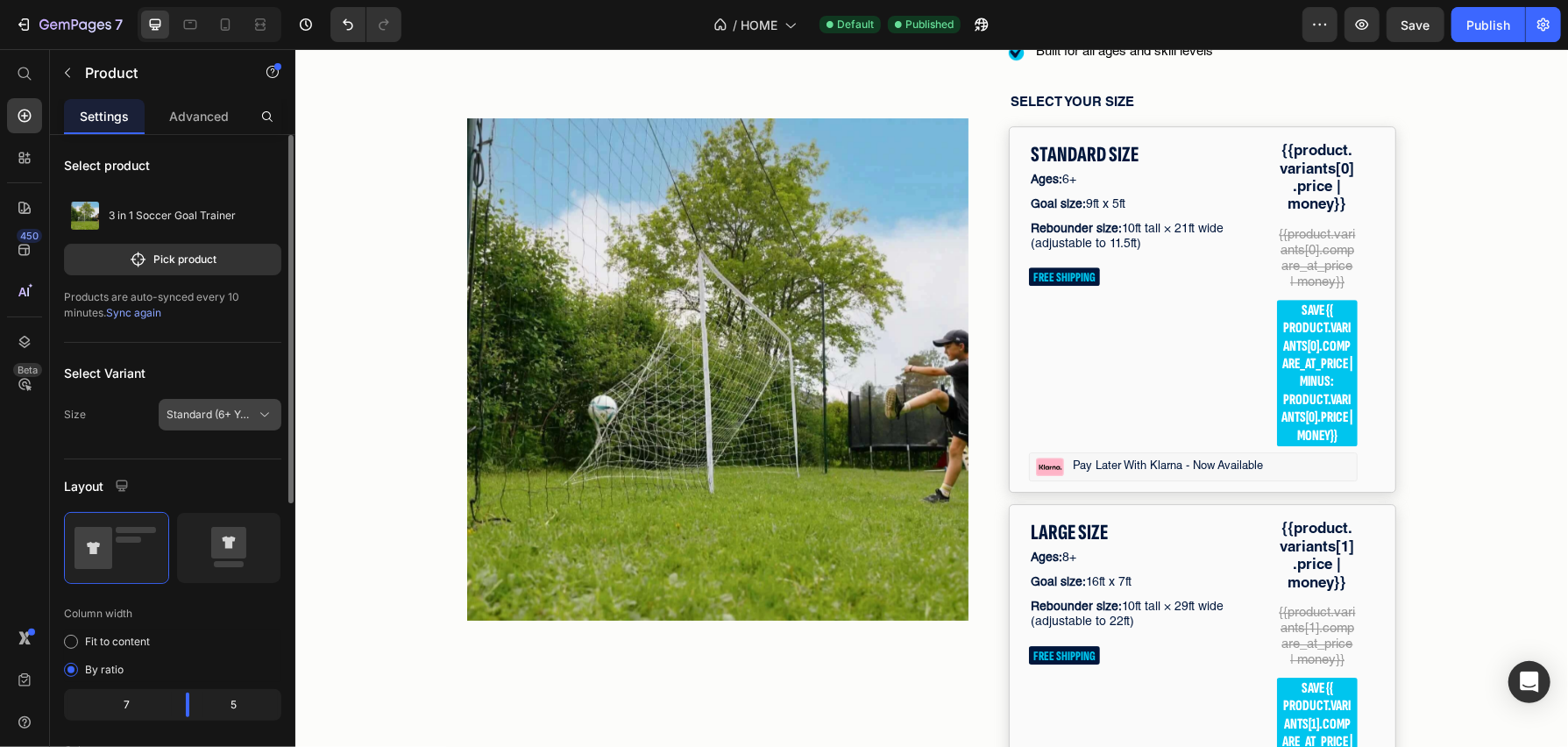 click on "Standard (6+ Years)" at bounding box center [209, 415] 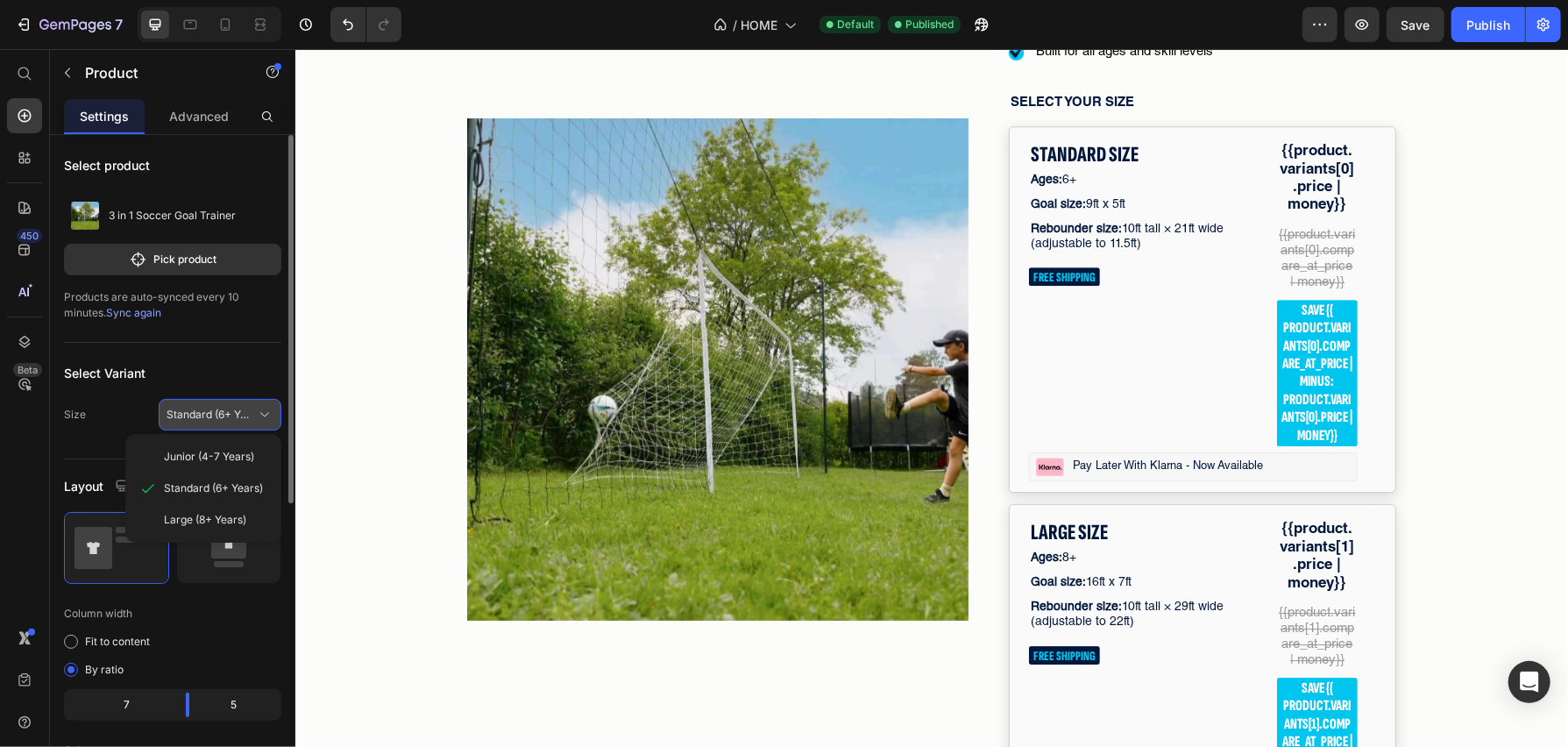 click on "Standard (6+ Years)" at bounding box center (209, 415) 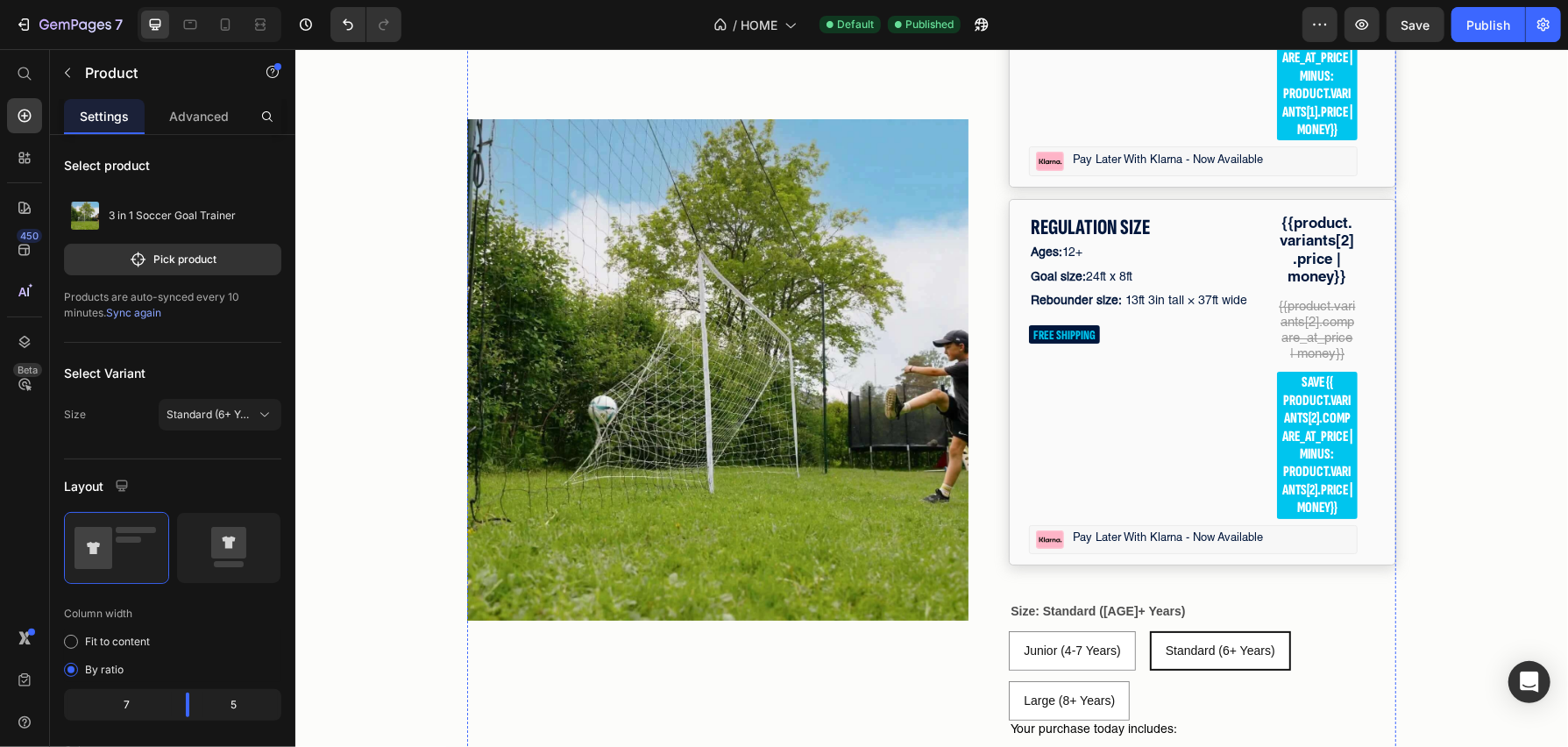 scroll, scrollTop: 4739, scrollLeft: 0, axis: vertical 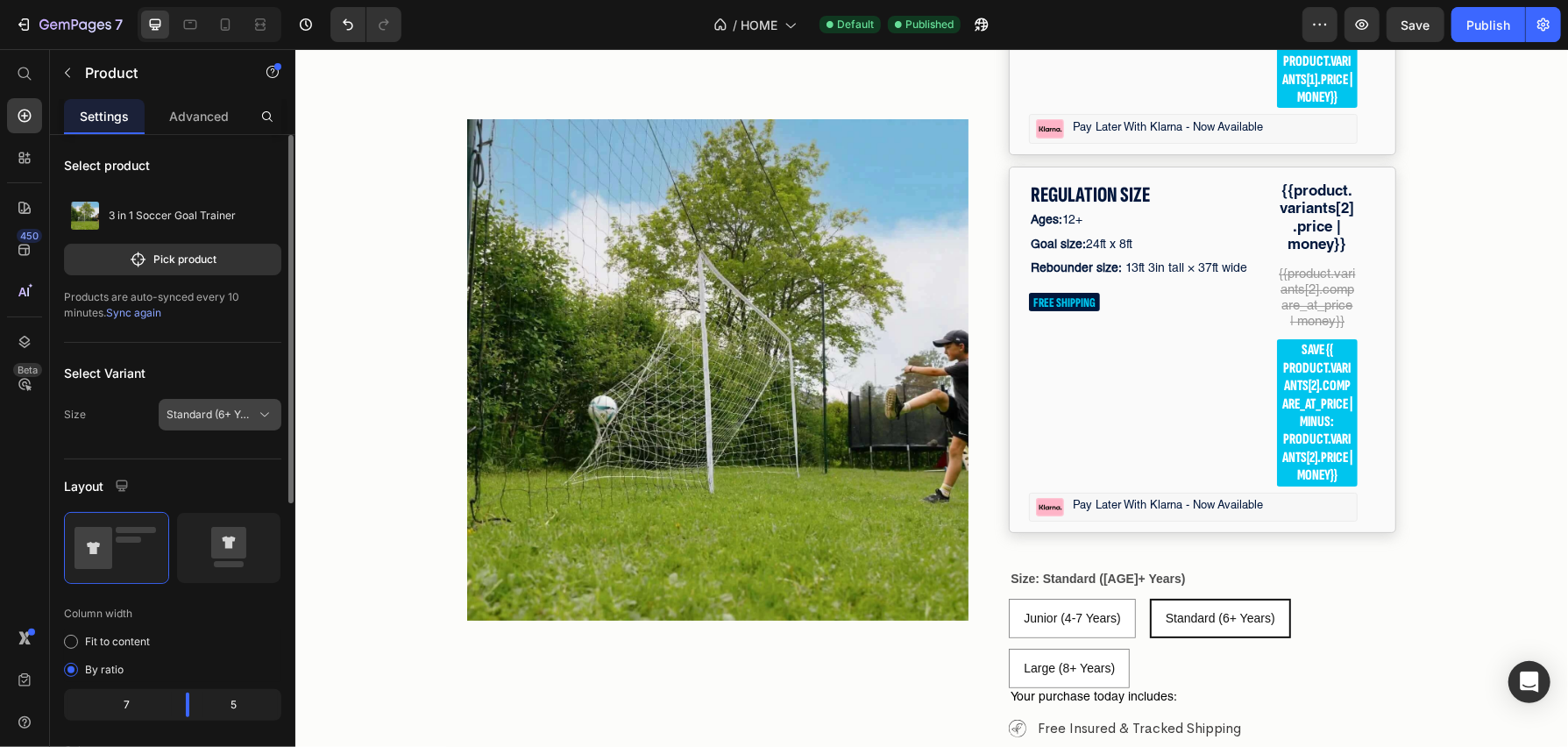 click on "Standard (6+ Years)" at bounding box center (209, 415) 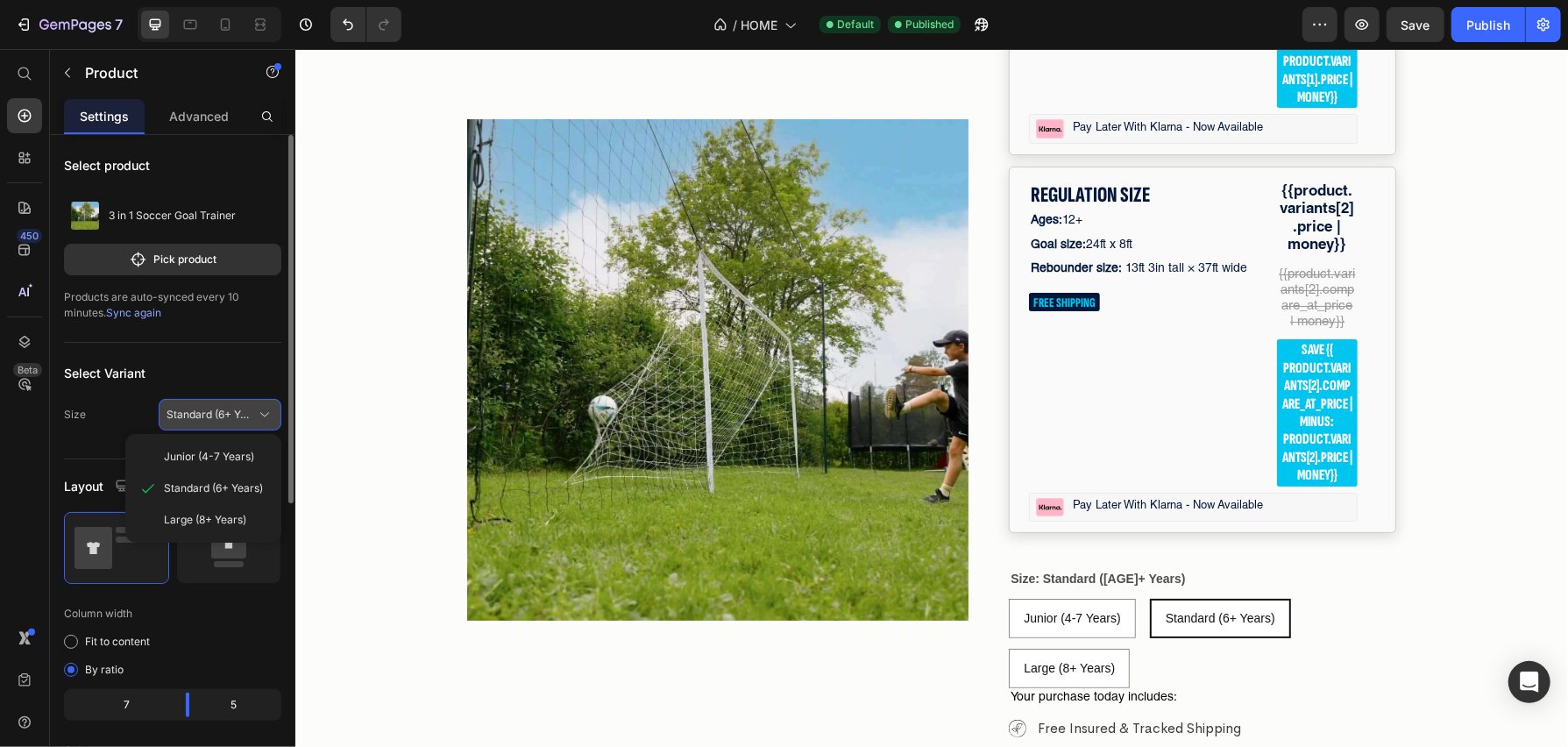 click on "Standard (6+ Years)" at bounding box center [209, 415] 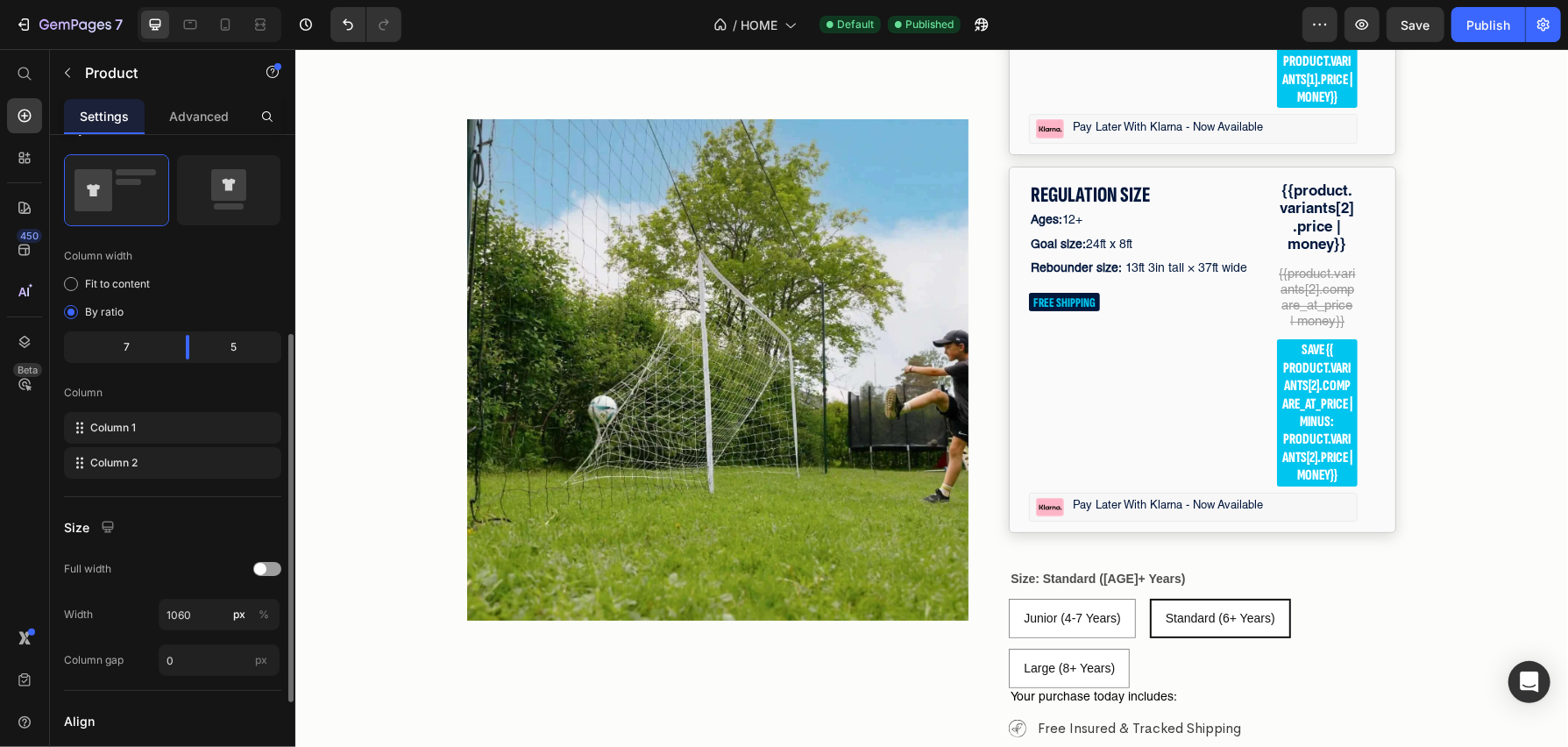 scroll, scrollTop: 527, scrollLeft: 0, axis: vertical 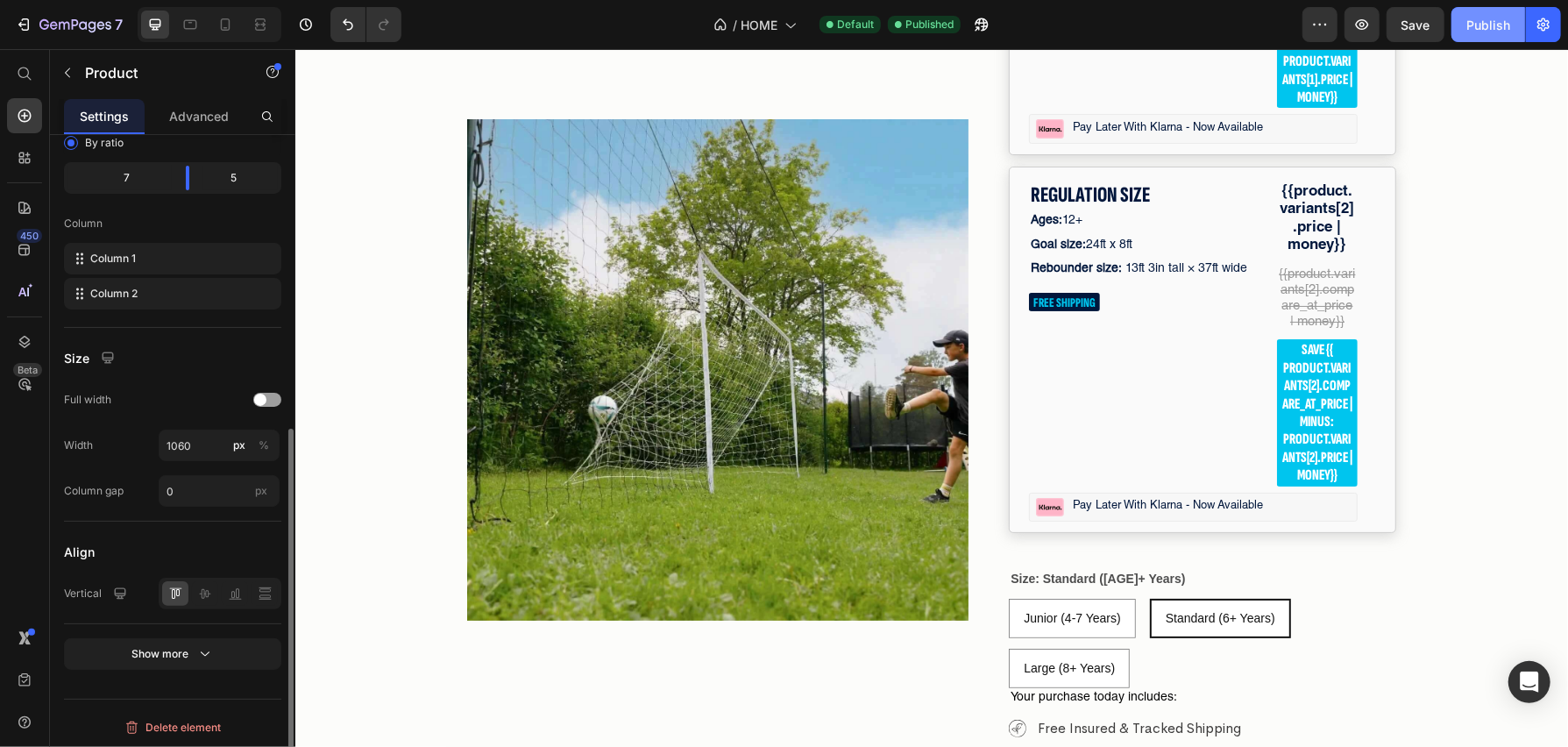 click on "Publish" 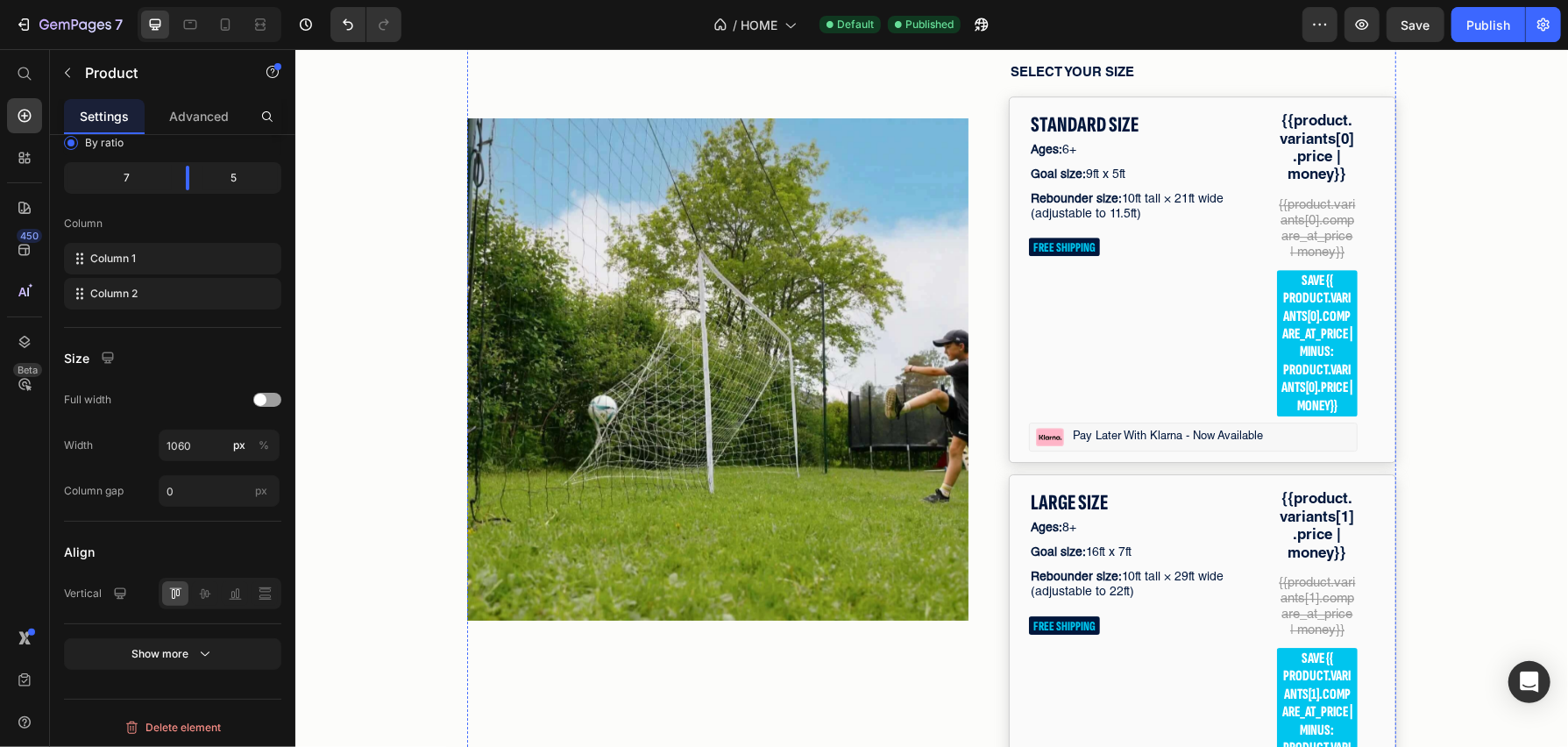 scroll, scrollTop: 3723, scrollLeft: 0, axis: vertical 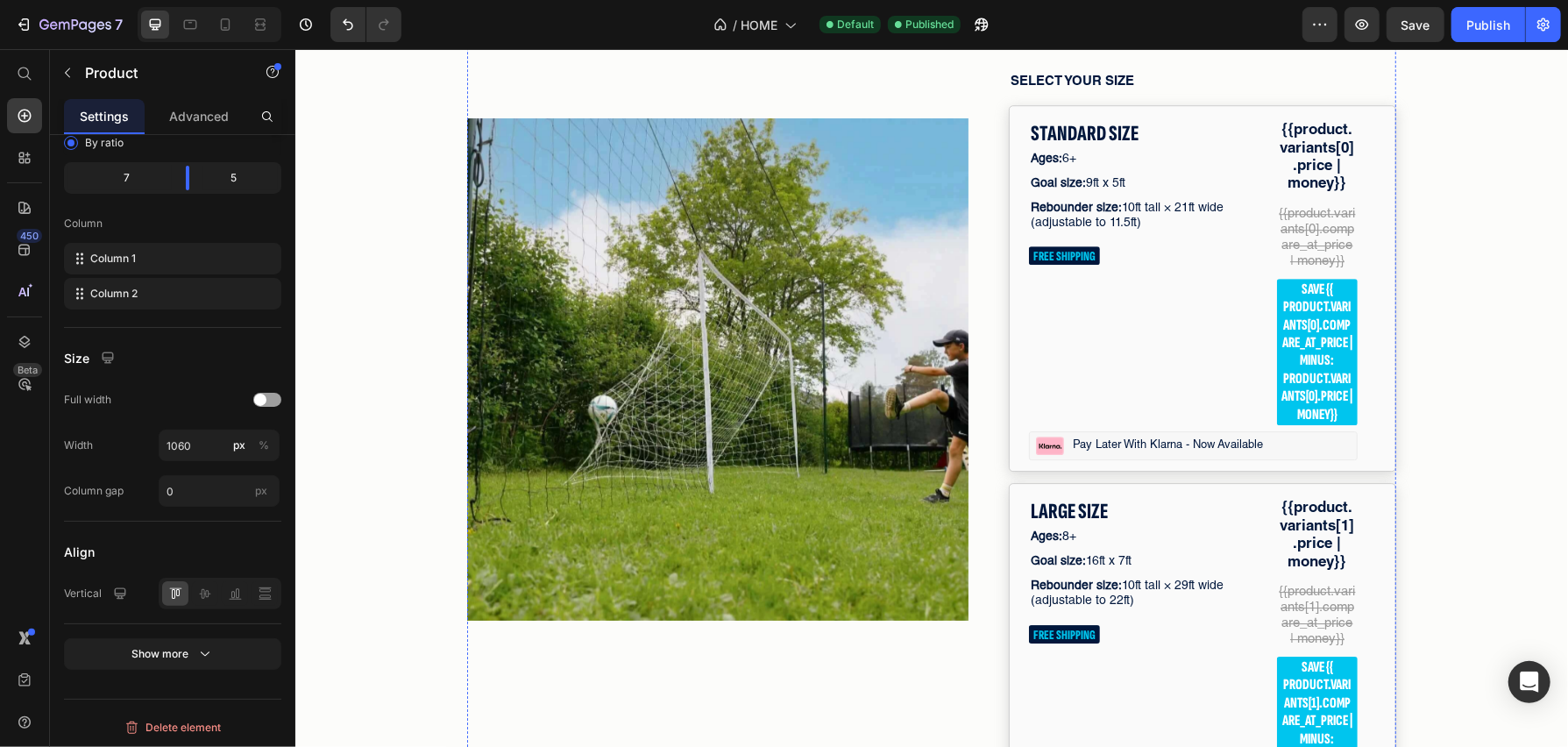 click on "#1 Trending in Backyard Sports" at bounding box center (1202, -299) 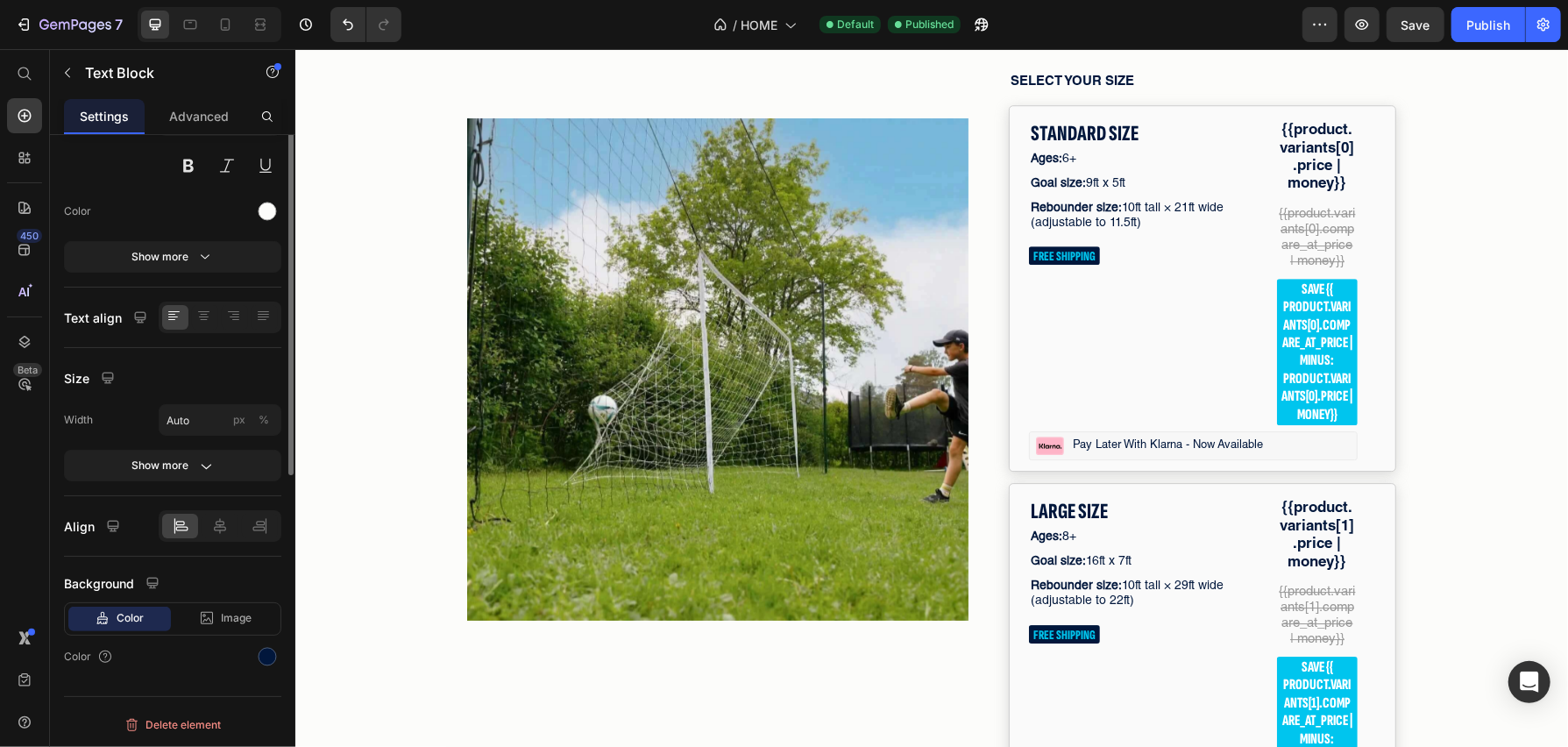 scroll, scrollTop: 0, scrollLeft: 0, axis: both 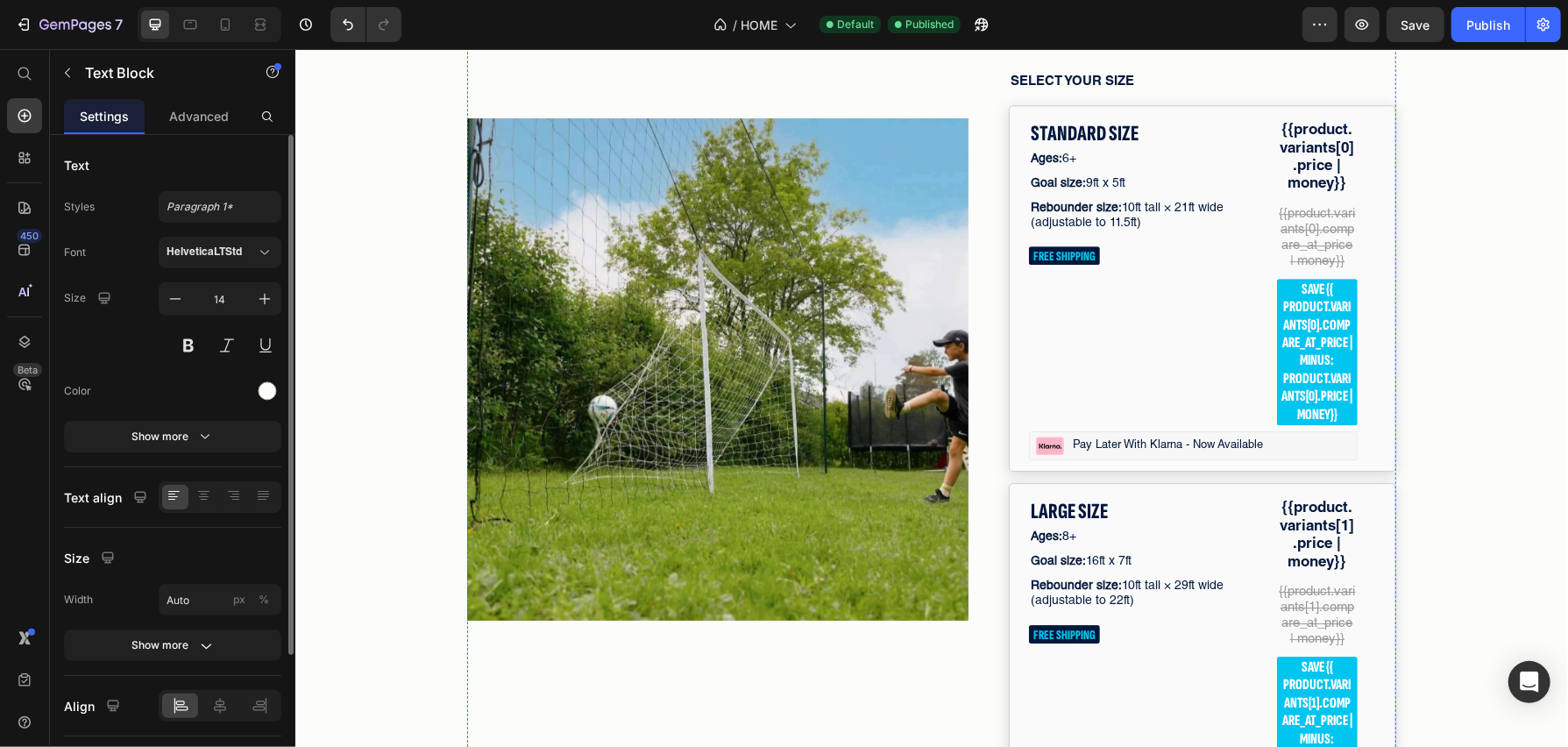 click on "Icon
Icon
Icon
Icon
Icon Icon List 4.8/5 | 149,328+ Customers Text Block Row" at bounding box center [1202, -260] 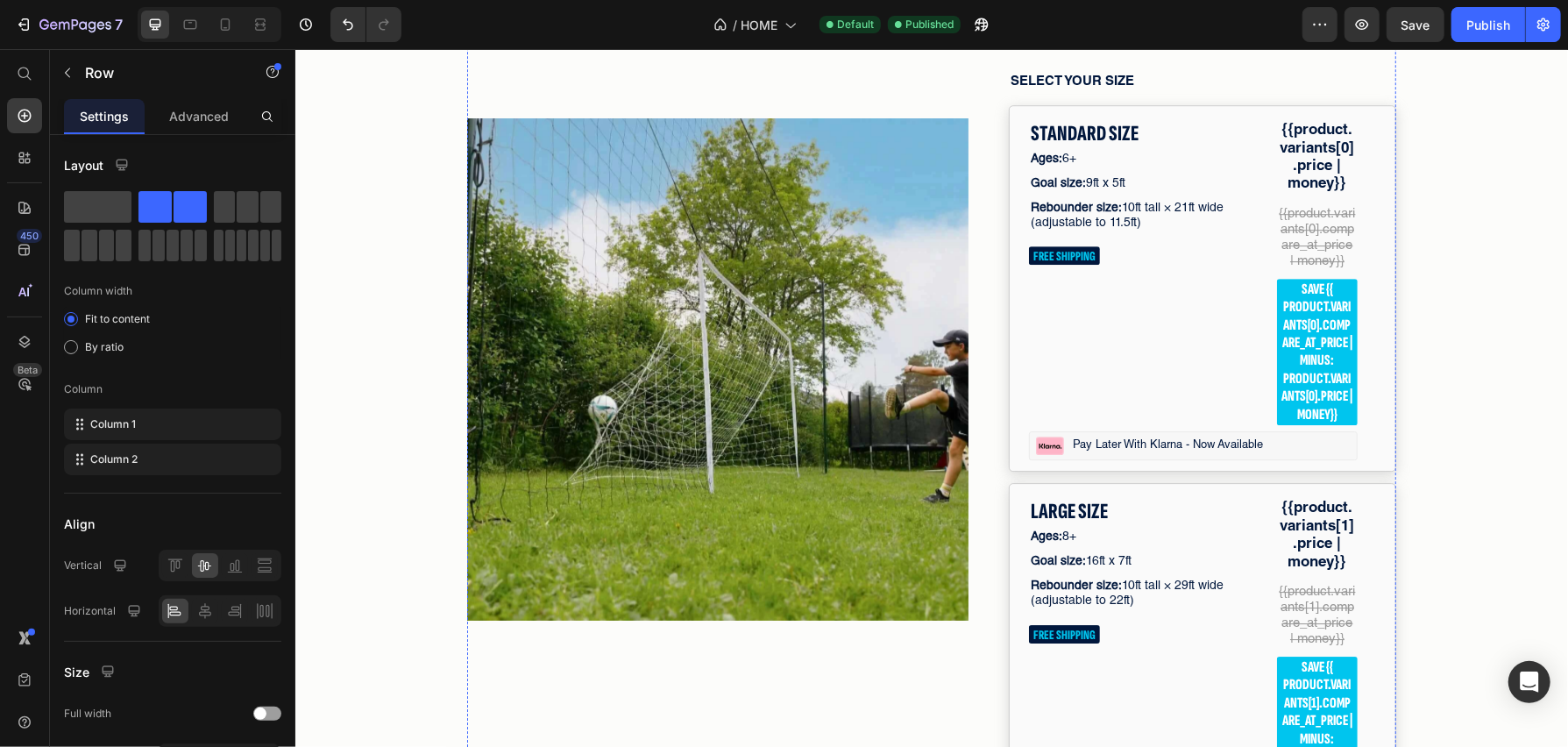 click on "3 in 1 Soccer Goal Trainer" at bounding box center [1202, -214] 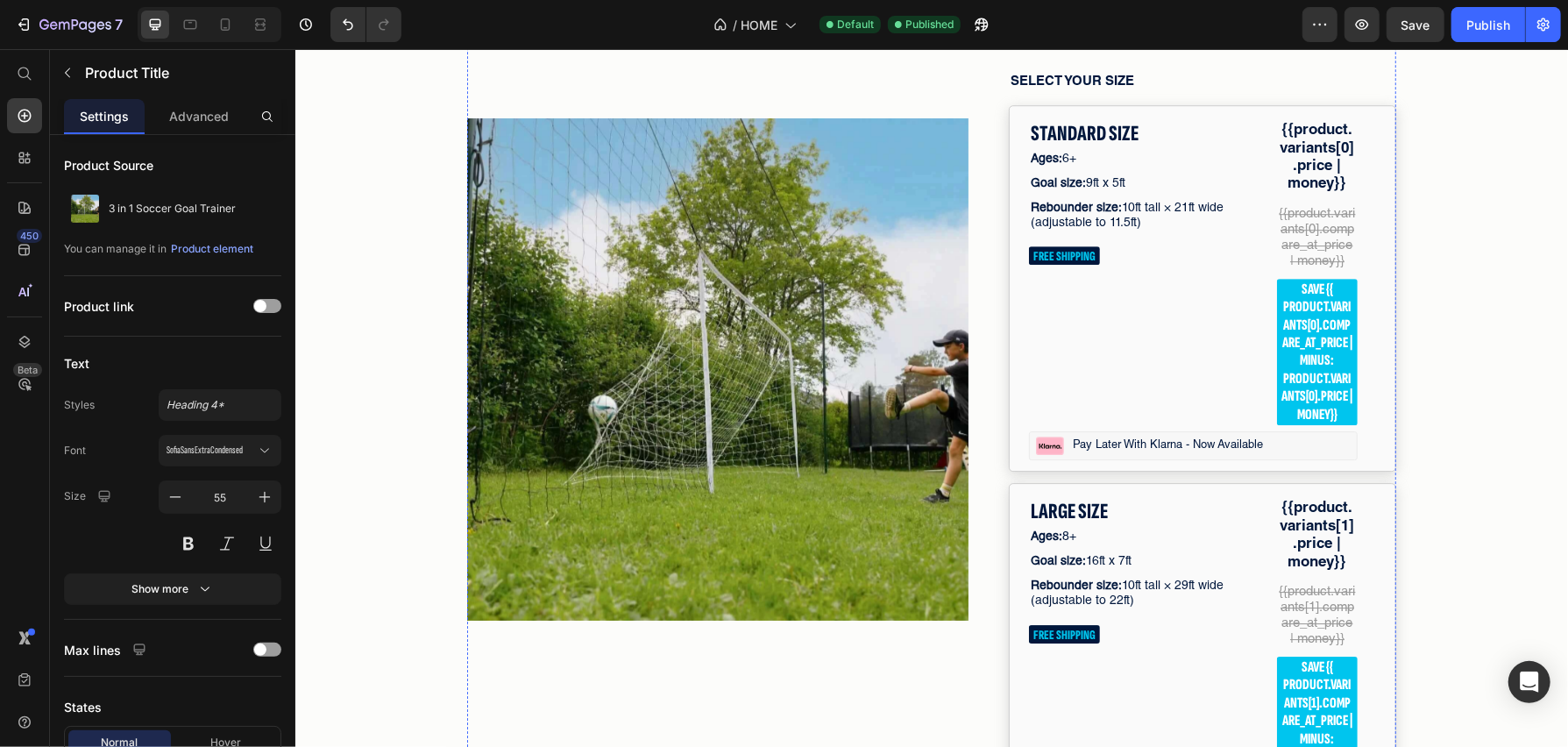 click on "#1 Trending in Backyard Sports" at bounding box center (1202, -299) 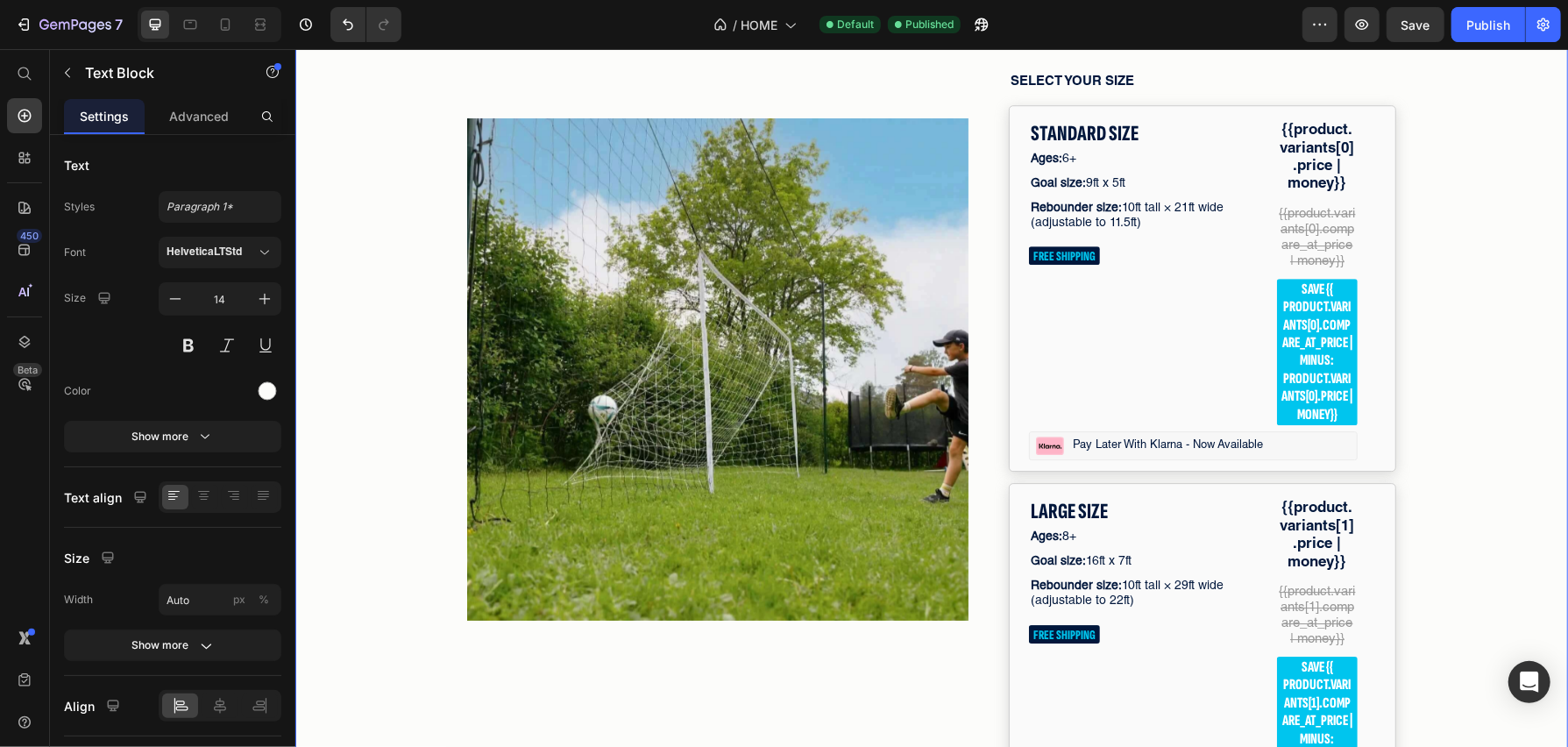 click on "The only soccer goal that also rebounds missed shots and protects your yard — all in one setup." at bounding box center [1202, -155] 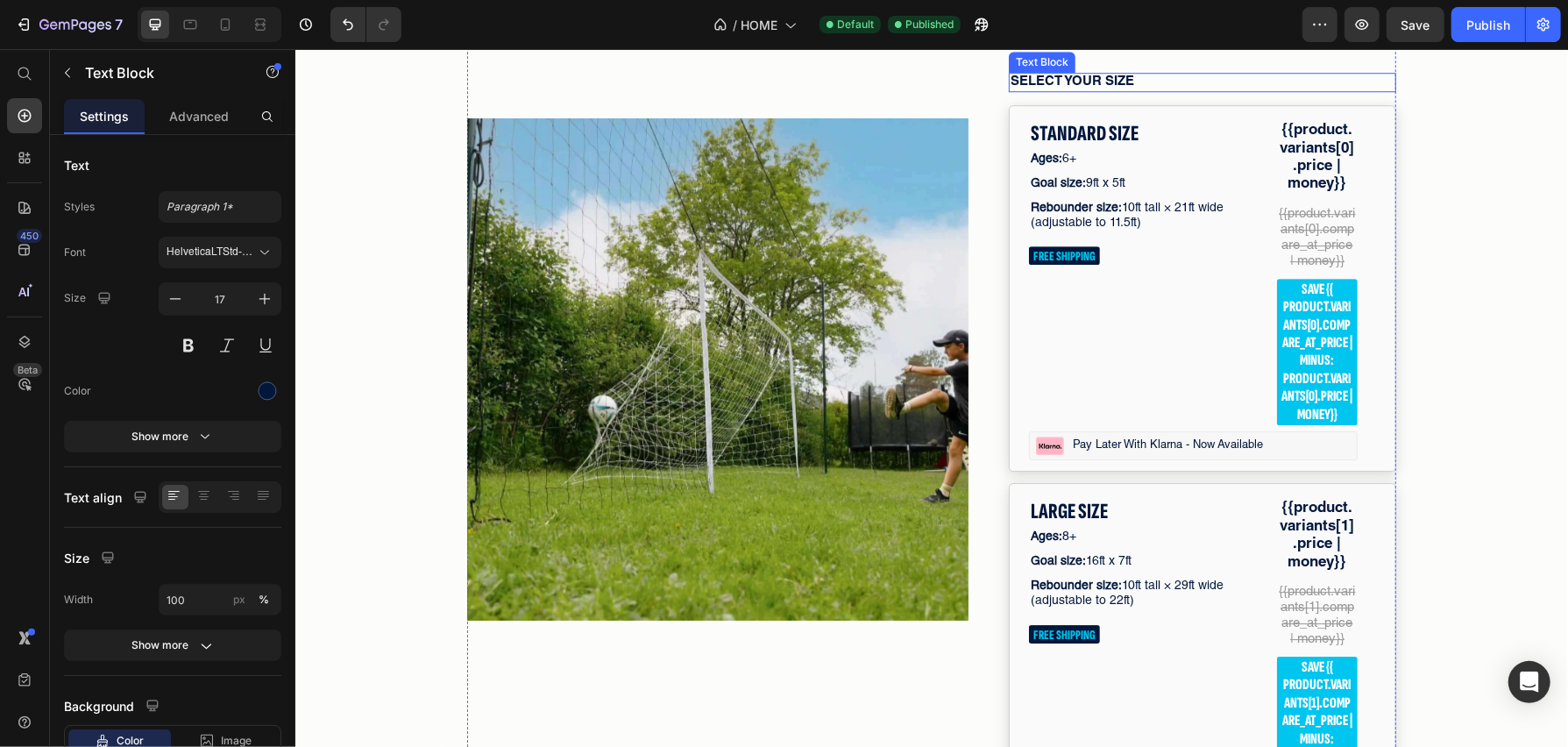 click on "SELECT YOUR SIZE" at bounding box center (1202, 82) 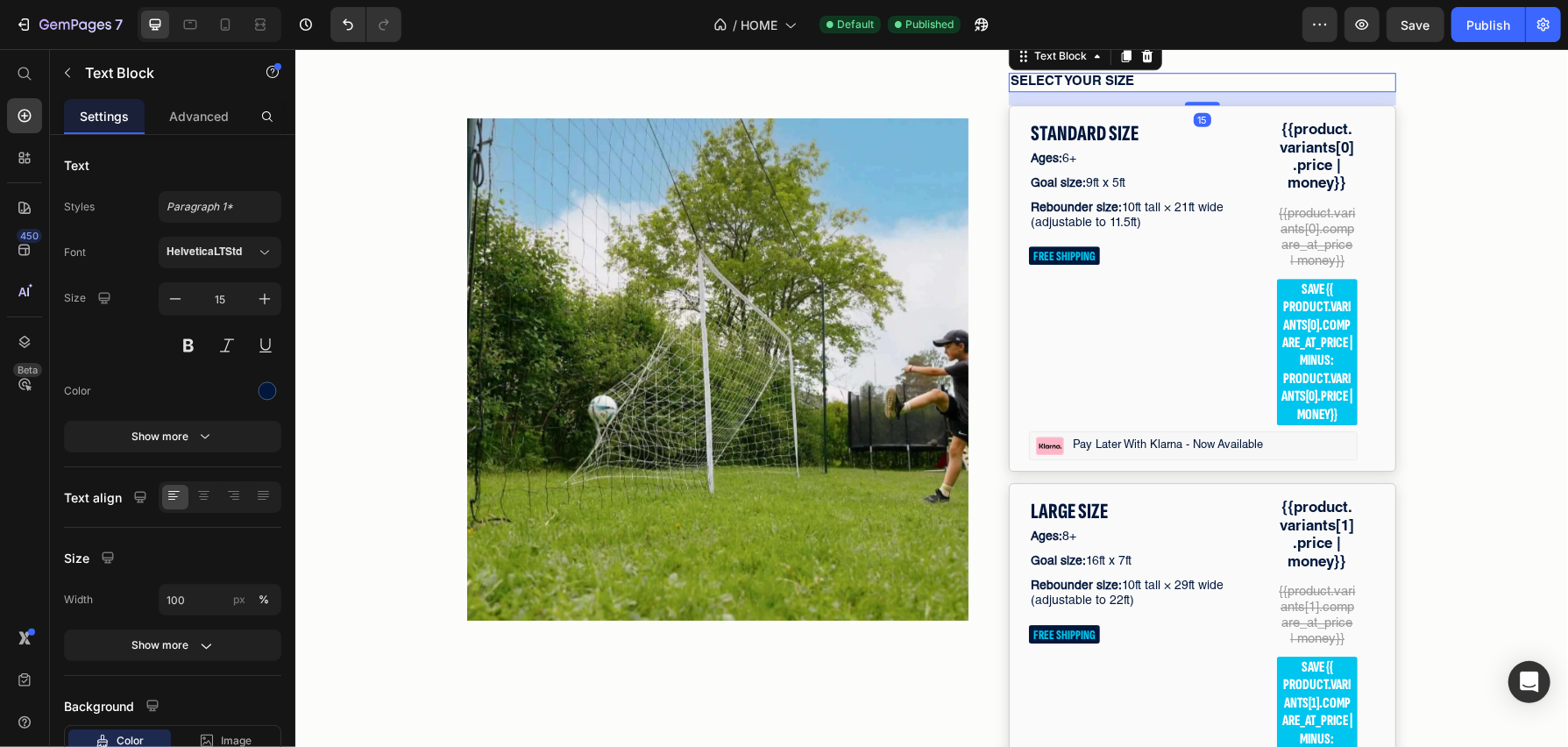 click on "#1 Trending in Backyard Sports Text Block
Icon
Icon
Icon
Icon
Icon Icon List 4.8/5 | 149,328+ Customers Text Block Row 3 in 1 Soccer Goal Trainer Product Title The only soccer goal that also rebounds missed shots and protects your yard — all in one setup. Text Block                Title Line Image Built-in Goal Target for accuracy training Text Block Image Backstop Netting to stop stray shots Text Block Image Rebound Trainer for nonstop solo practice Text Block Image Built for all ages and skill levels Text Block Advanced List SELECT YOUR SIZE Text Block   15 STANDARD SIZE Text Block Ages:  6+ Text Block Goal size:  9ft x 5ft Text Block Rebounder size:  10ft tall × 21ft wide (adjustable to 11.5ft) Text Block FREE SHIPPING Text Block {{product.variants[0].price | money}} Text Block {{product.variants[0].compare_at_price | money}} Text Block save {{ product.variants[0].compare_at_price | minus: product.variants[0].price | money}} Text Block Row Image Pay later with klarna - now available" at bounding box center [1202, 687] 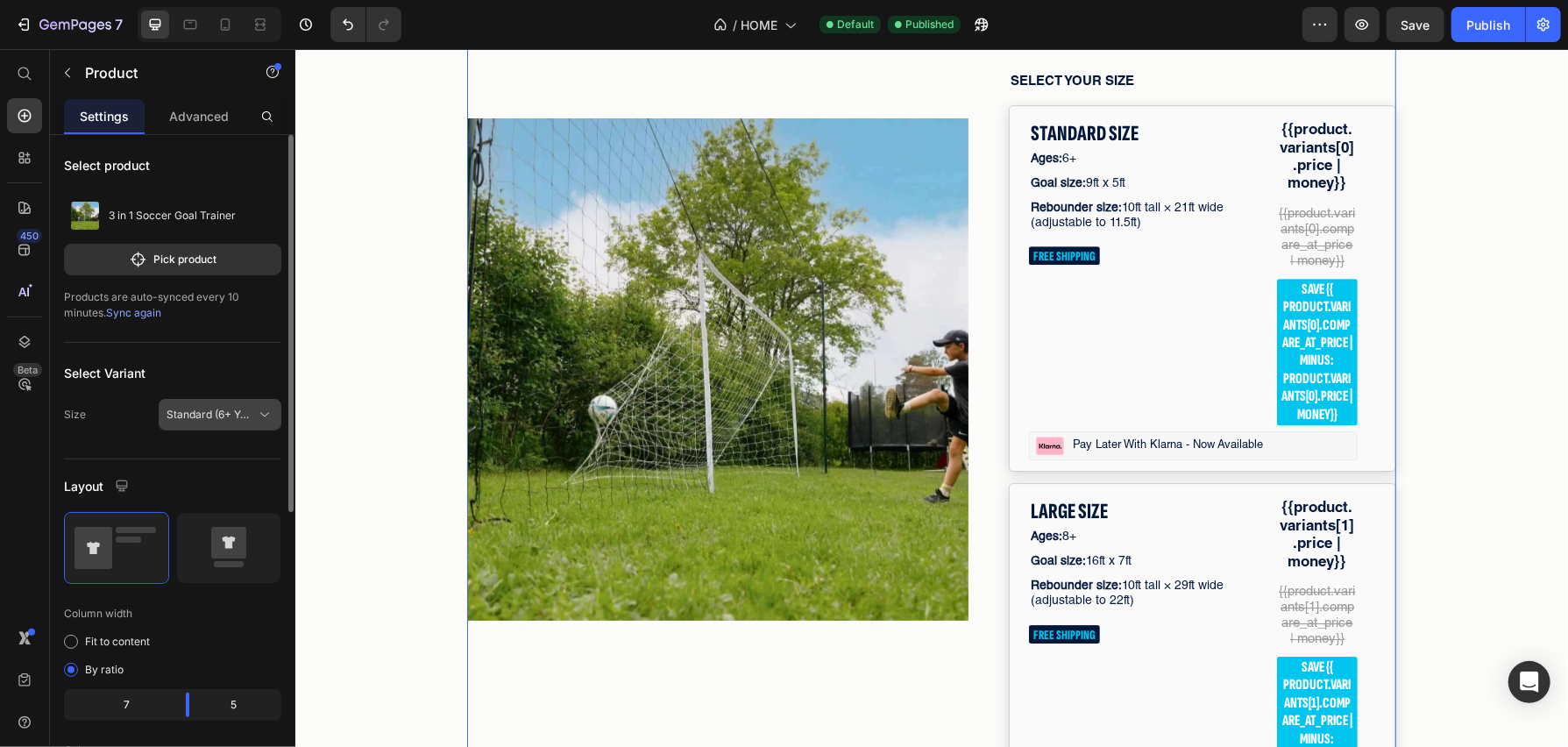 click on "Standard (6+ Years)" at bounding box center (220, 415) 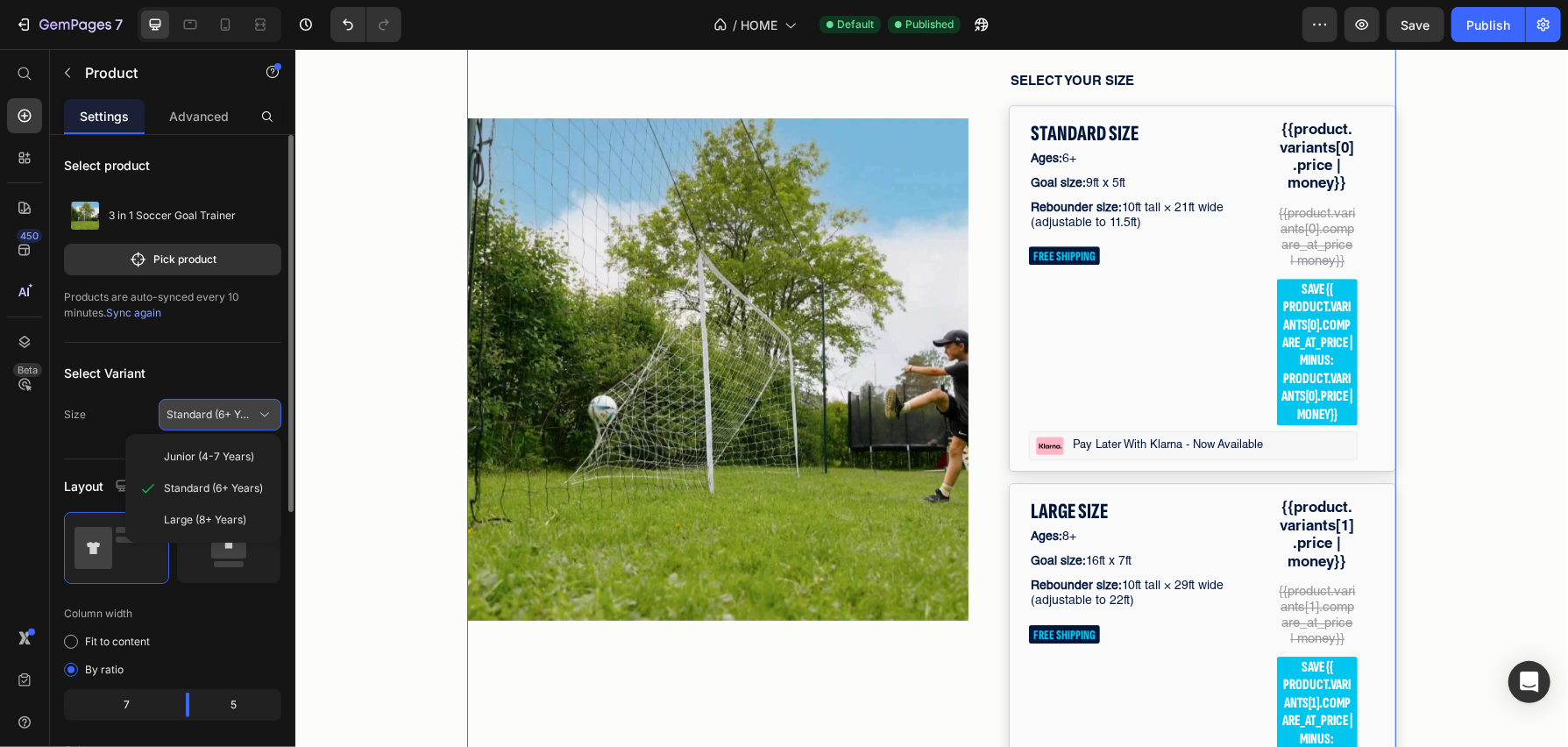 click on "Standard (6+ Years)" at bounding box center (220, 415) 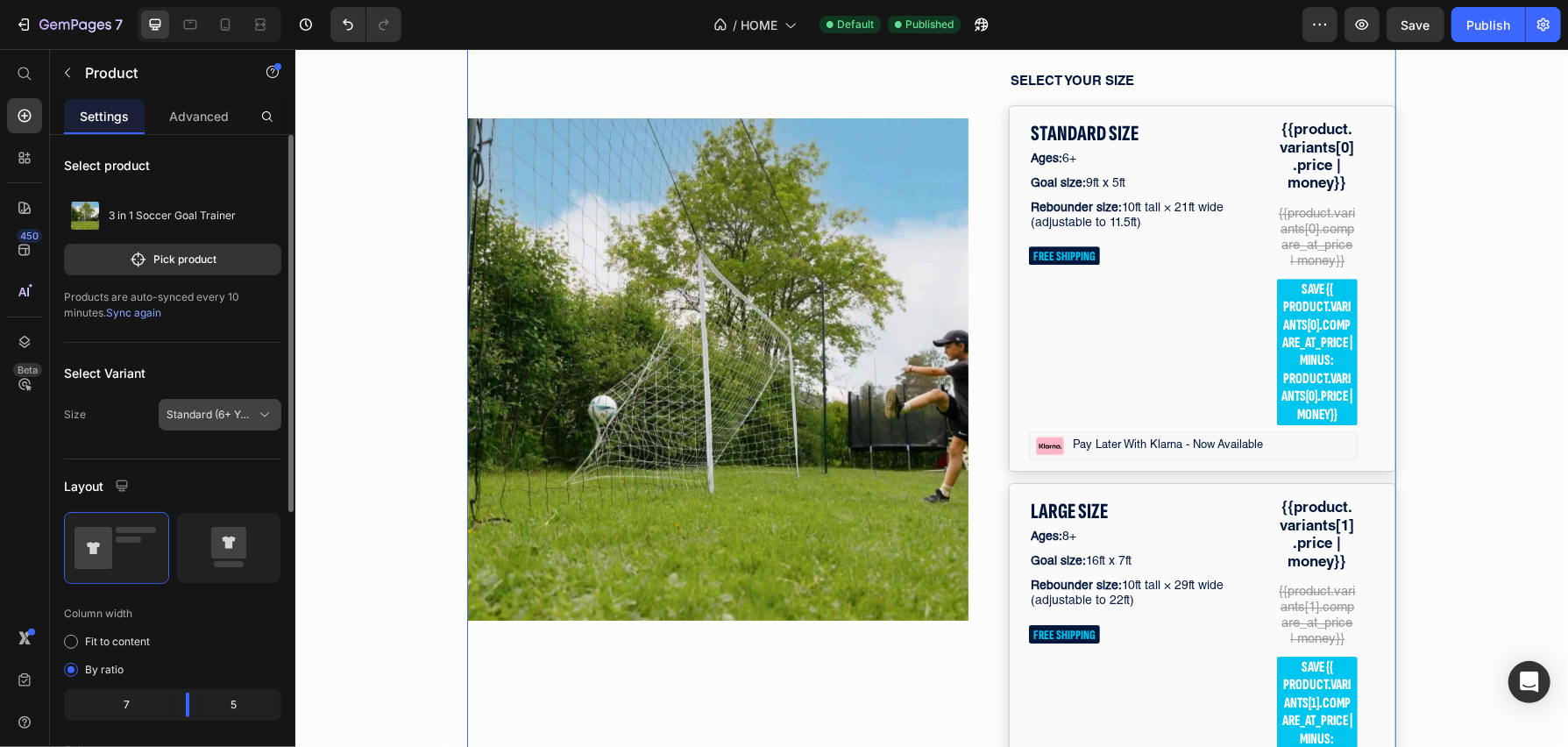 click on "Standard (6+ Years)" at bounding box center (220, 415) 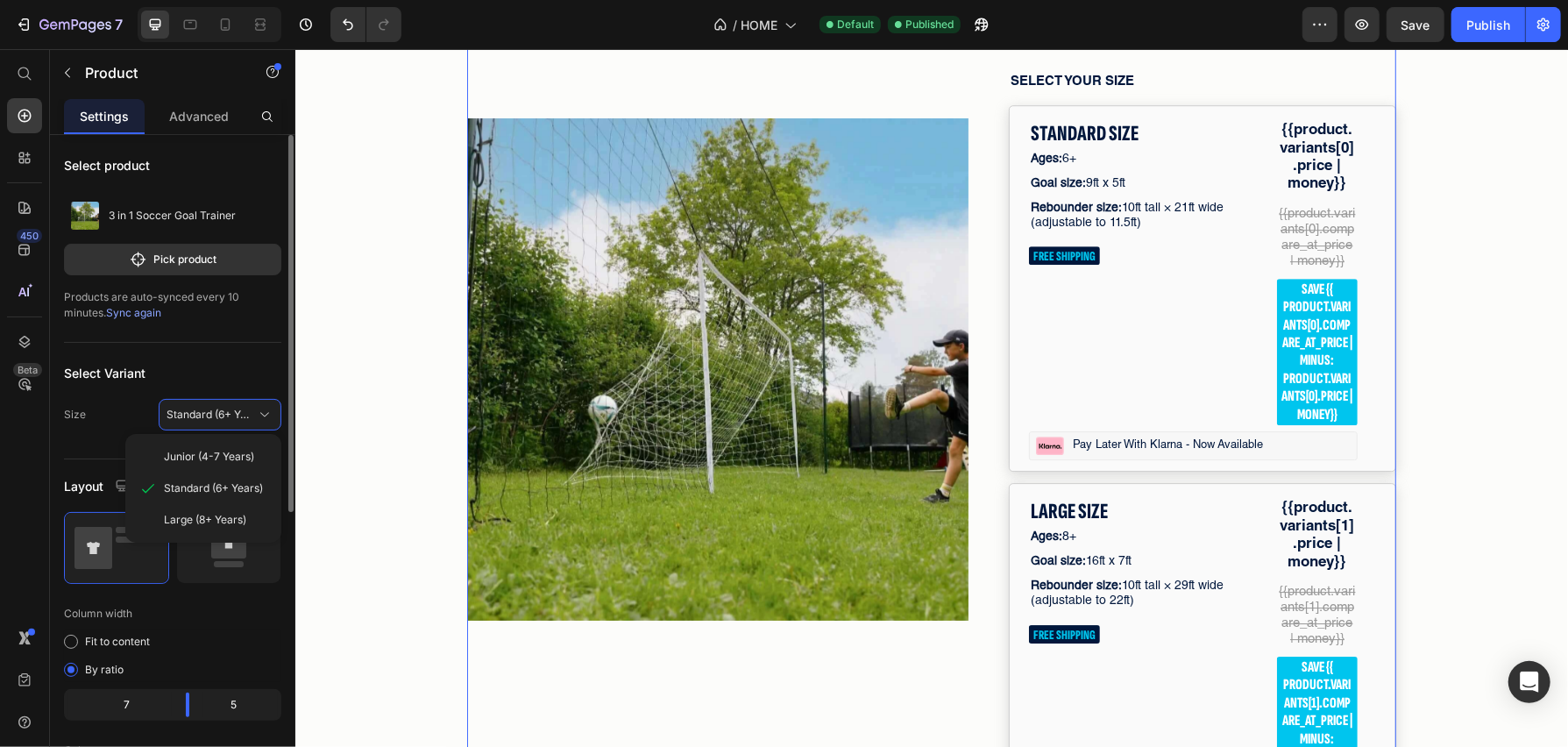 click on "Sync again" at bounding box center (133, 312) 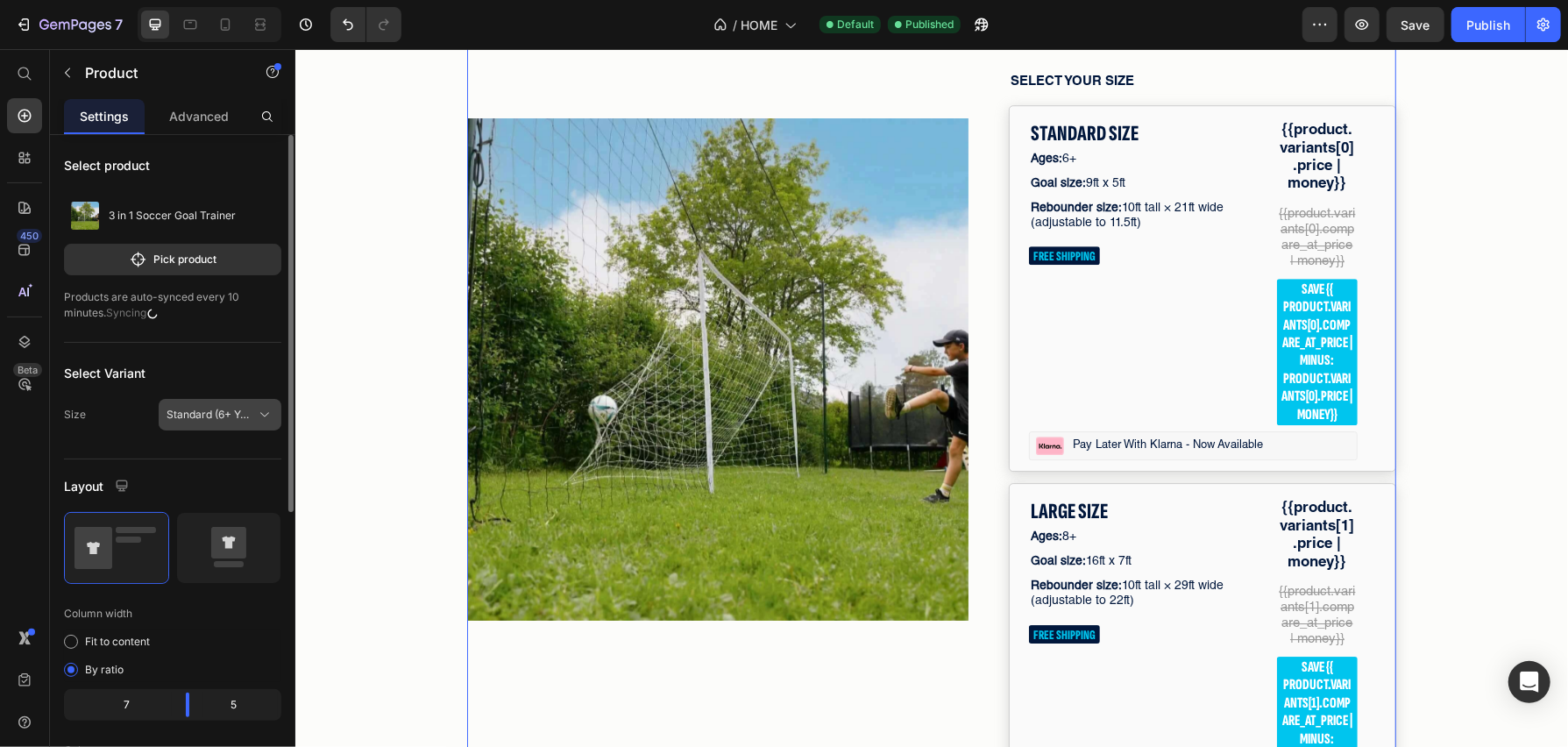 click on "Standard (6+ Years)" at bounding box center (209, 415) 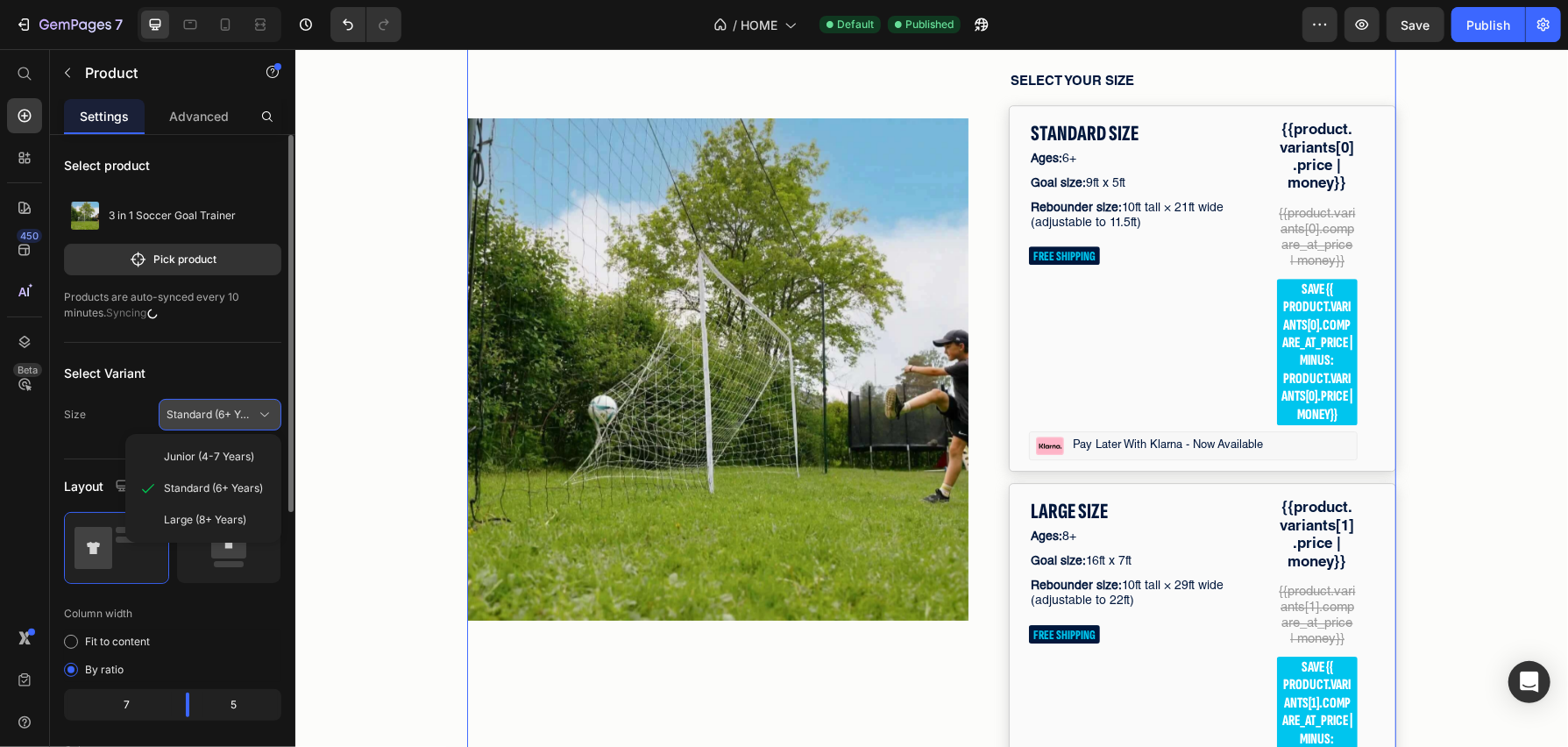 click on "Standard (6+ Years)" at bounding box center [209, 415] 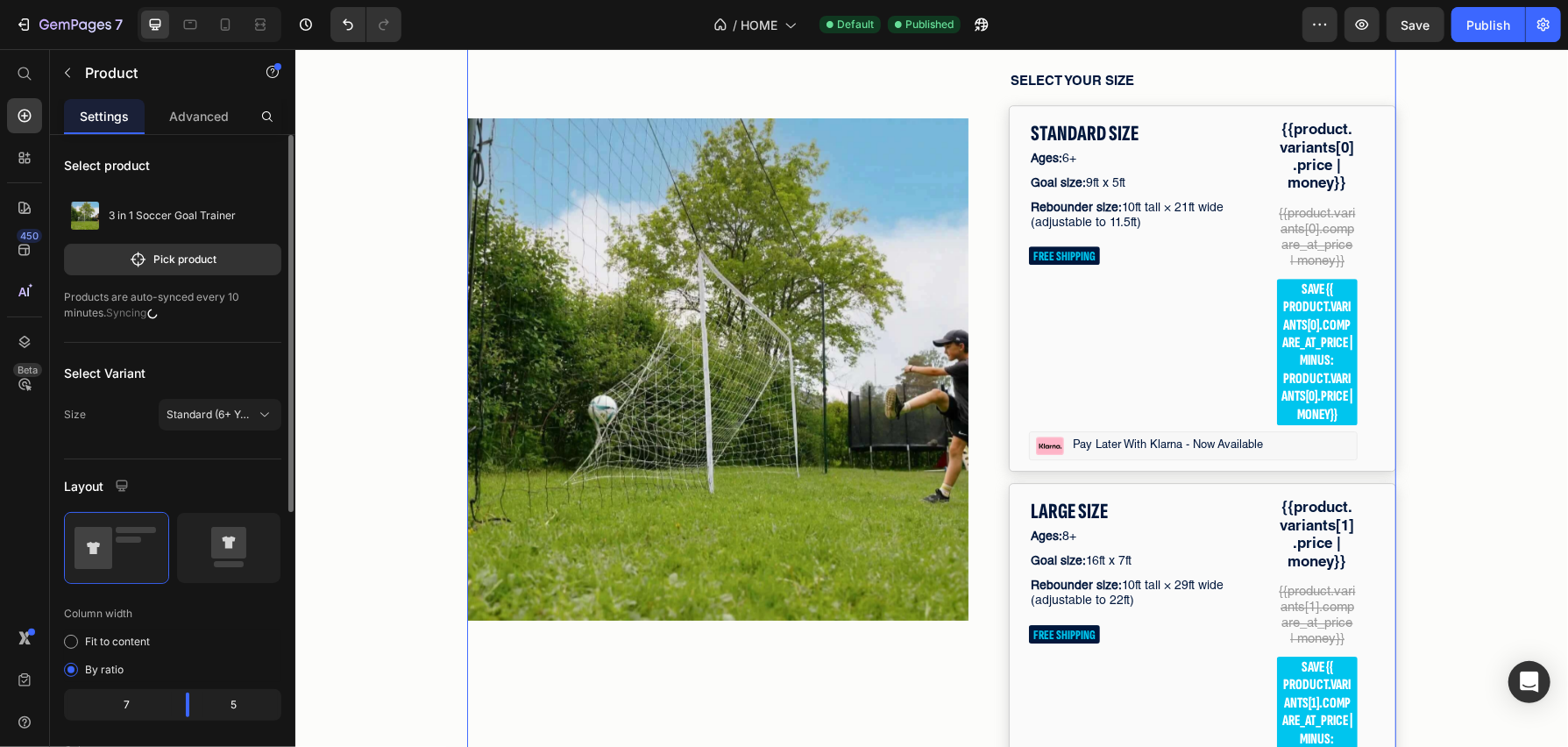 click on "Select Variant" at bounding box center (173, 373) 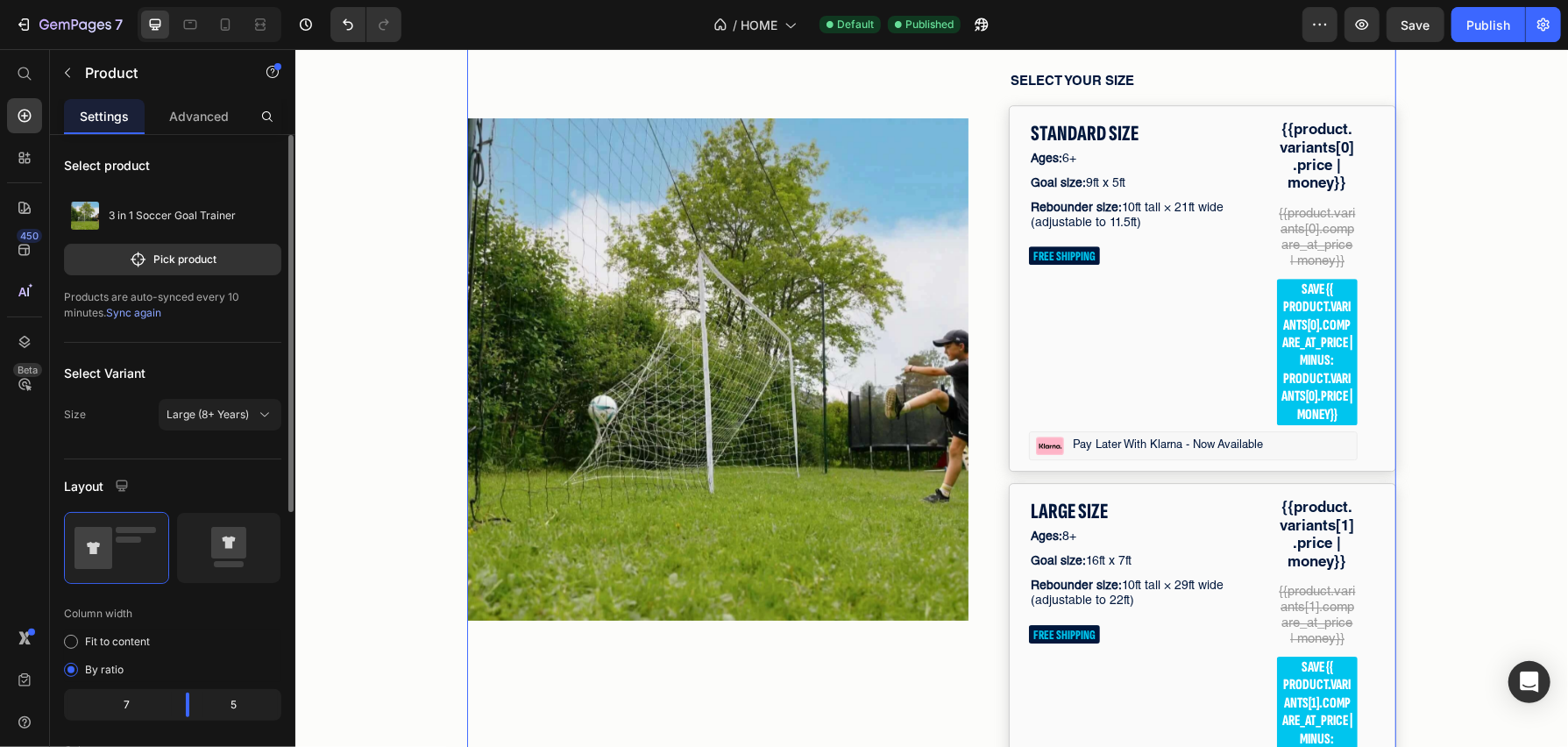 click on "Select Variant Size Large (8+ Years)" 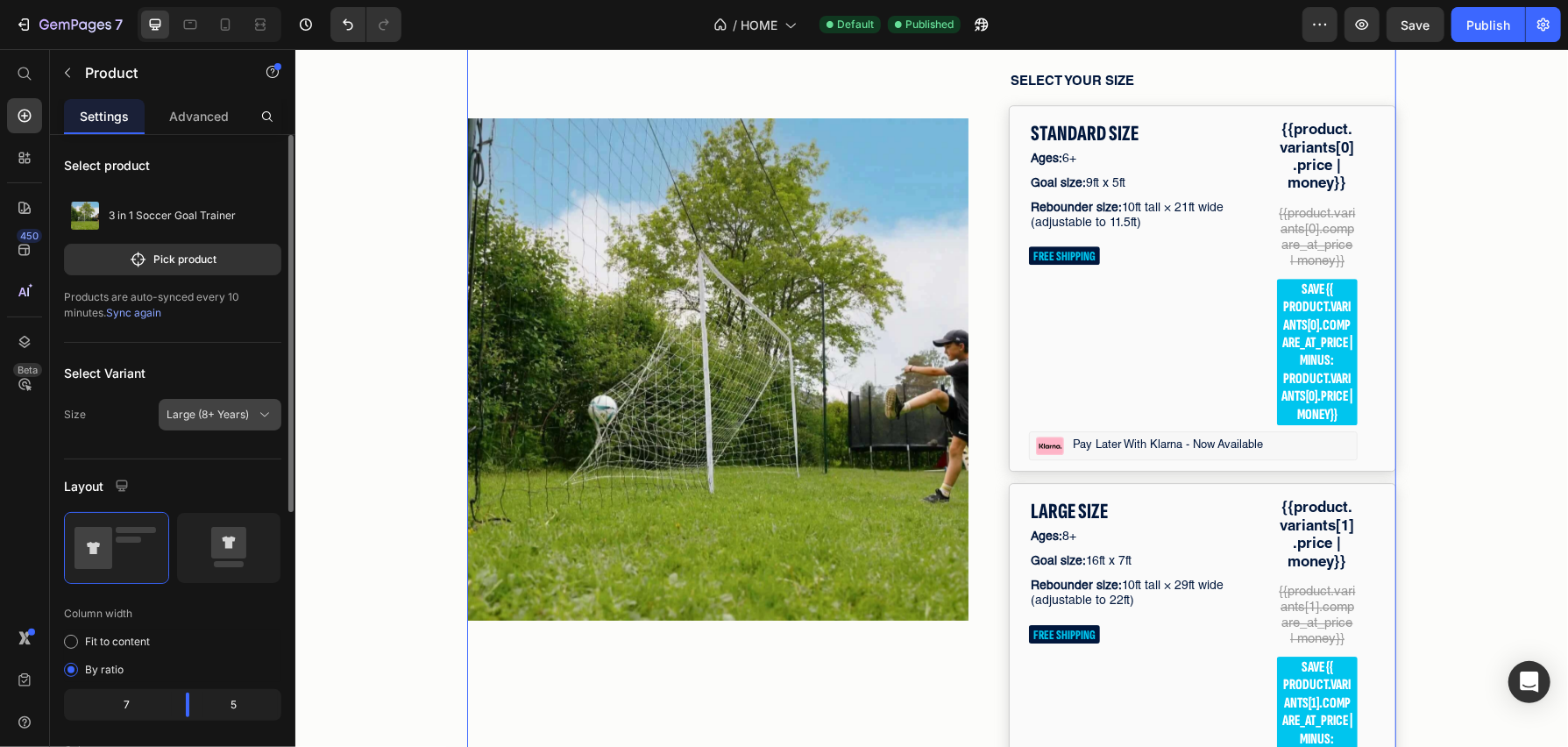click on "Large (8+ Years)" at bounding box center (208, 415) 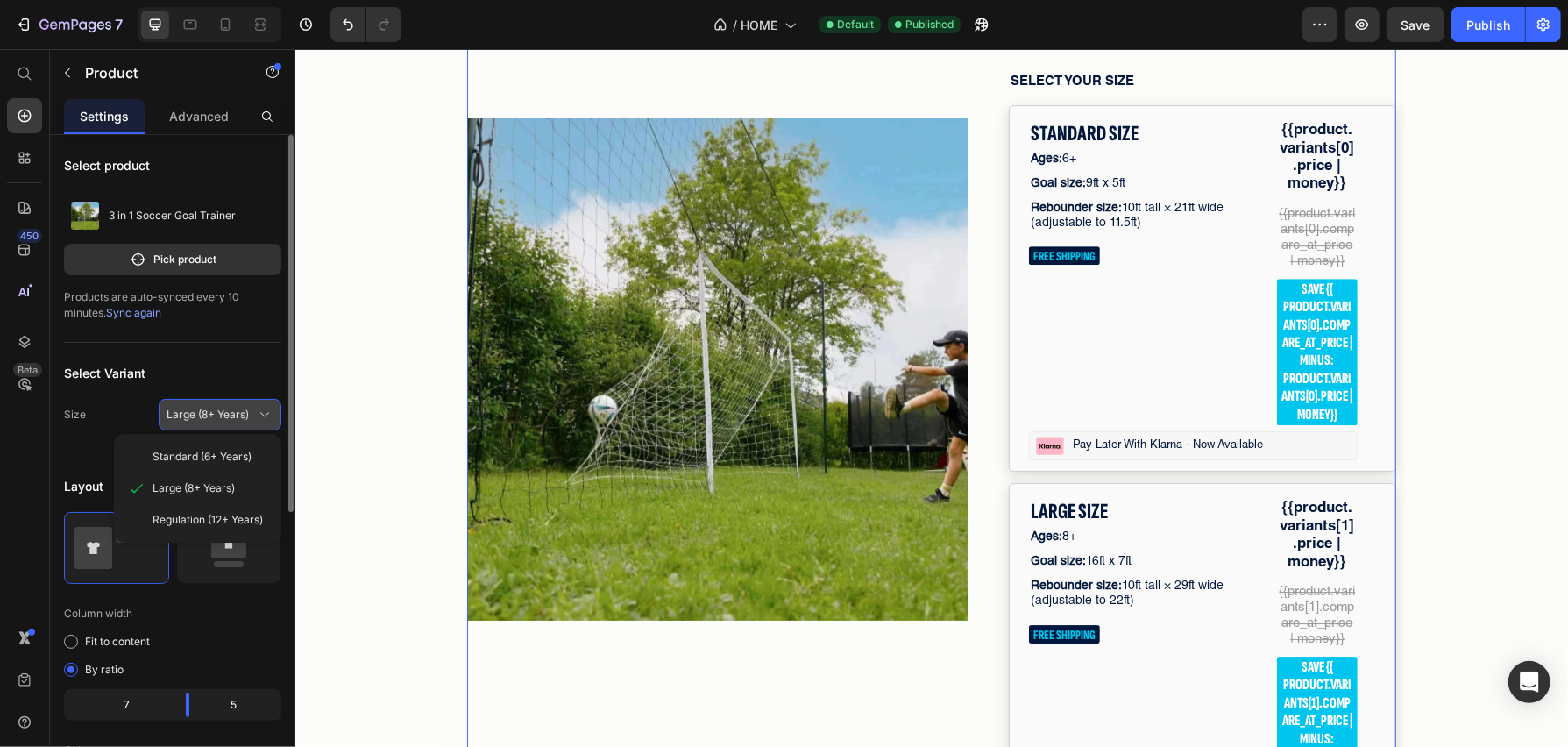 click on "Large (8+ Years)" at bounding box center [208, 415] 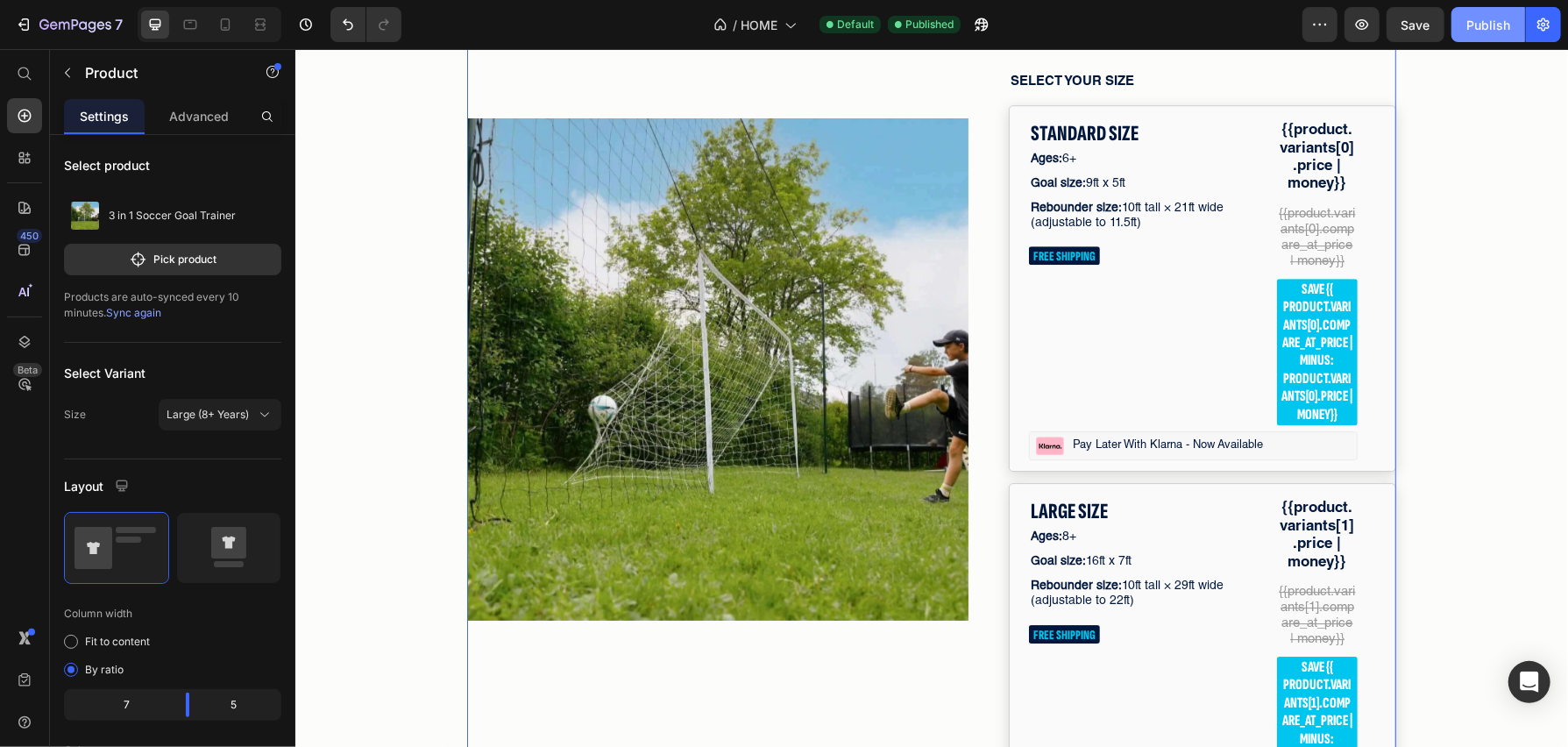 click on "Publish" at bounding box center [1488, 25] 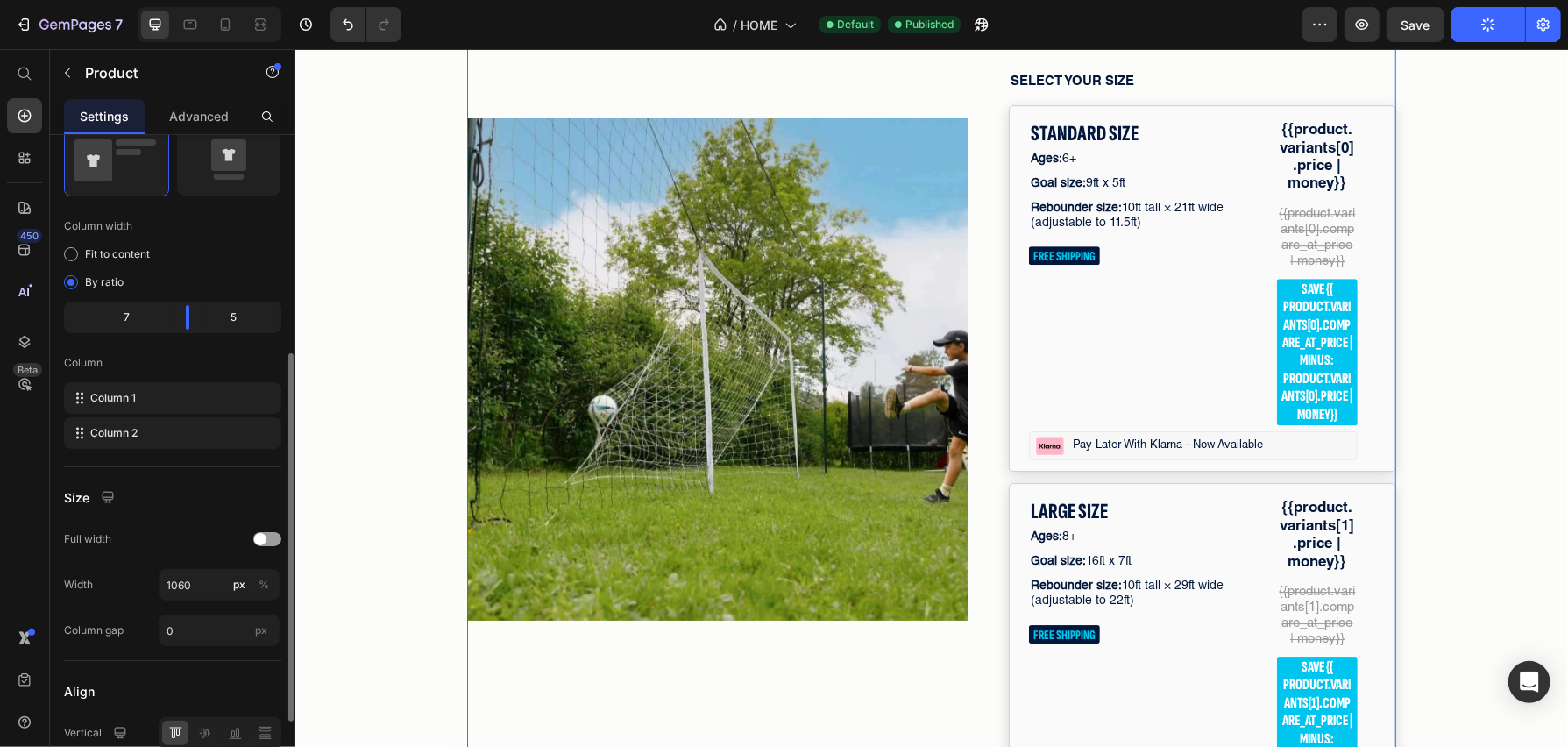 scroll, scrollTop: 527, scrollLeft: 0, axis: vertical 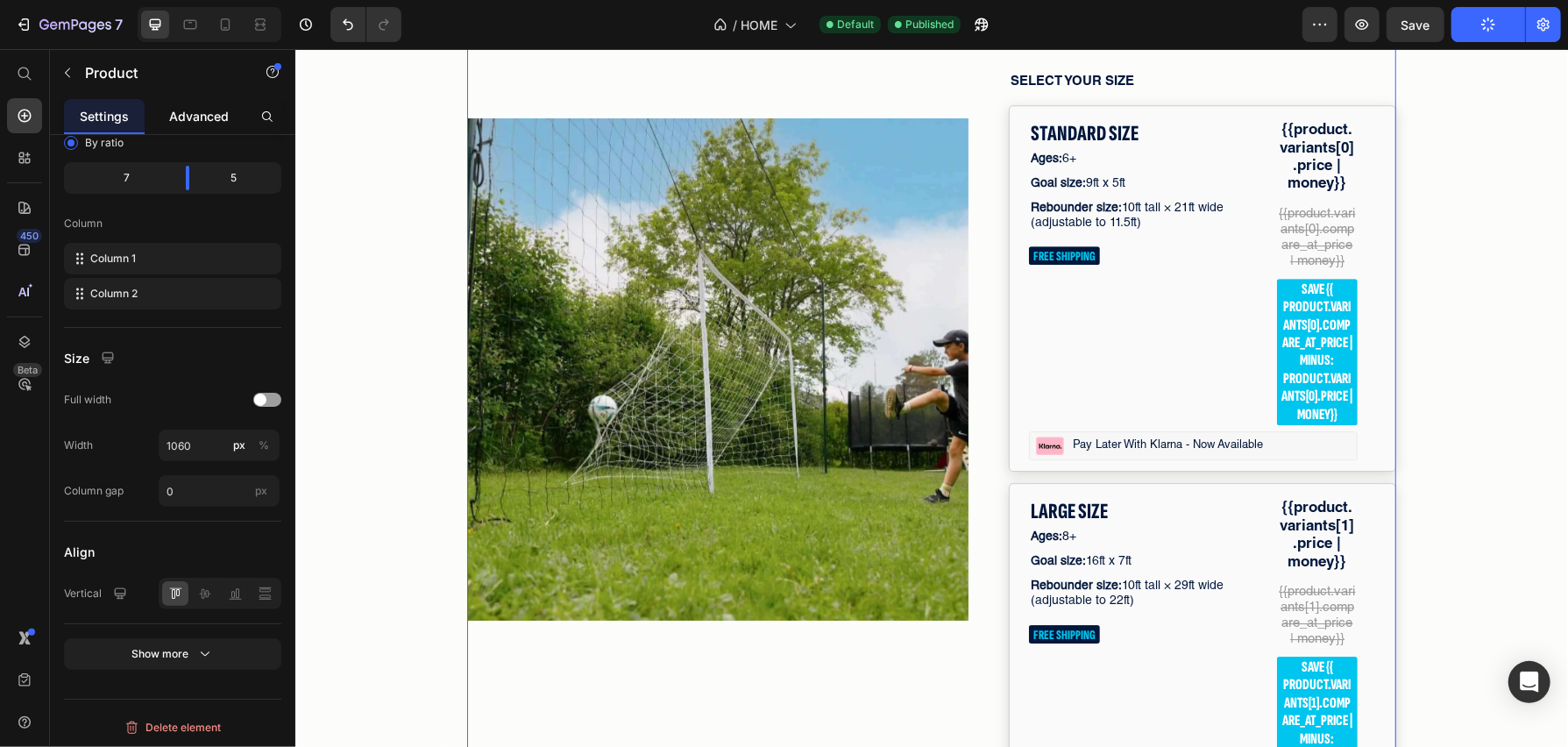click on "Advanced" at bounding box center (199, 116) 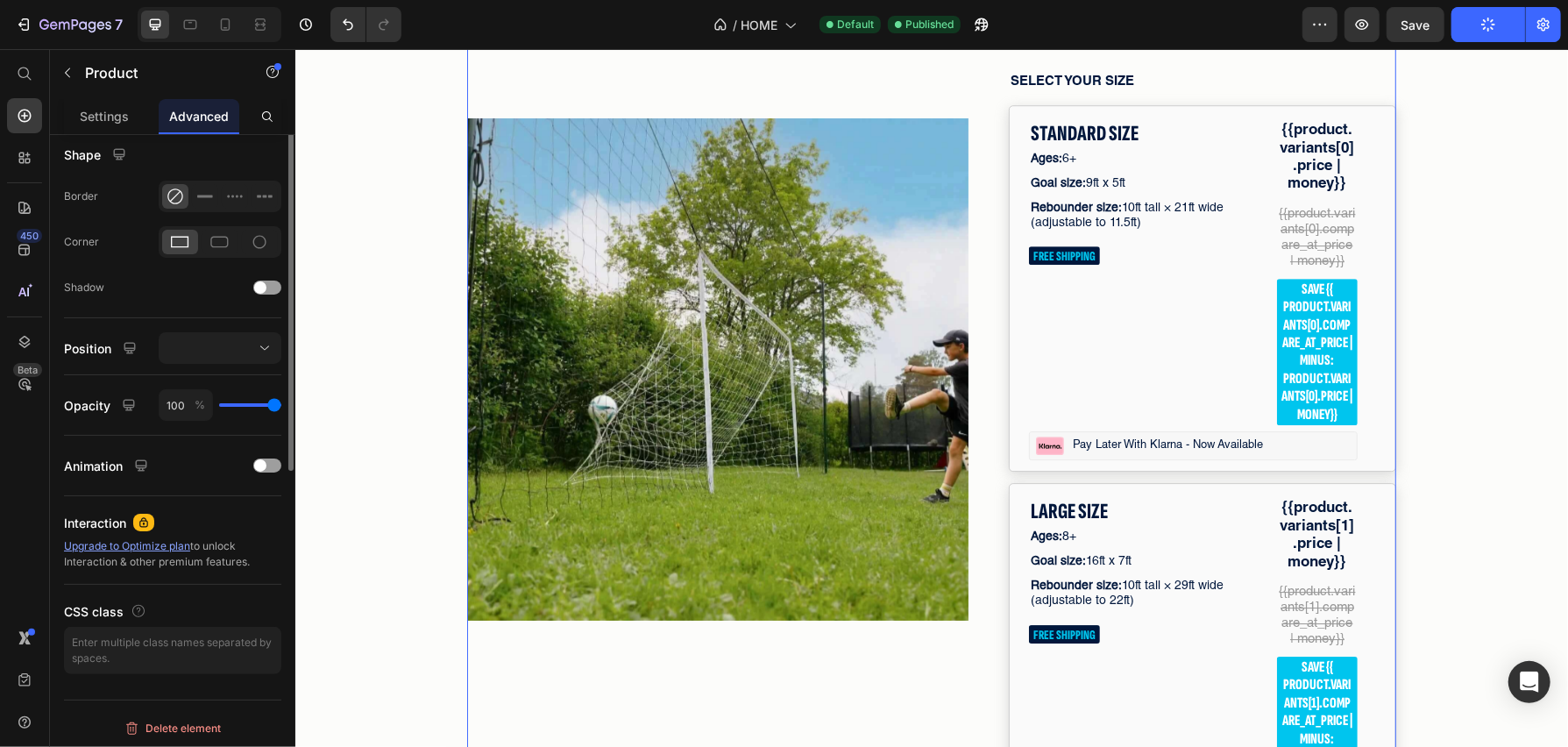 scroll, scrollTop: 0, scrollLeft: 0, axis: both 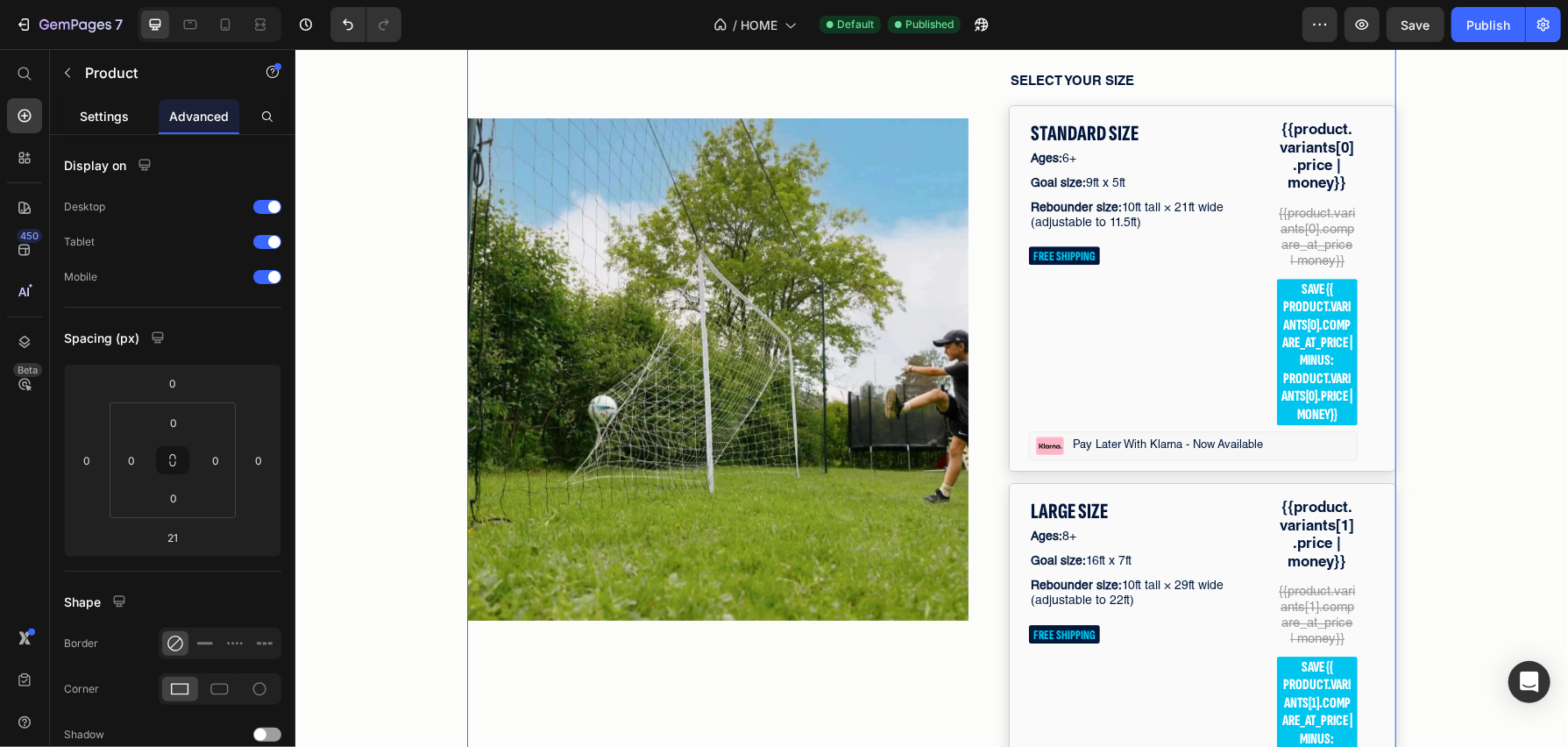 click on "Settings" 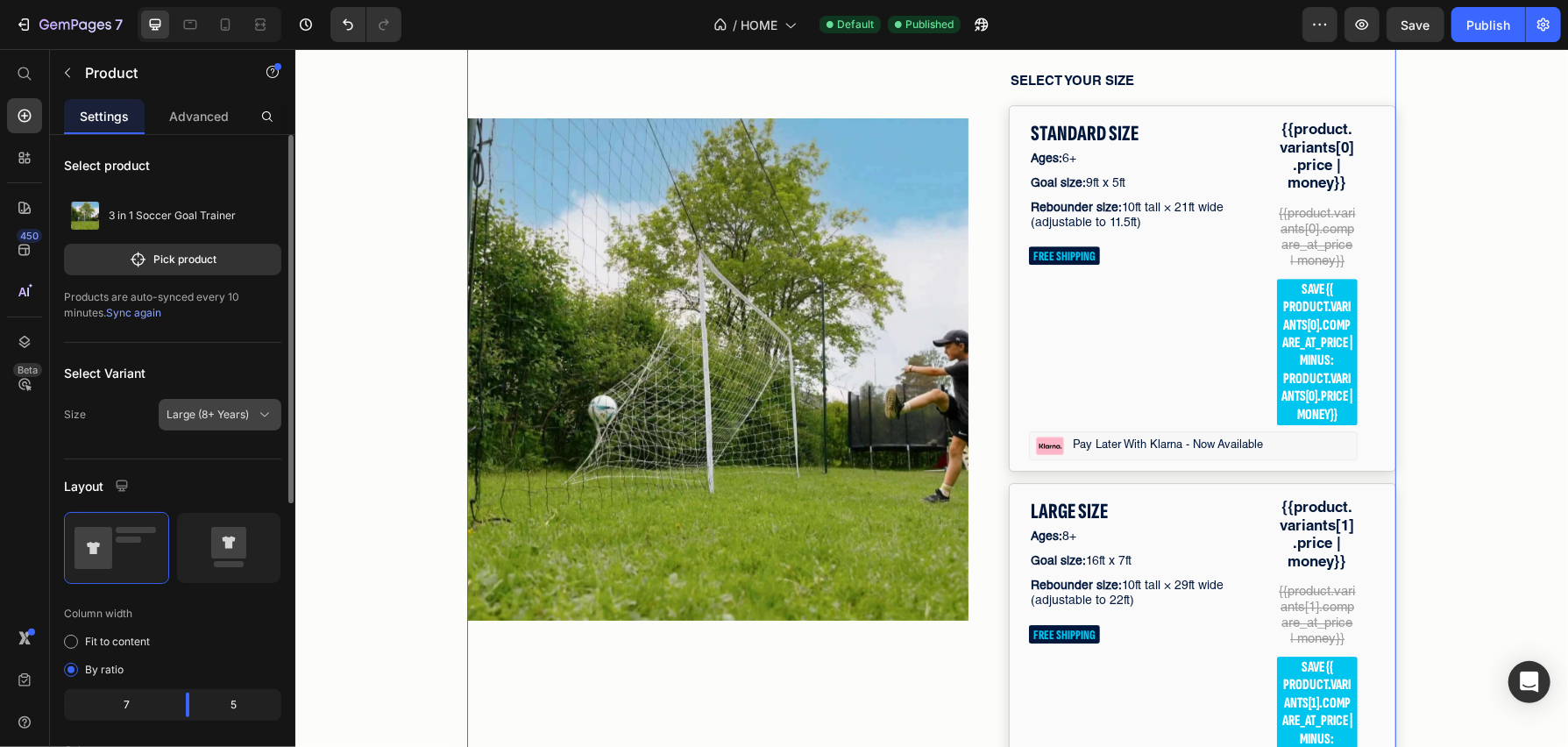 click on "Large (8+ Years)" at bounding box center (220, 415) 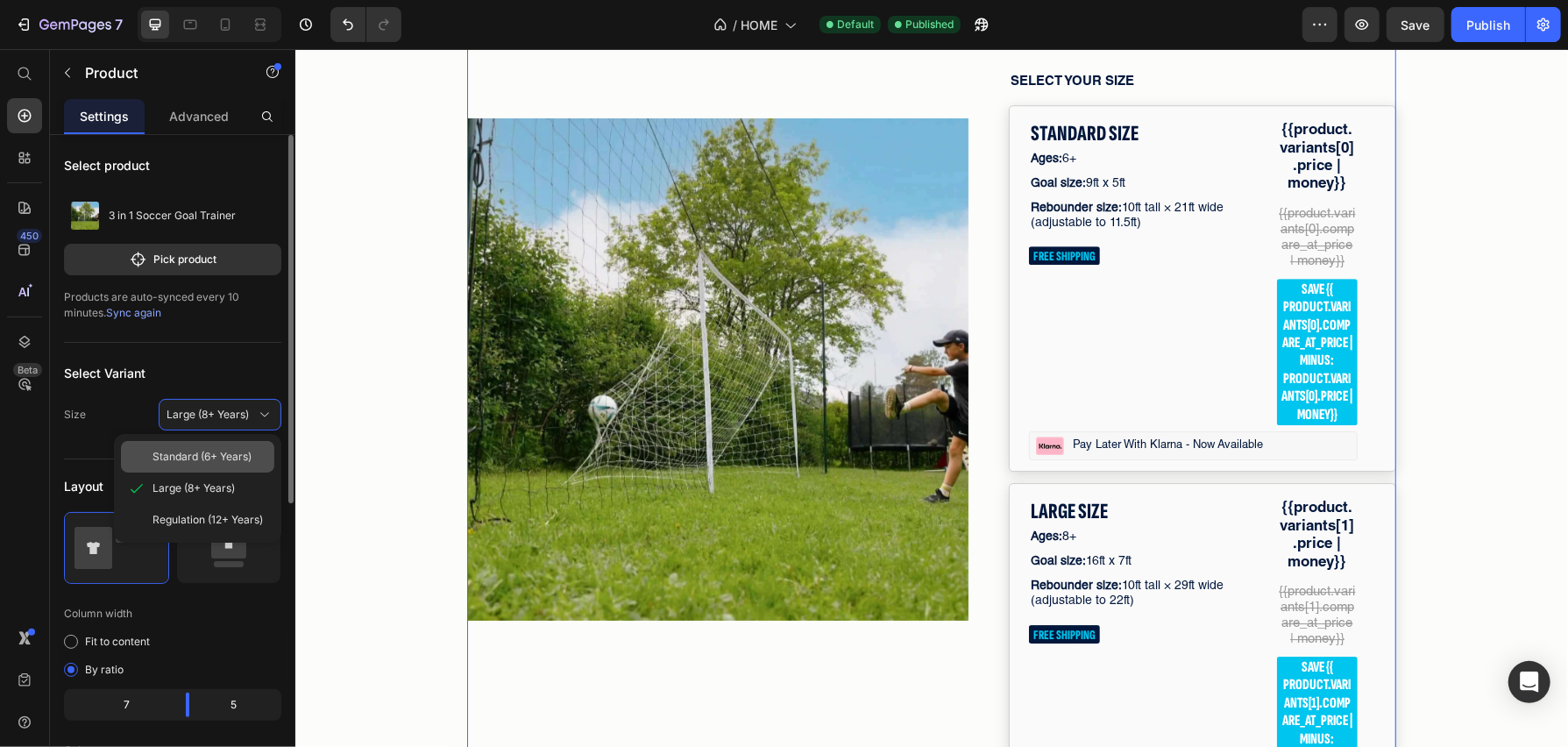 click on "Standard (6+ Years)" 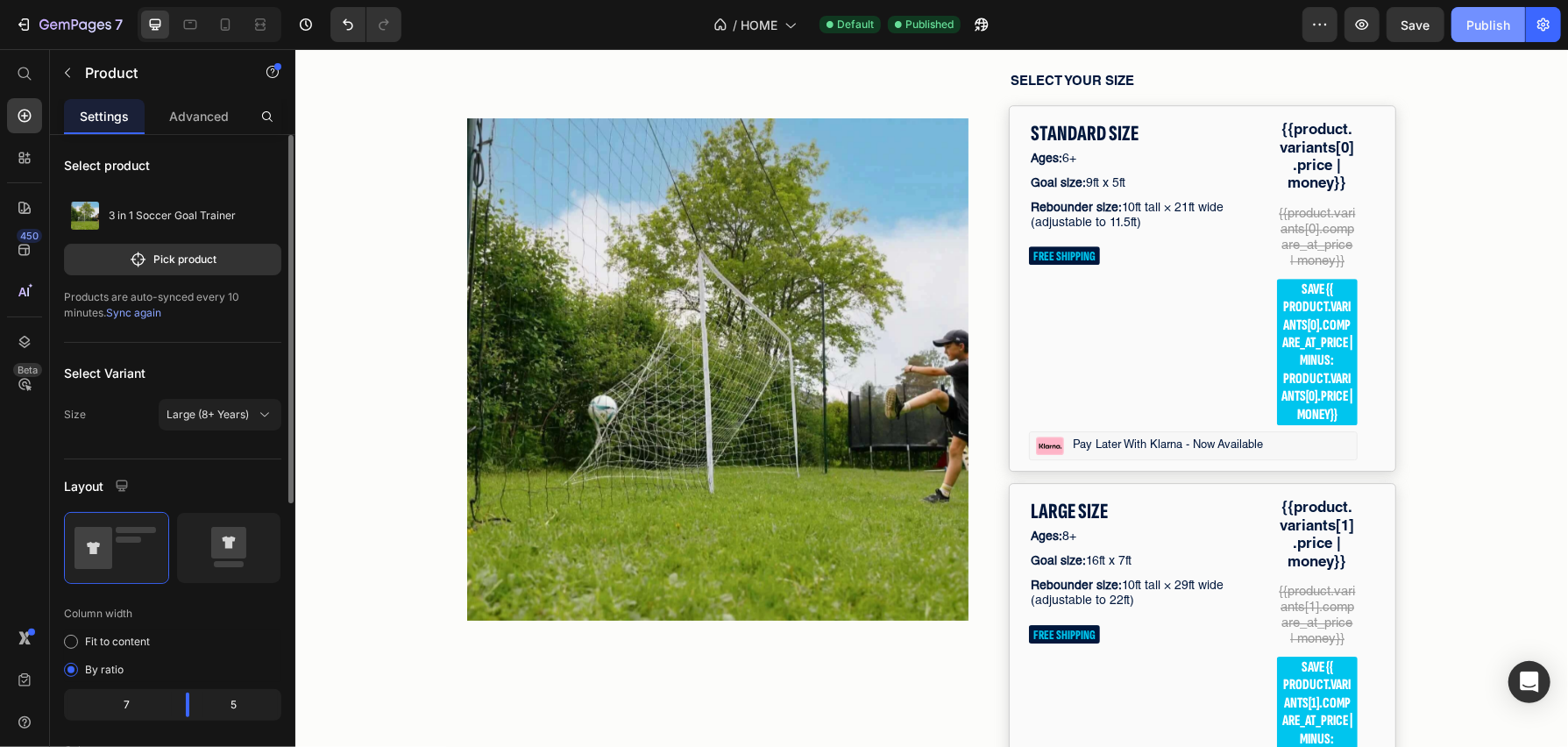 drag, startPoint x: 1475, startPoint y: 28, endPoint x: 936, endPoint y: 436, distance: 676.00666 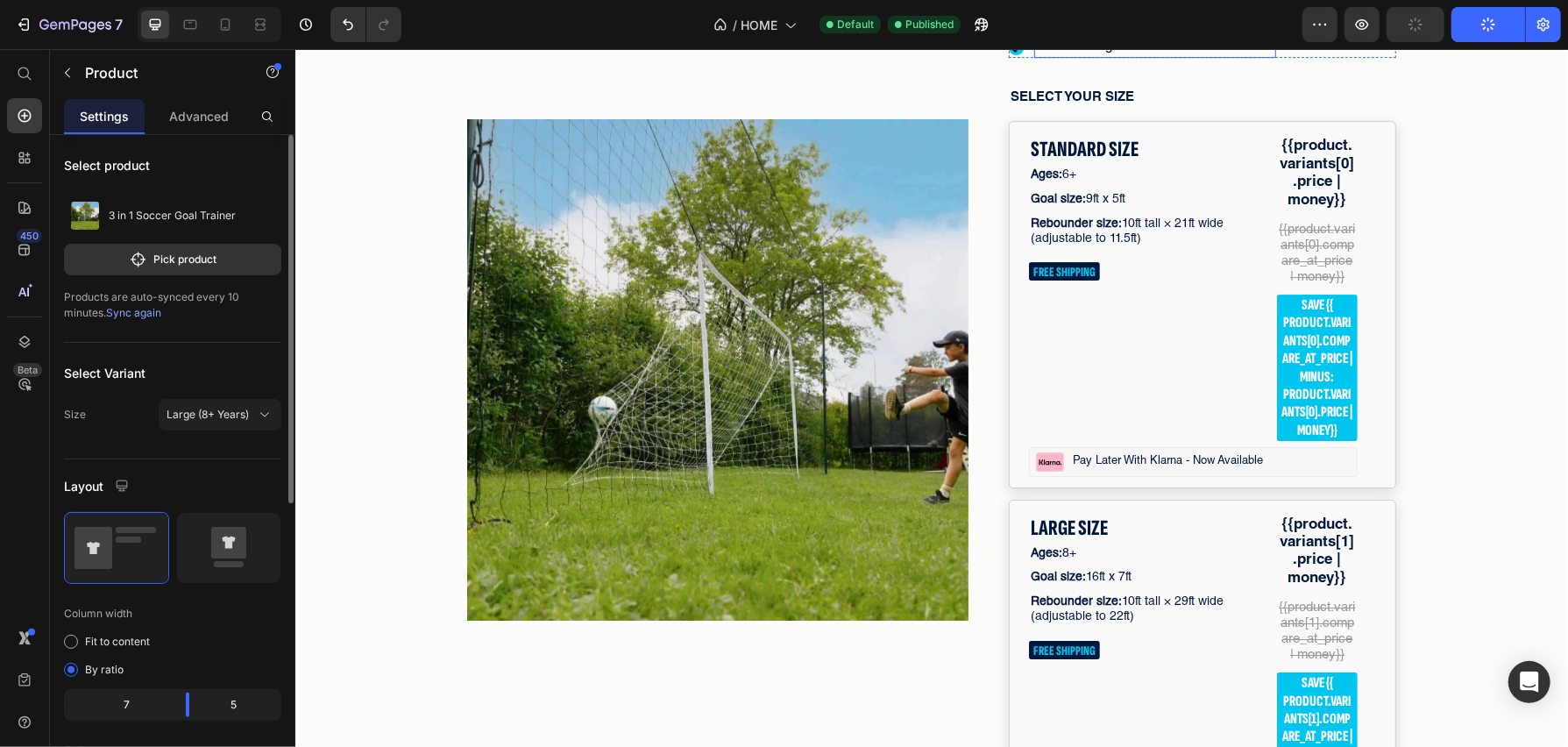 scroll, scrollTop: 4069, scrollLeft: 0, axis: vertical 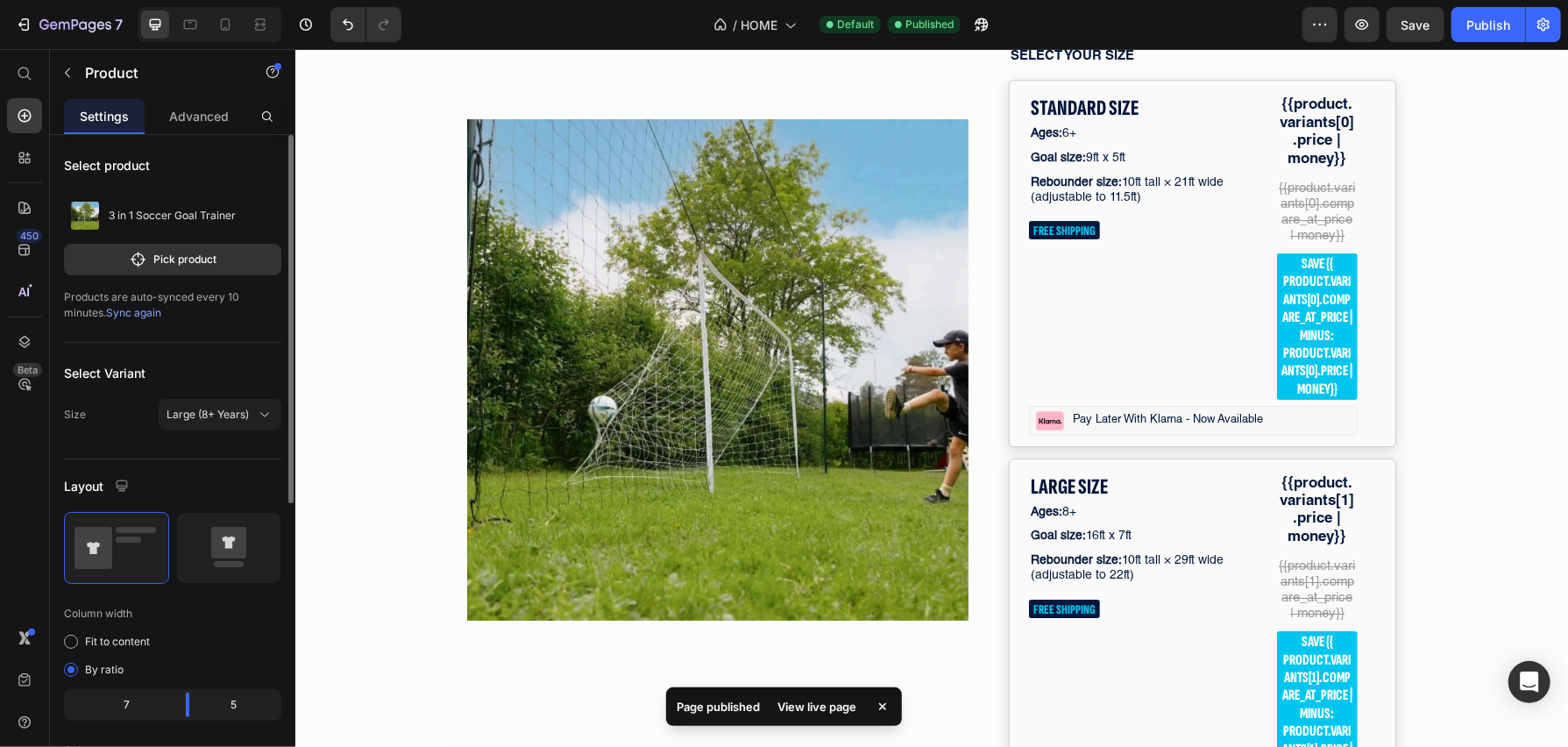 click on "View live page" at bounding box center (817, 707) 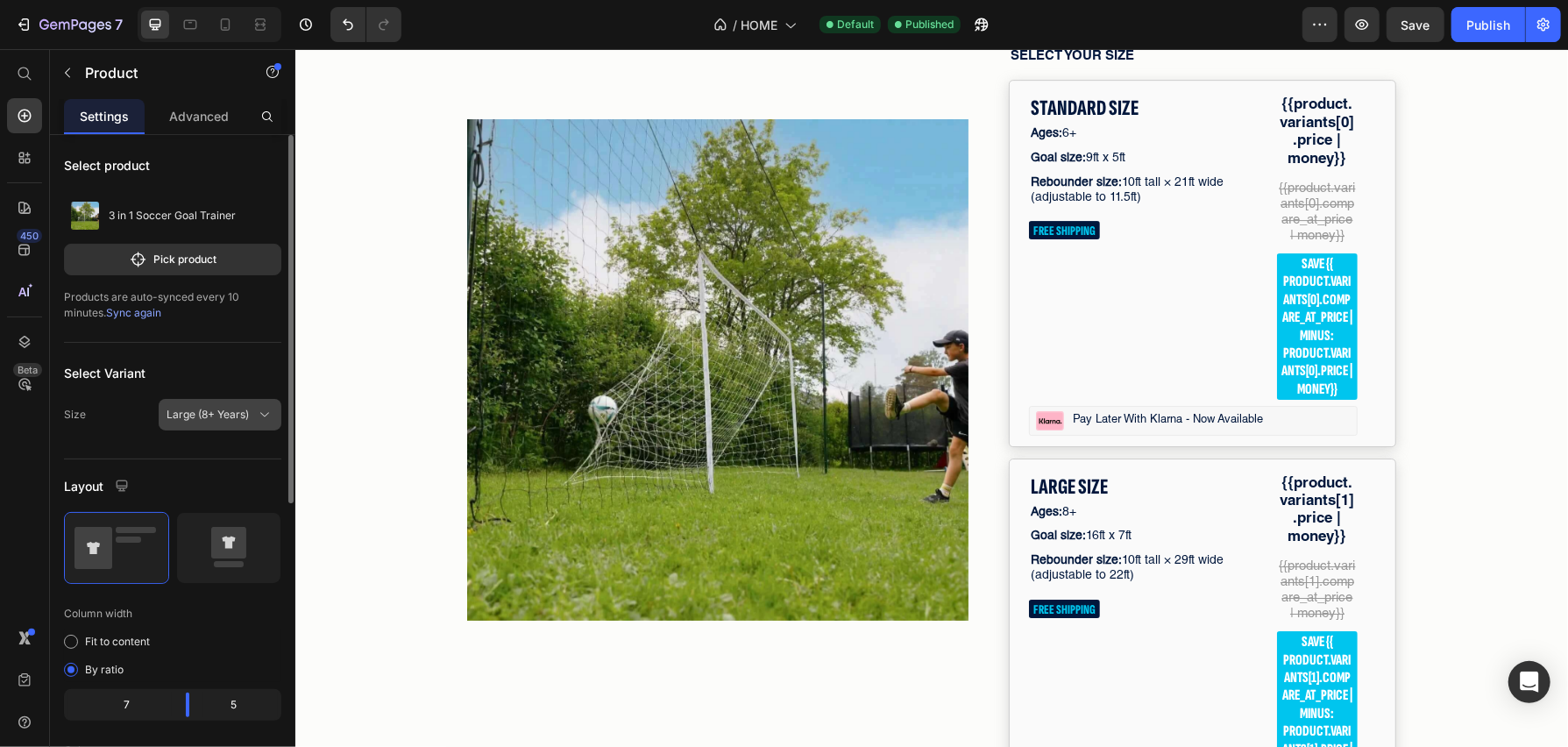 click on "Large (8+ Years)" at bounding box center [208, 415] 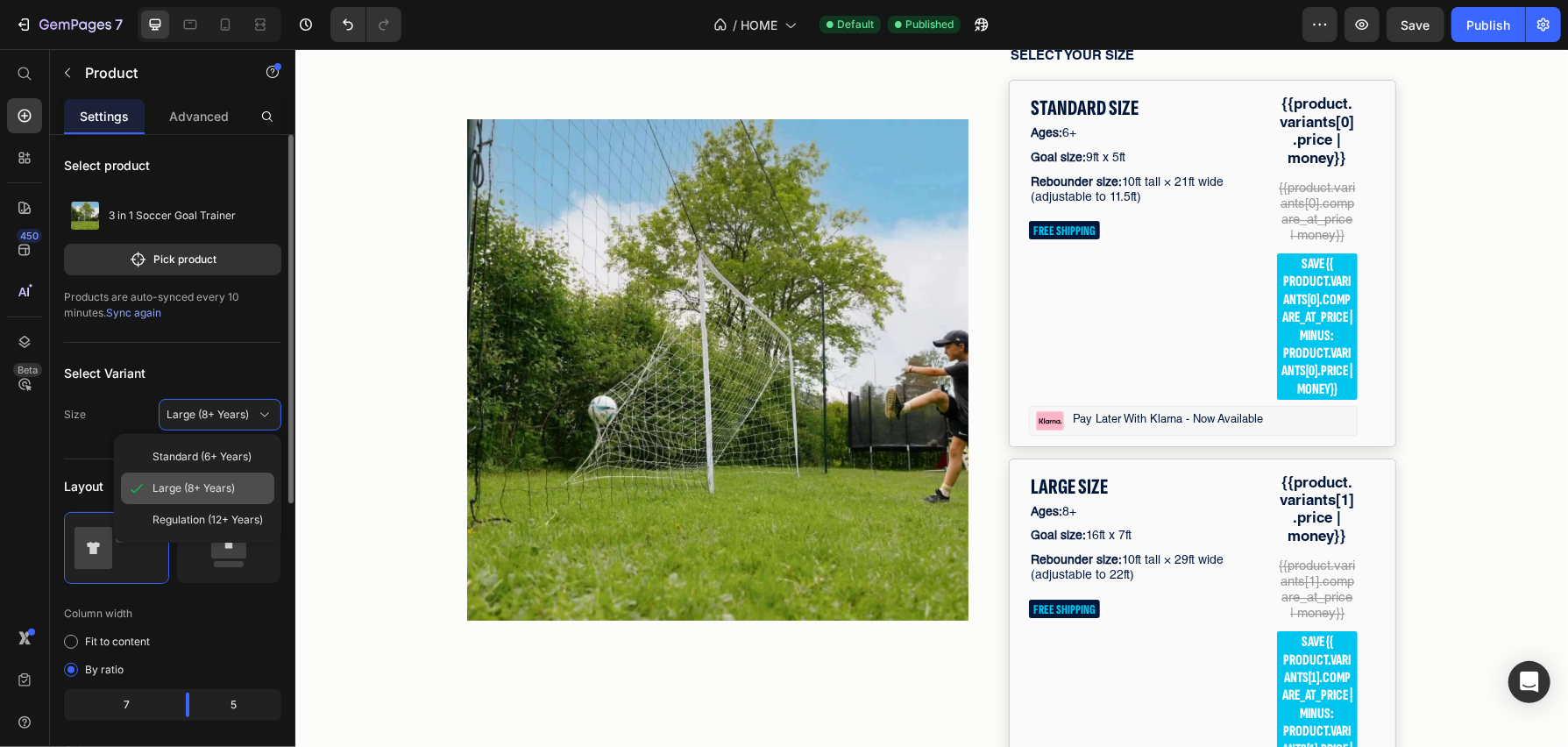 click on "Large (8+ Years)" at bounding box center (194, 488) 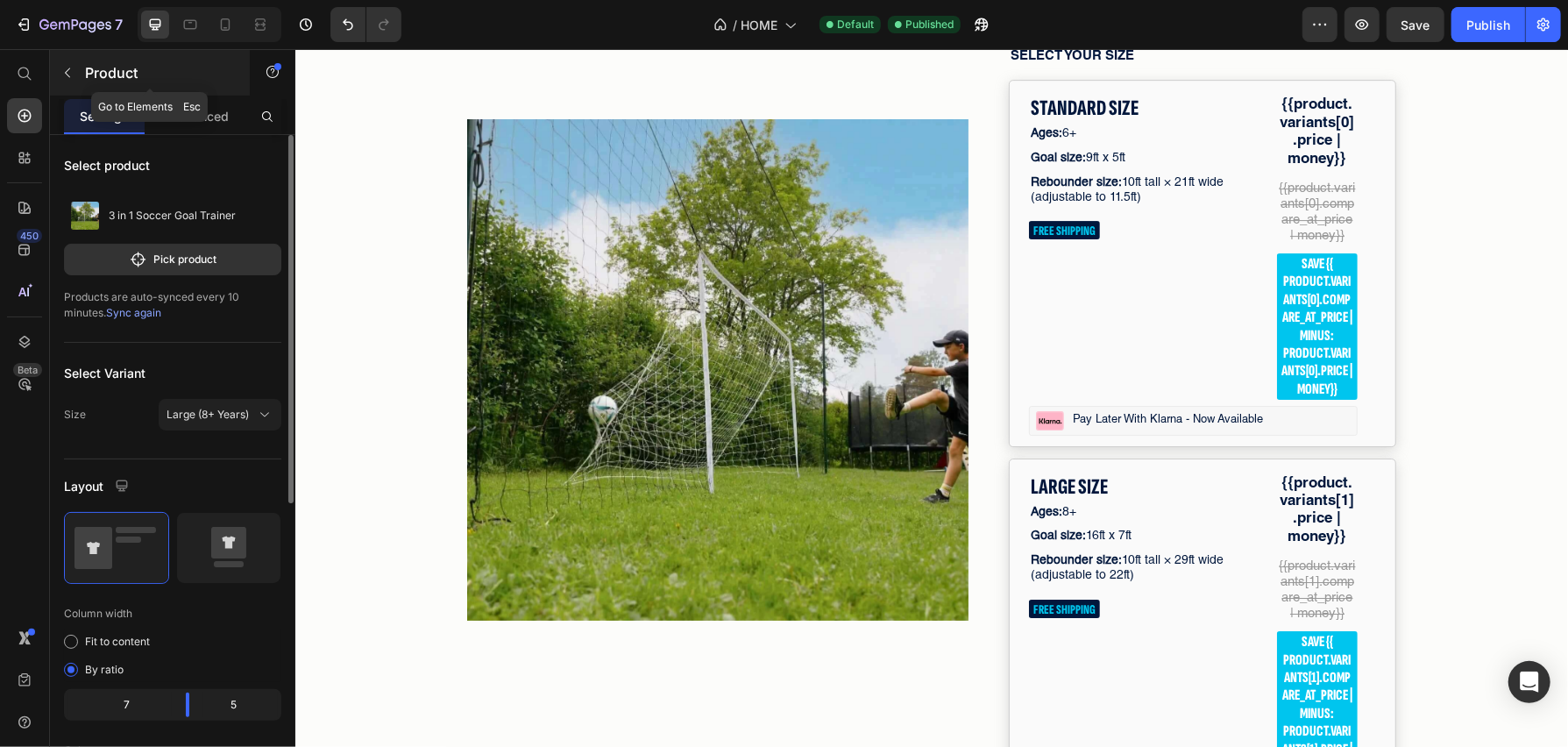 click at bounding box center (67, 73) 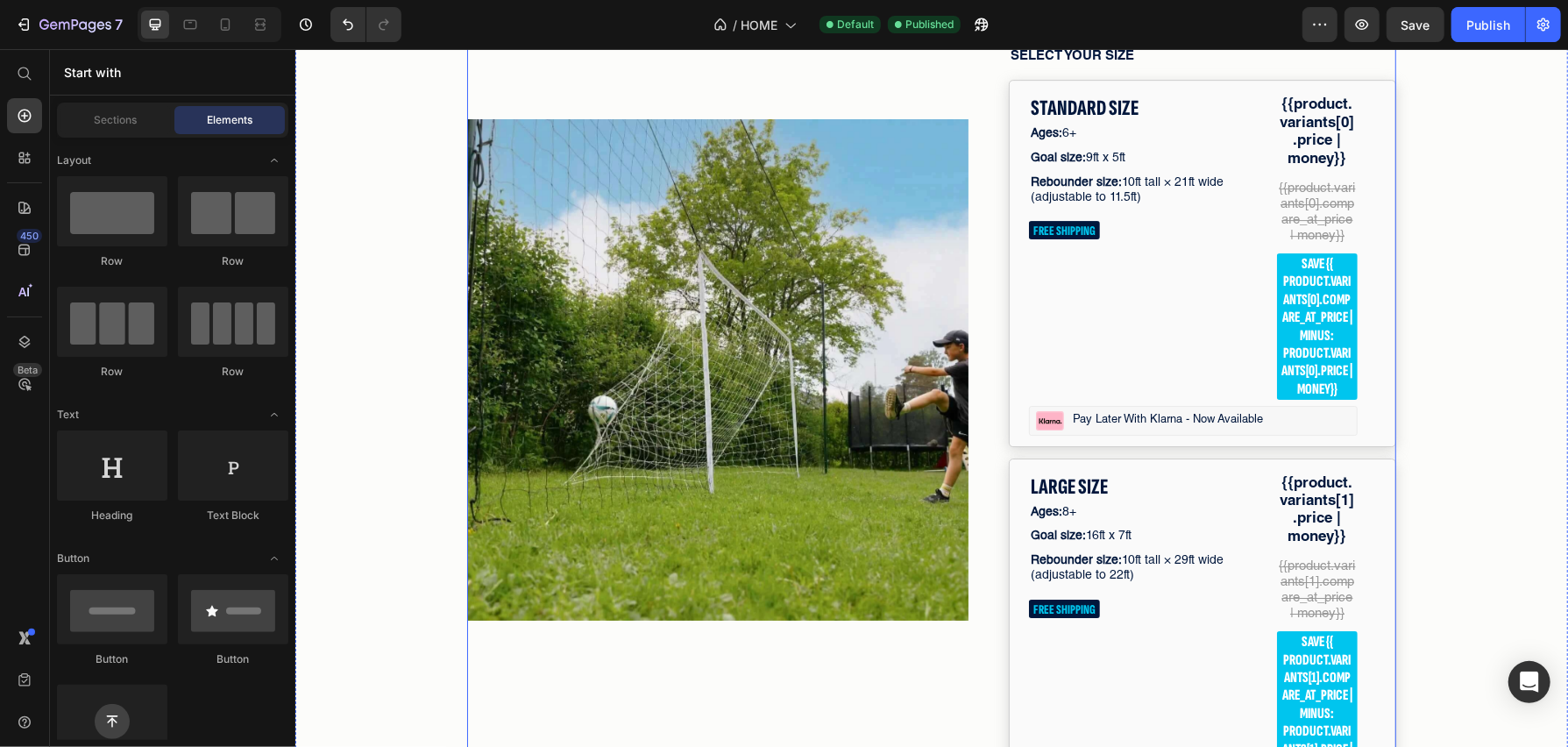 click on "Image Built-in Goal Target for accuracy training Text Block Image Backstop Netting to stop stray shots Text Block Image Rebound Trainer for nonstop solo practice Text Block Image Built for all ages and skill levels Text Block" at bounding box center [1202, -49] 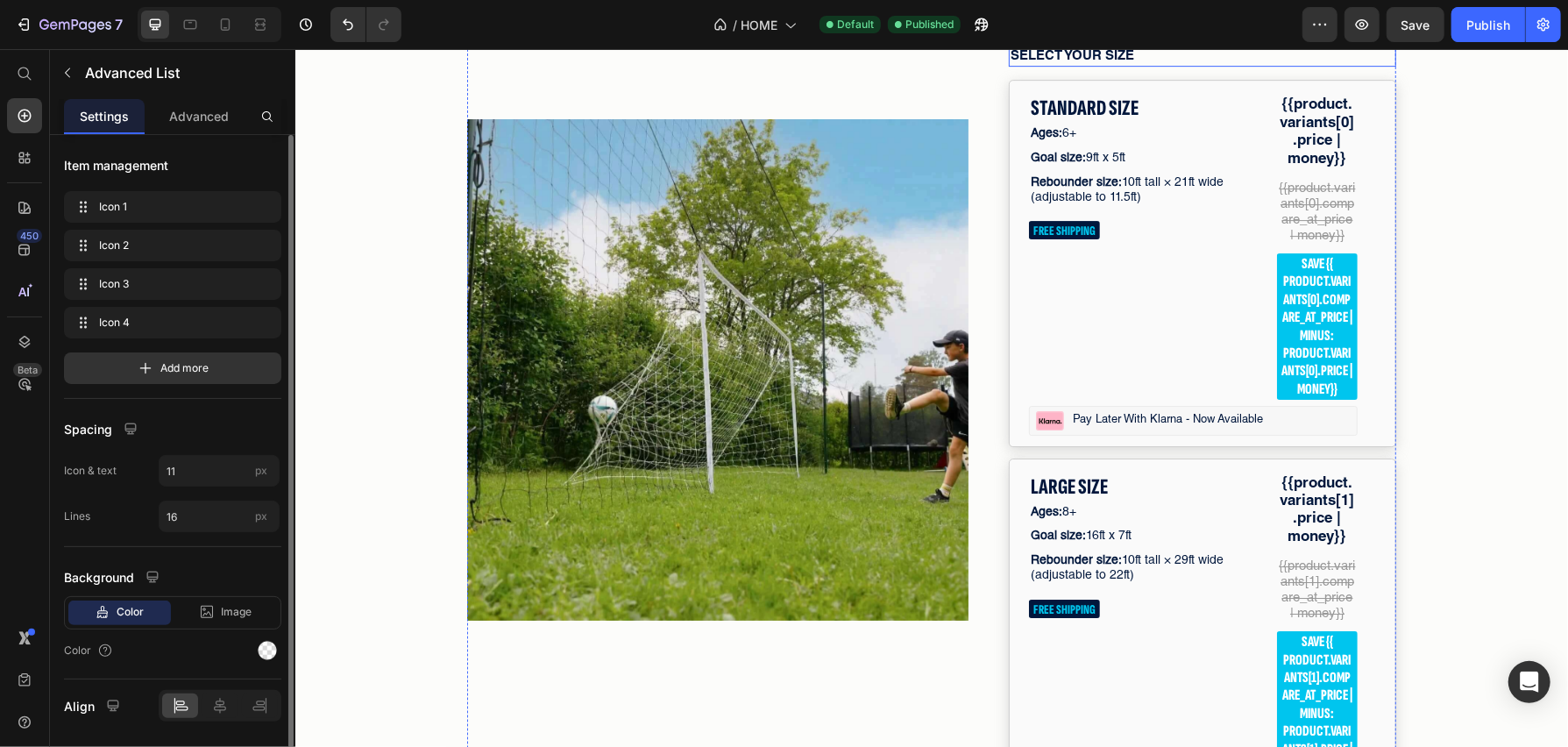 click on "SELECT YOUR SIZE" at bounding box center (1202, 56) 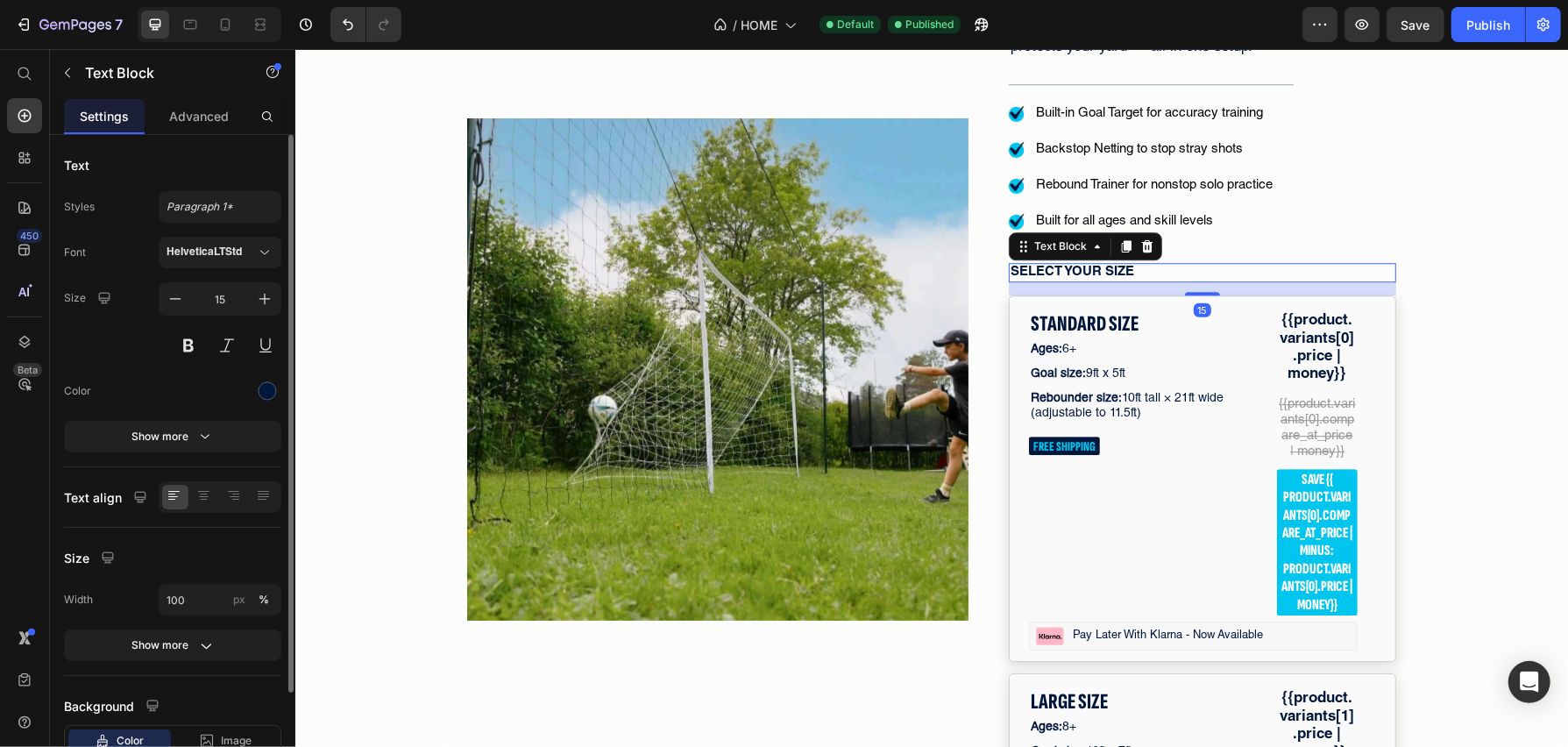 scroll, scrollTop: 3521, scrollLeft: 0, axis: vertical 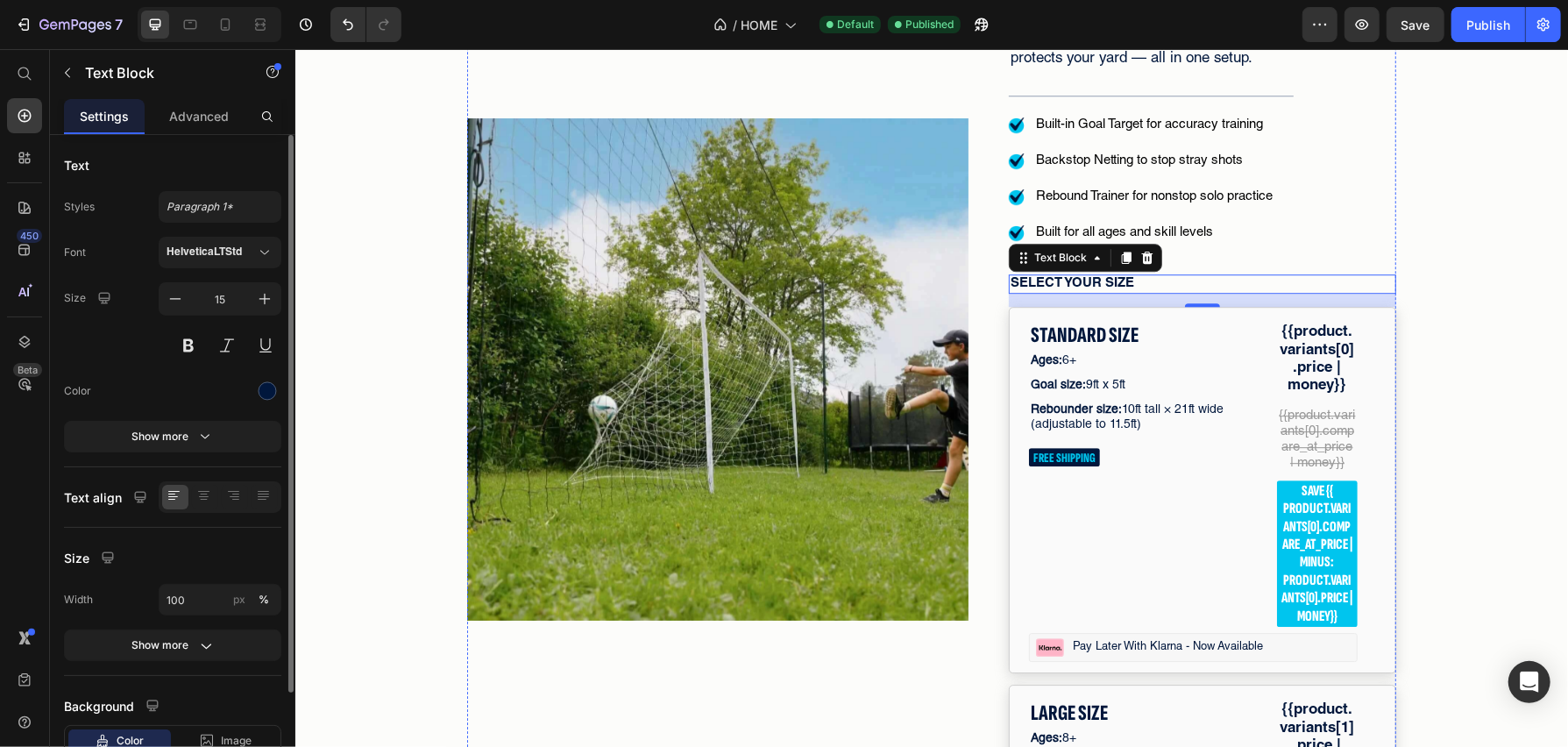 click on "#1 Trending in Backyard Sports" at bounding box center (1202, -97) 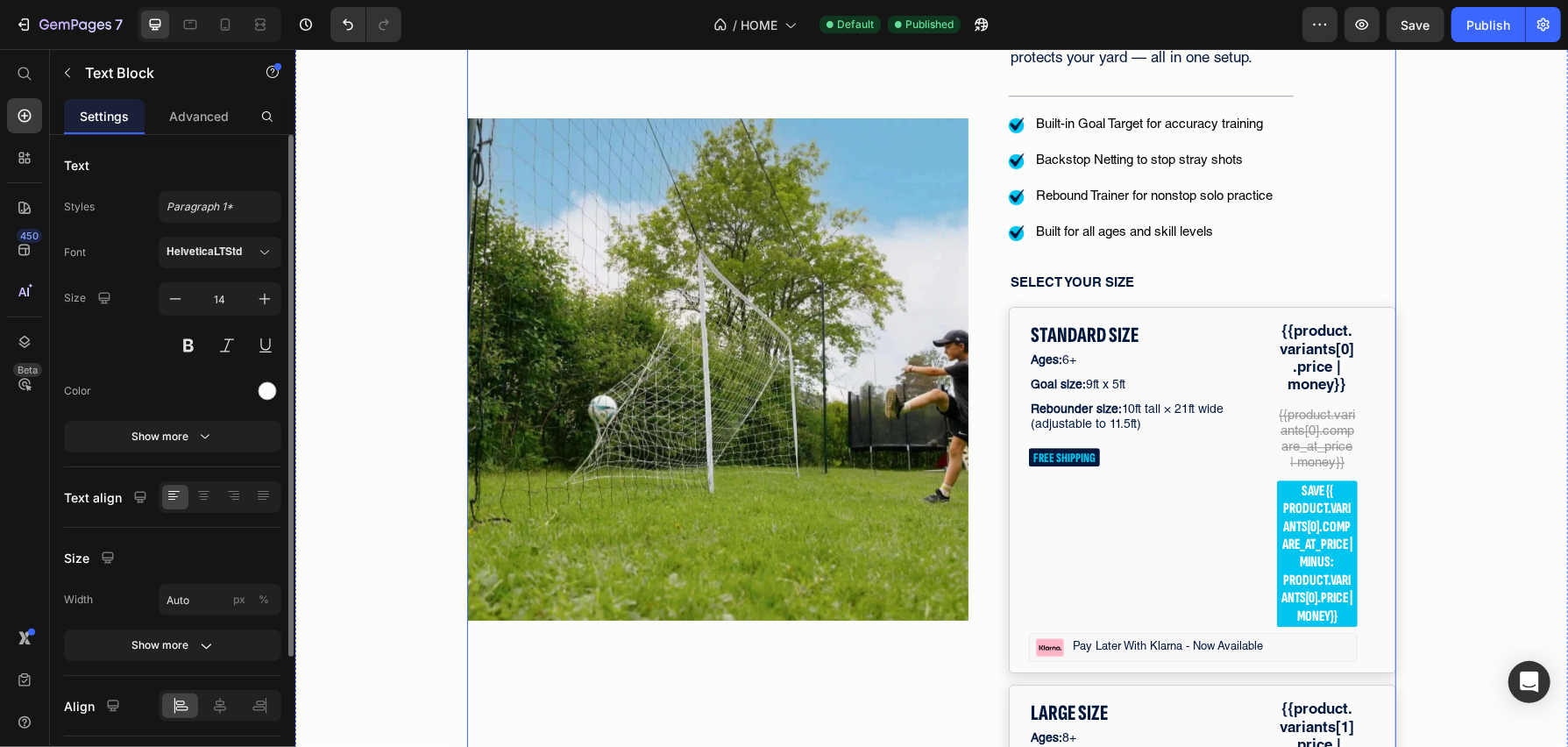 click on "3 in 1 Soccer Goal Trainer" at bounding box center [1202, -12] 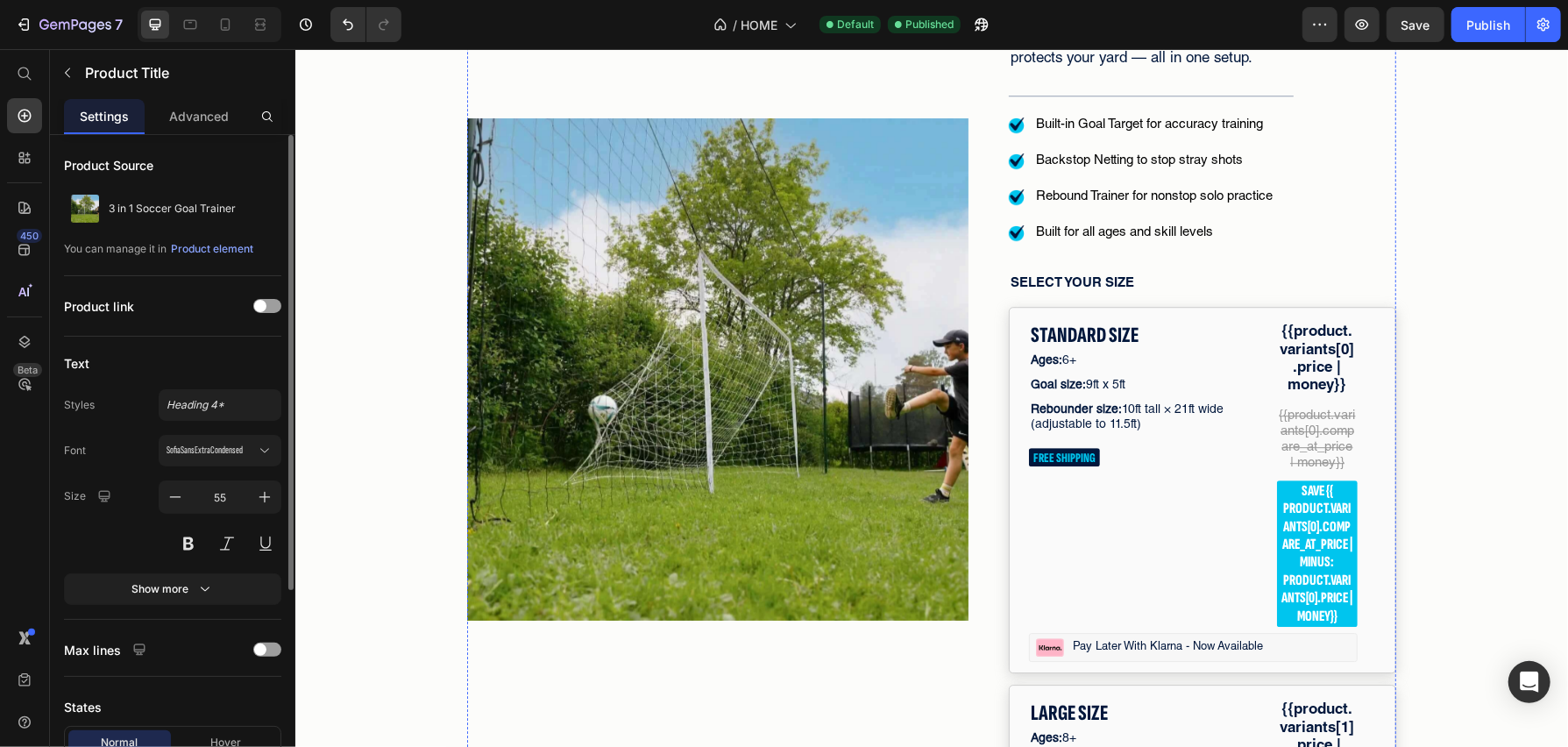 click on "#1 Trending in Backyard Sports" at bounding box center [1202, -97] 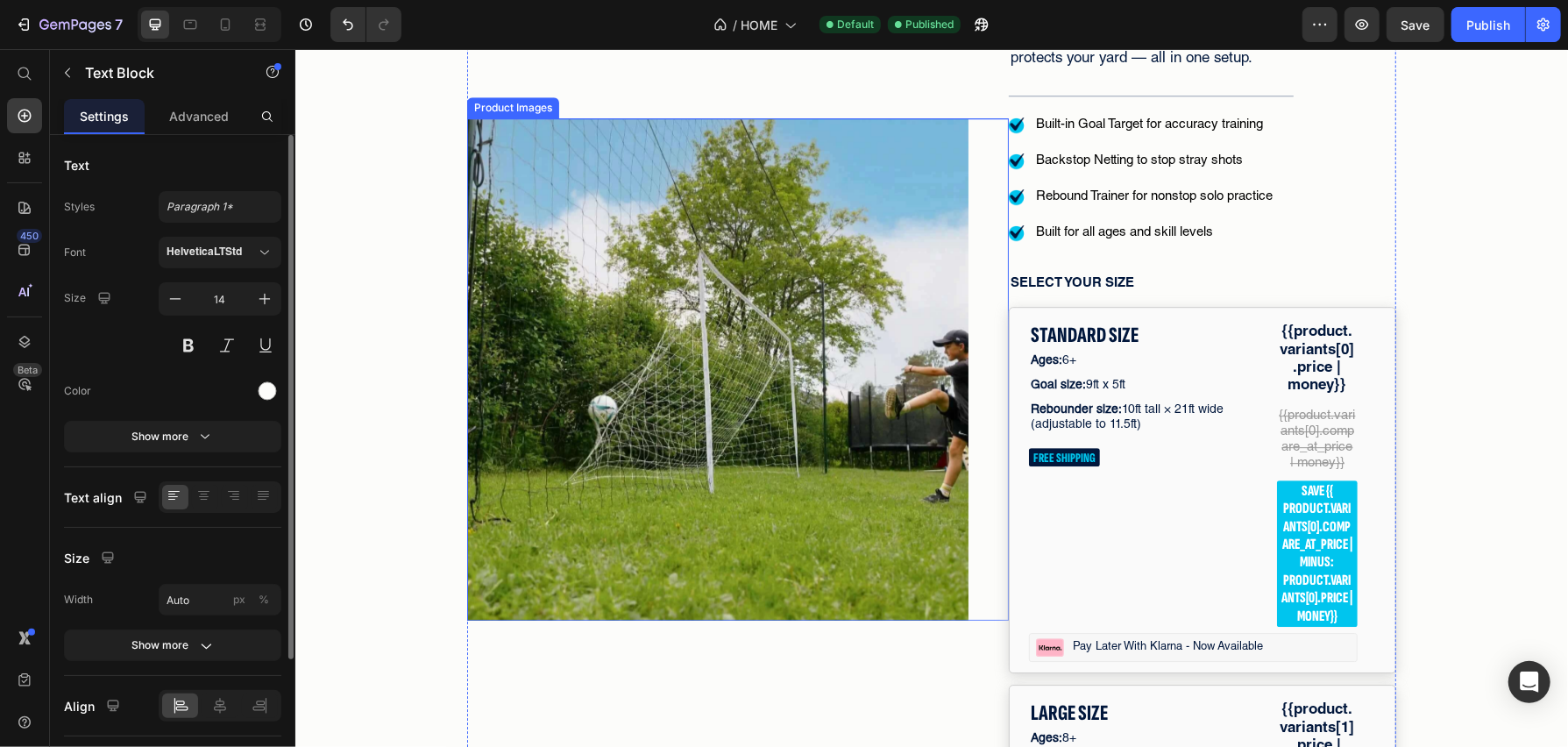 click on "Product Images" at bounding box center (737, 369) 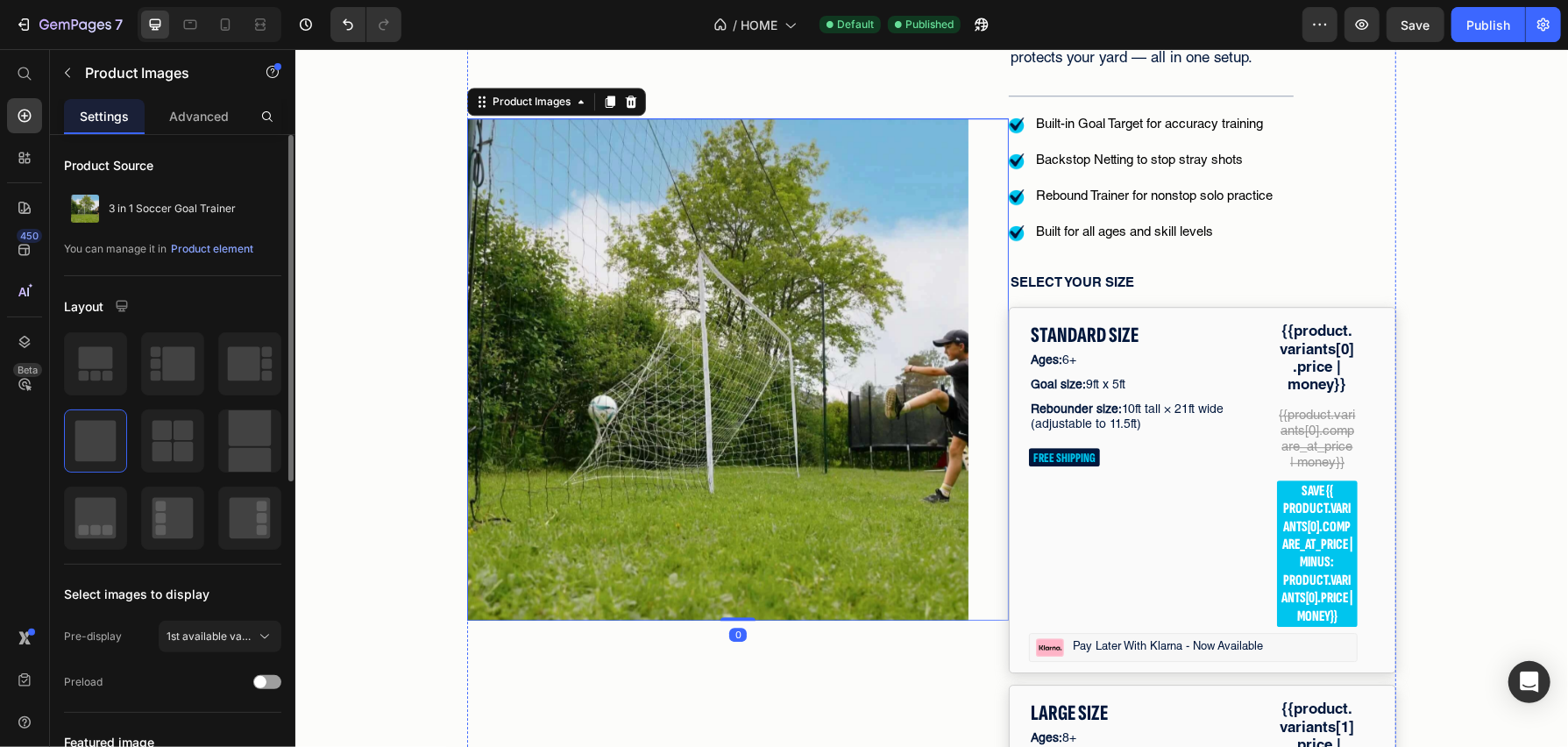 click on "#1 Trending in Backyard Sports" at bounding box center (1202, -97) 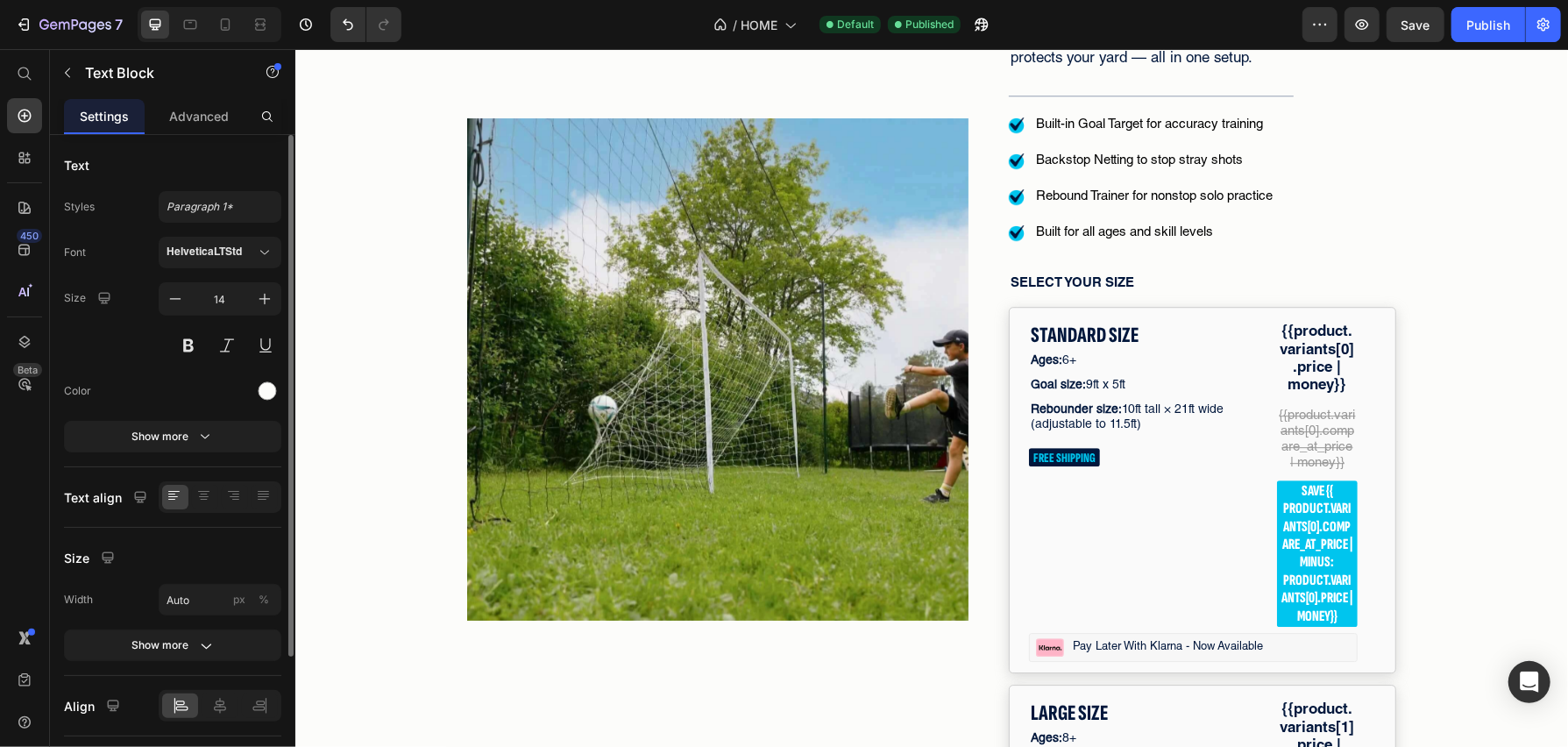click on "3 in 1 Soccer Goal Trainer" at bounding box center [1202, -12] 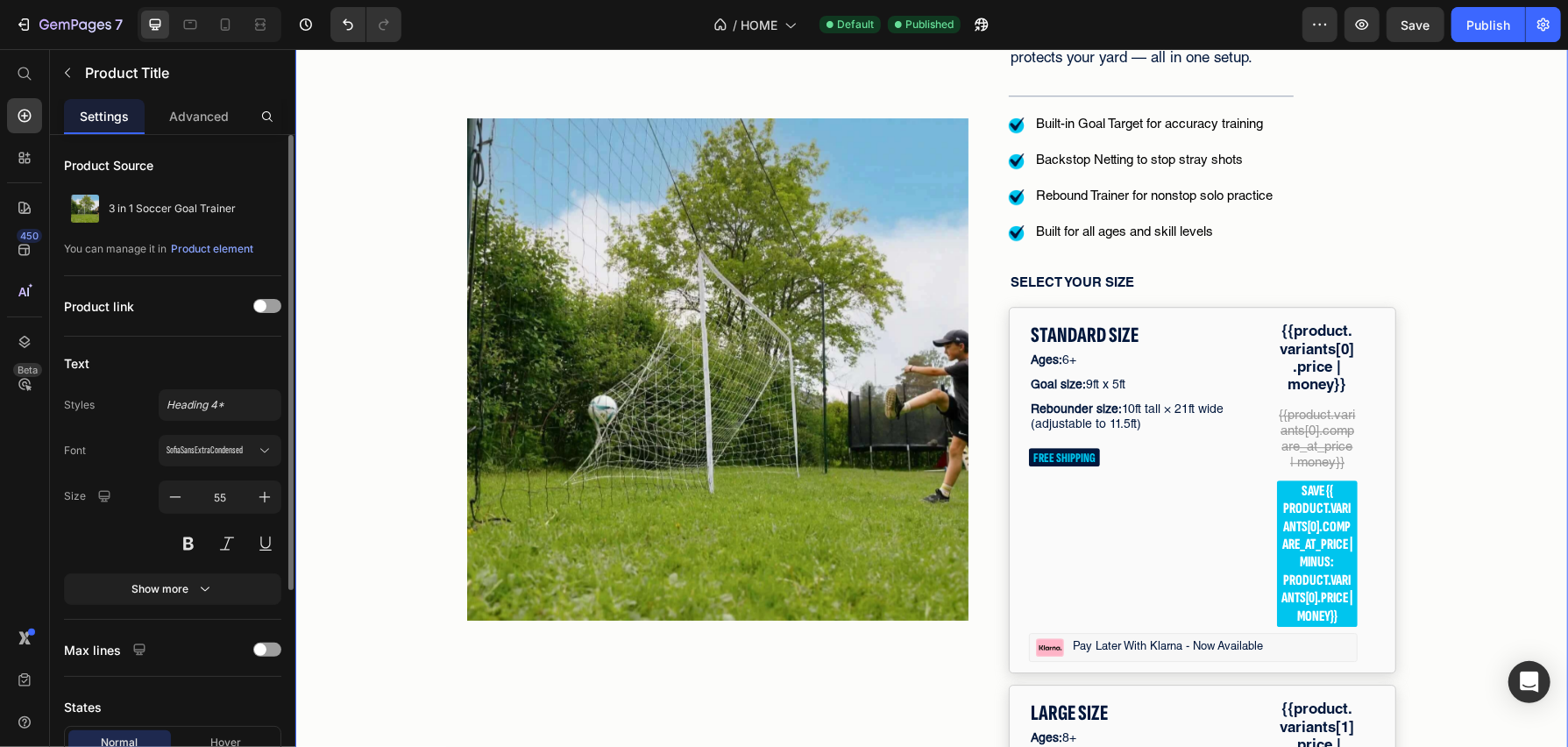 click on "02 Hr 59 Min 07 Sec Countdown Timer Image Row Product Images #1 Trending in Backyard Sports Text Block
Icon
Icon
Icon
Icon
Icon Icon List 4.8/5 | 149,328+ Customers Text Block Row 3 in 1 Soccer Goal Trainer Product Title   Edit content in Shopify 10 The only soccer goal that also rebounds missed shots and protects your yard — all in one setup. Text Block                Title Line Image Built-in Goal Target for accuracy training Text Block Image Backstop Netting to stop stray shots Text Block Image Rebound Trainer for nonstop solo practice Text Block Image Built for all ages and skill levels Text Block Advanced List SELECT YOUR SIZE Text Block STANDARD SIZE Text Block Ages:  6+ Text Block Goal size:  9ft x 5ft Text Block Rebounder size:  10ft tall × 21ft wide (adjustable to 11.5ft) Text Block FREE SHIPPING Text Block {{product.variants[0].price | money}} Text Block {{product.variants[0].compare_at_price | money}} Text Block Text Block Row Image Pay later with klarna - now available Row" at bounding box center (931, 871) 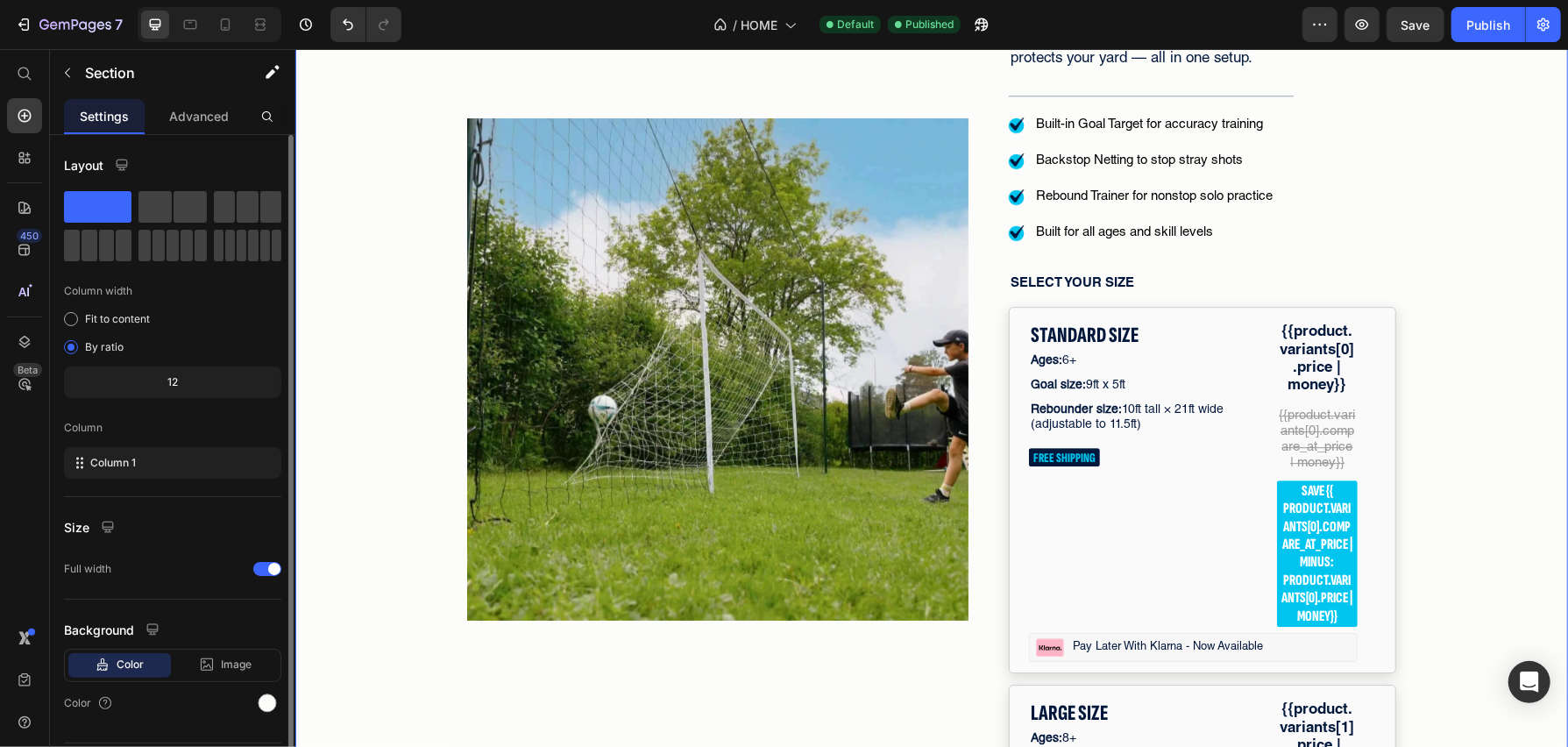 click on "02 Hr 59 Min 07 Sec Countdown Timer Image Row Product Images #1 Trending in Backyard Sports Text Block
Icon
Icon
Icon
Icon
Icon Icon List 4.8/5 | 149,328+ Customers Text Block Row 3 in 1 Soccer Goal Trainer Product Title The only soccer goal that also rebounds missed shots and protects your yard — all in one setup. Text Block                Title Line Image Built-in Goal Target for accuracy training Text Block Image Backstop Netting to stop stray shots Text Block Image Rebound Trainer for nonstop solo practice Text Block Image Built for all ages and skill levels Text Block Advanced List SELECT YOUR SIZE Text Block STANDARD SIZE Text Block Ages:  6+ Text Block Goal size:  9ft x 5ft Text Block Rebounder size:  10ft tall × 21ft wide (adjustable to 11.5ft) Text Block FREE SHIPPING Text Block {{product.variants[0].price | money}} Text Block {{product.variants[0].compare_at_price | money}} Text Block save {{ product.variants[0].compare_at_price | minus: product.variants[0].price | money}} Row" at bounding box center (931, 871) 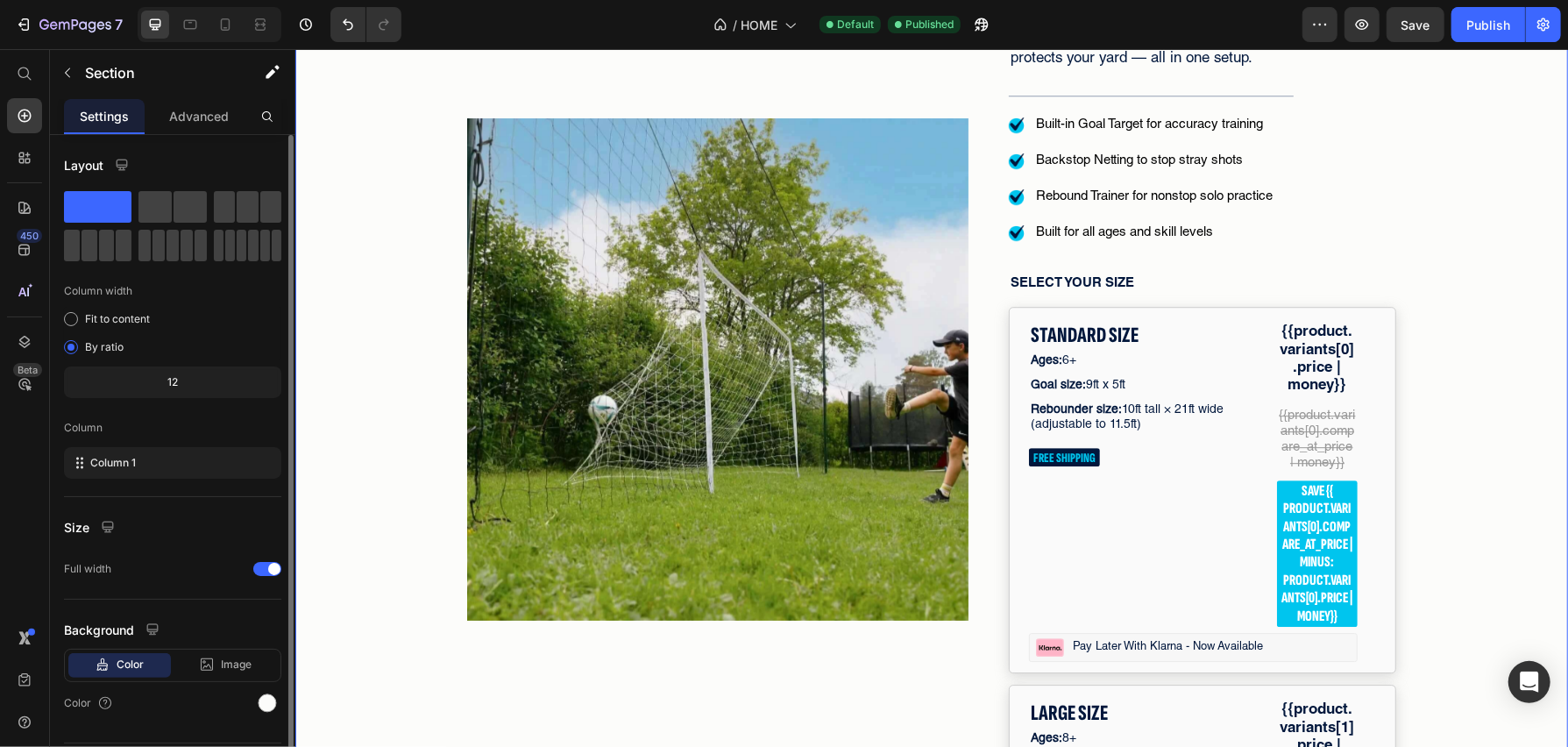 click on "02 Hr 59 Min 06 Sec Countdown Timer Image Row Product Images #1 Trending in Backyard Sports Text Block
Icon
Icon
Icon
Icon
Icon Icon List 4.8/5 | 149,328+ Customers Text Block Row 3 in 1 Soccer Goal Trainer Product Title The only soccer goal that also rebounds missed shots and protects your yard — all in one setup. Text Block                Title Line Image Built-in Goal Target for accuracy training Text Block Image Backstop Netting to stop stray shots Text Block Image Rebound Trainer for nonstop solo practice Text Block Image Built for all ages and skill levels Text Block Advanced List SELECT YOUR SIZE Text Block STANDARD SIZE Text Block Ages:  6+ Text Block Goal size:  9ft x 5ft Text Block Rebounder size:  10ft tall × 21ft wide (adjustable to 11.5ft) Text Block FREE SHIPPING Text Block {{product.variants[0].price | money}} Text Block {{product.variants[0].compare_at_price | money}} Text Block save {{ product.variants[0].compare_at_price | minus: product.variants[0].price | money}} Row" at bounding box center (931, 871) 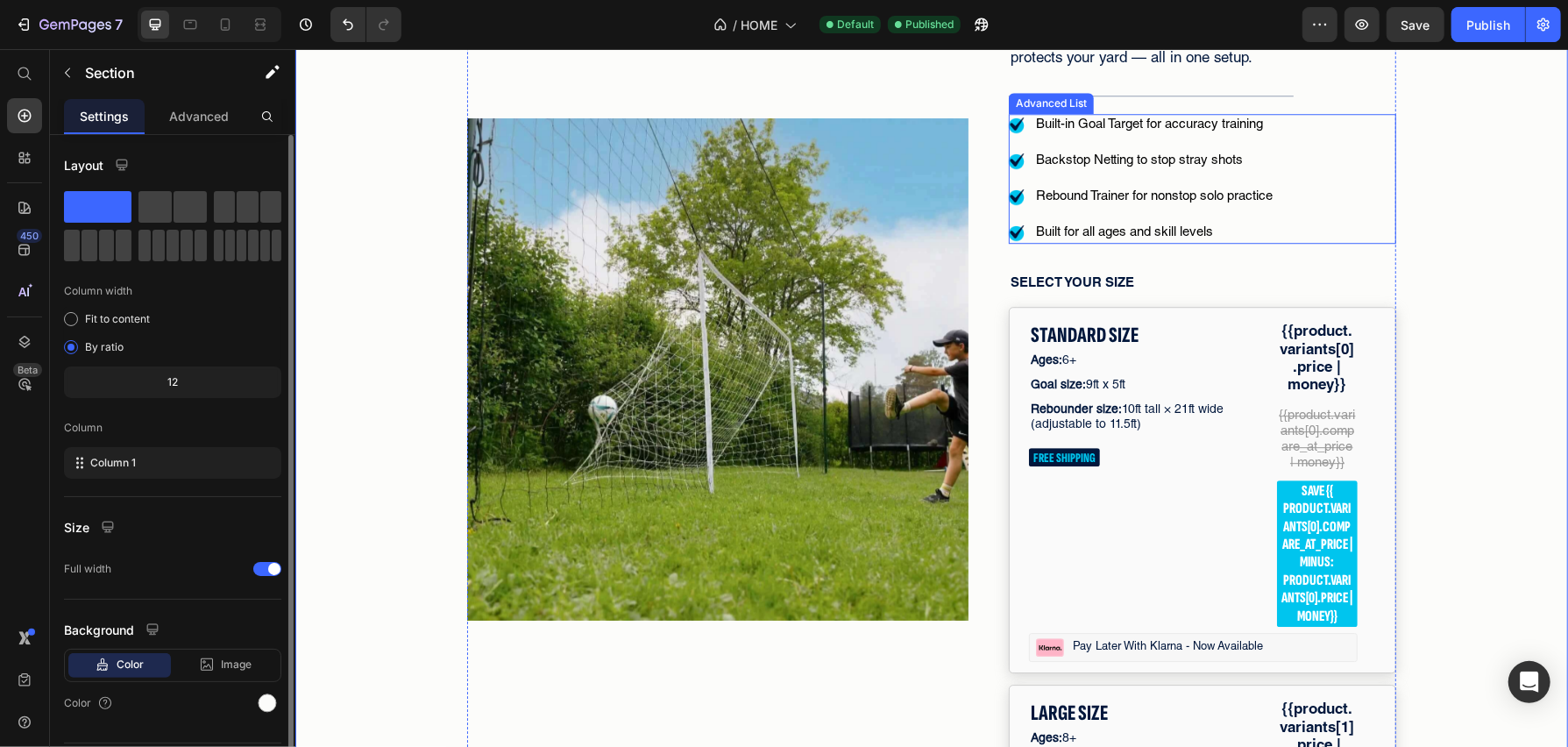 click on "Image Built-in Goal Target for accuracy training Text Block Image Backstop Netting to stop stray shots Text Block Image Rebound Trainer for nonstop solo practice Text Block Image Built for all ages and skill levels Text Block" at bounding box center [1202, 178] 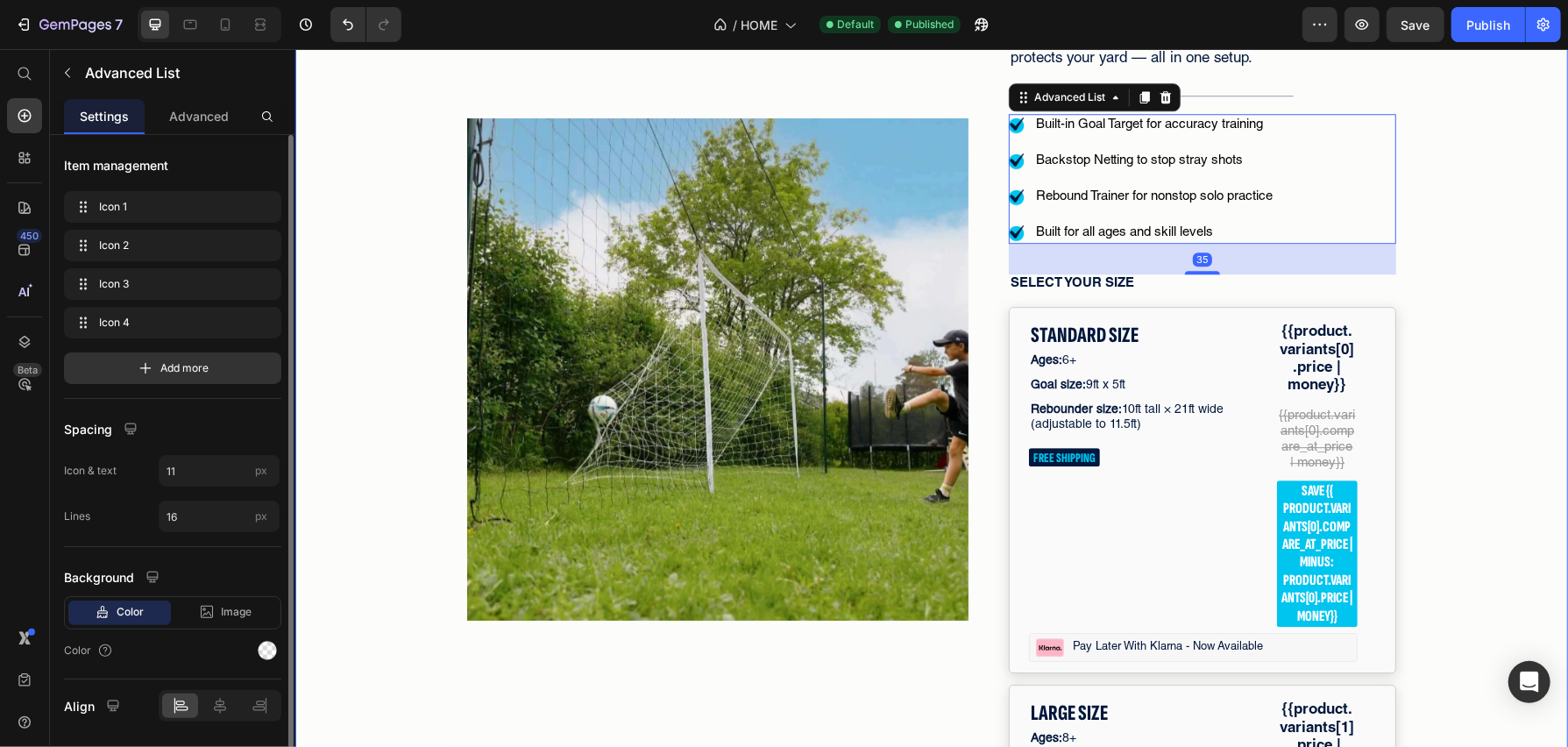 click on "02 Hr 59 Min 05 Sec Countdown Timer Image Row Product Images #1 Trending in Backyard Sports Text Block
Icon
Icon
Icon
Icon
Icon Icon List 4.8/5 | 149,328+ Customers Text Block Row 3 in 1 Soccer Goal Trainer Product Title The only soccer goal that also rebounds missed shots and protects your yard — all in one setup. Text Block                Title Line Image Built-in Goal Target for accuracy training Text Block Image Backstop Netting to stop stray shots Text Block Image Rebound Trainer for nonstop solo practice Text Block Image Built for all ages and skill levels Text Block Advanced List   35 SELECT YOUR SIZE Text Block STANDARD SIZE Text Block Ages:  6+ Text Block Goal size:  9ft x 5ft Text Block Rebounder size:  10ft tall × 21ft wide (adjustable to 11.5ft) Text Block FREE SHIPPING Text Block {{product.variants[0].price | money}} Text Block {{product.variants[0].compare_at_price | money}} Text Block Text Block Row Image Pay later with klarna - now available Text Block Row Row LARGE SIZE" at bounding box center (931, 871) 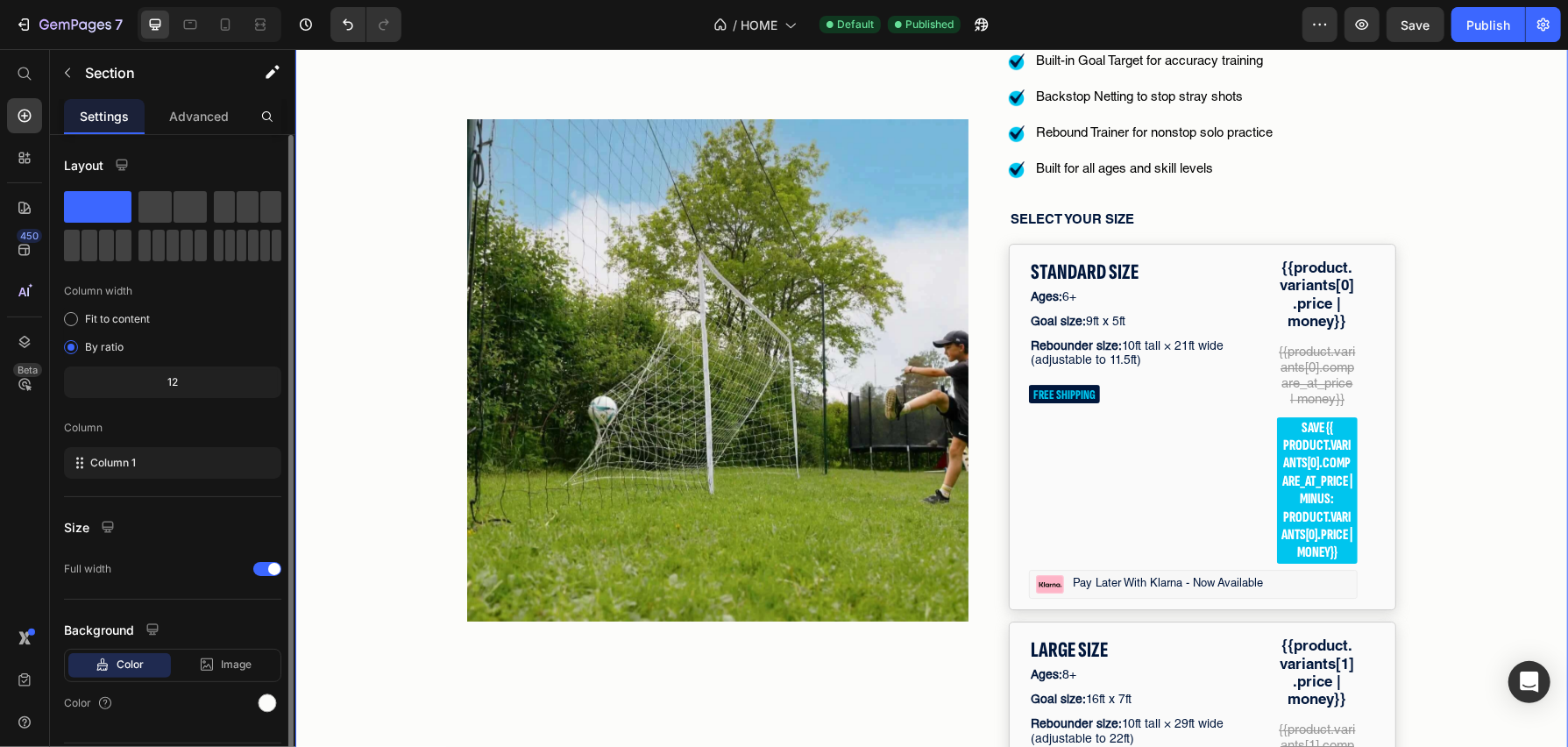 scroll, scrollTop: 3937, scrollLeft: 0, axis: vertical 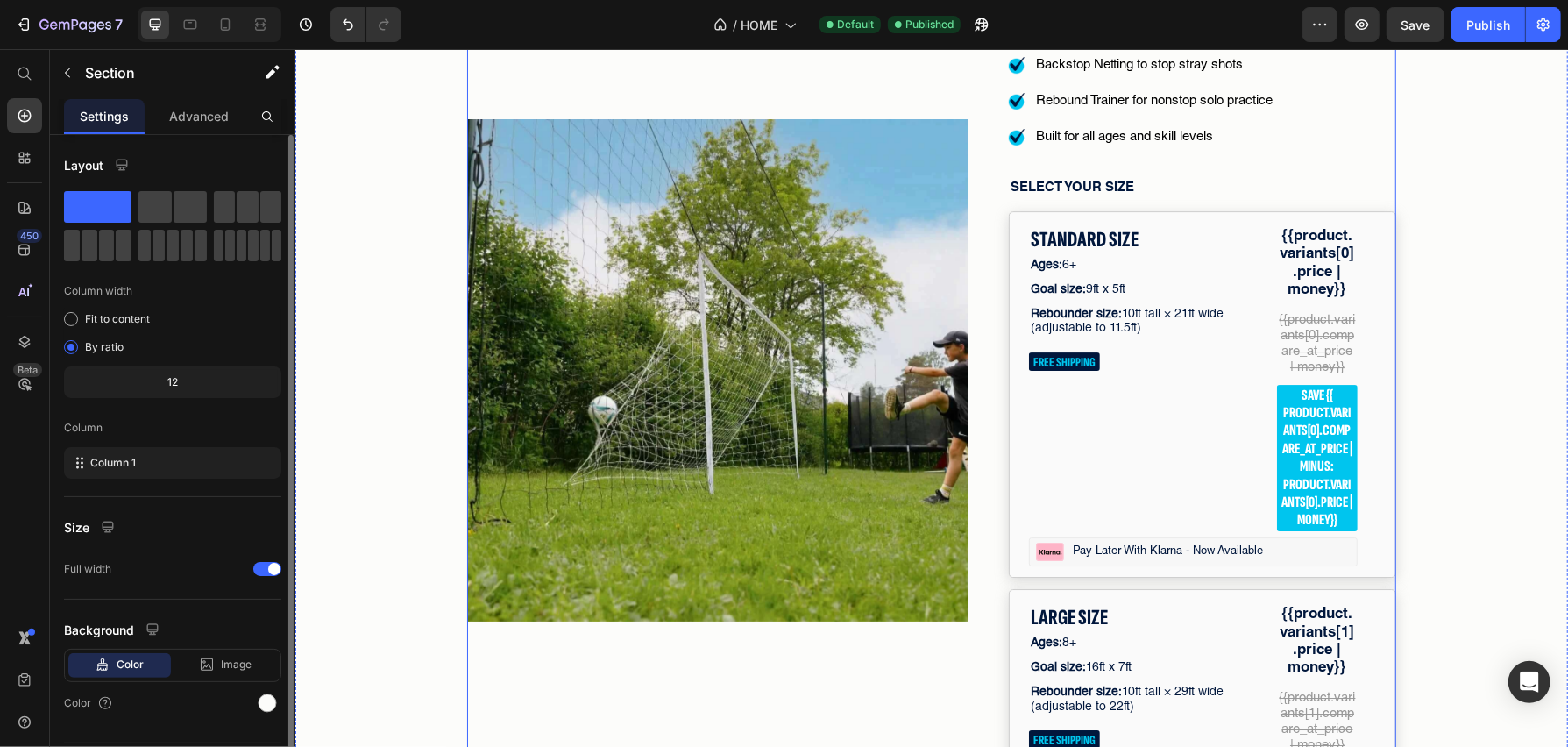 click on "#1 Trending in Backyard Sports Text Block
Icon
Icon
Icon
Icon
Icon Icon List 4.8/5 | 149,328+ Customers Text Block Row 3 in 1 Soccer Goal Trainer Product Title The only soccer goal that also rebounds missed shots and protects your yard — all in one setup. Text Block                Title Line Image Built-in Goal Target for accuracy training Text Block Image Backstop Netting to stop stray shots Text Block Image Rebound Trainer for nonstop solo practice Text Block Image Built for all ages and skill levels Text Block Advanced List SELECT YOUR SIZE Text Block STANDARD SIZE Text Block Ages:  6+ Text Block Goal size:  9ft x 5ft Text Block Rebounder size:  10ft tall × 21ft wide (adjustable to 11.5ft) Text Block FREE SHIPPING Text Block {{product.variants[0].price | money}} Text Block {{product.variants[0].compare_at_price | money}} Text Block save {{ product.variants[0].compare_at_price | minus: product.variants[0].price | money}} Text Block Row Image Pay later with klarna - now available Row" at bounding box center [1202, 793] 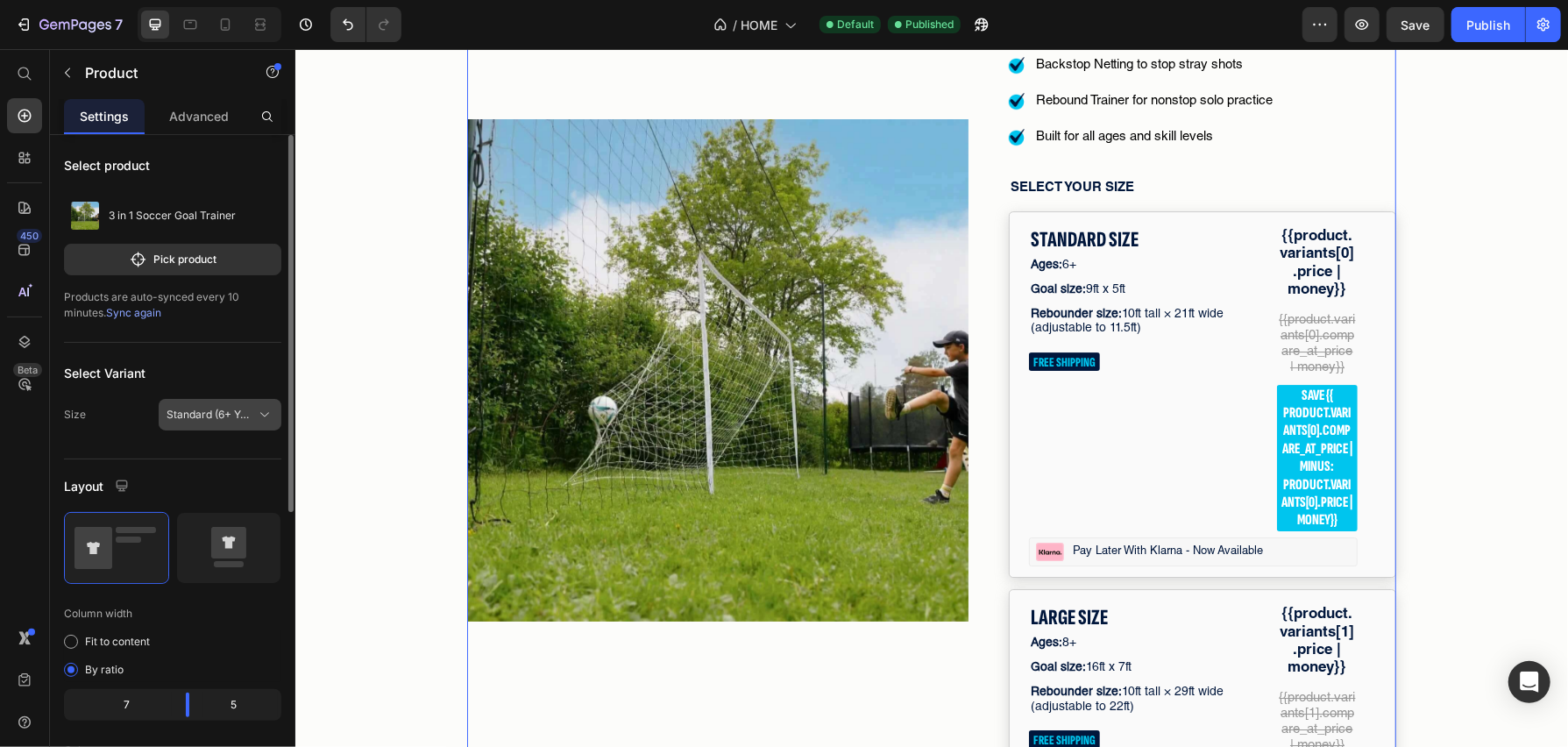 click on "Standard (6+ Years)" at bounding box center [209, 415] 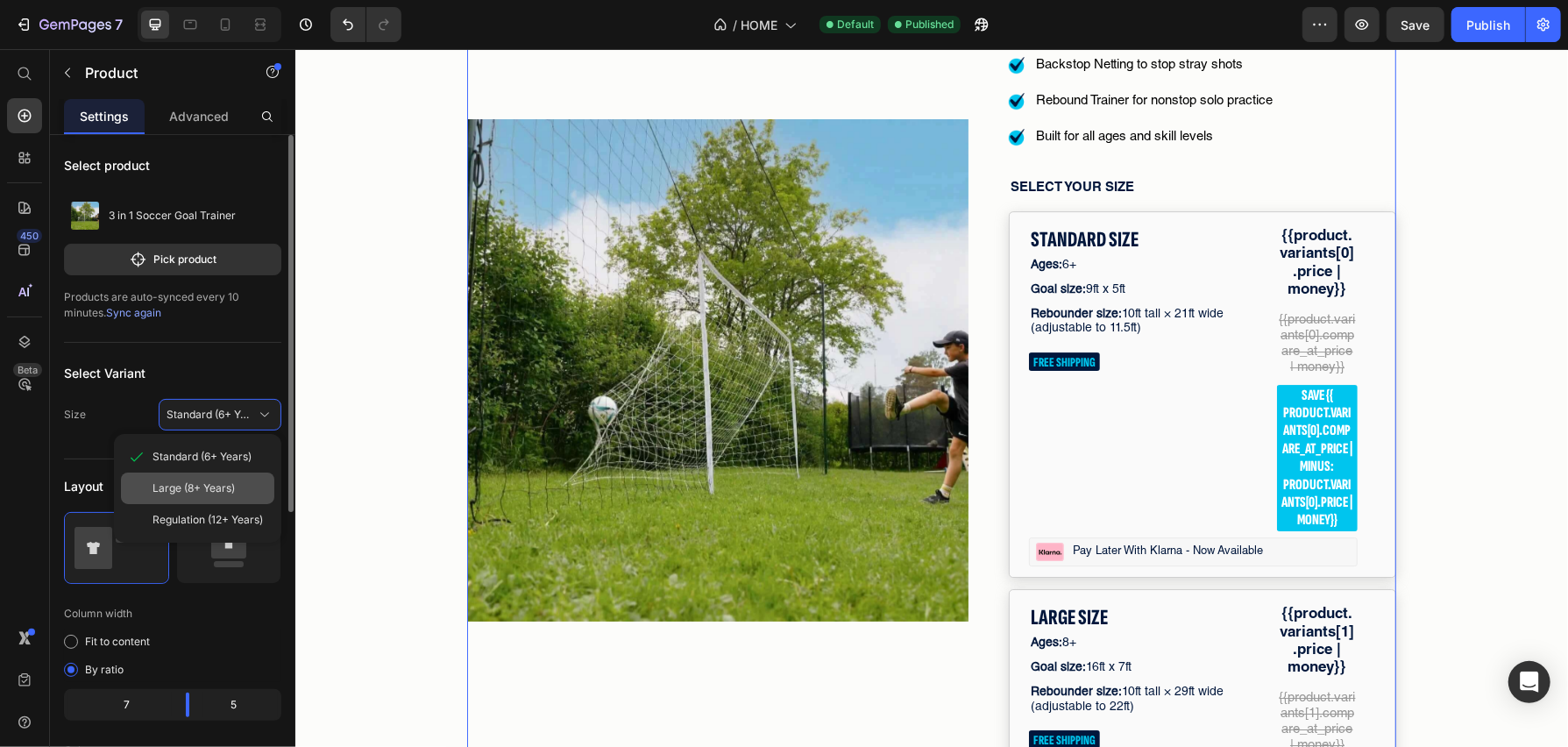 click on "Large (8+ Years)" at bounding box center [194, 488] 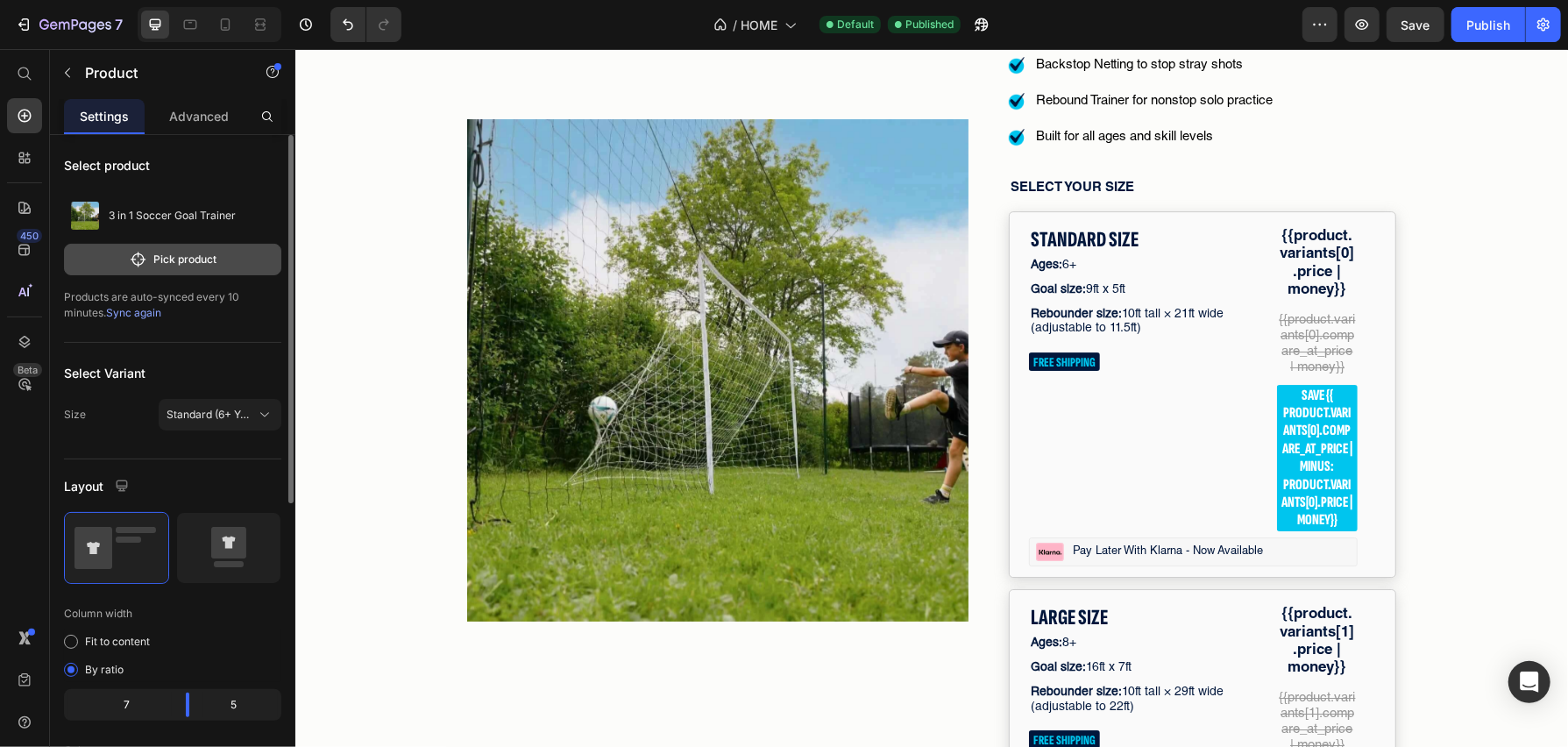 click on "Pick product" at bounding box center (173, 260) 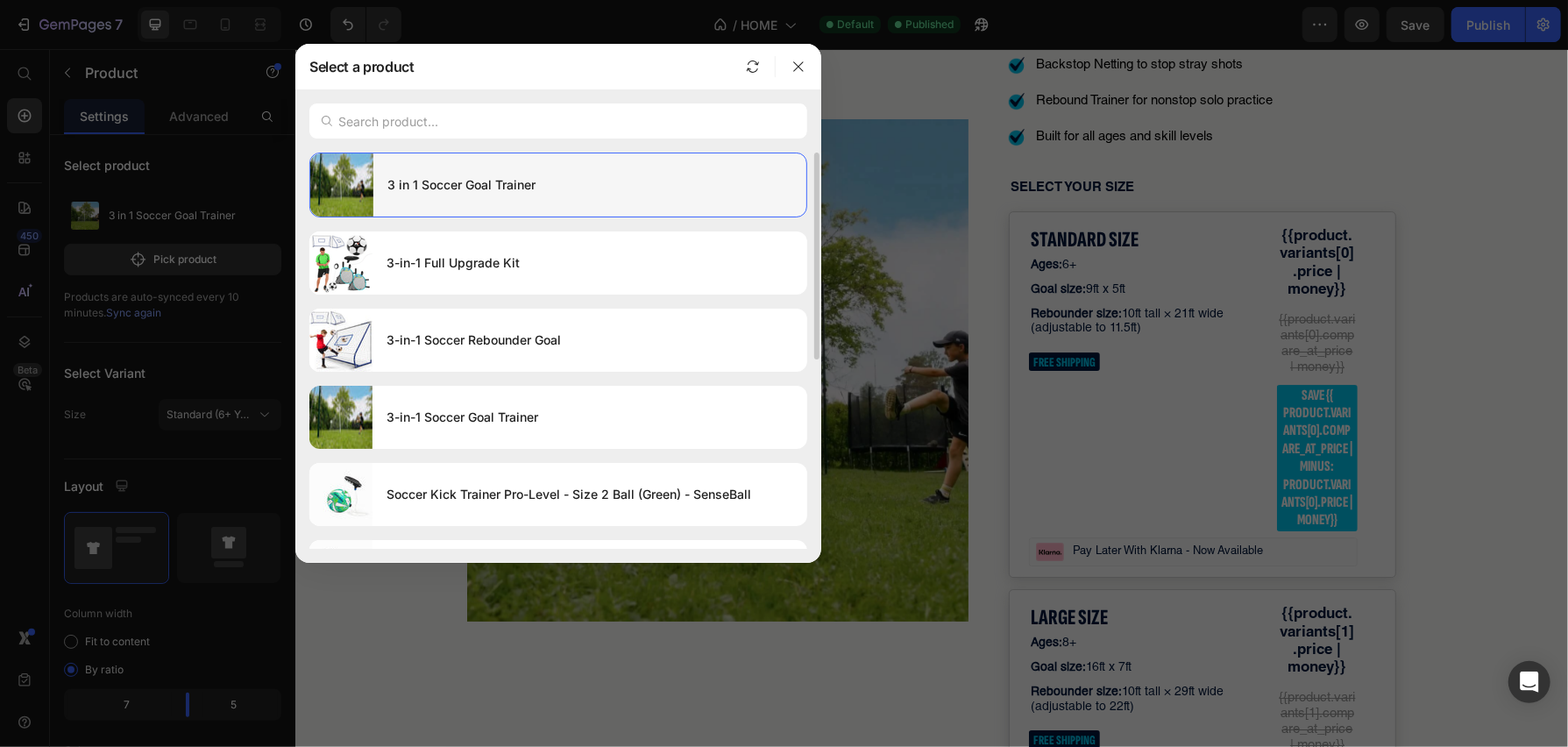 click on "3 in 1 Soccer Goal Trainer" at bounding box center [590, 185] 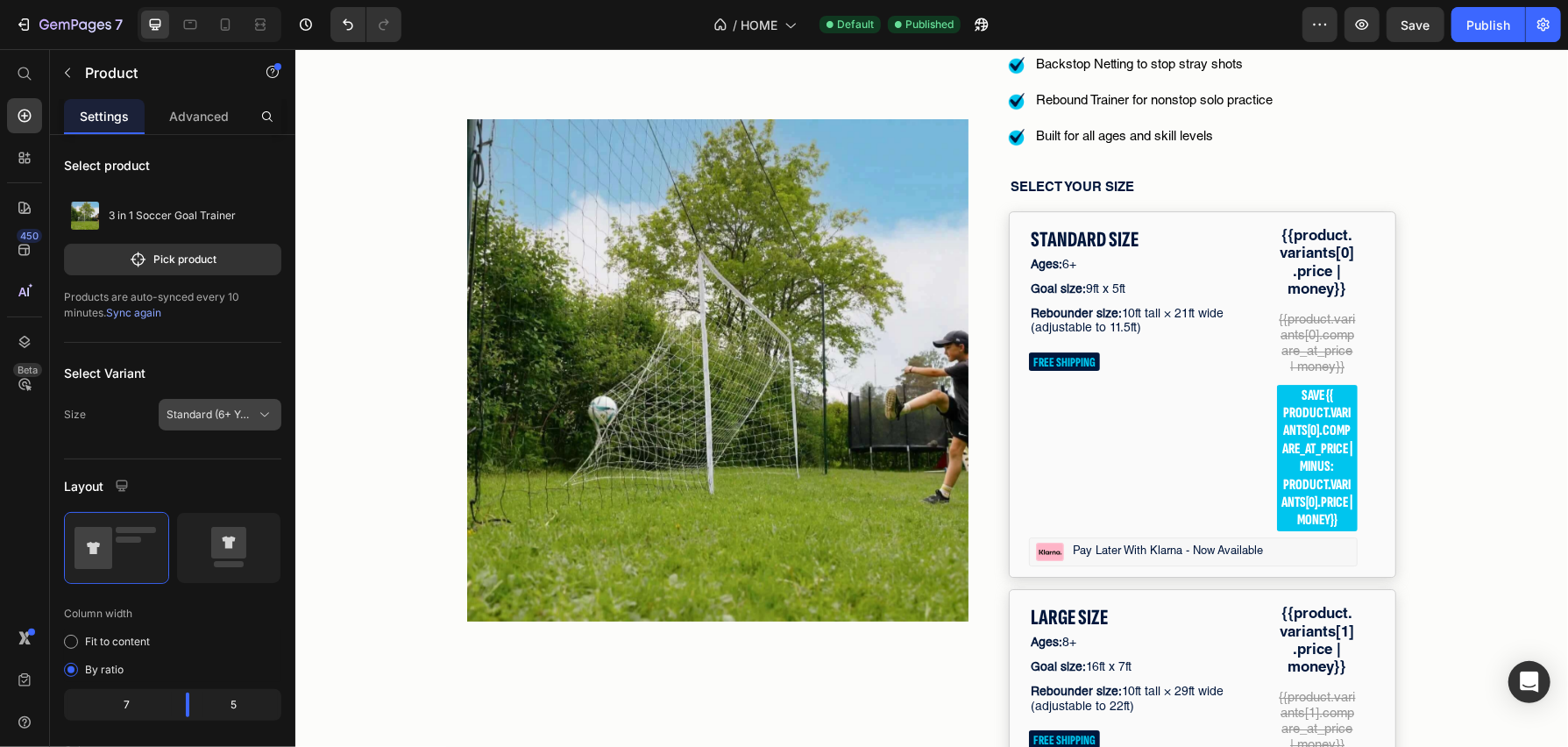 click on "Standard (6+ Years)" at bounding box center (209, 415) 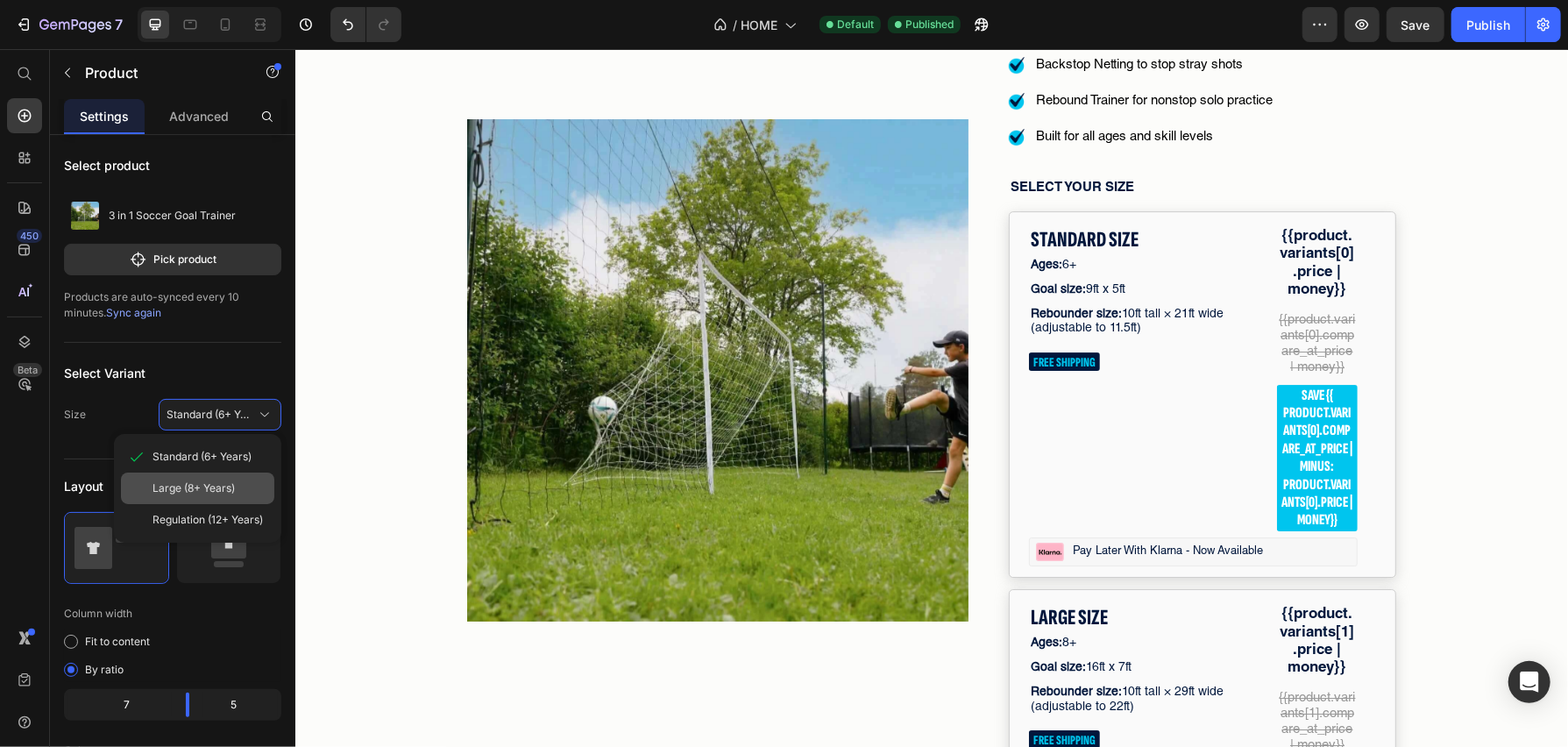 click on "Large (8+ Years)" 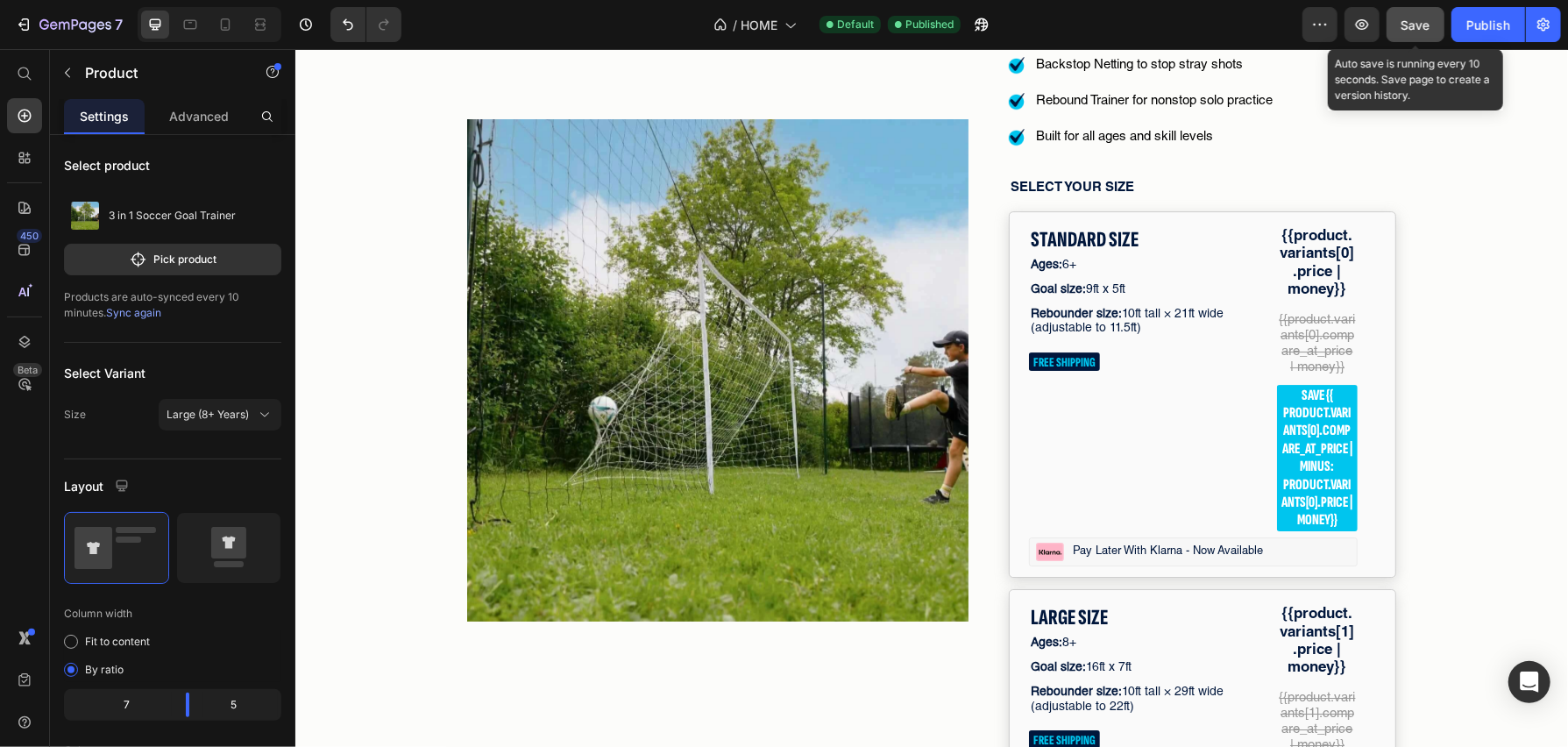 click on "Save" at bounding box center [1415, 25] 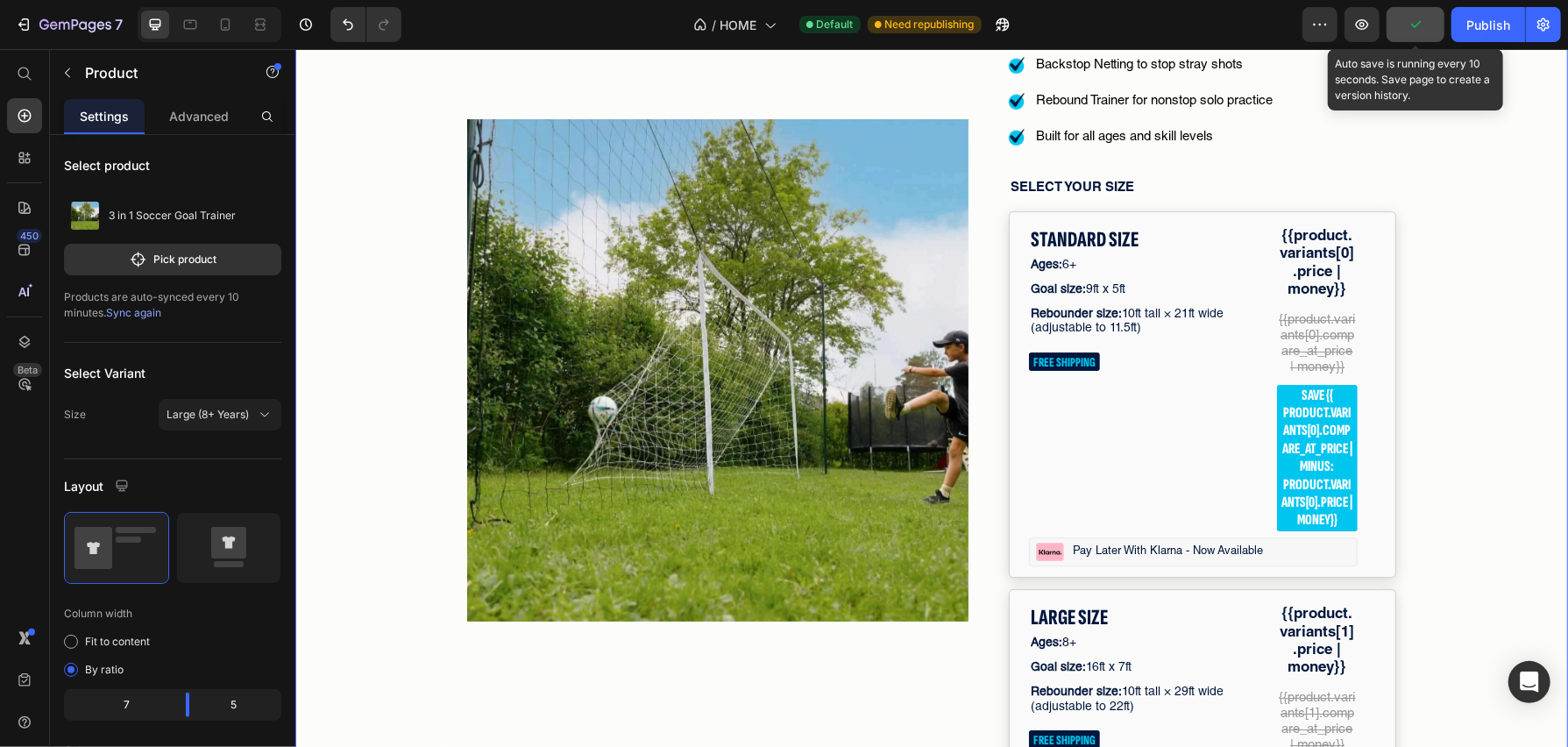 click on "02 Hr 58 Min 52 Sec Countdown Timer Image Row Product Images #1 Trending in Backyard Sports Text Block
Icon
Icon
Icon
Icon
Icon Icon List 4.8/5 | 149,328+ Customers Text Block Row 3 in 1 Soccer Goal Trainer Product Title The only soccer goal that also rebounds missed shots and protects your yard — all in one setup. Text Block                Title Line Image Built-in Goal Target for accuracy training Text Block Image Backstop Netting to stop stray shots Text Block Image Rebound Trainer for nonstop solo practice Text Block Image Built for all ages and skill levels Text Block Advanced List SELECT YOUR SIZE Text Block STANDARD SIZE Text Block Ages:  6+ Text Block Goal size:  9ft x 5ft Text Block Rebounder size:  10ft tall × 21ft wide (adjustable to 11.5ft) Text Block FREE SHIPPING Text Block {{product.variants[0].price | money}} Text Block {{product.variants[0].compare_at_price | money}} Text Block save {{ product.variants[0].compare_at_price | minus: product.variants[0].price | money}} Row" at bounding box center (931, 775) 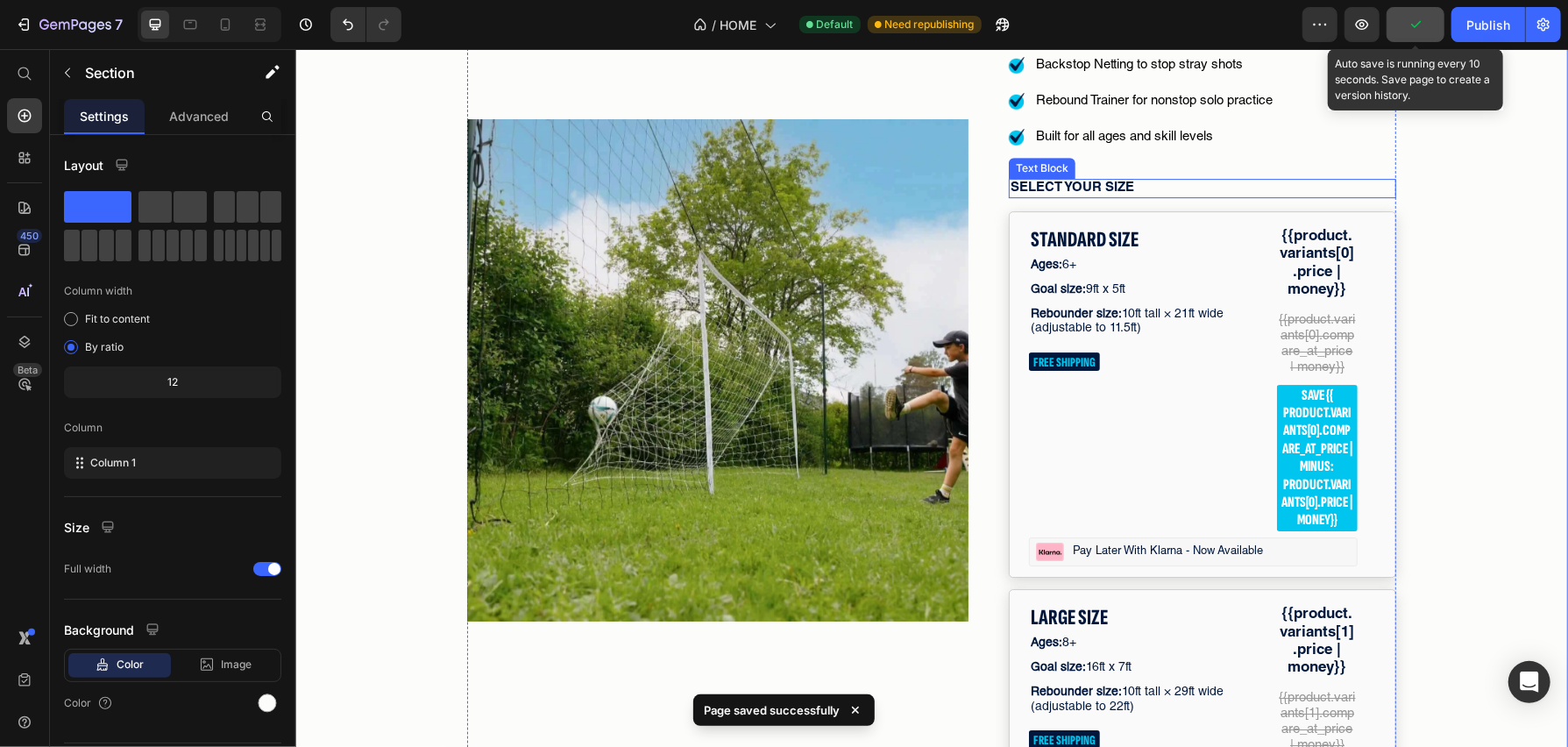 click on "#1 Trending in Backyard Sports Text Block
Icon
Icon
Icon
Icon
Icon Icon List 4.8/5 | 149,328+ Customers Text Block Row 3 in 1 Soccer Goal Trainer Product Title The only soccer goal that also rebounds missed shots and protects your yard — all in one setup. Text Block                Title Line Image Built-in Goal Target for accuracy training Text Block Image Backstop Netting to stop stray shots Text Block Image Rebound Trainer for nonstop solo practice Text Block Image Built for all ages and skill levels Text Block Advanced List SELECT YOUR SIZE Text Block STANDARD SIZE Text Block Ages:  6+ Text Block Goal size:  9ft x 5ft Text Block Rebounder size:  10ft tall × 21ft wide (adjustable to 11.5ft) Text Block FREE SHIPPING Text Block {{product.variants[0].price | money}} Text Block {{product.variants[0].compare_at_price | money}} Text Block save {{ product.variants[0].compare_at_price | minus: product.variants[0].price | money}} Text Block Row Image Pay later with klarna - now available Row" at bounding box center [1202, 793] 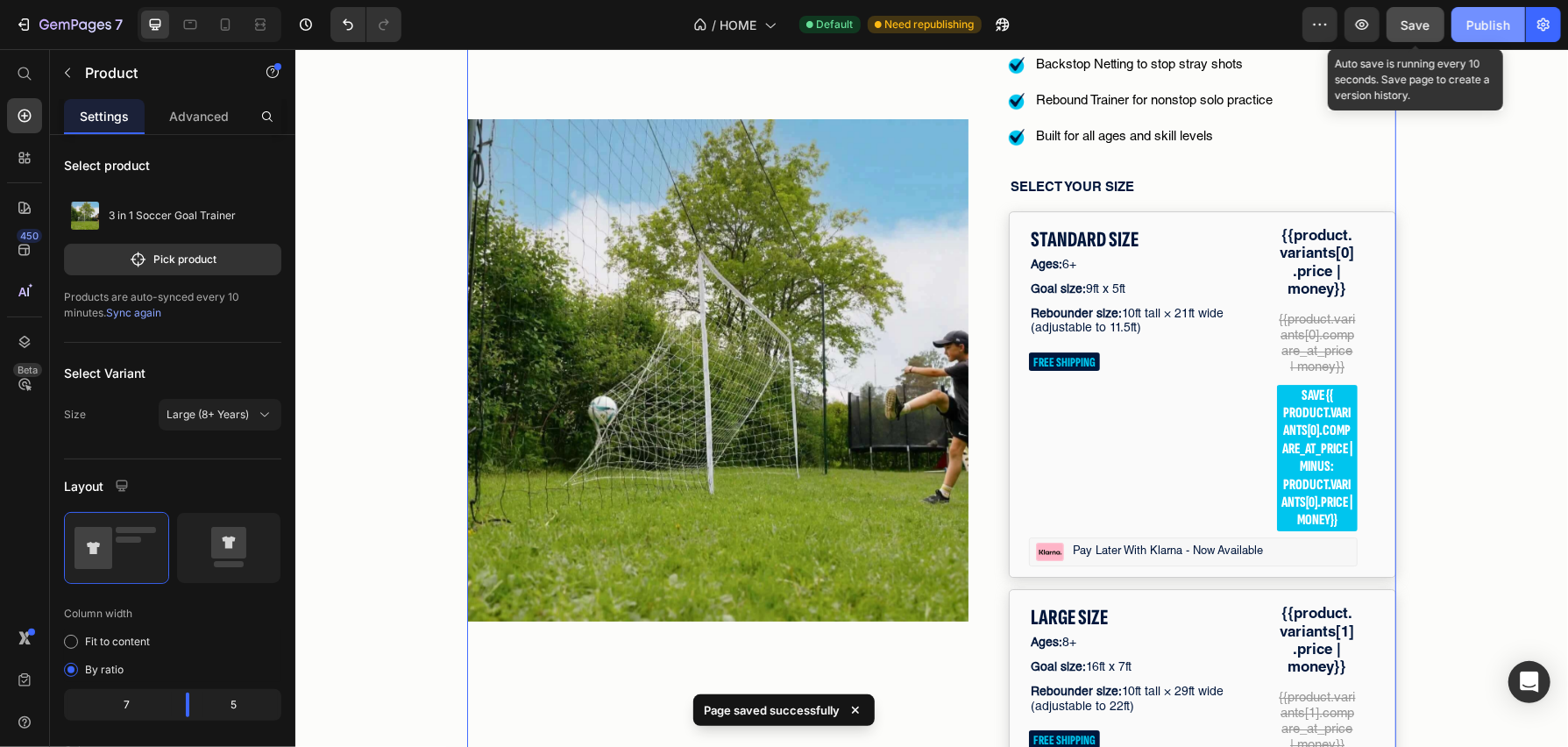 drag, startPoint x: 1481, startPoint y: 25, endPoint x: 961, endPoint y: 126, distance: 529.7178 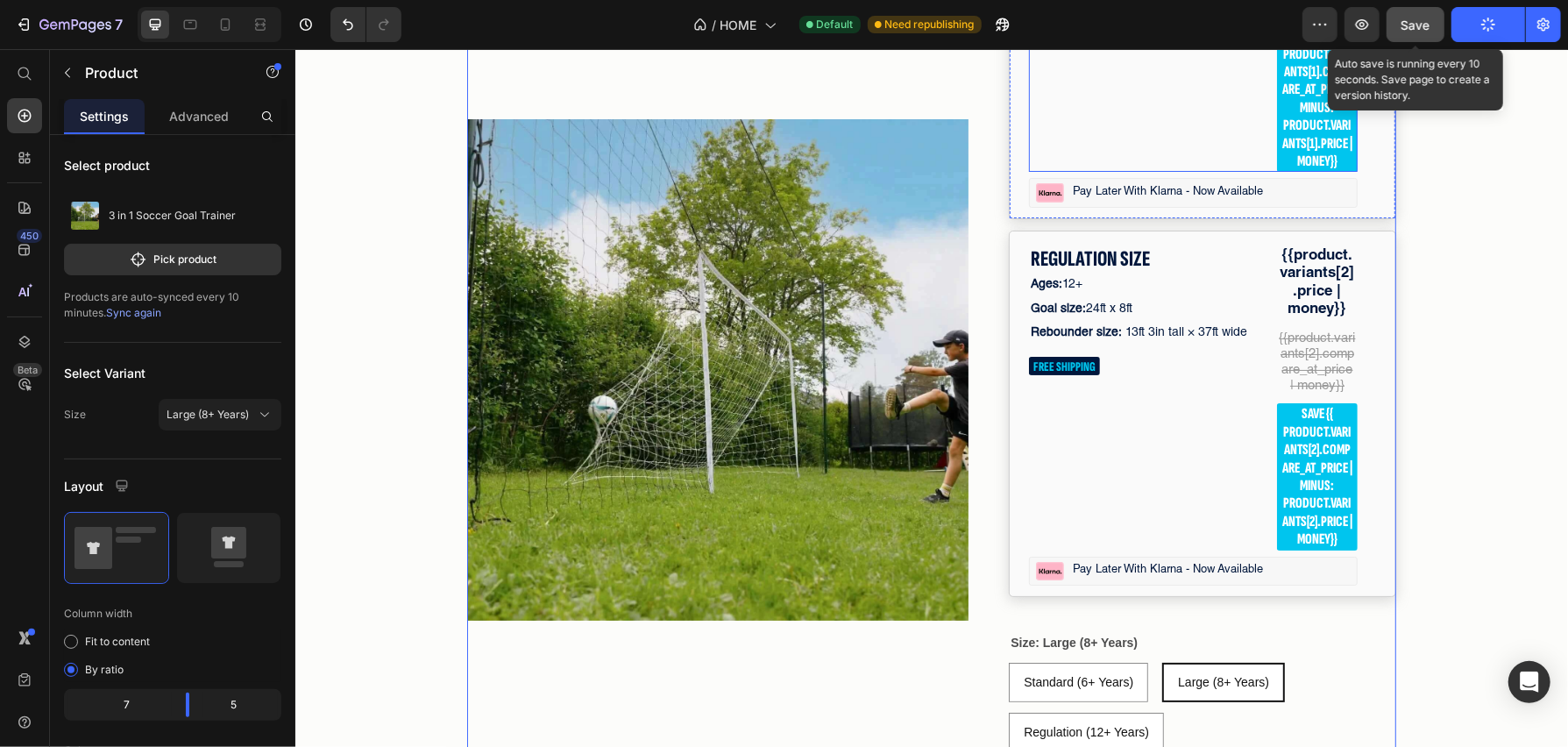 scroll, scrollTop: 4486, scrollLeft: 0, axis: vertical 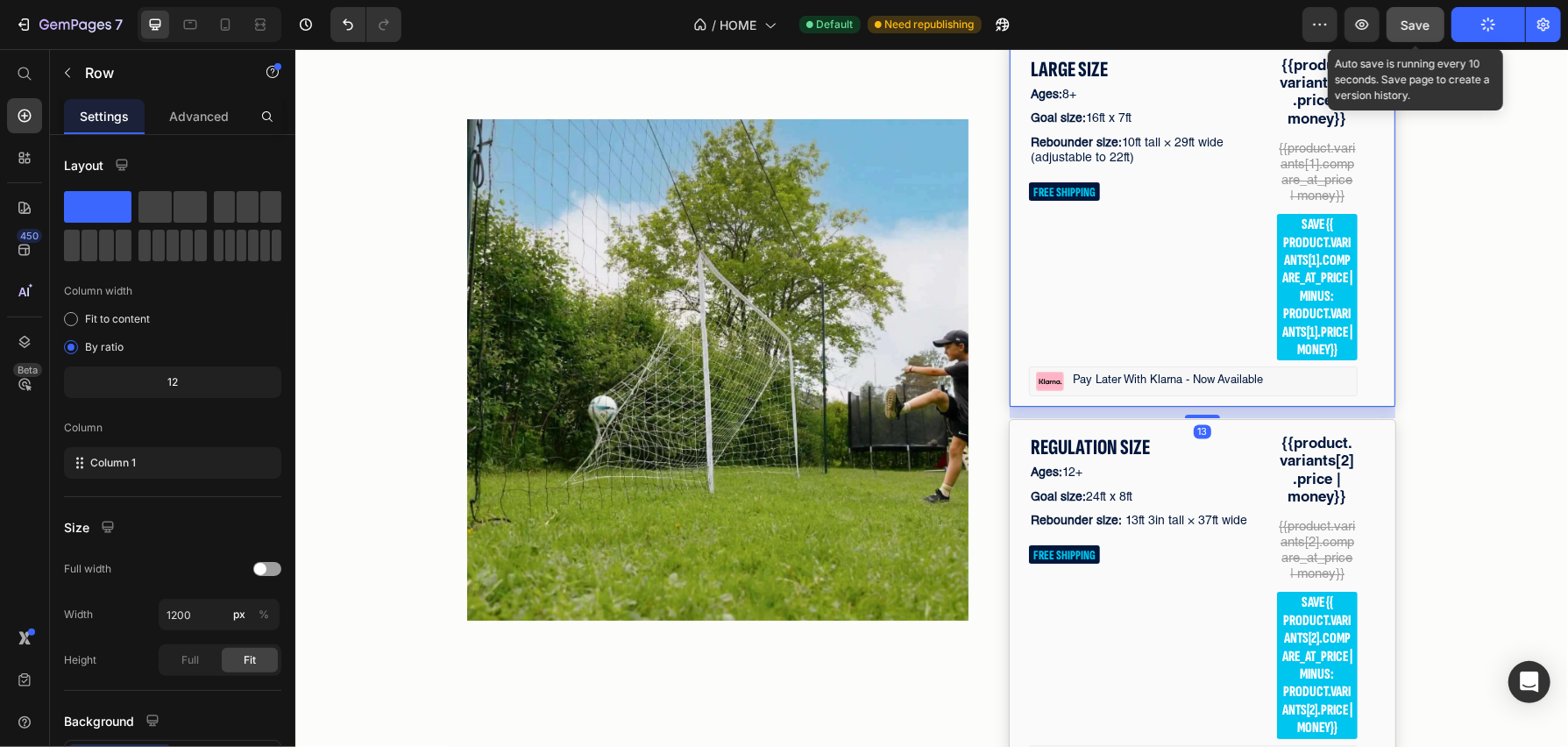 click on "LARGE SIZE Text Block Ages:  8+ Text Block Goal size:  16ft x 7ft Text Block Rebounder size:  10ft tall × 29ft wide (adjustable to 22ft) Text Block FREE SHIPPING Text Block {{product.variants[1].price | money}} Text Block {{product.variants[1].compare_at_price | money}} Text Block save {{ product.variants[1].compare_at_price | minus: product.variants[1].price | money}} Text Block Row Image Pay later with klarna - now available Text Block Row Row   13" at bounding box center (1202, 224) 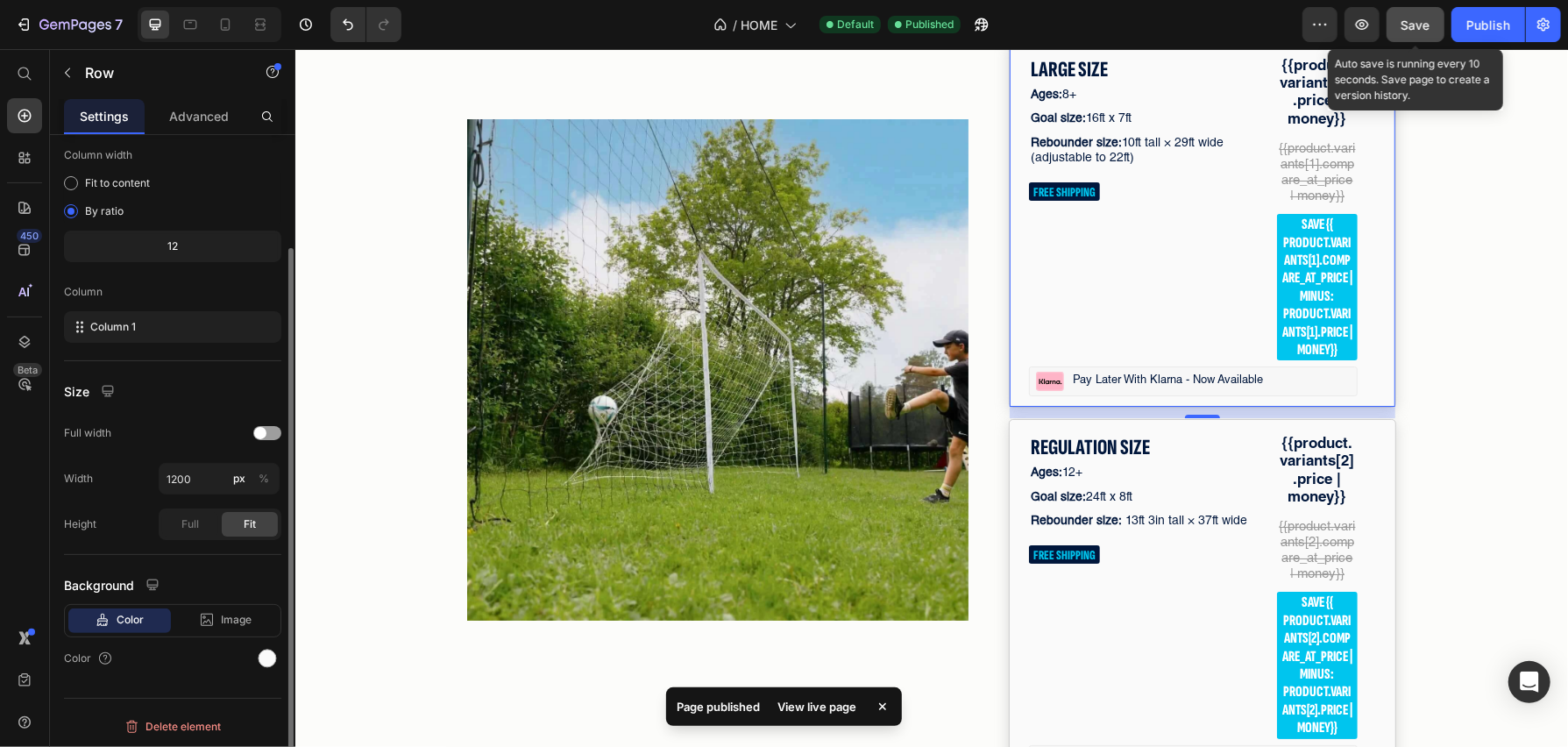 scroll, scrollTop: 0, scrollLeft: 0, axis: both 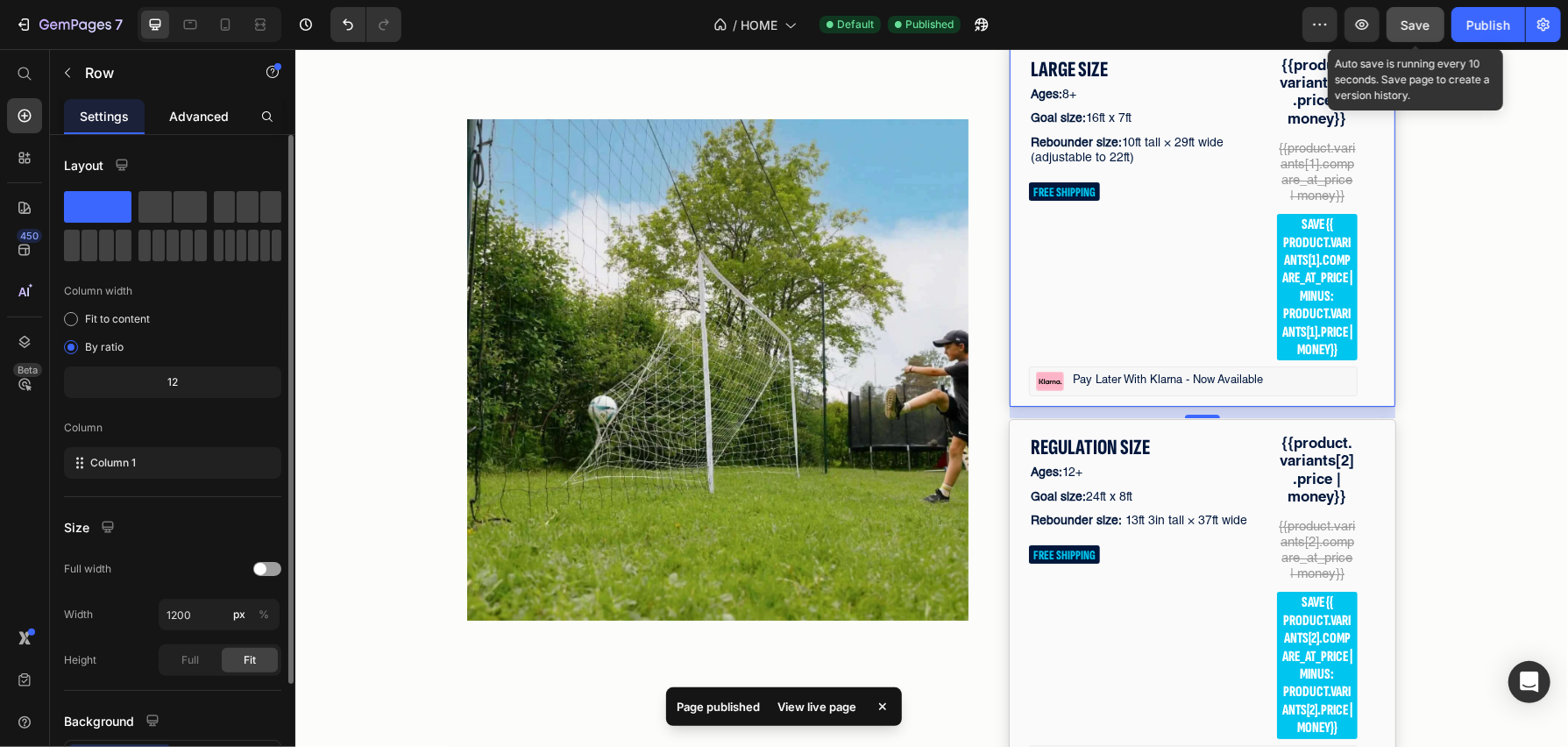 click on "Advanced" 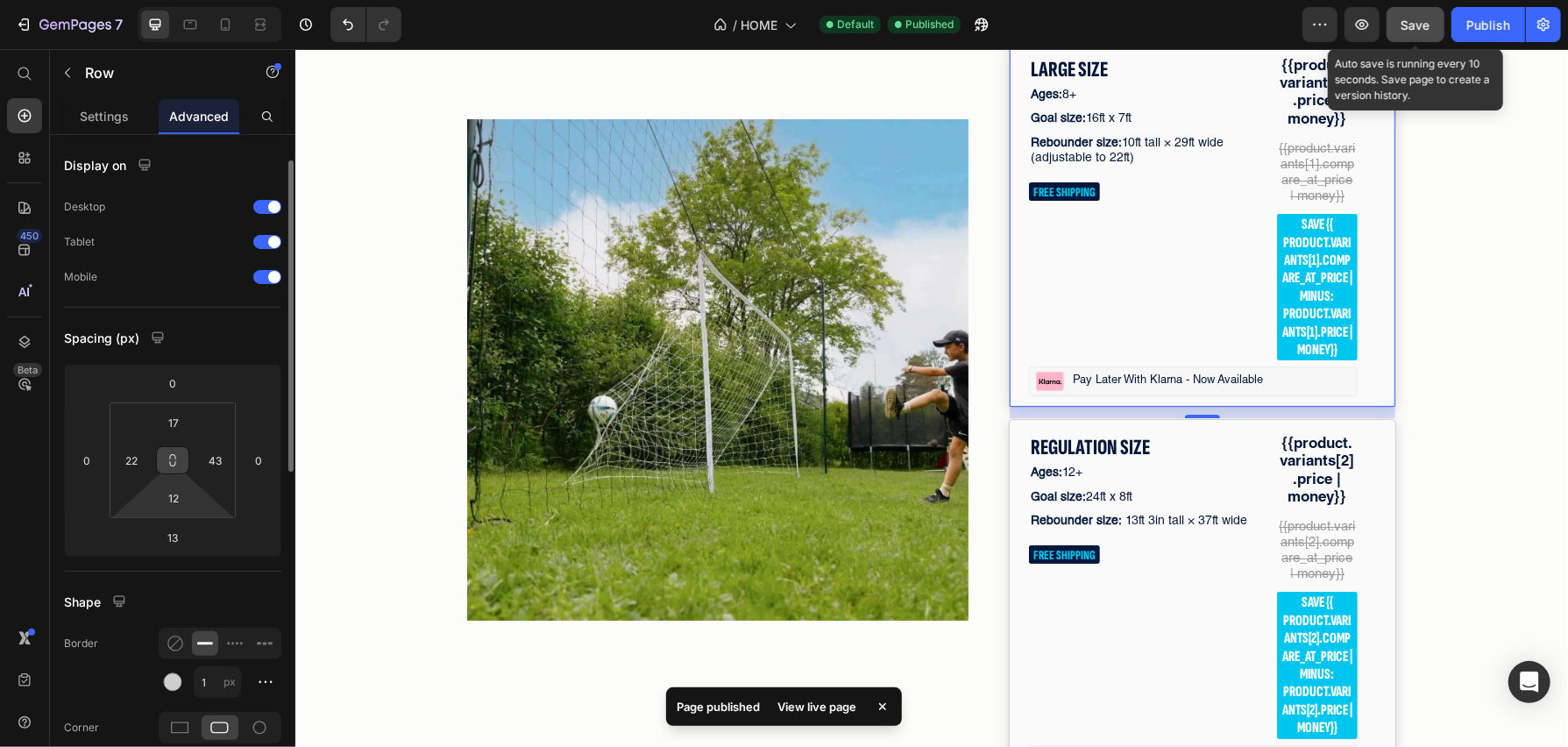 scroll, scrollTop: 742, scrollLeft: 0, axis: vertical 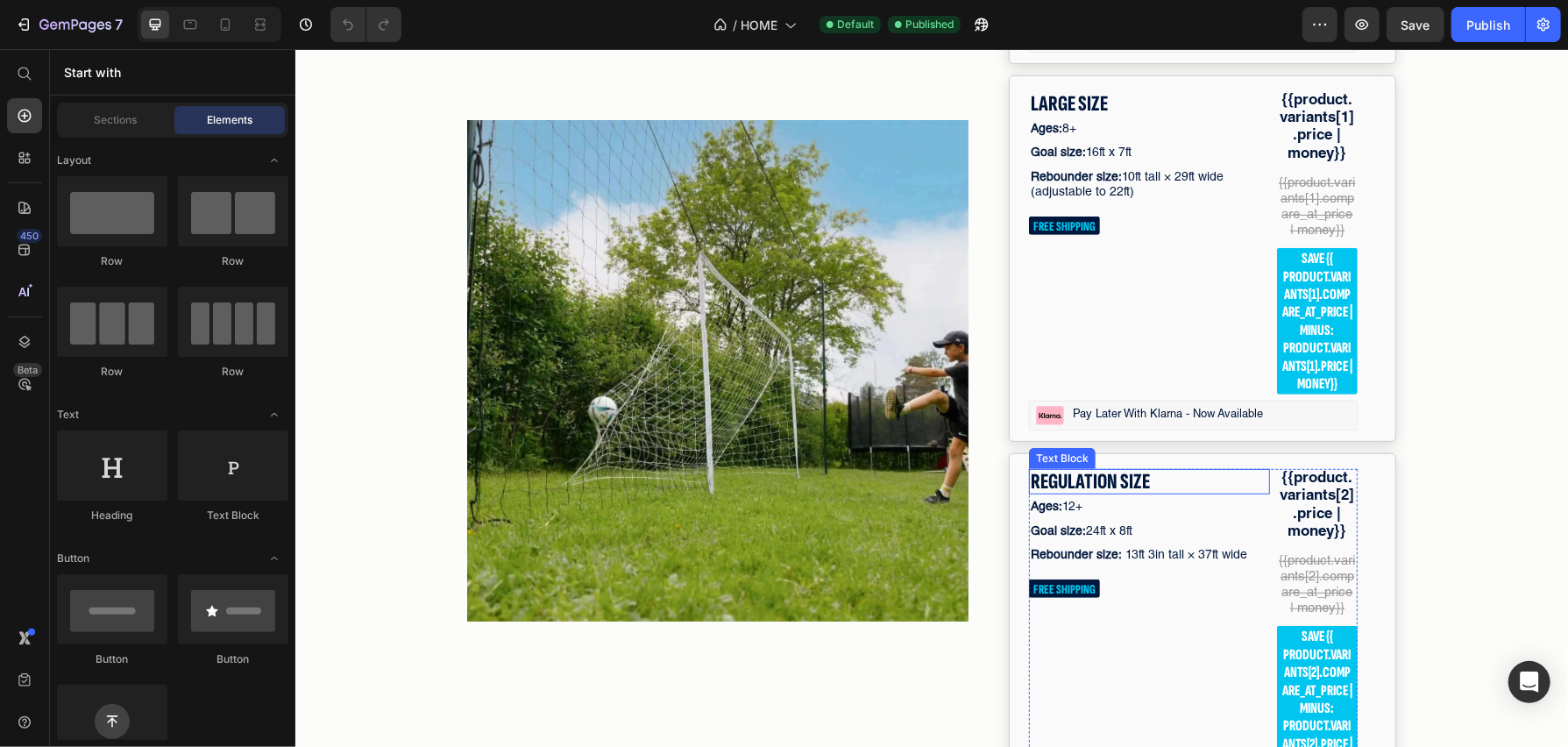 click on "REGULATION SIZE" at bounding box center (1148, 480) 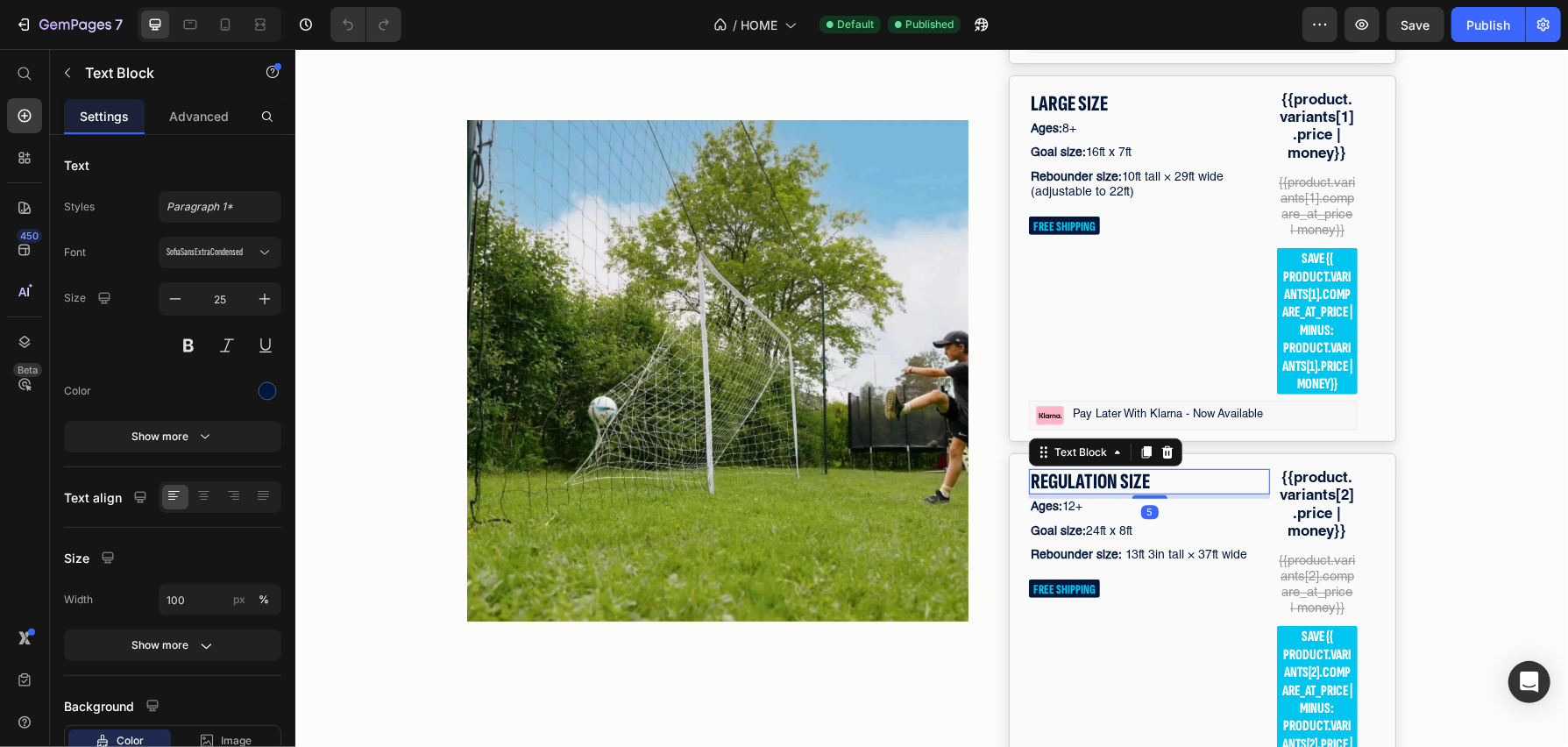 click on "REGULATION SIZE" at bounding box center (1148, 480) 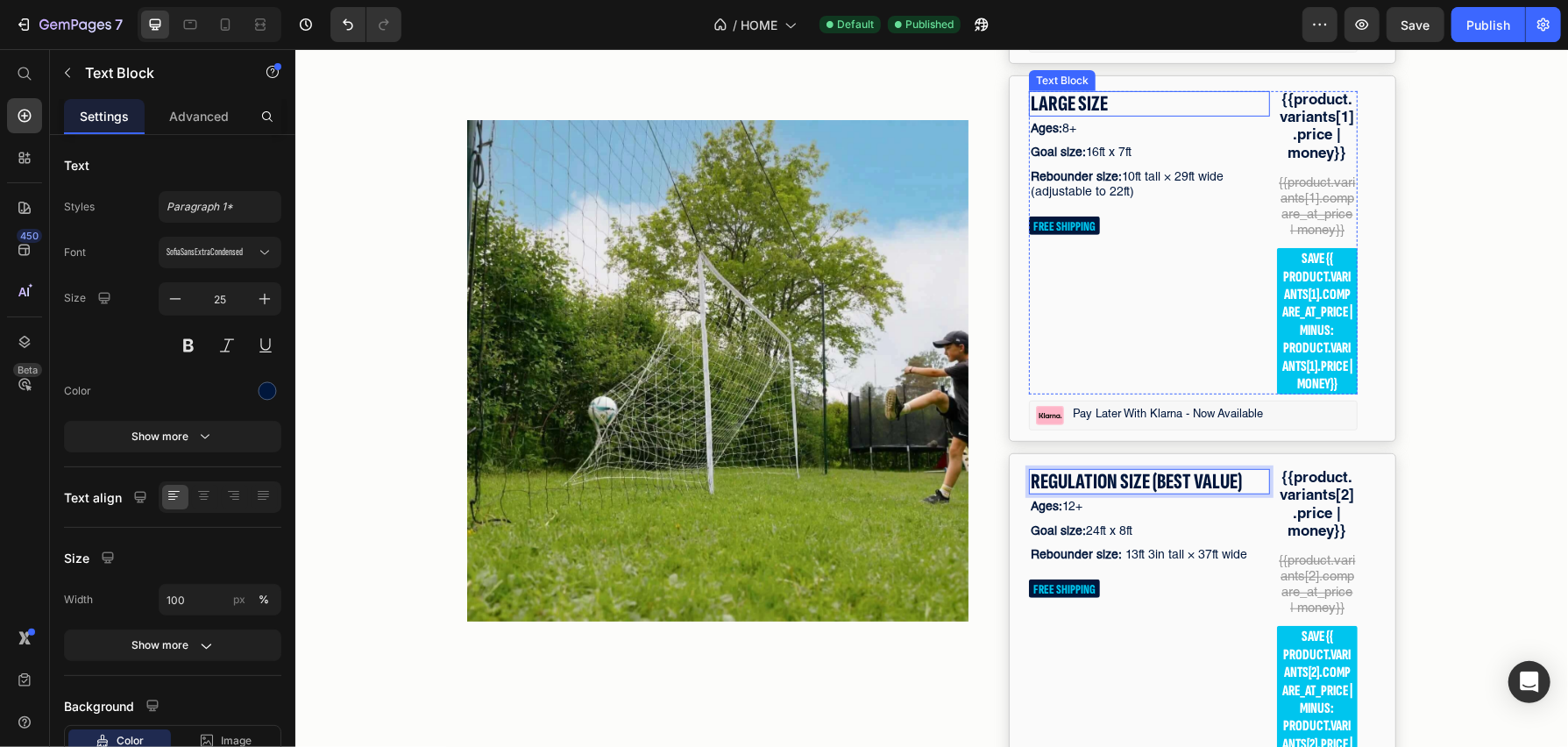 click on "LARGE SIZE" at bounding box center (1148, 103) 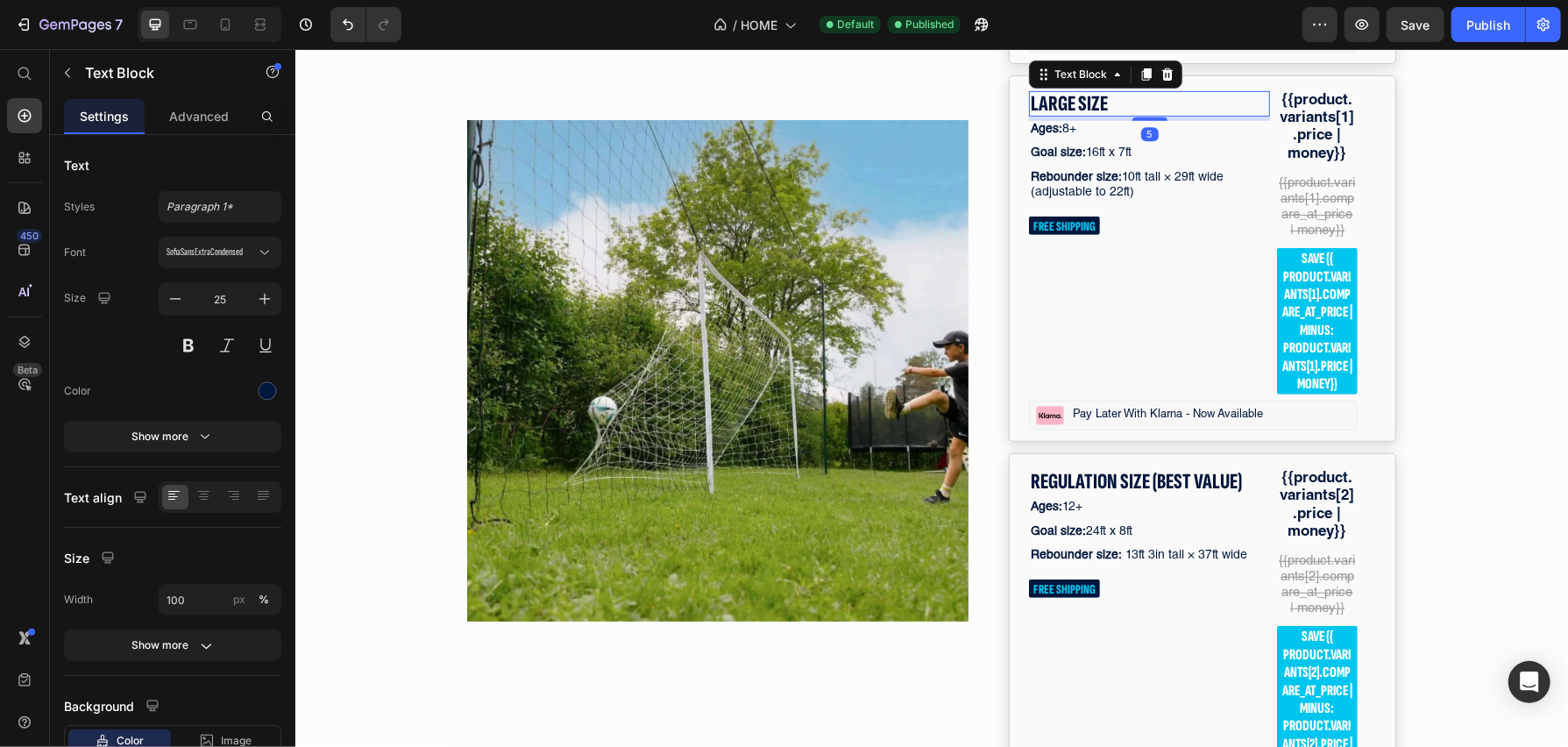 click on "LARGE SIZE" at bounding box center [1148, 103] 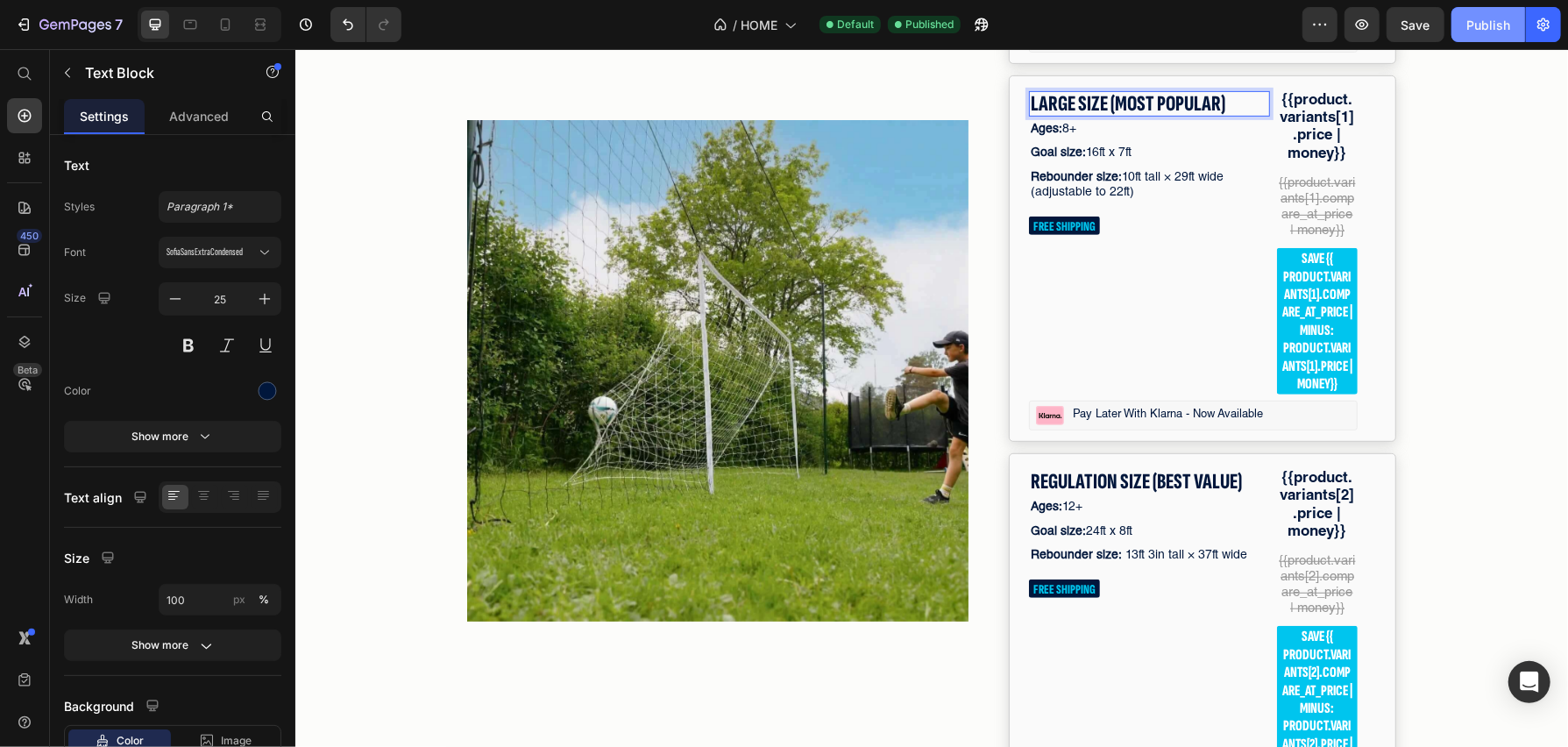 drag, startPoint x: 1479, startPoint y: 15, endPoint x: 998, endPoint y: 82, distance: 485.644 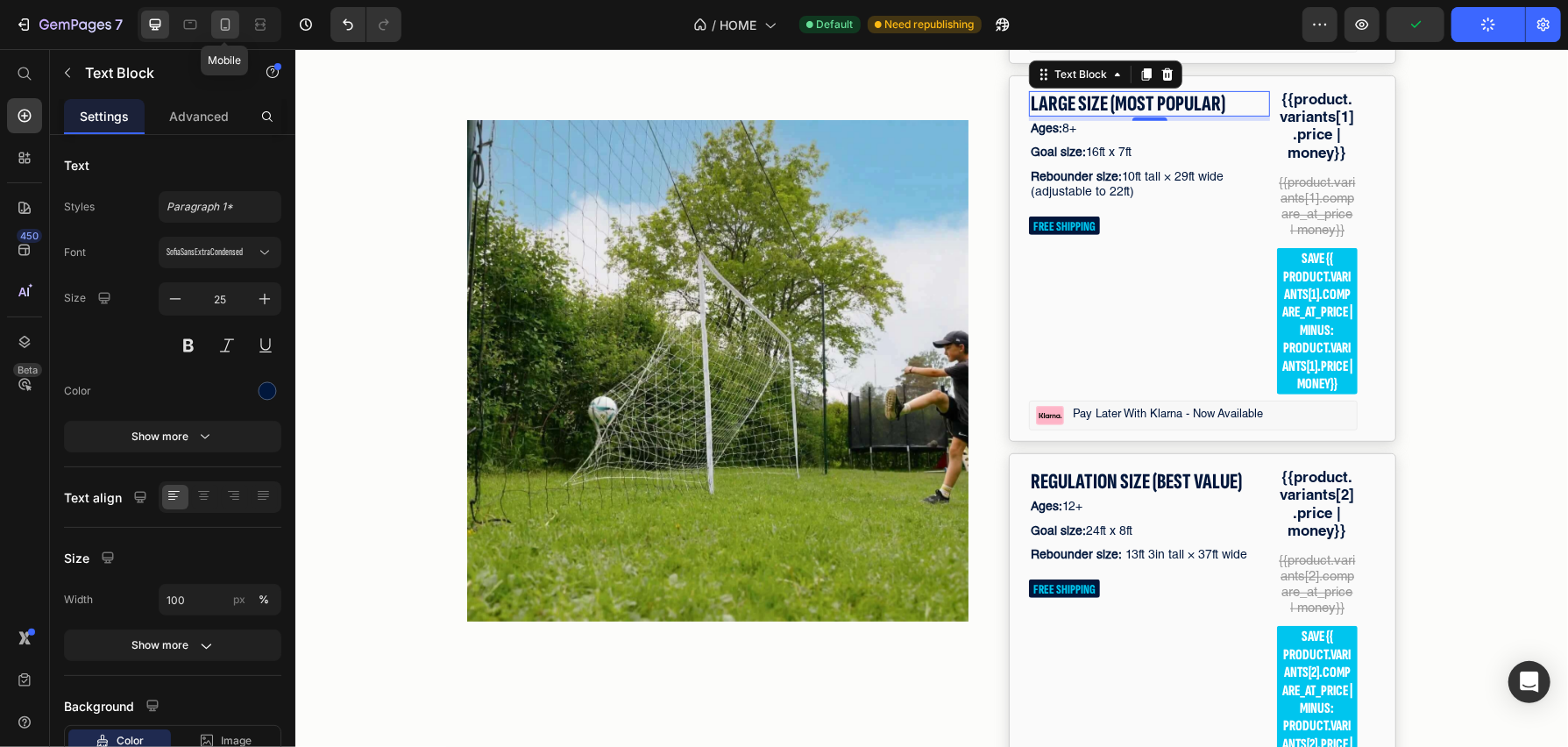 click 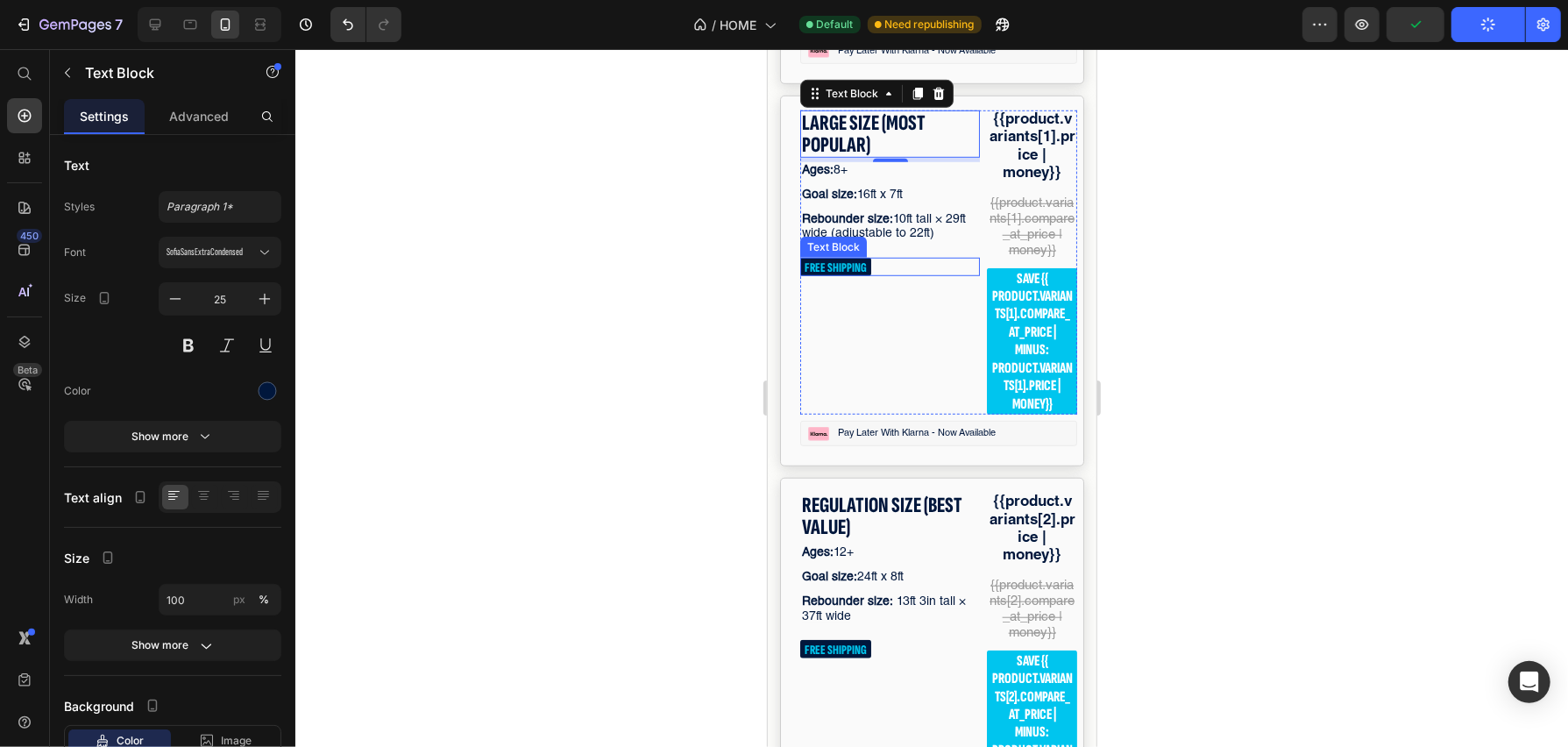 scroll, scrollTop: 5545, scrollLeft: 0, axis: vertical 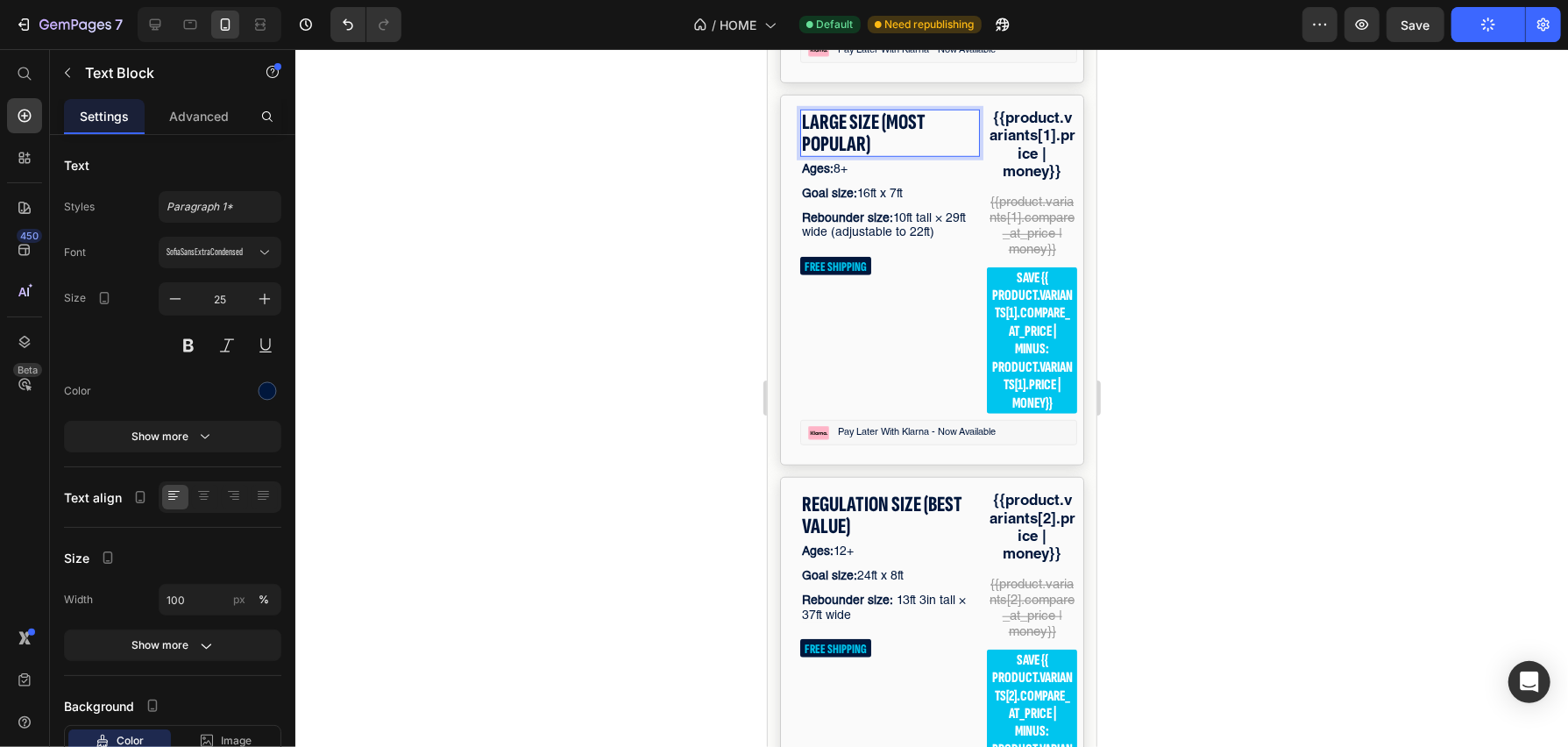 click on "LARGE SIZE (MOST POPULAR)" at bounding box center (889, 132) 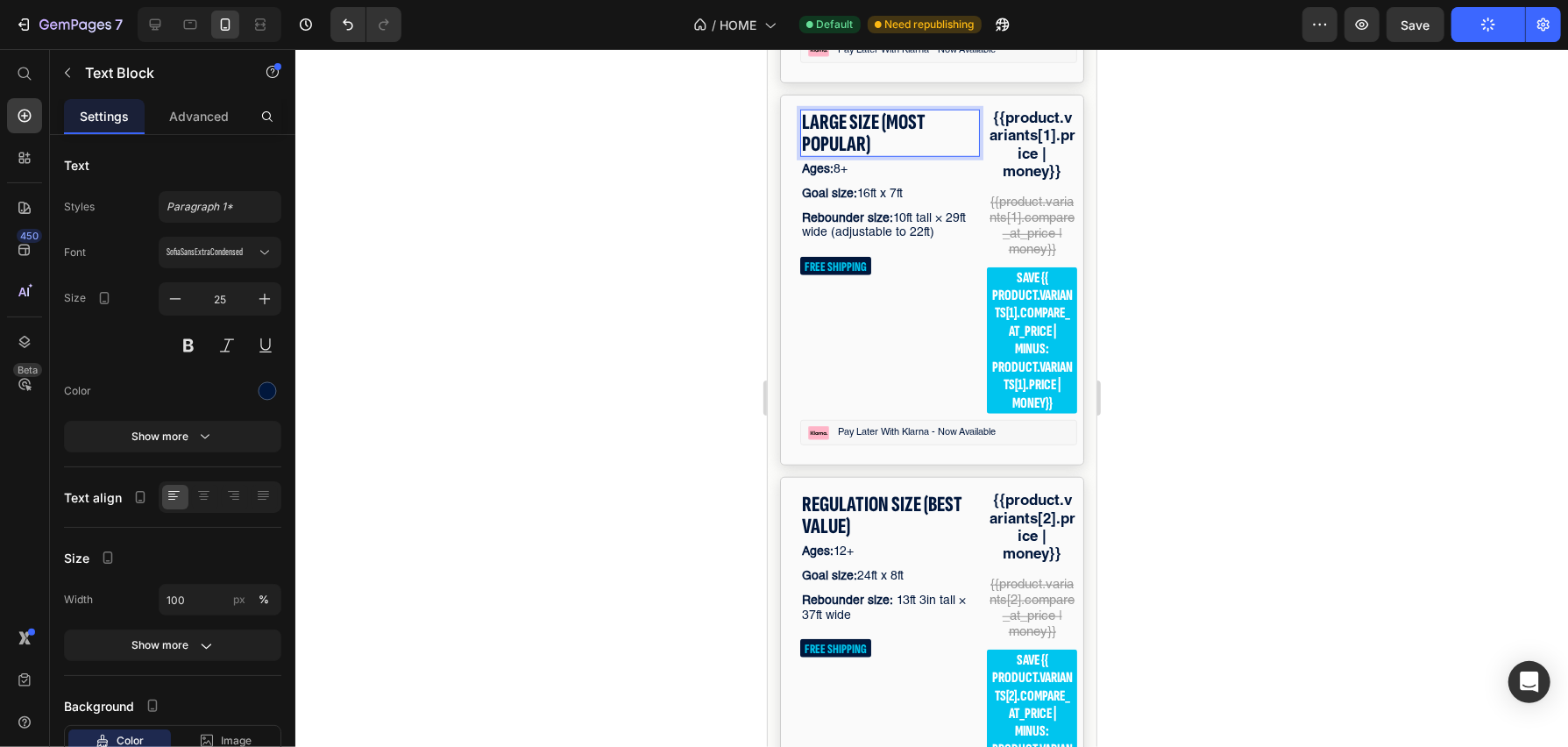 scroll, scrollTop: 0, scrollLeft: 0, axis: both 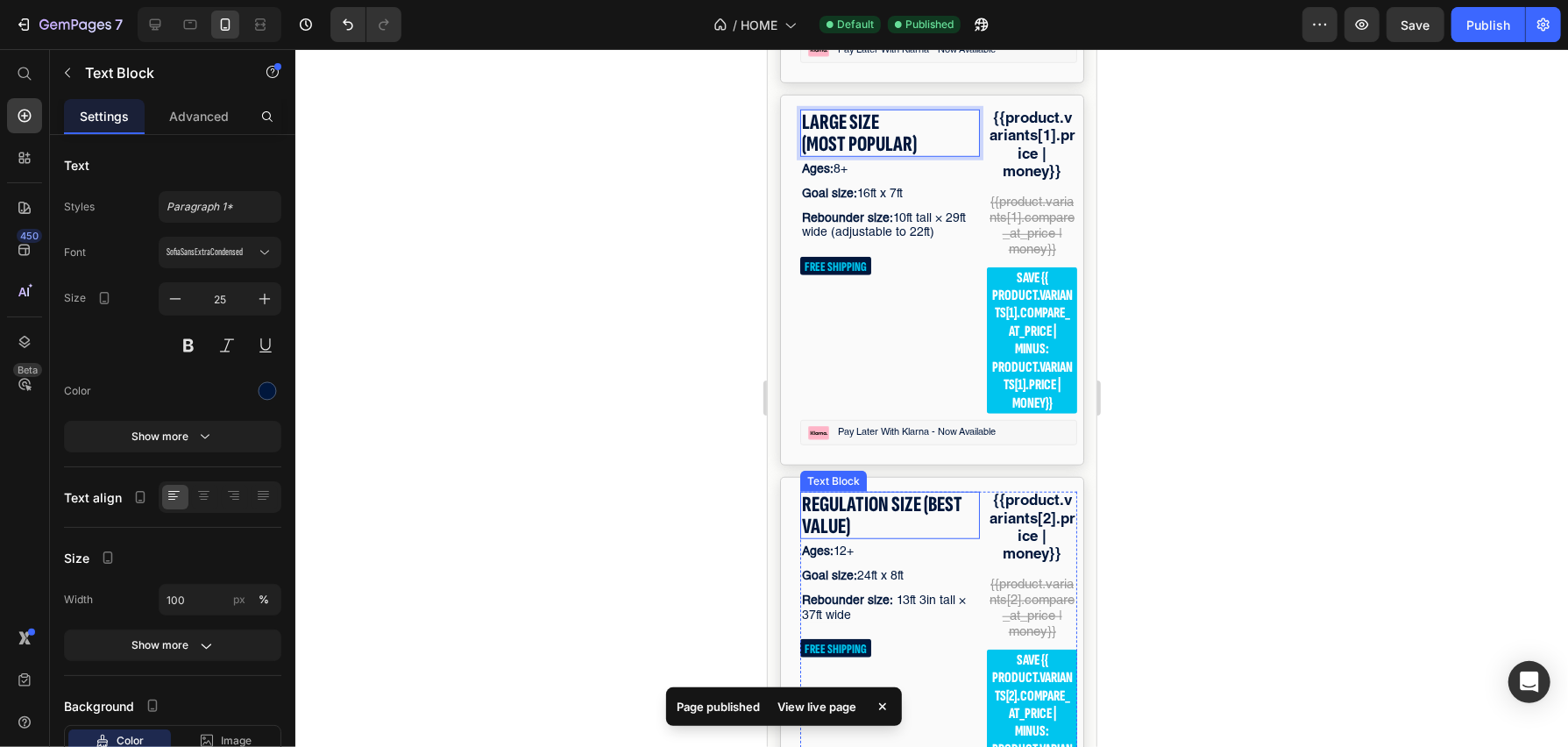 click on "REGULATION SIZE (BEST VALUE)" at bounding box center [889, 515] 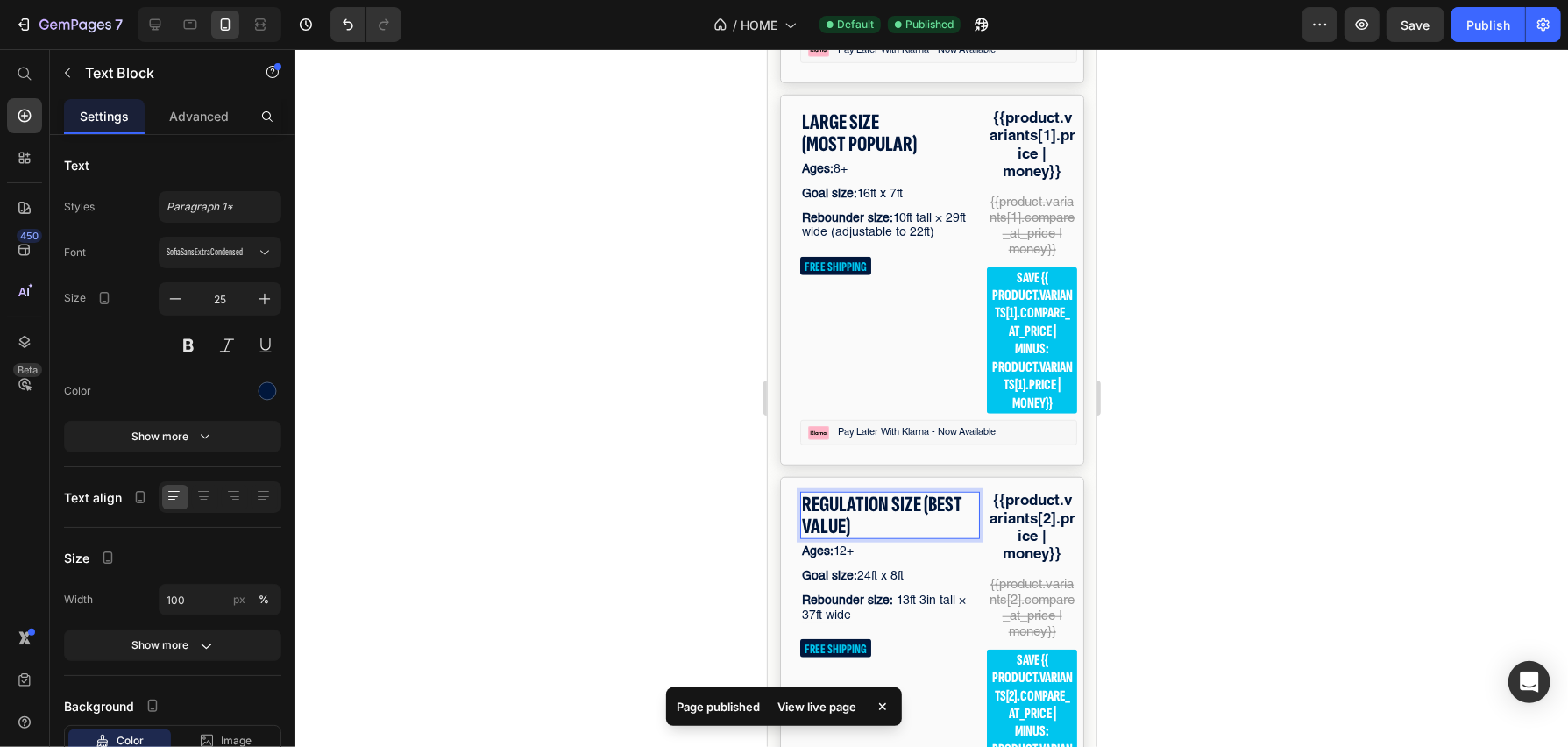 click on "REGULATION SIZE (BEST VALUE)" at bounding box center (889, 515) 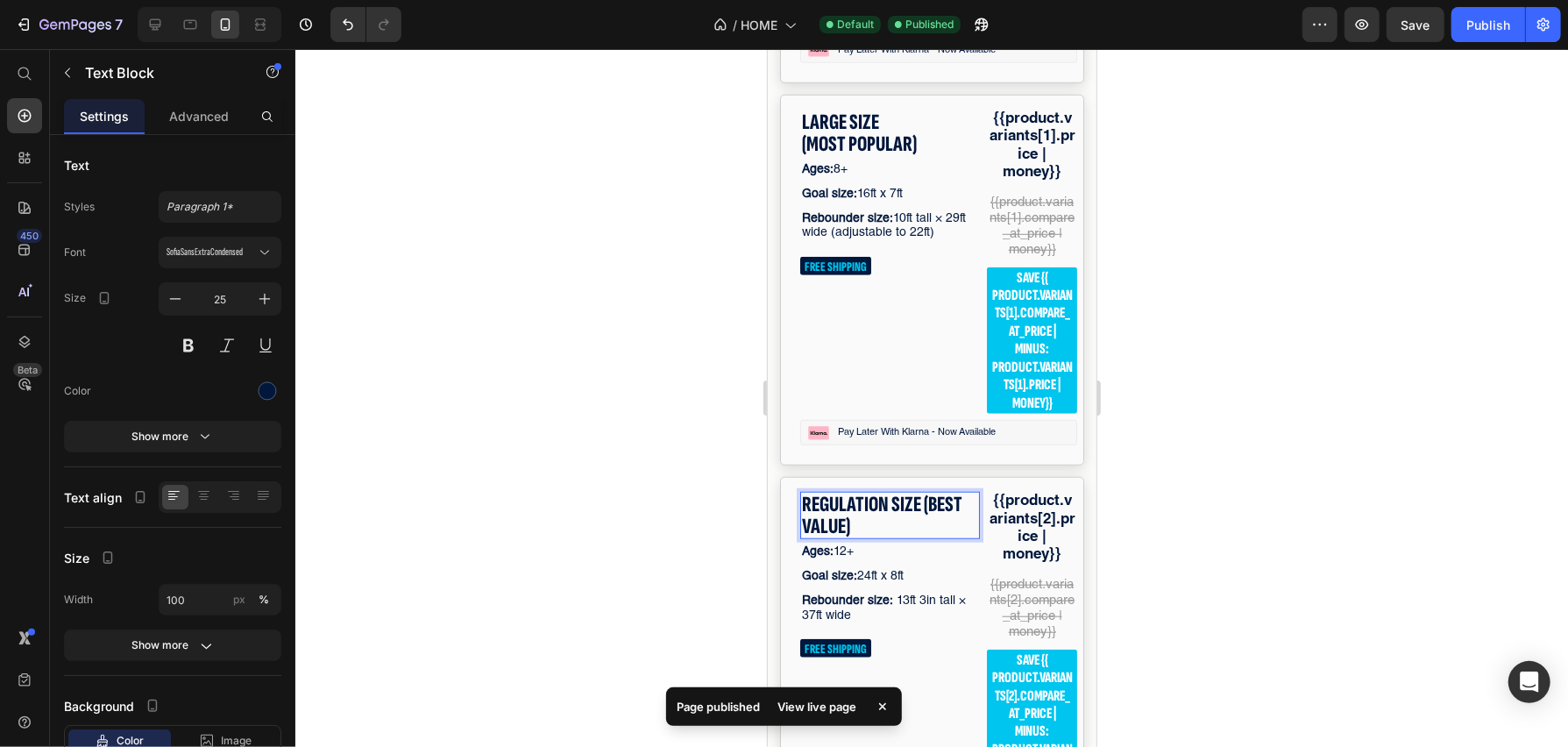 scroll, scrollTop: 0, scrollLeft: 0, axis: both 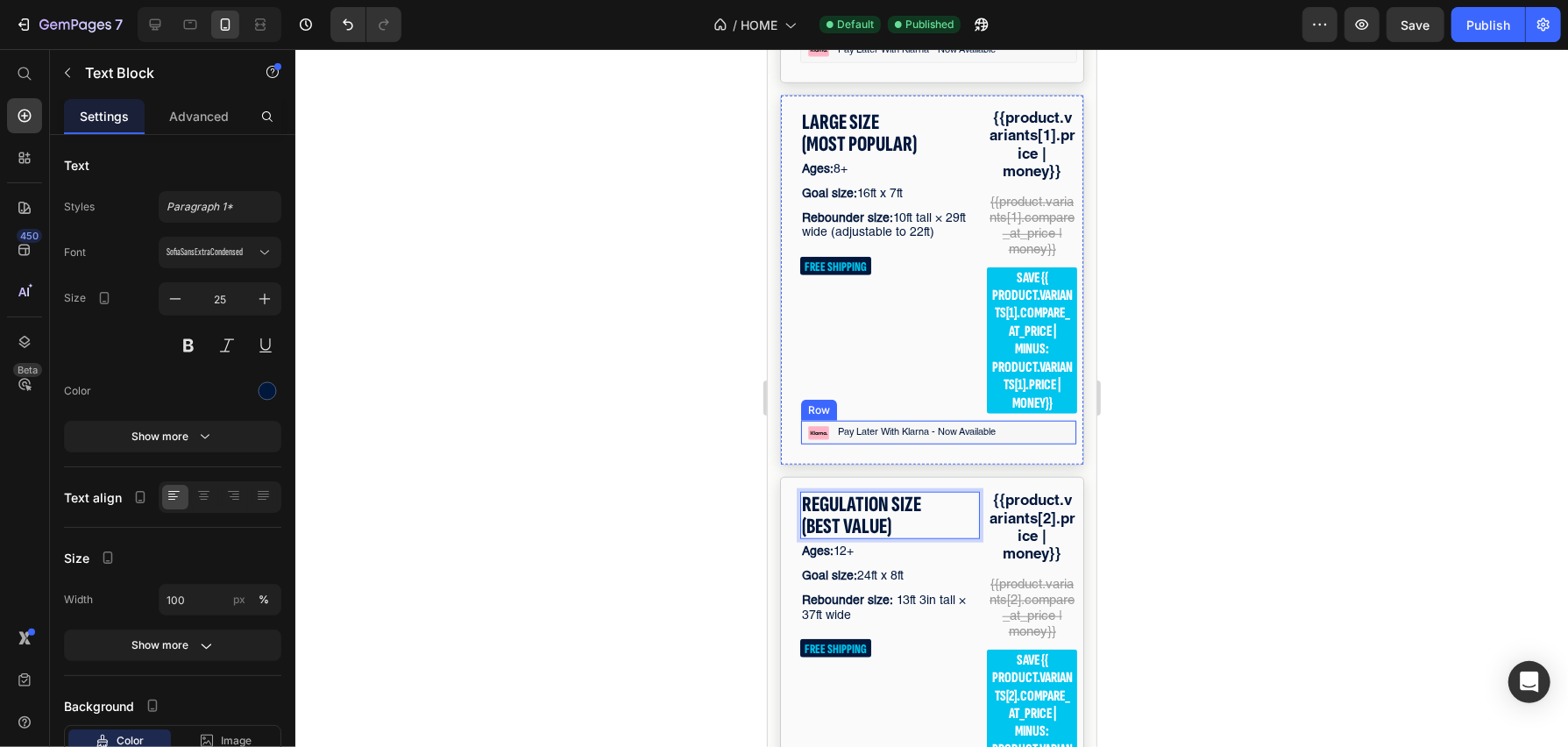 click 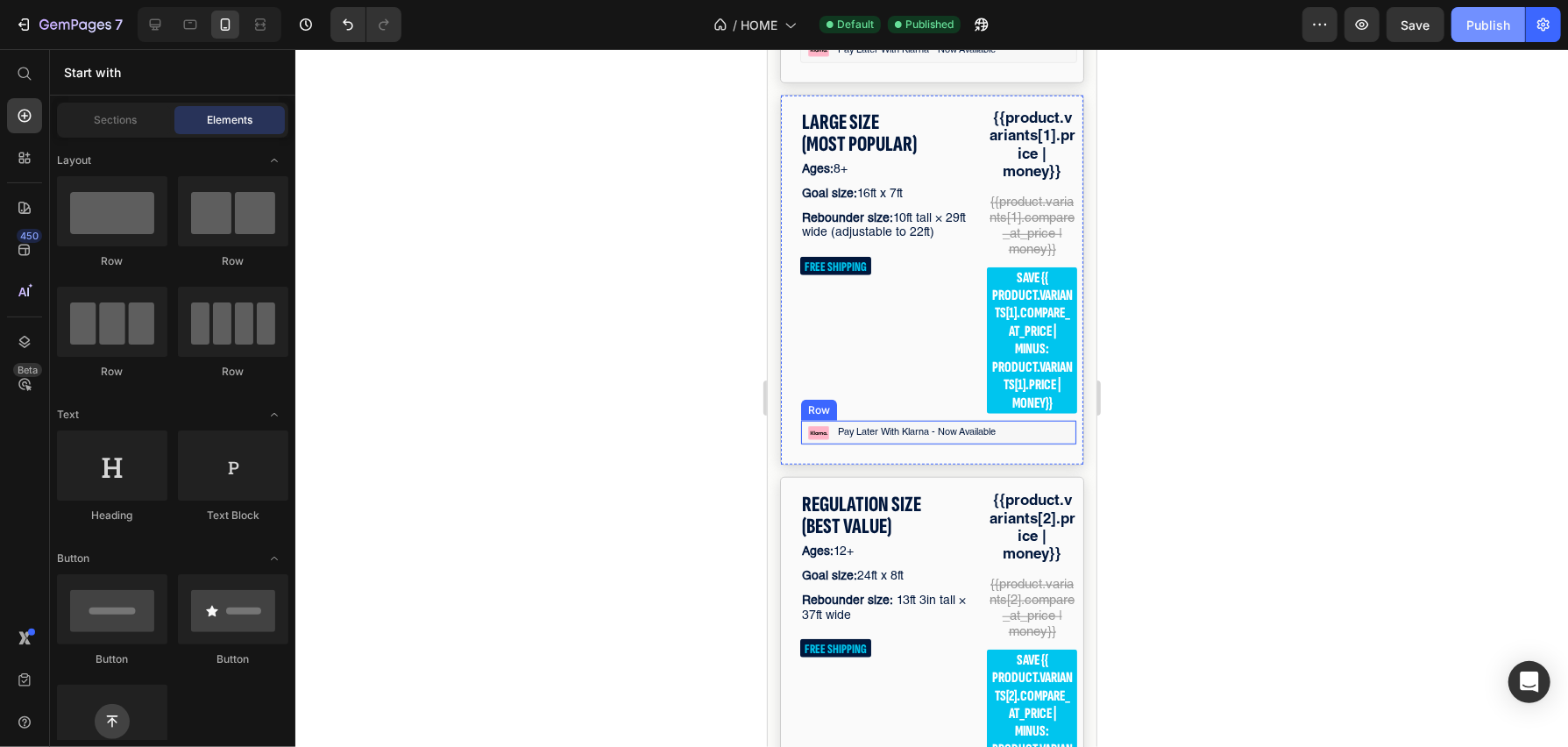 click on "Publish" at bounding box center [1488, 25] 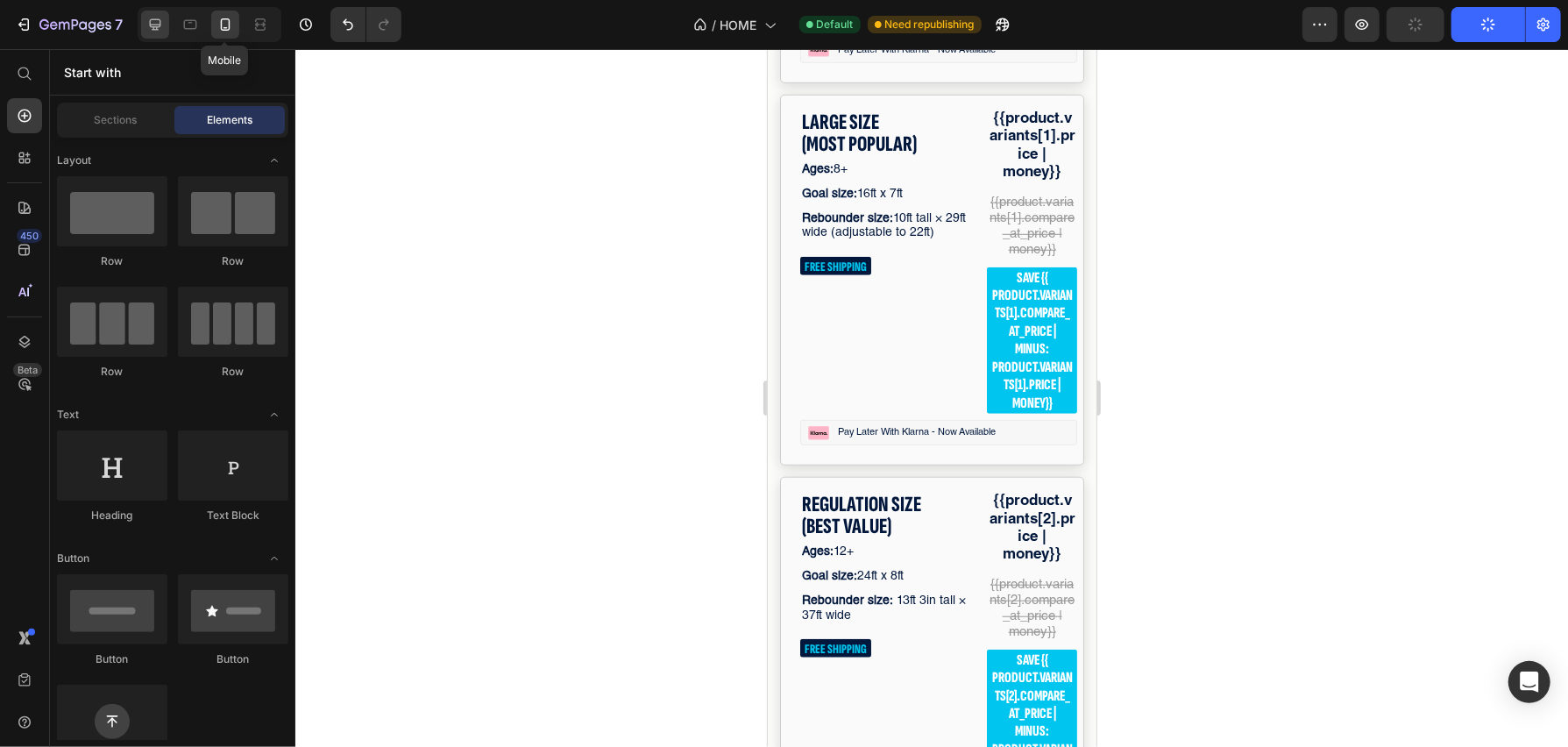 click 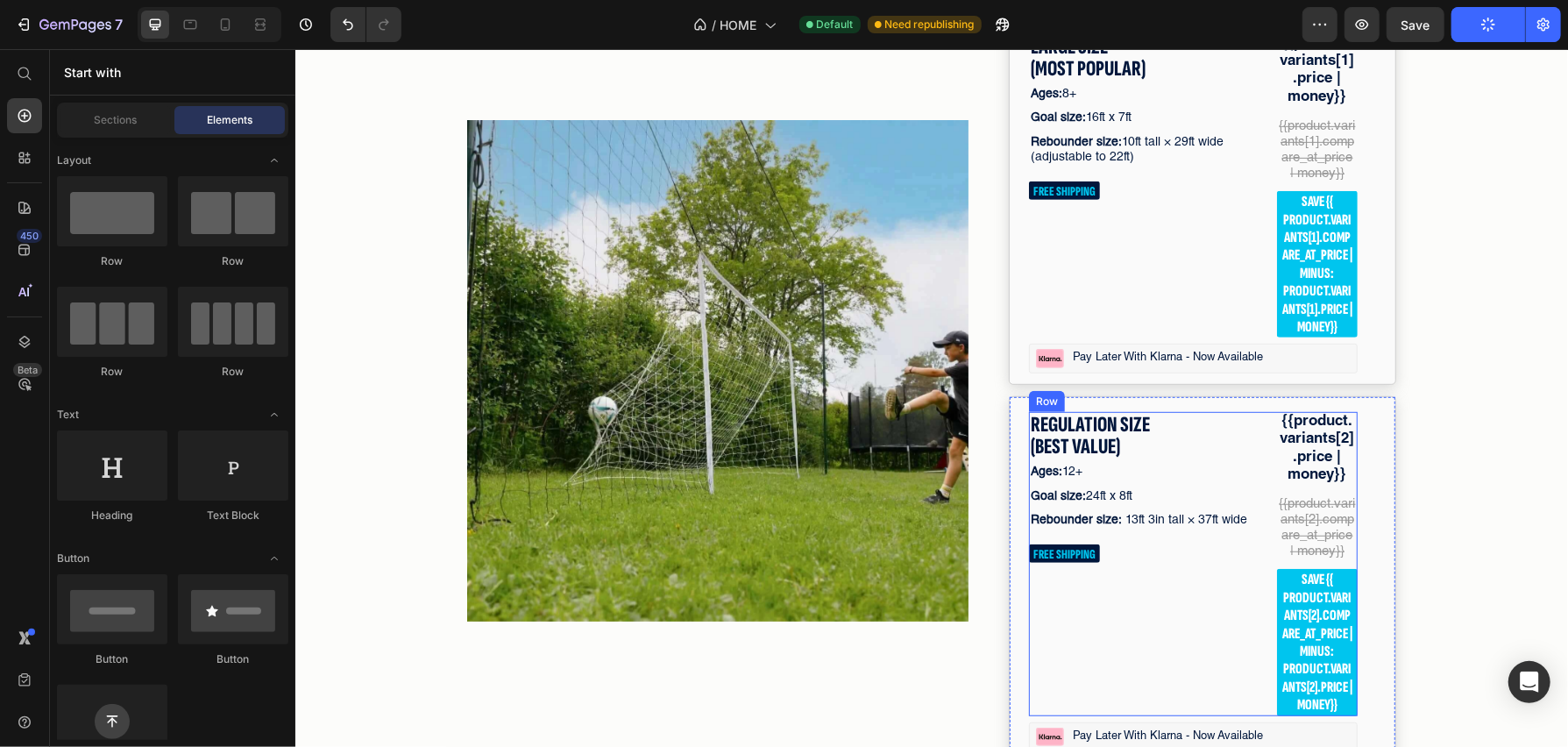 scroll, scrollTop: 5310, scrollLeft: 0, axis: vertical 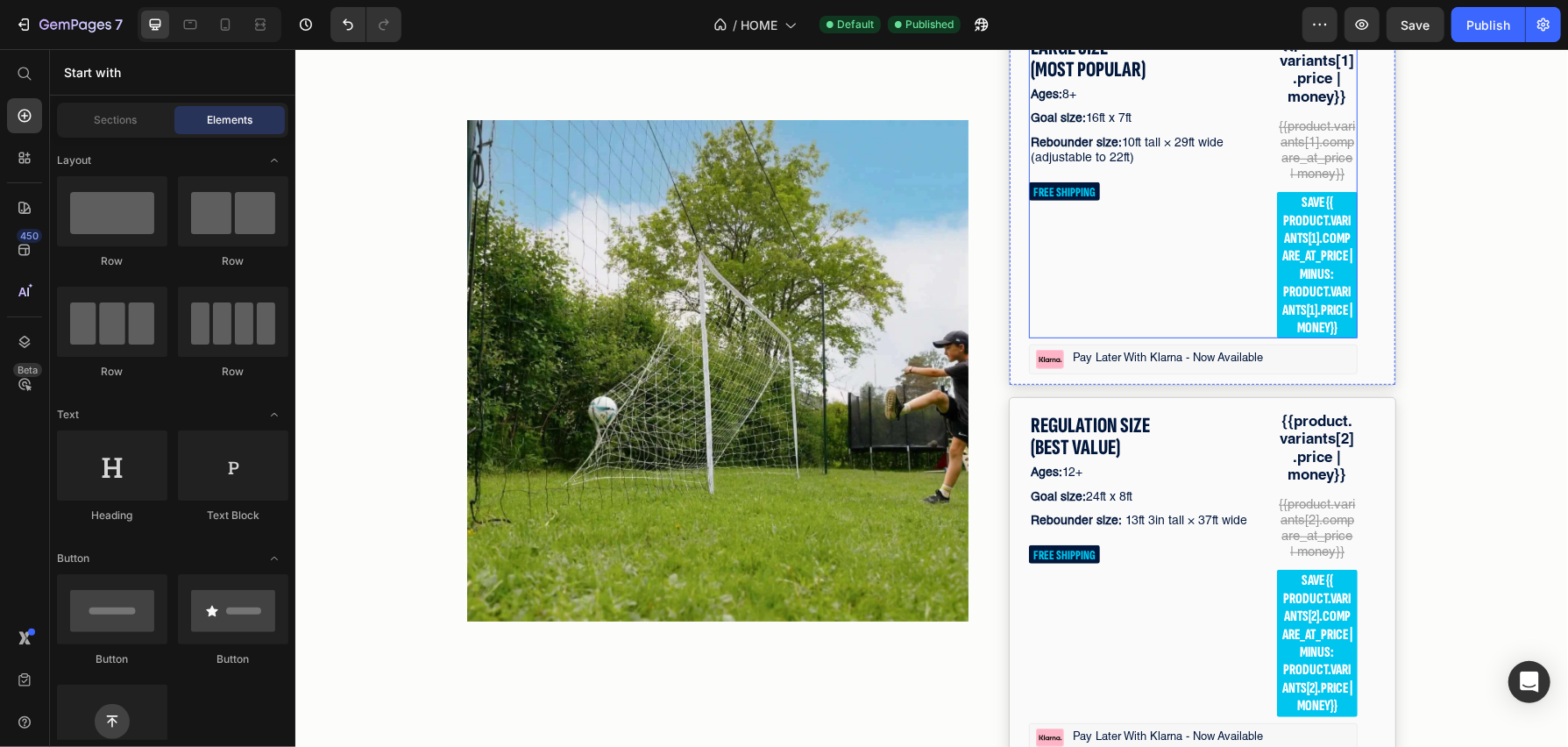 click on "FREE SHIPPING" at bounding box center (1063, 190) 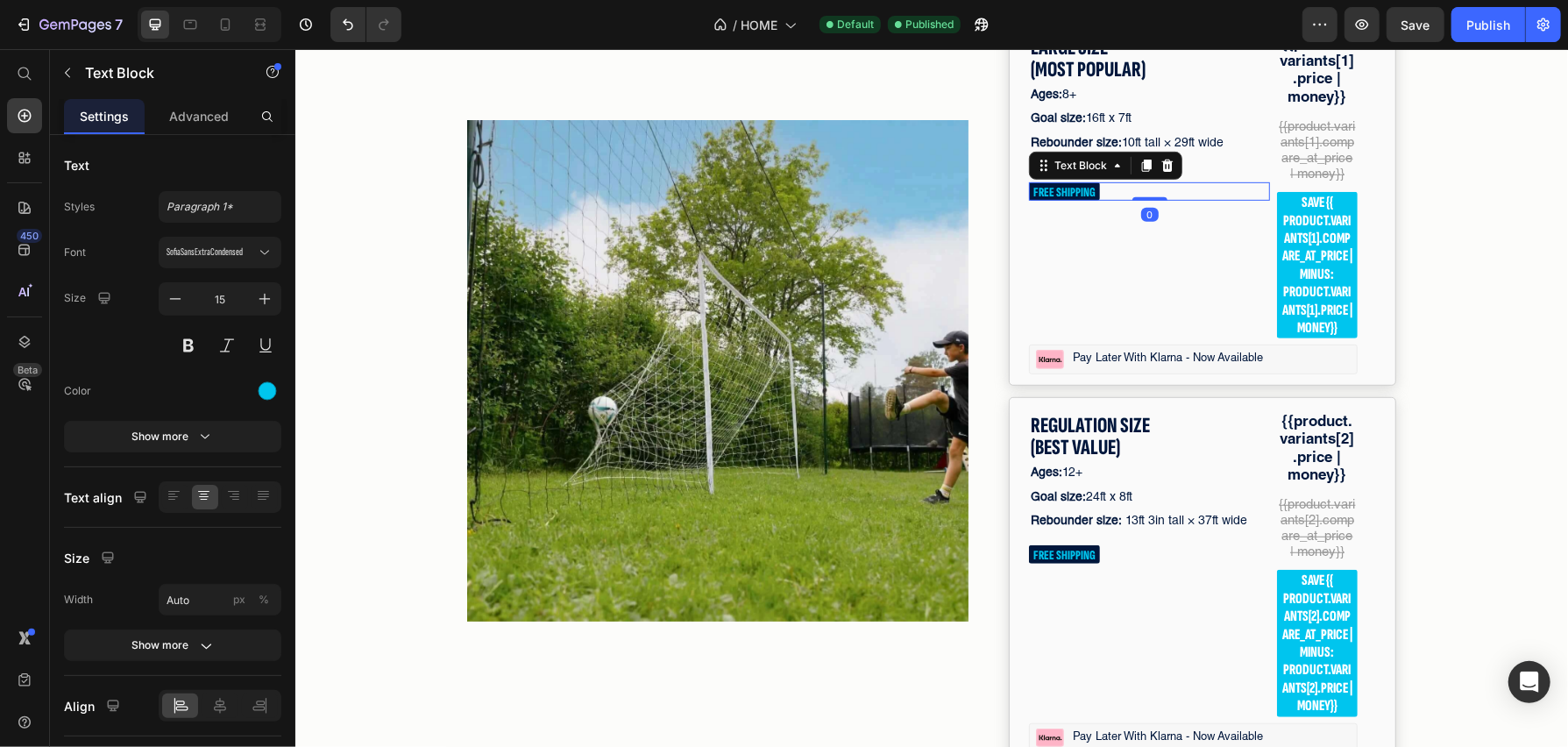 click on "FREE SHIPPING" at bounding box center (1063, 191) 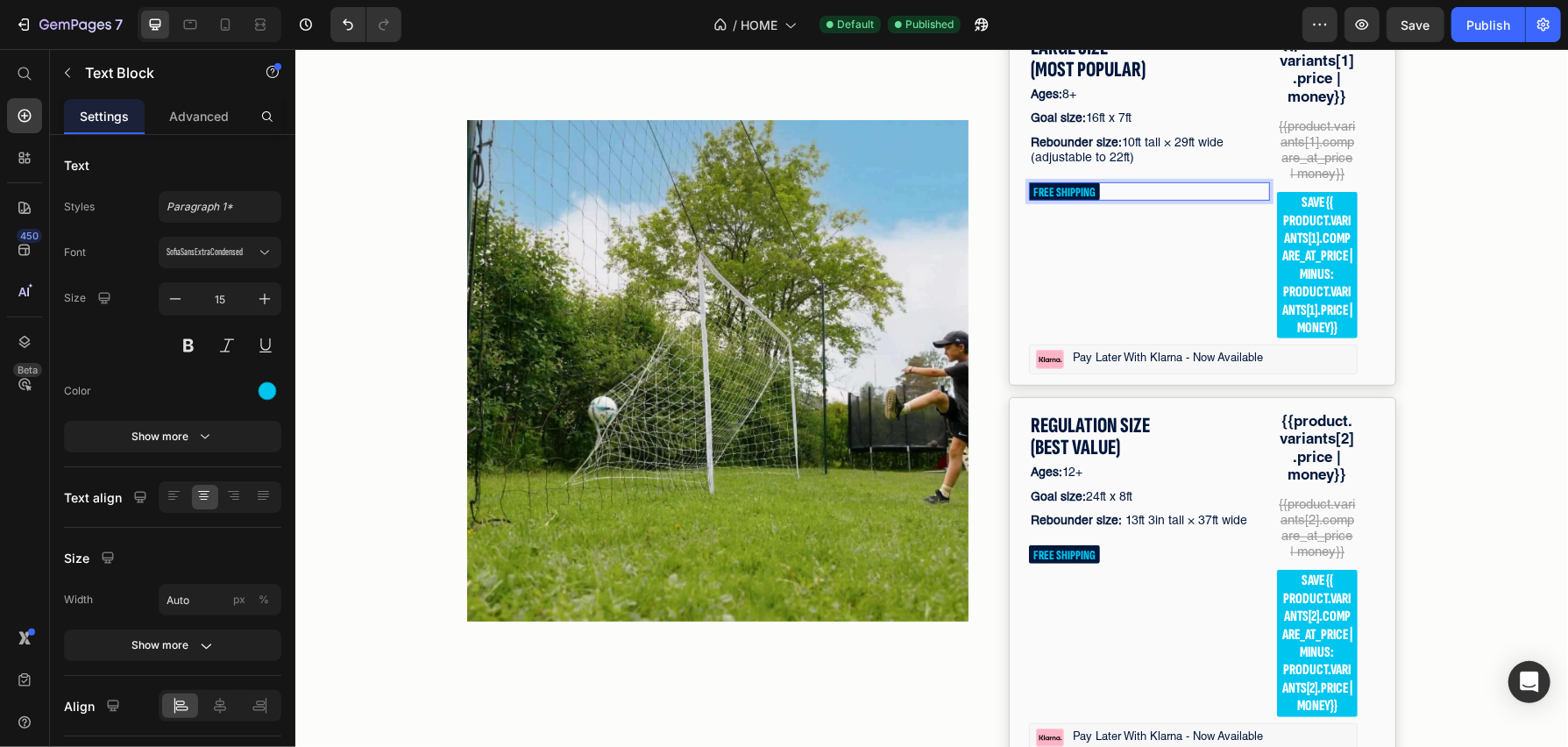 click on "FREE SHIPPING" at bounding box center [1063, 191] 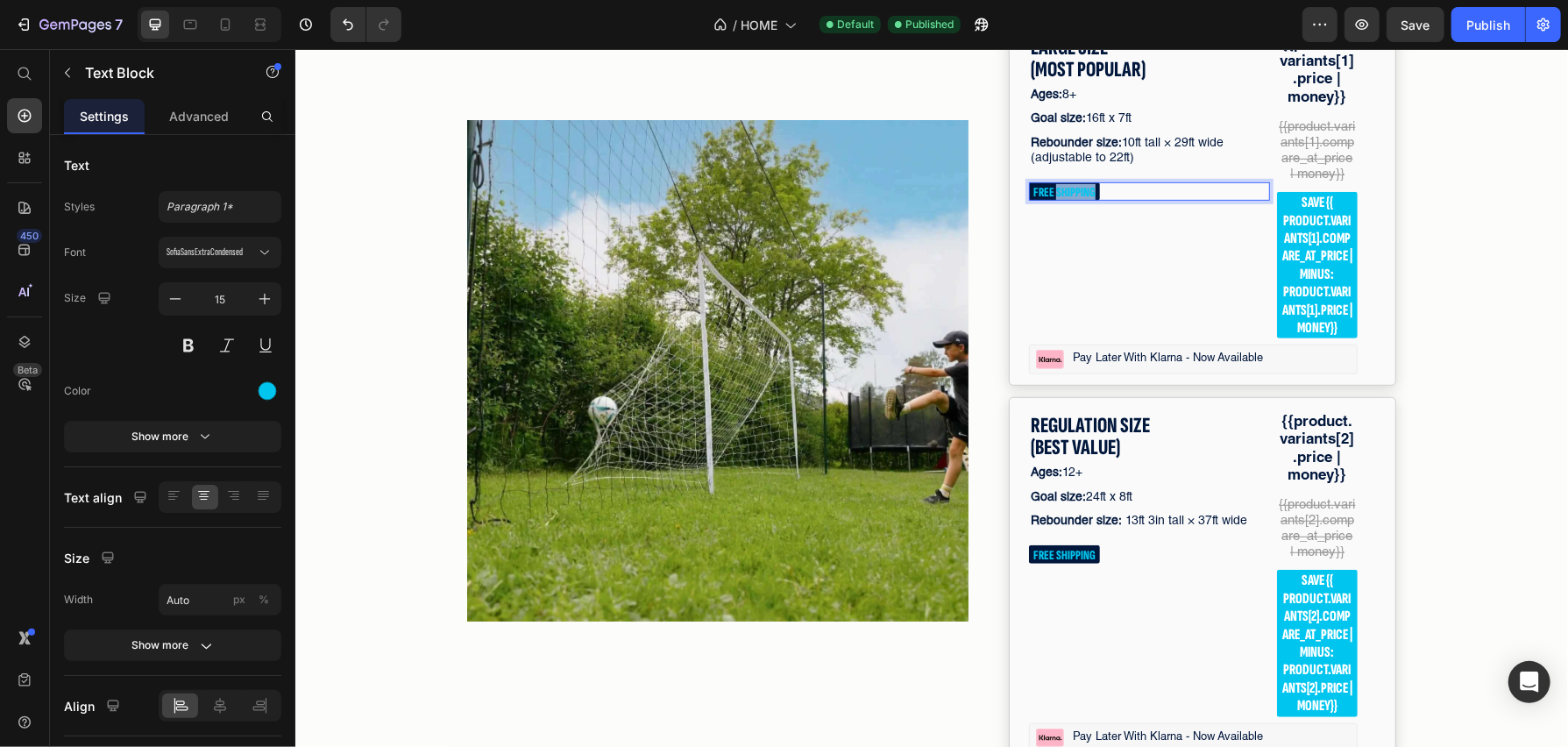 click on "FREE SHIPPING" at bounding box center [1063, 191] 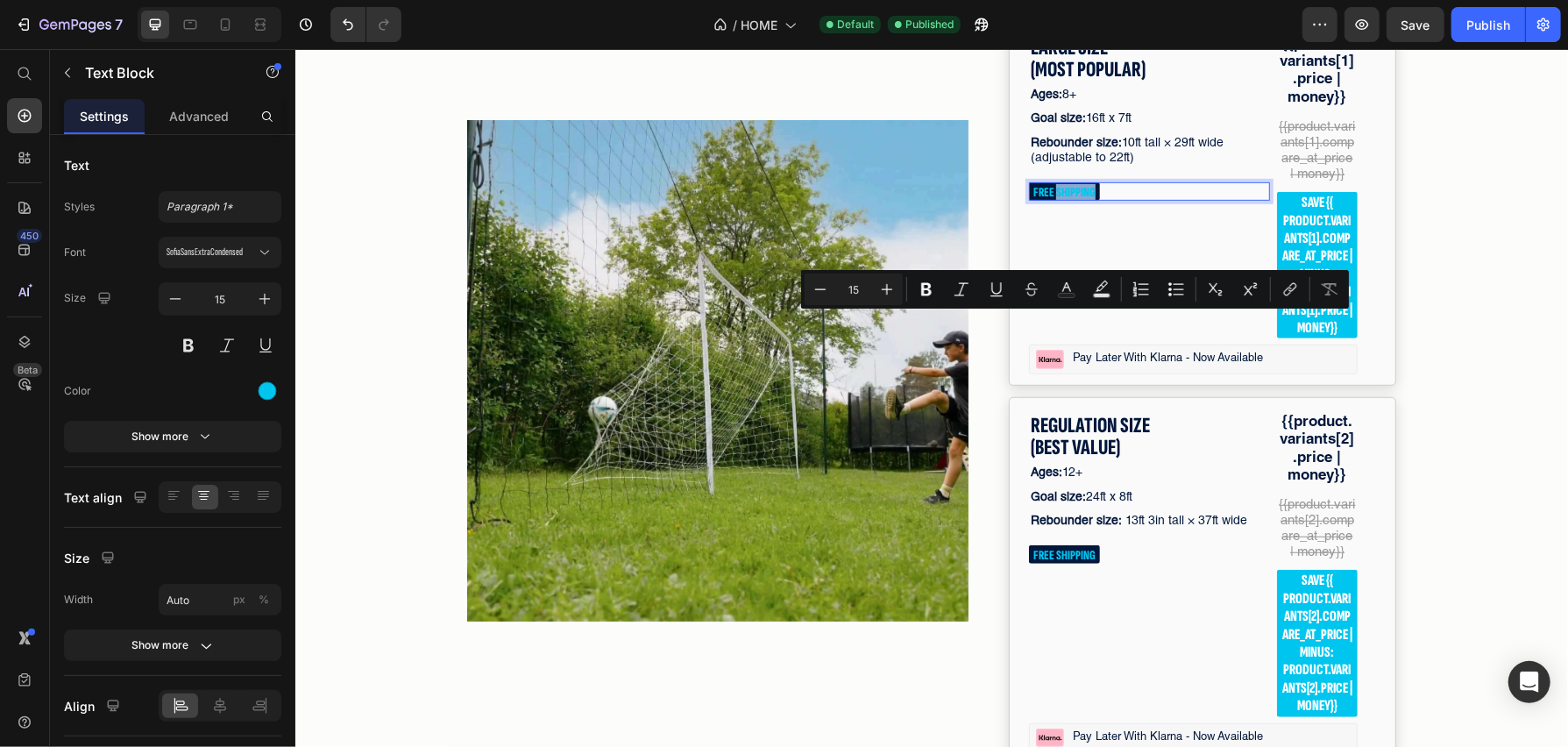 click on "FREE SHIPPING" at bounding box center [1148, 190] 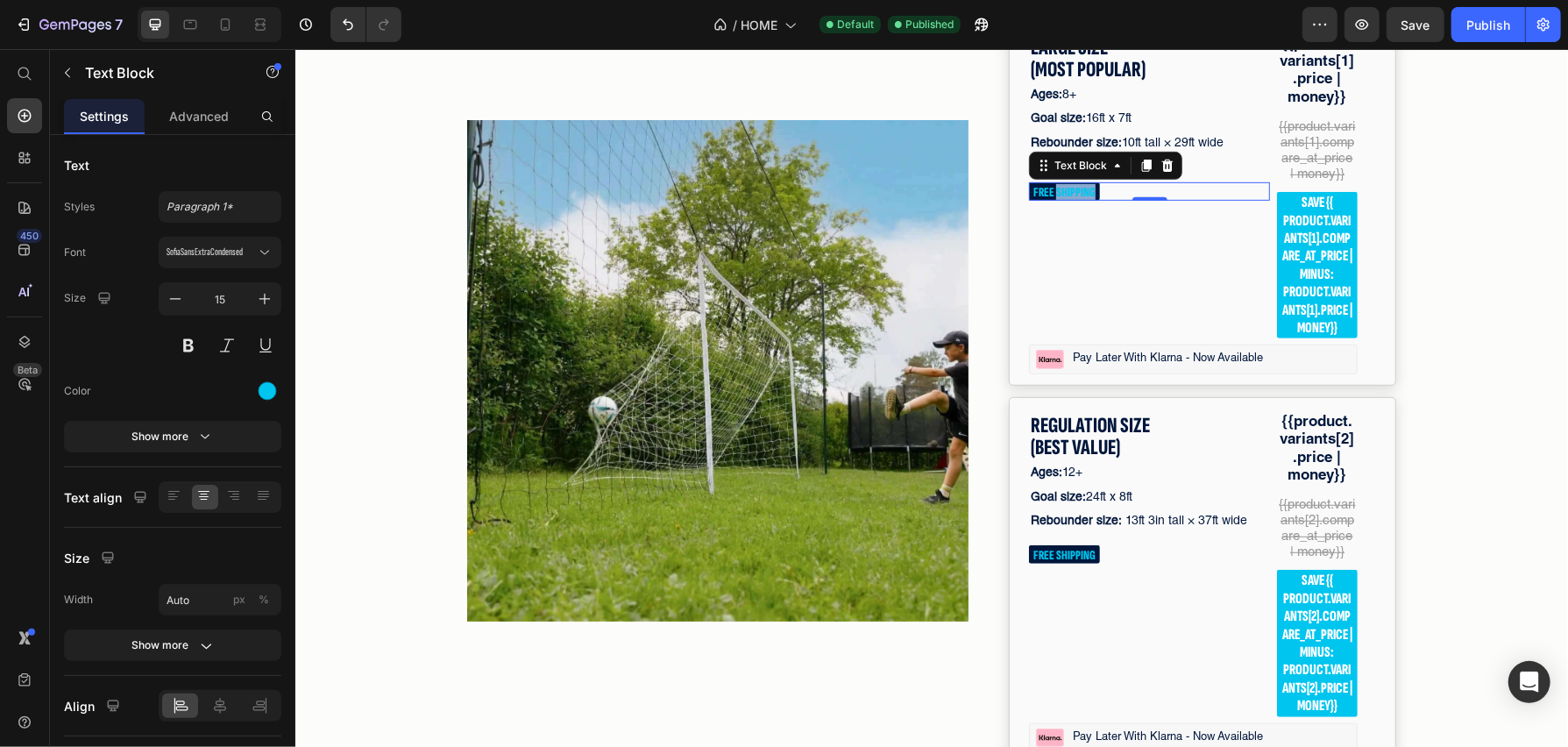 click on "FREE SHIPPING" at bounding box center (1148, 190) 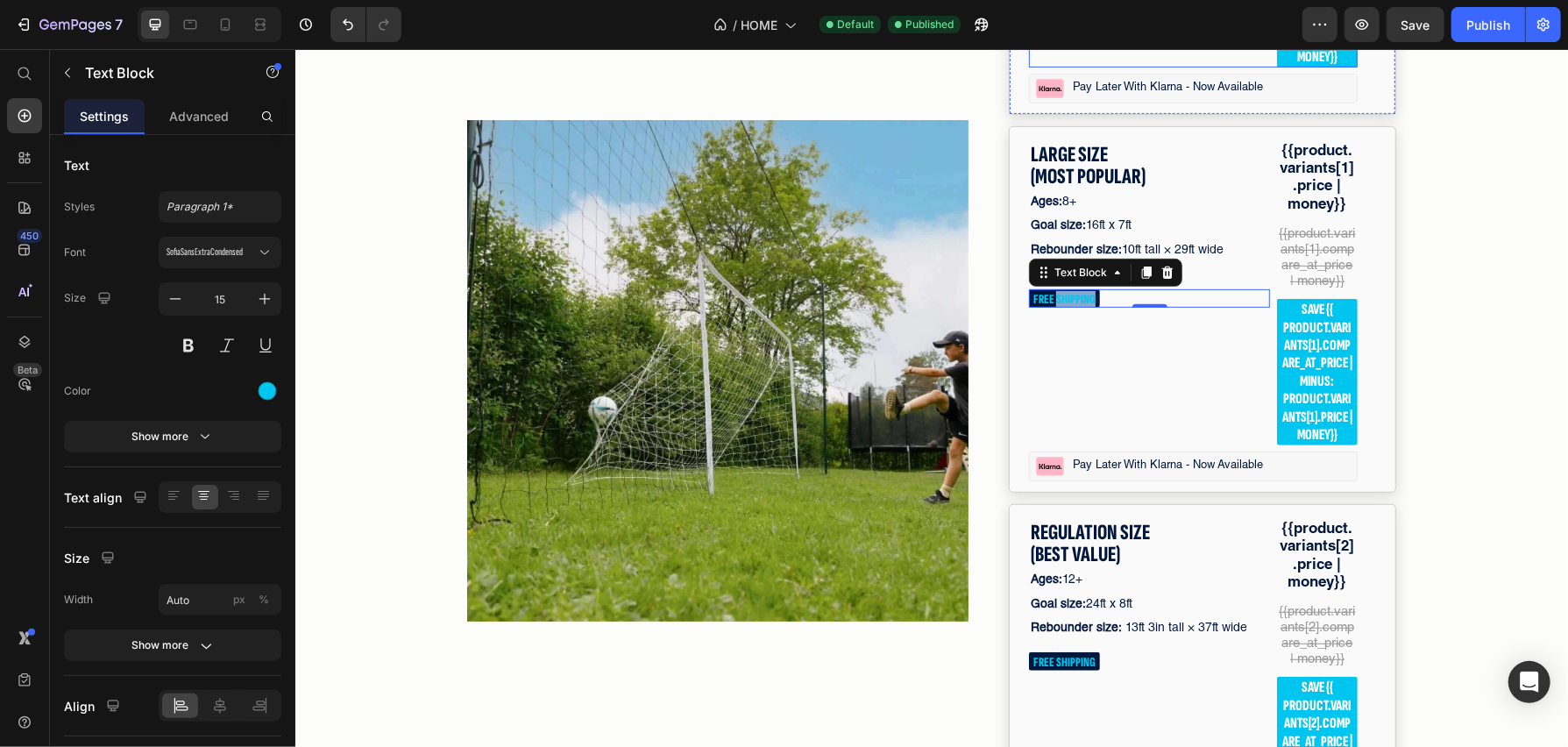 scroll, scrollTop: 5220, scrollLeft: 0, axis: vertical 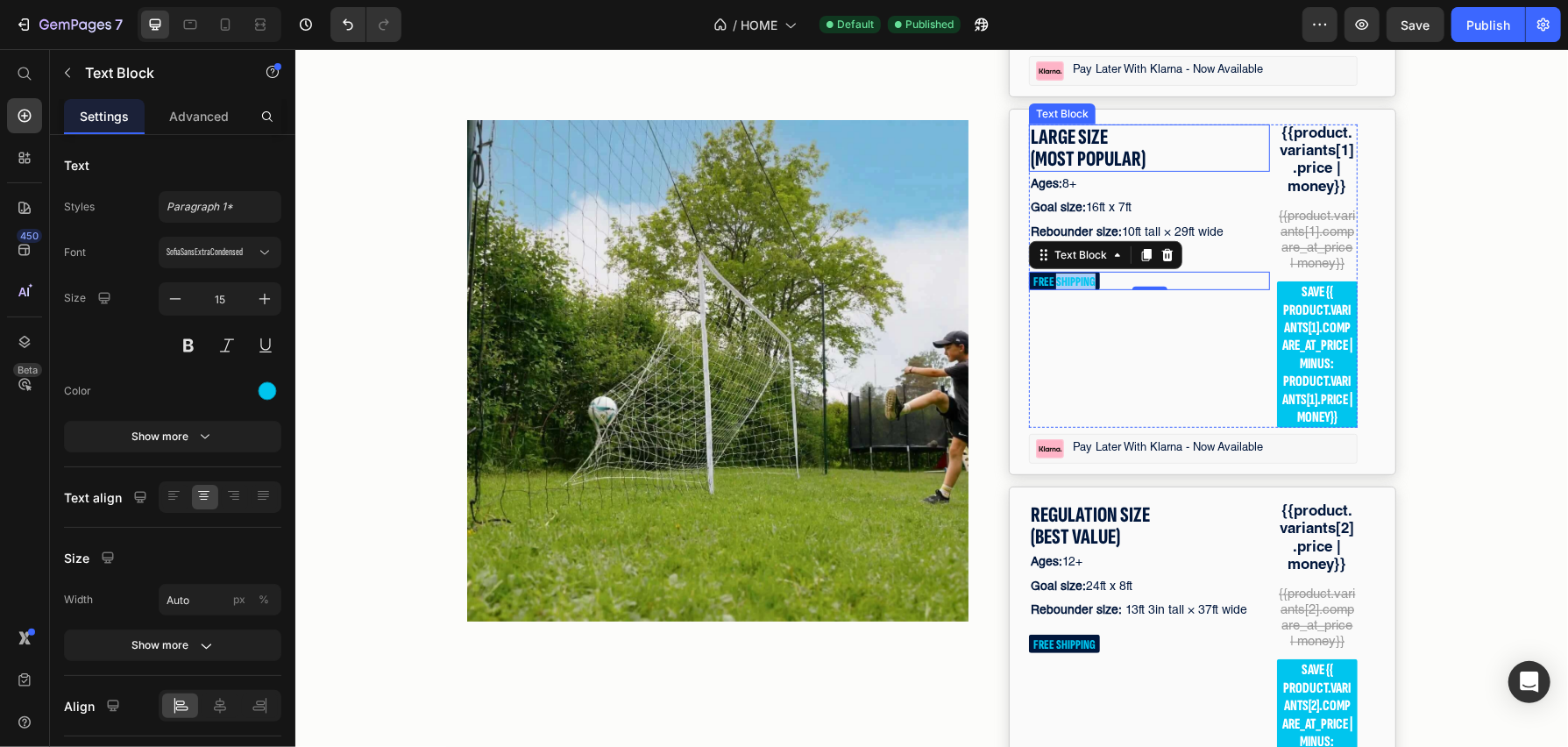 click on "LARGE SIZE  (MOST POPULAR)" at bounding box center (1148, 147) 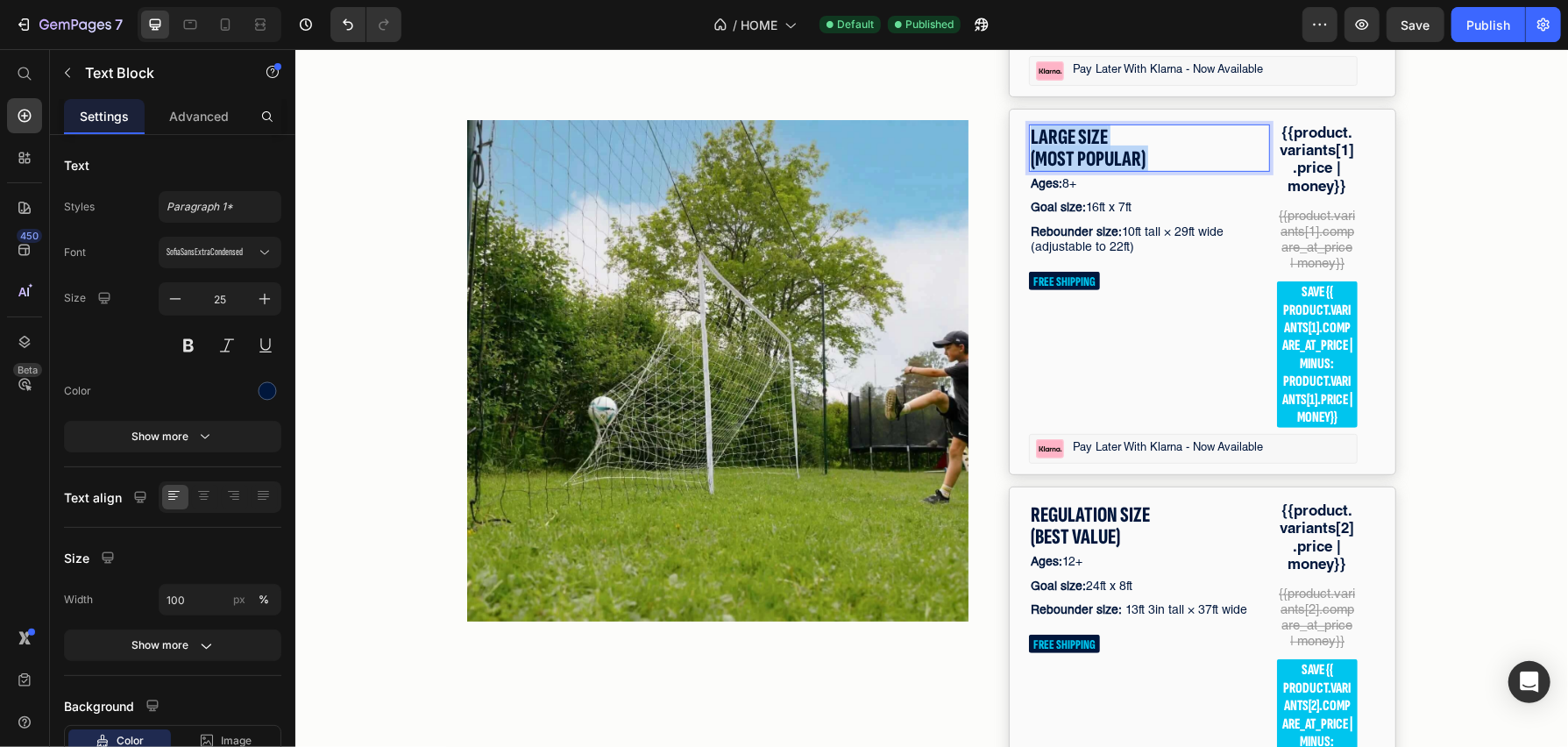 drag, startPoint x: 1162, startPoint y: 288, endPoint x: 1038, endPoint y: 288, distance: 124 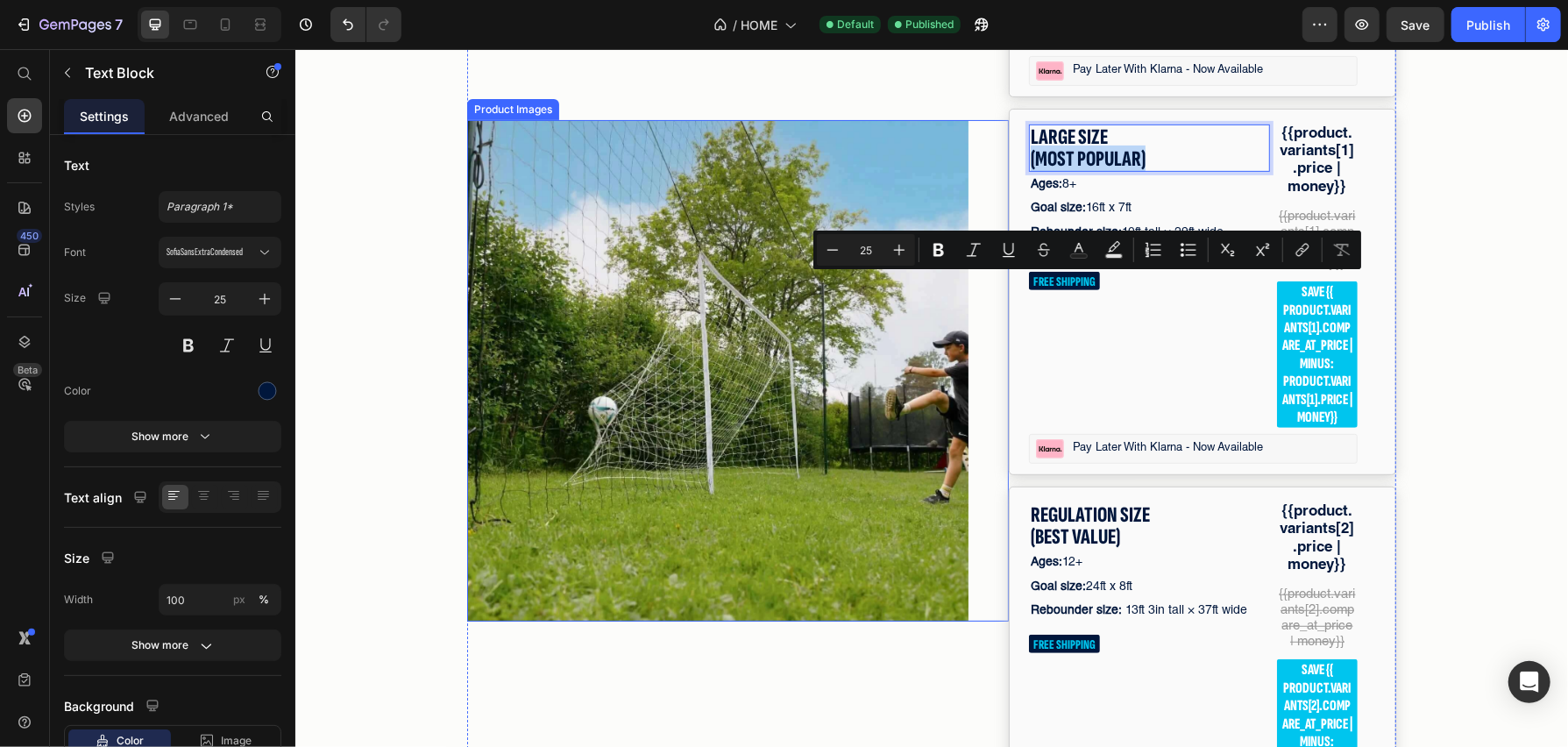 drag, startPoint x: 1156, startPoint y: 293, endPoint x: 999, endPoint y: 293, distance: 157 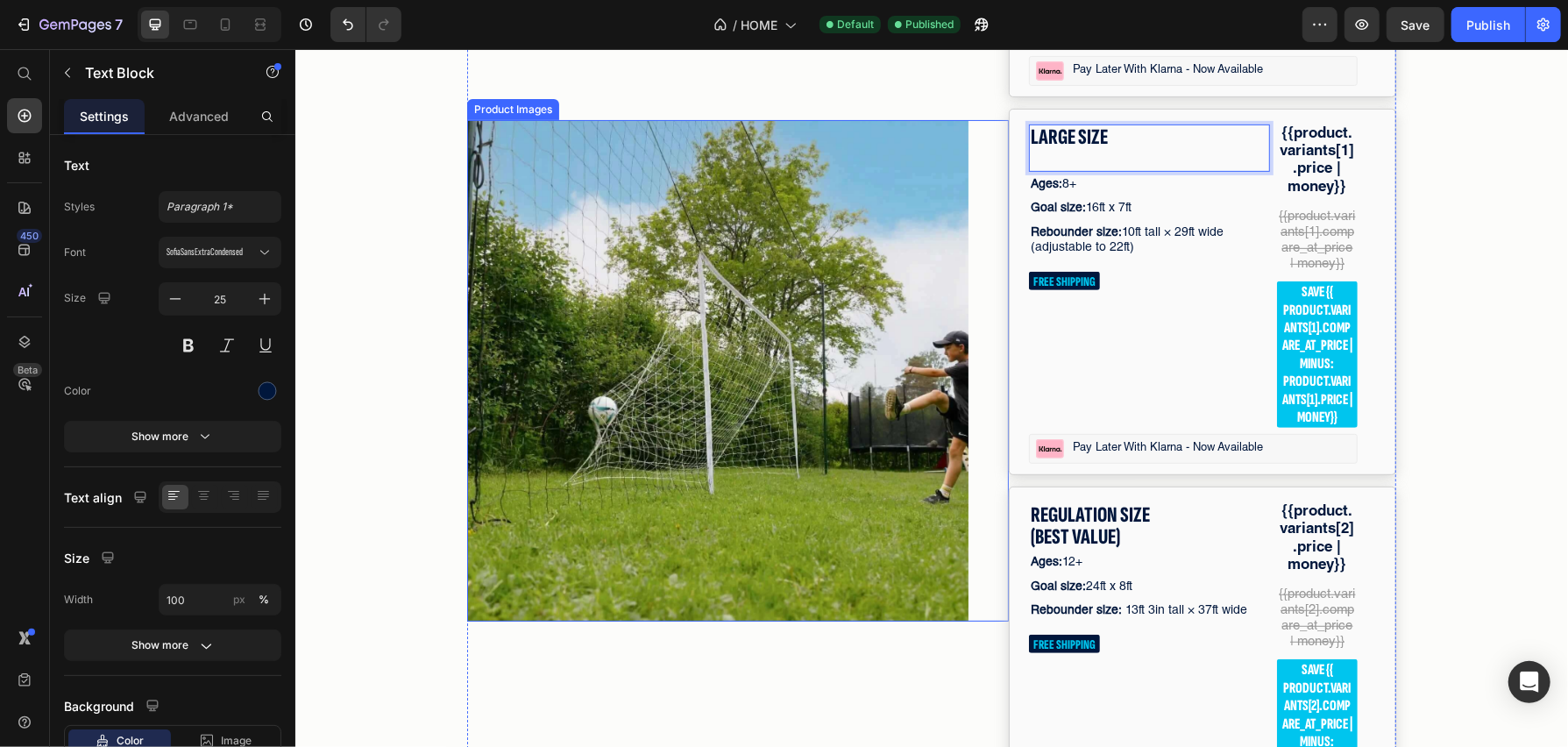scroll, scrollTop: 0, scrollLeft: 0, axis: both 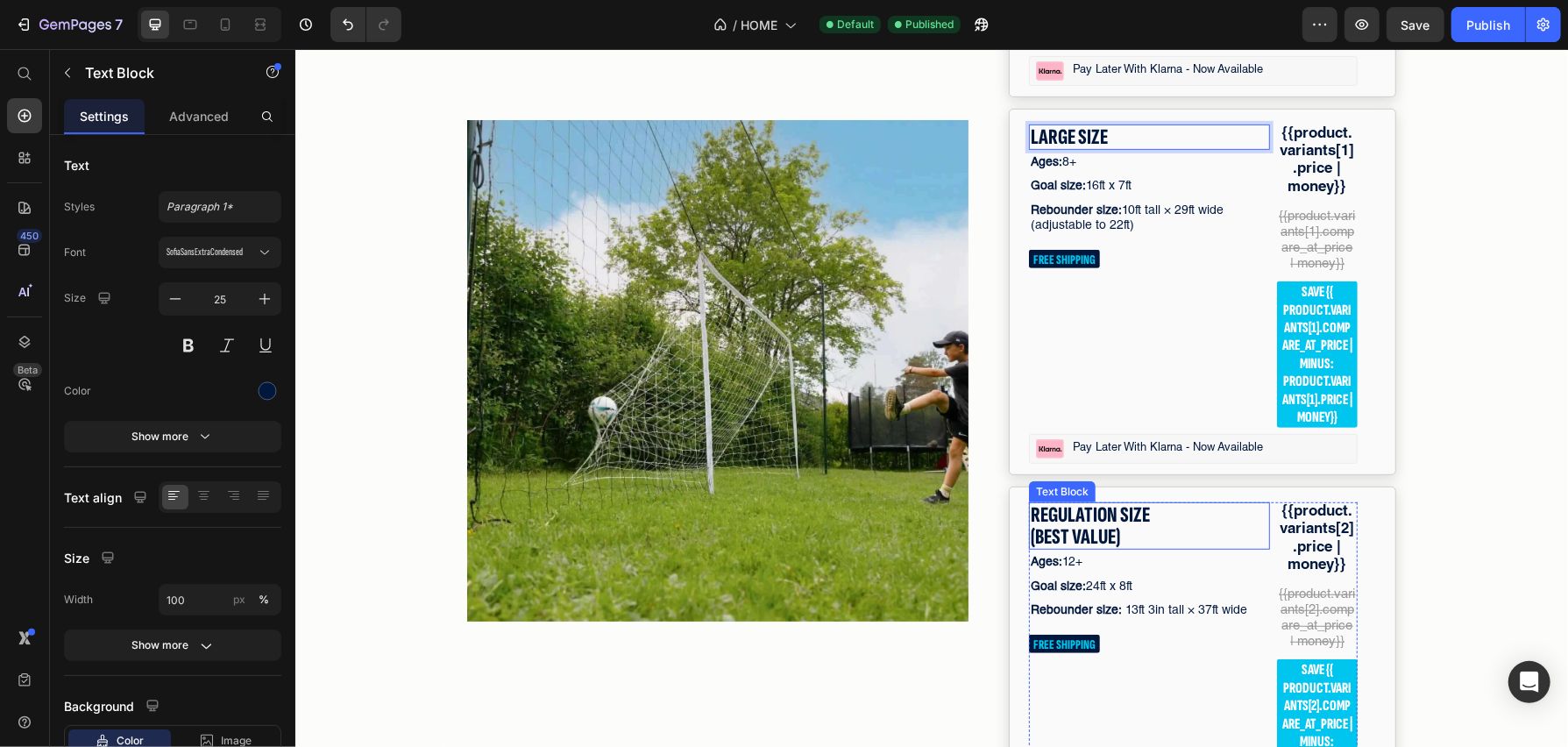 click on "REGULATION SIZE  (BEST VALUE)" at bounding box center (1148, 525) 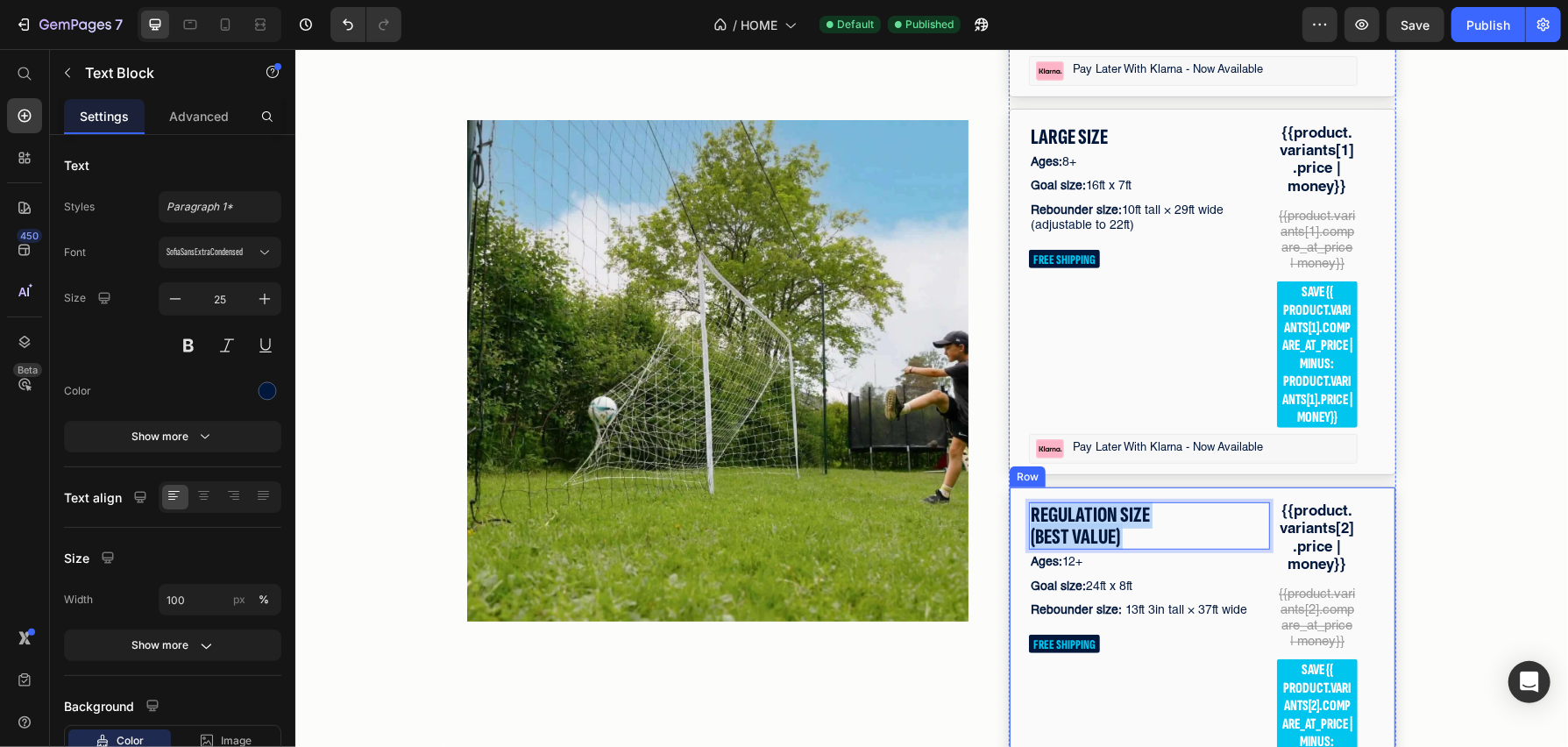 drag, startPoint x: 1139, startPoint y: 668, endPoint x: 1023, endPoint y: 665, distance: 116.03879 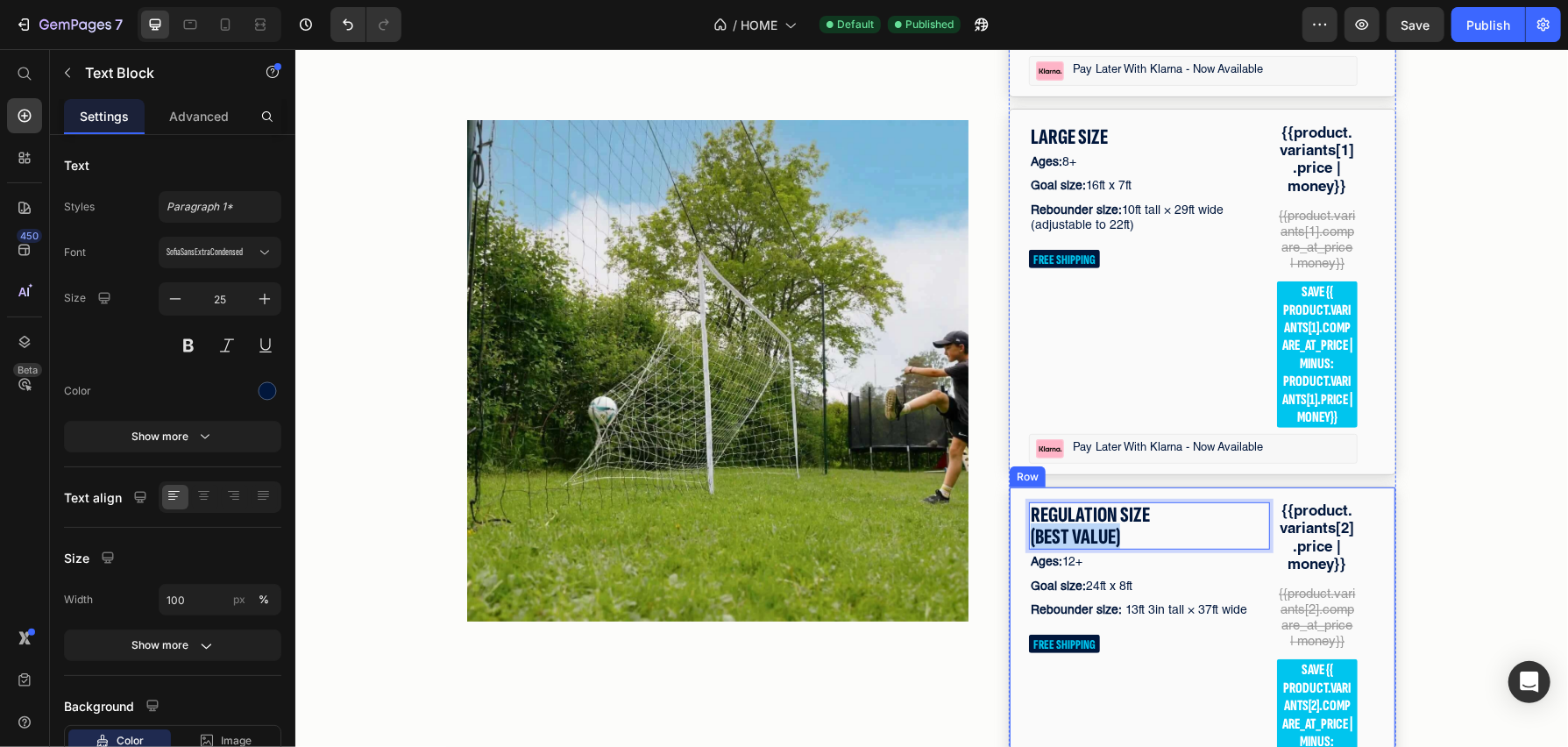 drag, startPoint x: 1120, startPoint y: 664, endPoint x: 1011, endPoint y: 664, distance: 109 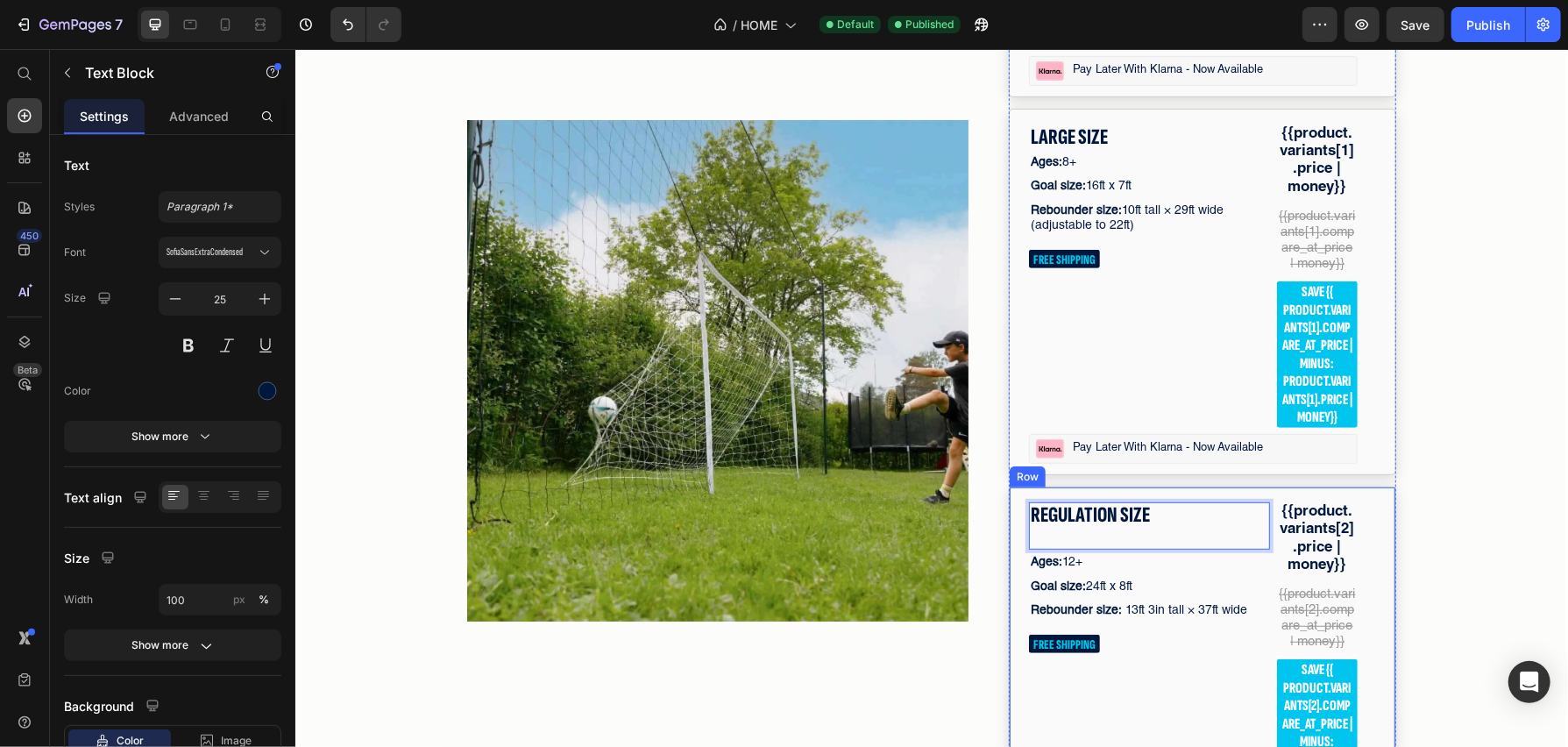 scroll, scrollTop: 0, scrollLeft: 0, axis: both 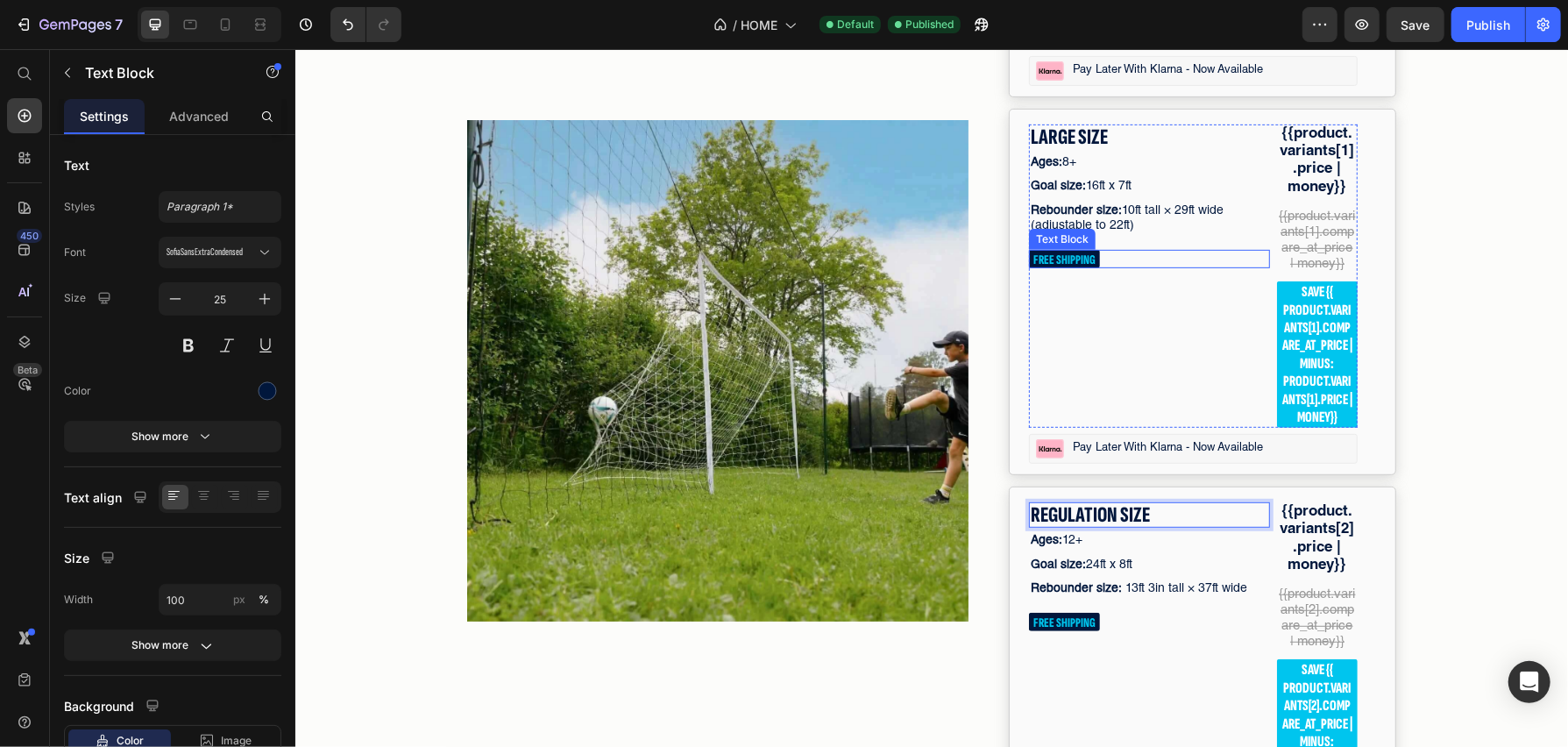 click on "FREE SHIPPING" at bounding box center (1148, 258) 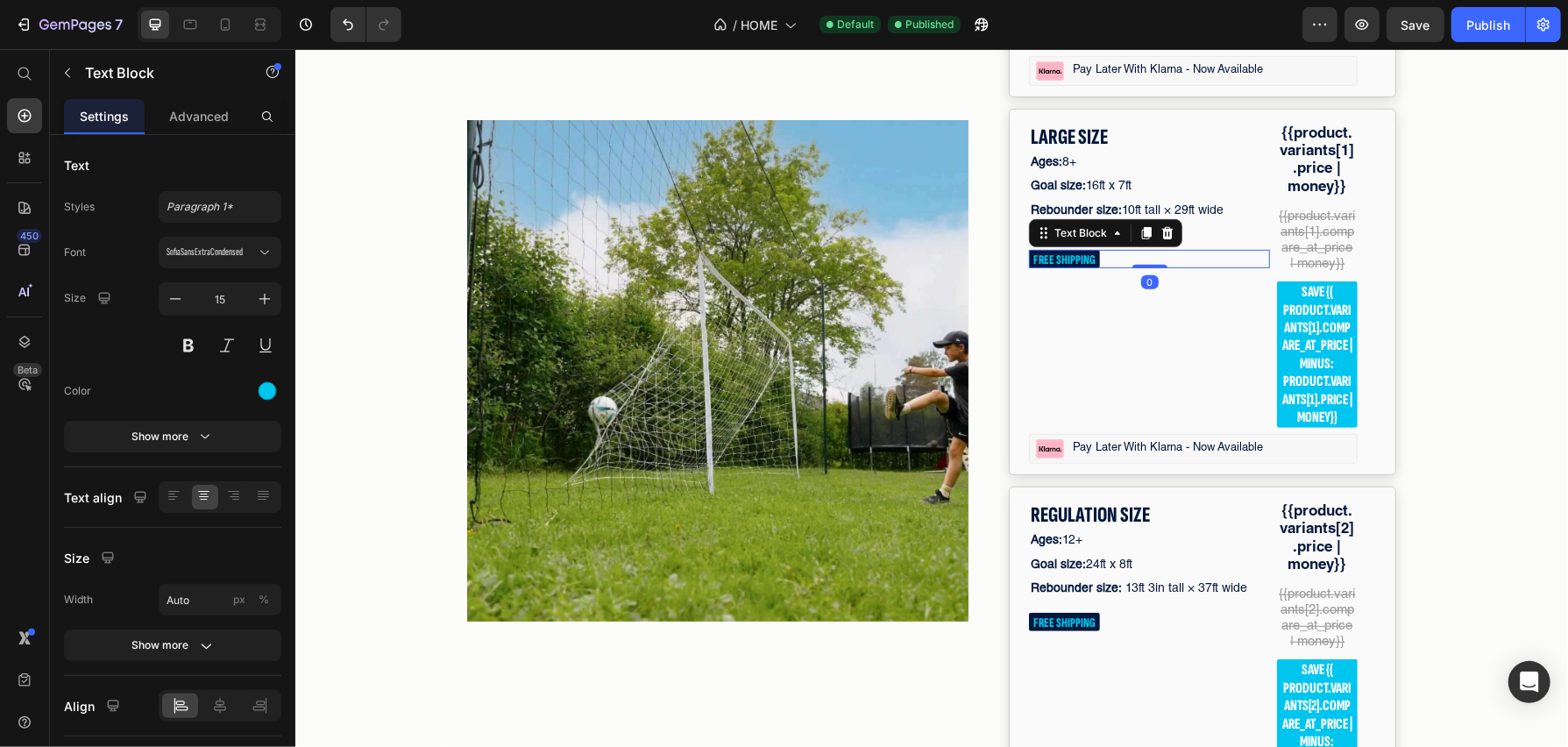 click on "FREE SHIPPING" at bounding box center (1148, 258) 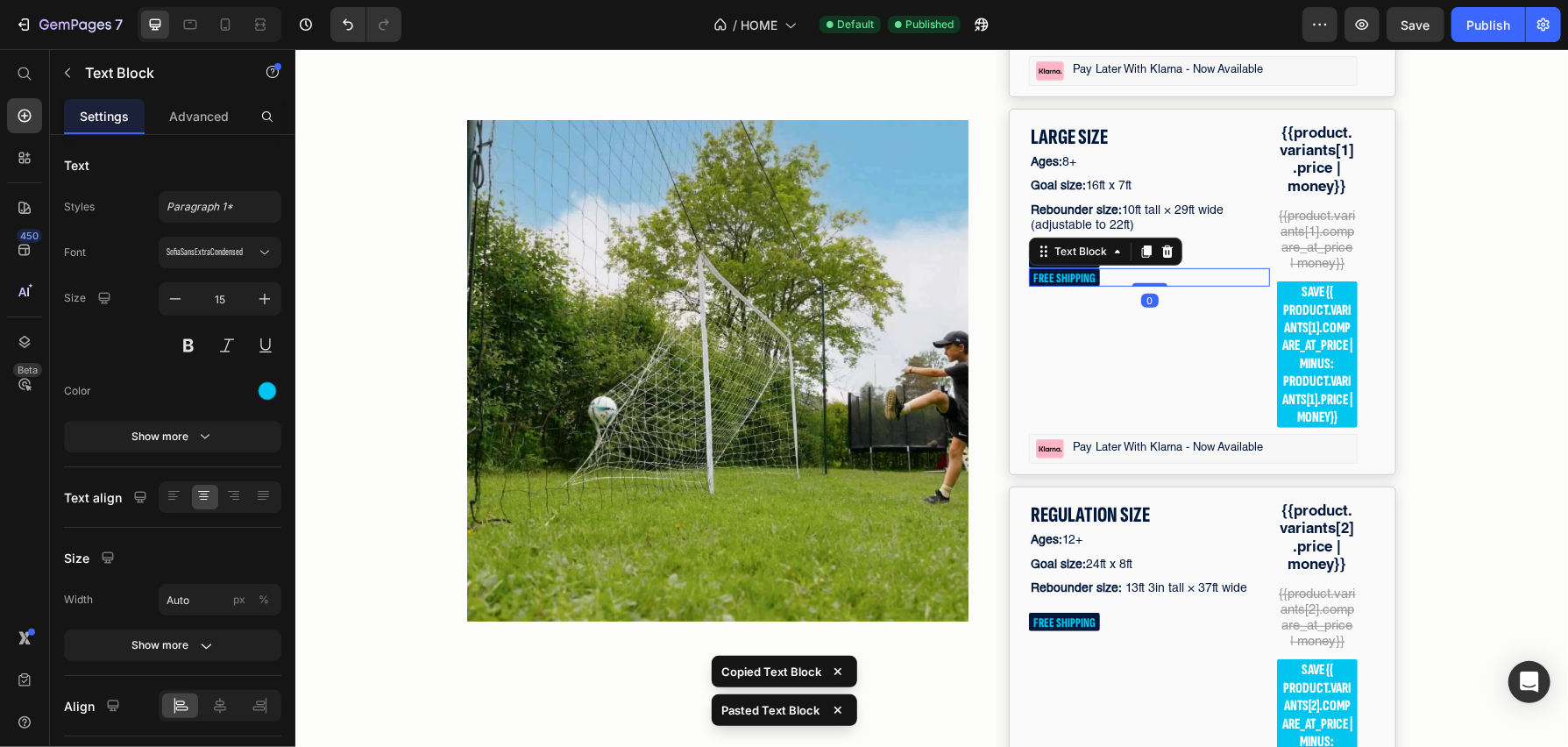click on "FREE SHIPPING" at bounding box center (1063, 277) 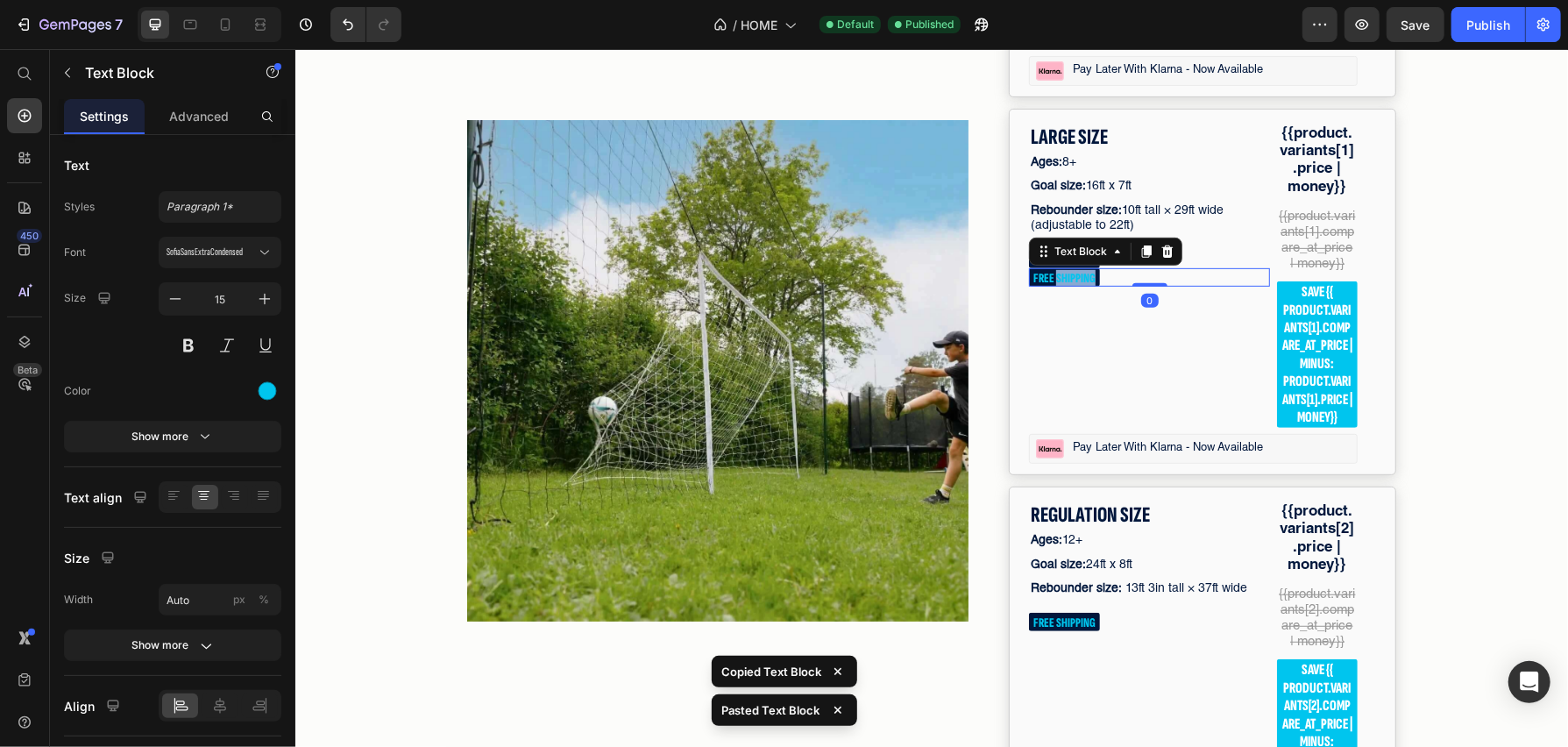 click on "FREE SHIPPING" at bounding box center [1063, 277] 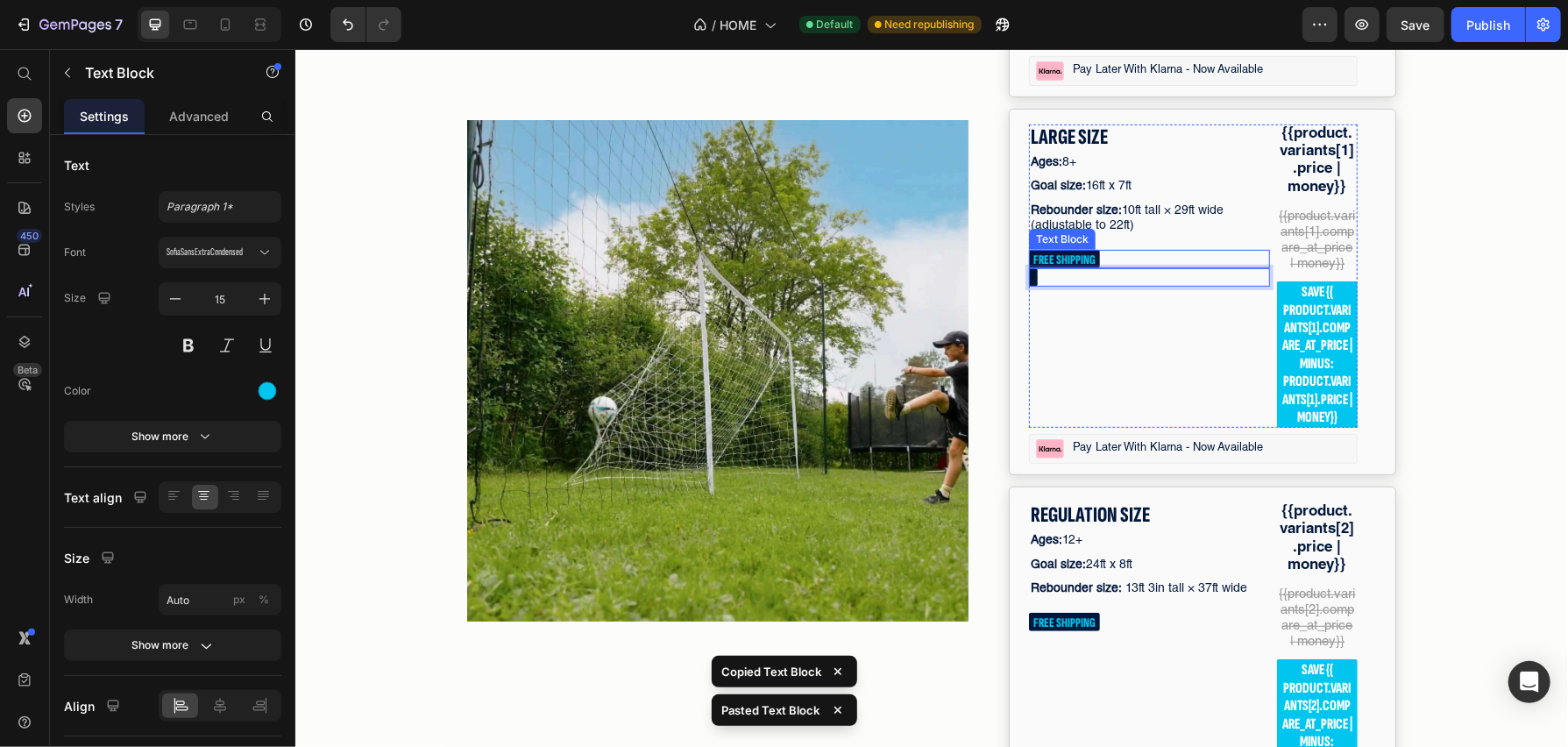 click on "LARGE SIZE  Text Block Ages:  8+ Text Block Goal size:  16ft x 7ft Text Block Rebounder size:  10ft tall × 29ft wide (adjustable to 22ft) Text Block FREE SHIPPING Text Block Text Block   0" at bounding box center [1148, 275] 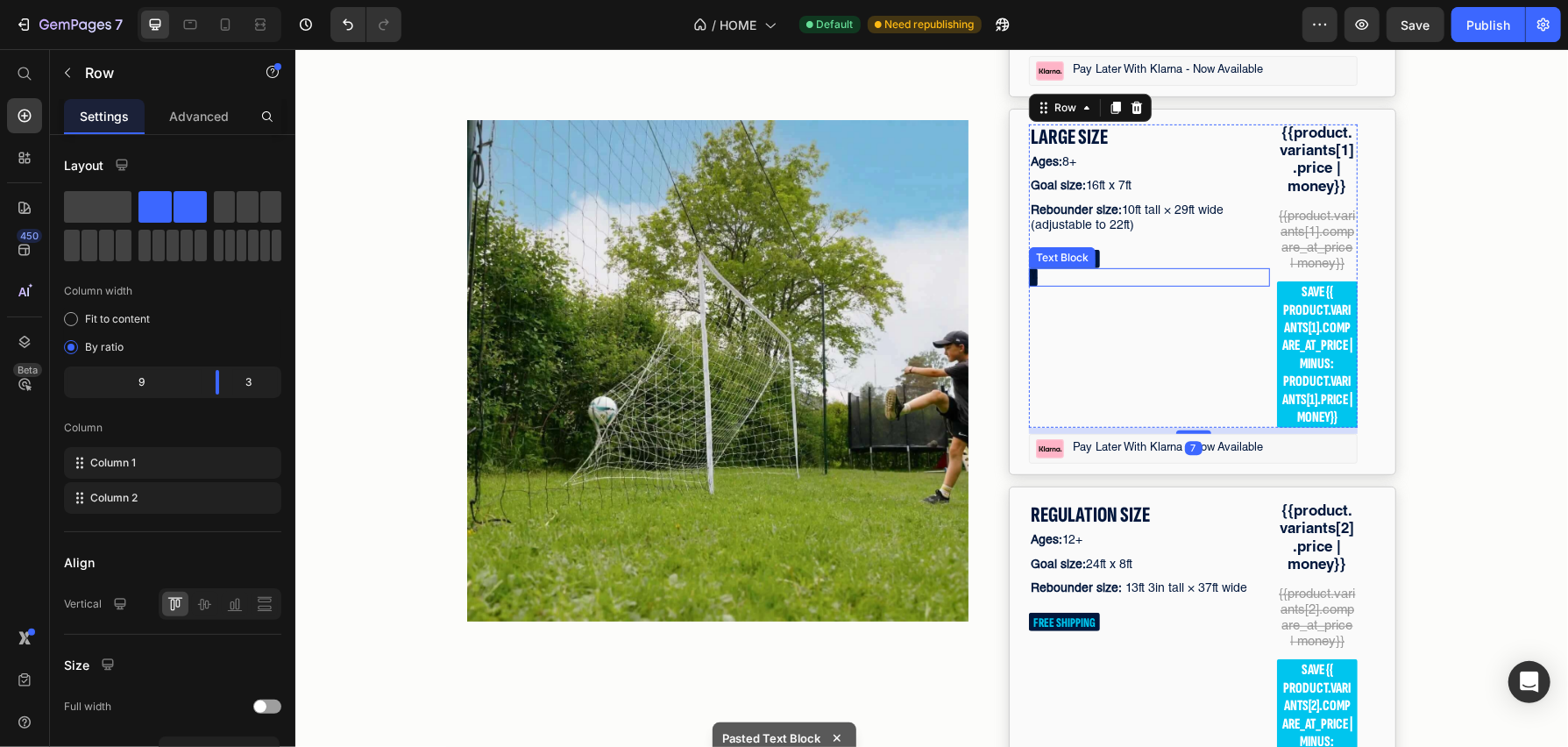 click at bounding box center (1148, 276) 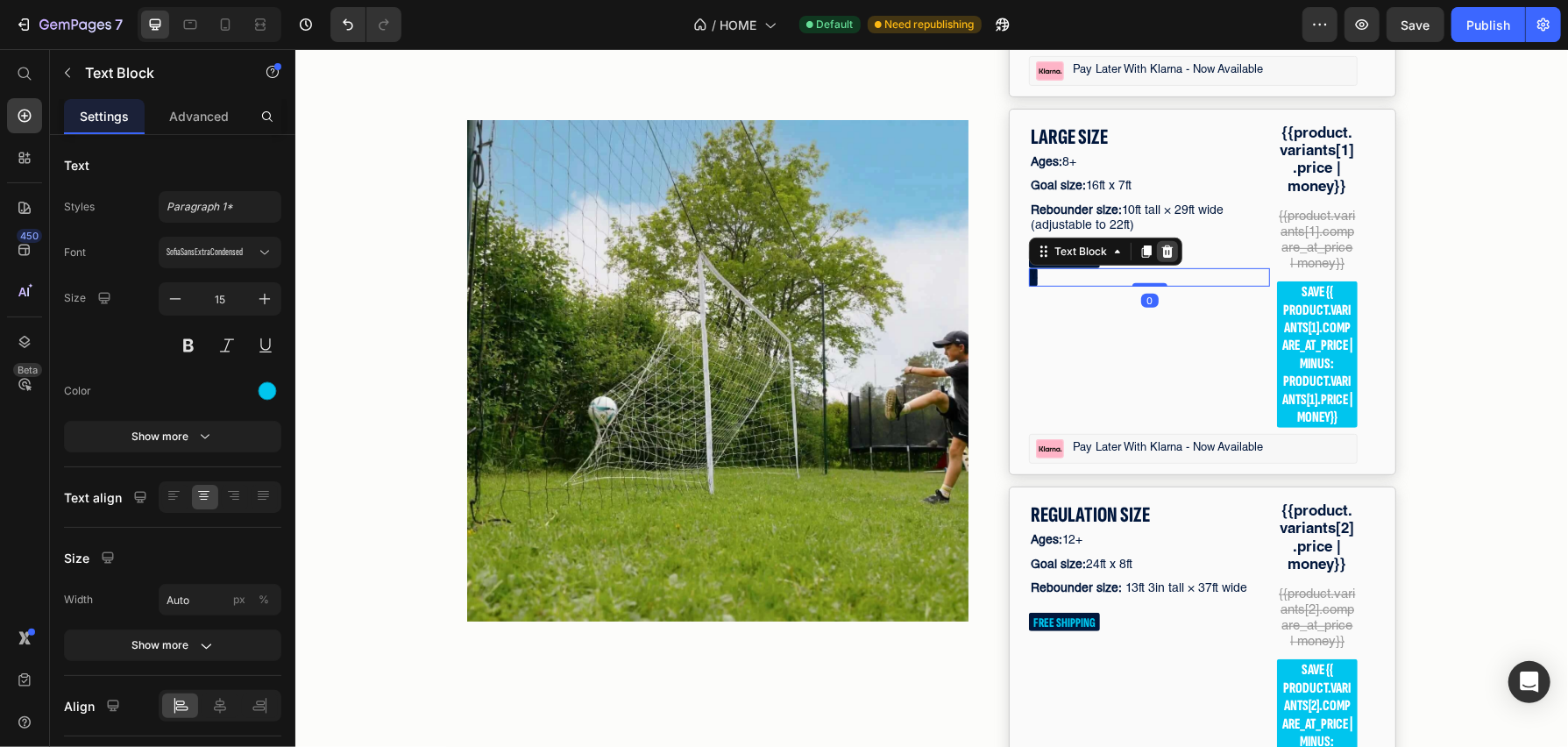 click at bounding box center [1167, 251] 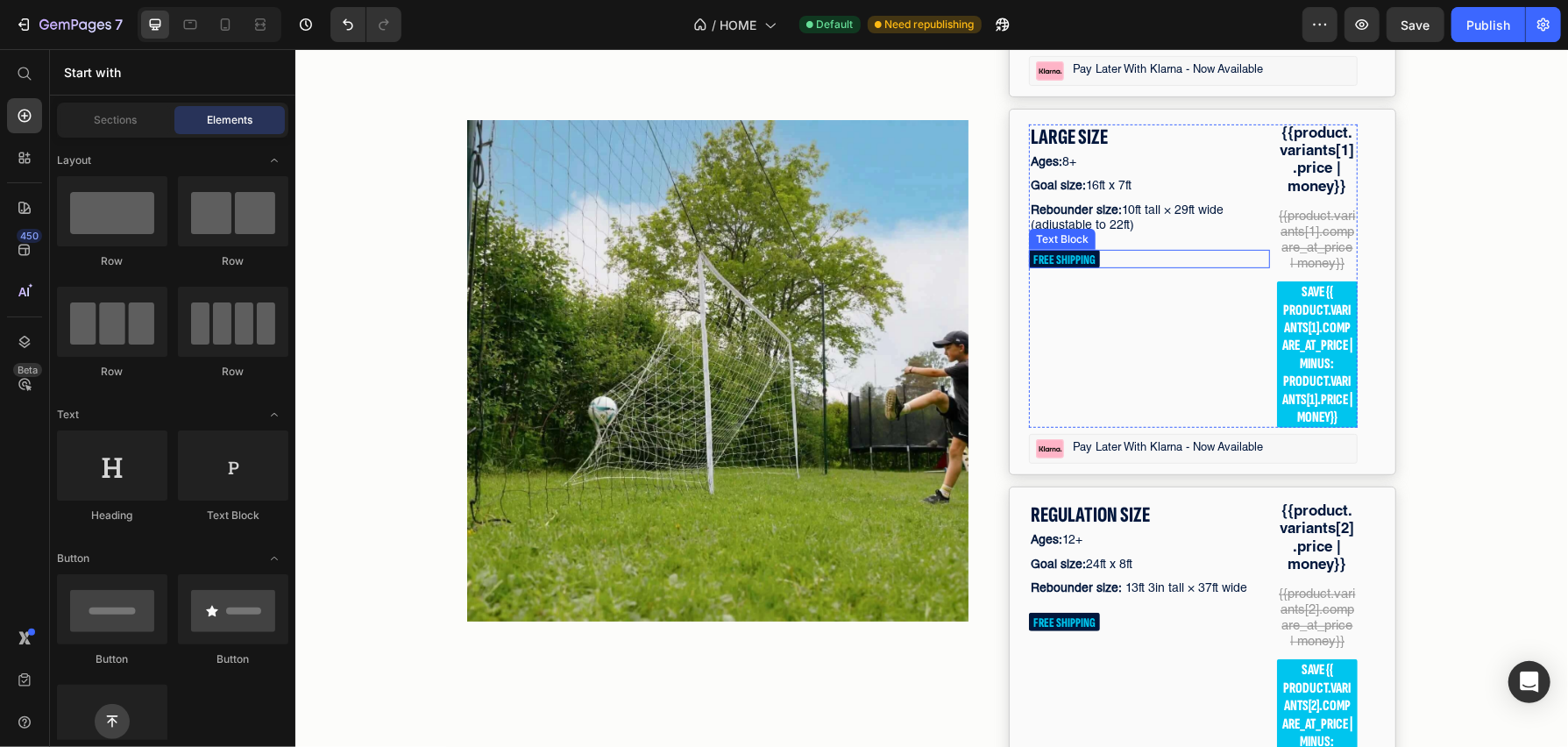 click on "FREE SHIPPING" at bounding box center [1063, 259] 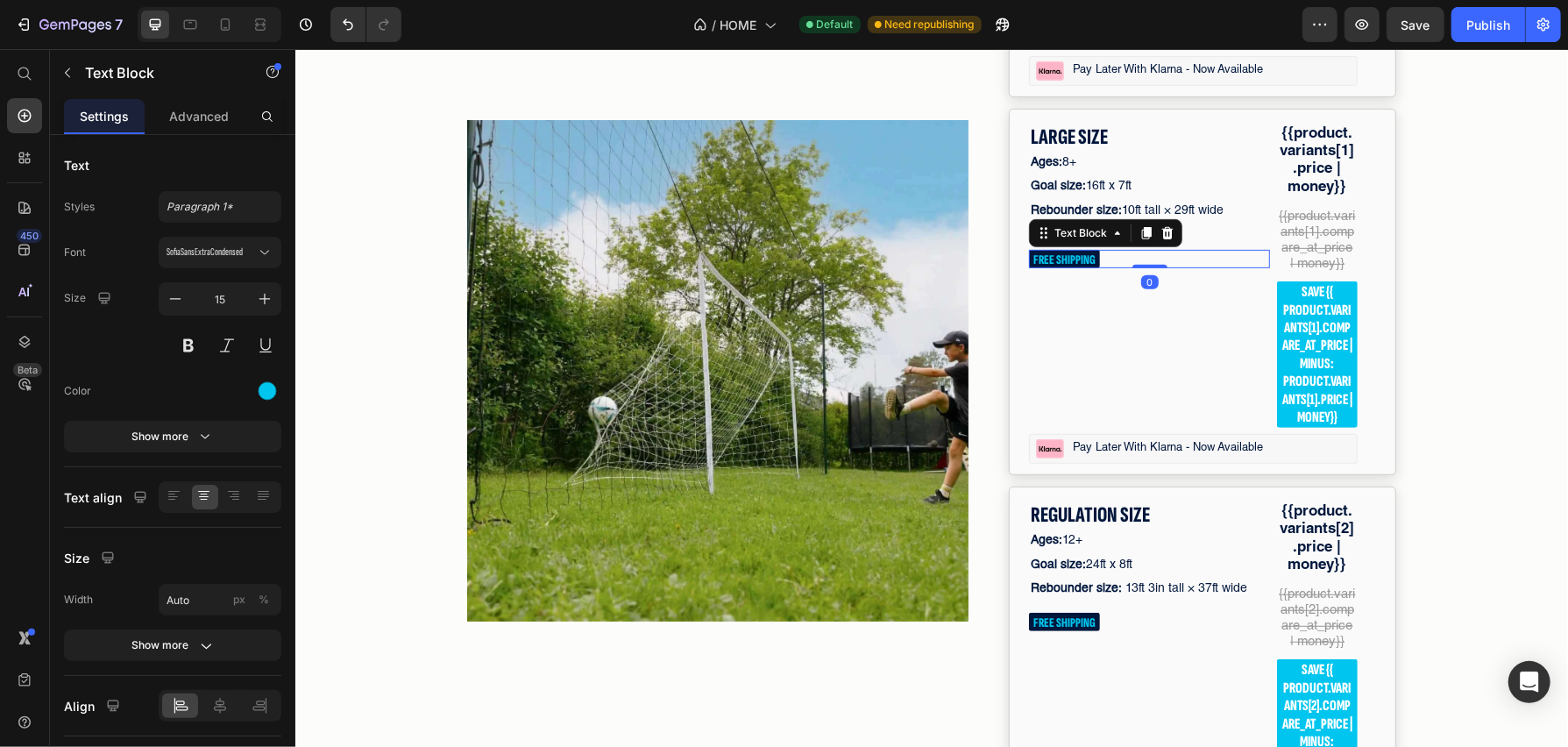 drag, startPoint x: 1117, startPoint y: 388, endPoint x: 1034, endPoint y: 388, distance: 83 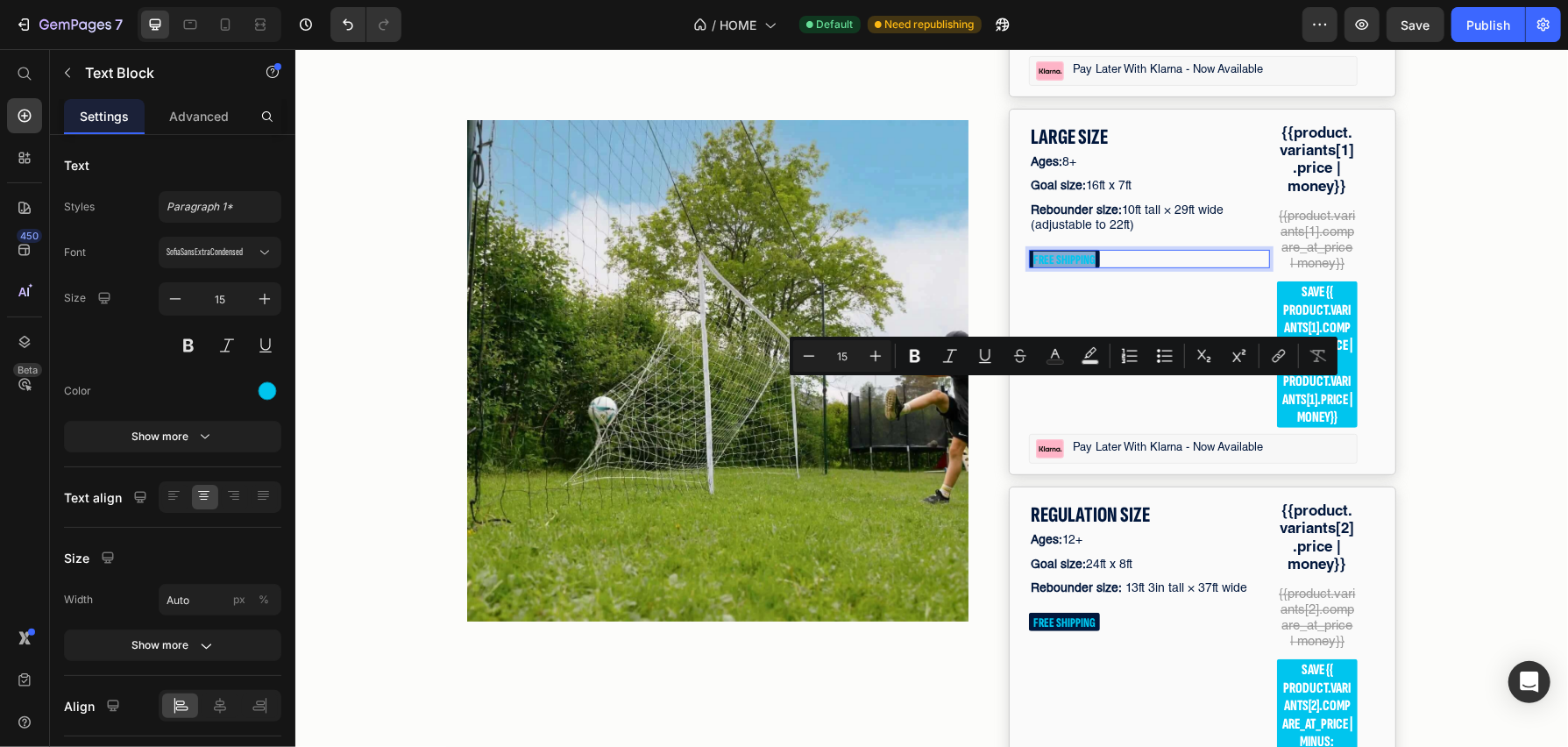 drag, startPoint x: 1032, startPoint y: 389, endPoint x: 1105, endPoint y: 389, distance: 73 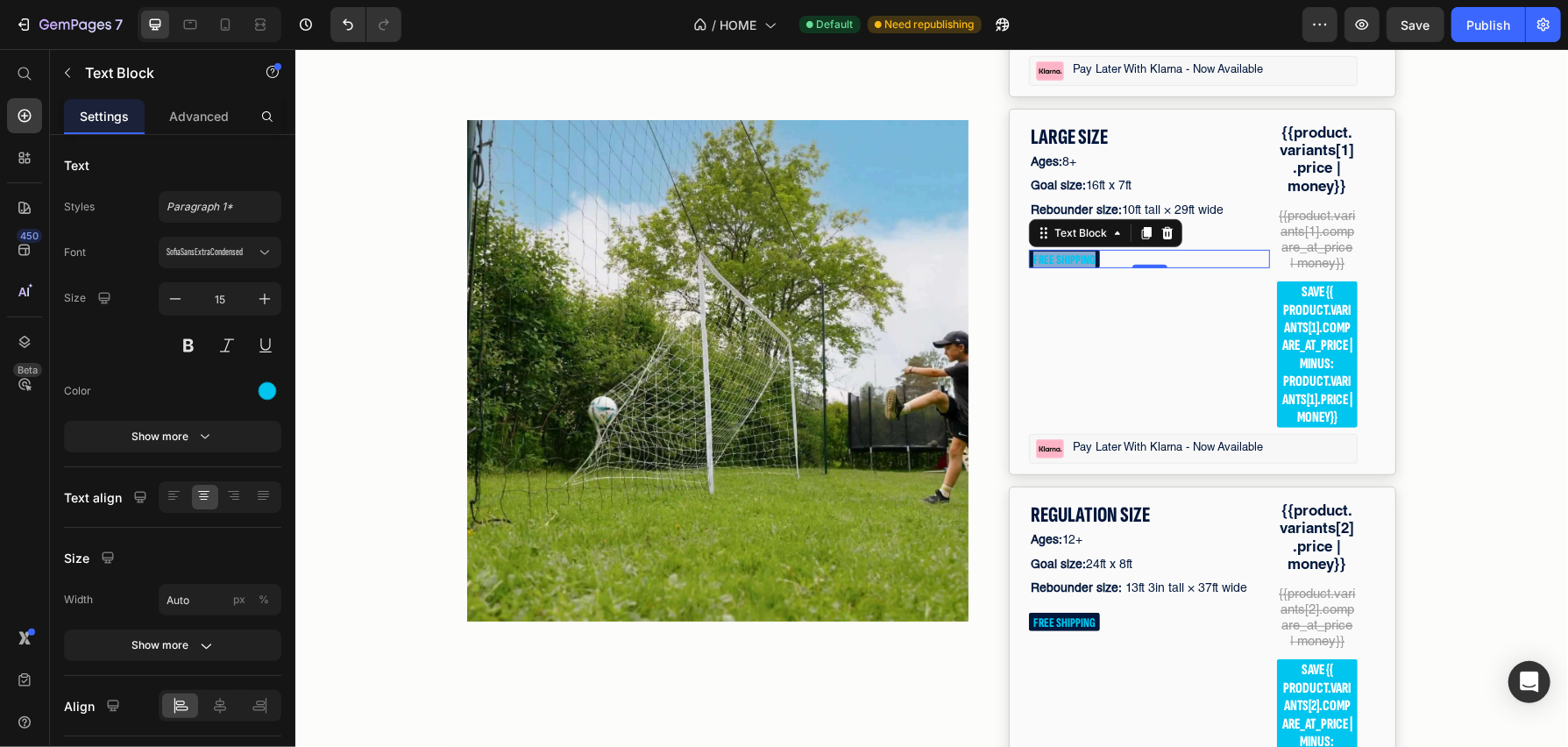 click on "FREE SHIPPING" at bounding box center (1148, 258) 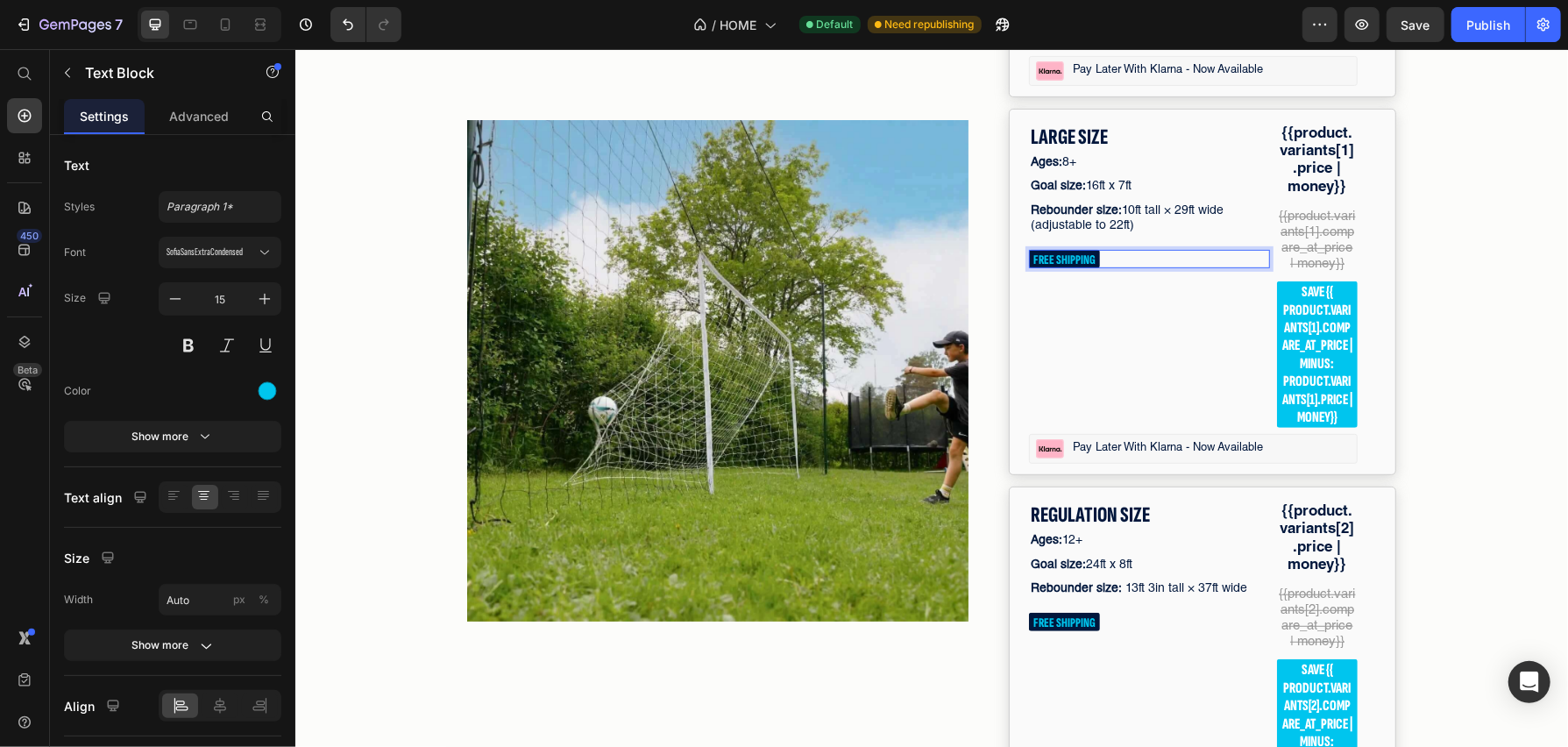 click on "FREE SHIPPING" at bounding box center (1148, 258) 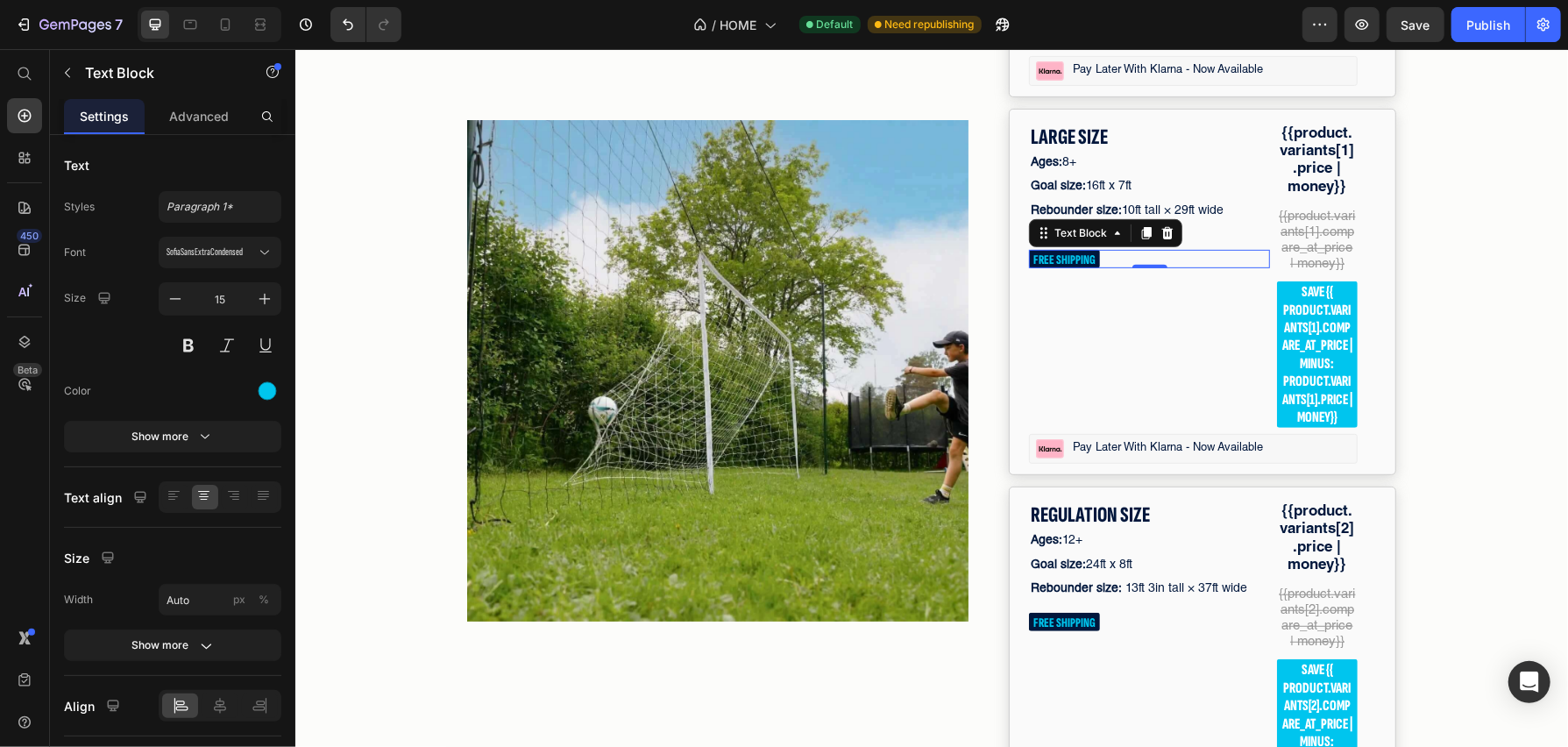 click on "FREE SHIPPING" at bounding box center [1148, 258] 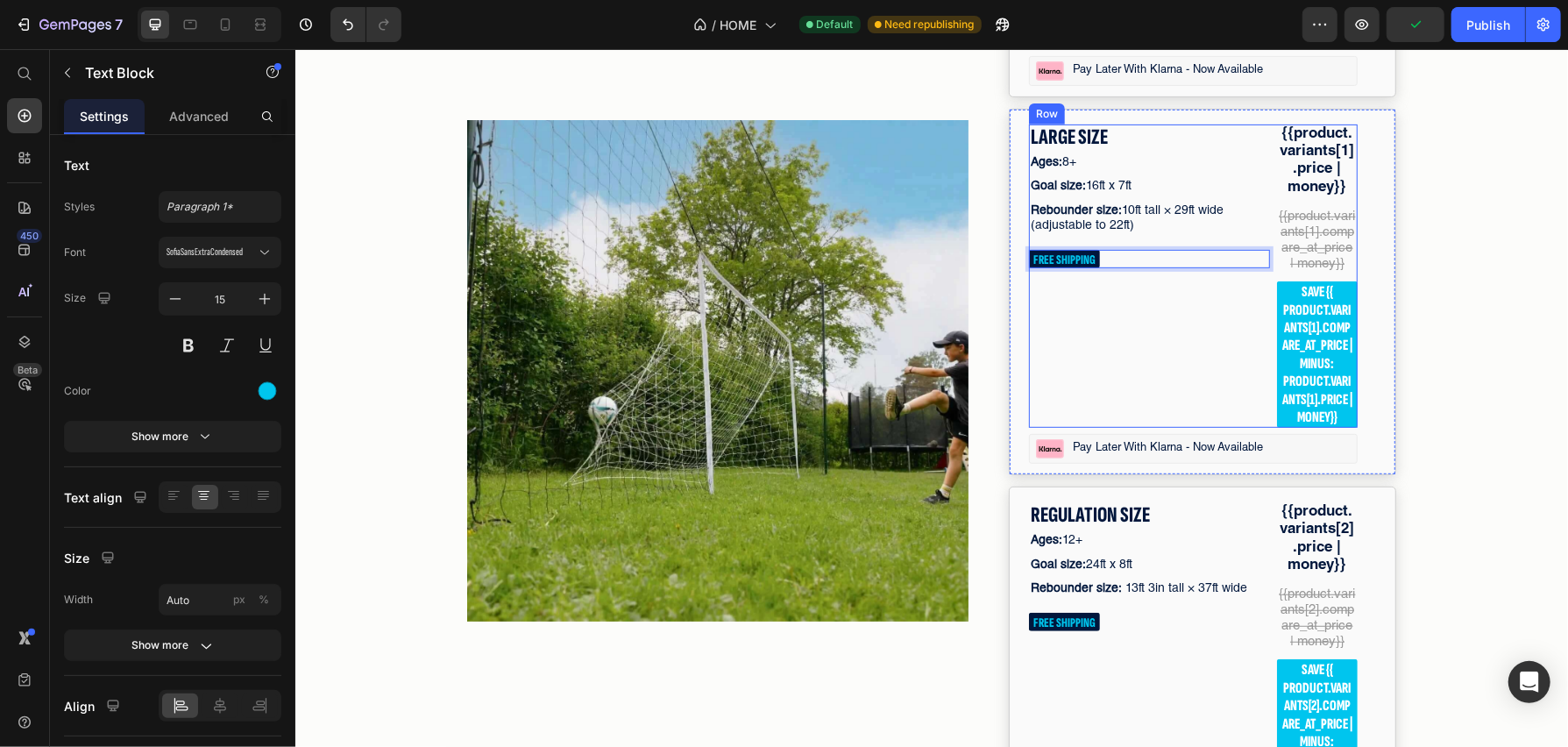 click on "LARGE SIZE  Text Block Ages:  8+ Text Block Goal size:  16ft x 7ft Text Block Rebounder size:  10ft tall × 29ft wide (adjustable to 22ft) Text Block FREE SHIPPING Text Block   0" at bounding box center [1148, 275] 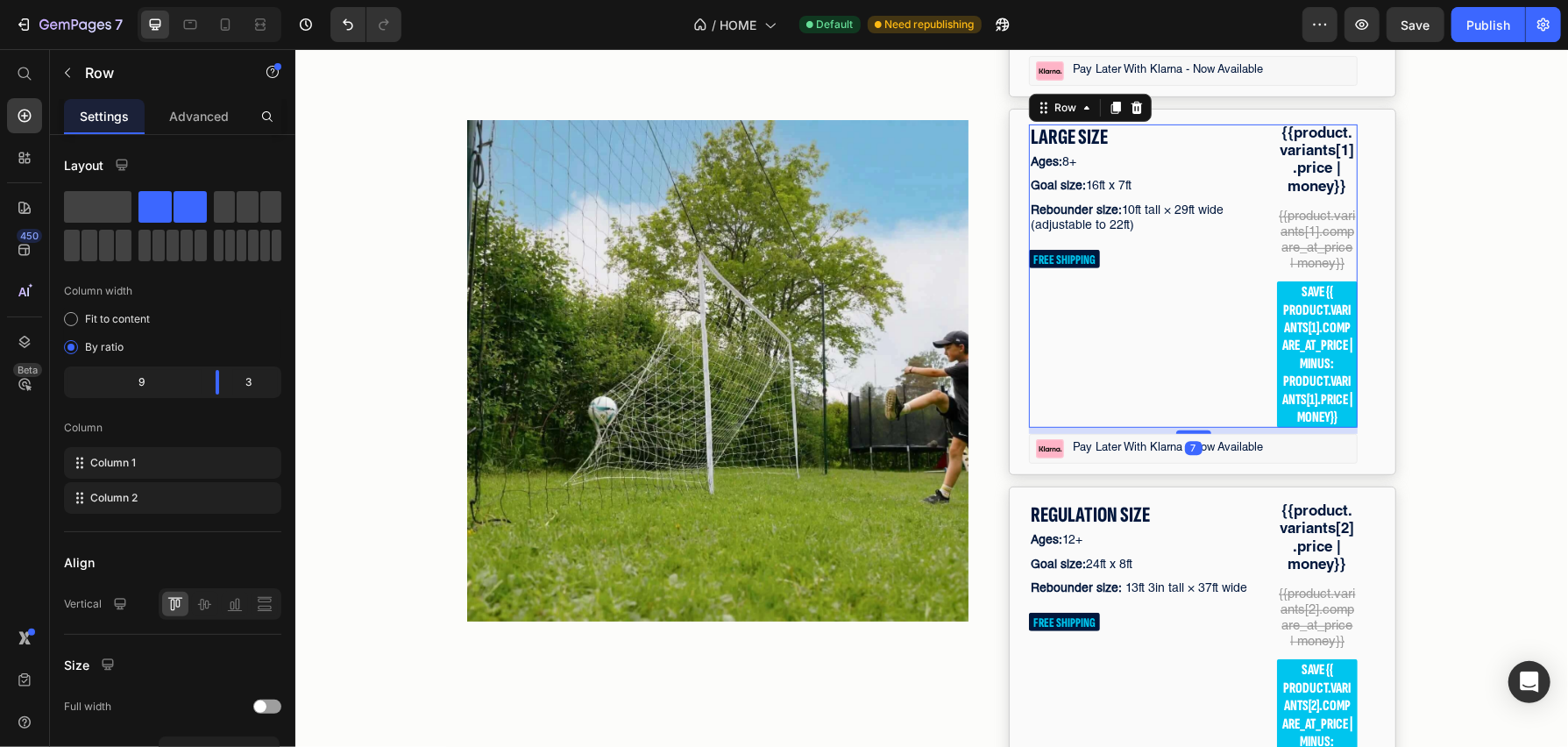 click on "LARGE SIZE  Text Block Ages:  8+ Text Block Goal size:  16ft x 7ft Text Block Rebounder size:  10ft tall × 29ft wide (adjustable to 22ft) Text Block FREE SHIPPING Text Block" at bounding box center [1148, 275] 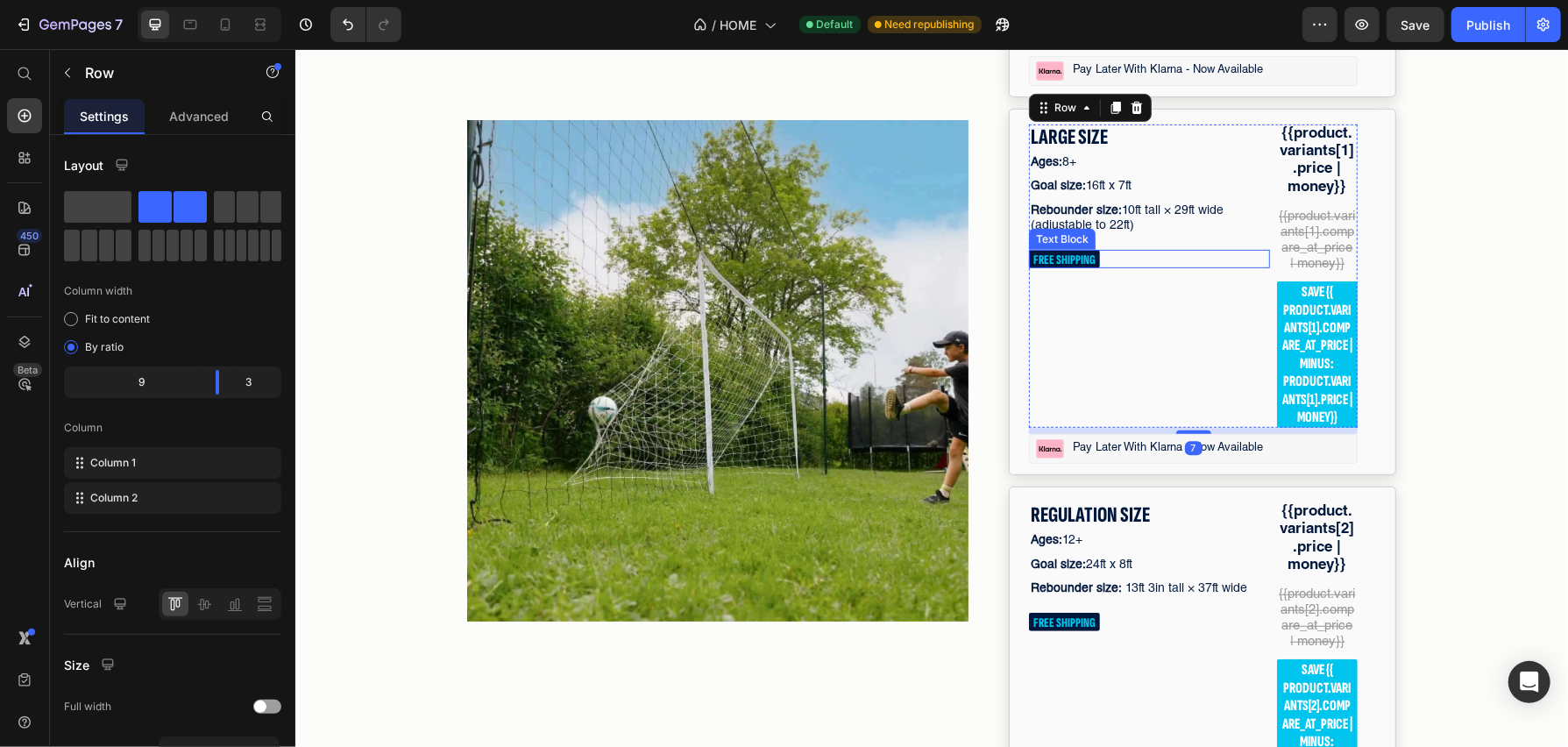 click on "FREE SHIPPING" at bounding box center [1148, 258] 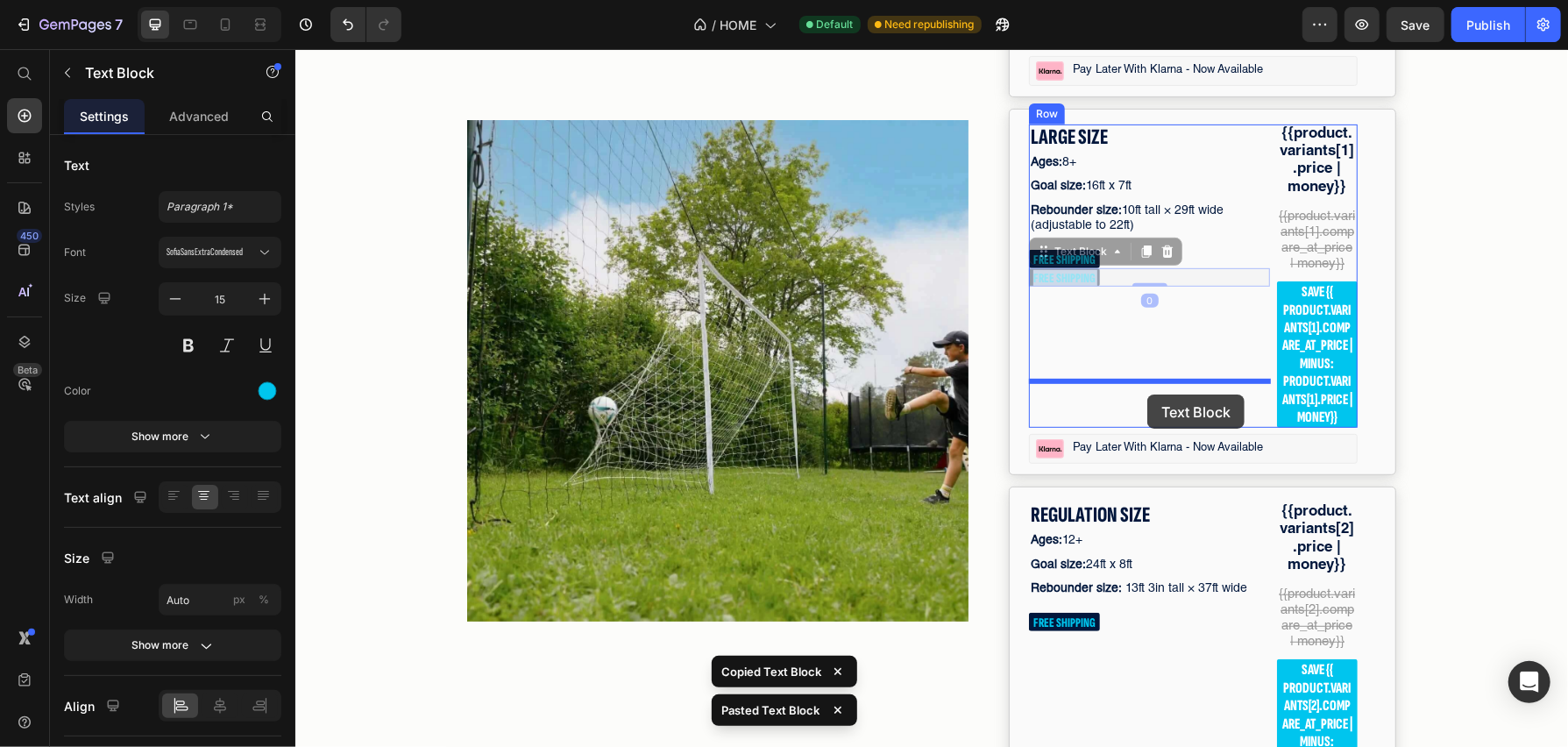 drag, startPoint x: 1074, startPoint y: 410, endPoint x: 1145, endPoint y: 396, distance: 72.36712 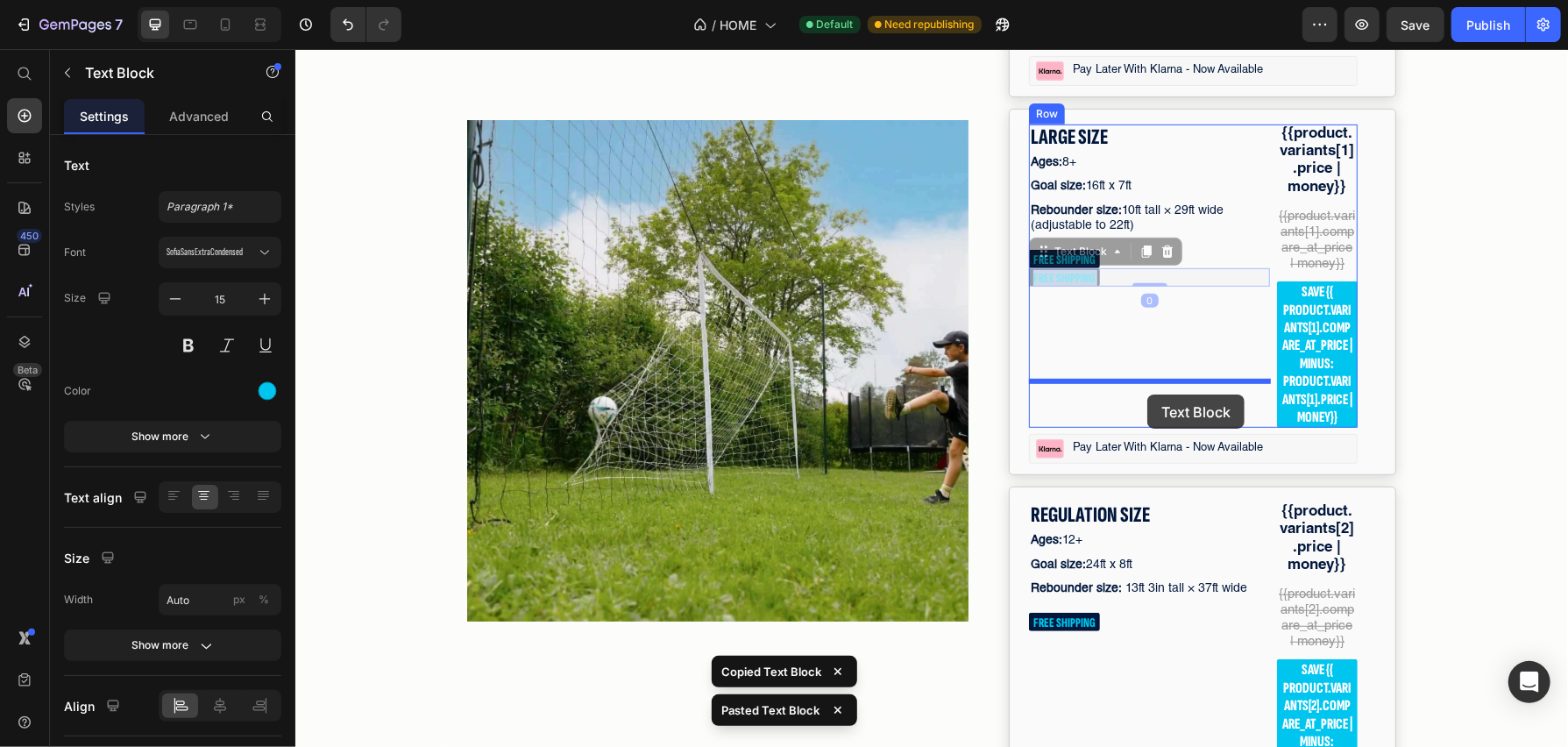 click on "Header 02 Hr 42 Min 36 Sec Countdown Timer Image Row Product Images #1 Trending in Backyard Sports Text Block
Icon
Icon
Icon
Icon
Icon Icon List 4.8/5 | 149,328+ Customers Text Block Row 3 in 1 Soccer Goal Trainer Product Title The only soccer goal that also rebounds missed shots and protects your yard — all in one setup. Text Block                Title Line Image Built-in Goal Target for accuracy training Text Block Image Backstop Netting to stop stray shots Text Block Image Rebound Trainer for nonstop solo practice Text Block Image Built for all ages and skill levels Text Block Advanced List SELECT YOUR SIZE Text Block STANDARD SIZE Text Block Ages:  6+ Text Block Goal size:  9ft x 5ft Text Block Rebounder size:  10ft tall × 21ft wide (adjustable to 11.5ft) Text Block FREE SHIPPING Text Block {{product.variants[0].price | money}} Text Block {{product.variants[0].compare_at_price | money}} Text Block Text Block Row Image Pay later with klarna - now available Text Block Row Row Ages:" at bounding box center [931, 2095] 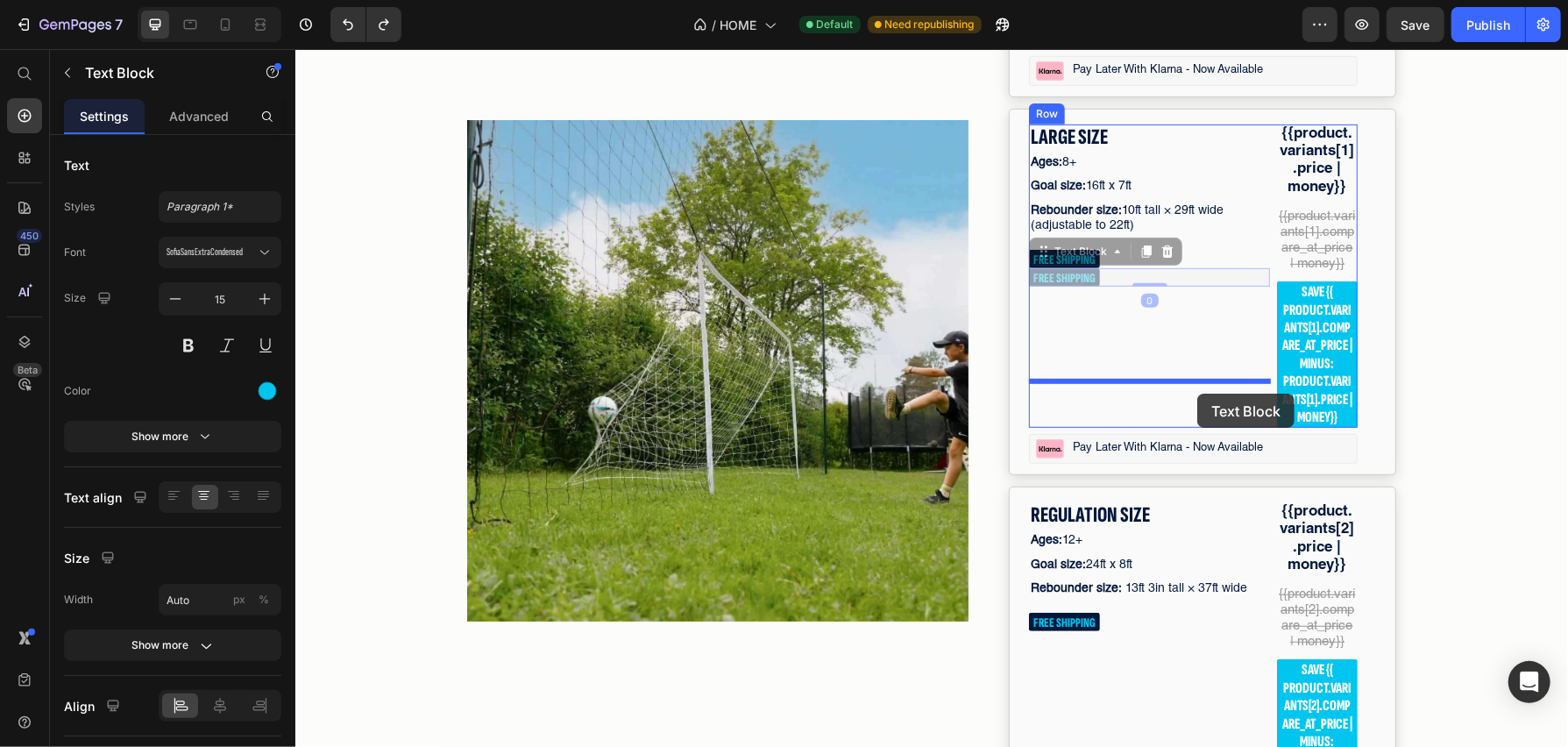 drag, startPoint x: 1166, startPoint y: 405, endPoint x: 1178, endPoint y: 397, distance: 14.422205 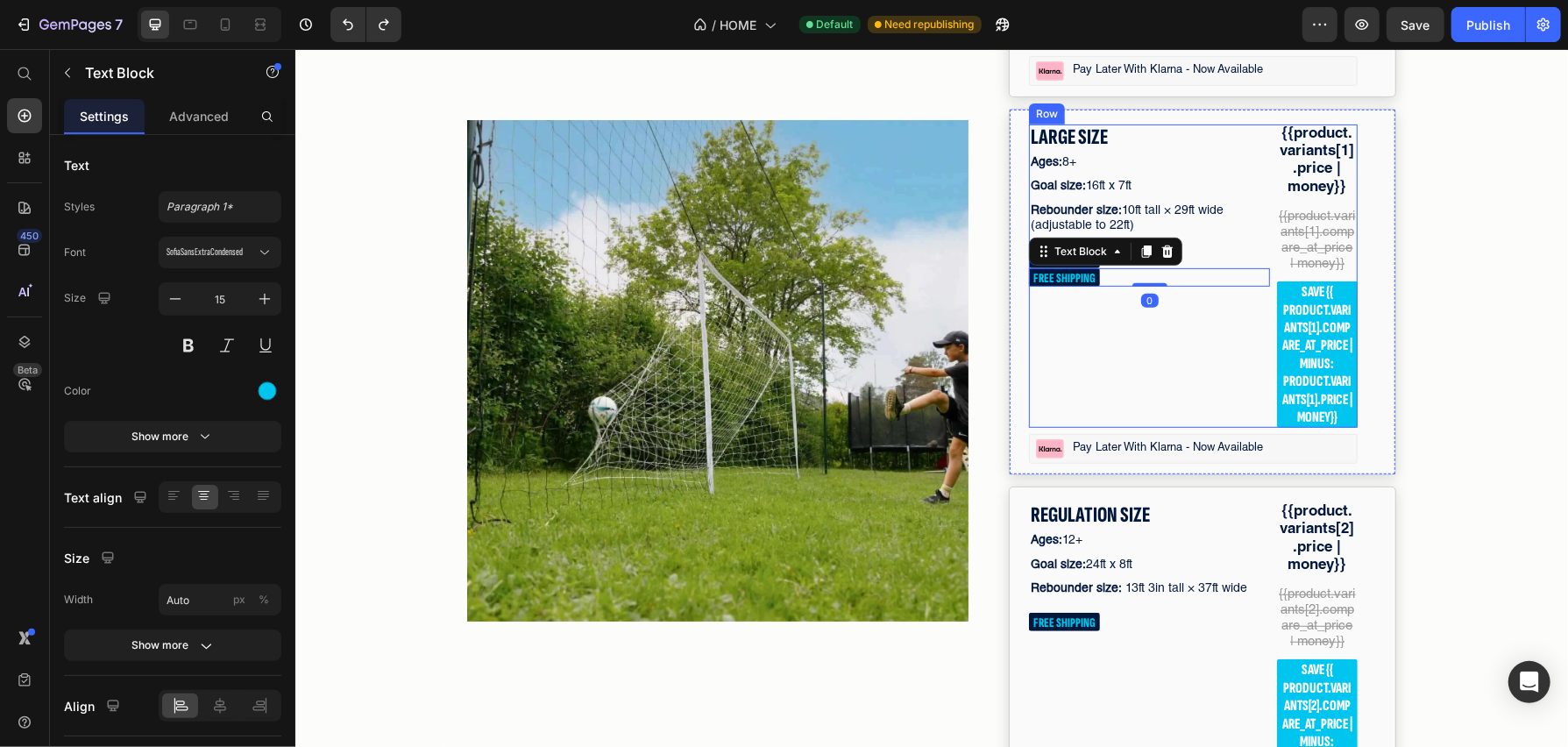 click on "LARGE SIZE  Text Block Ages:  8+ Text Block Goal size:  16ft x 7ft Text Block Rebounder size:  10ft tall × 29ft wide (adjustable to 22ft) Text Block FREE SHIPPING Text Block FREE SHIPPING Text Block   0" at bounding box center [1148, 275] 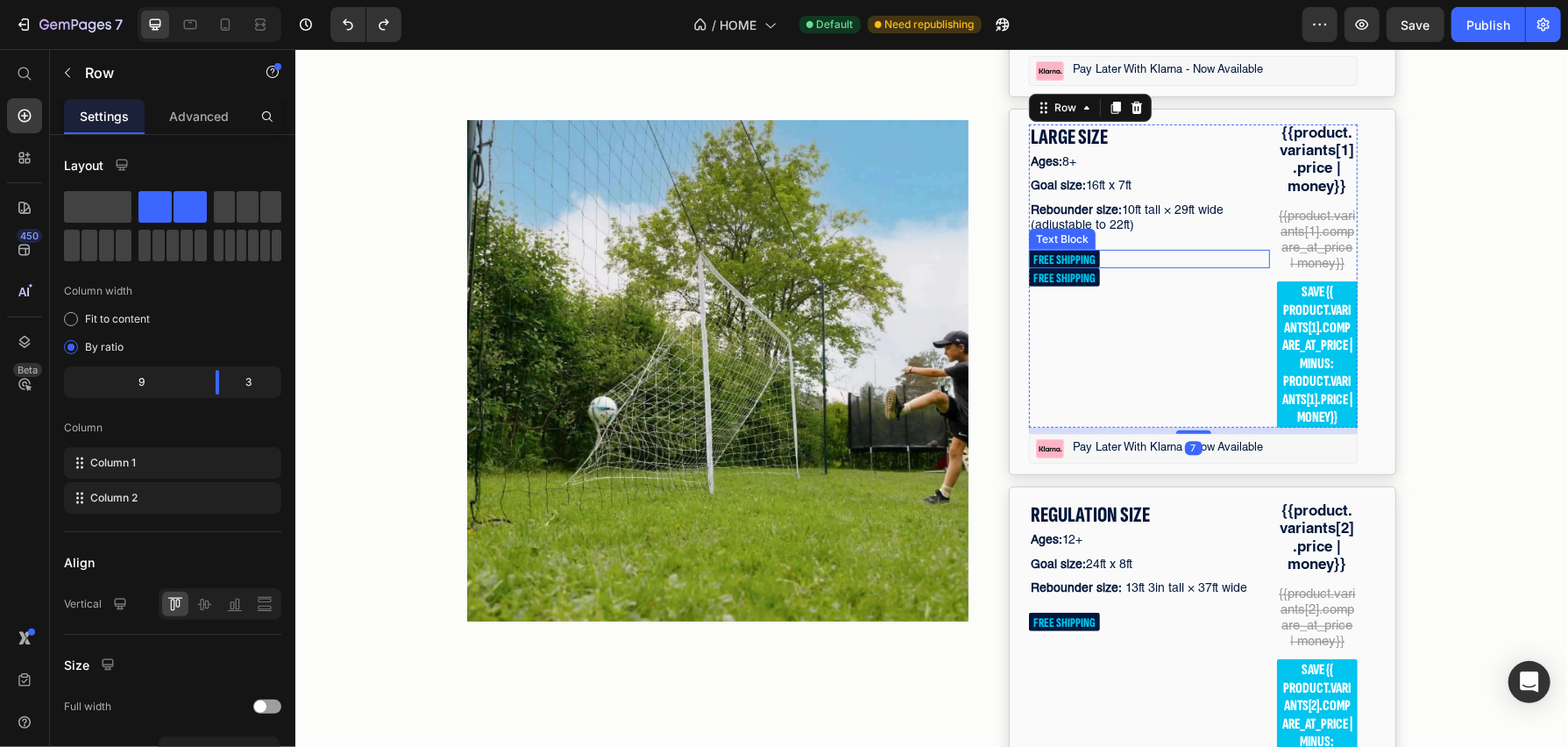click on "FREE SHIPPING" at bounding box center (1063, 276) 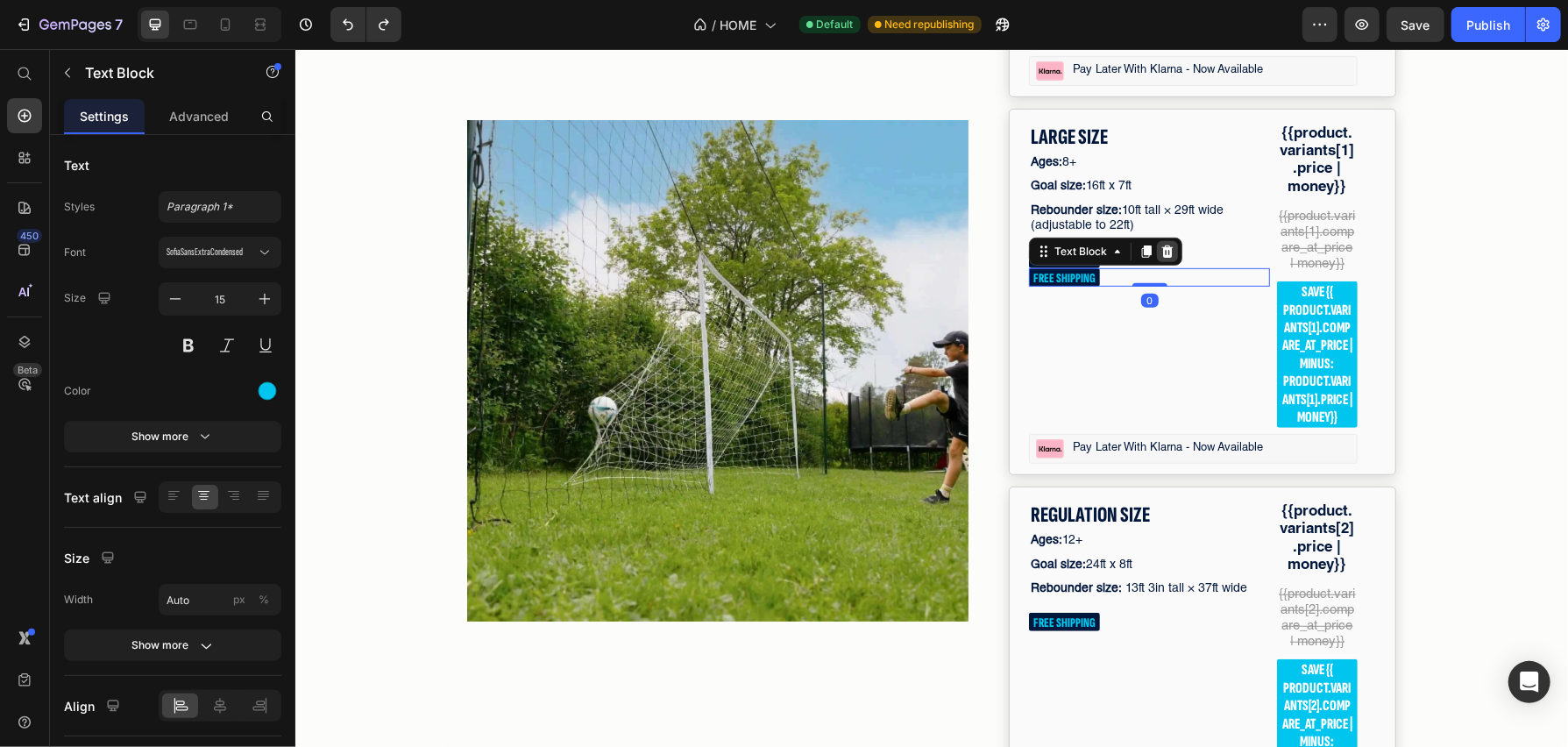 click 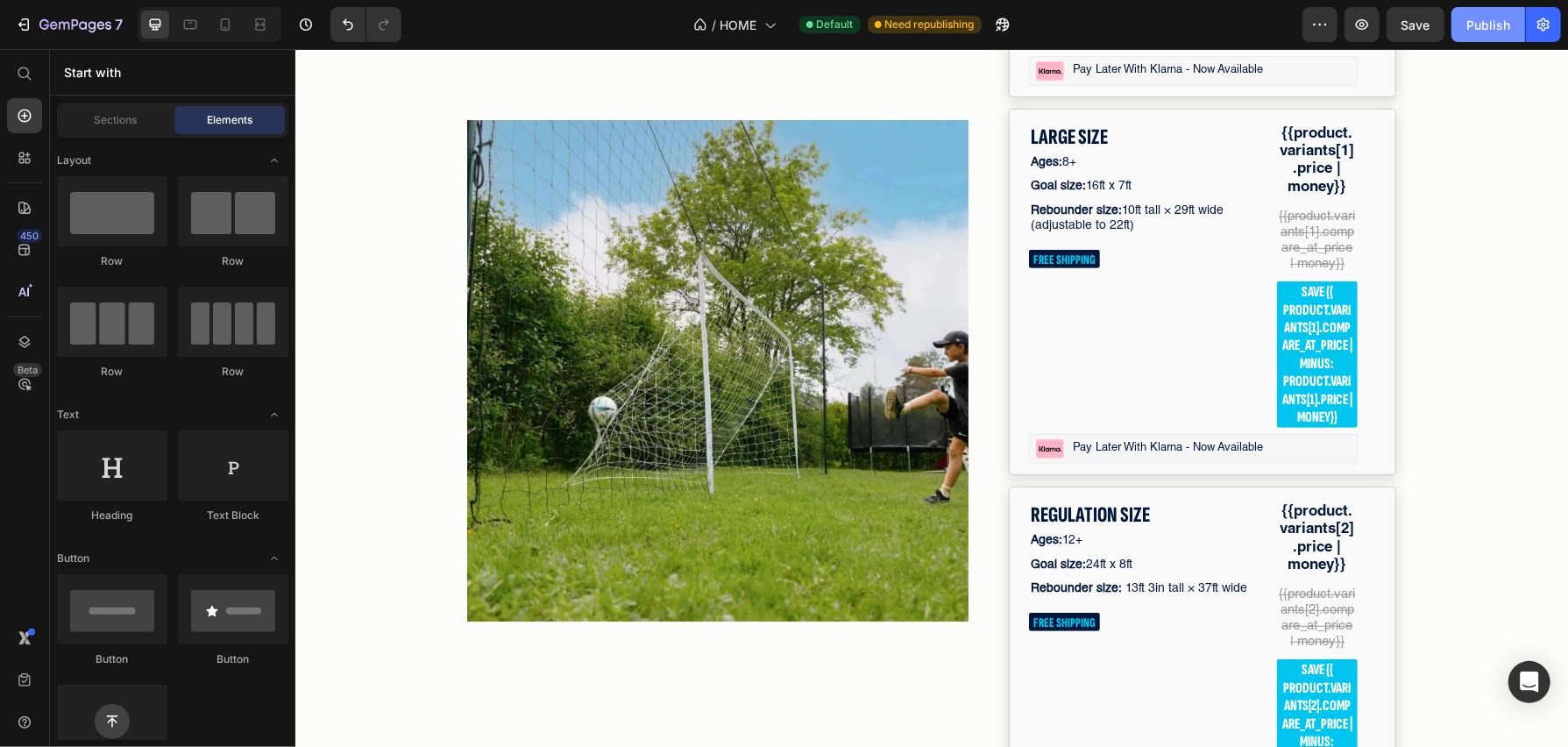 click on "Publish" at bounding box center (1488, 25) 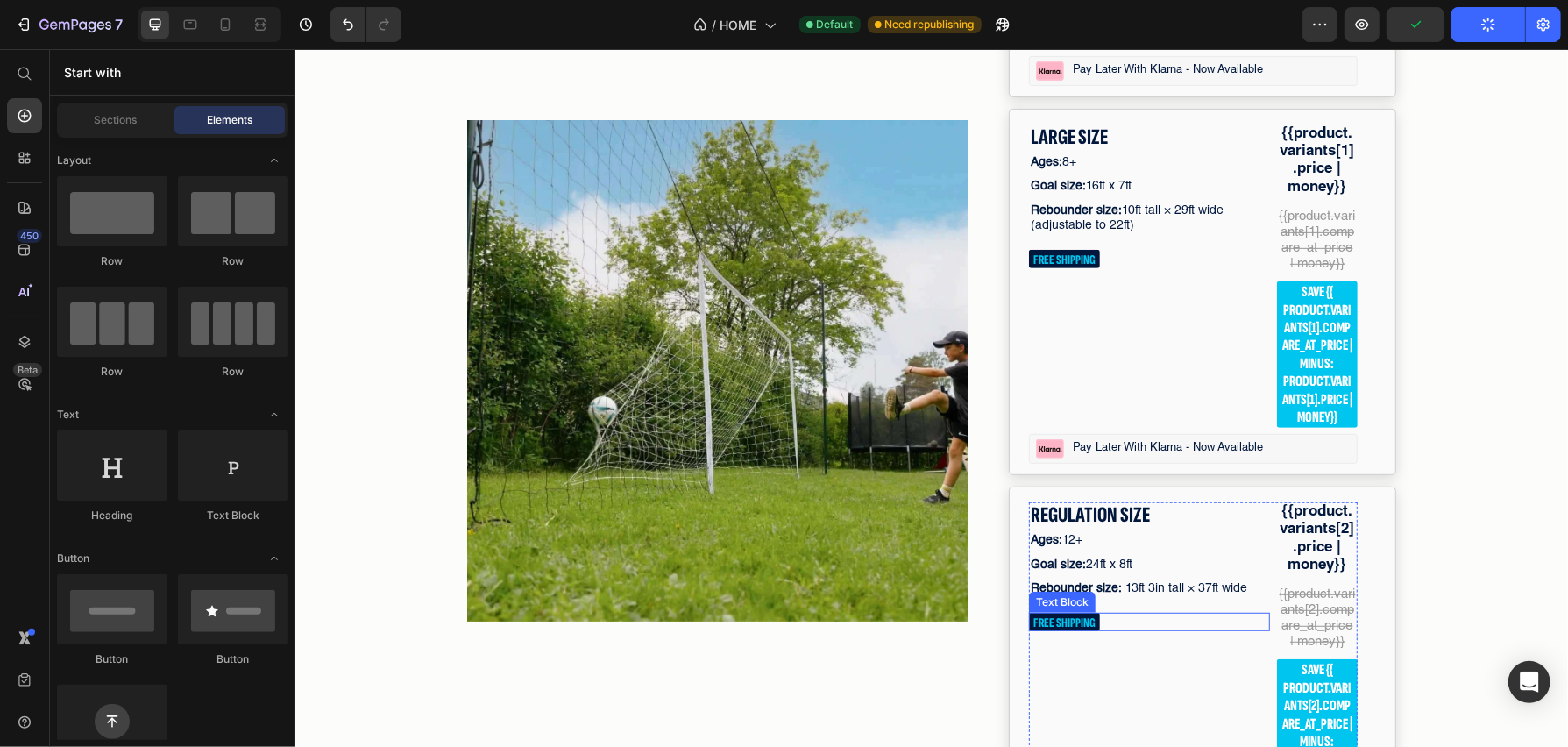 scroll, scrollTop: 5486, scrollLeft: 0, axis: vertical 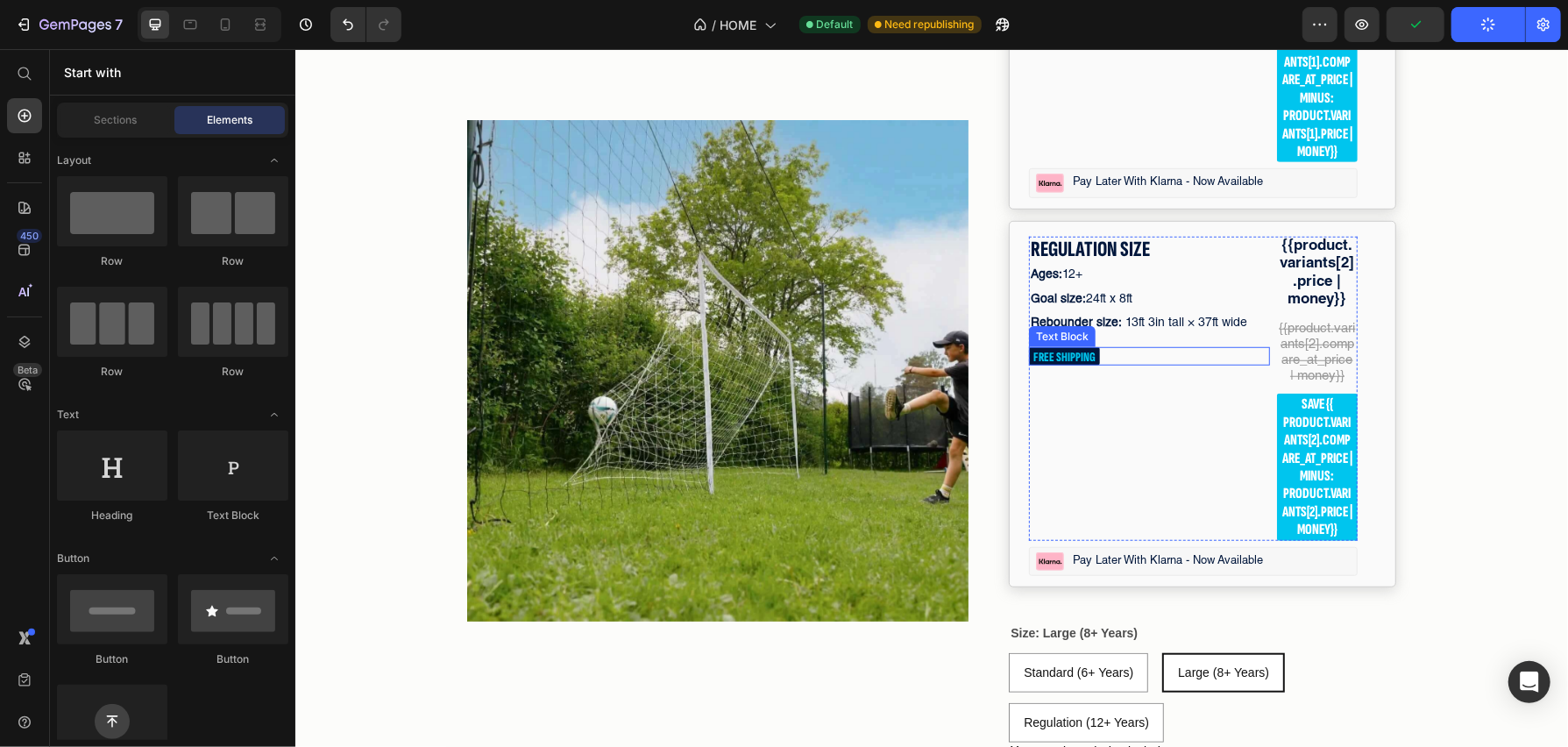 click on "REGULATION SIZE  Text Block Ages:  12+ Text Block Goal size:  24ft x 8ft Text Block Rebounder size:   13ft 3in tall × 37ft wide Text Block FREE SHIPPING Text Block" at bounding box center (1148, 388) 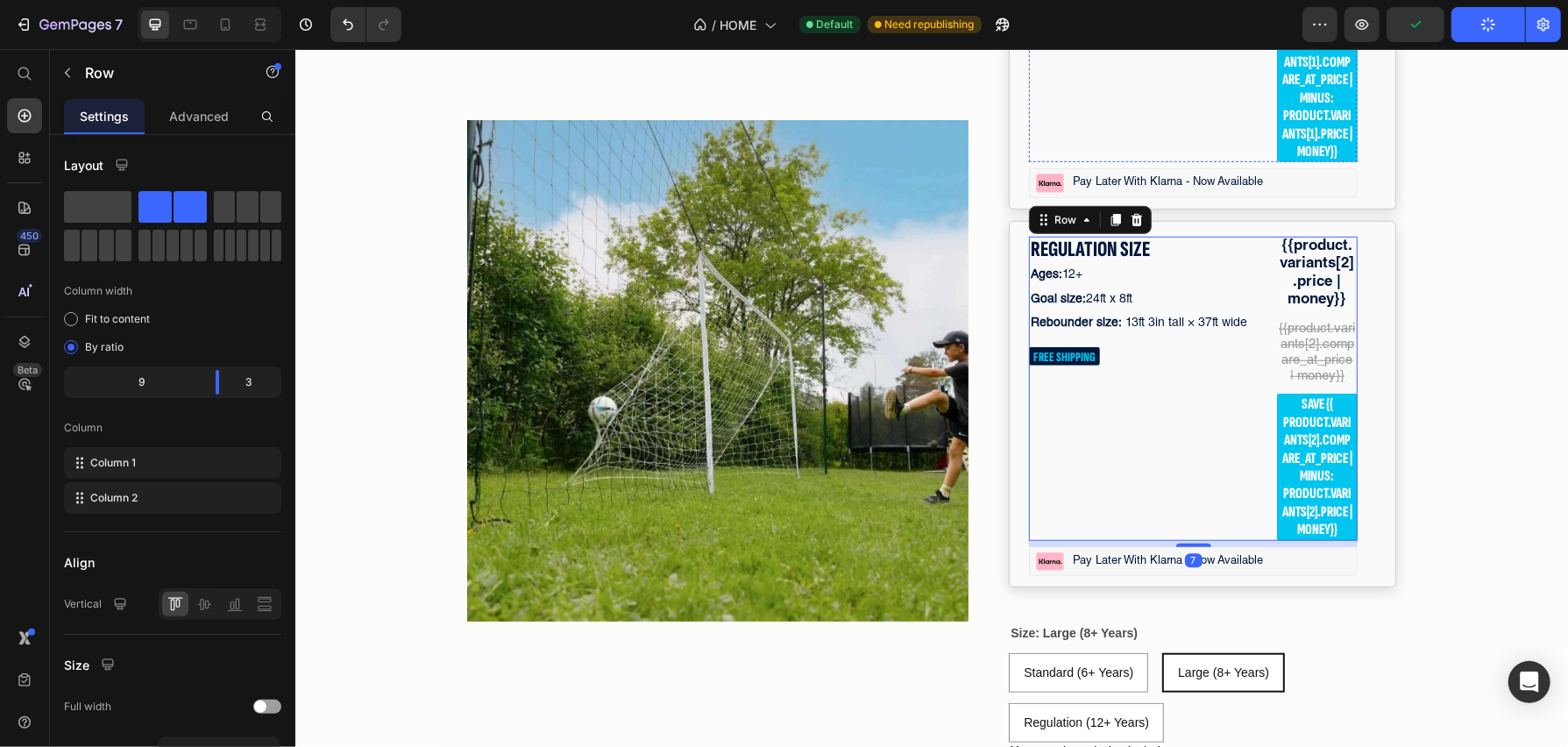 click on "LARGE SIZE  Text Block Ages:  8+ Text Block Goal size:  16ft x 7ft Text Block Rebounder size:  10ft tall × 29ft wide (adjustable to 22ft) Text Block FREE SHIPPING Text Block" at bounding box center [1148, 10] 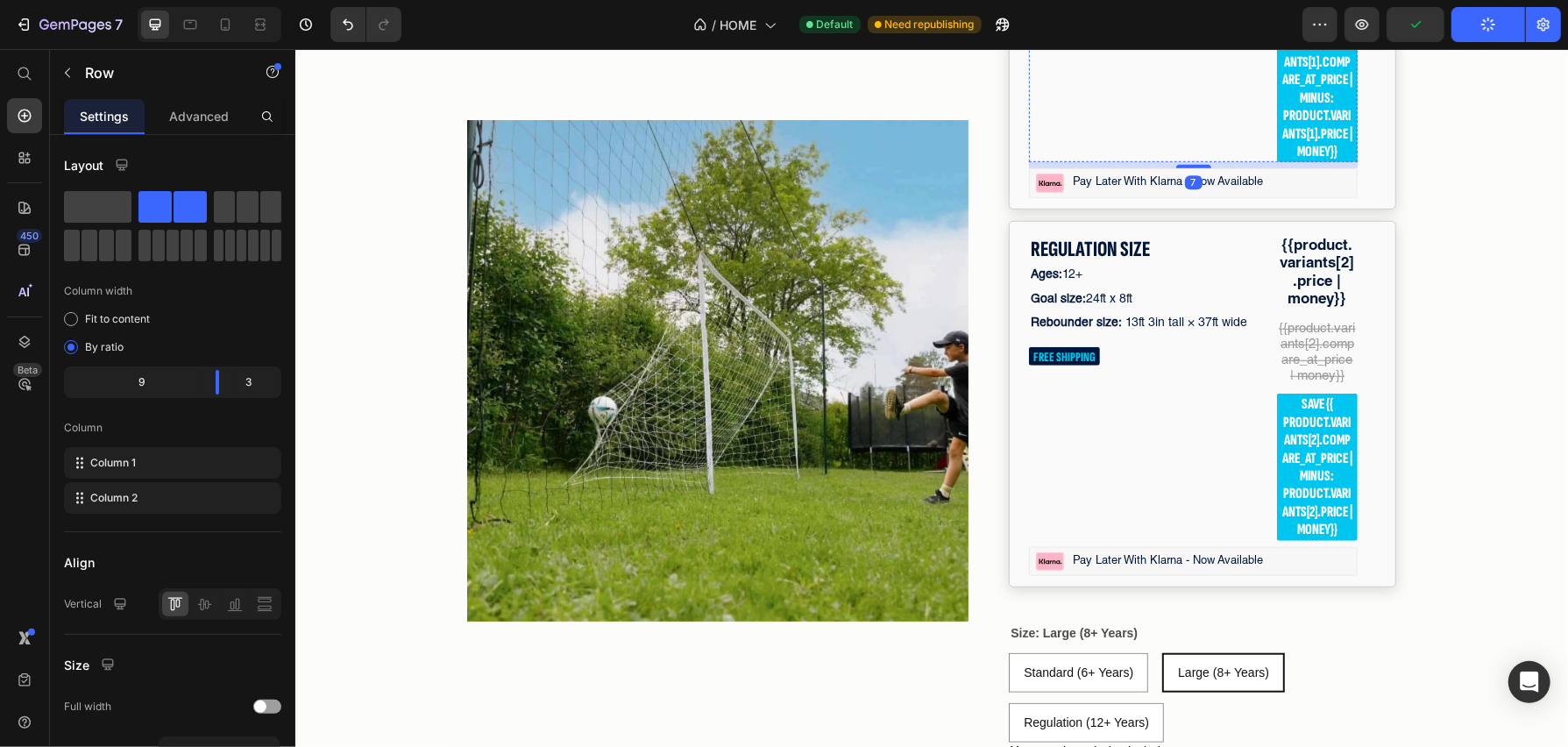 click on "FREE SHIPPING" at bounding box center (1063, -7) 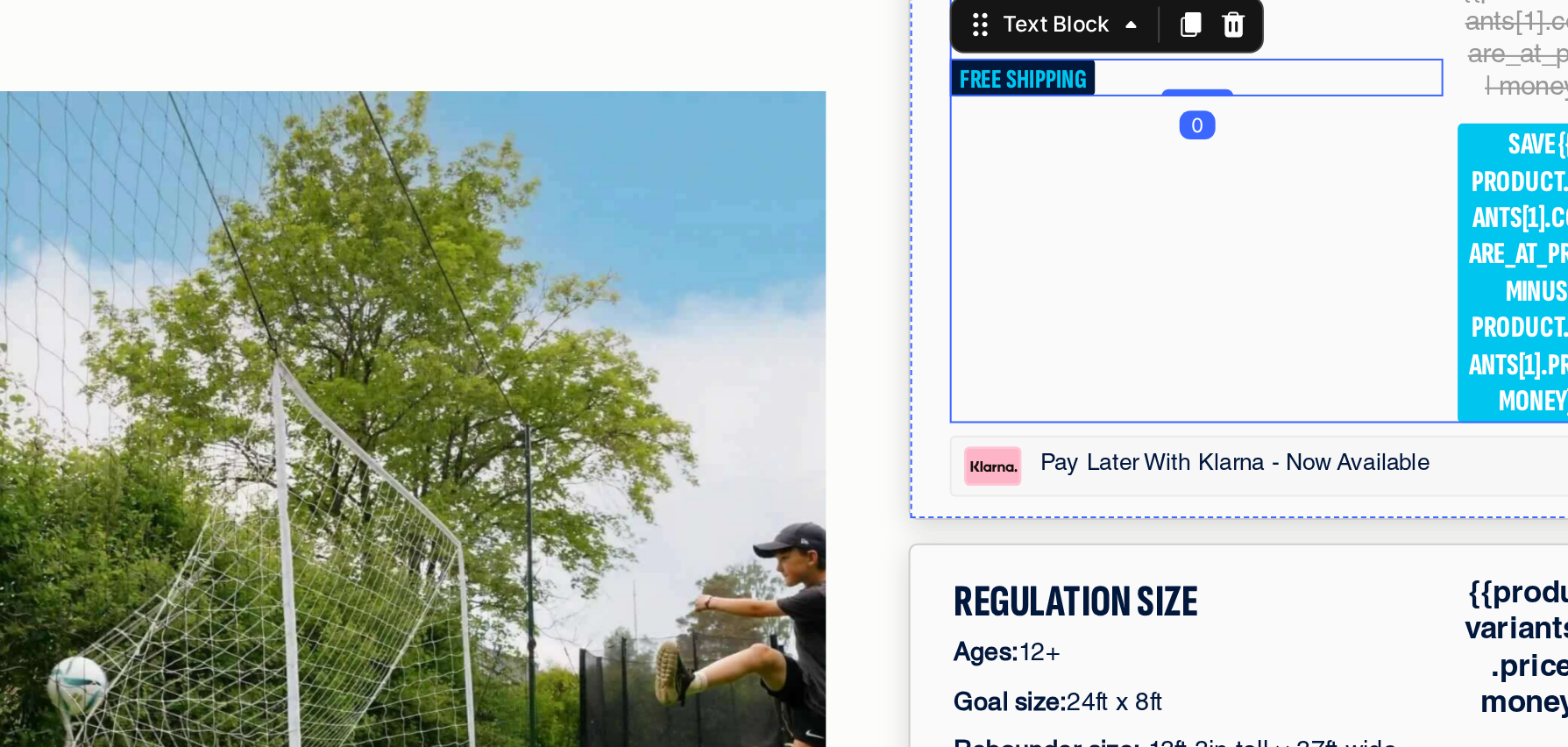 scroll, scrollTop: 5363, scrollLeft: 0, axis: vertical 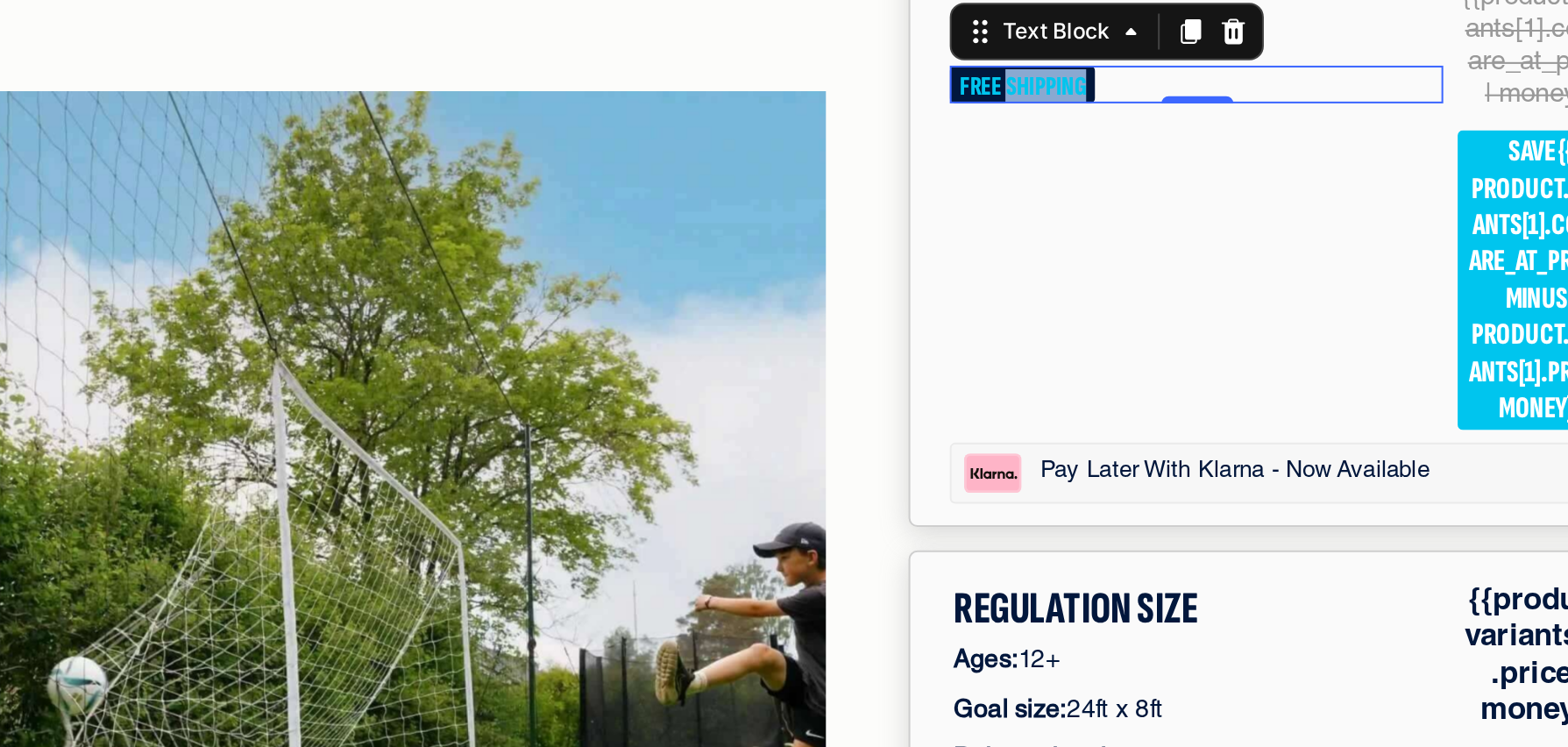 click on "FREE SHIPPING" at bounding box center (217, 15) 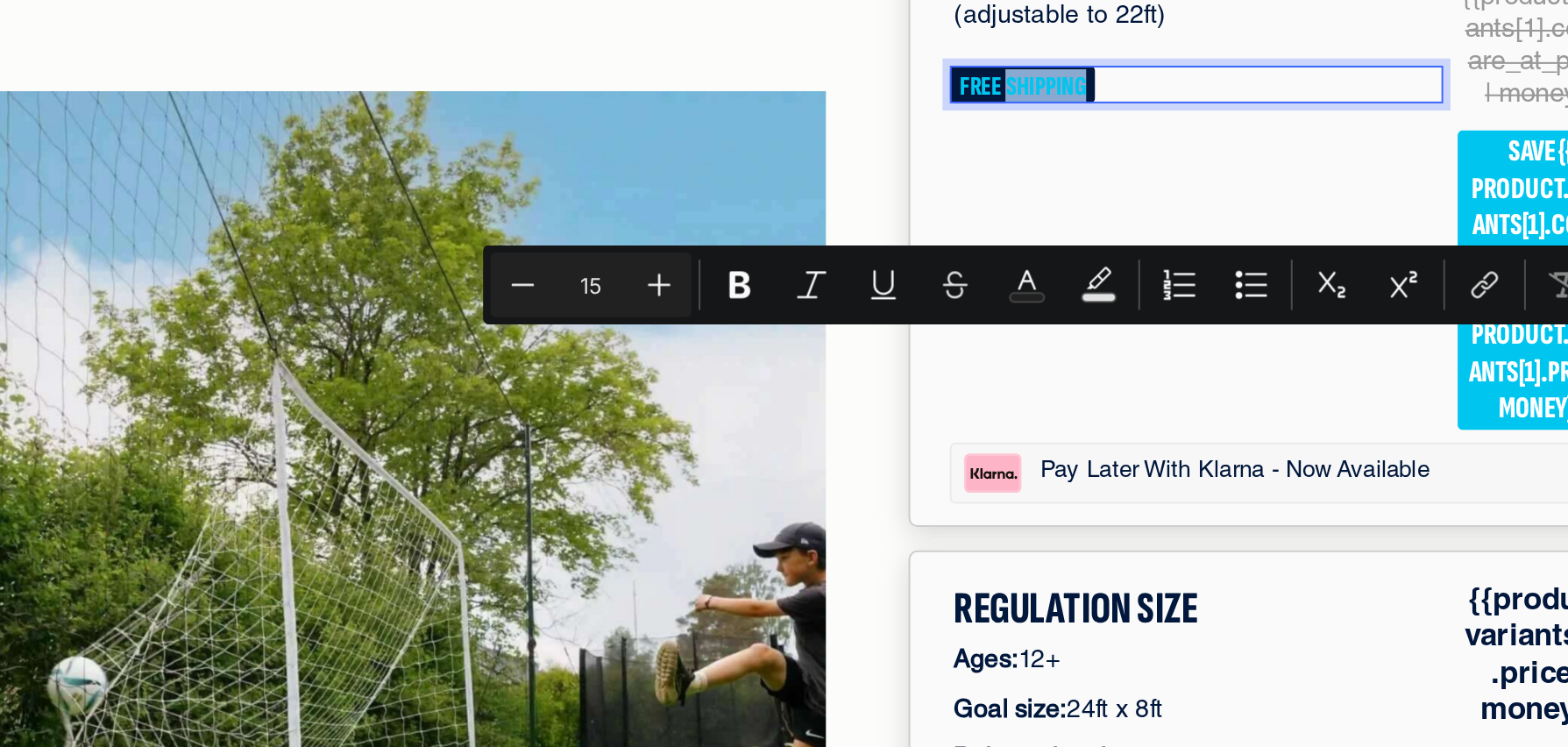 click on "FREE SHIPPING" at bounding box center (217, 15) 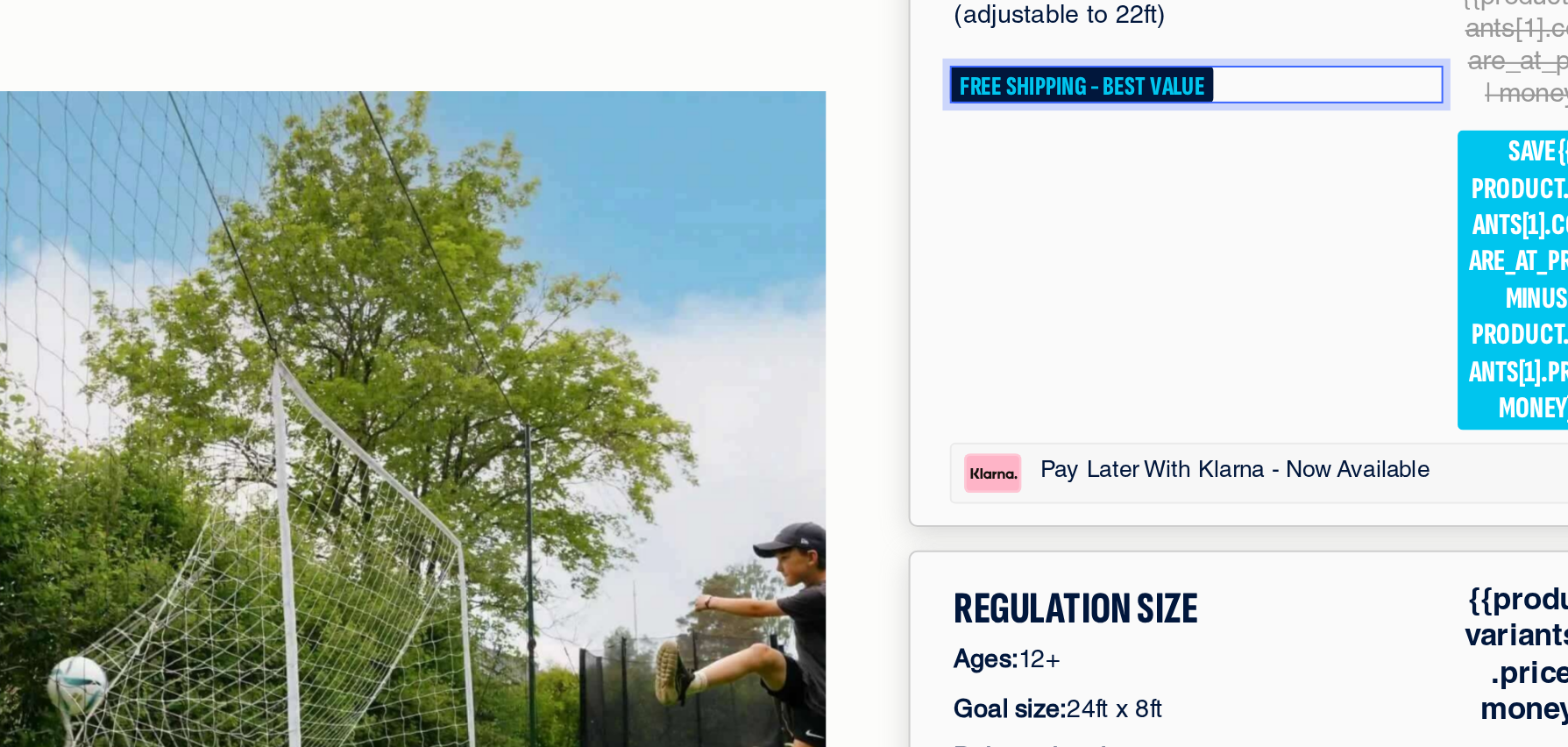 click on "FREE SHIPPING - BEST VALUE" at bounding box center (246, 15) 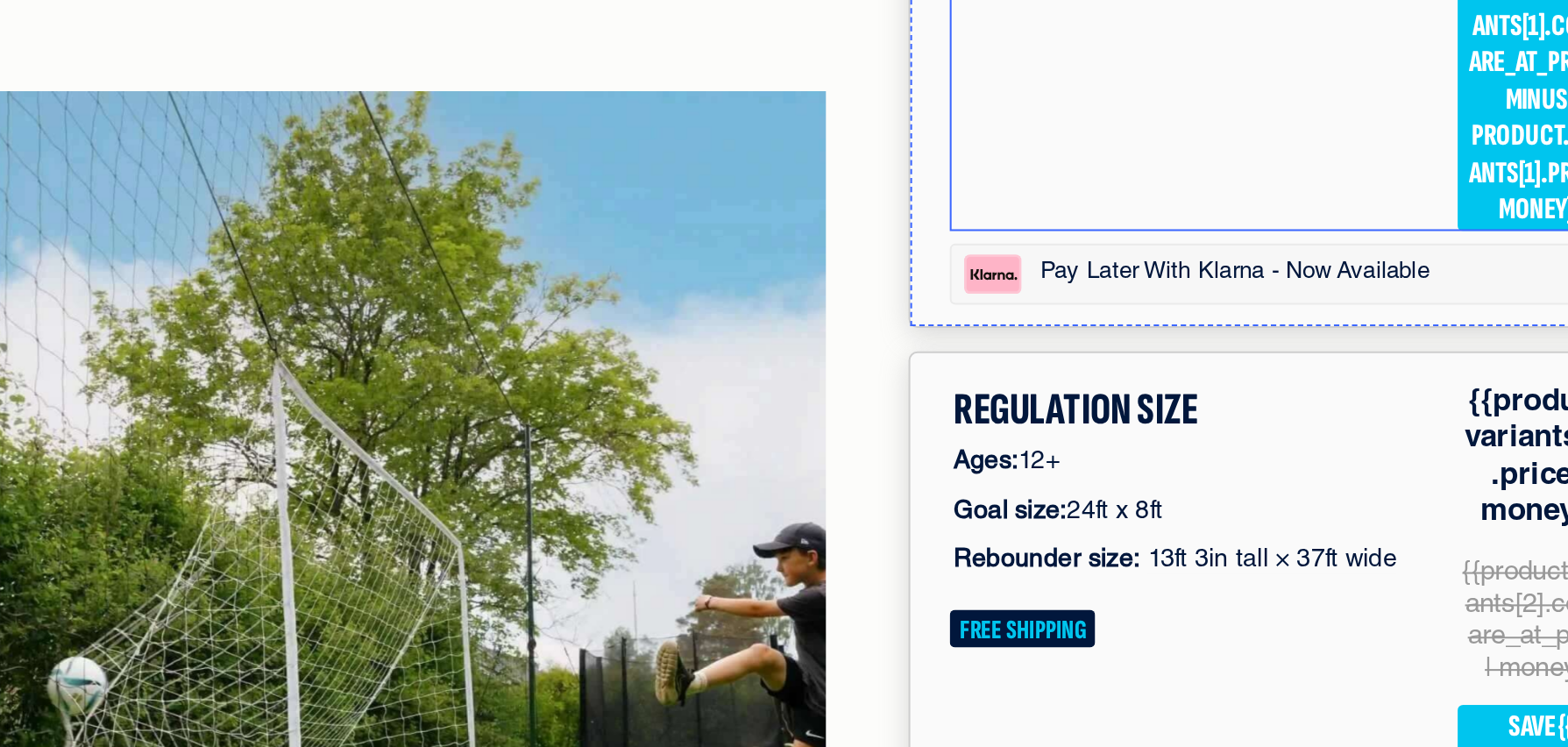 scroll, scrollTop: 5435, scrollLeft: 0, axis: vertical 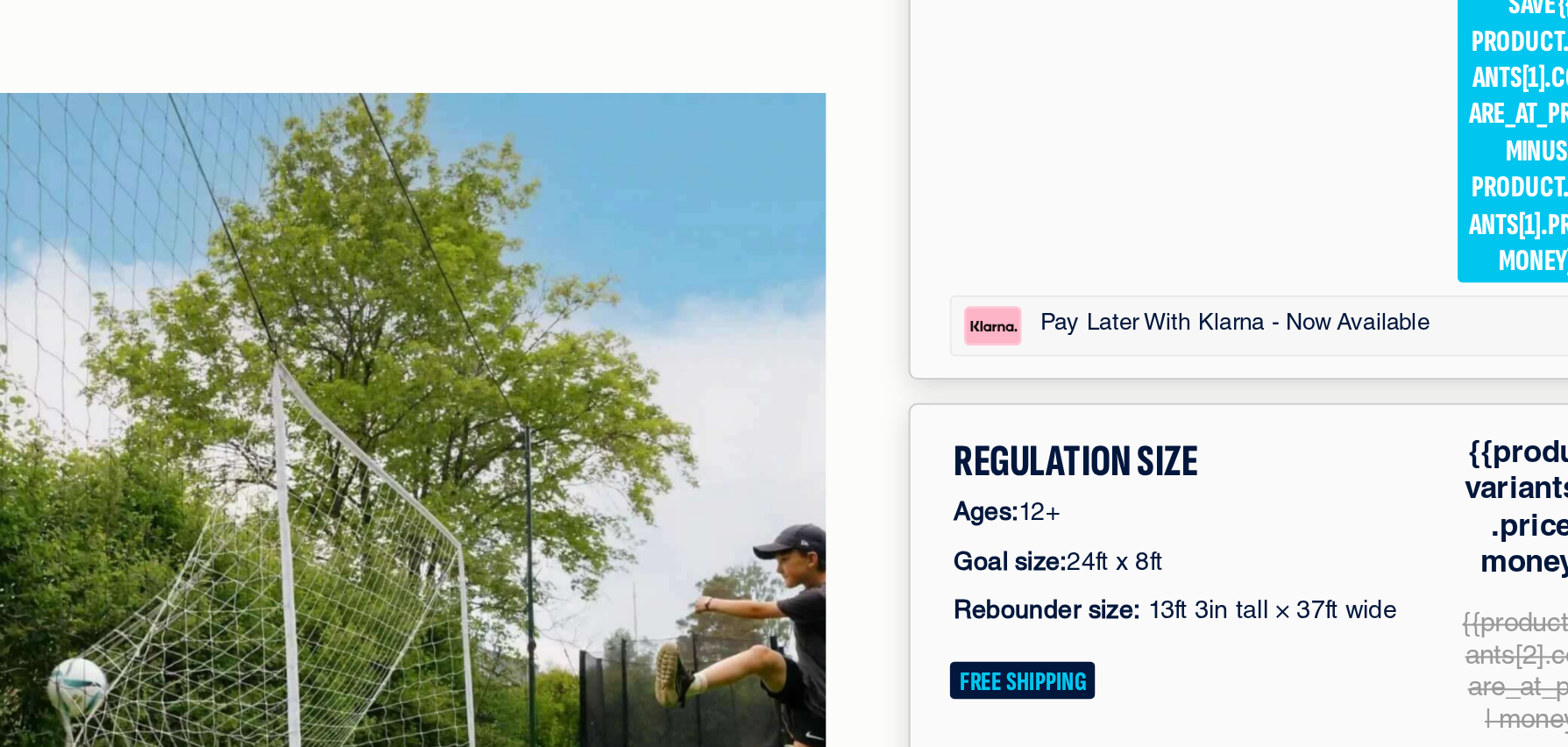 click on "FREE SHIPPING - BEST VALUE" at bounding box center (246, -57) 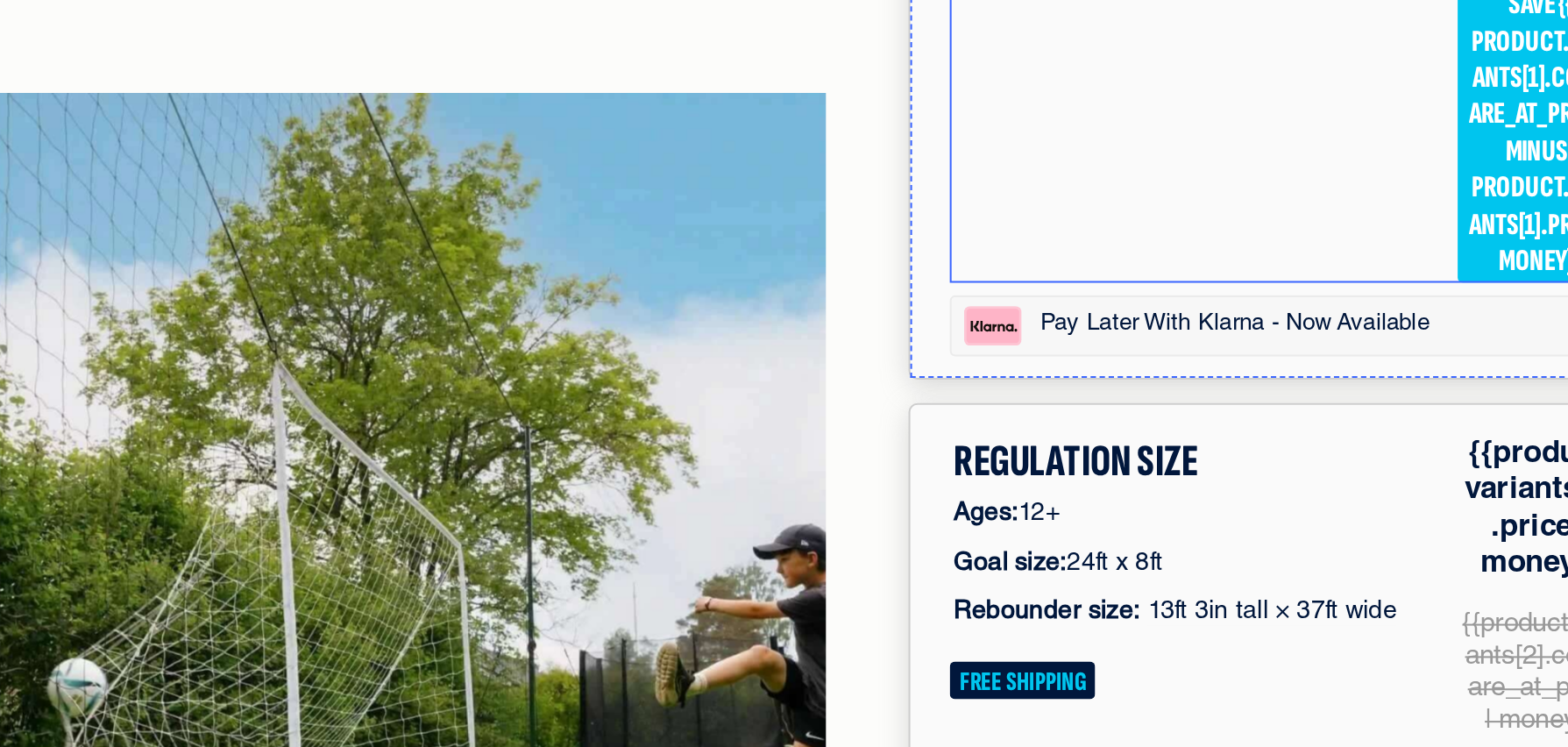 scroll, scrollTop: 5699, scrollLeft: 0, axis: vertical 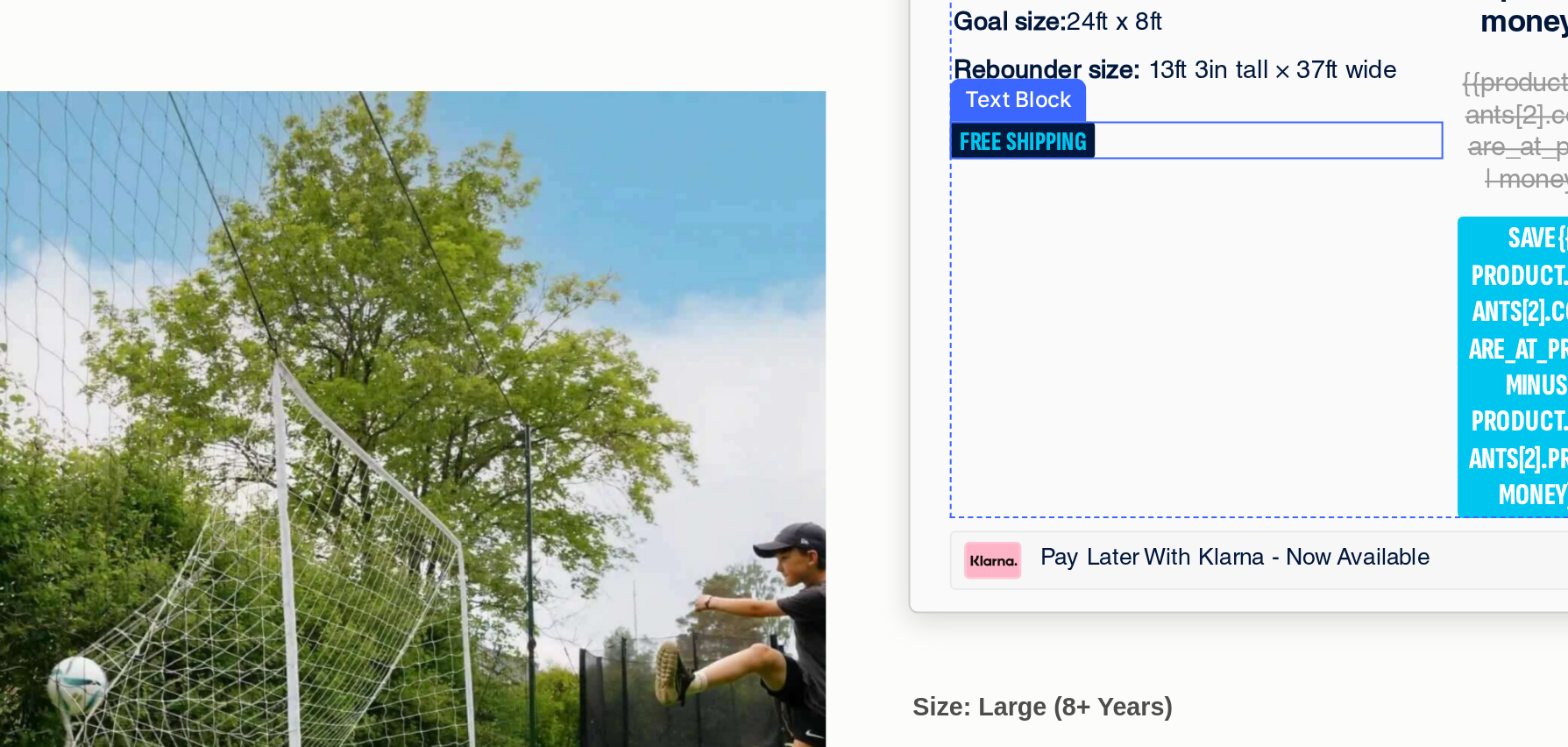 click on "FREE SHIPPING" at bounding box center [217, 42] 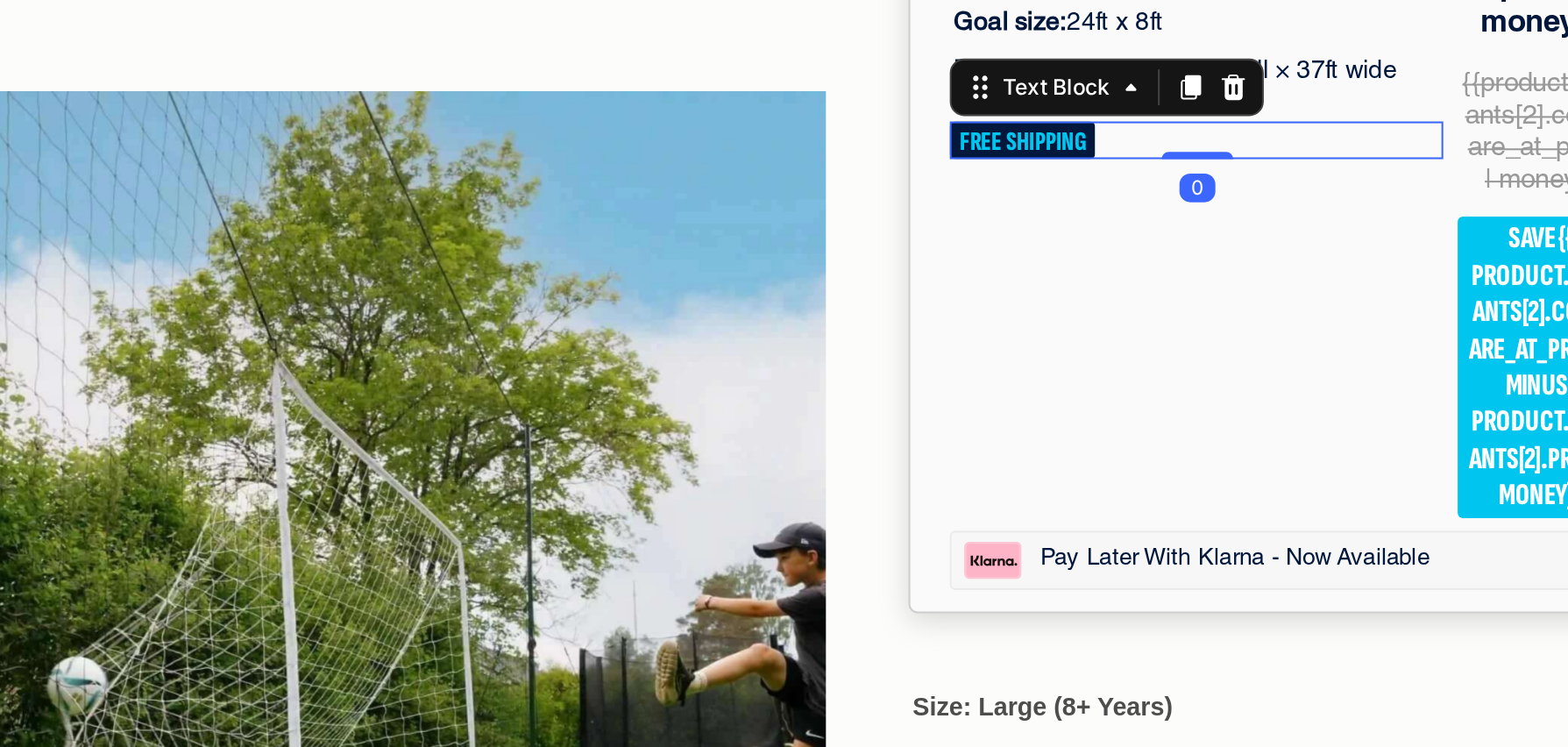 click on "FREE SHIPPING" at bounding box center (217, 42) 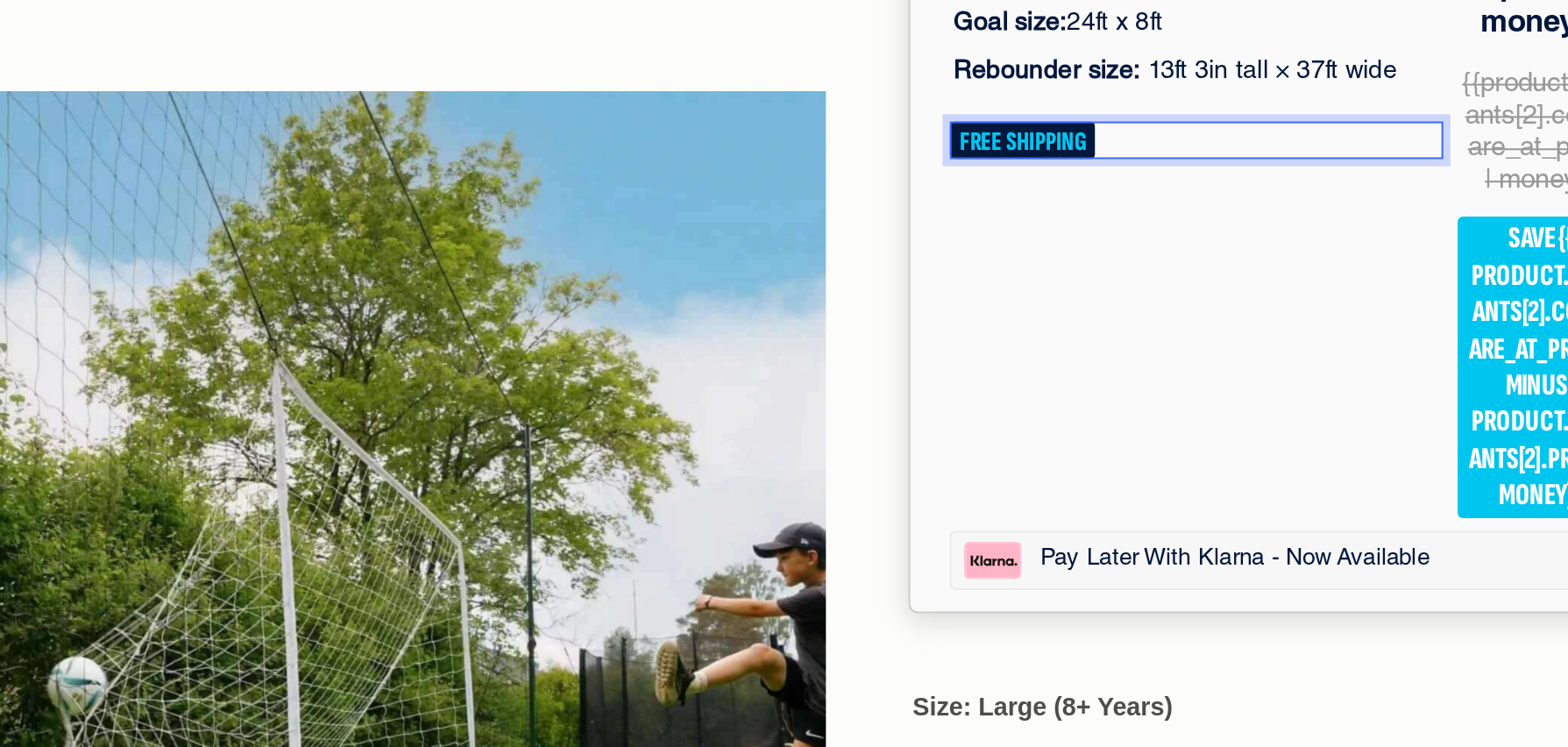 click on "FREE SHIPPING" at bounding box center (217, 42) 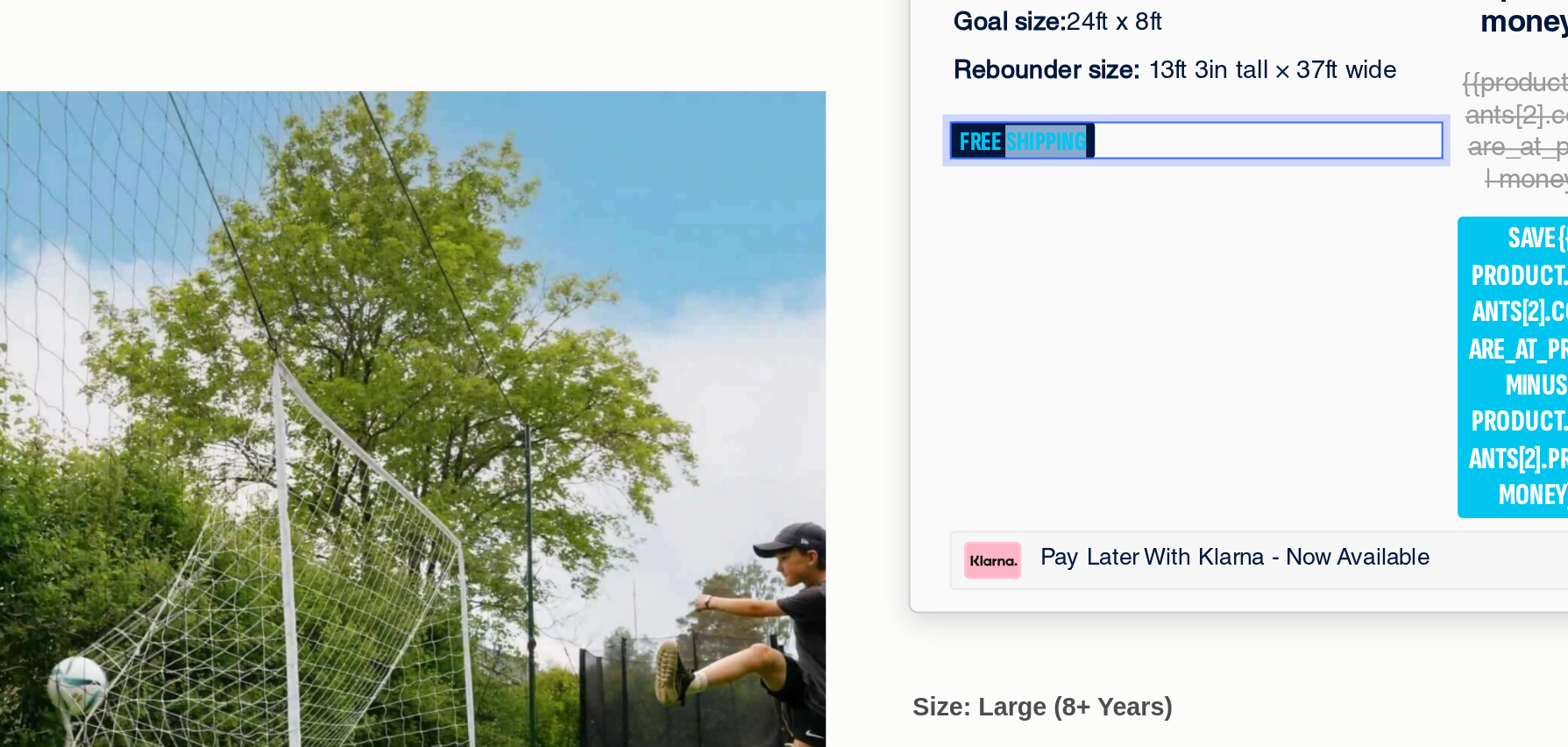 click on "FREE SHIPPING" at bounding box center [217, 42] 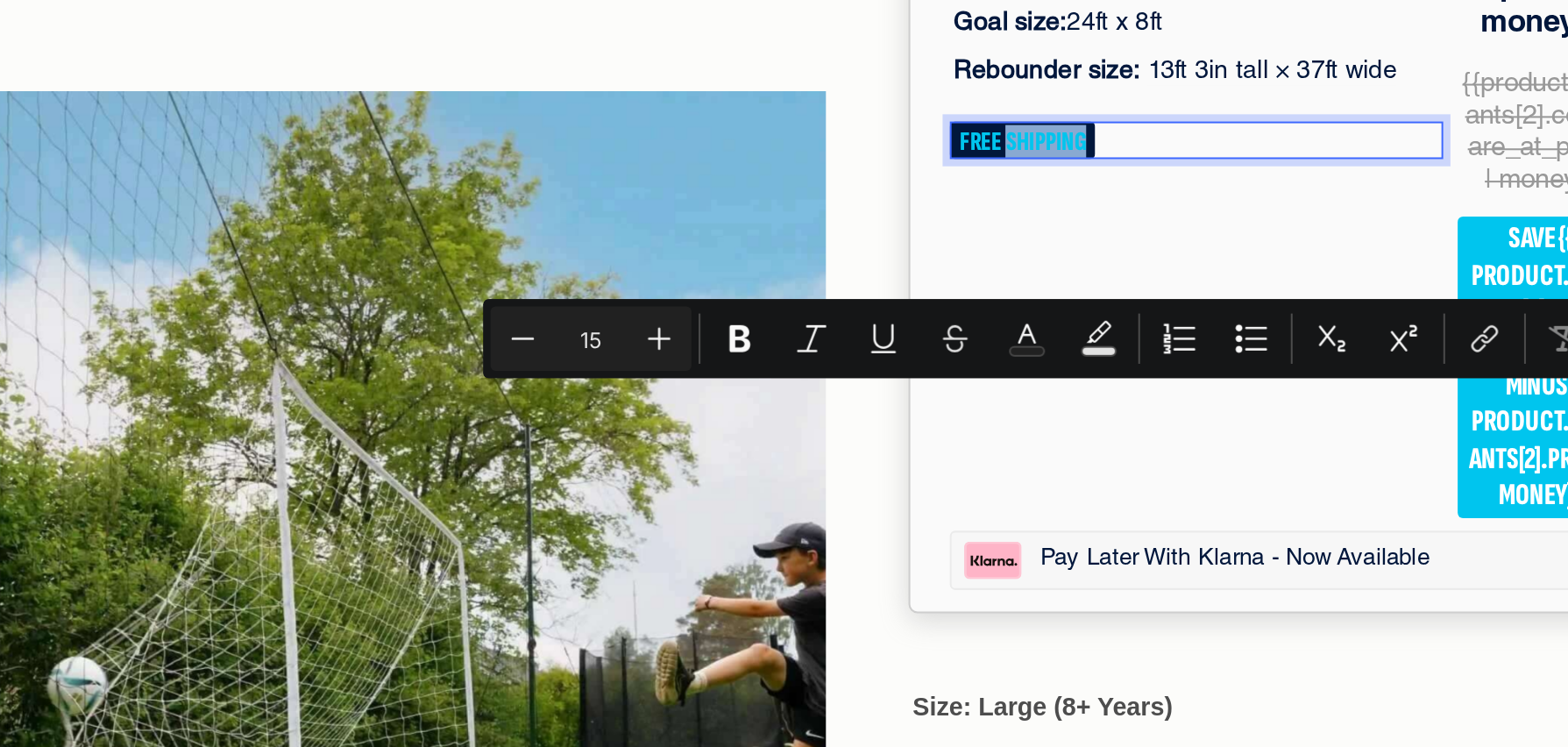 click on "FREE SHIPPING" at bounding box center (217, 42) 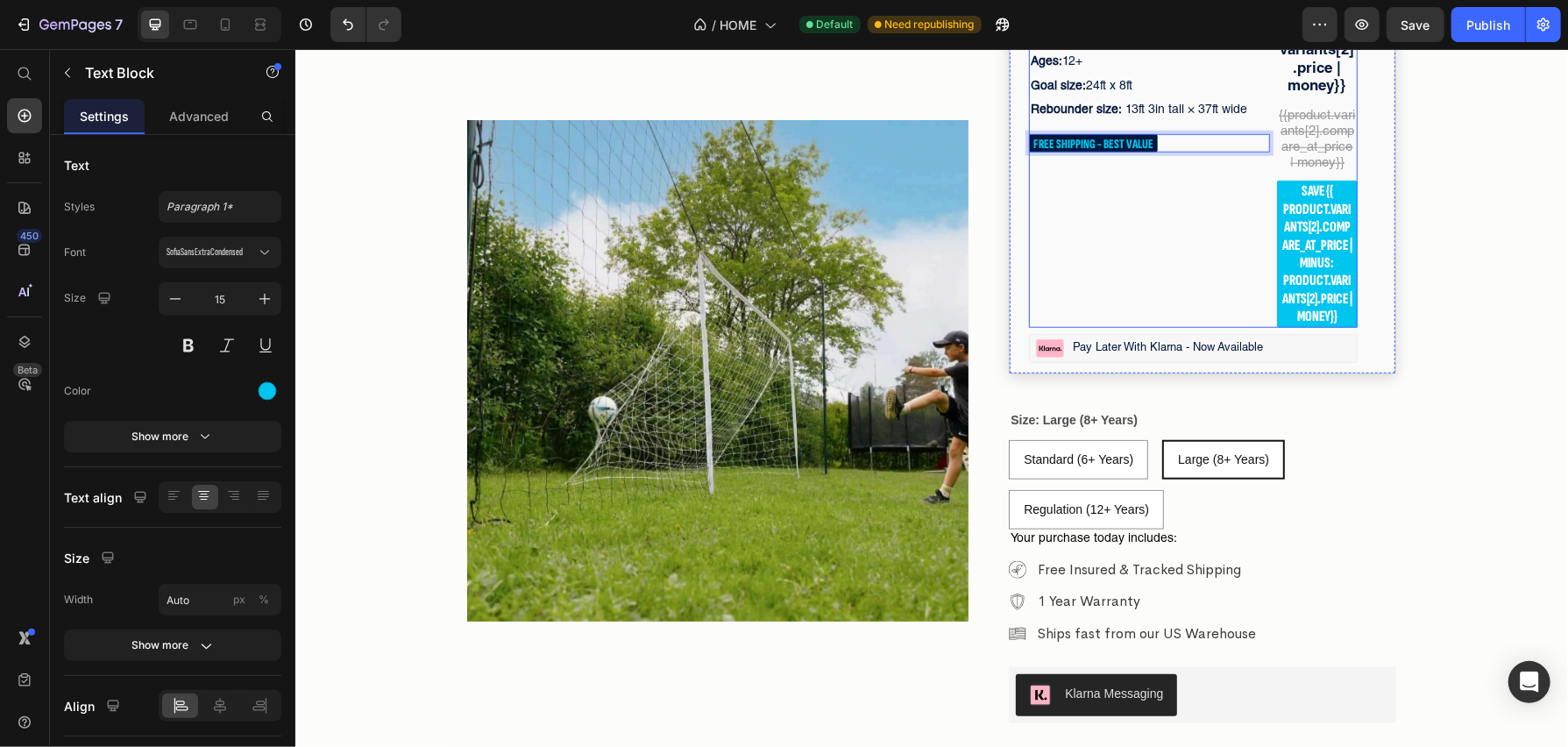 scroll, scrollTop: 5697, scrollLeft: 0, axis: vertical 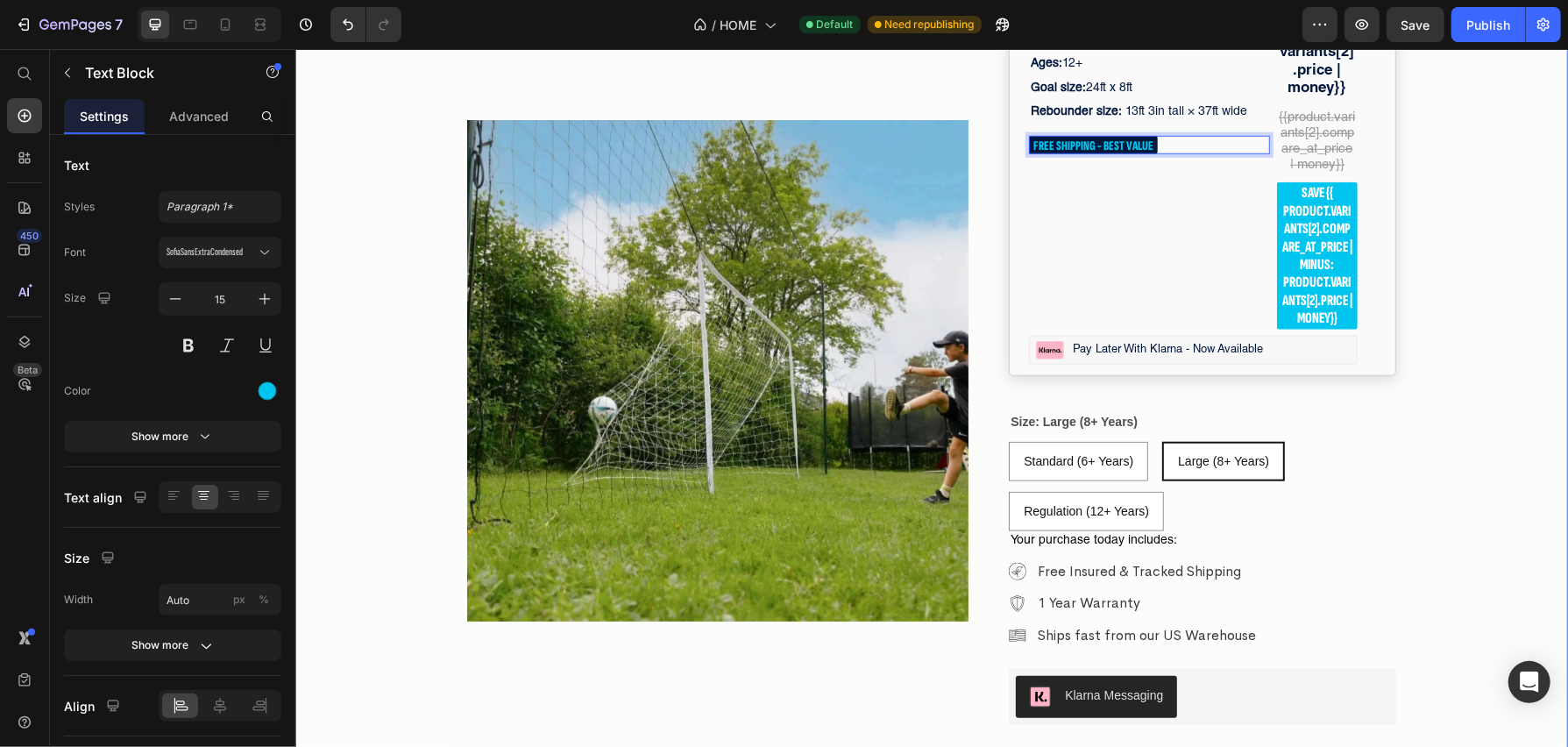 click on "02 Hr 41 Min 57 Sec Countdown Timer Image Row Product Images #1 Trending in Backyard Sports Text Block
Icon
Icon
Icon
Icon
Icon Icon List 4.8/5 | 149,328+ Customers Text Block Row 3 in 1 Soccer Goal Trainer Product Title The only soccer goal that also rebounds missed shots and protects your yard — all in one setup. Text Block                Title Line Image Built-in Goal Target for accuracy training Text Block Image Backstop Netting to stop stray shots Text Block Image Rebound Trainer for nonstop solo practice Text Block Image Built for all ages and skill levels Text Block Advanced List SELECT YOUR SIZE Text Block STANDARD SIZE Text Block Ages:  6+ Text Block Goal size:  9ft x 5ft Text Block Rebounder size:  10ft tall × 21ft wide (adjustable to 11.5ft) Text Block FREE SHIPPING Text Block {{product.variants[0].price | money}} Text Block {{product.variants[0].compare_at_price | money}} Text Block save {{ product.variants[0].compare_at_price | minus: product.variants[0].price | money}} Row" at bounding box center (931, -182) 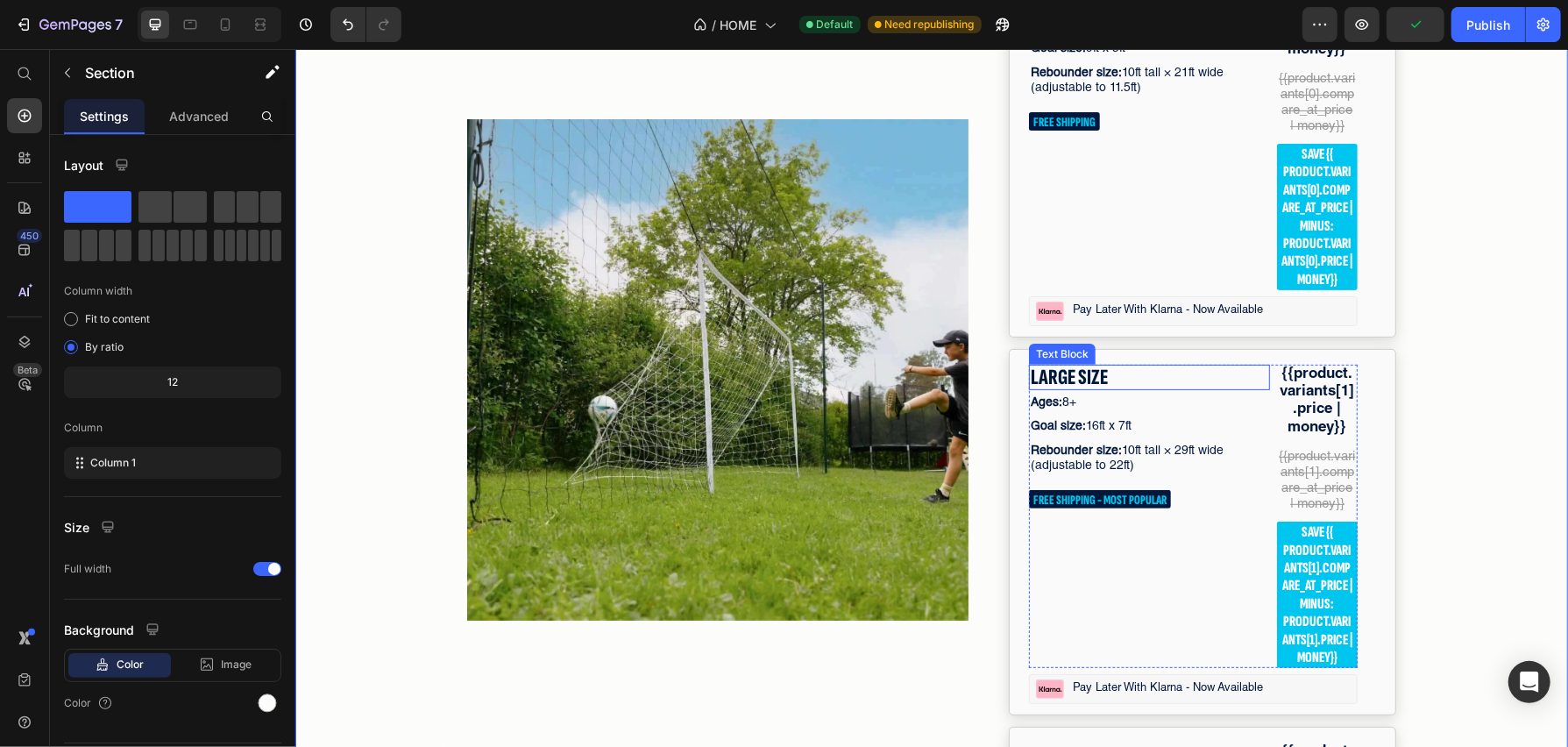 scroll, scrollTop: 5167, scrollLeft: 0, axis: vertical 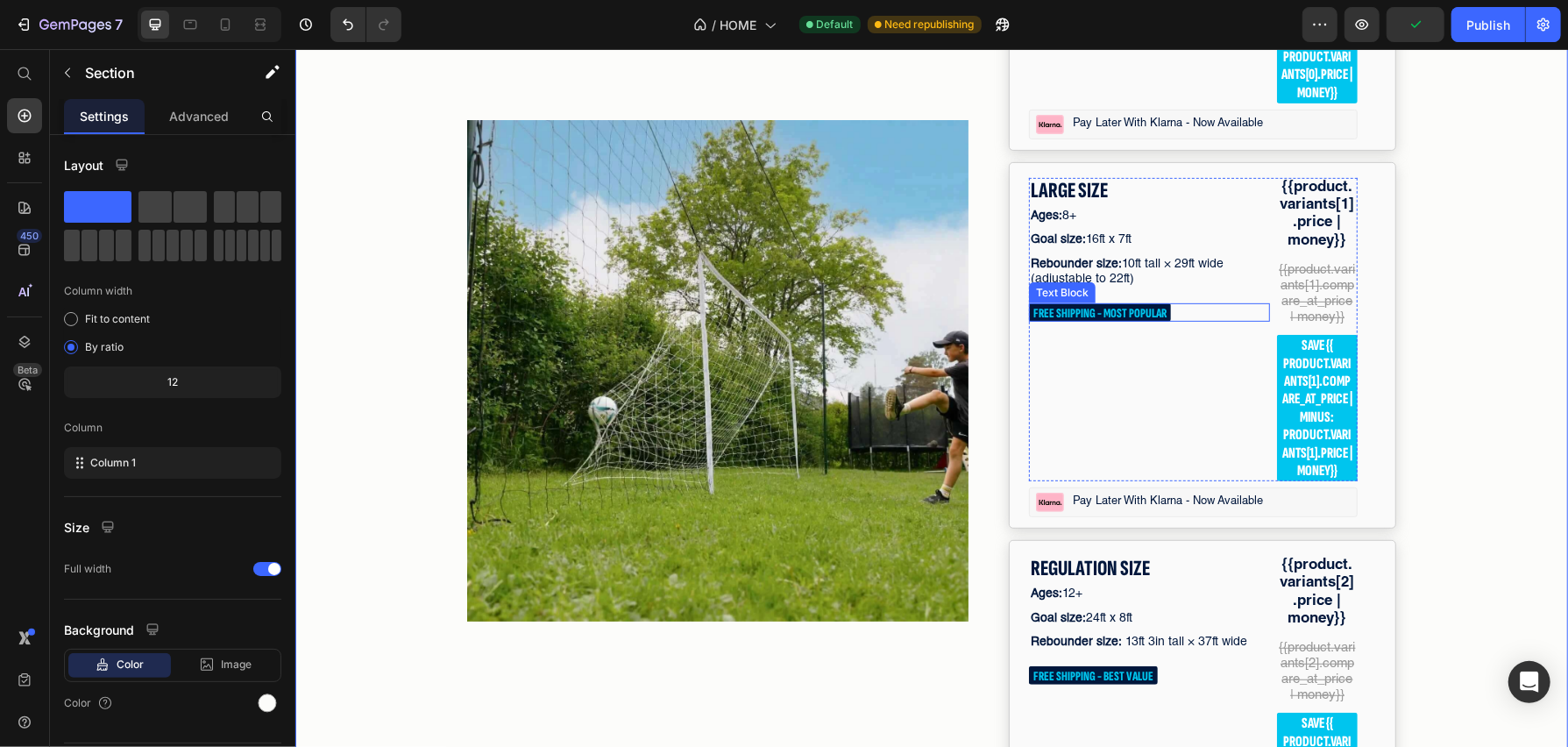 click on "FREE SHIPPING - MOST POPULAR" at bounding box center [1099, 312] 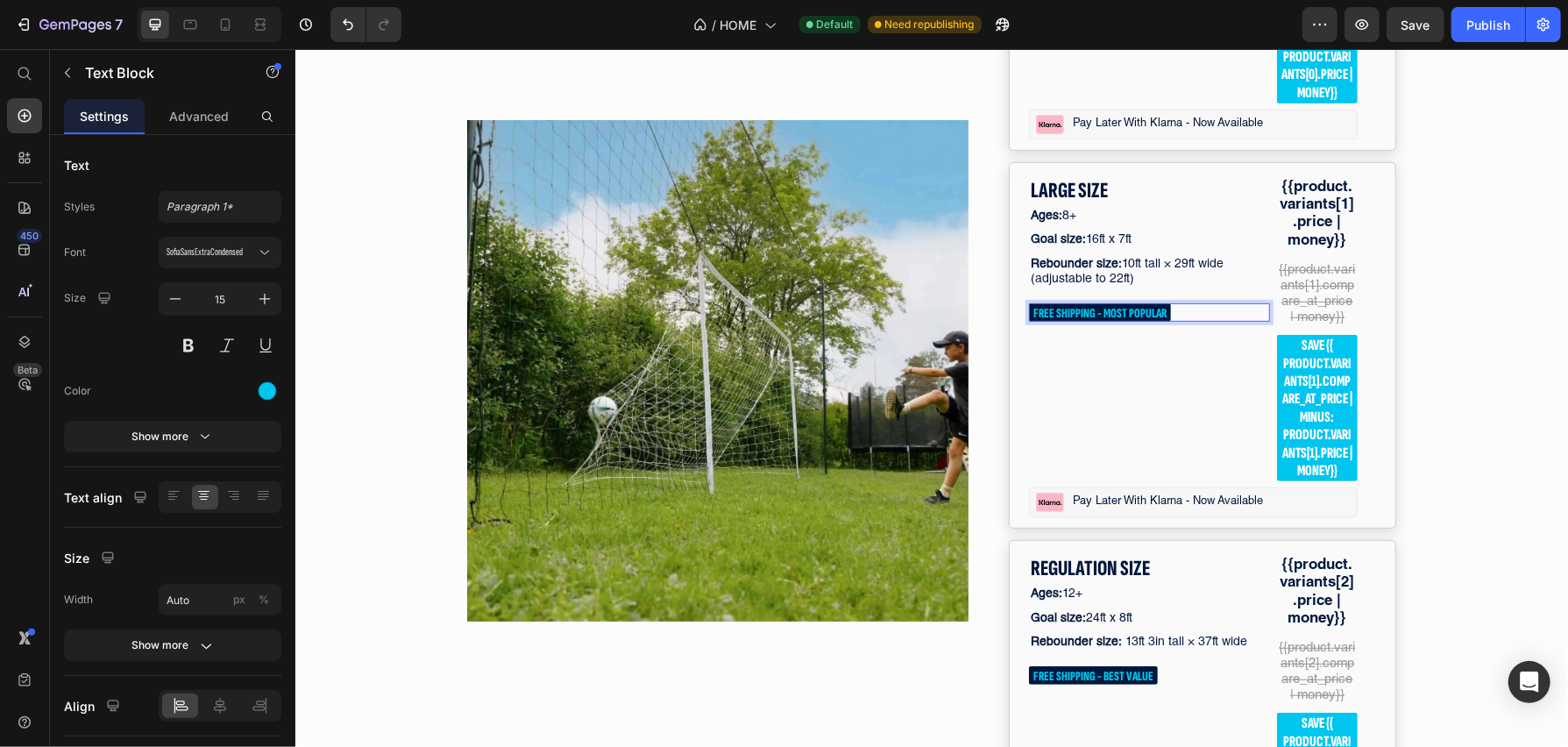 click on "FREE SHIPPING - MOST POPULAR" at bounding box center [1099, 312] 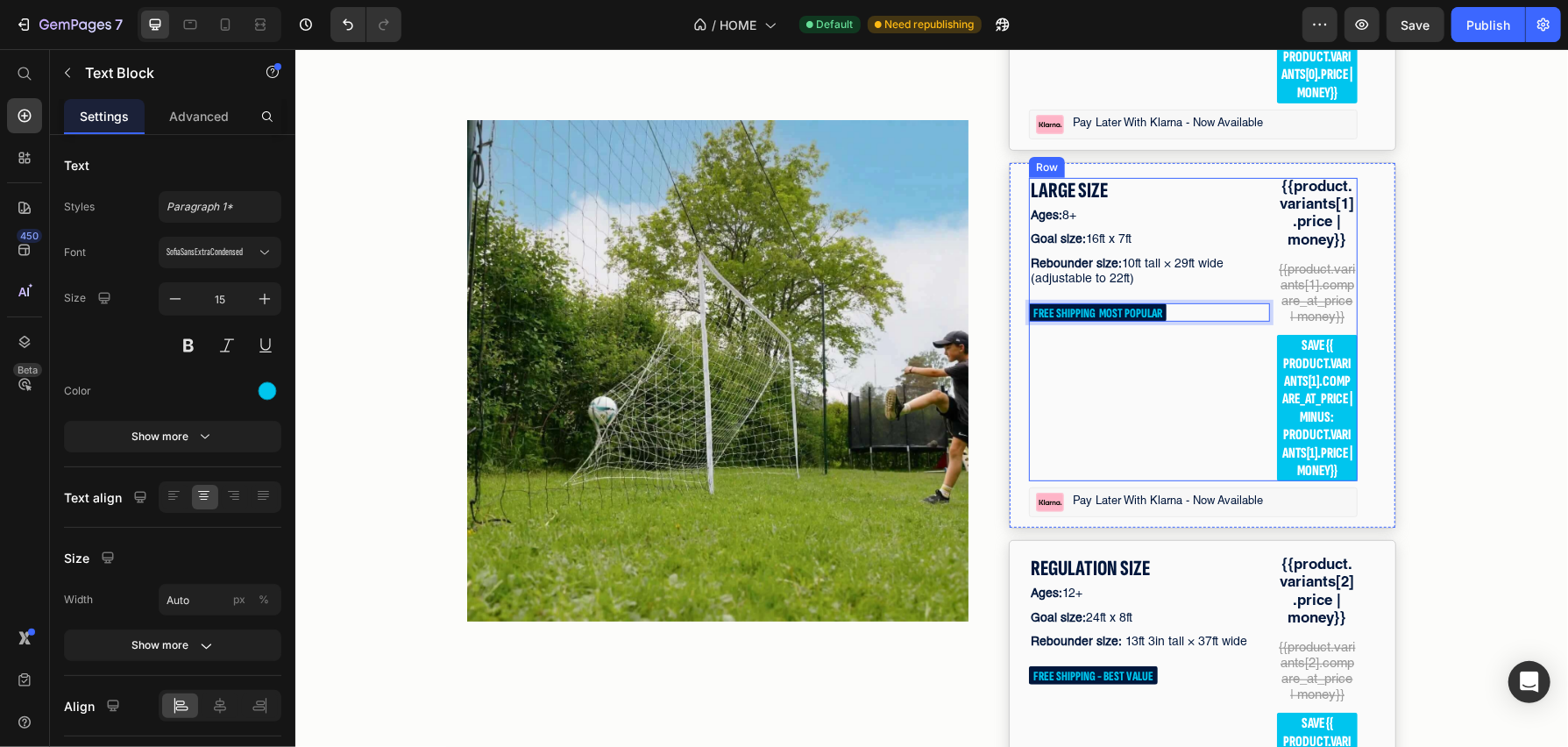 click on "LARGE SIZE  Text Block Ages:  8+ Text Block Goal size:  16ft x 7ft Text Block Rebounder size:  10ft tall × 29ft wide (adjustable to 22ft) Text Block FREE SHIPPING  MOST POPULAR Text Block   0" at bounding box center [1148, 329] 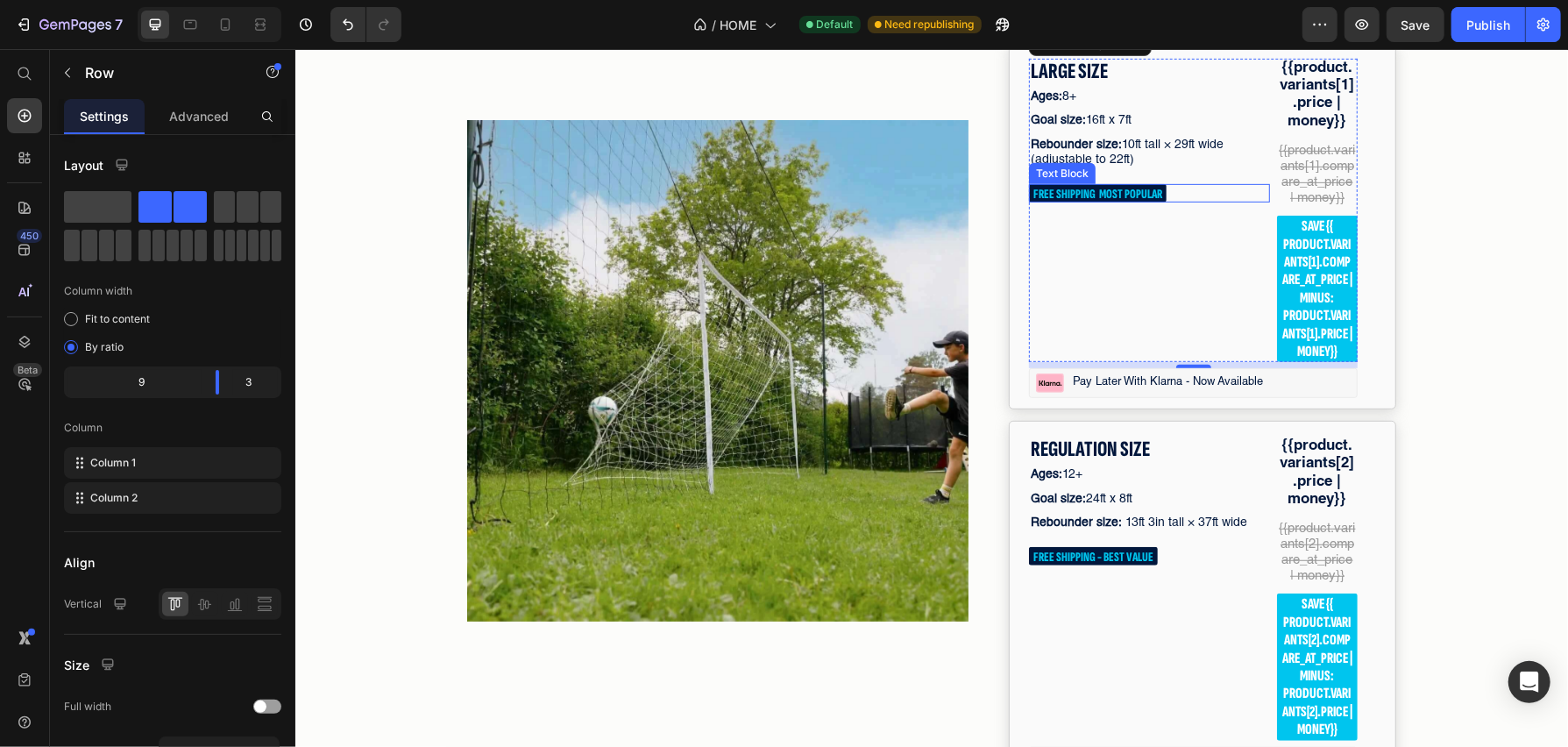 scroll, scrollTop: 5216, scrollLeft: 0, axis: vertical 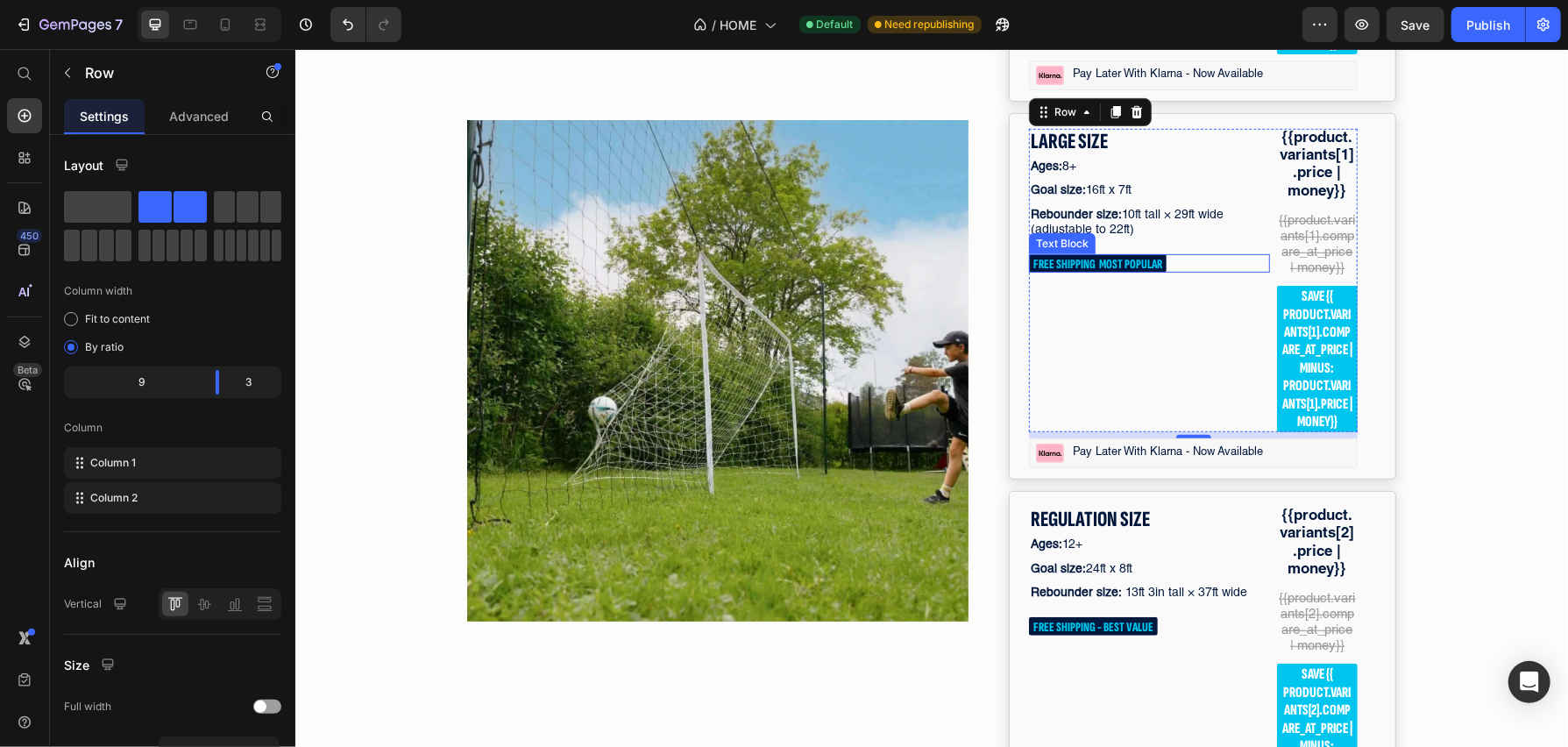 click on "FREE SHIPPING  MOST POPULAR" at bounding box center [1096, 263] 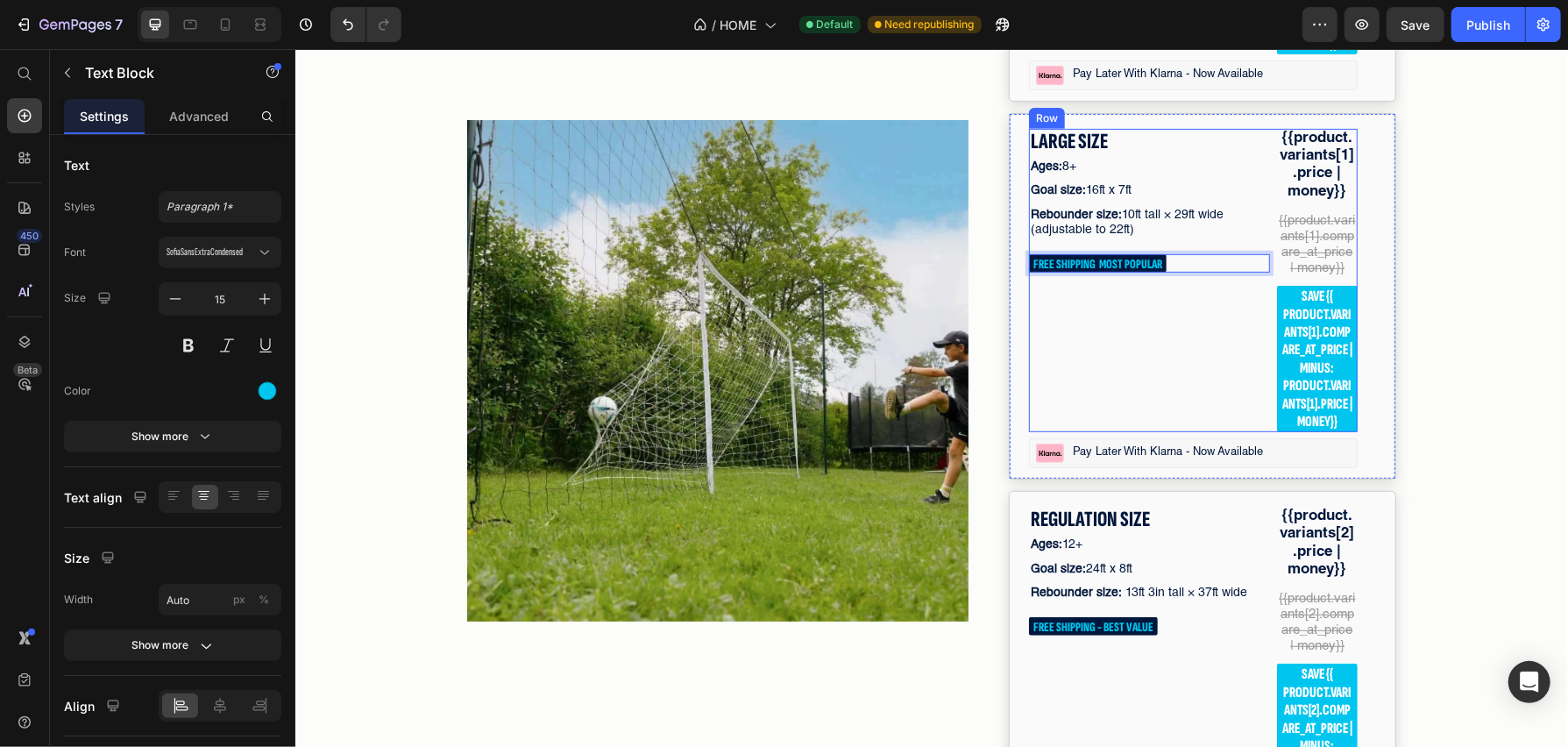 click on "LARGE SIZE  Text Block Ages:  8+ Text Block Goal size:  16ft x 7ft Text Block Rebounder size:  10ft tall × 29ft wide (adjustable to 22ft) Text Block FREE SHIPPING  MOST POPULAR Text Block   0" at bounding box center (1148, 280) 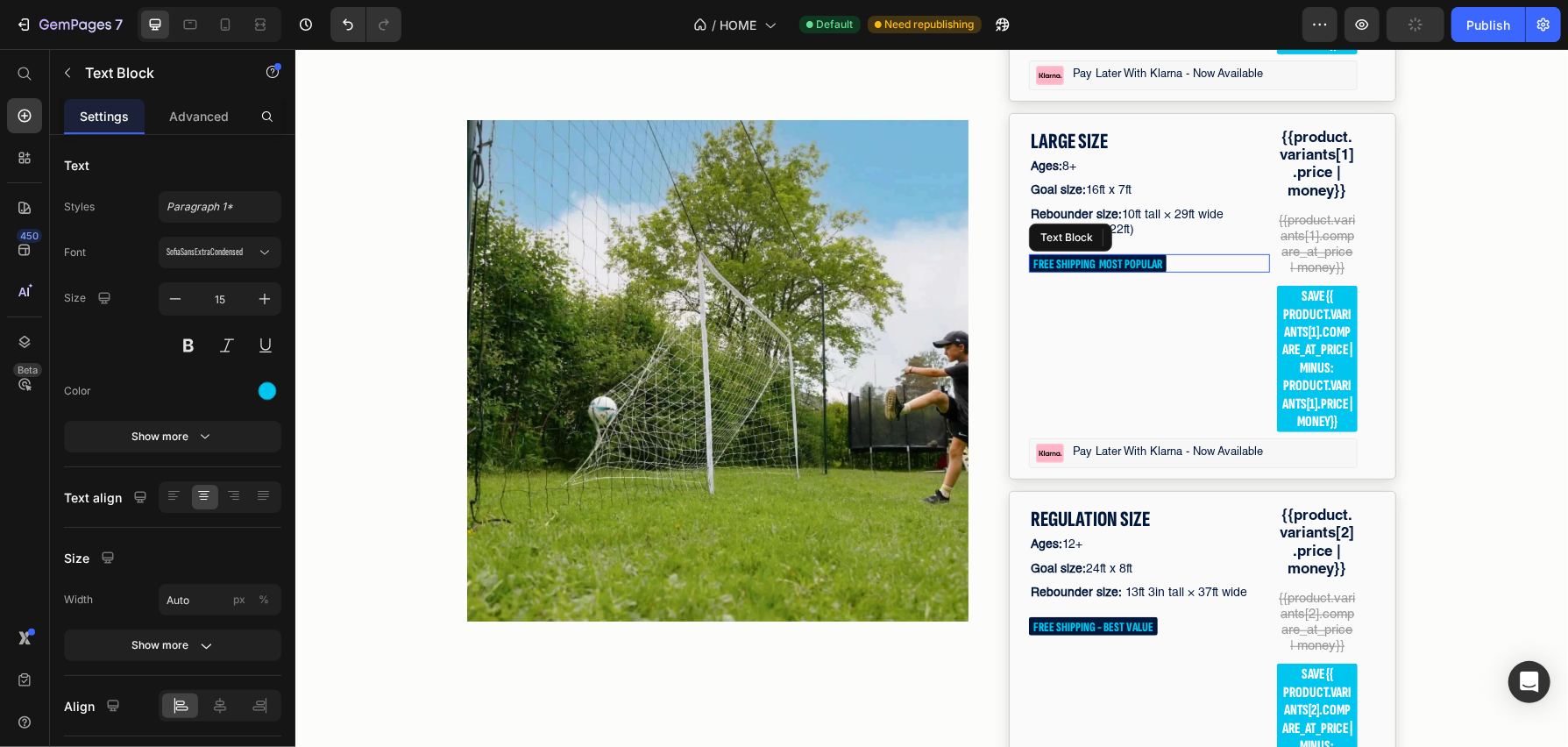 click on "FREE SHIPPING  MOST POPULAR" at bounding box center [1096, 263] 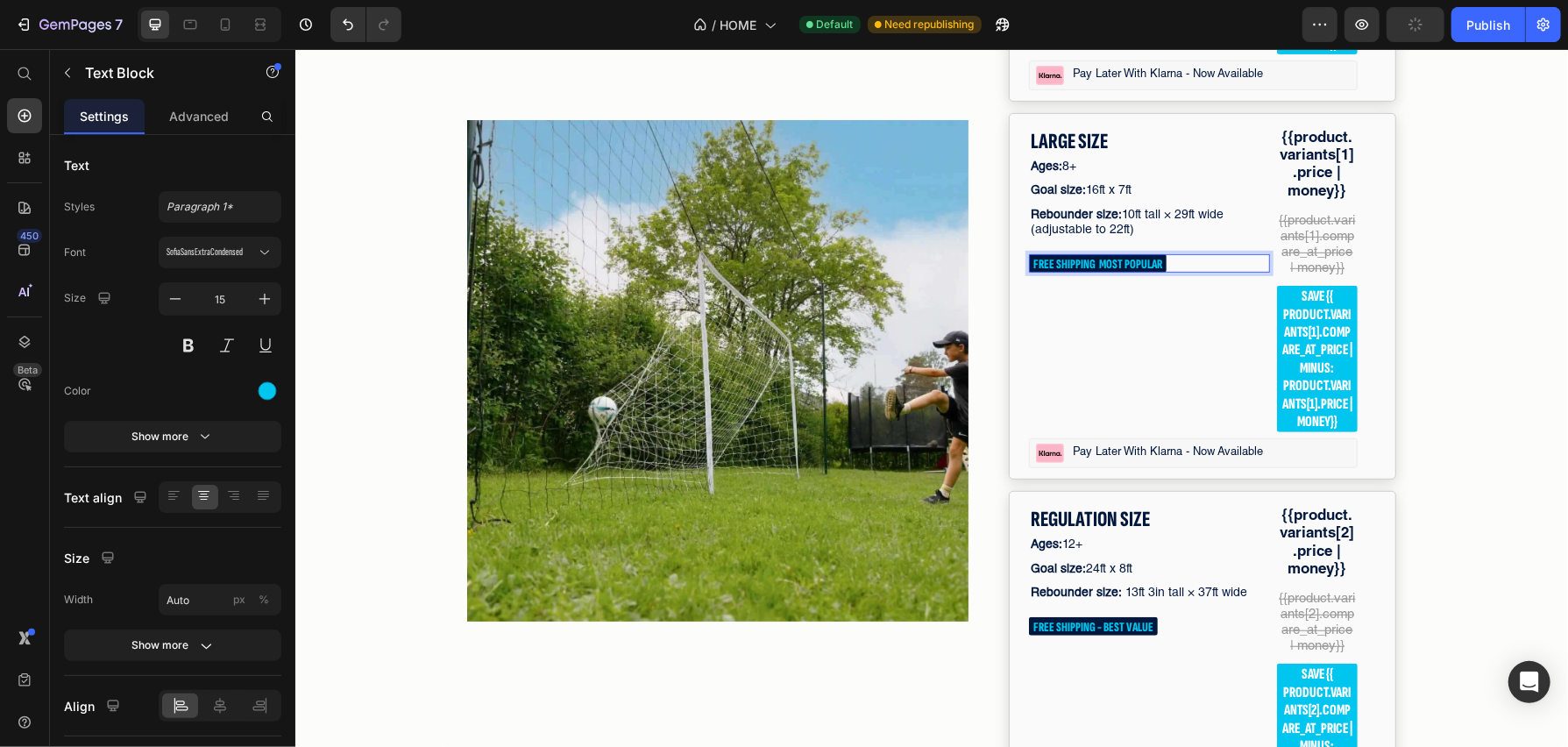 drag, startPoint x: 1100, startPoint y: 397, endPoint x: 1165, endPoint y: 397, distance: 65 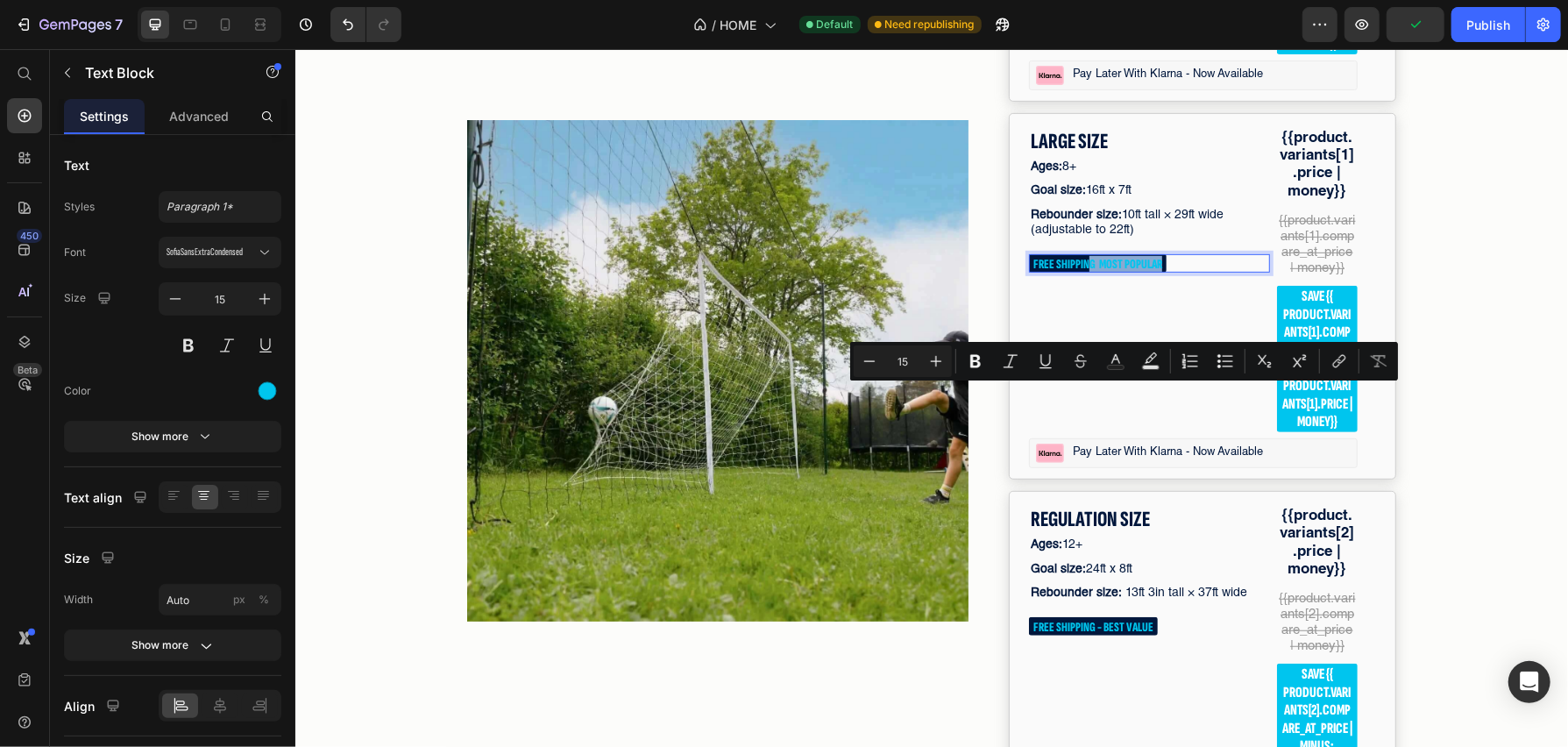 drag, startPoint x: 1161, startPoint y: 395, endPoint x: 1089, endPoint y: 395, distance: 72 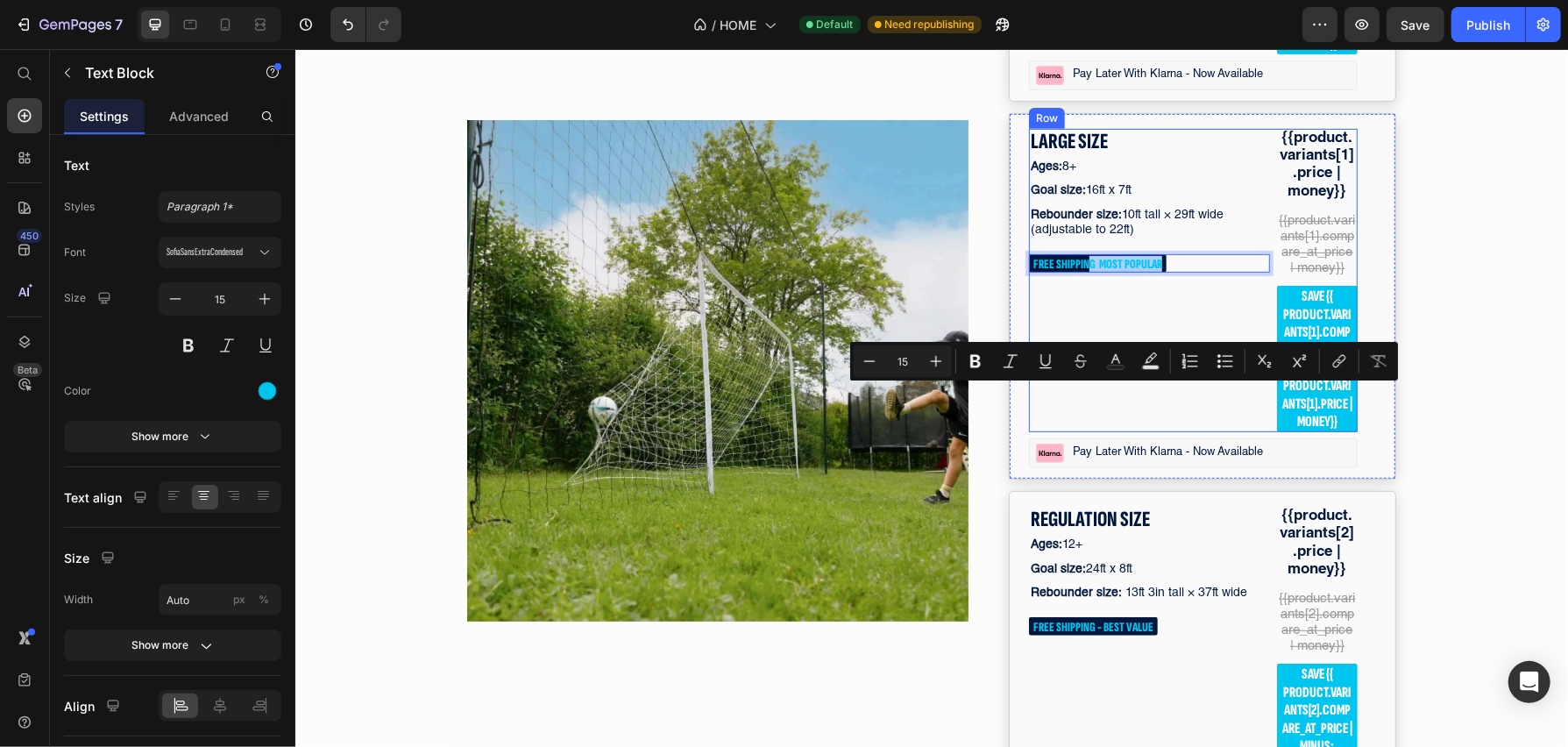 click on "LARGE SIZE  Text Block Ages:  8+ Text Block Goal size:  16ft x 7ft Text Block Rebounder size:  10ft tall × 29ft wide (adjustable to 22ft) Text Block FREE SHIPPING  MOST POPULAR Text Block   0" at bounding box center [1148, 280] 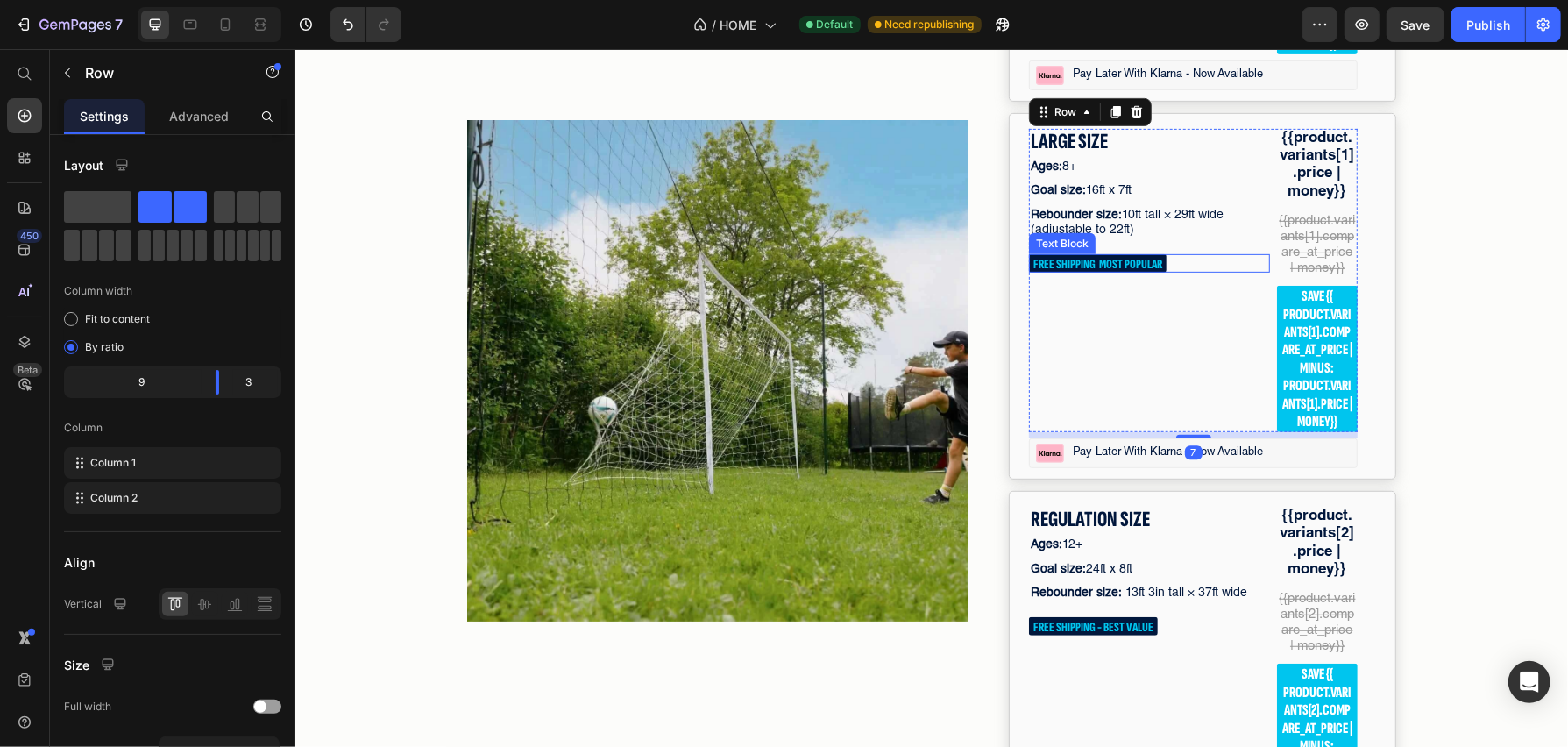 click on "FREE SHIPPING  MOST POPULAR" at bounding box center [1096, 263] 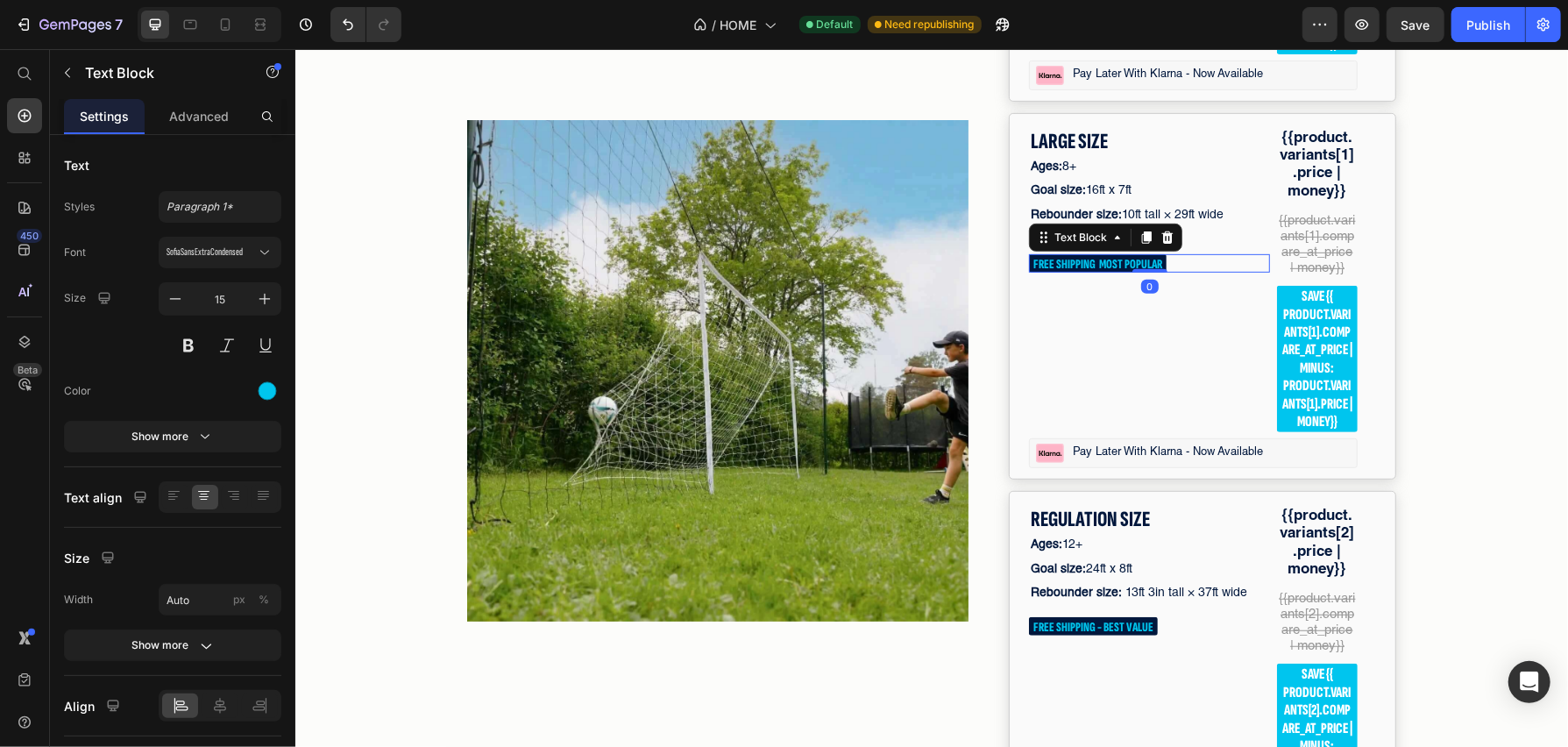 click on "FREE SHIPPING  MOST POPULAR" at bounding box center (1148, 262) 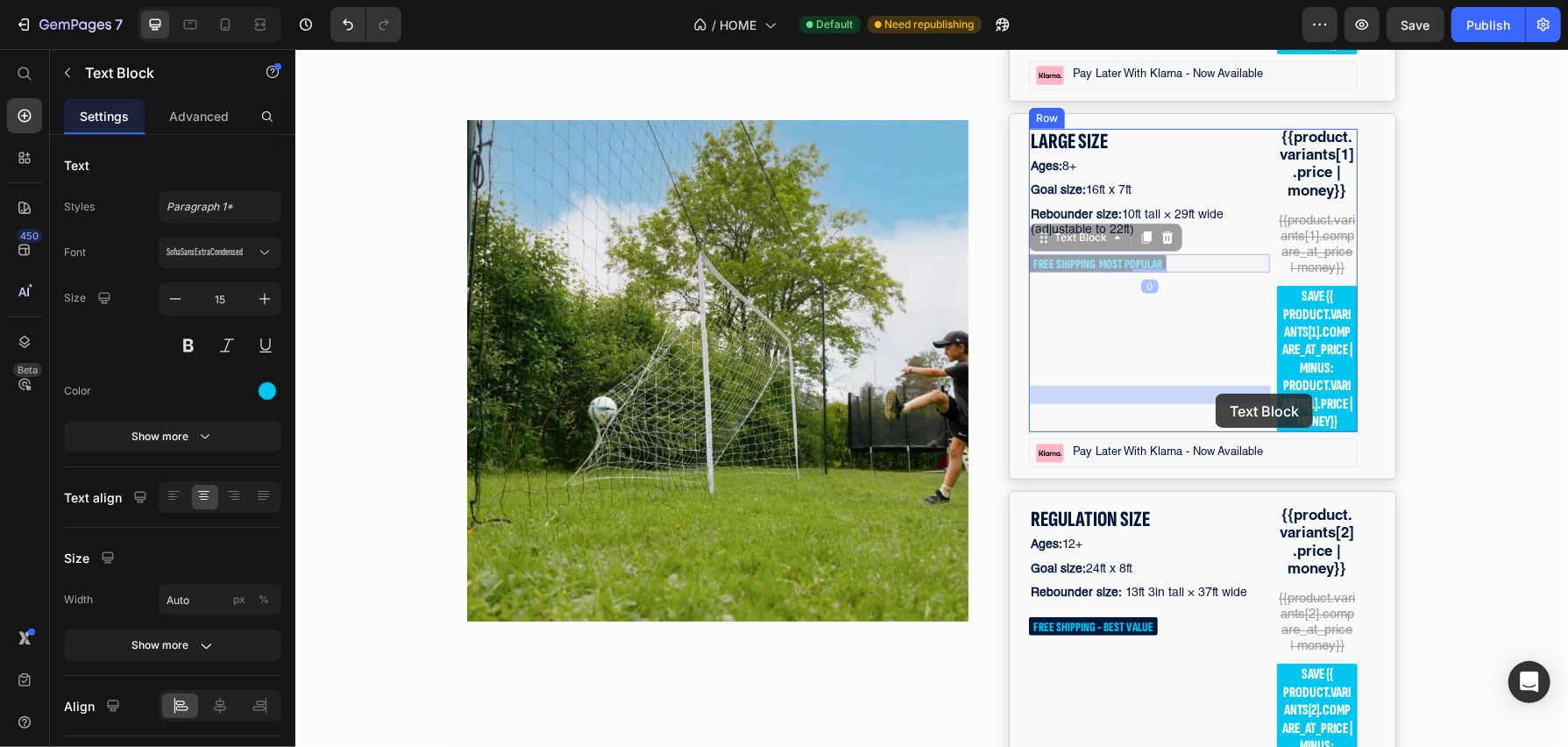 drag, startPoint x: 1265, startPoint y: 393, endPoint x: 1238, endPoint y: 393, distance: 27 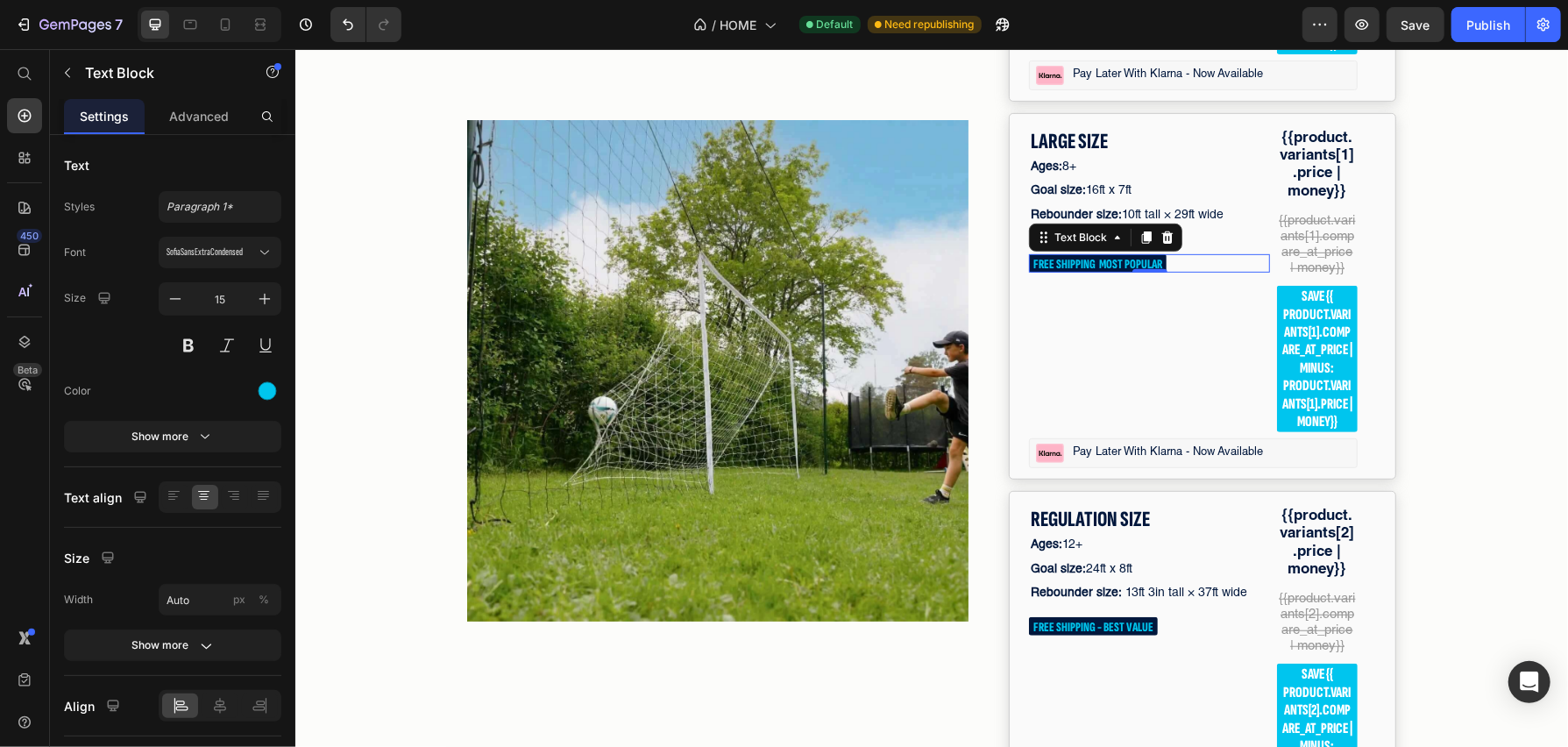 click on "FREE SHIPPING  MOST POPULAR" at bounding box center [1148, 262] 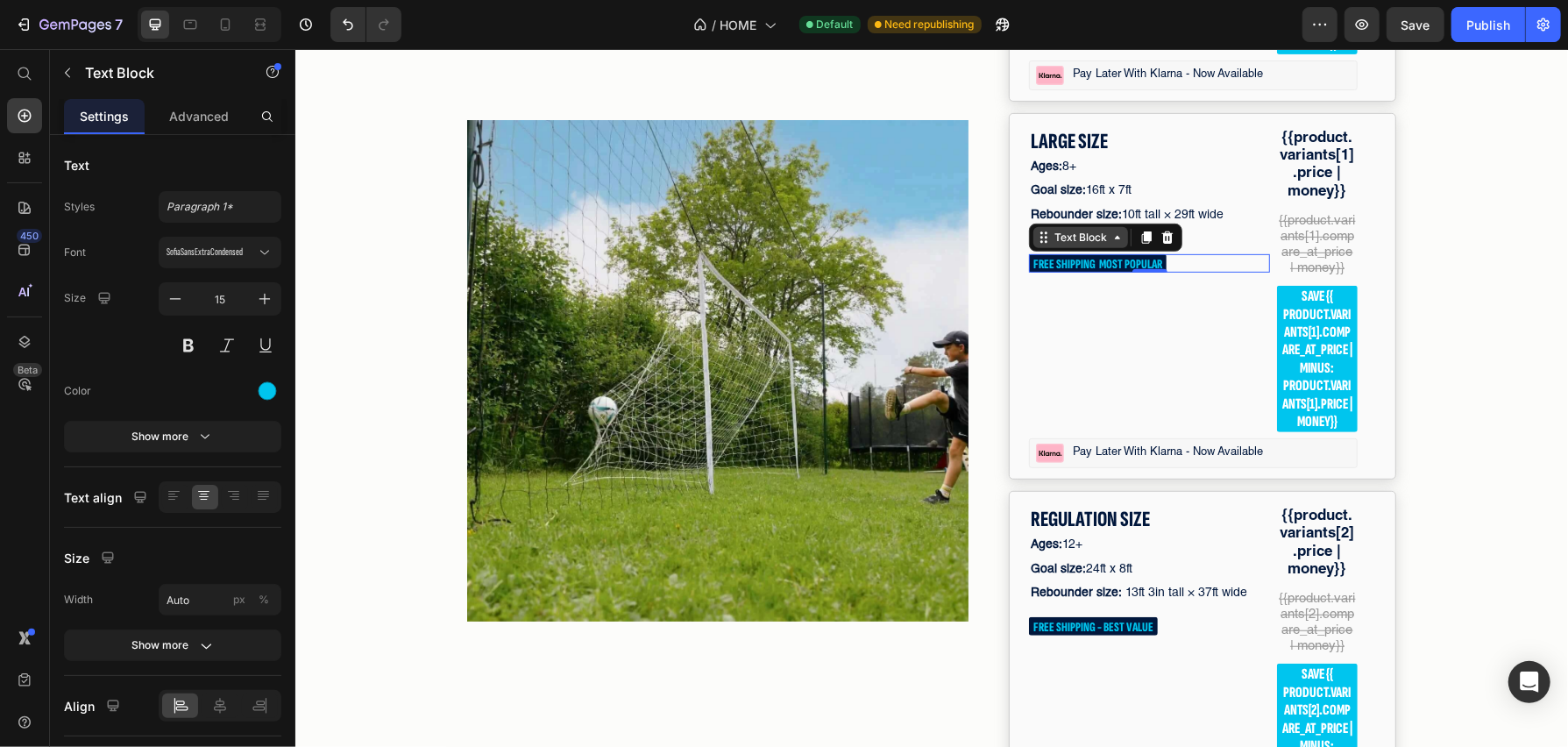 click on "Text Block" at bounding box center [1080, 237] 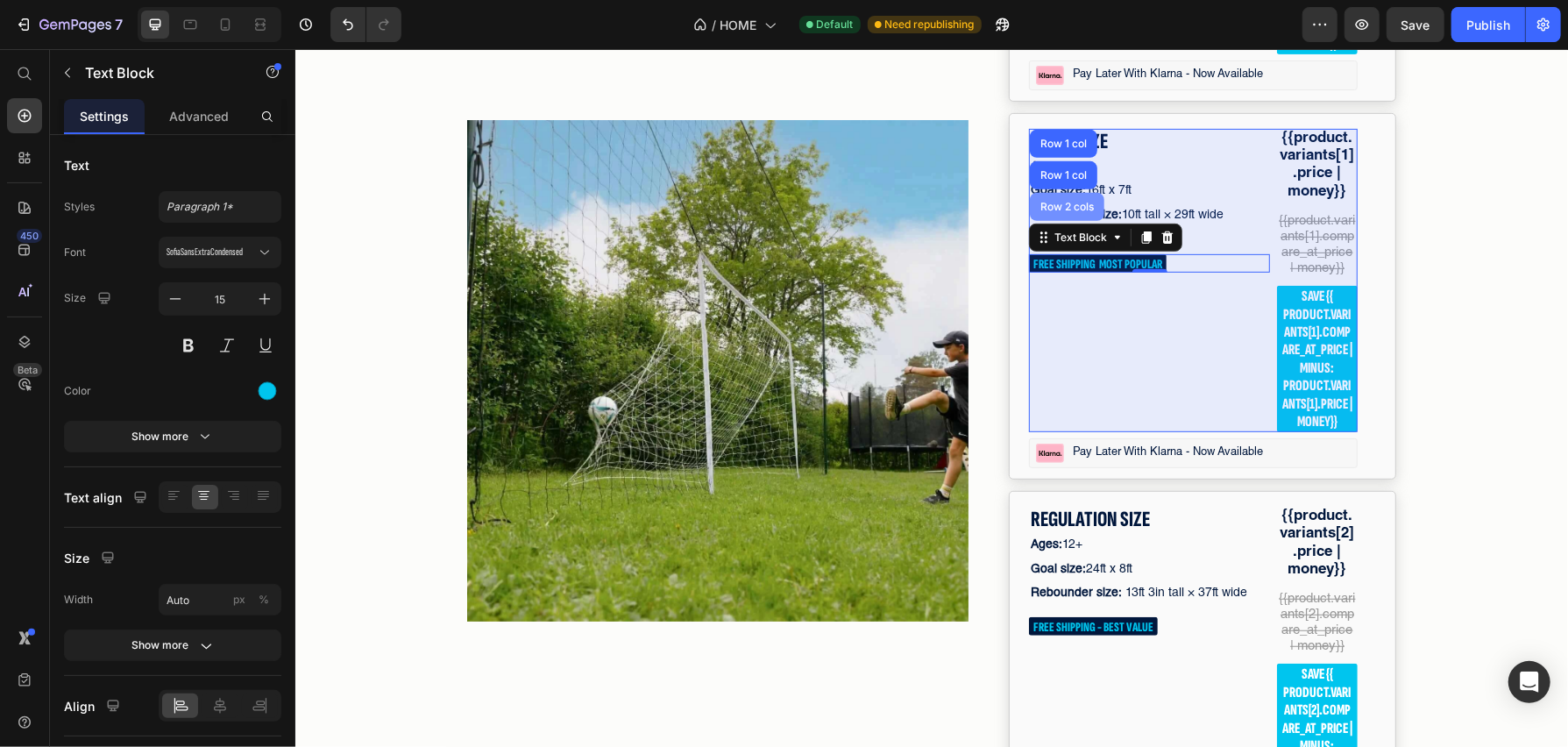 click on "Row 2 cols" at bounding box center [1066, 206] 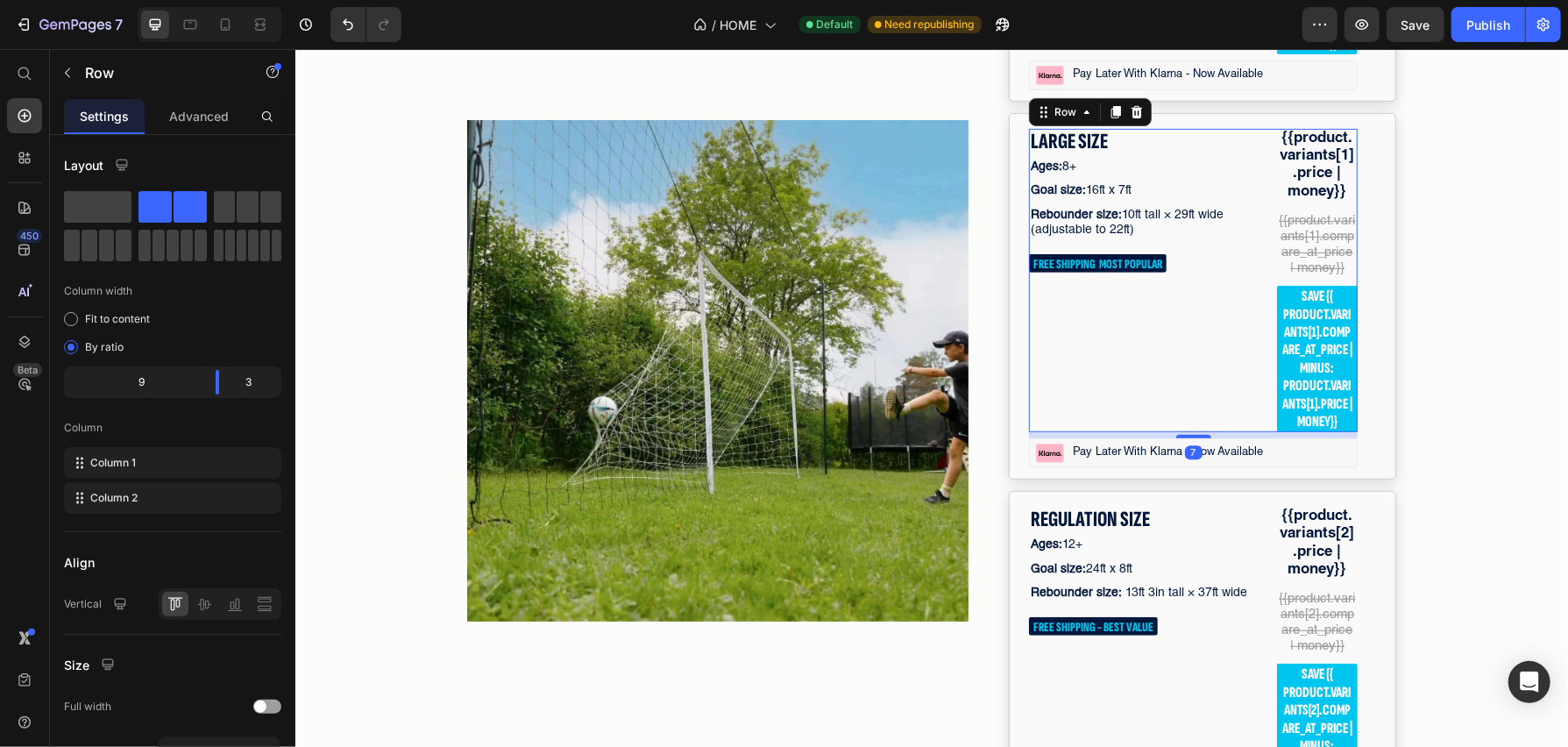click on "FREE SHIPPING  MOST POPULAR" at bounding box center (1096, 263) 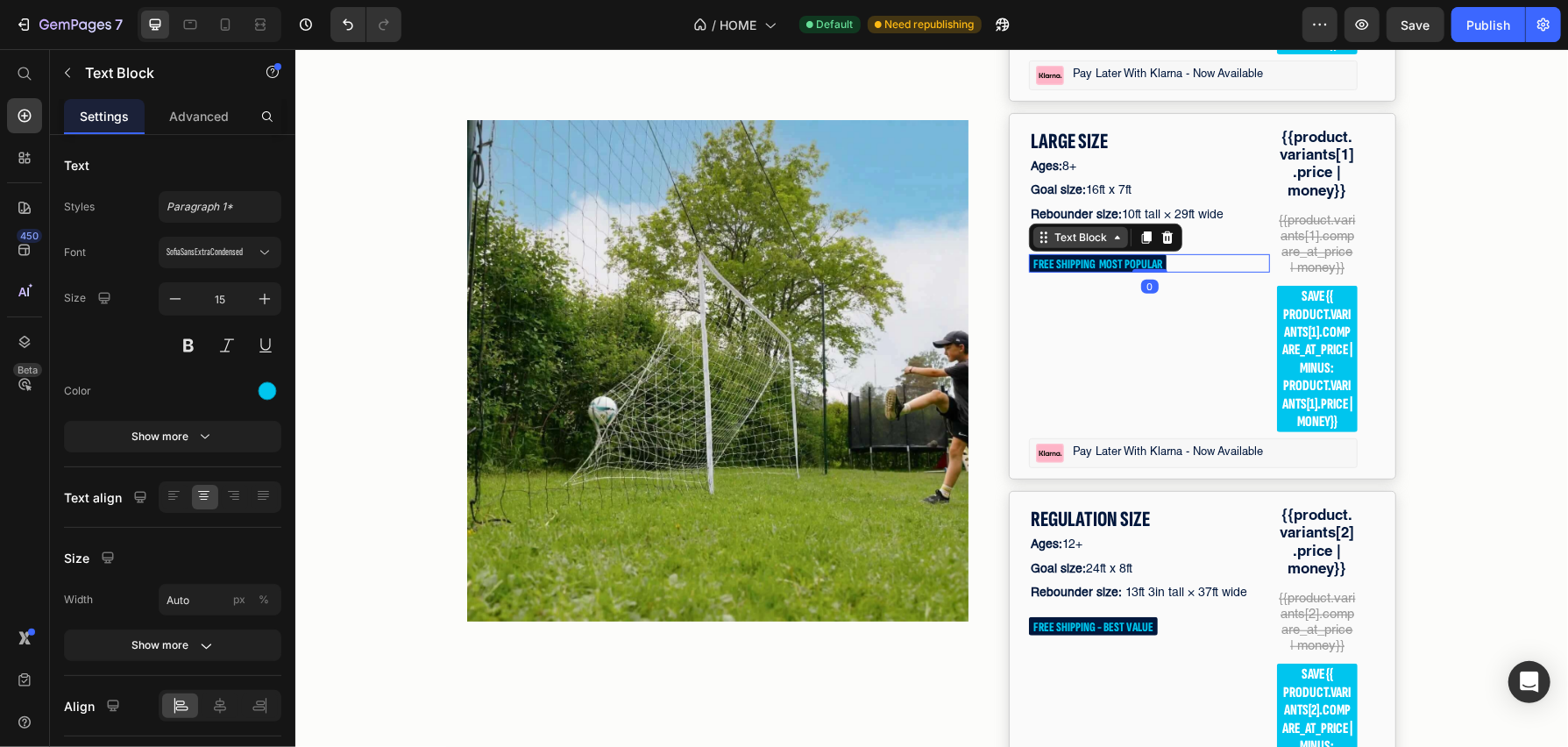 click on "Text Block" at bounding box center (1080, 237) 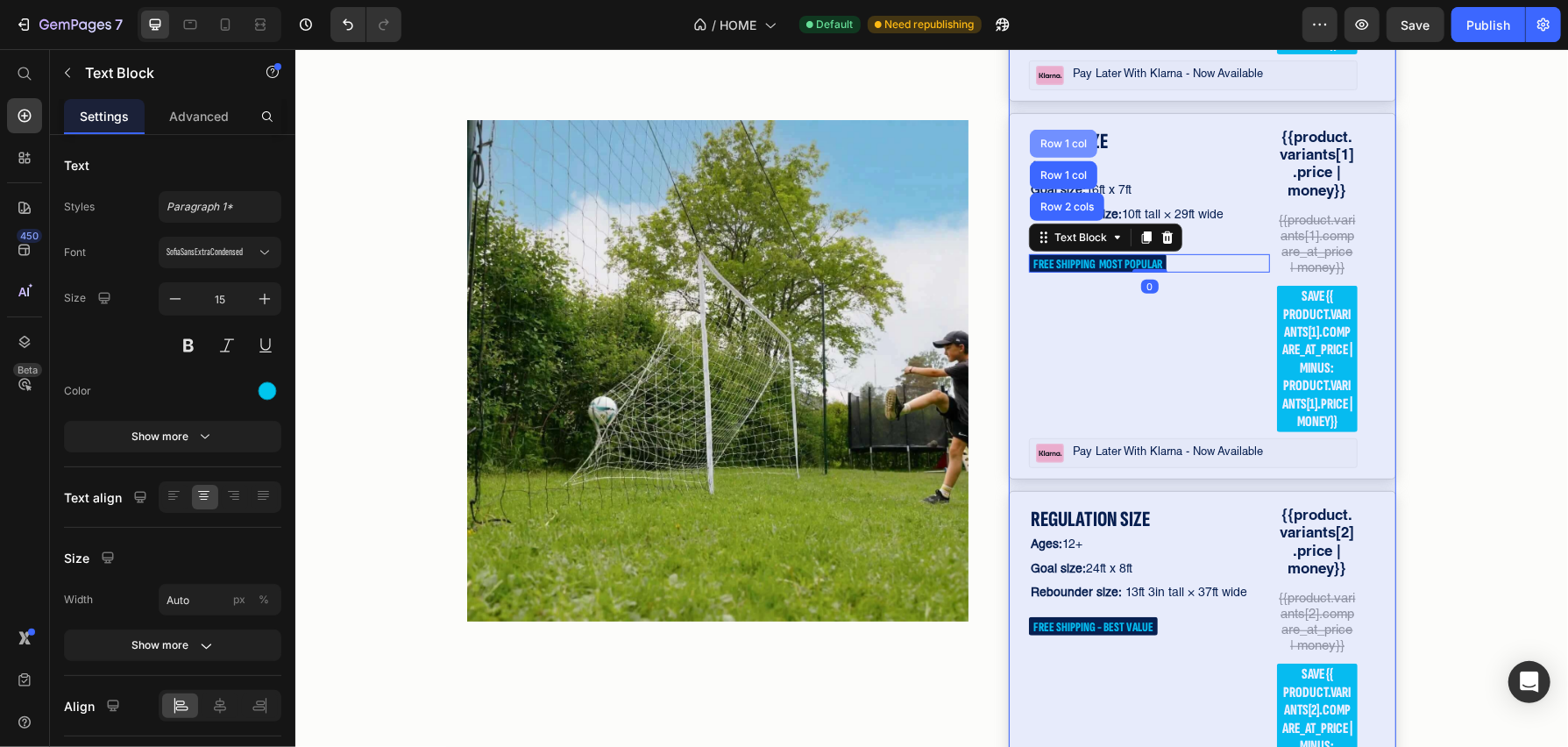 click on "Row 1 col" at bounding box center (1062, 143) 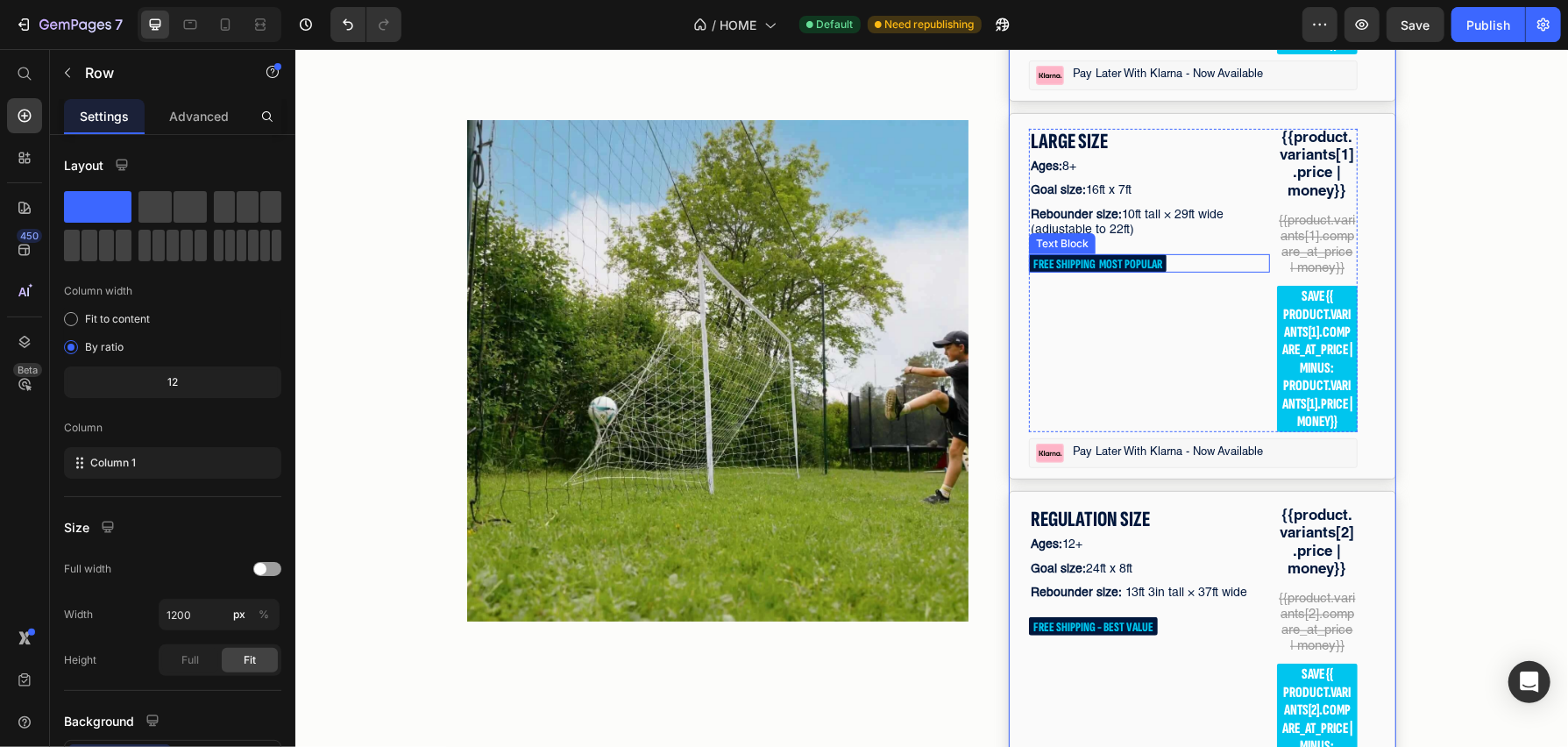 click on "FREE SHIPPING  MOST POPULAR" at bounding box center (1096, 263) 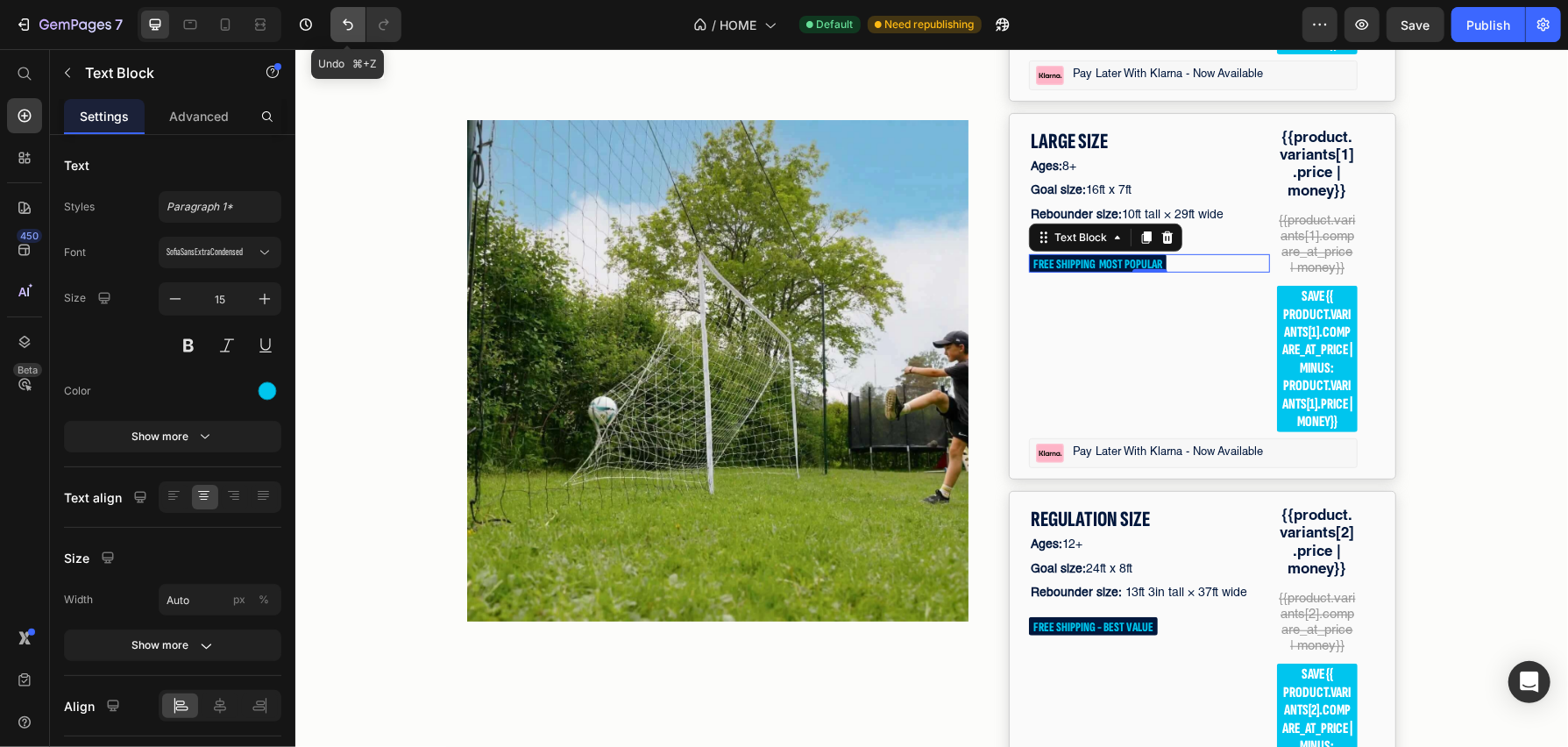 click 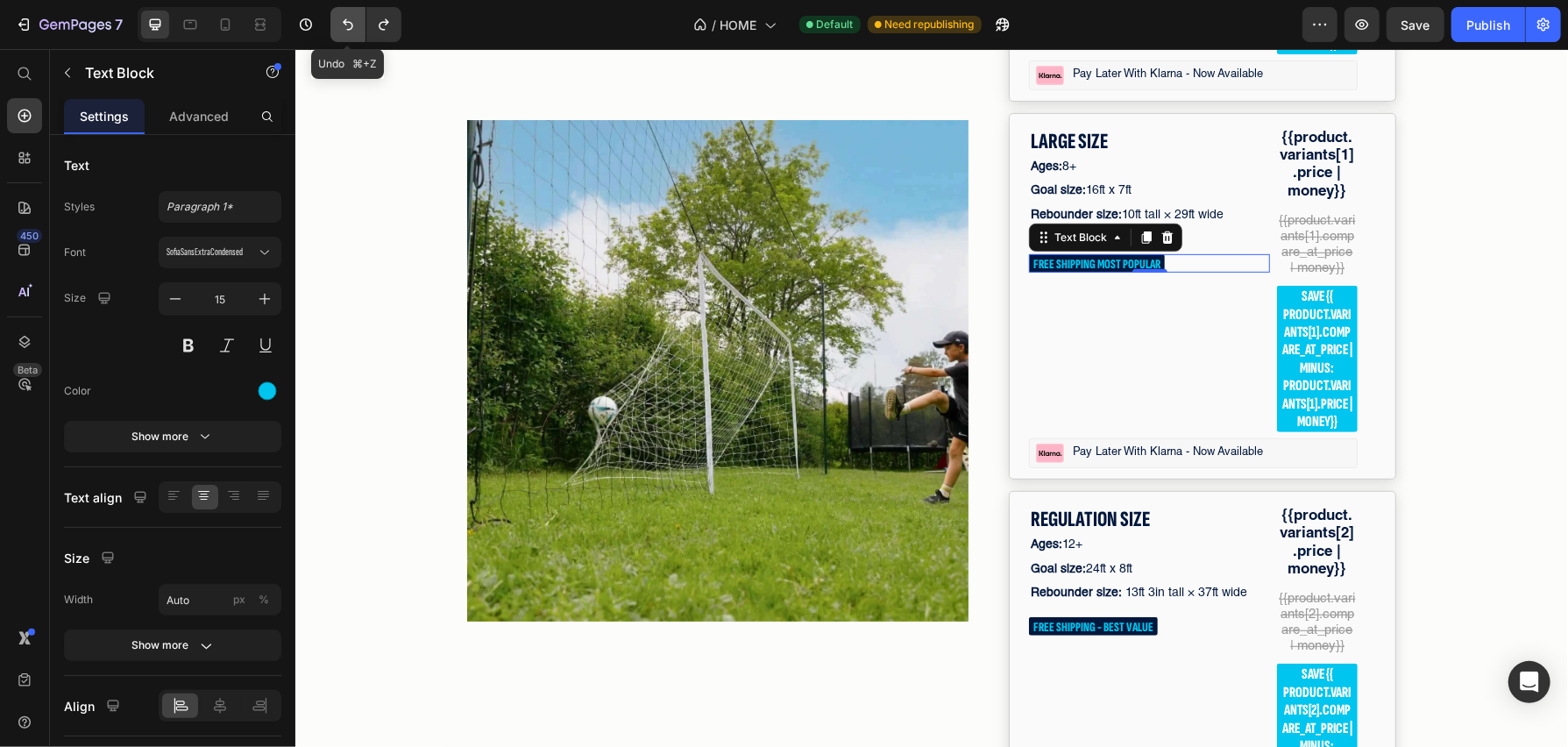 click 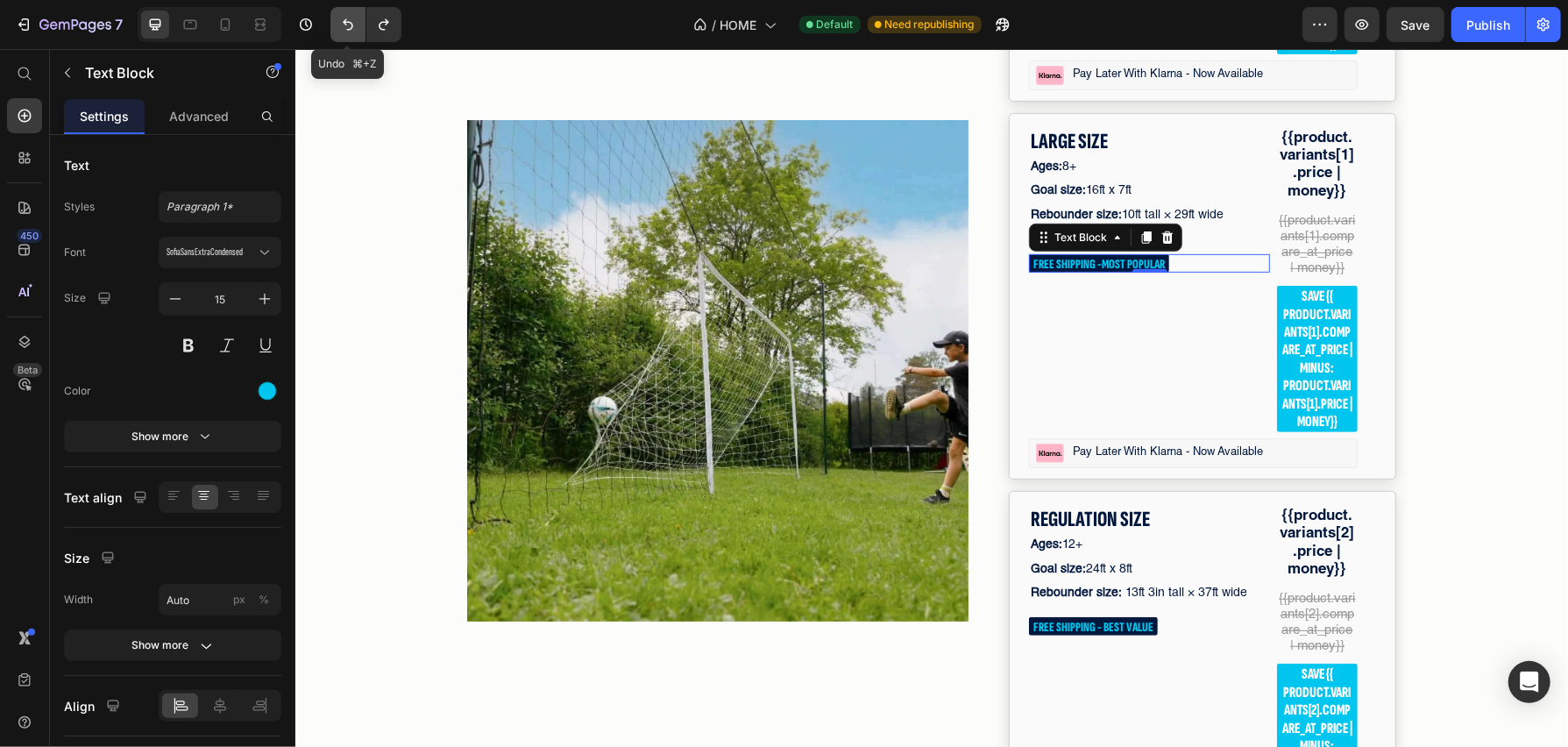 click 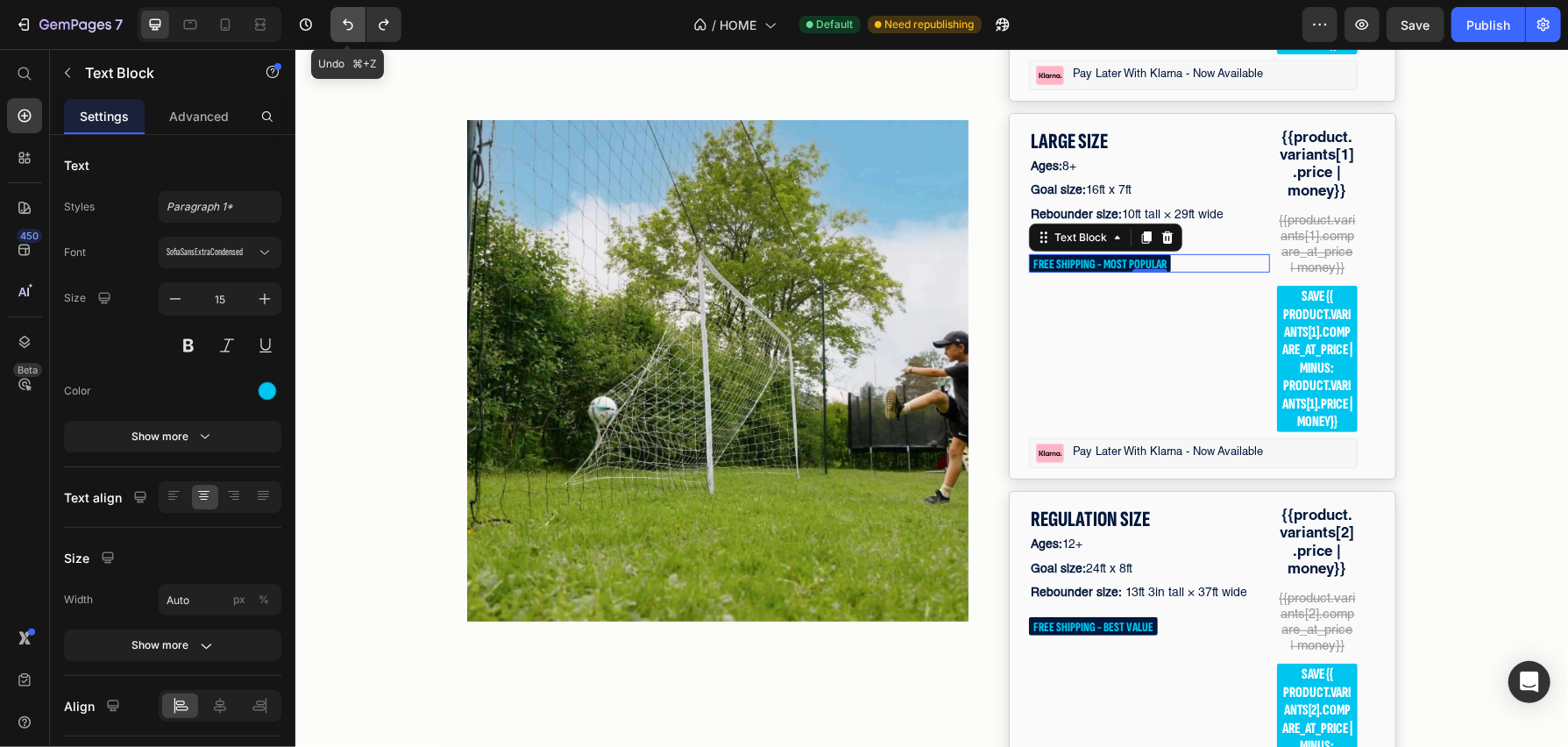 click 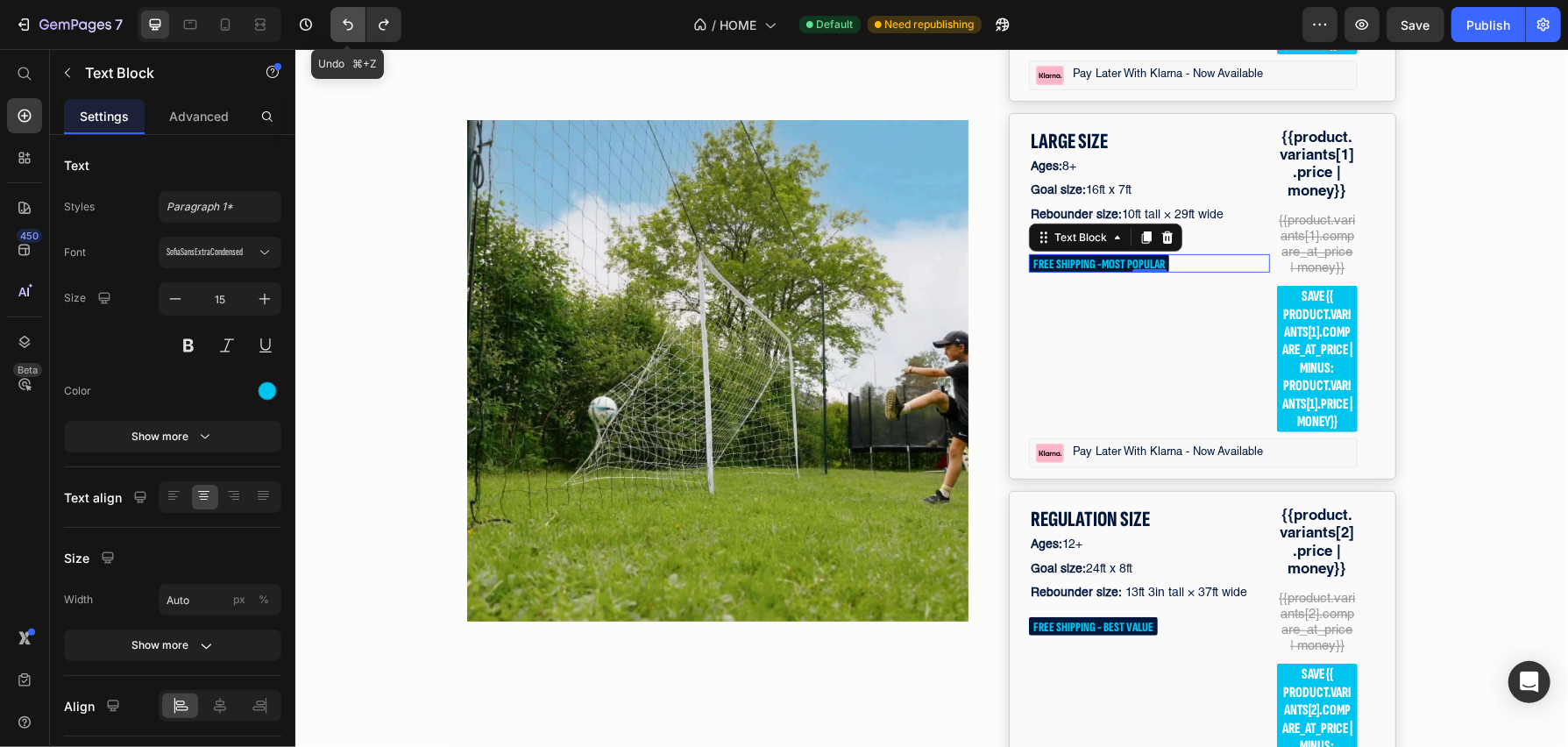 click 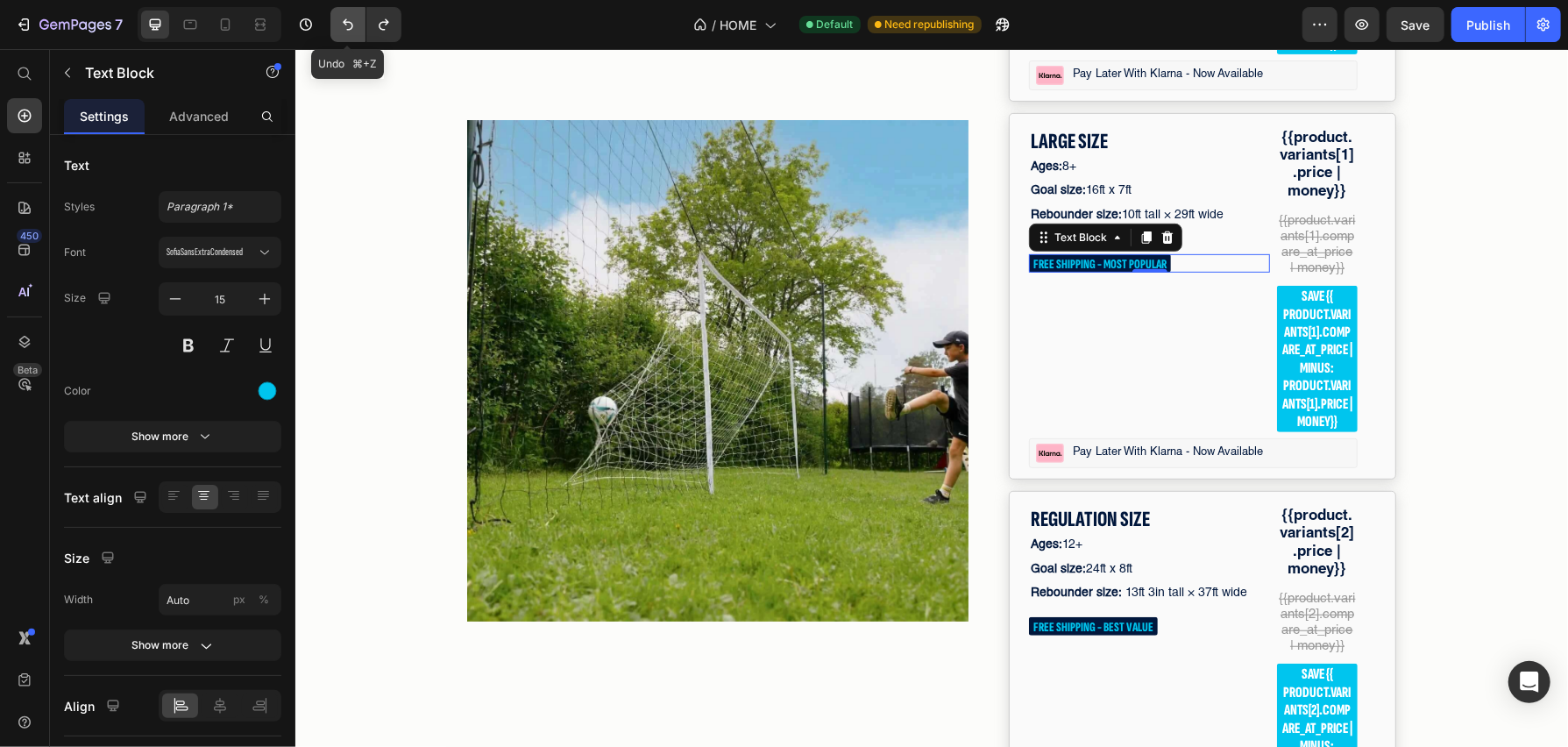 click 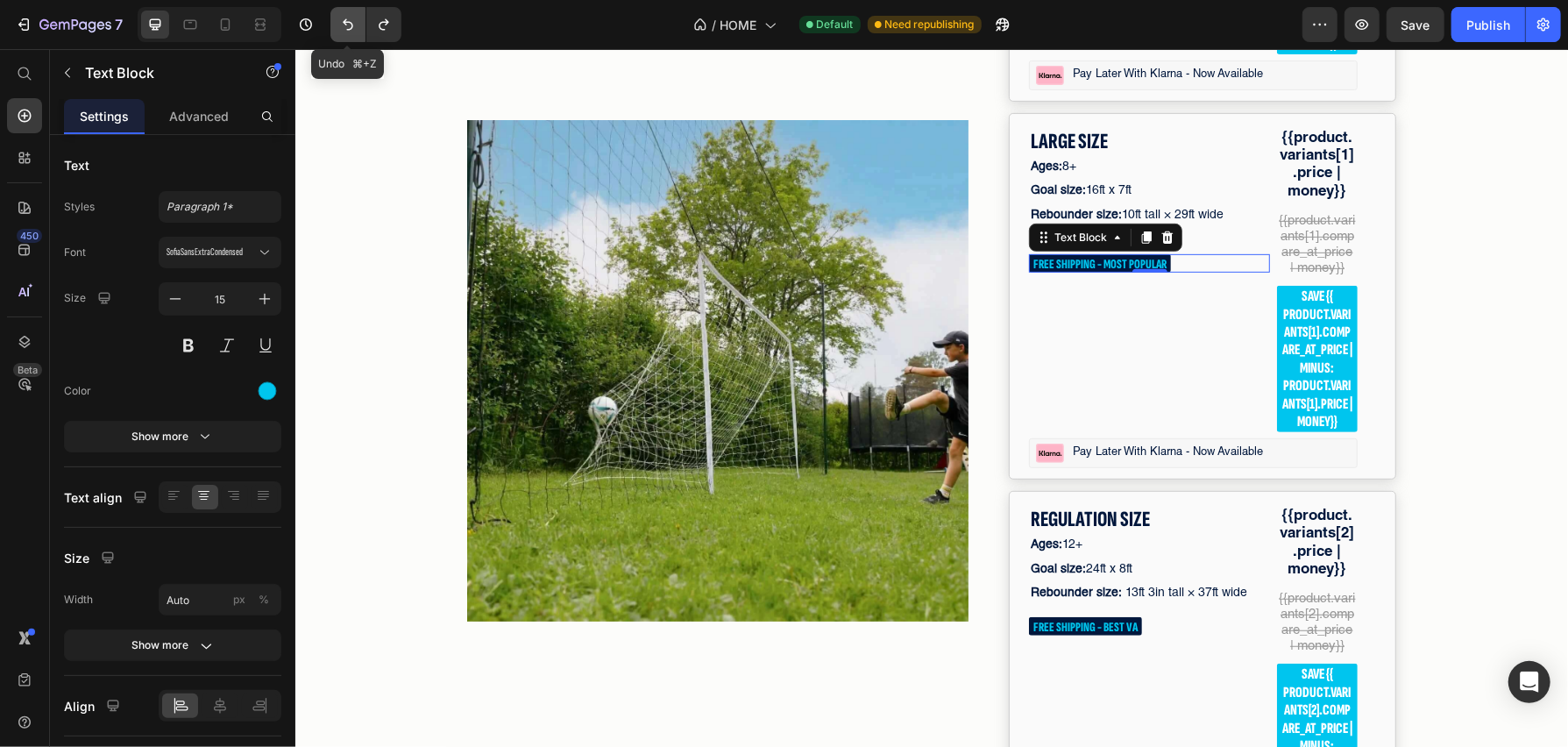 click 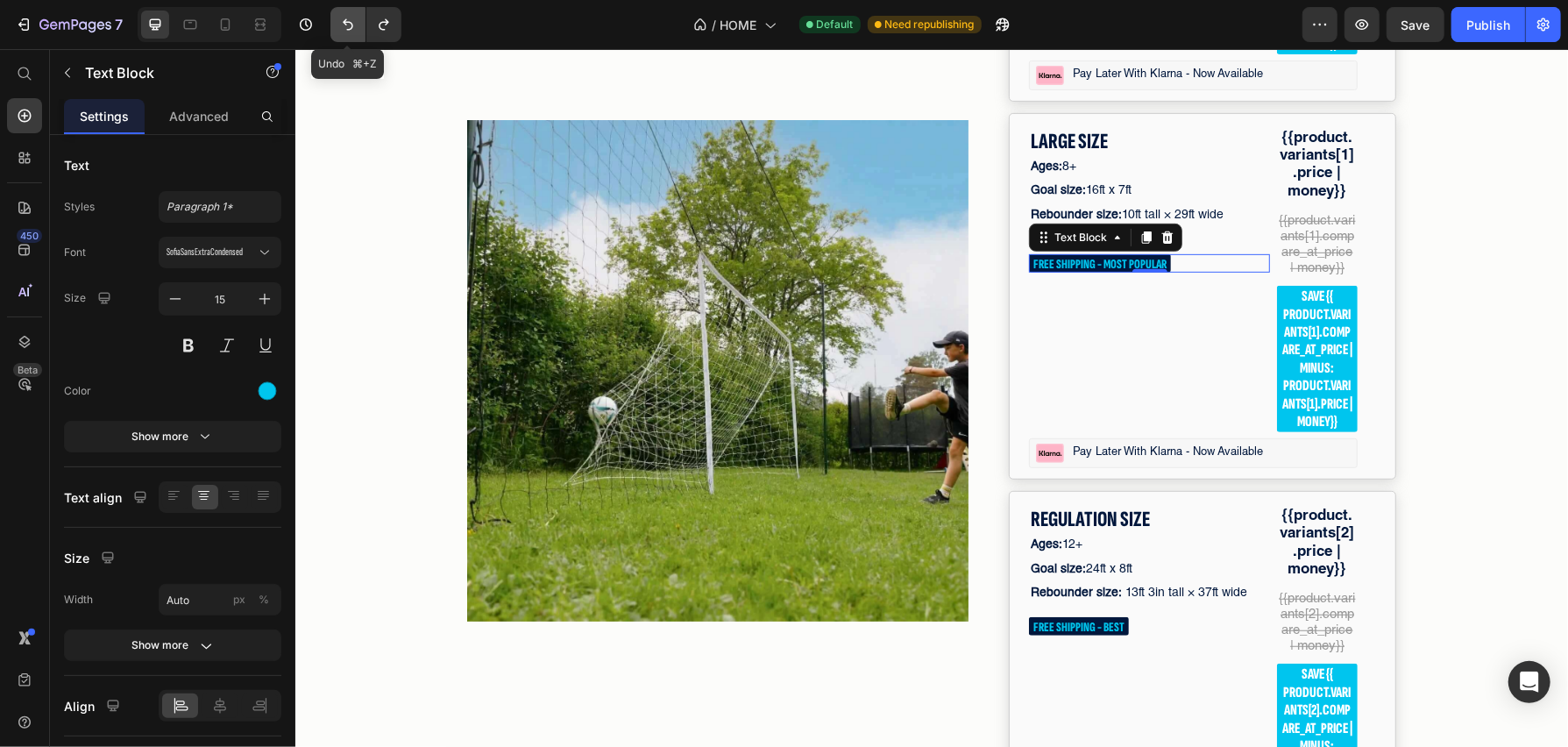 click 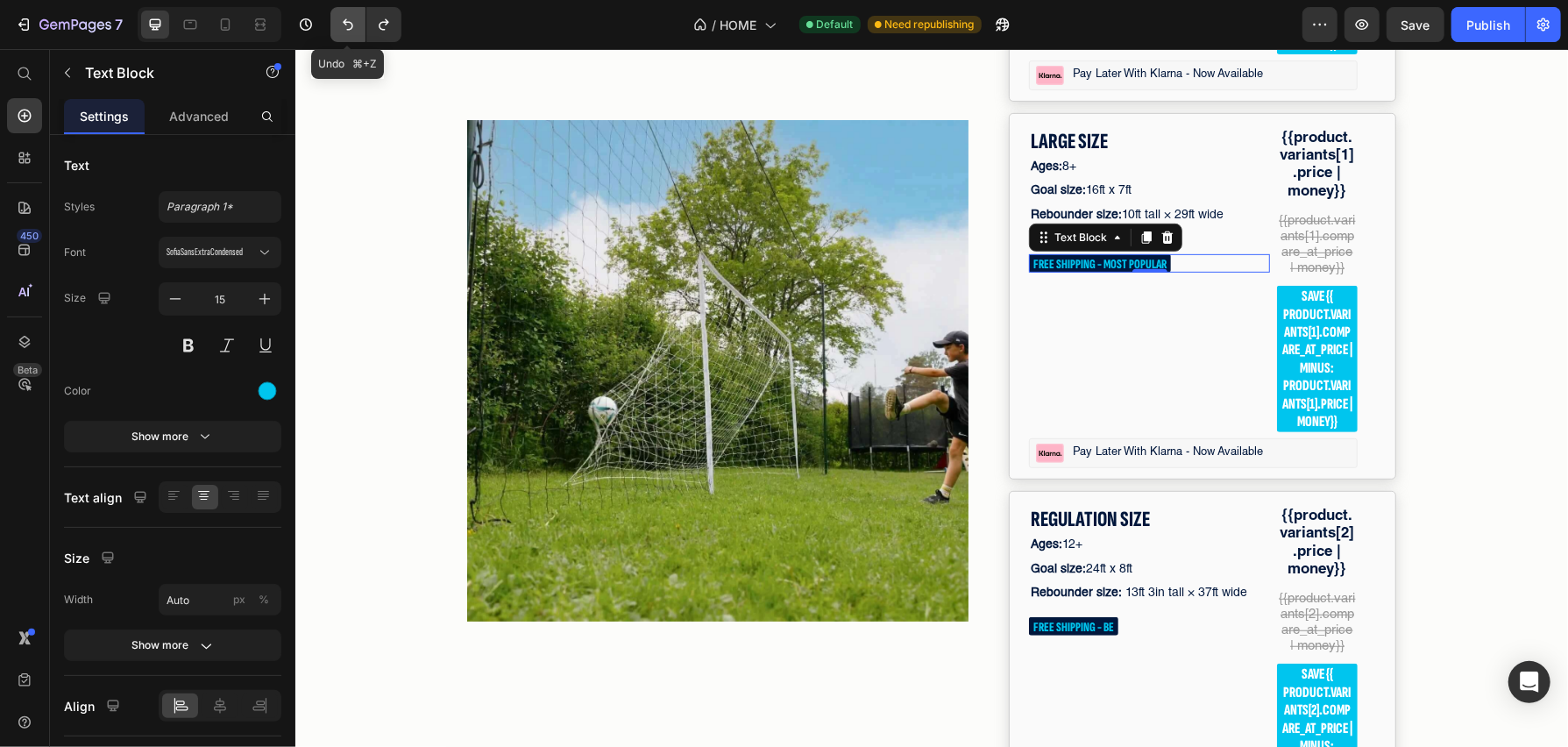 click 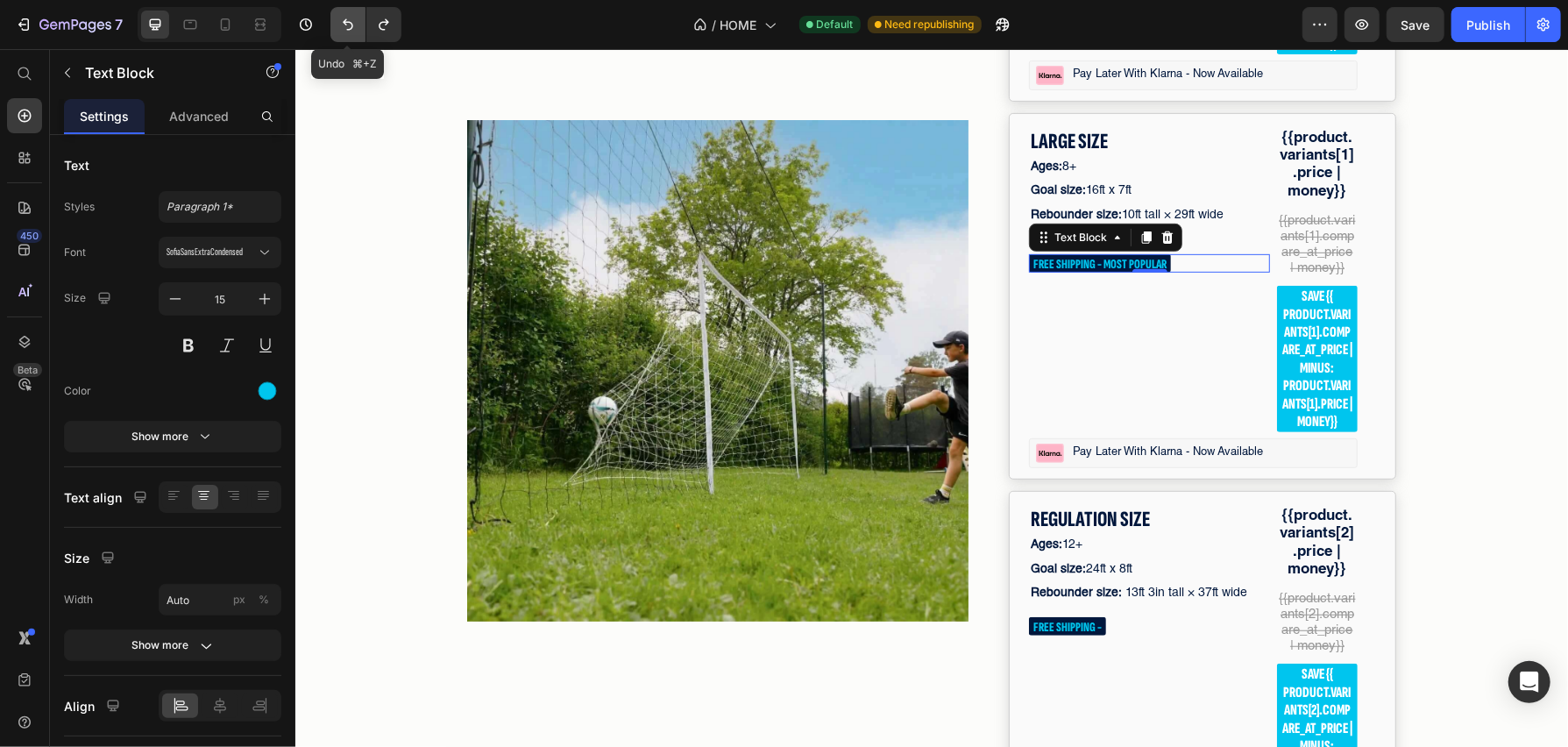 click 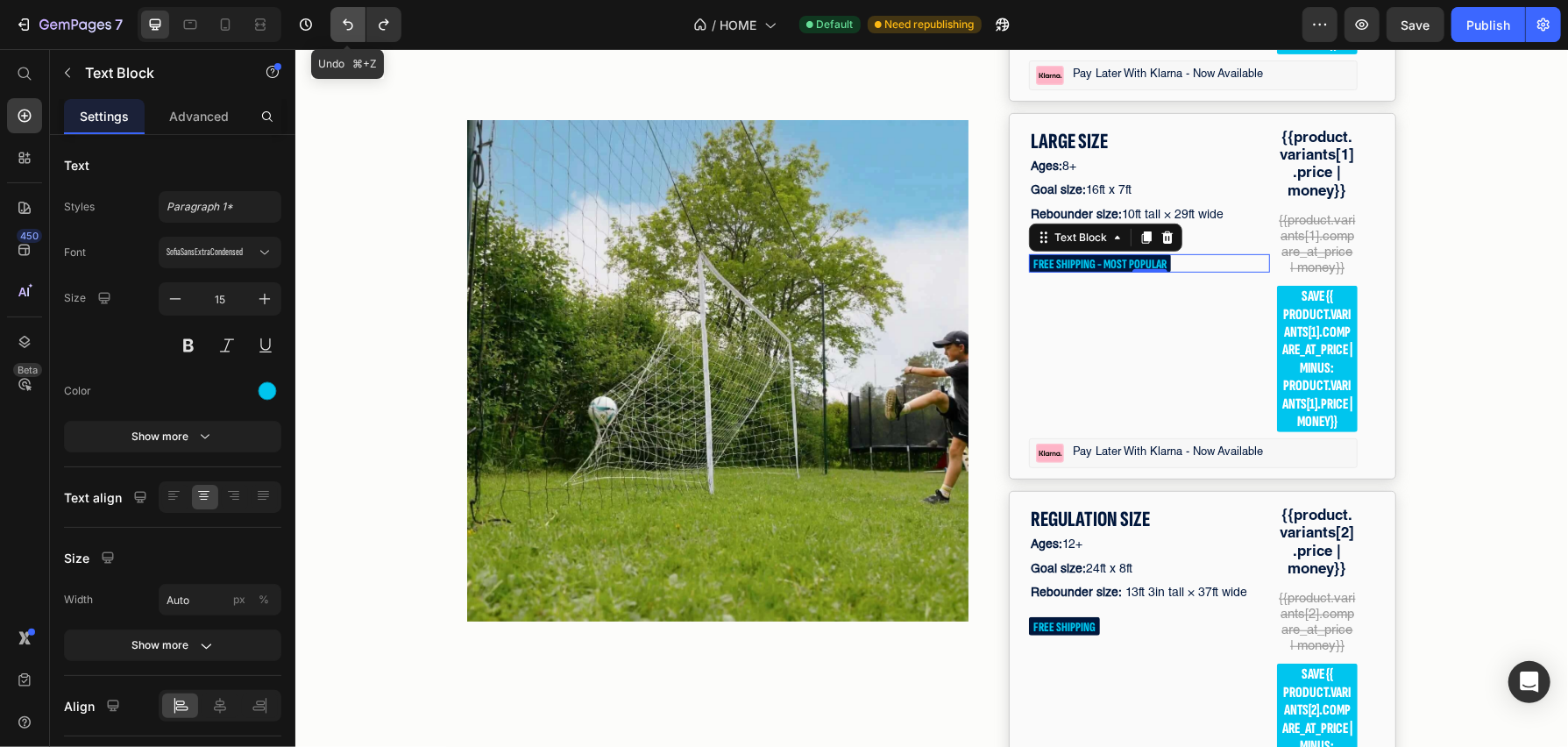click 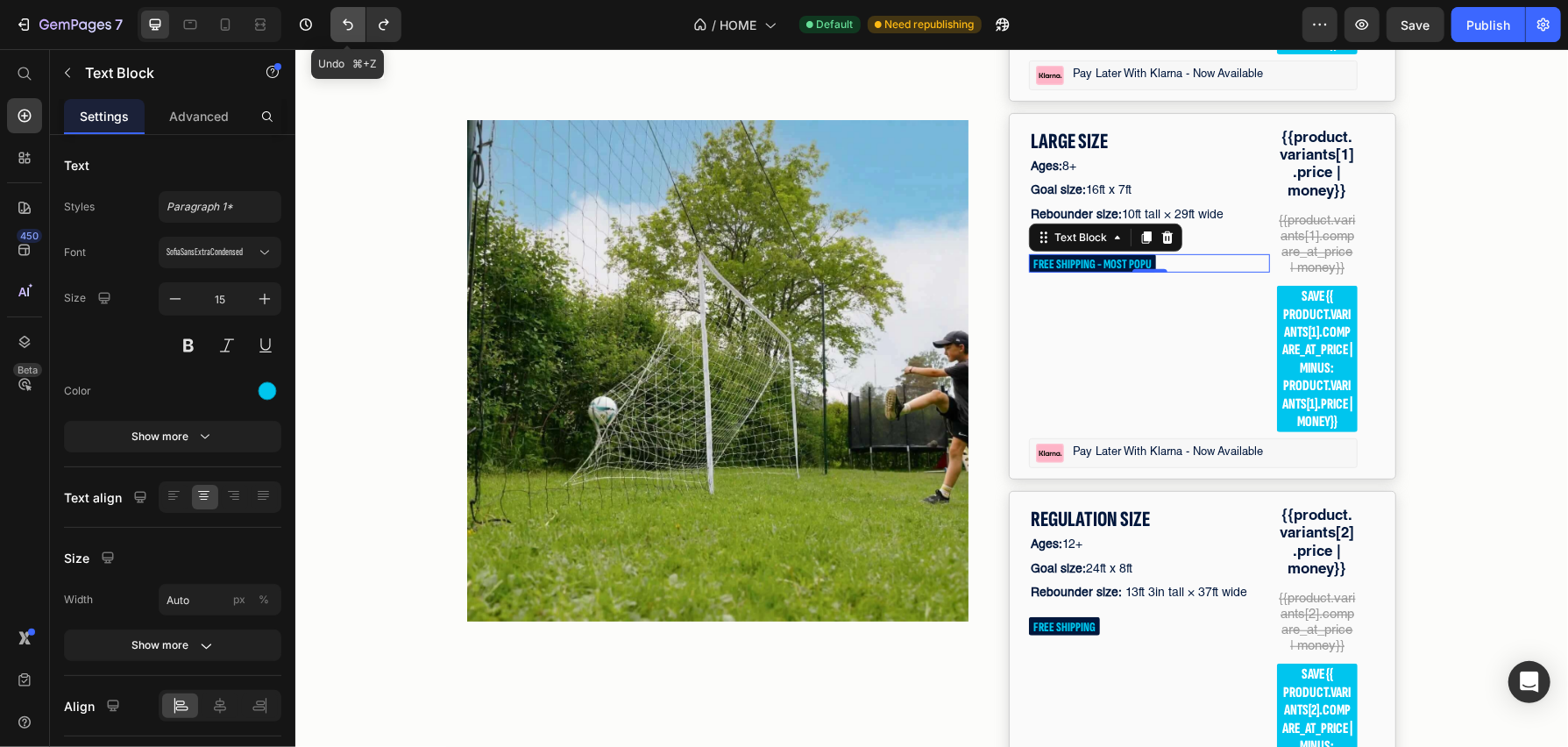 click 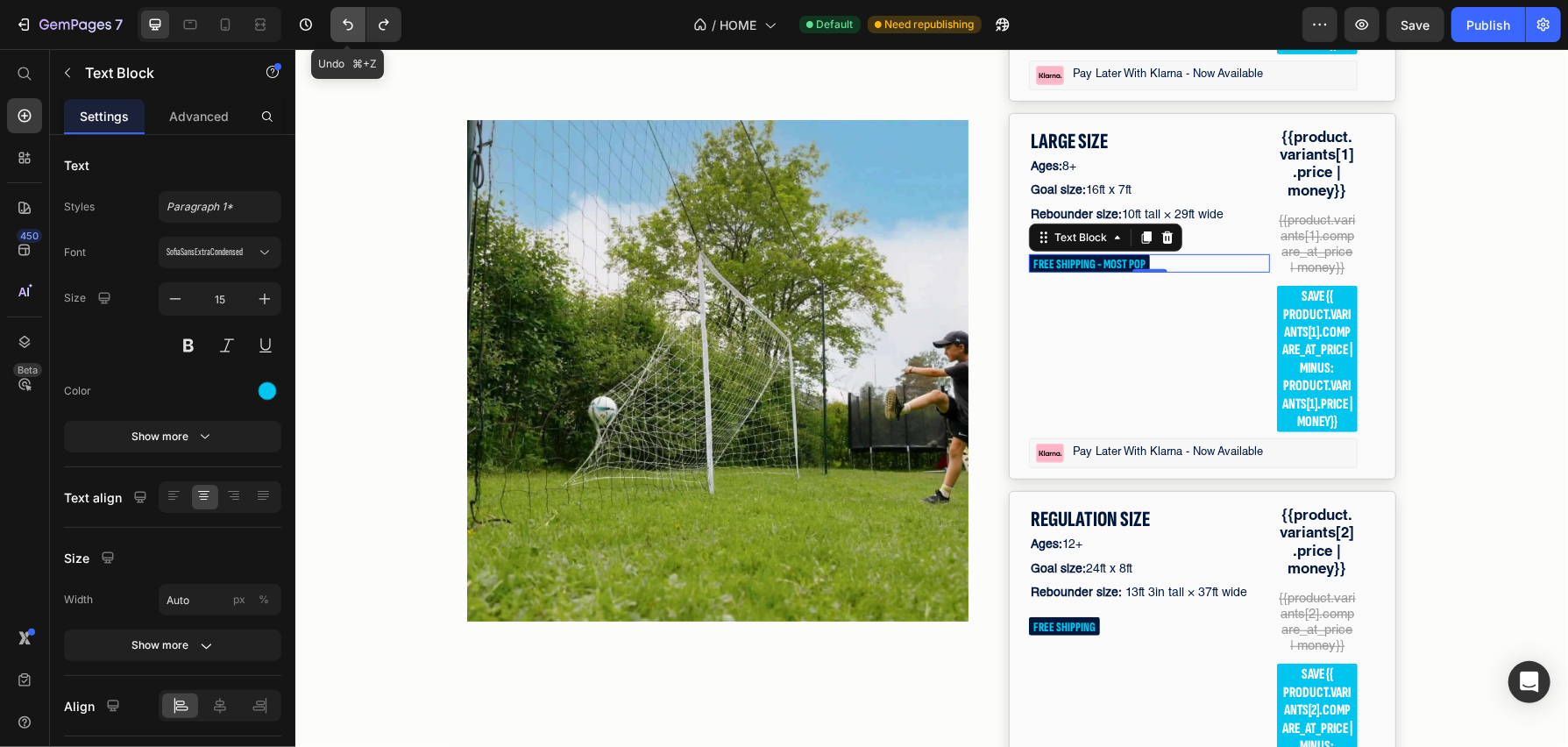 click 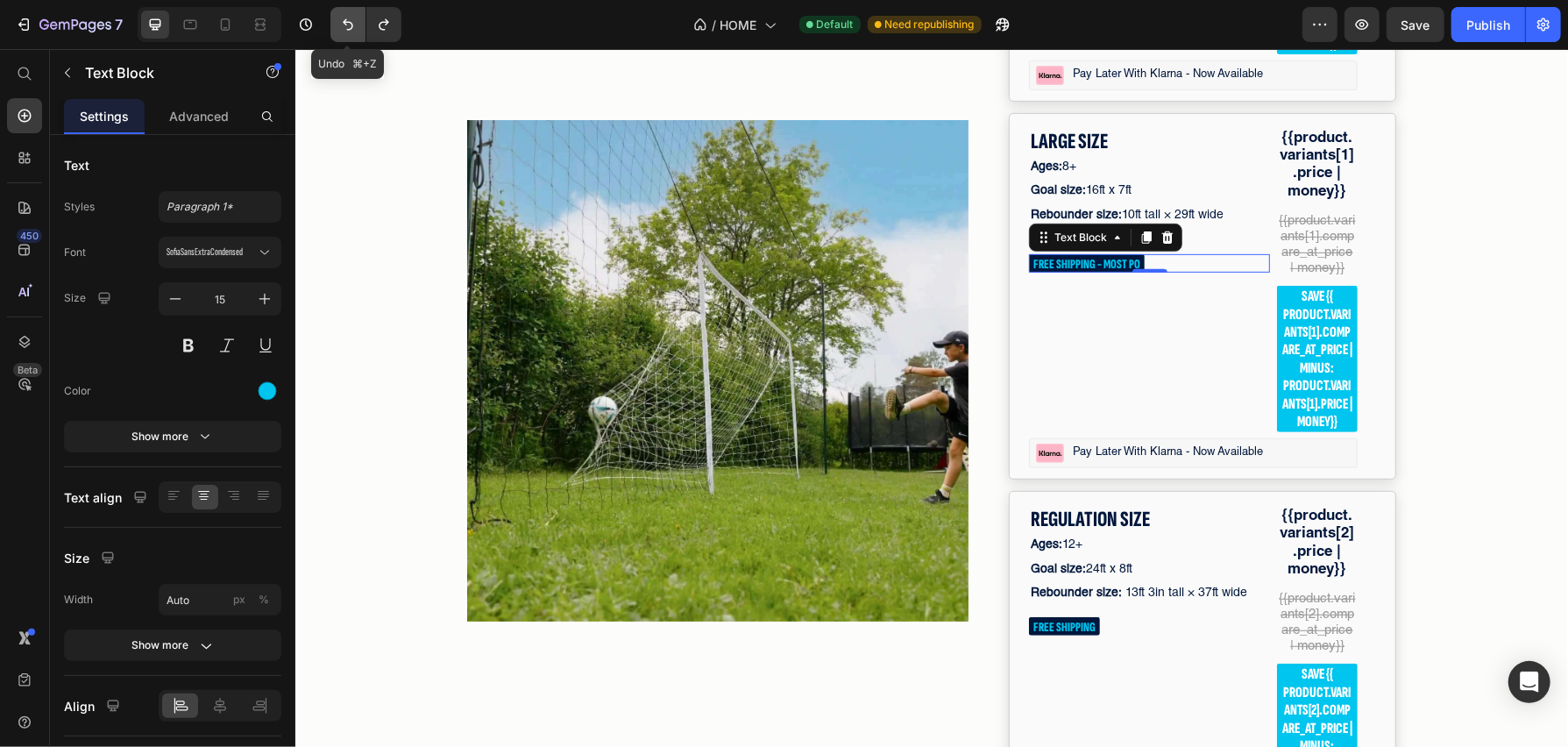 click 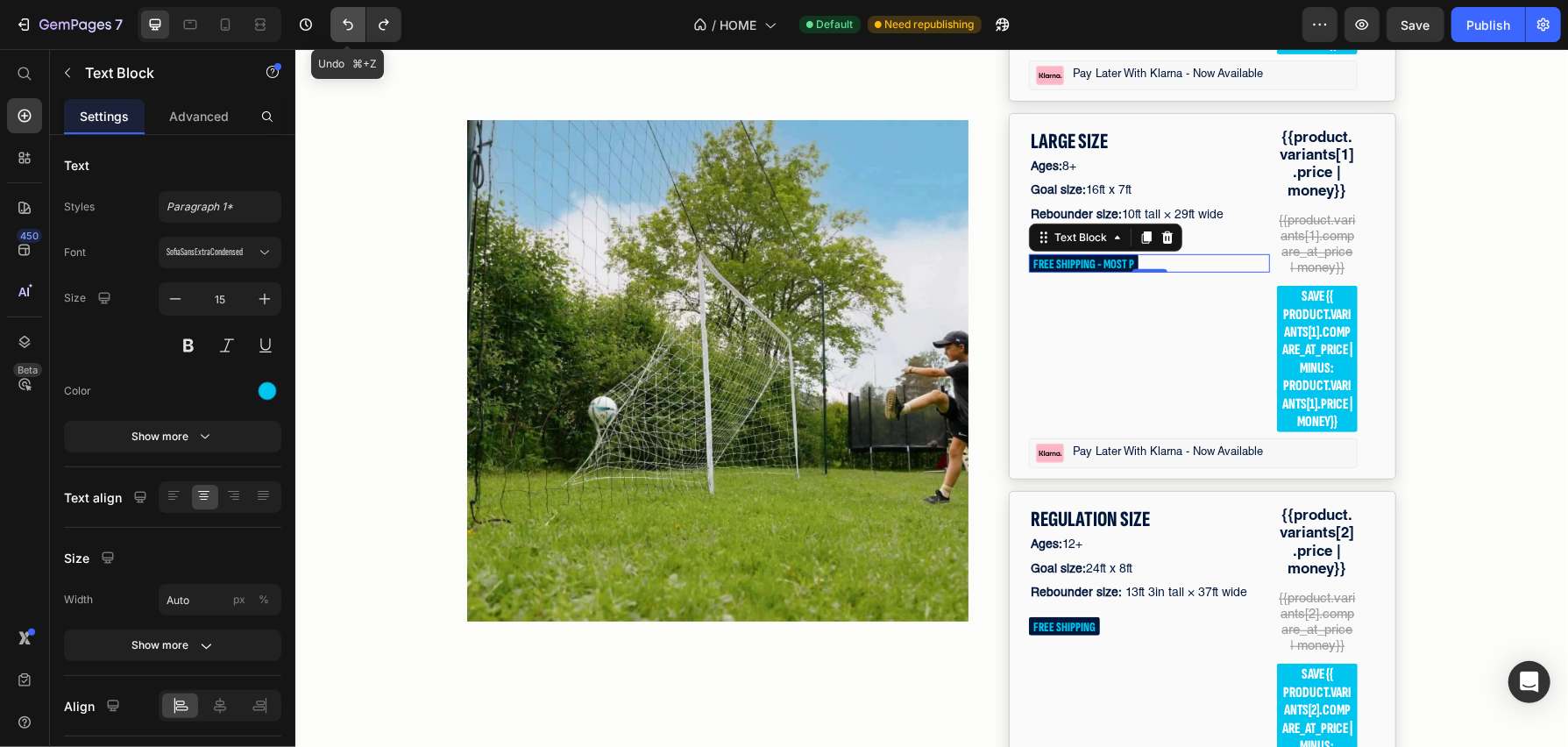 click 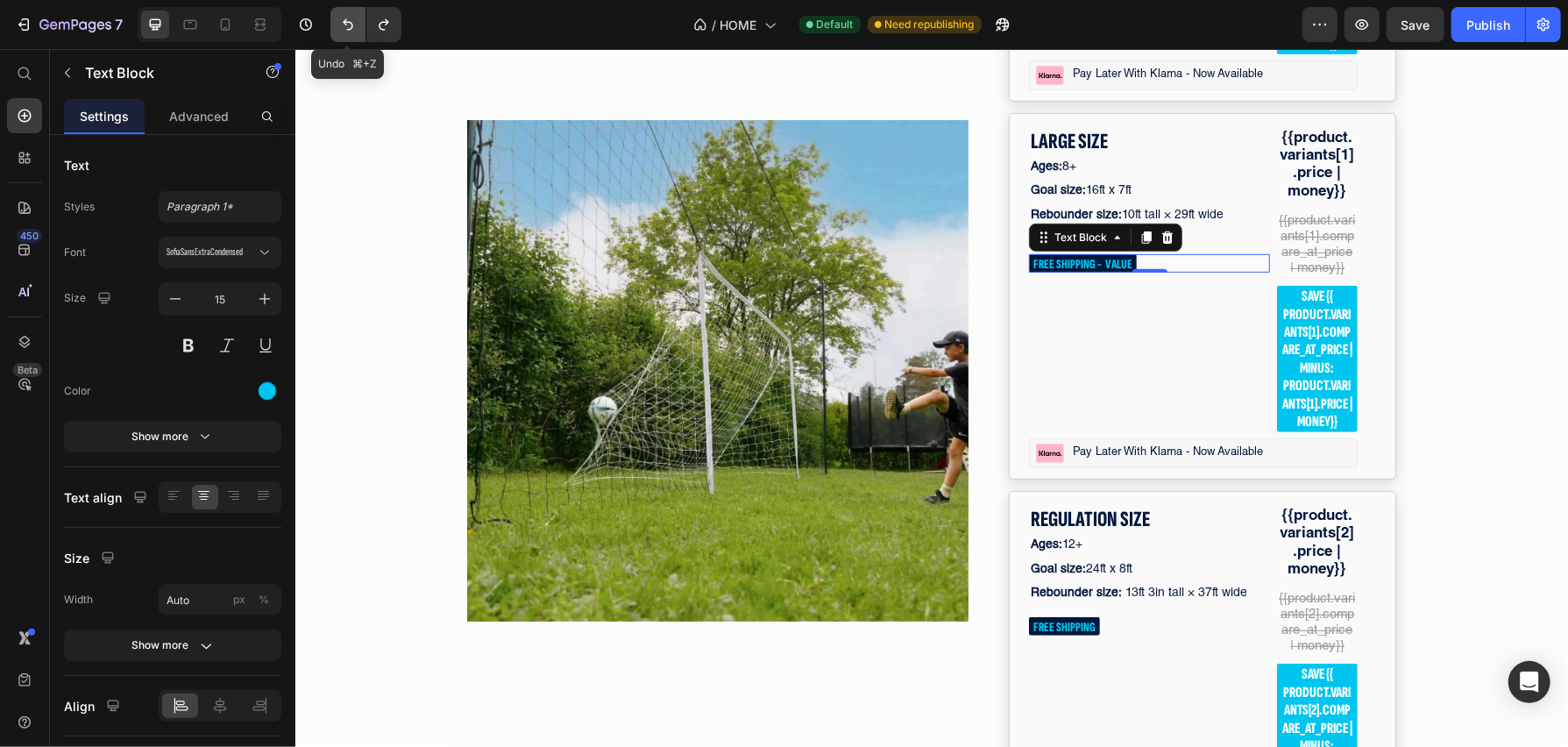 click 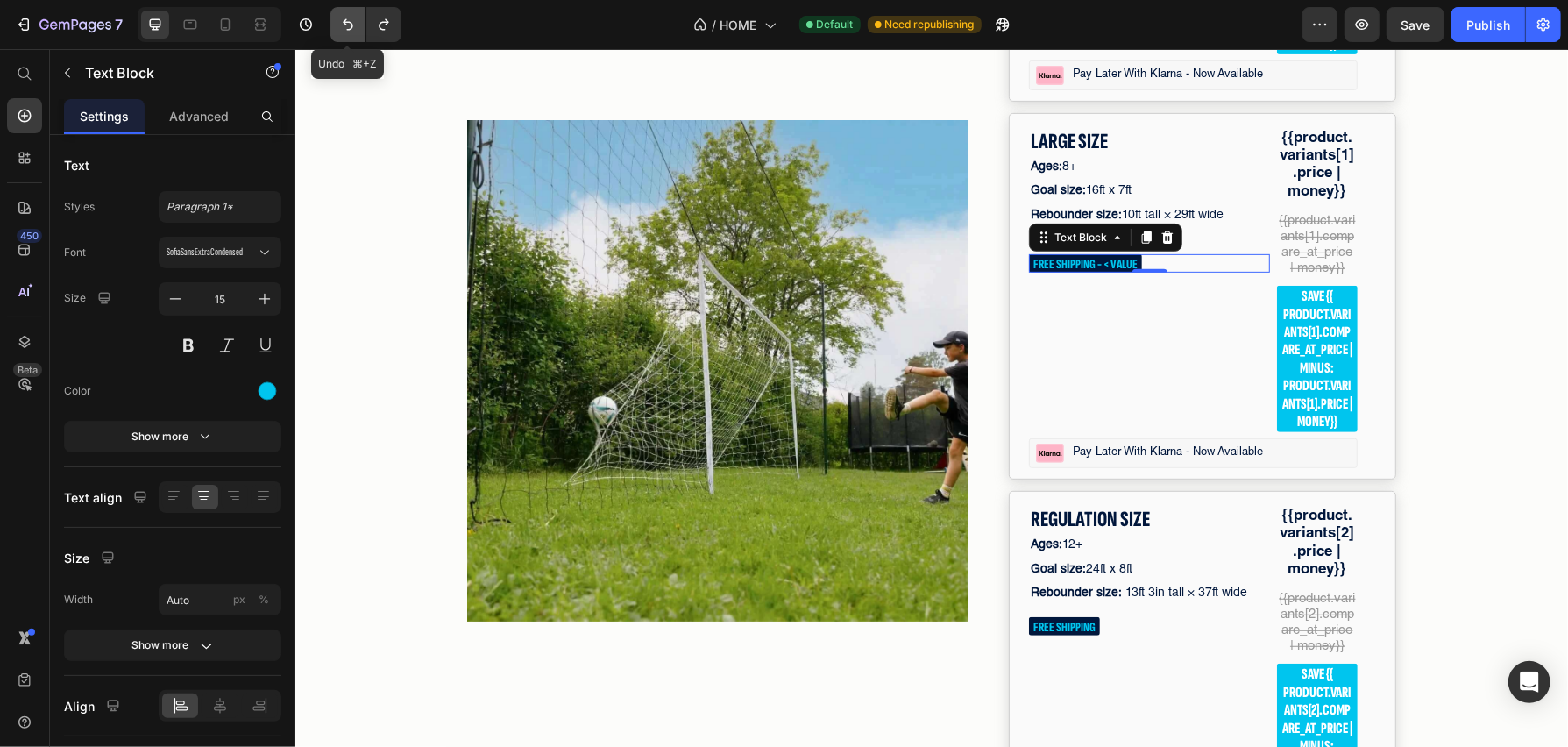 click 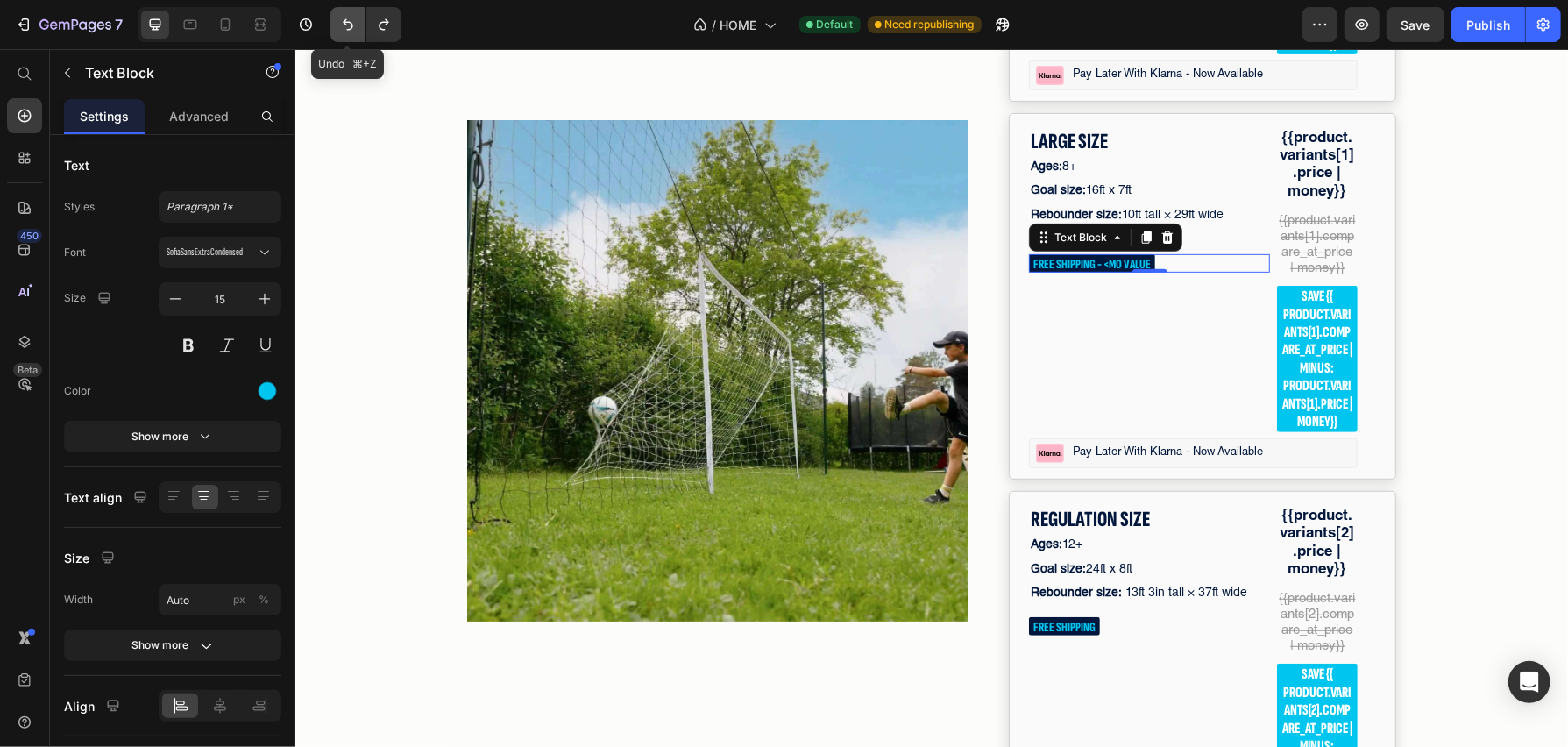 click 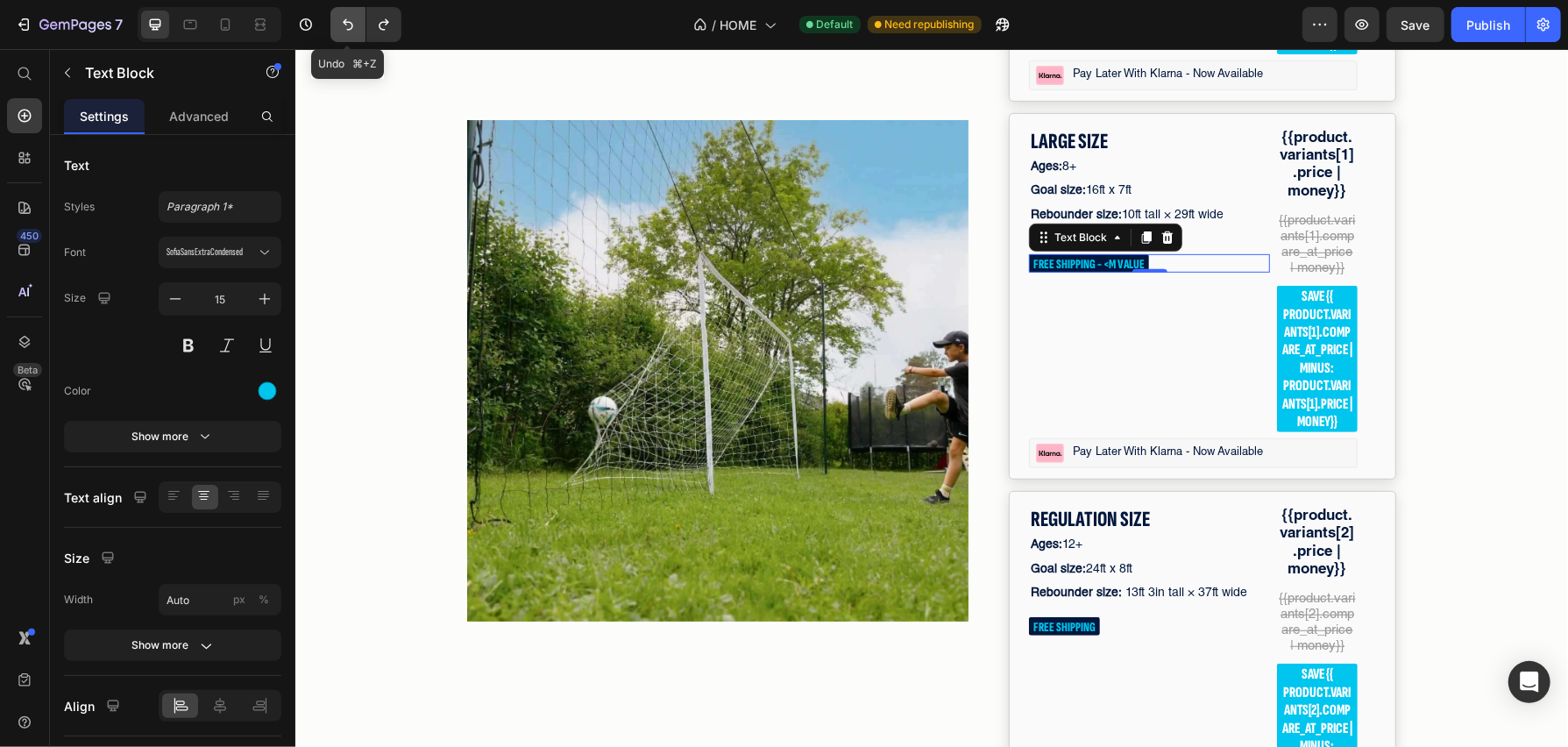 click 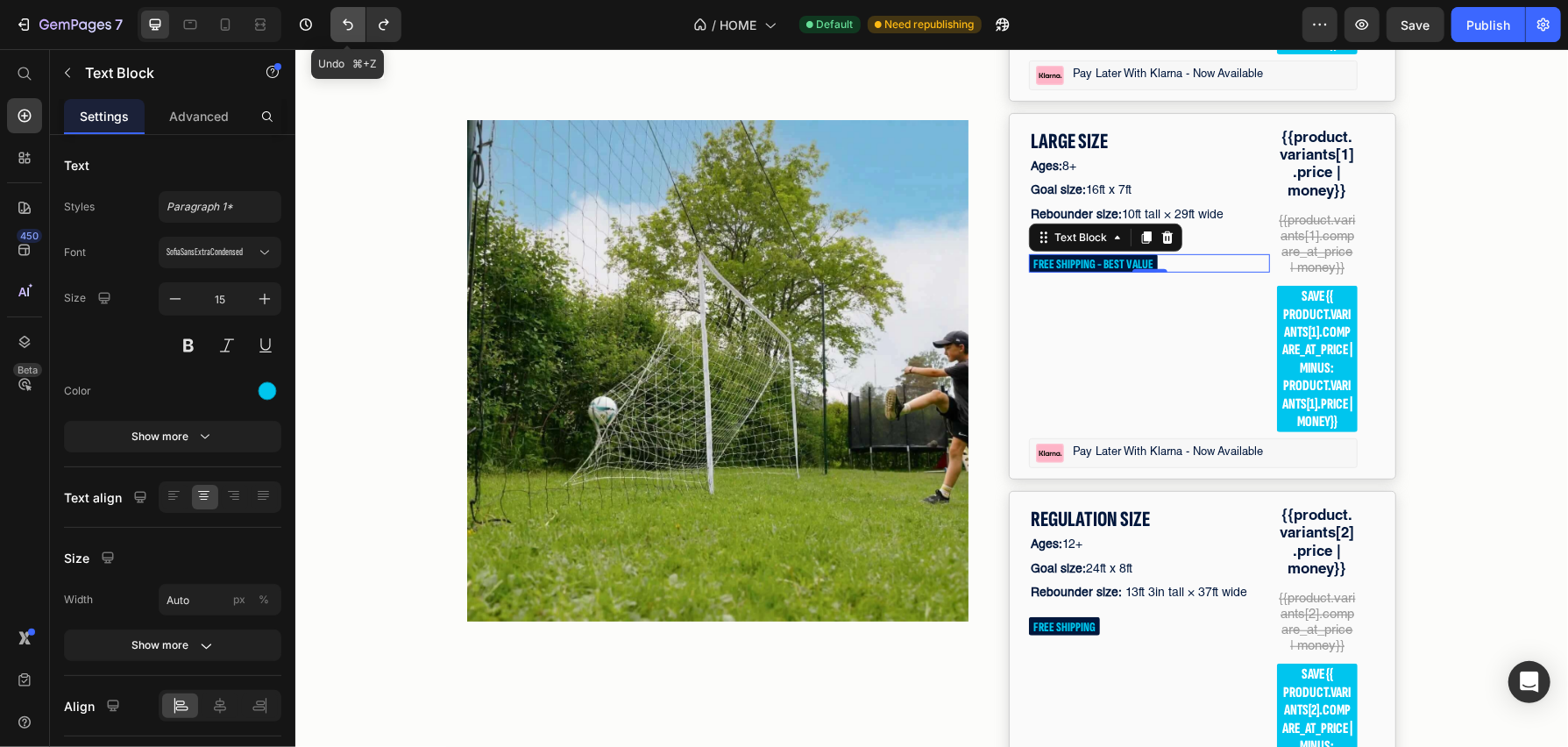 click 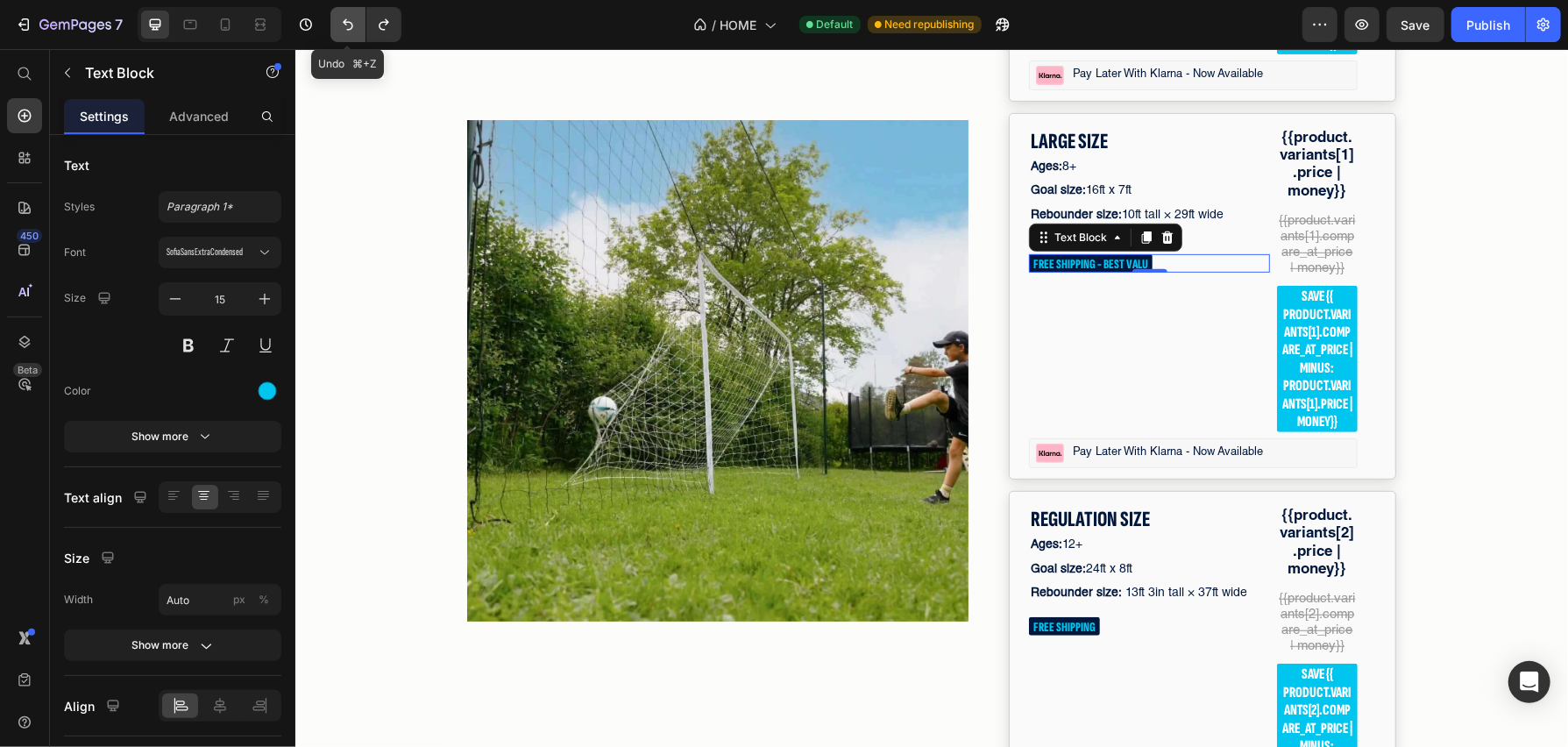 click 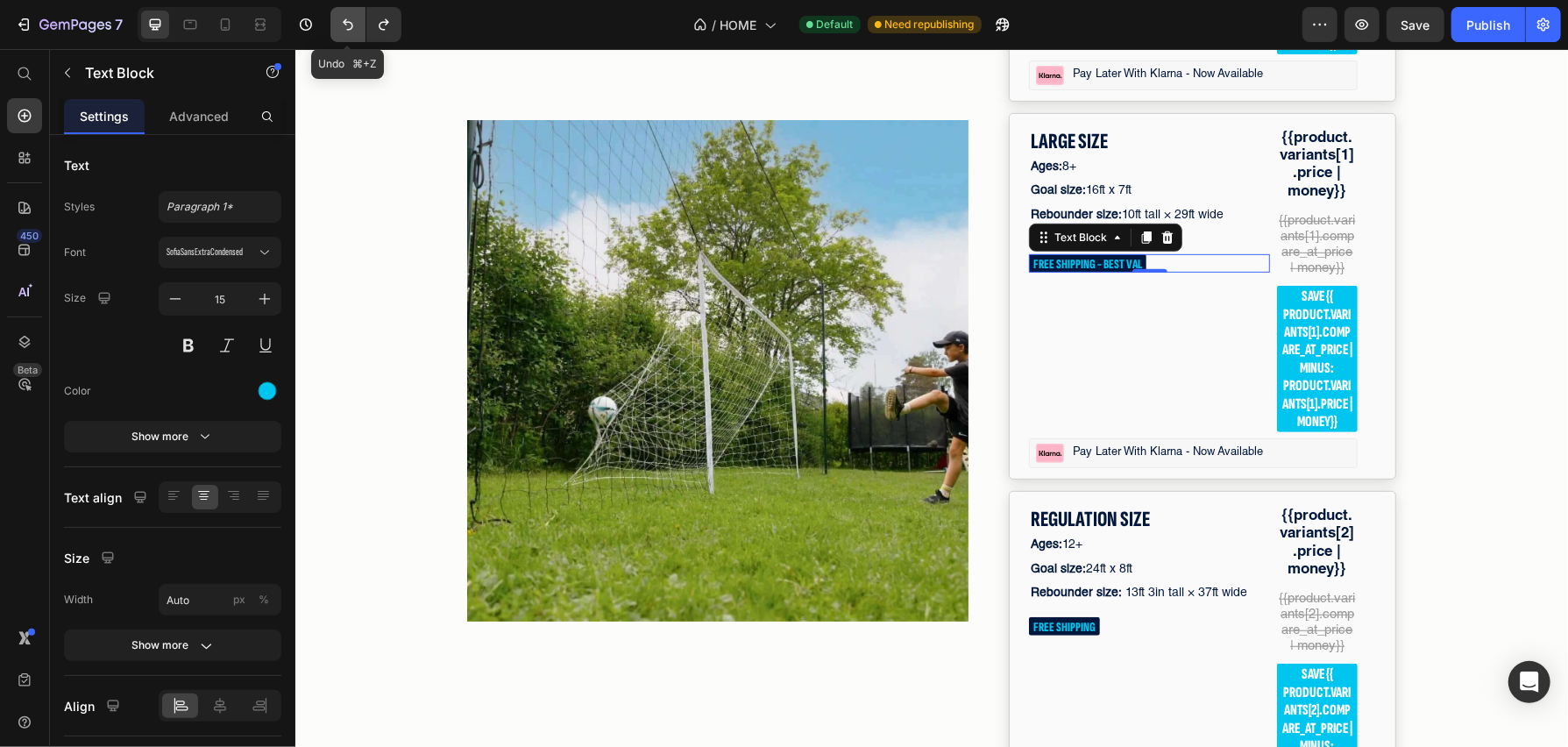 click 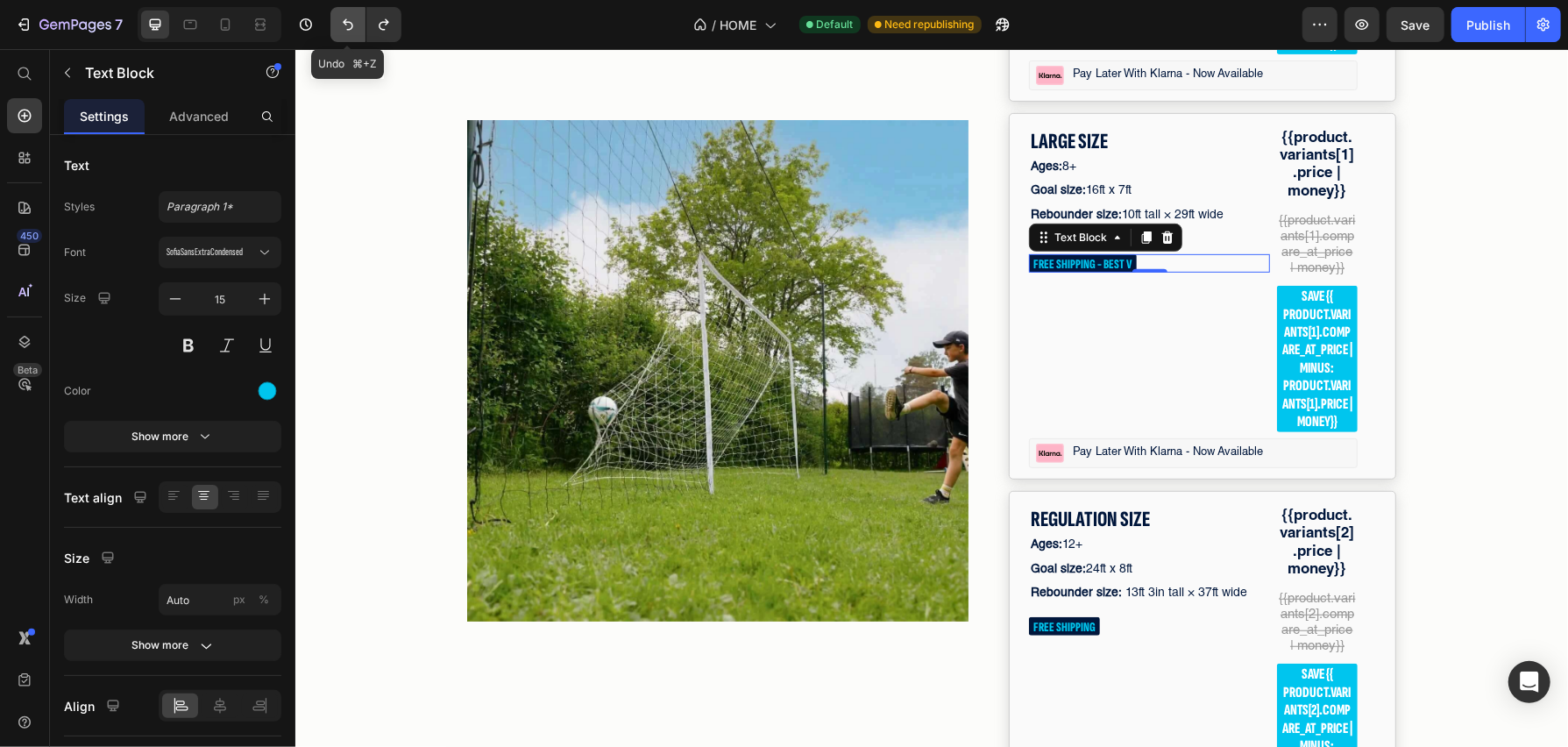 click 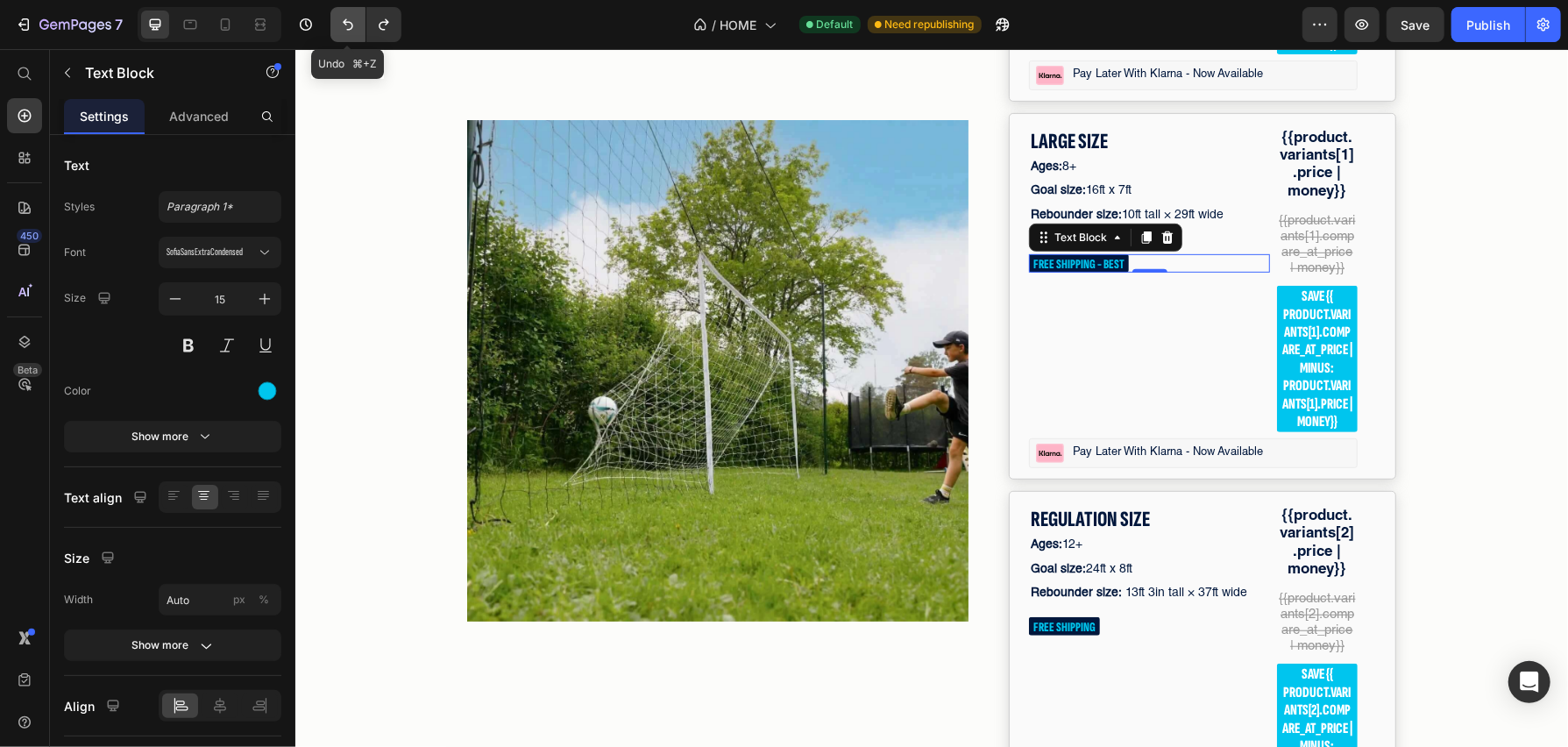 click 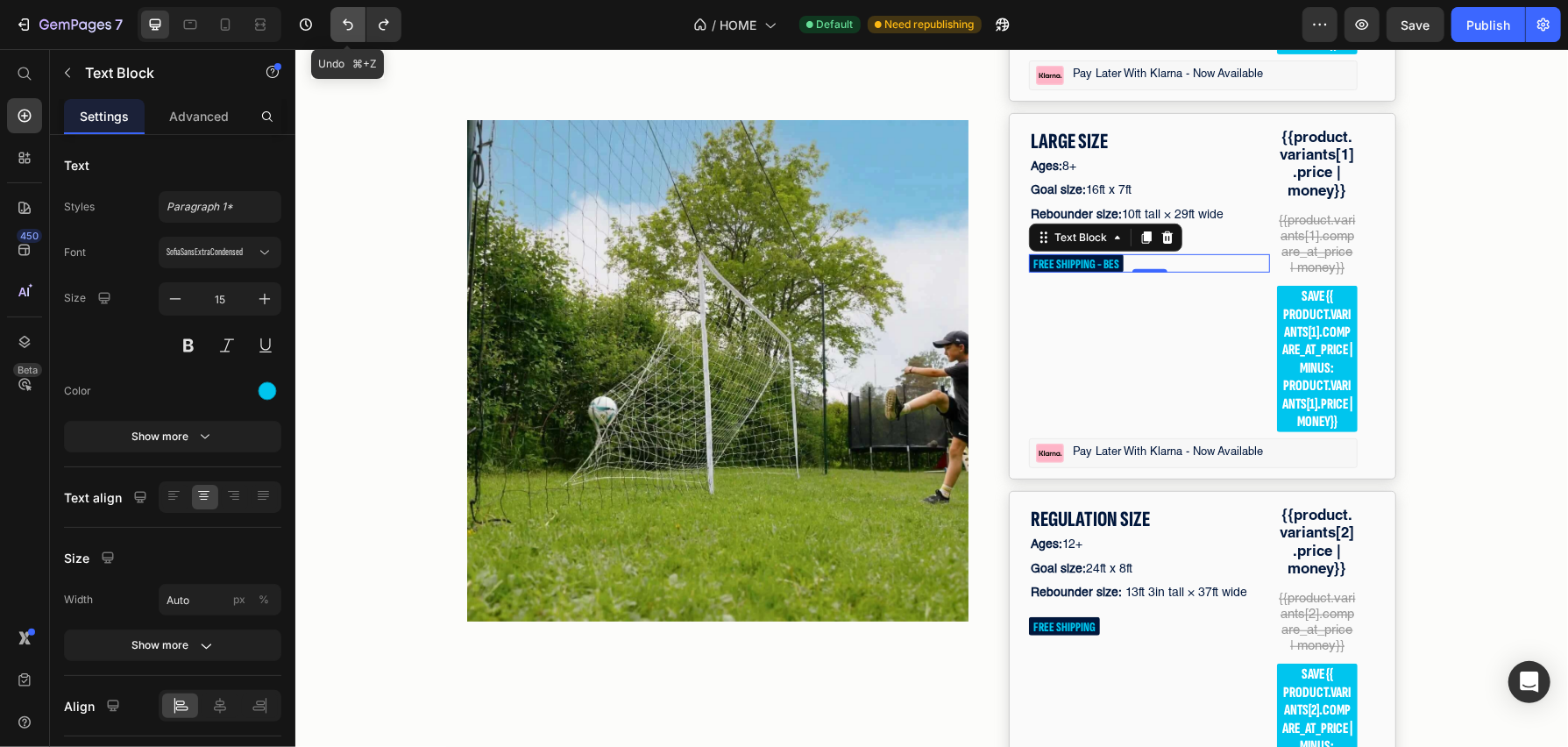 click 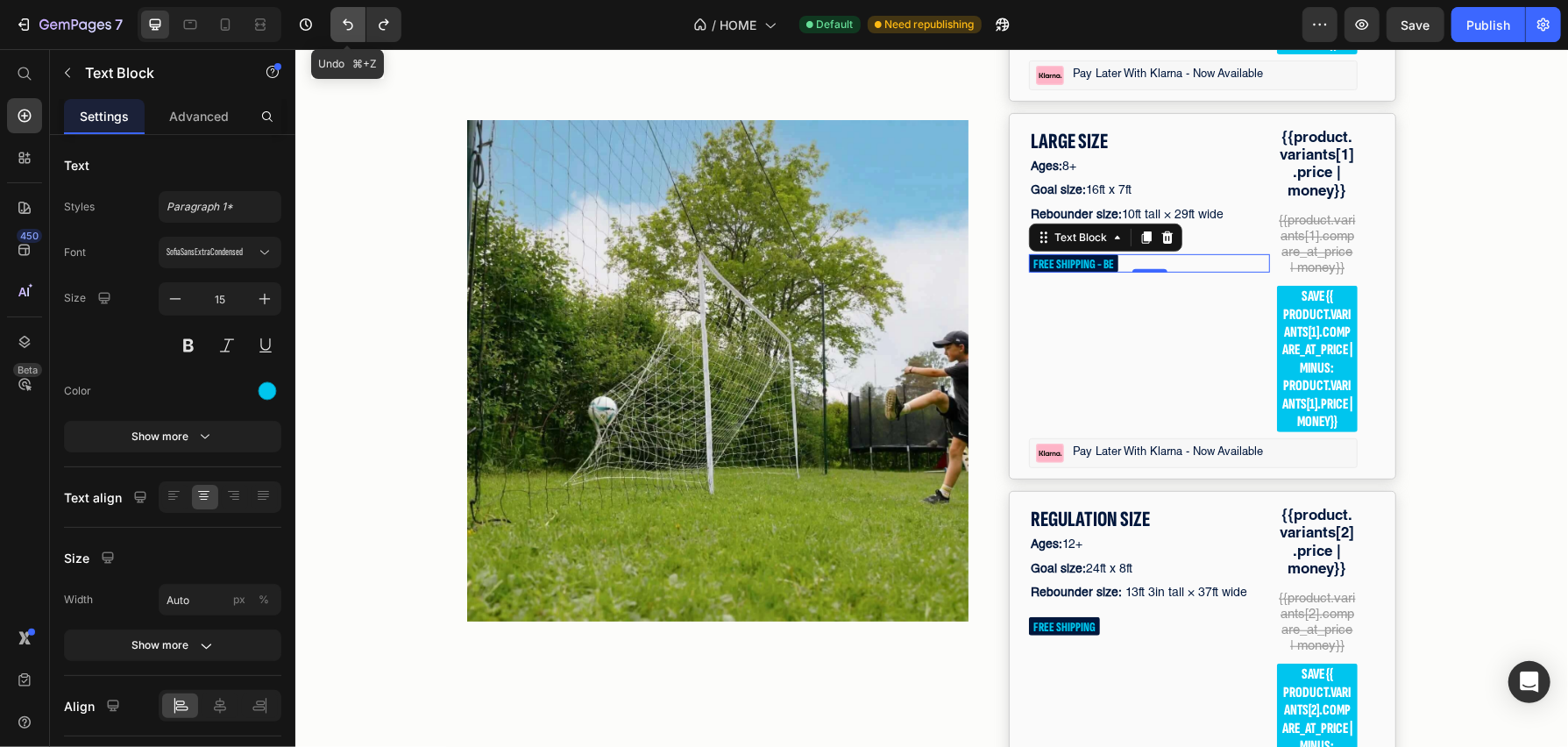 click 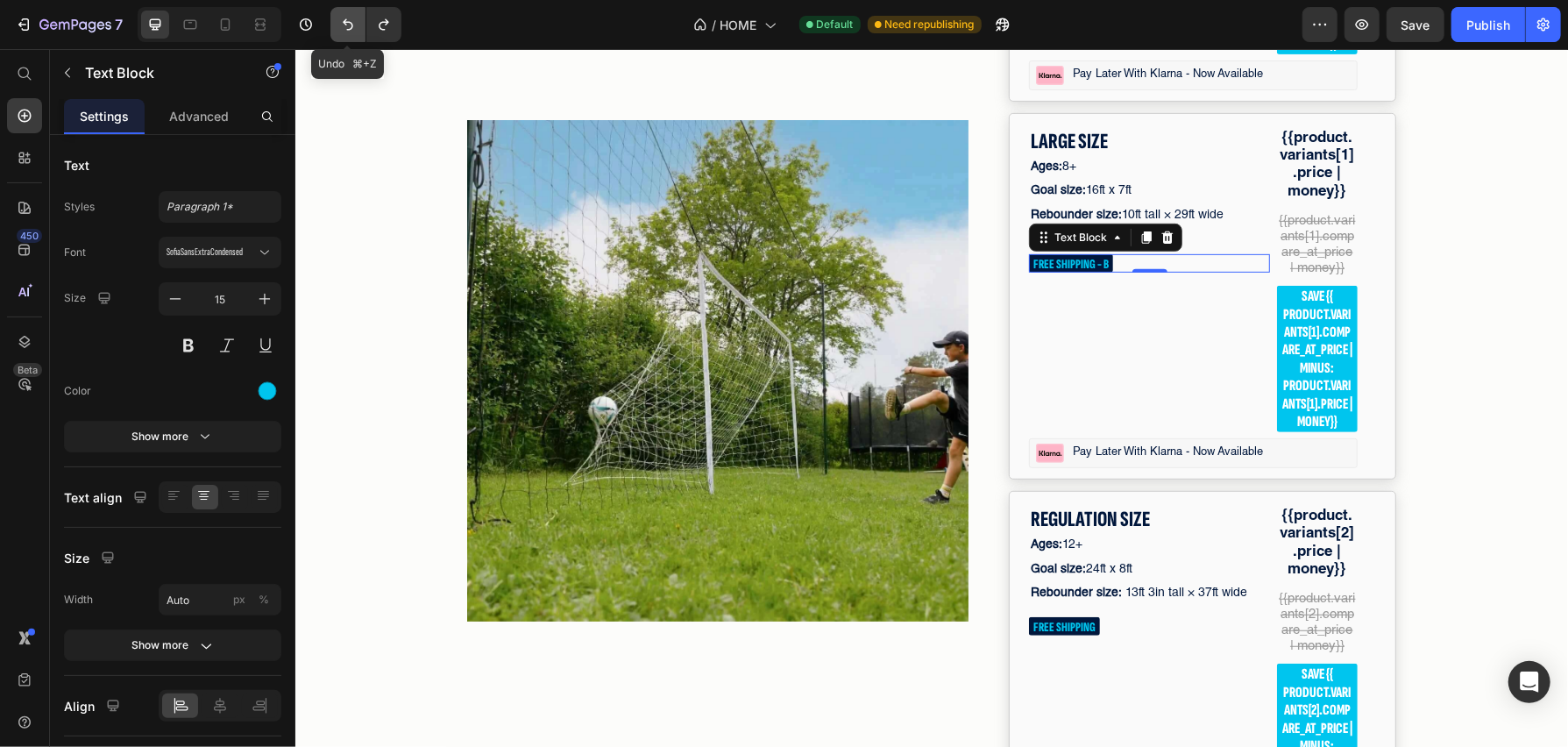 click 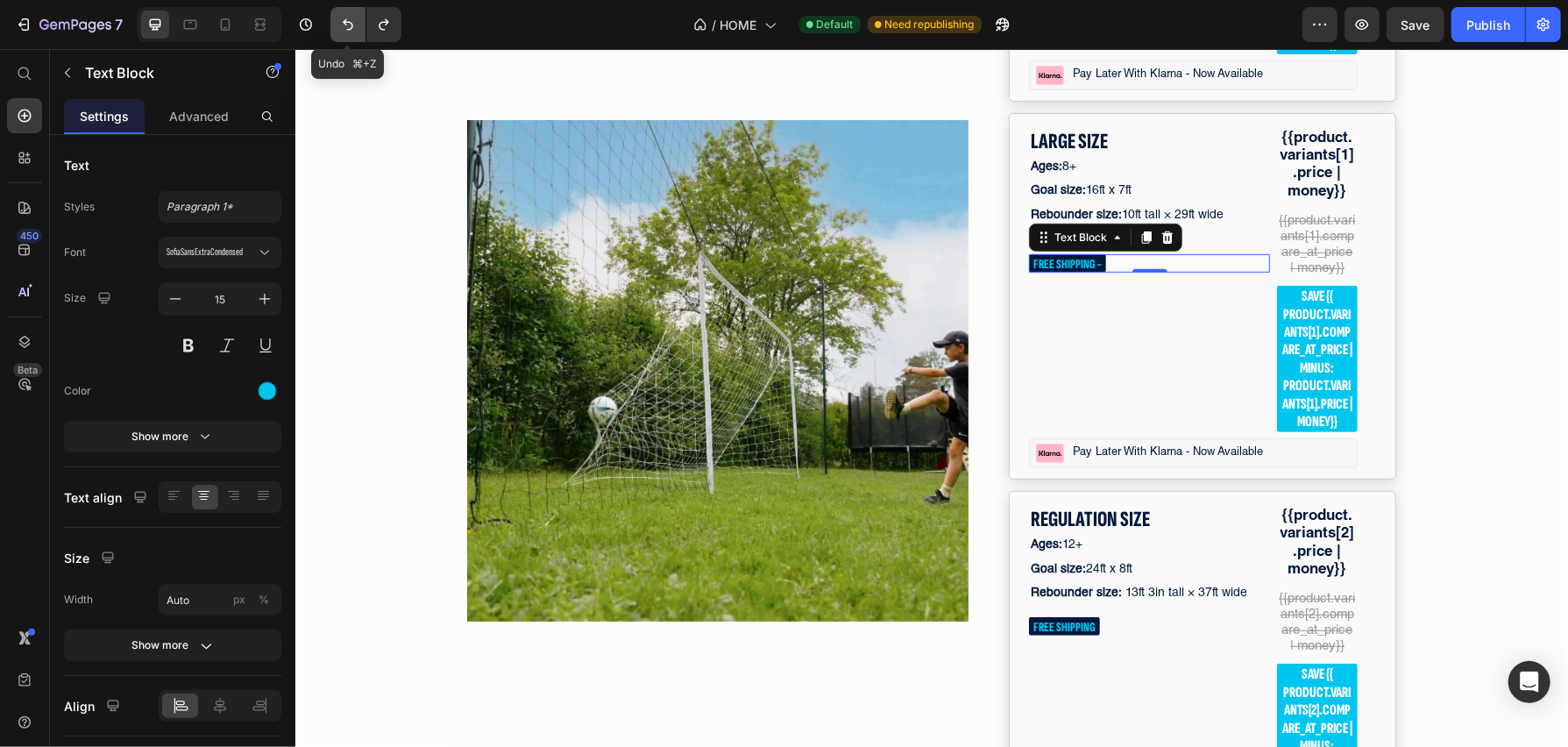 click 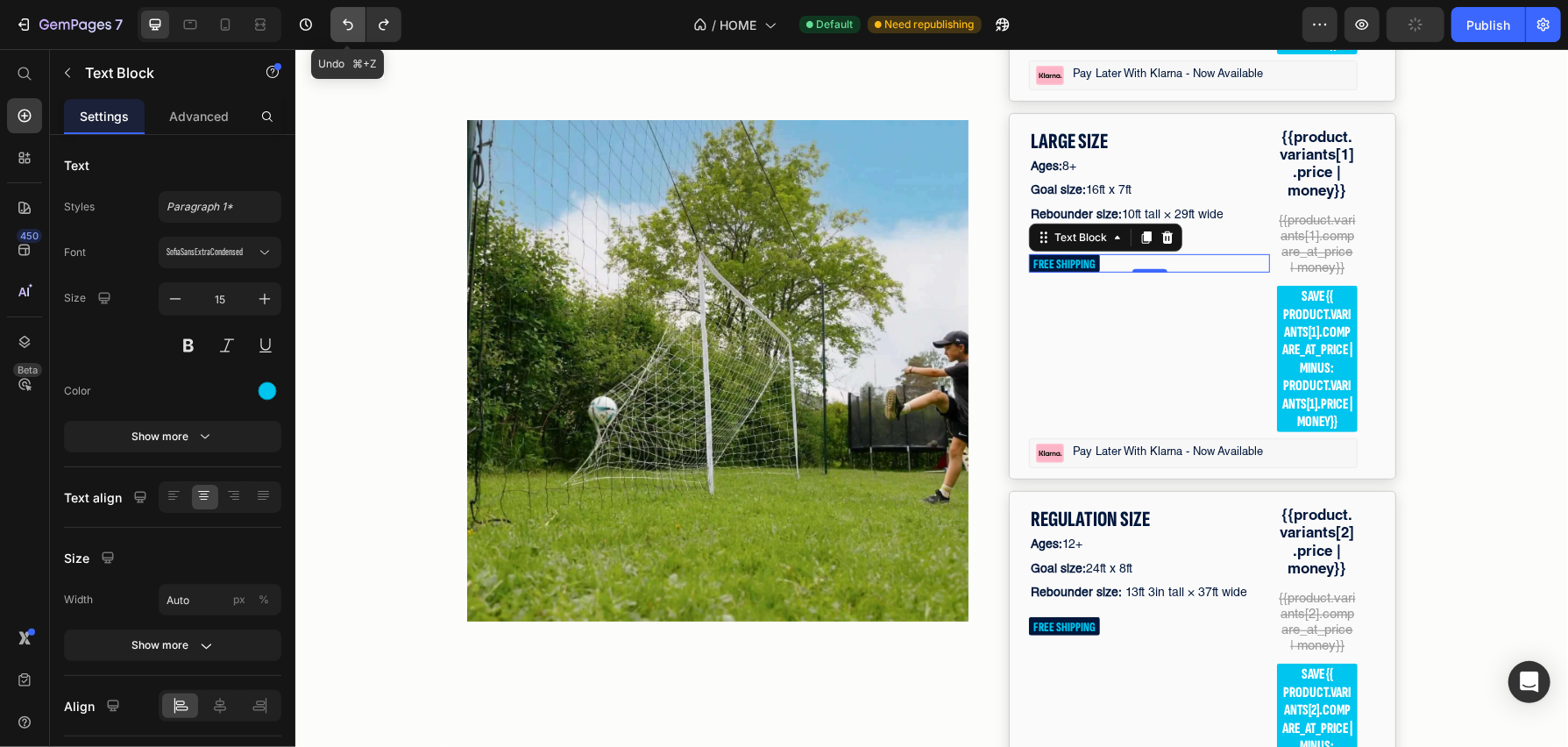 click 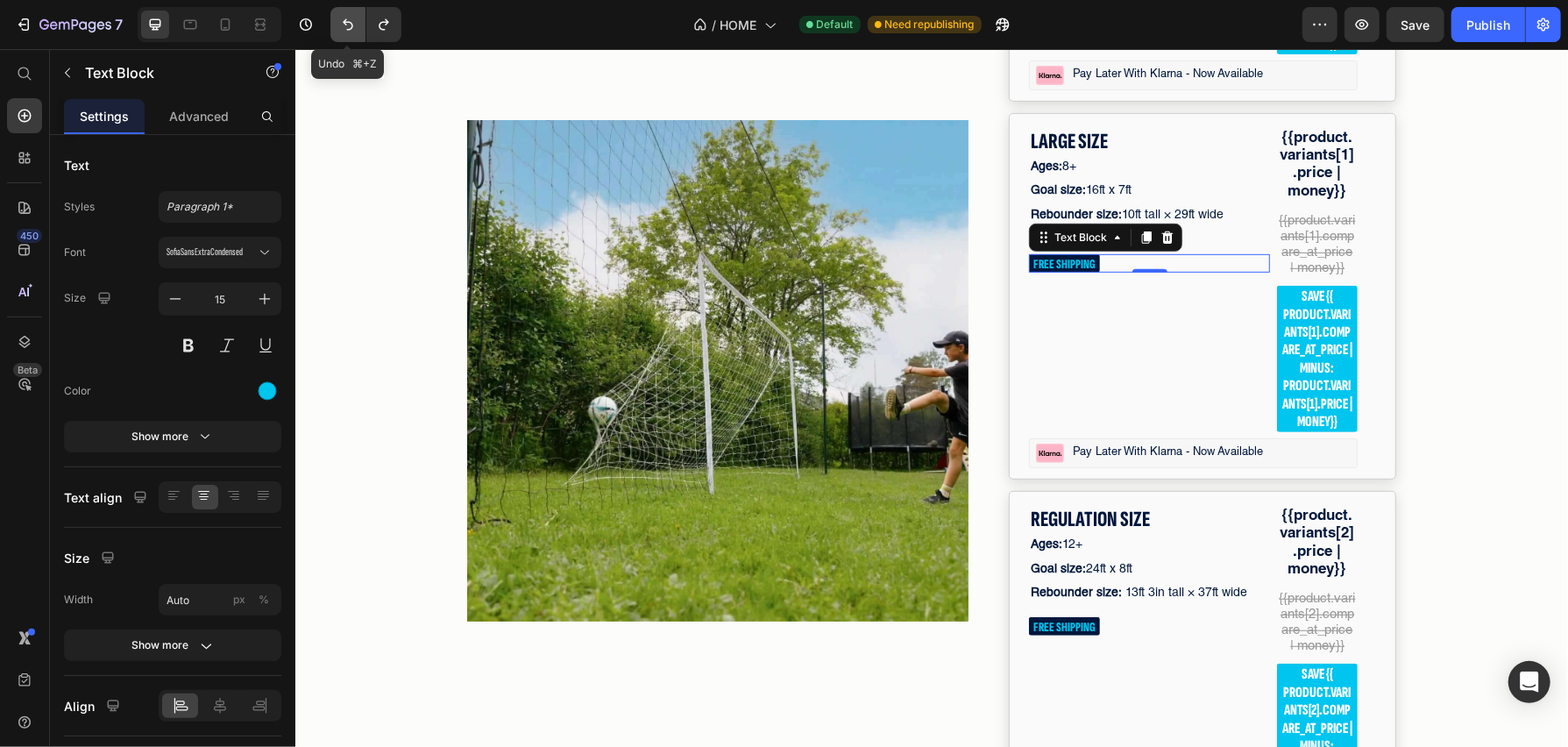 click 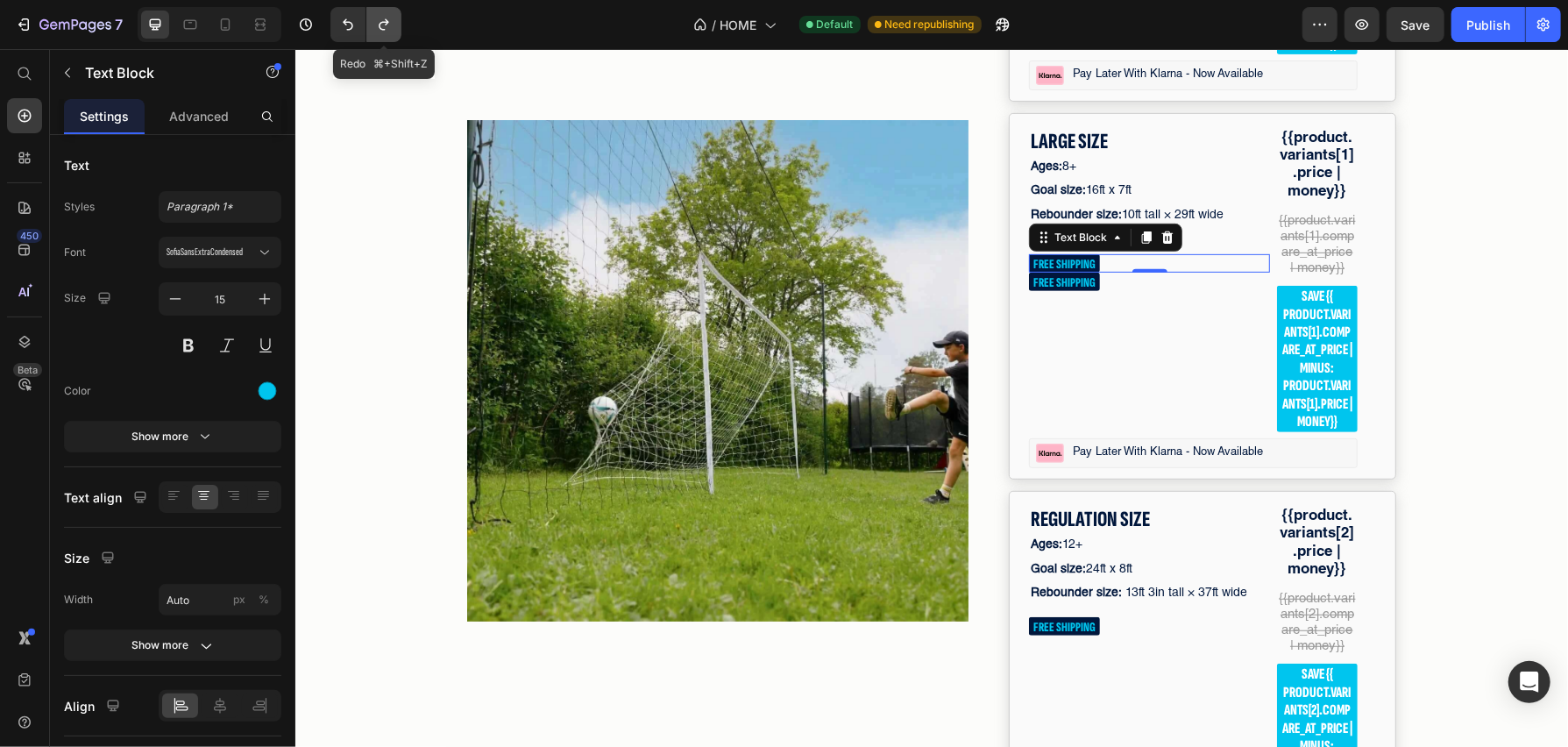 click 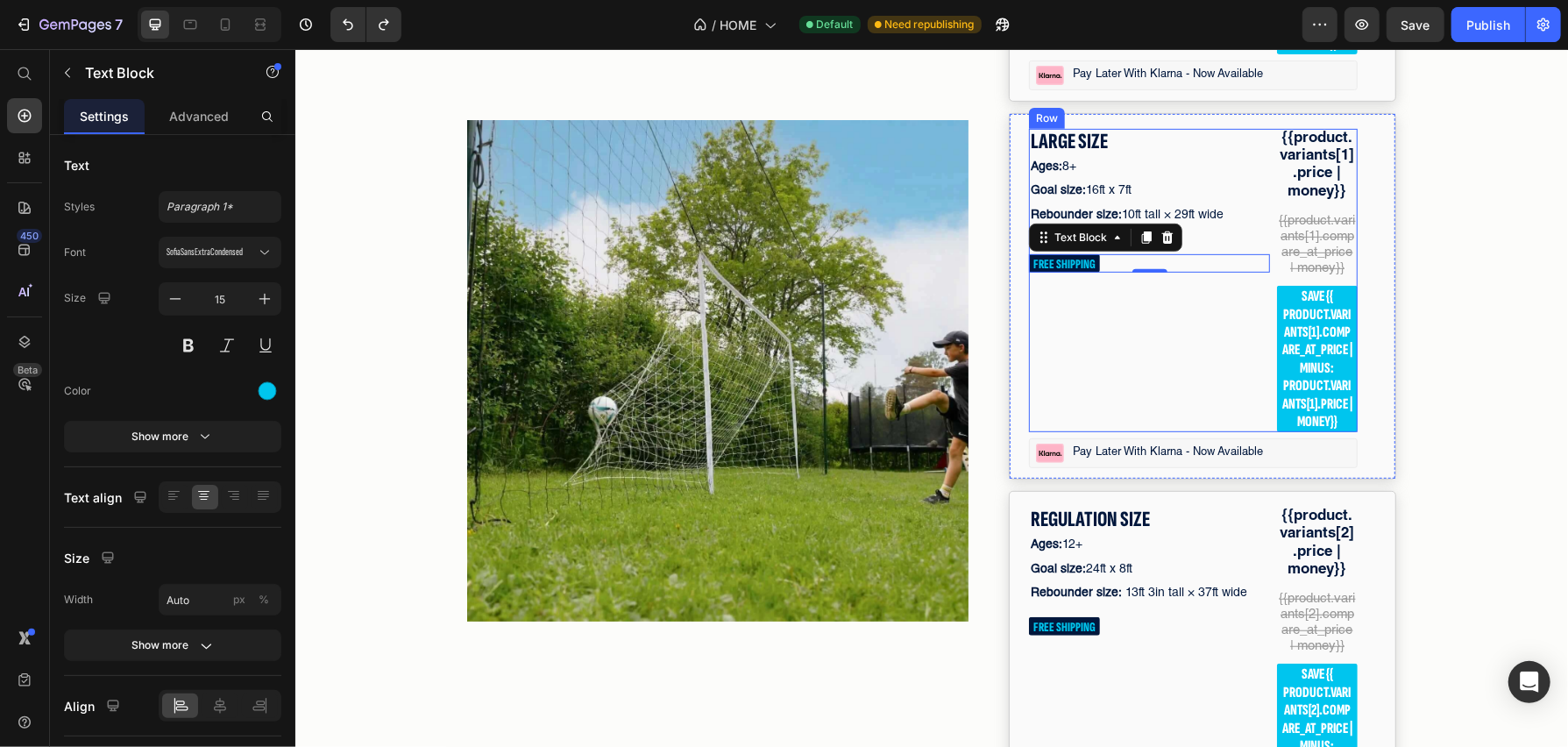 click on "LARGE SIZE  Text Block Ages:  8+ Text Block Goal size:  16ft x 7ft Text Block Rebounder size:  10ft tall × 29ft wide (adjustable to 22ft) Text Block FREE SHIPPING Text Block   0" at bounding box center (1148, 280) 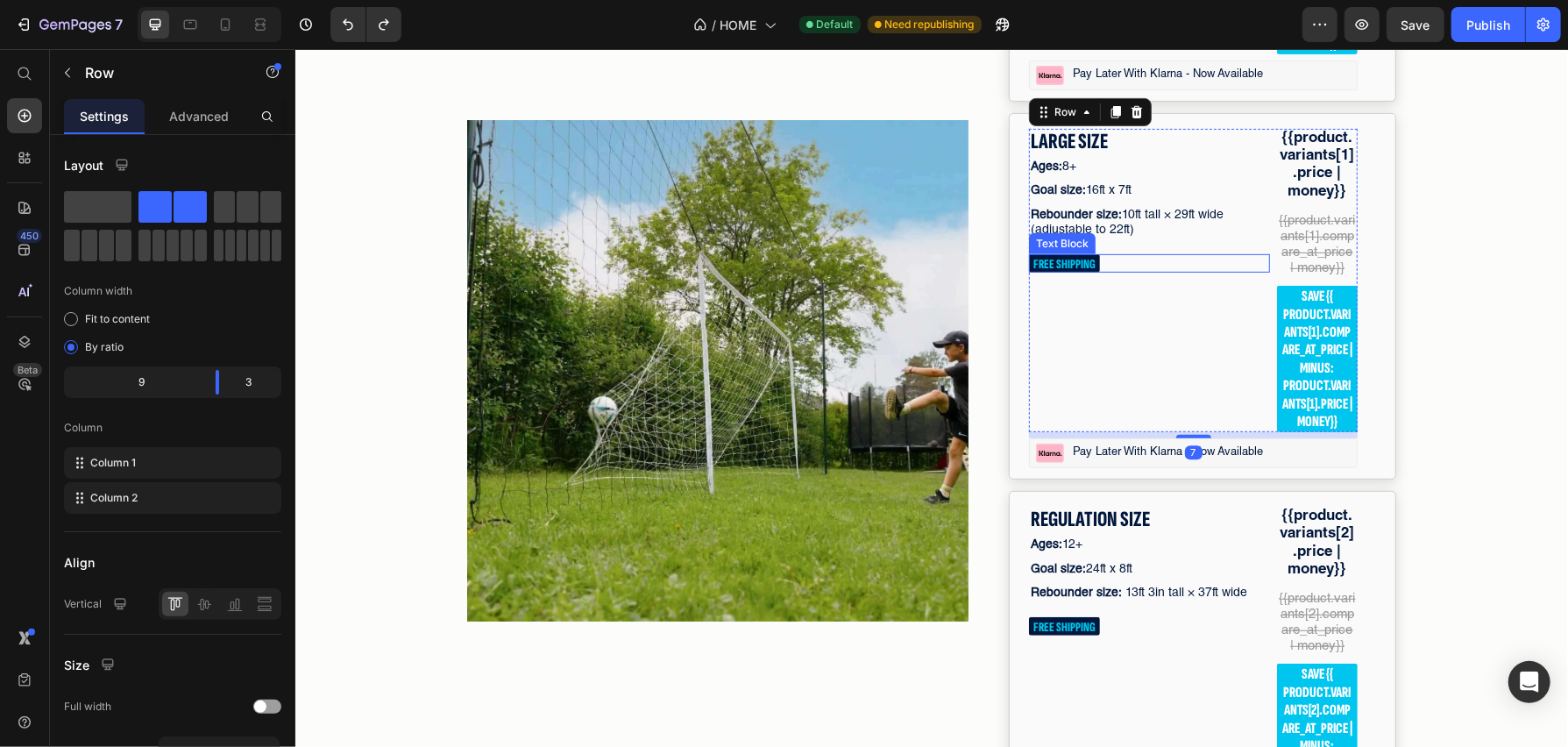 click on "FREE SHIPPING" at bounding box center [1148, 262] 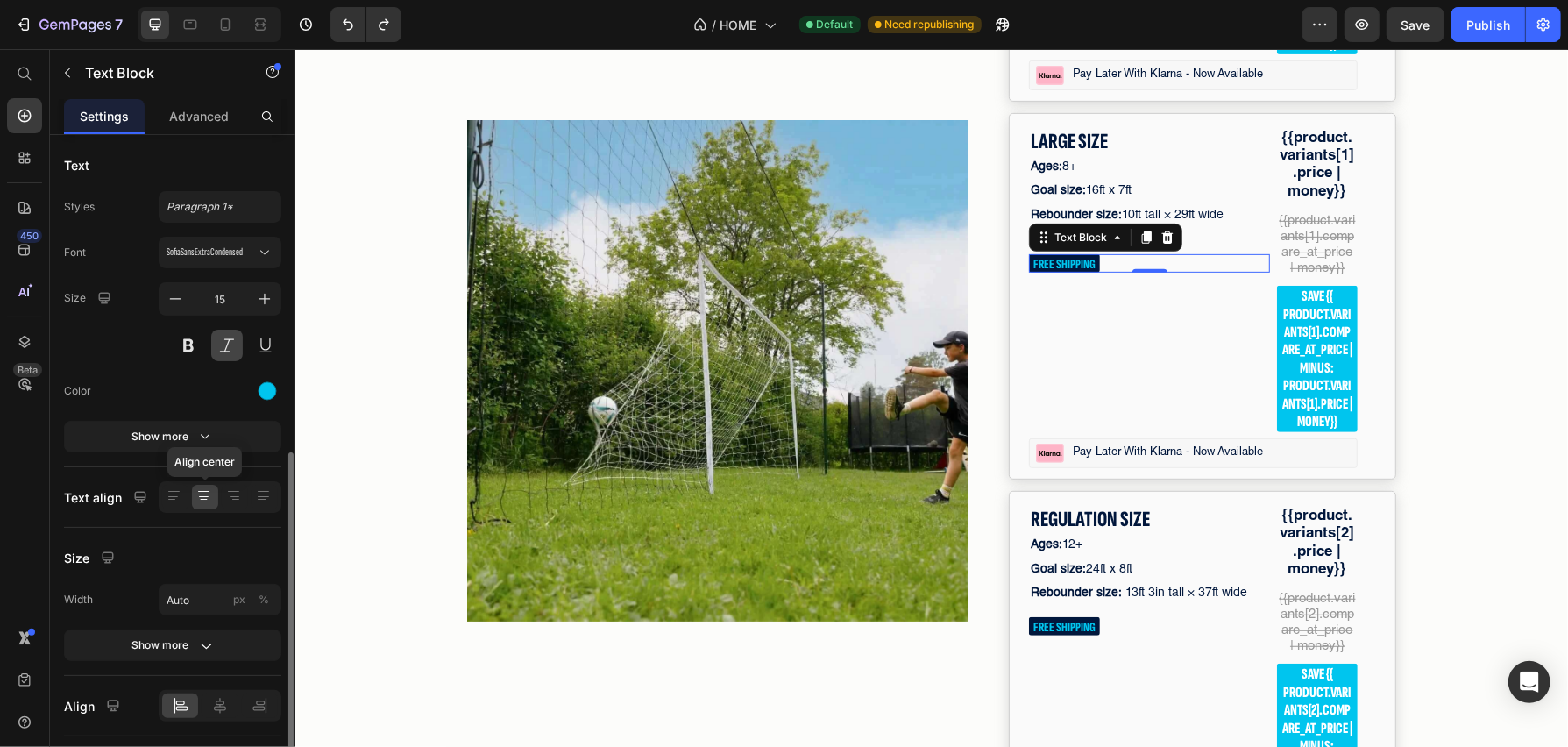 scroll, scrollTop: 177, scrollLeft: 0, axis: vertical 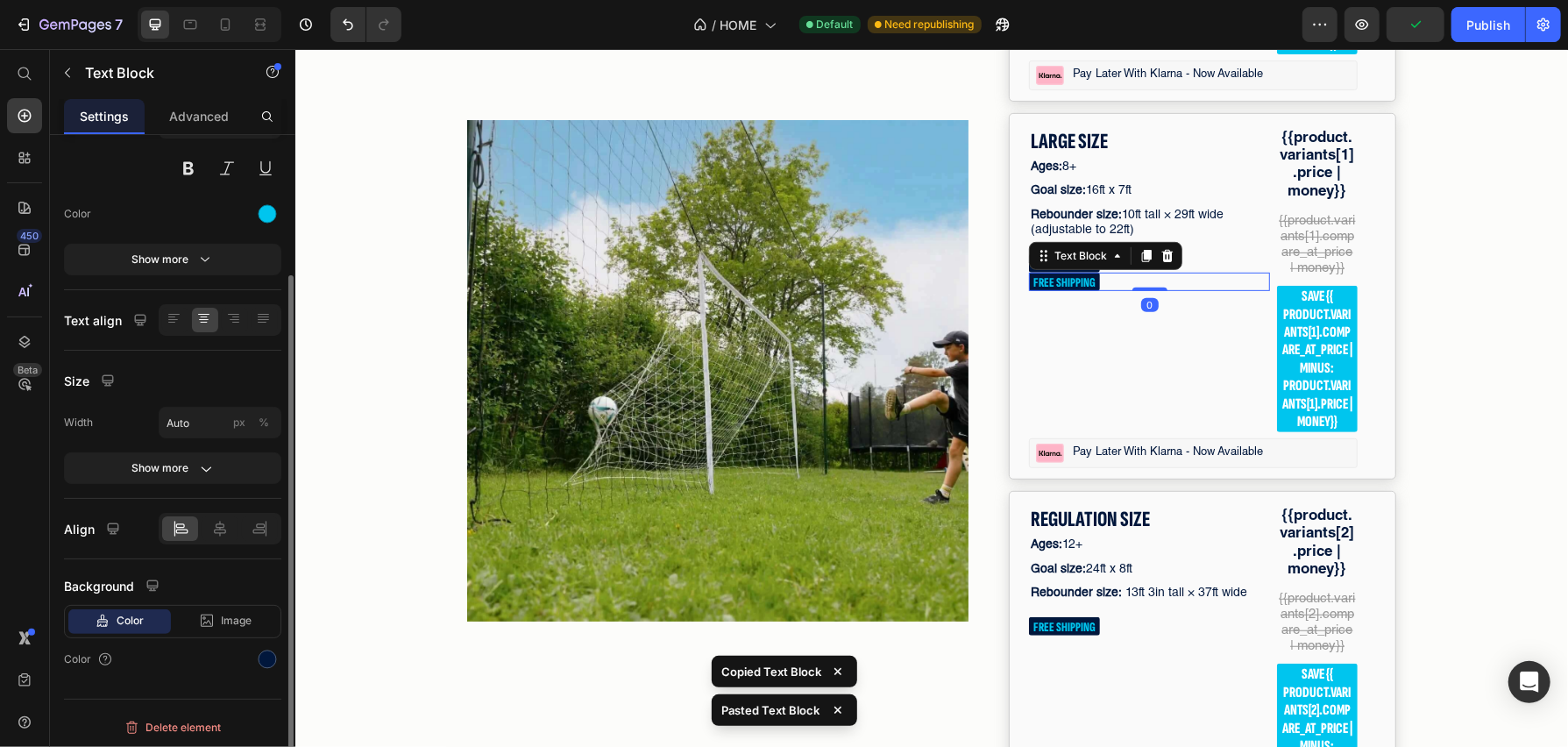 click on "FREE SHIPPING" at bounding box center [1063, 281] 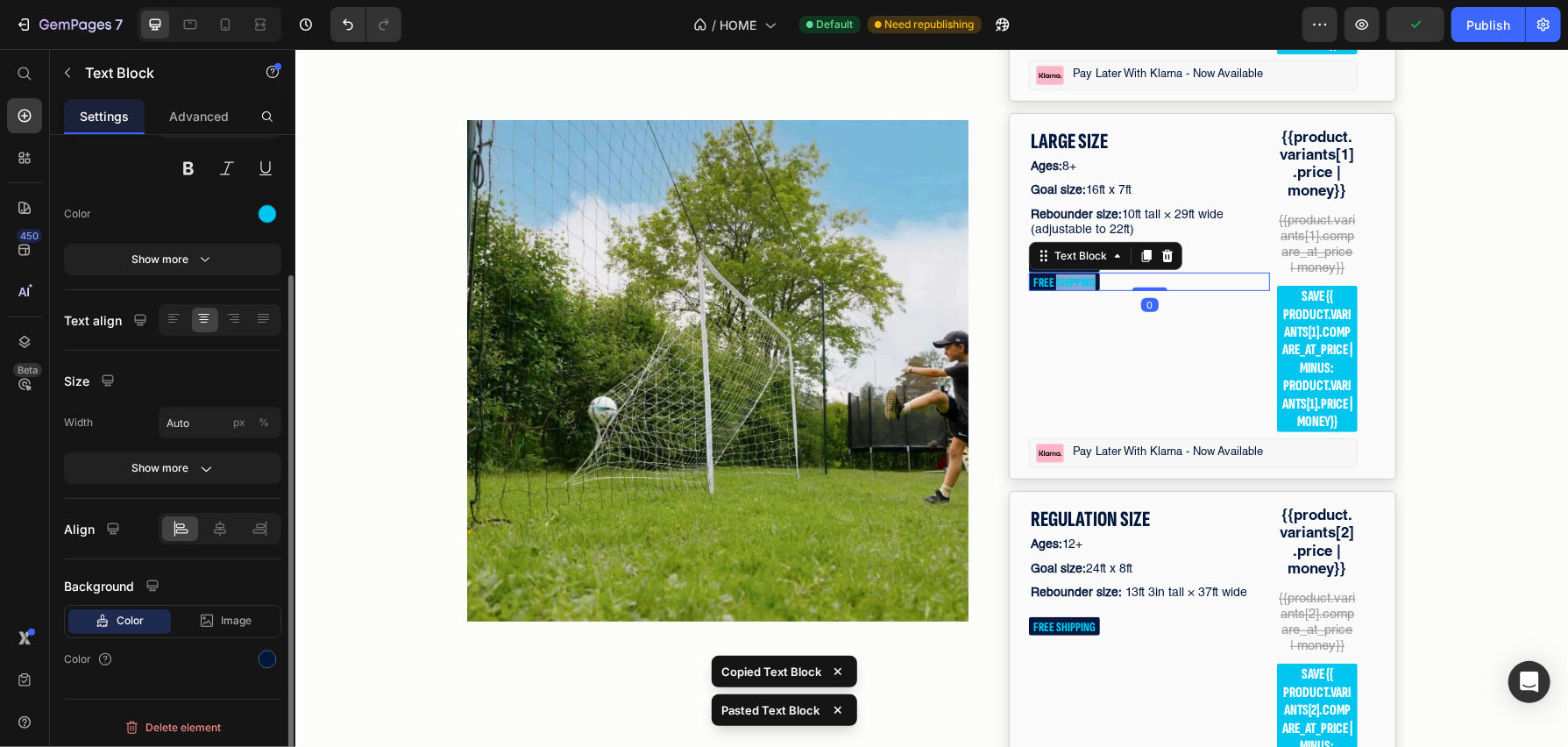 click on "FREE SHIPPING" at bounding box center [1063, 281] 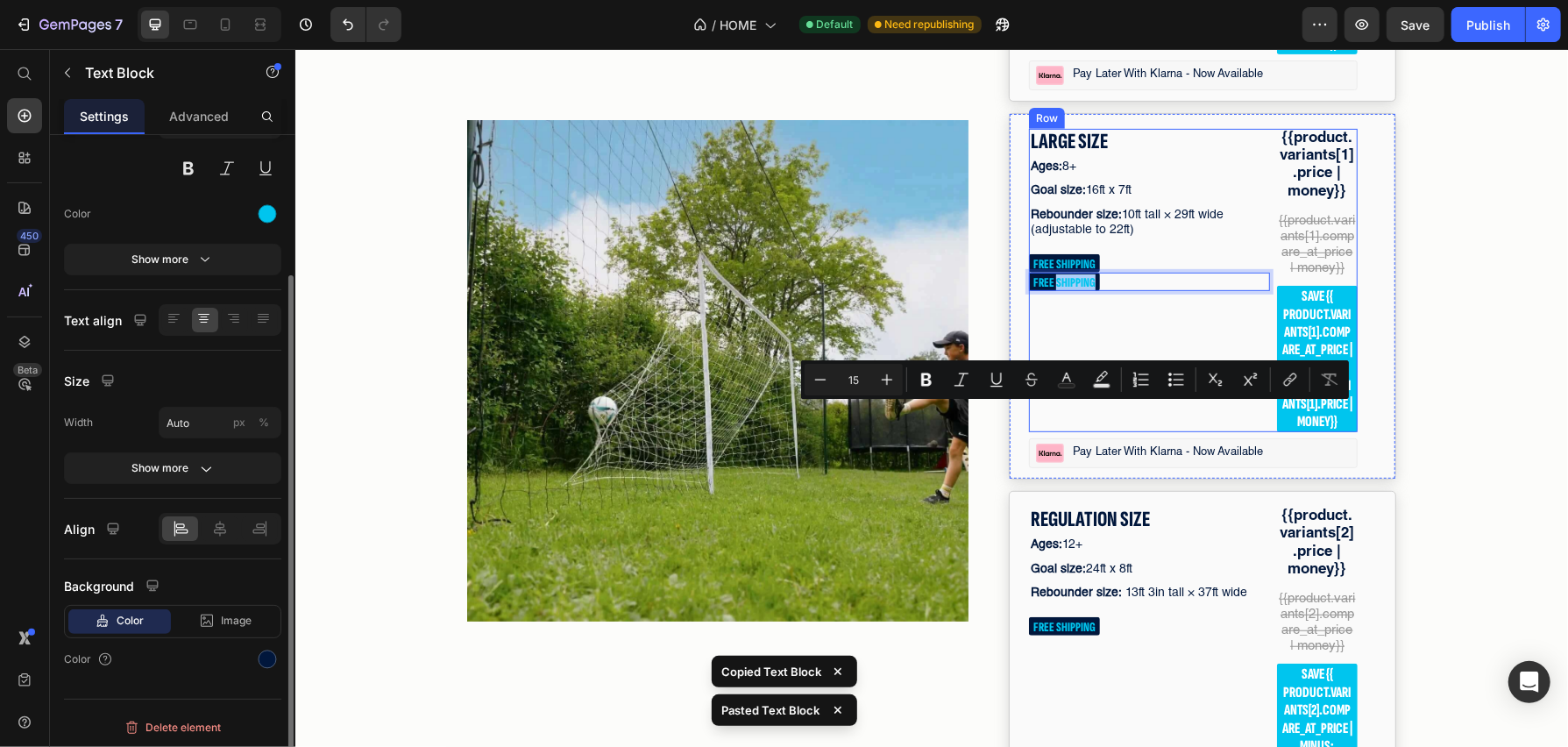 click on "LARGE SIZE  Text Block Ages:  8+ Text Block Goal size:  16ft x 7ft Text Block Rebounder size:  10ft tall × 29ft wide (adjustable to 22ft) Text Block FREE SHIPPING Text Block FREE SHIPPING Text Block   0" at bounding box center [1148, 280] 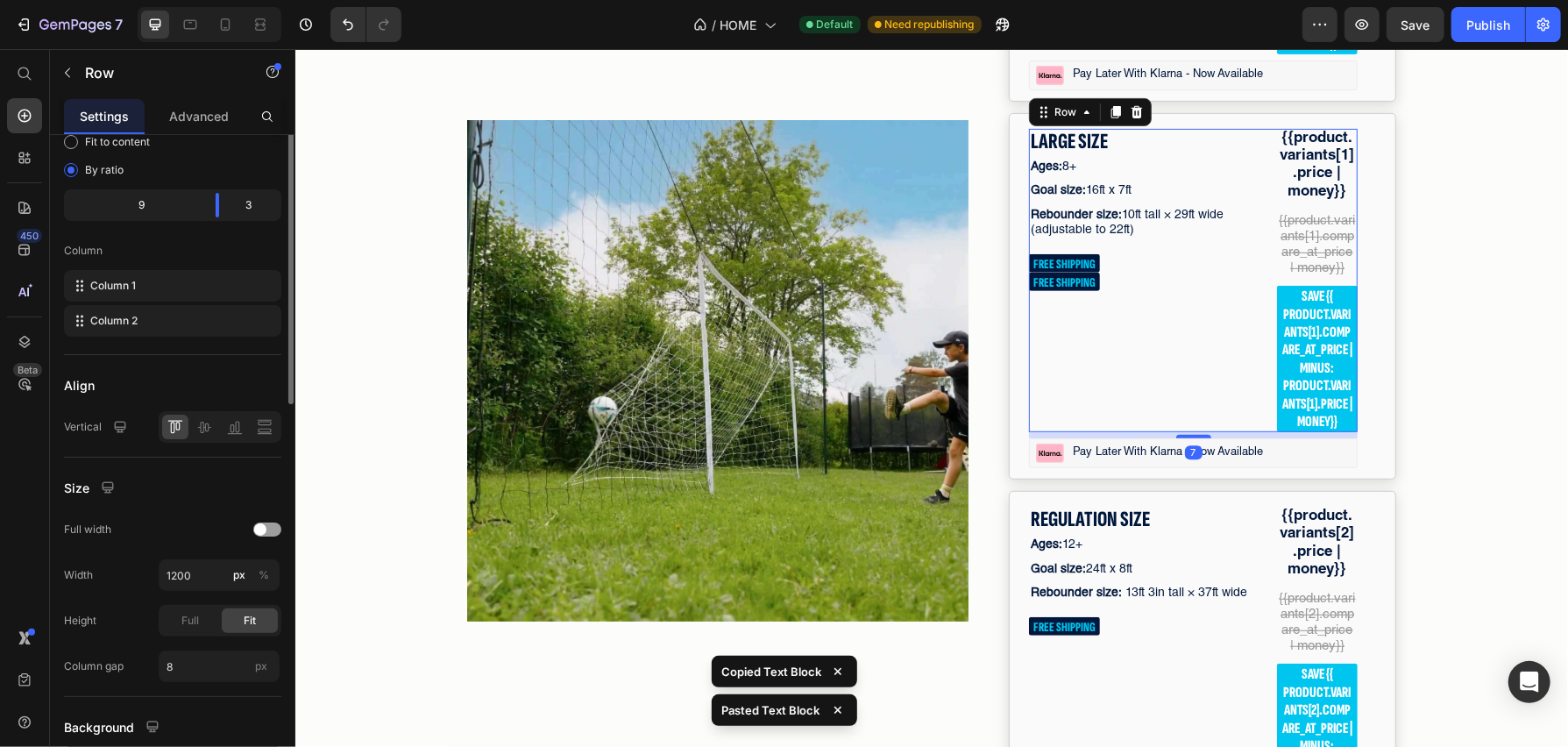 scroll, scrollTop: 0, scrollLeft: 0, axis: both 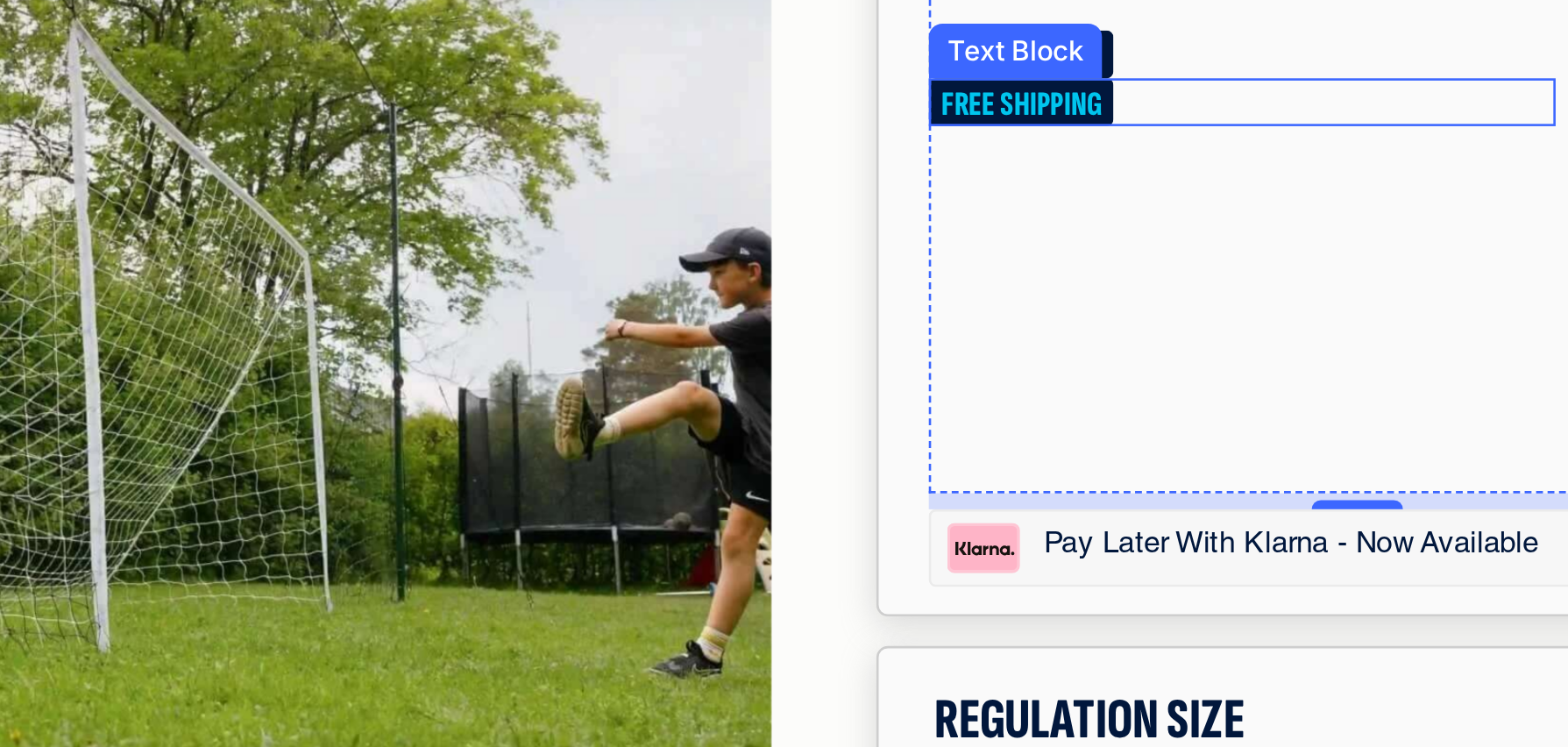 click on "FREE SHIPPING" at bounding box center [-210, -269] 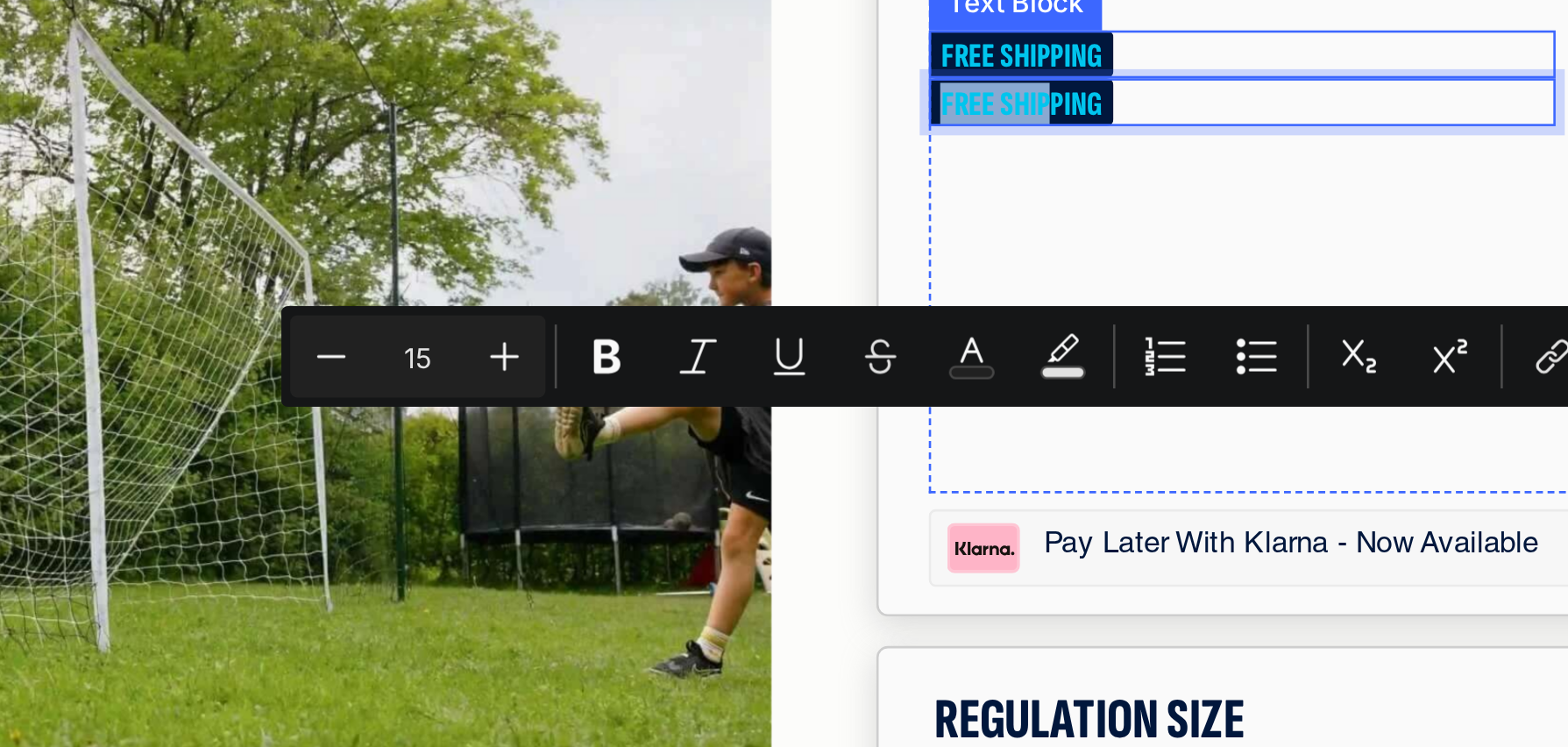 drag, startPoint x: -200, startPoint y: -136, endPoint x: -137, endPoint y: -156, distance: 66.09841 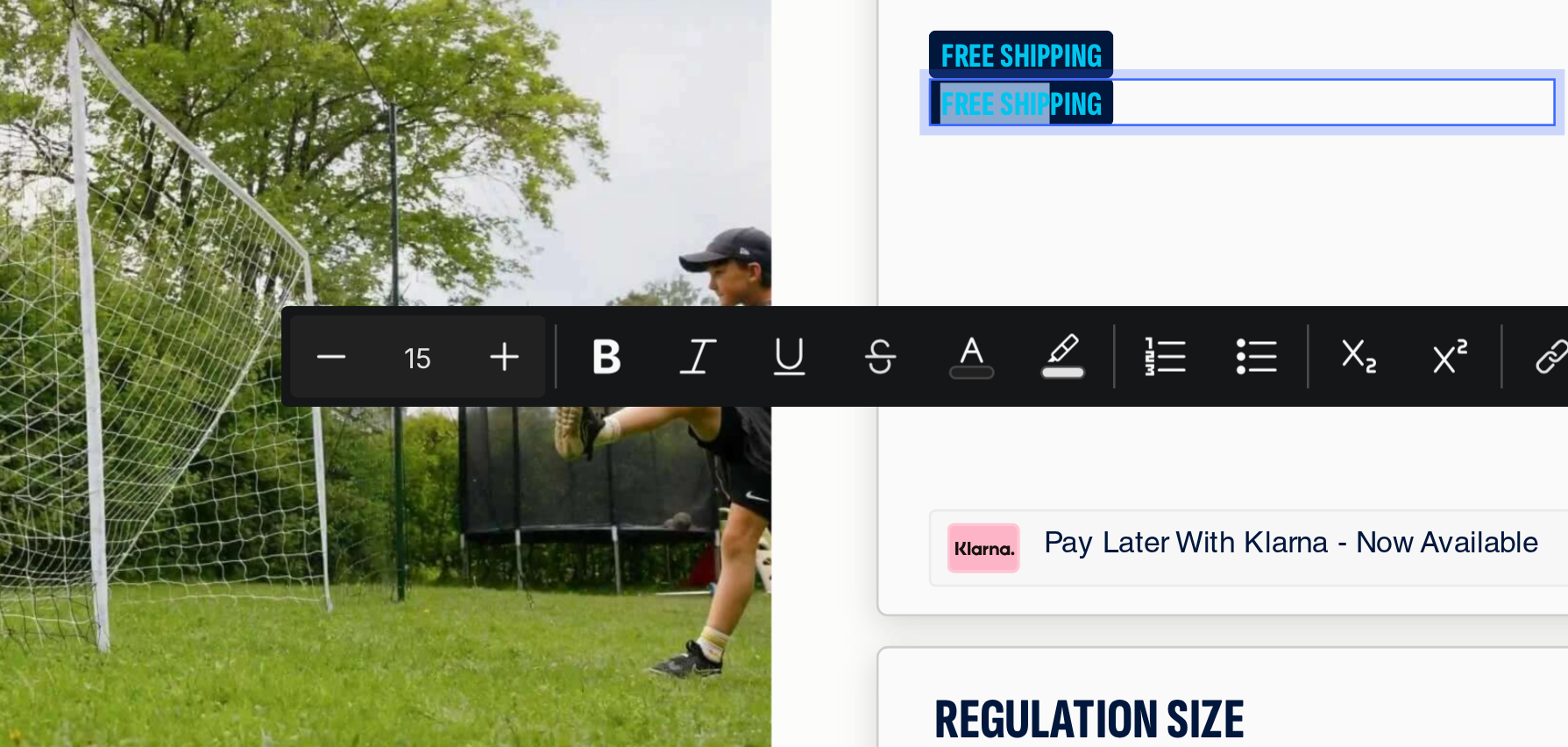 click on "FREE SHIPPING" at bounding box center [-125, -270] 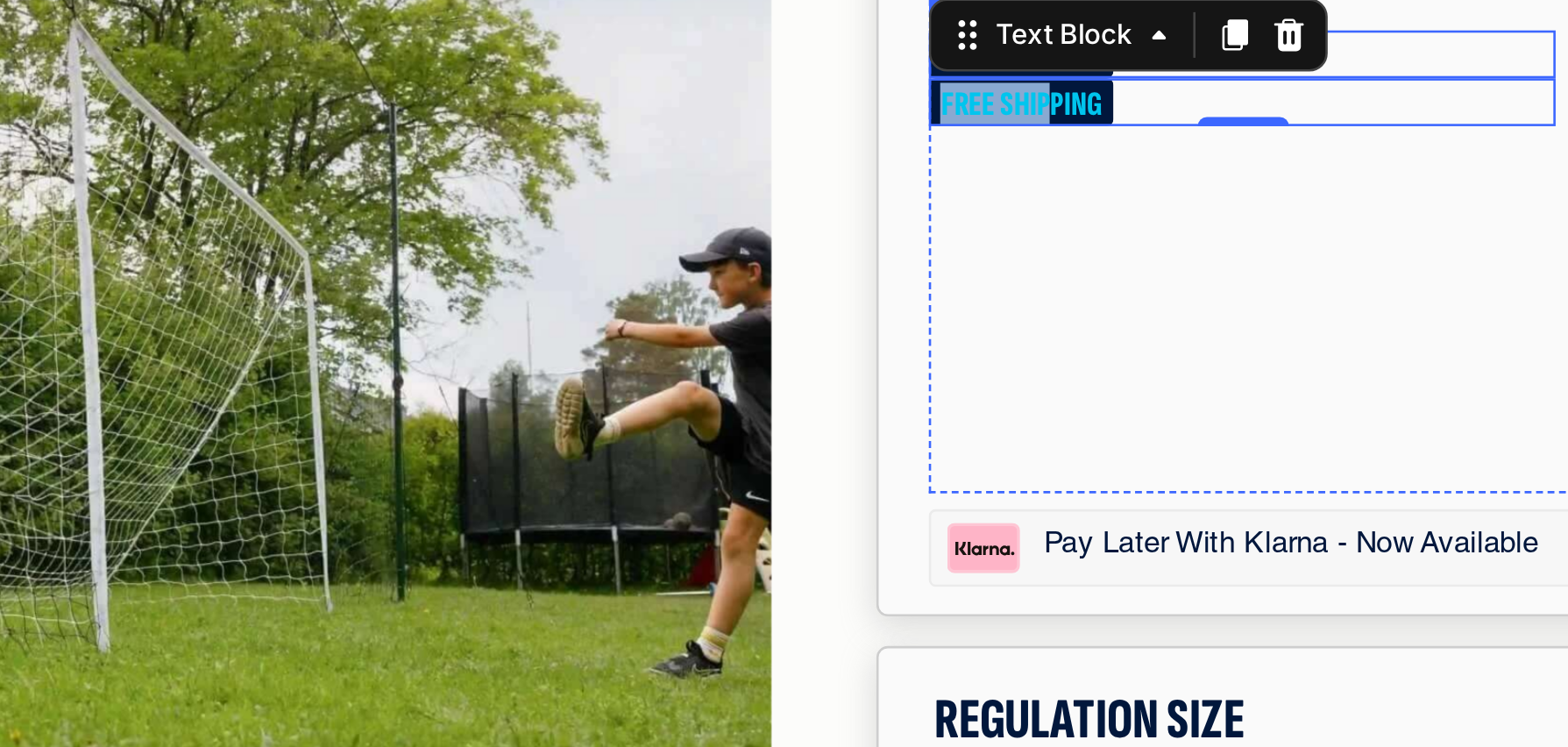 click on "FREE SHIPPING" at bounding box center (-125, -288) 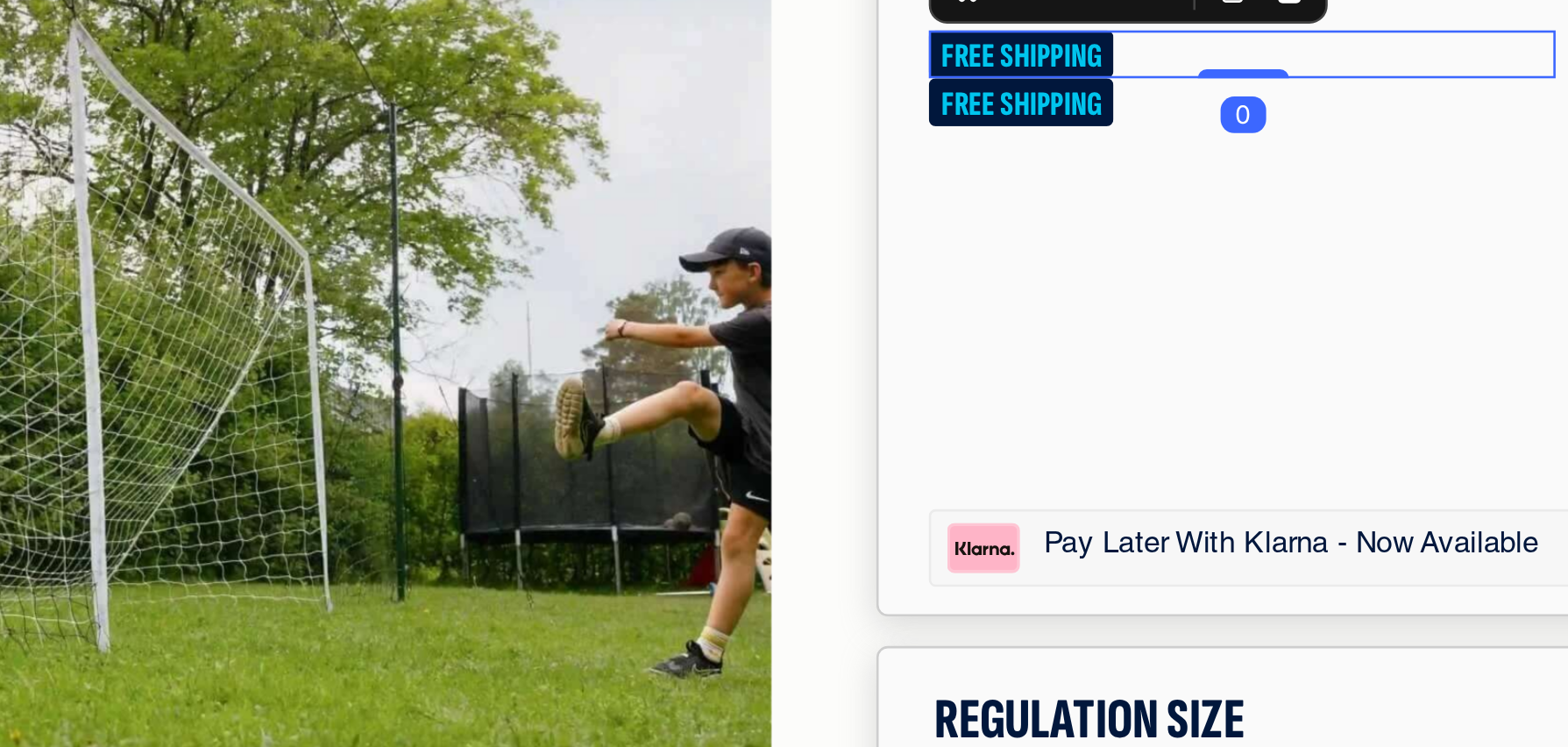 click on "FREE SHIPPING" at bounding box center [-125, -288] 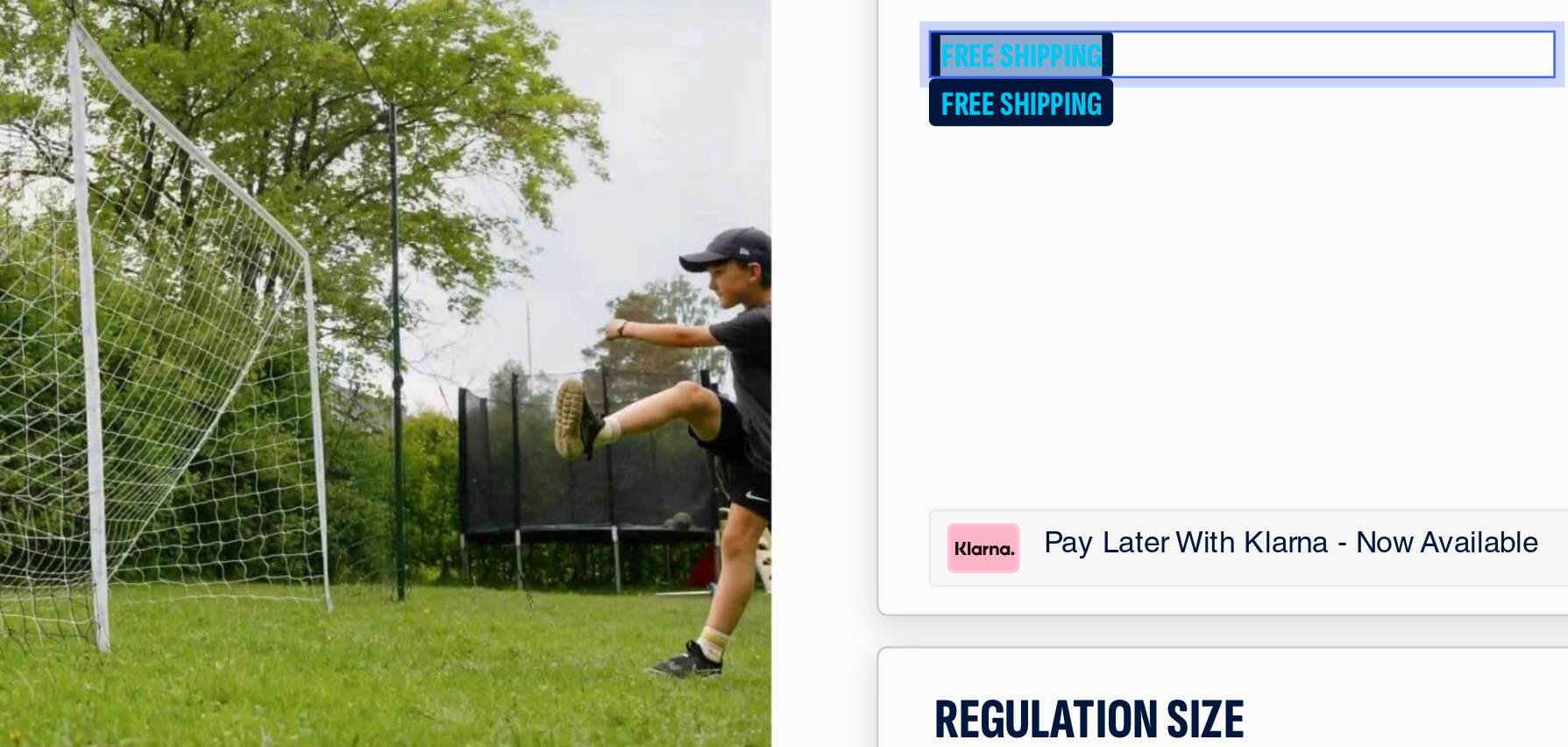 drag, startPoint x: -240, startPoint y: -156, endPoint x: -165, endPoint y: -156, distance: 75 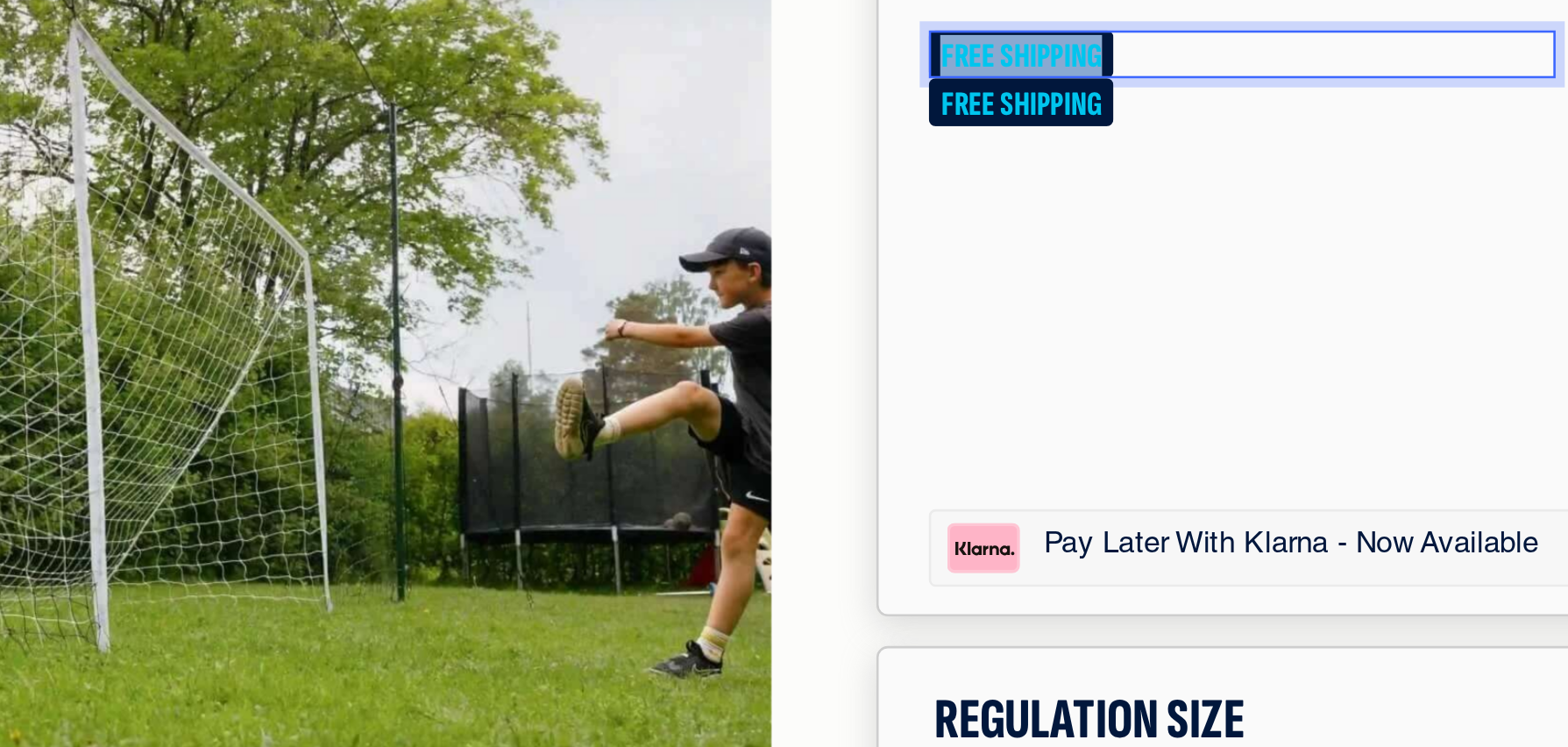 click on "FREE SHIPPING" at bounding box center [-125, -288] 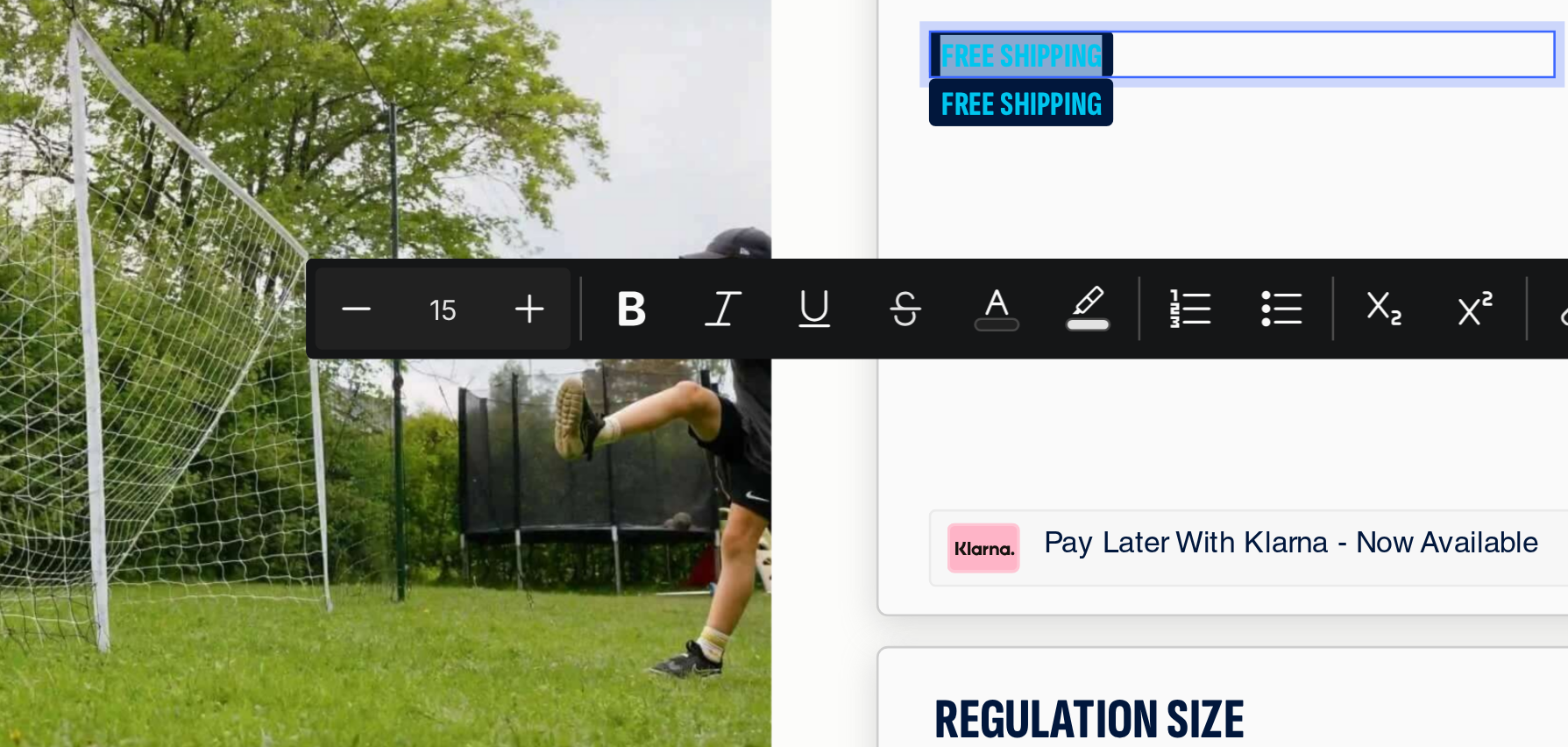 copy on "FREE SHIPPING" 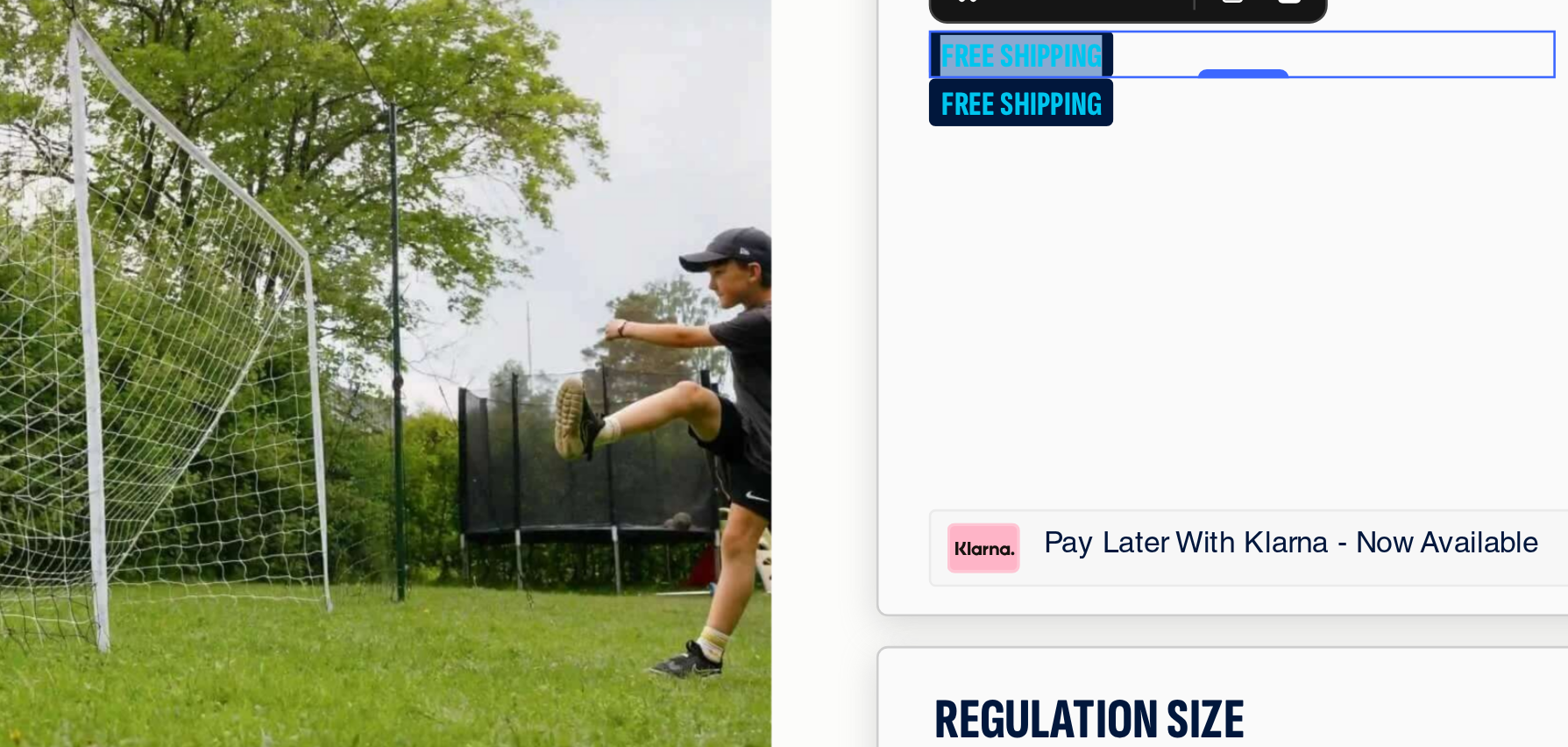 click on "FREE SHIPPING" at bounding box center (-210, -288) 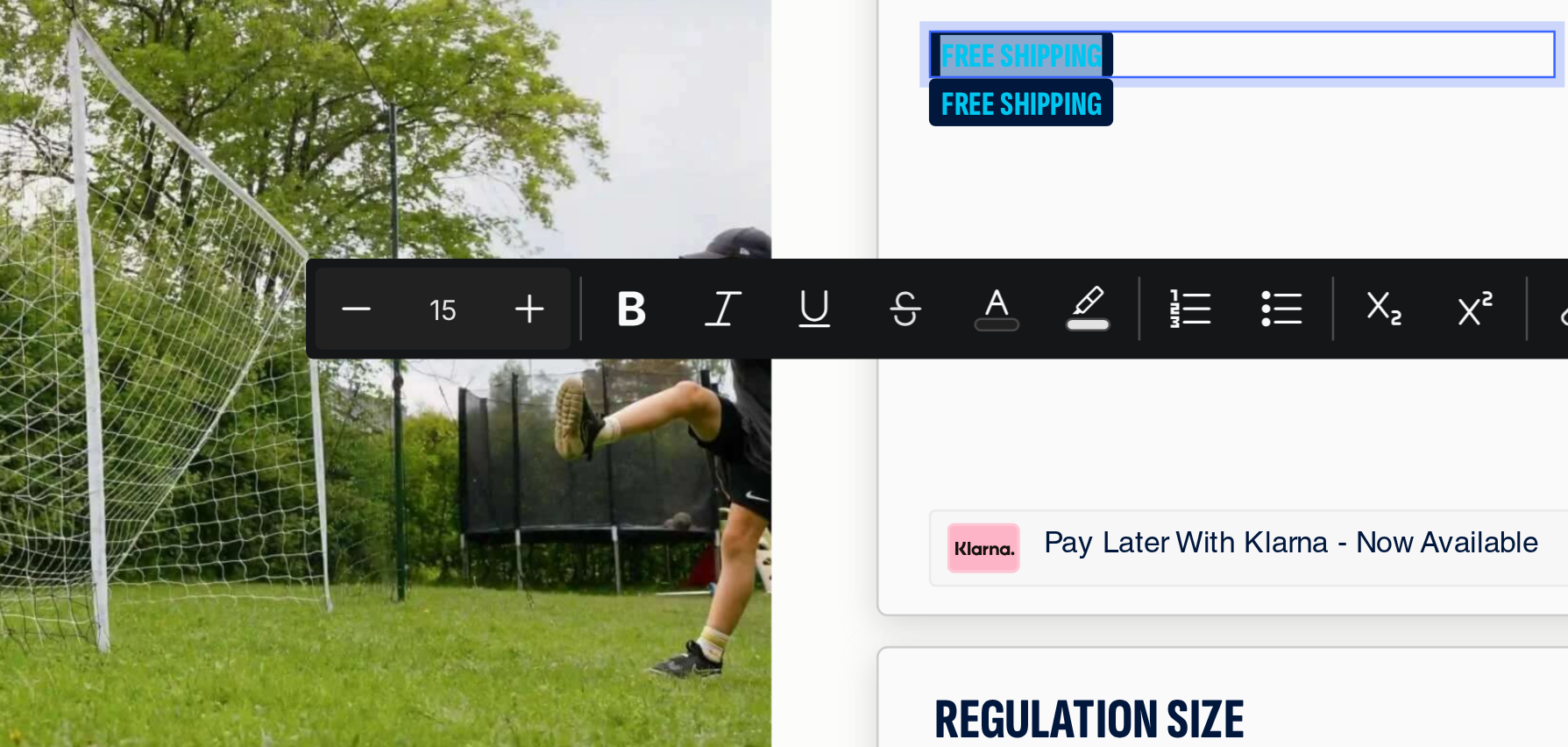 click on "FREE SHIPPING" at bounding box center (-210, -288) 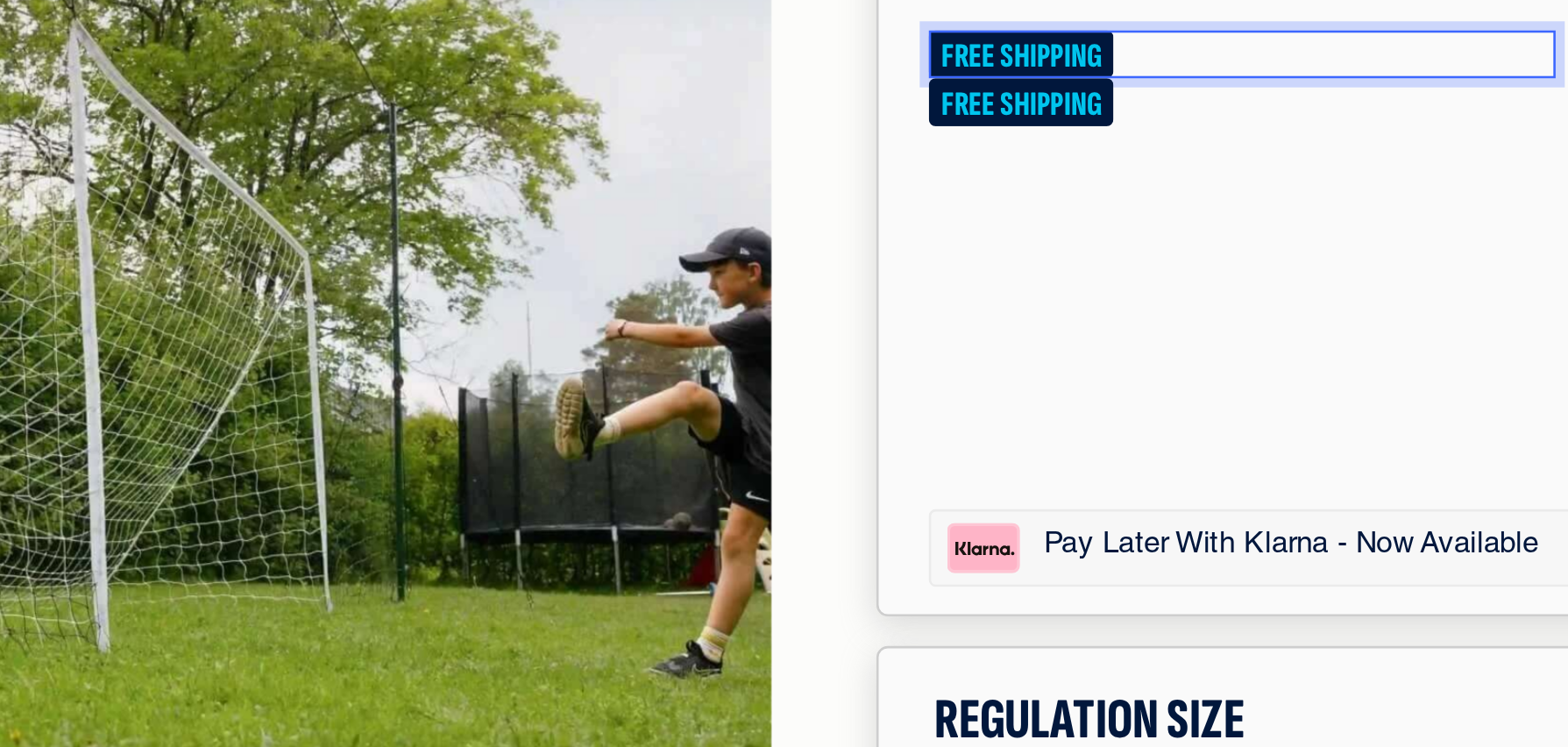 click on "FREE SHIPPING" at bounding box center [-210, -288] 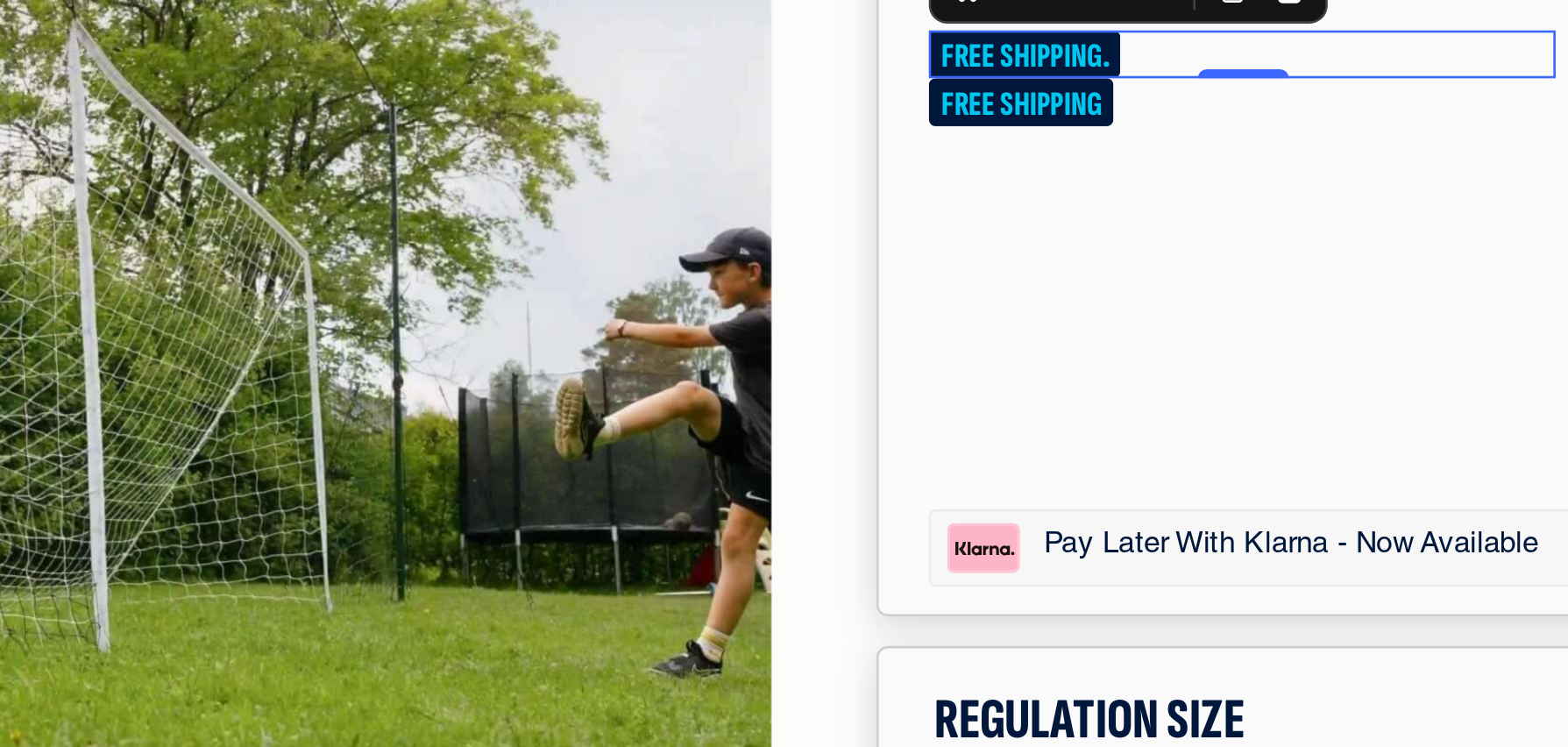 drag, startPoint x: -163, startPoint y: -156, endPoint x: -179, endPoint y: -155, distance: 16.03122 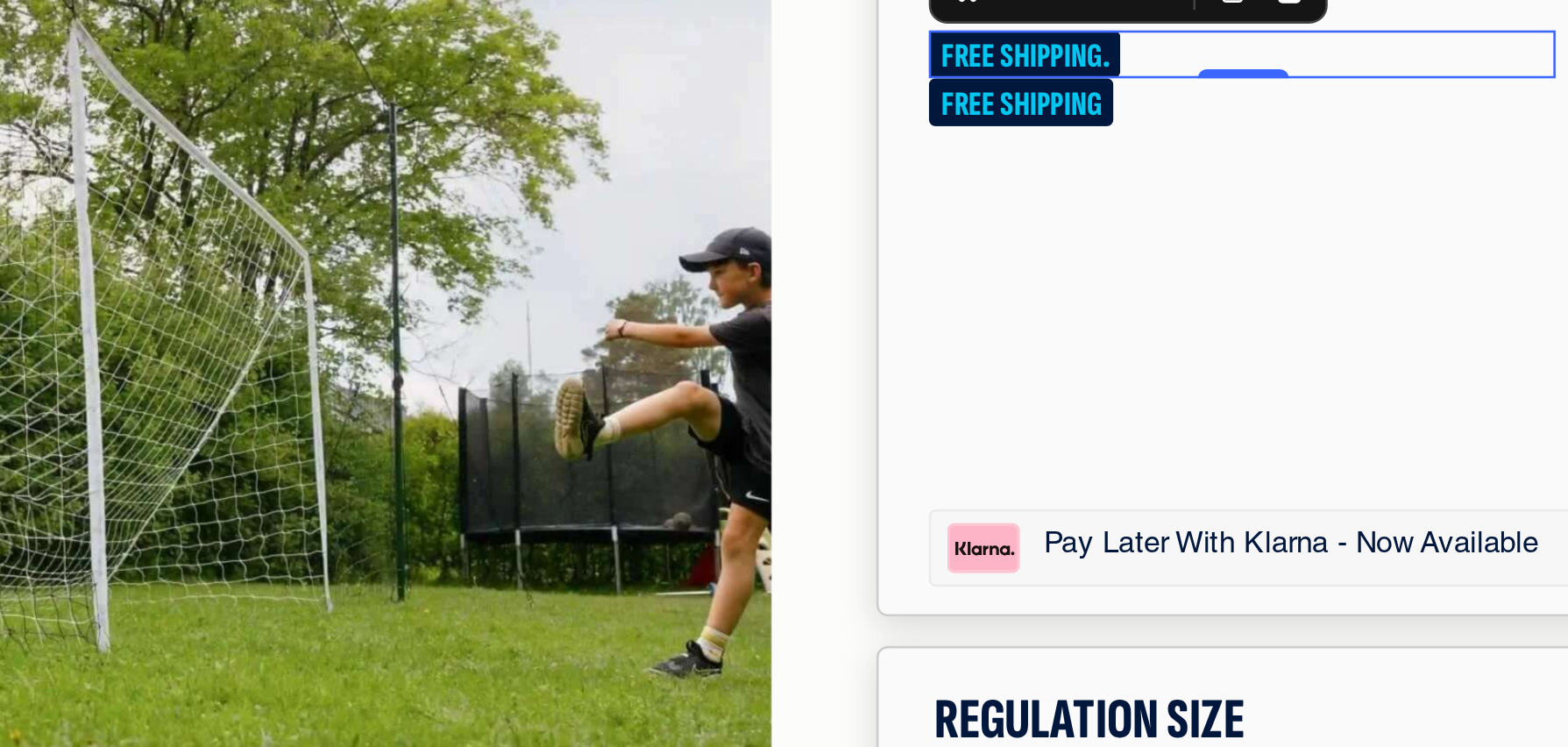 click on "FREE SHIPPING." at bounding box center (-125, -288) 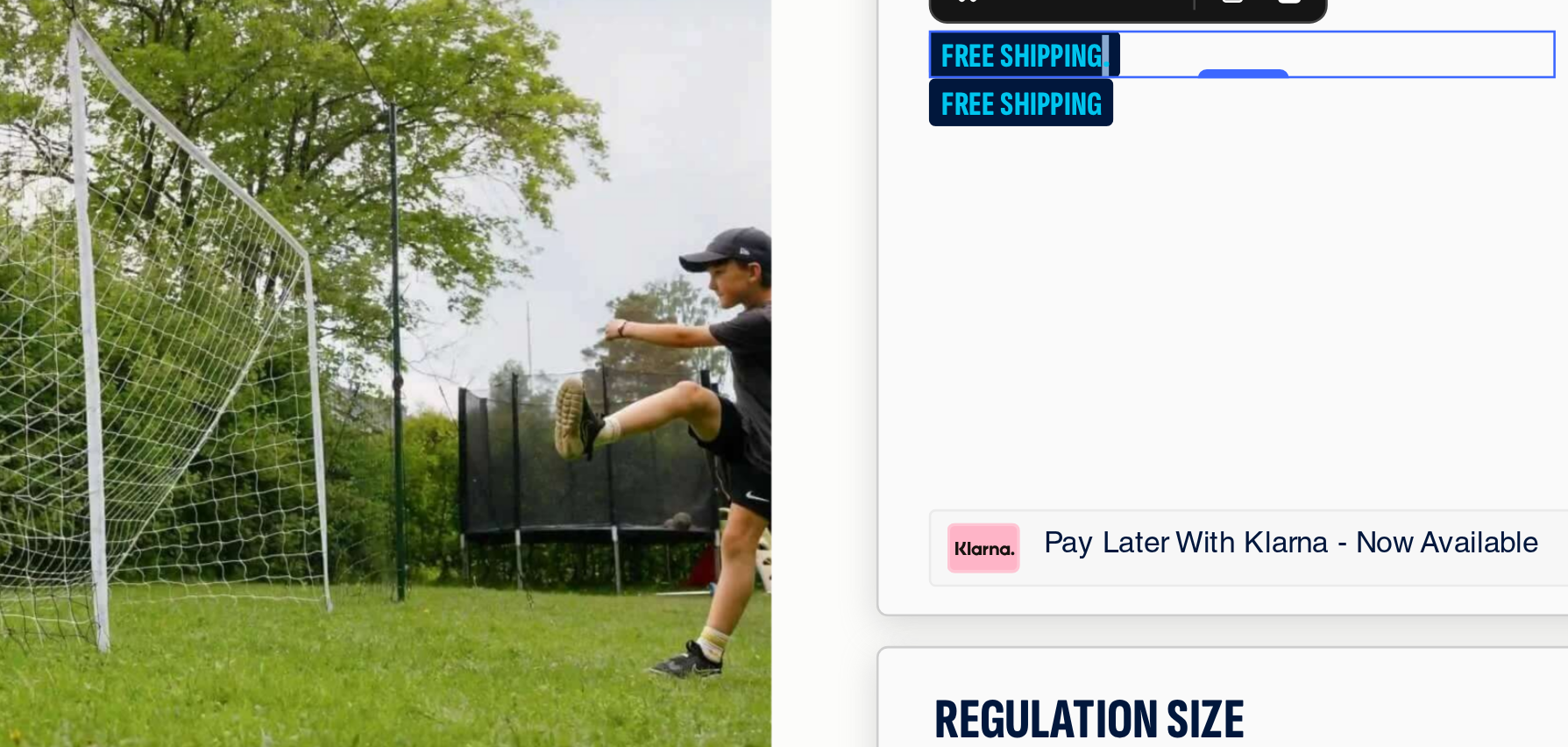 click on "FREE SHIPPING." at bounding box center [-209, -288] 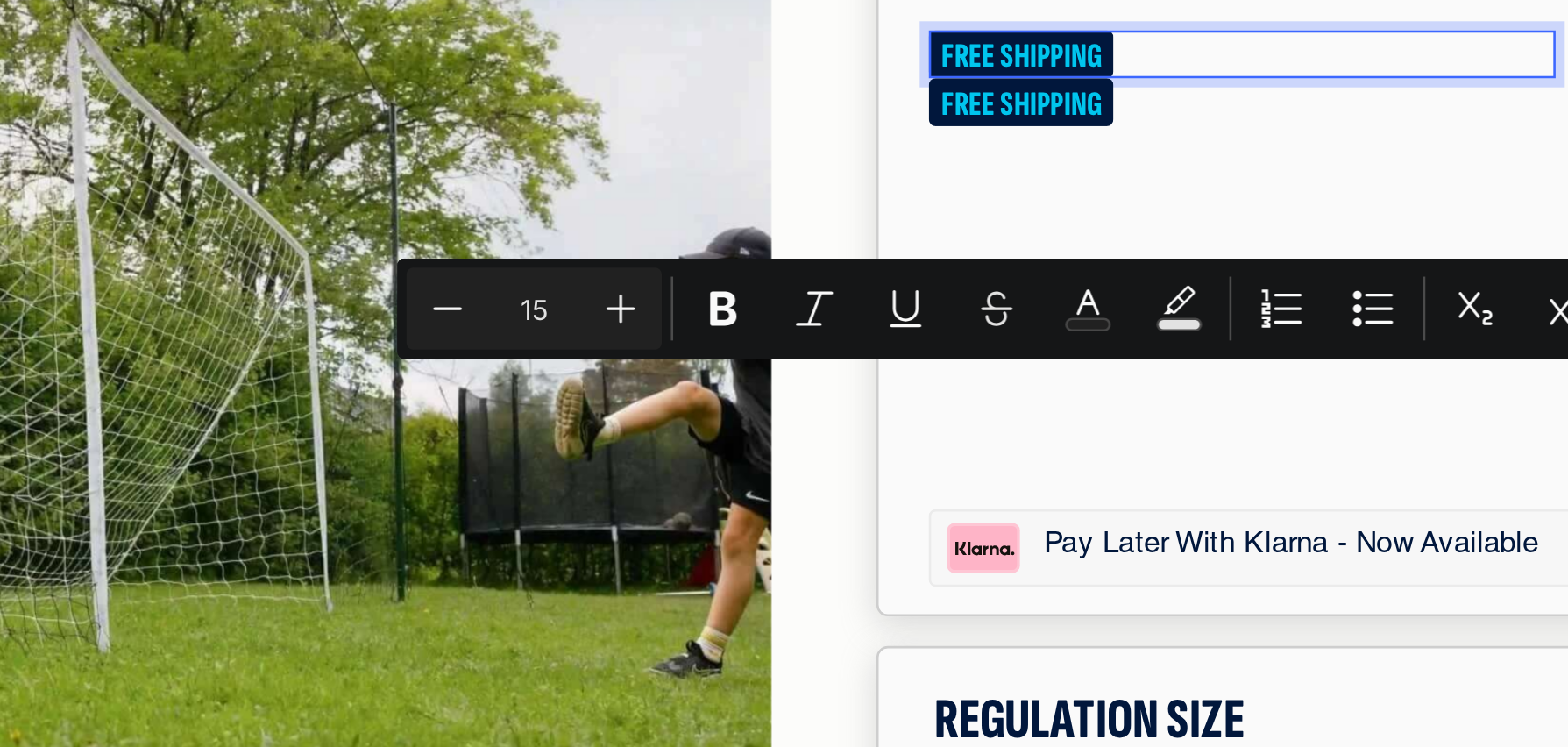 drag, startPoint x: -178, startPoint y: -155, endPoint x: -162, endPoint y: -155, distance: 16 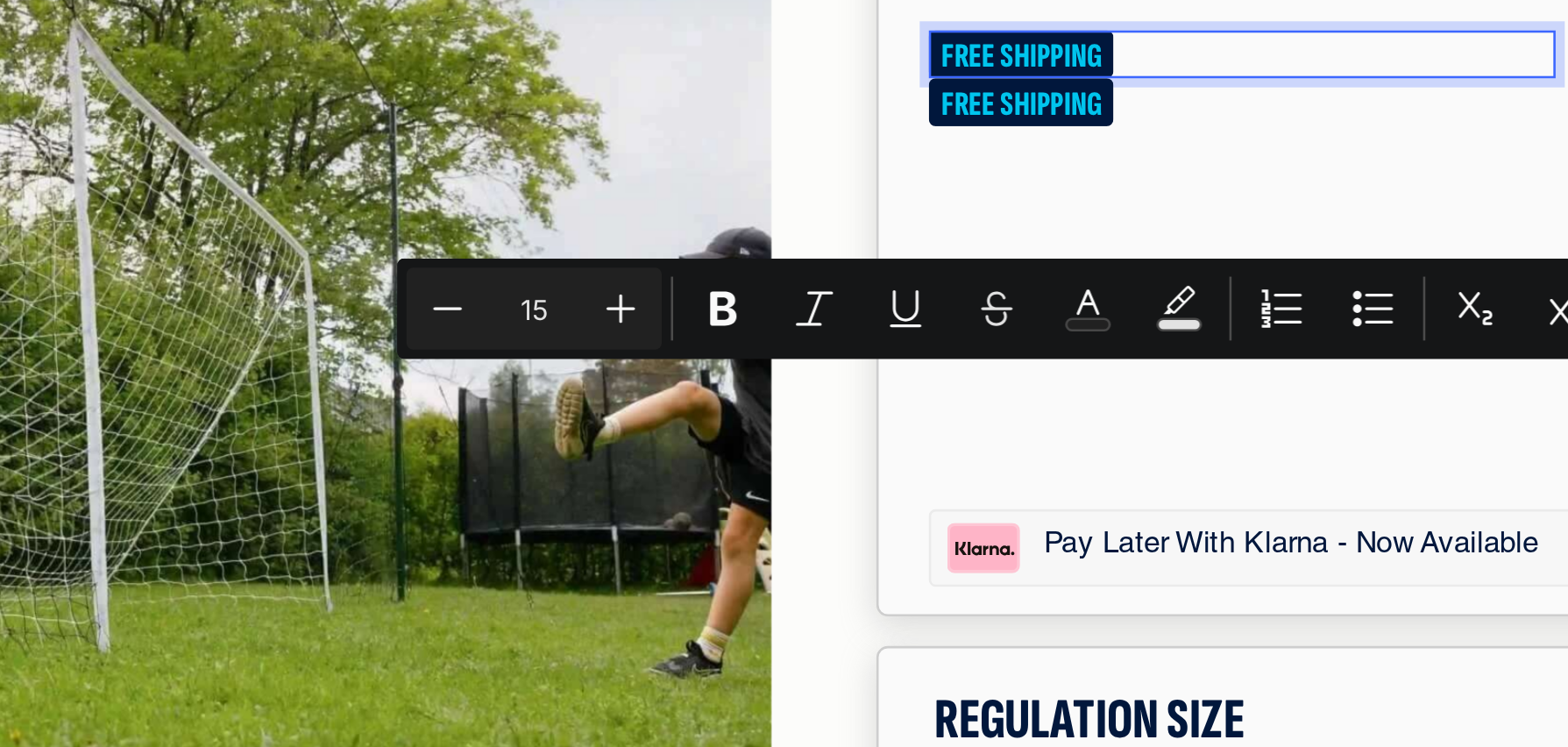 click on "FREE SHIPPING" at bounding box center [-125, -288] 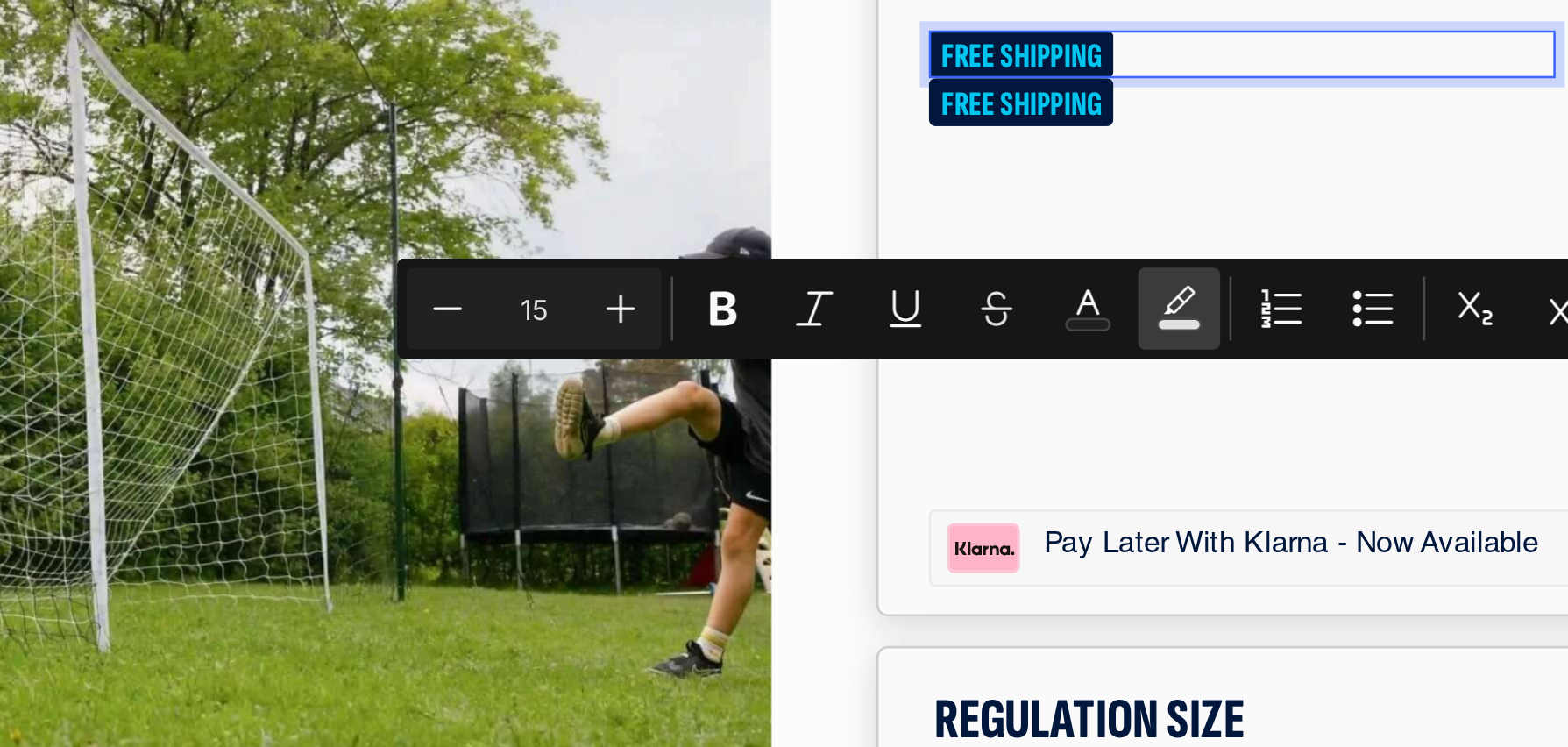 click 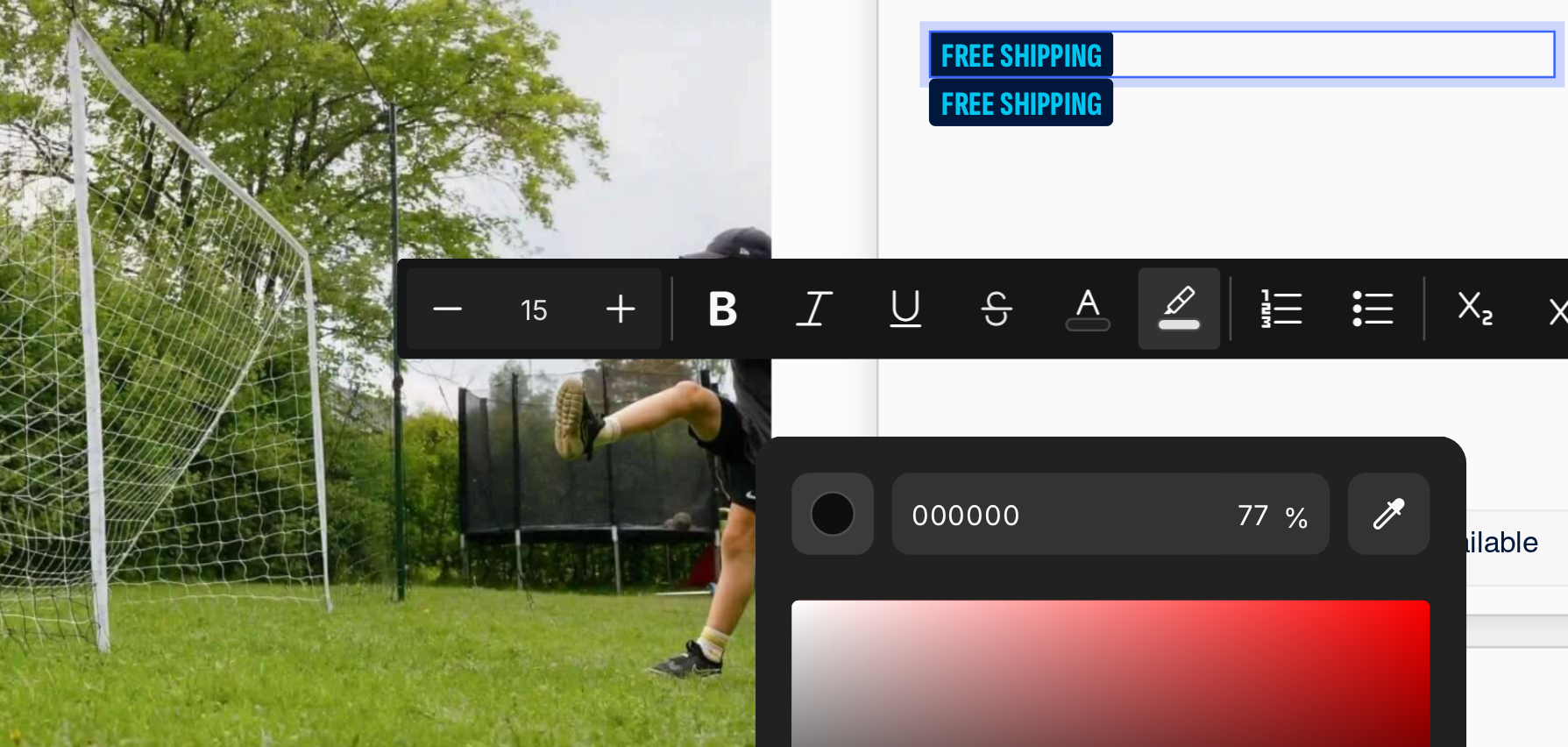 click at bounding box center (992, 440) 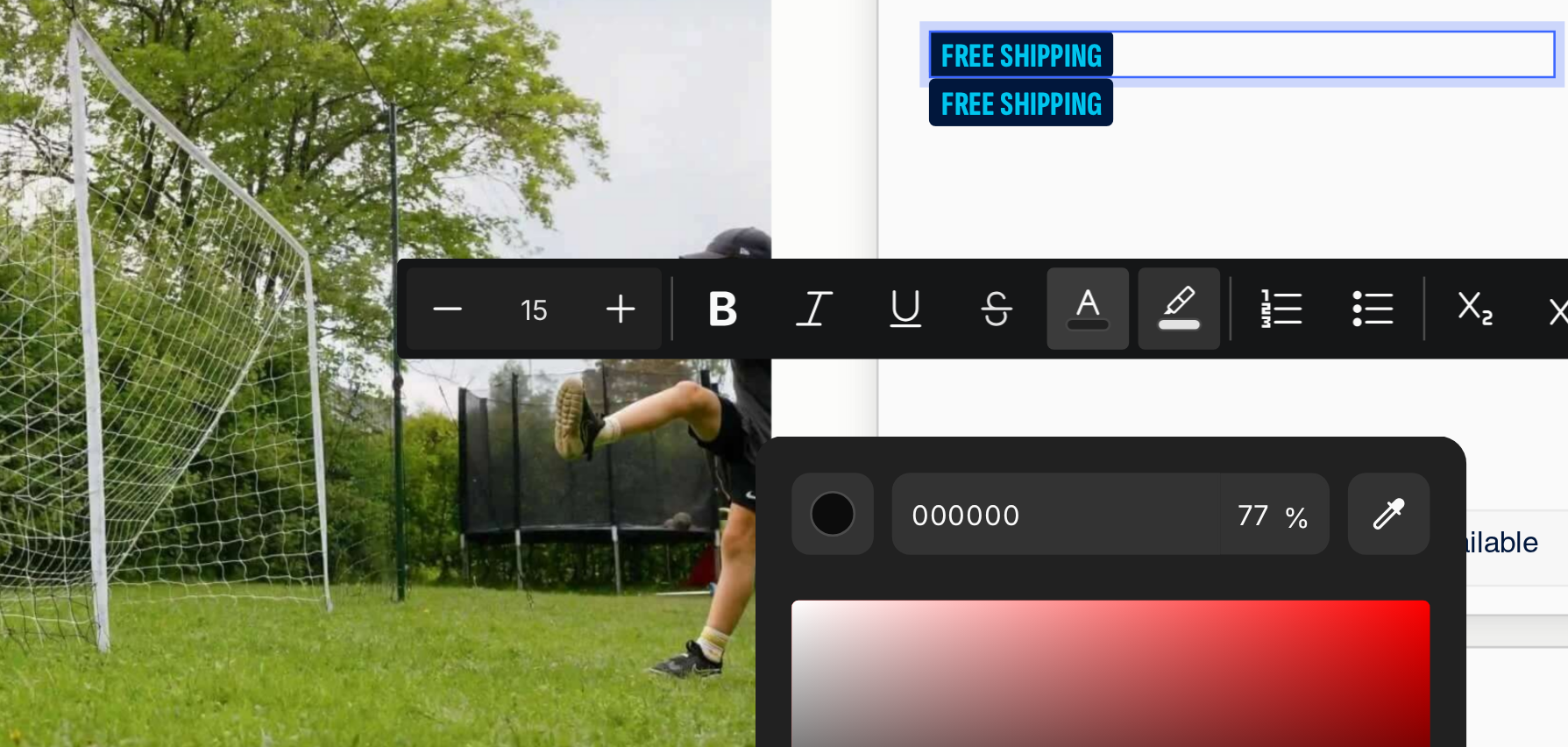 click 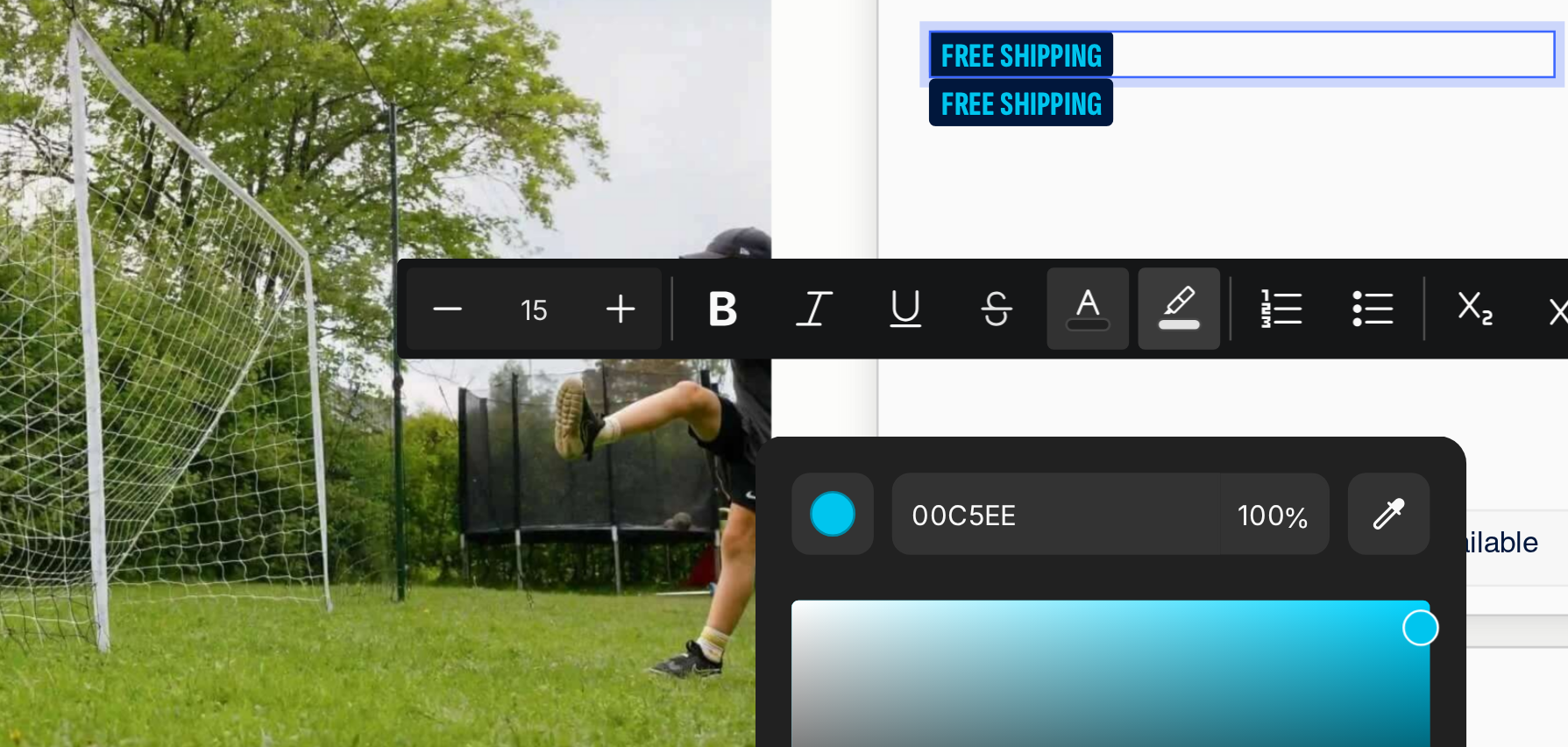 click 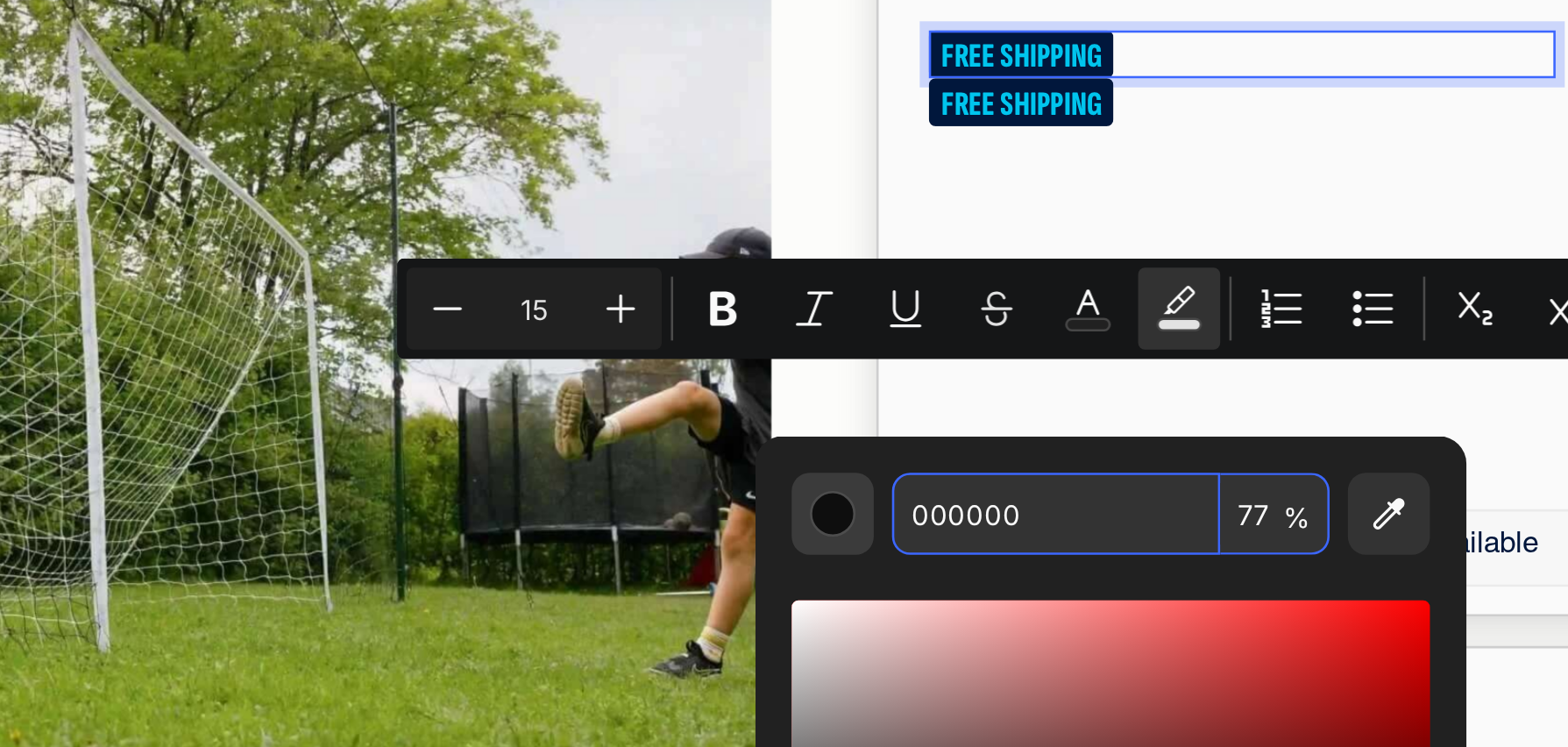drag, startPoint x: 1062, startPoint y: 441, endPoint x: 986, endPoint y: 441, distance: 76 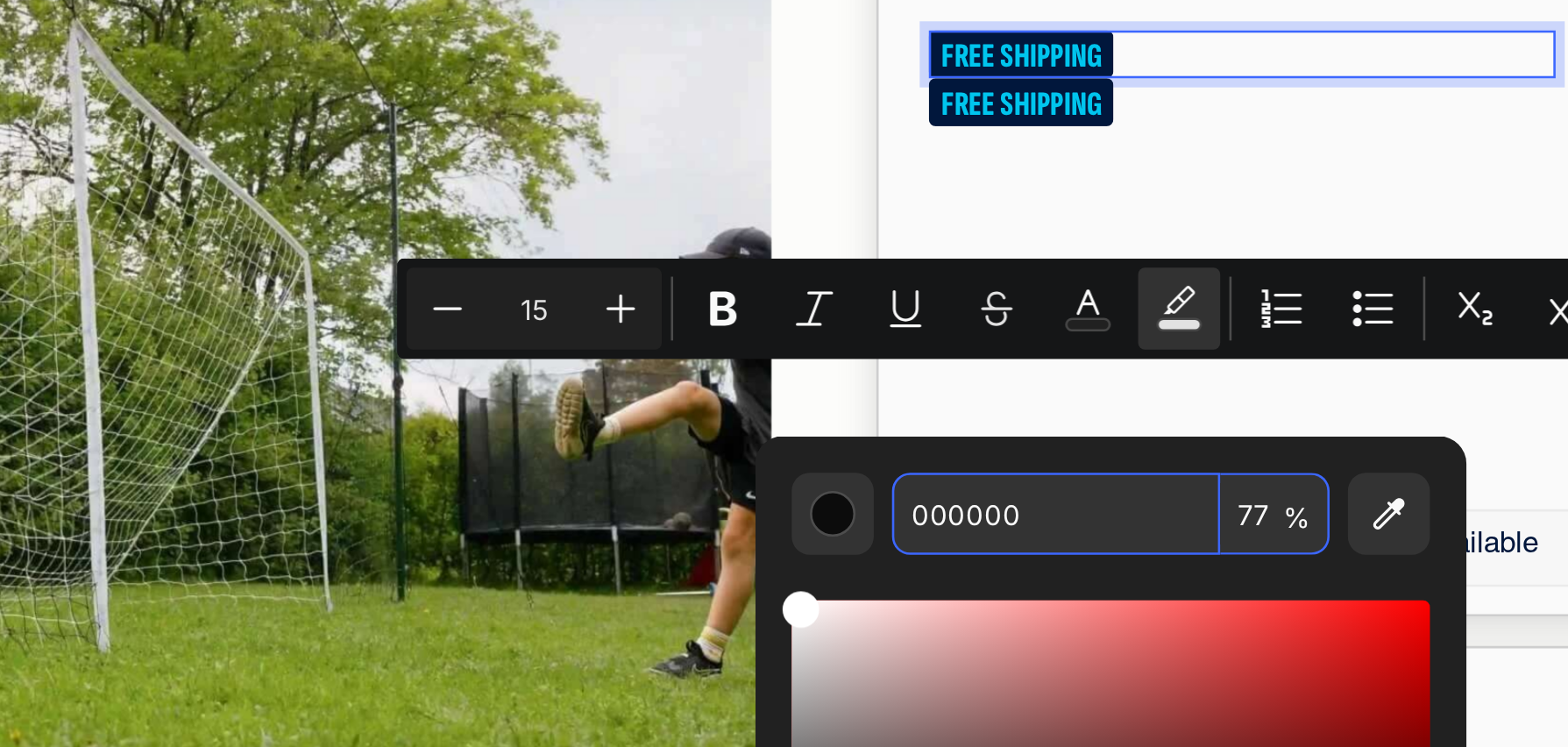 drag, startPoint x: 8, startPoint y: -17, endPoint x: -317, endPoint y: -95, distance: 334.22896 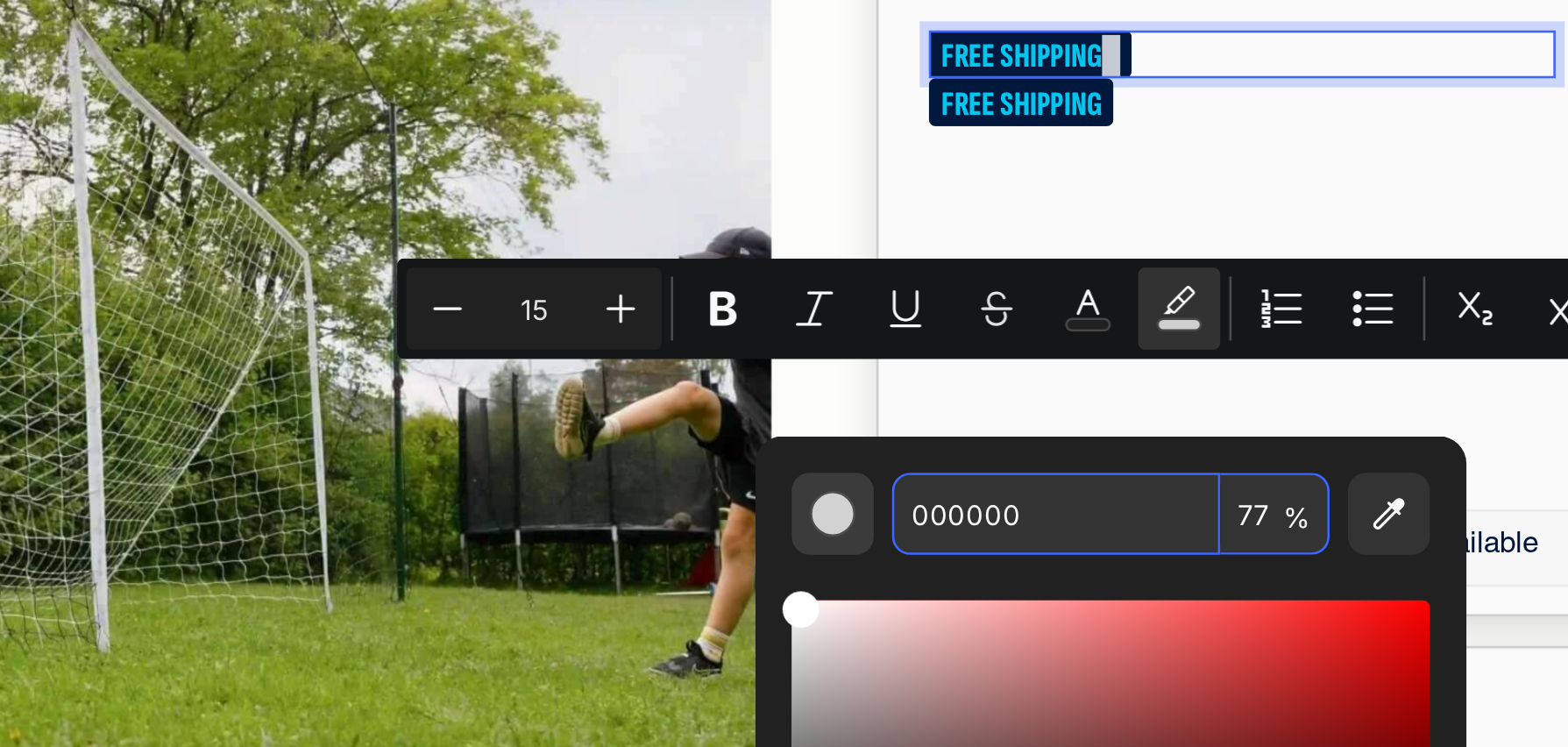 type on "FFFFFF" 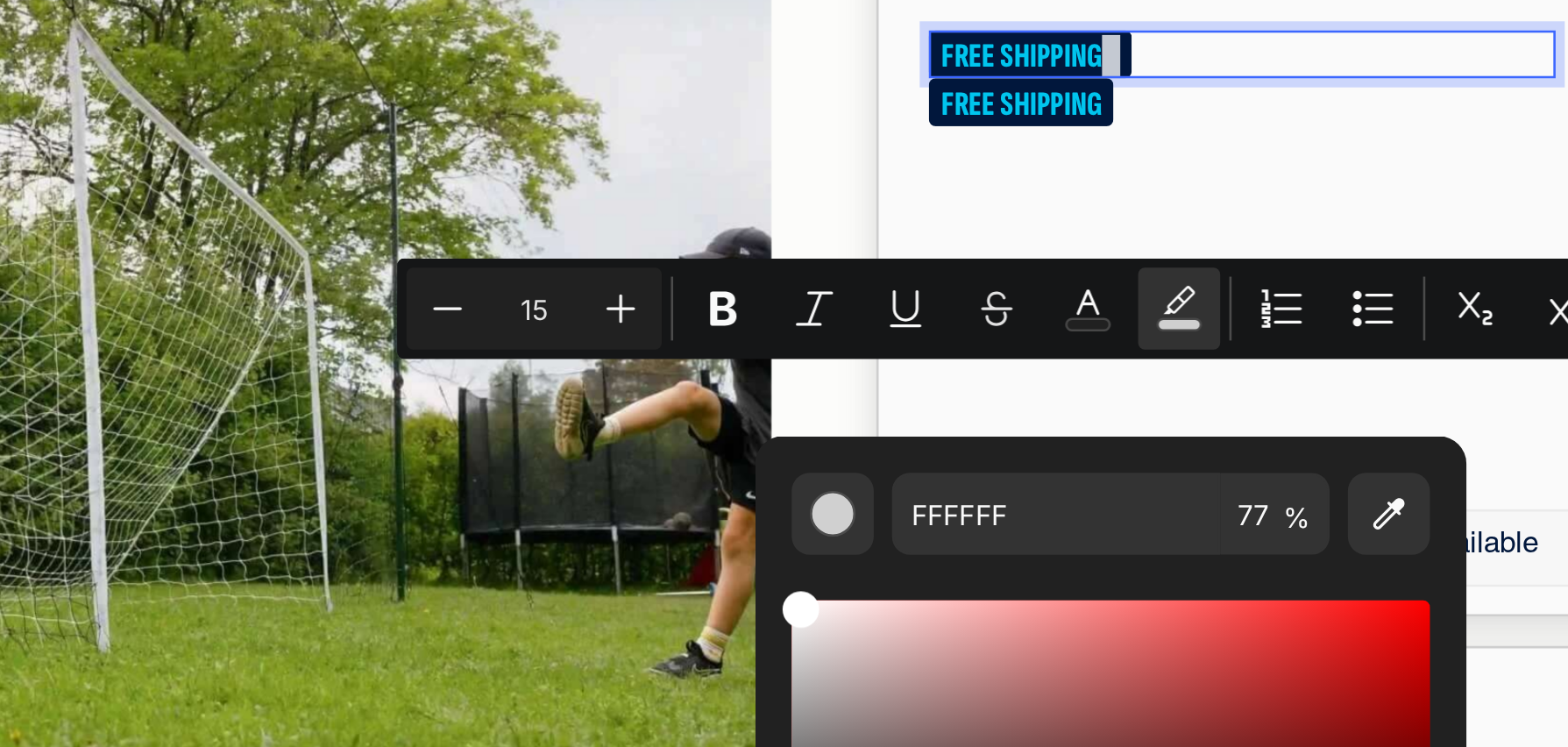 click on "FREE SHIPPING" at bounding box center [-125, -288] 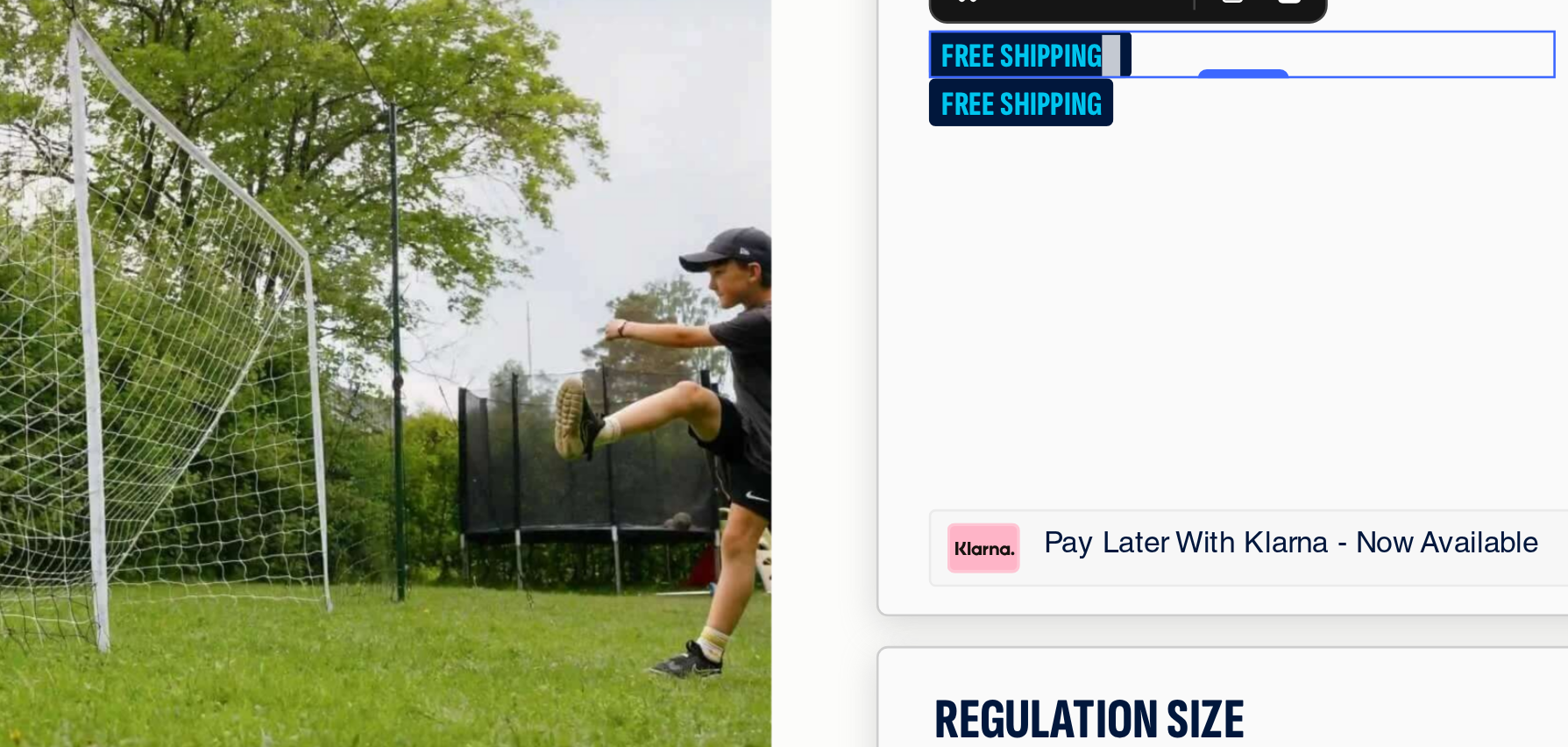 click on "FREE SHIPPING" at bounding box center (-125, -288) 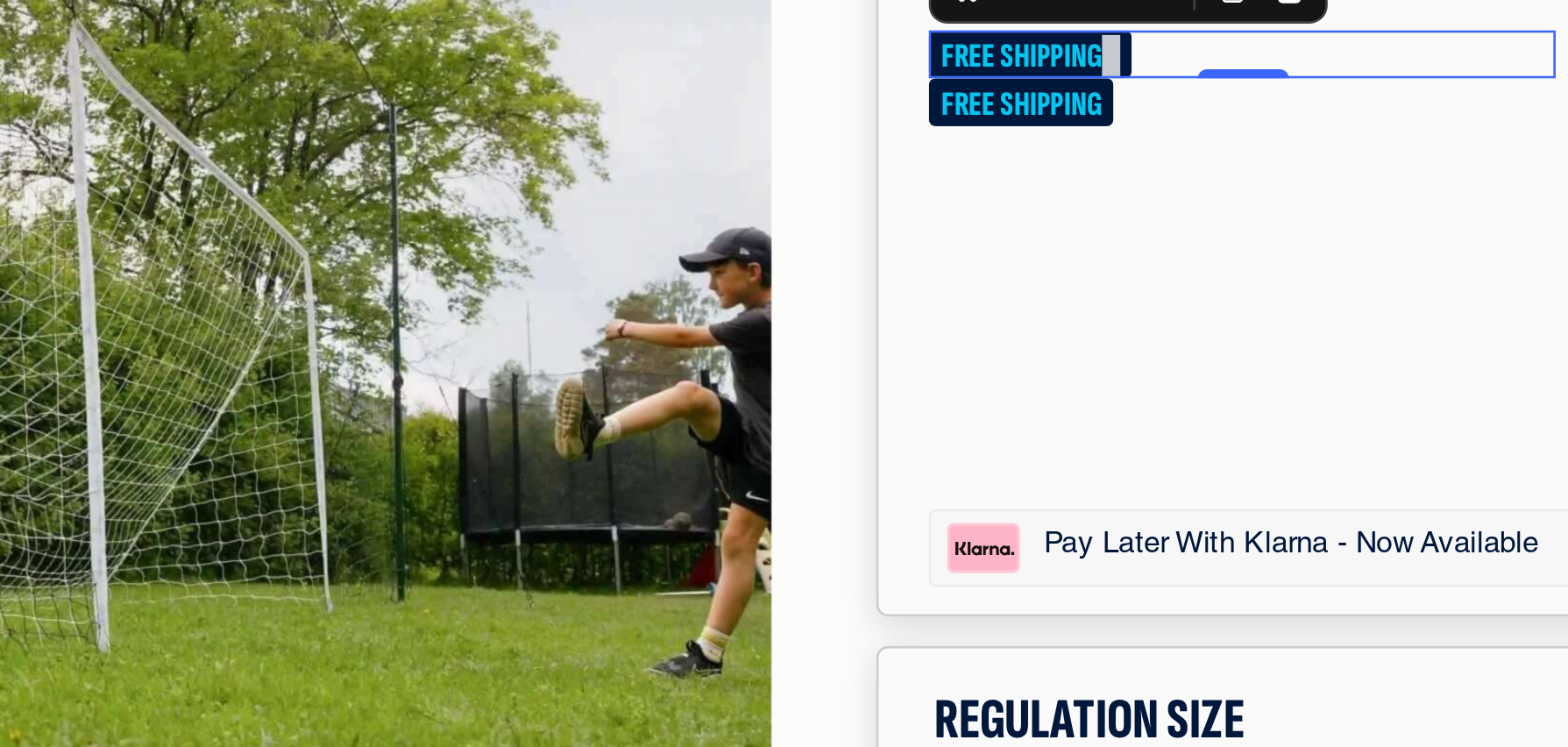 click on "FREE SHIPPING" at bounding box center [-207, -288] 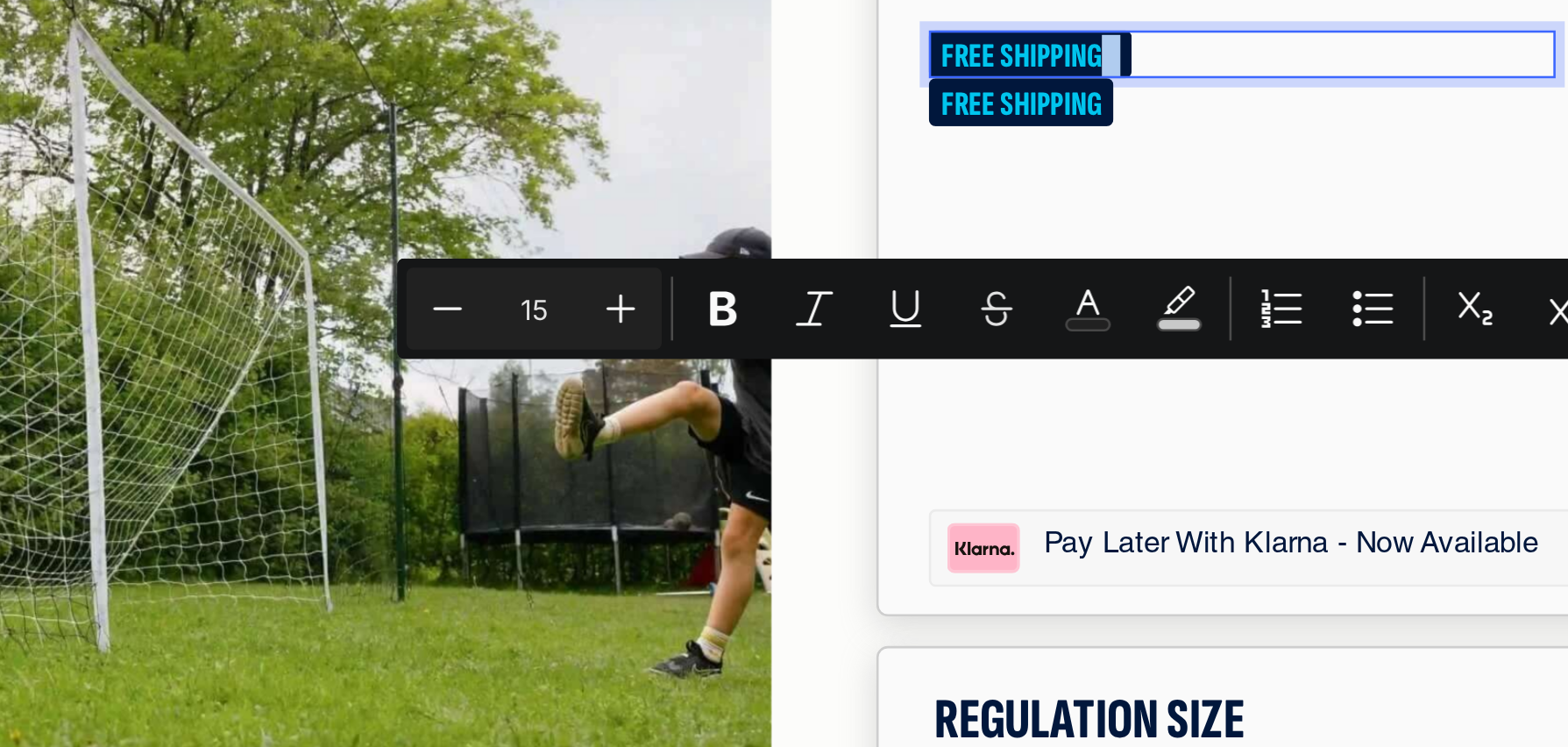 drag, startPoint x: -179, startPoint y: -156, endPoint x: -160, endPoint y: -157, distance: 19.026298 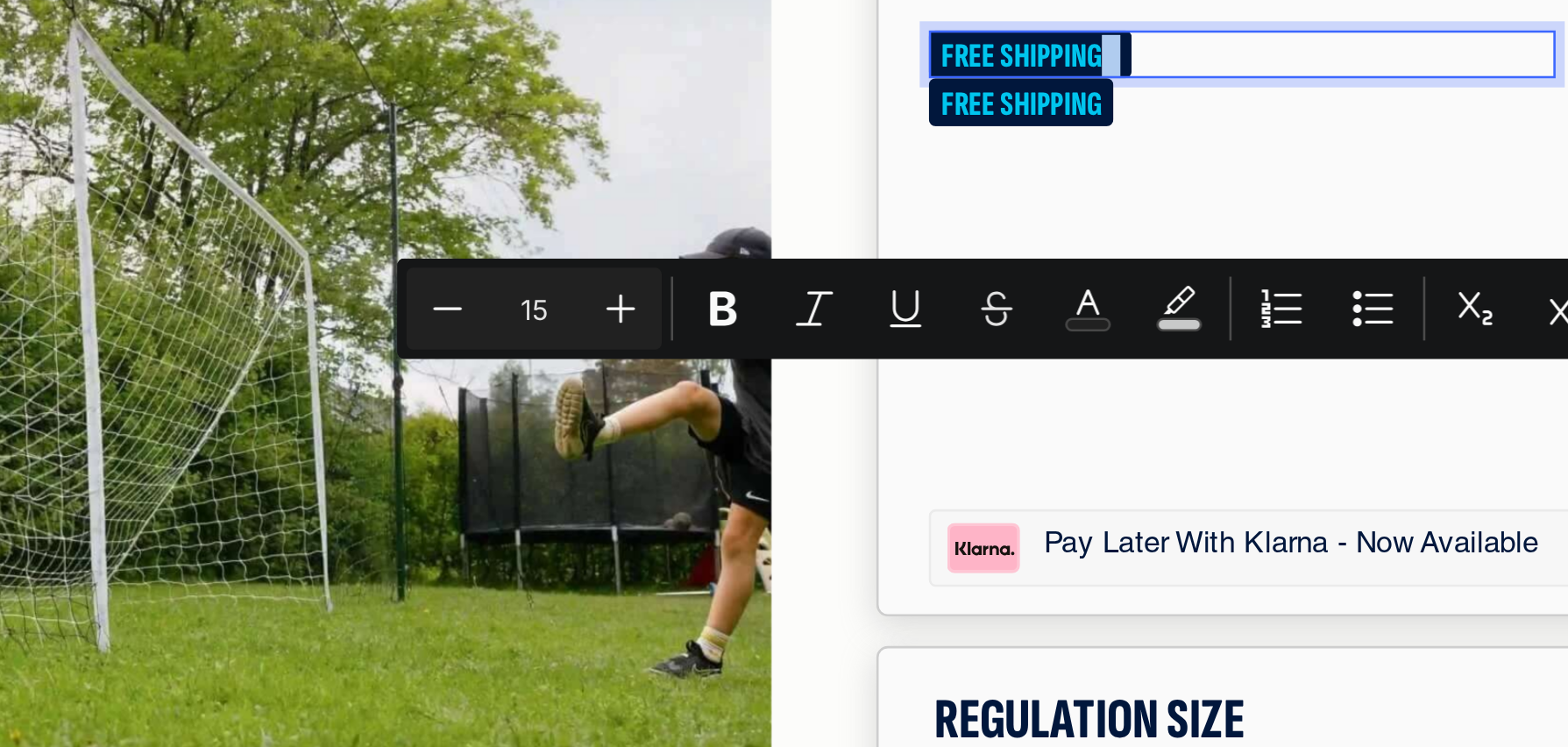 click on "FREE SHIPPING" at bounding box center [-125, -288] 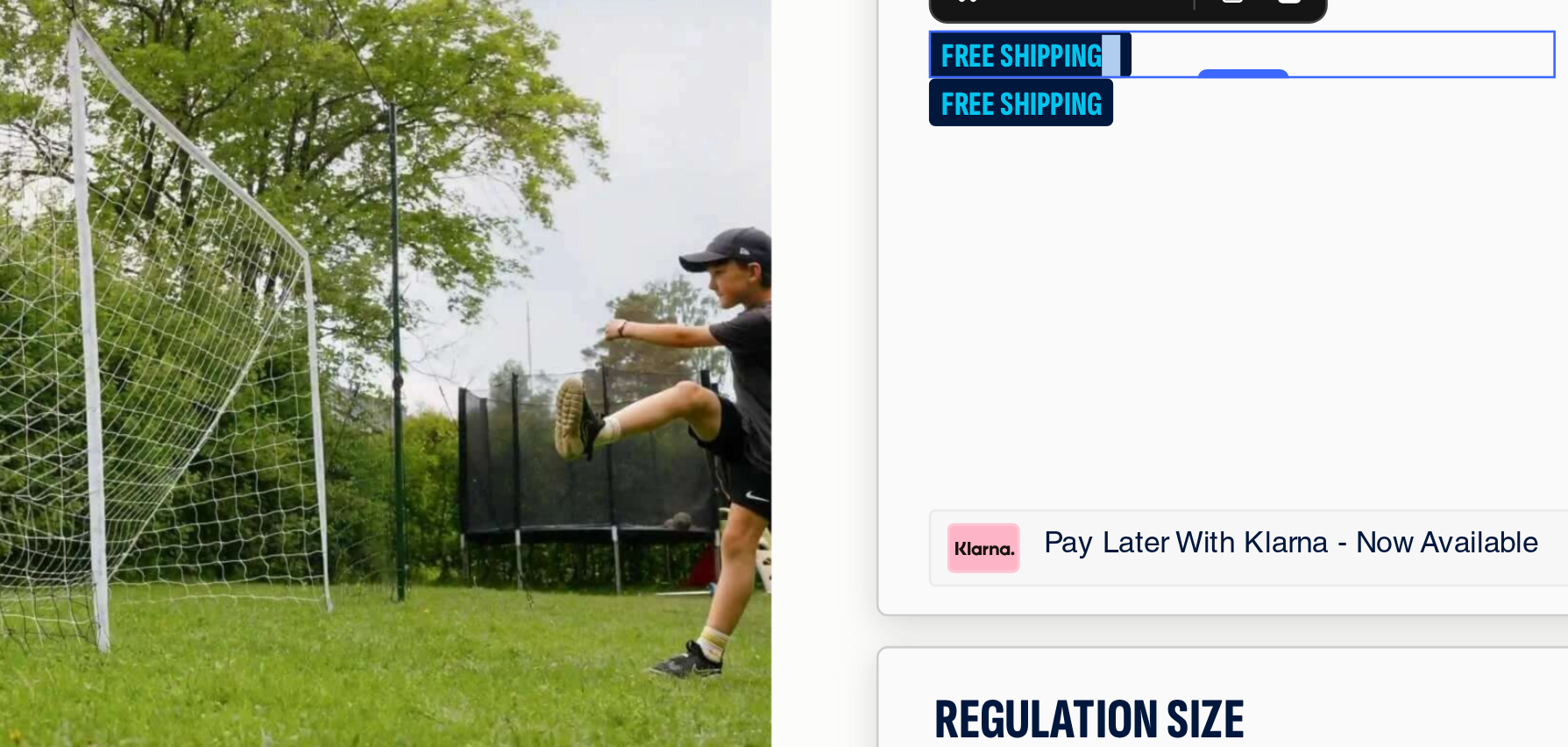 click on "FREE SHIPPING" at bounding box center [-207, -288] 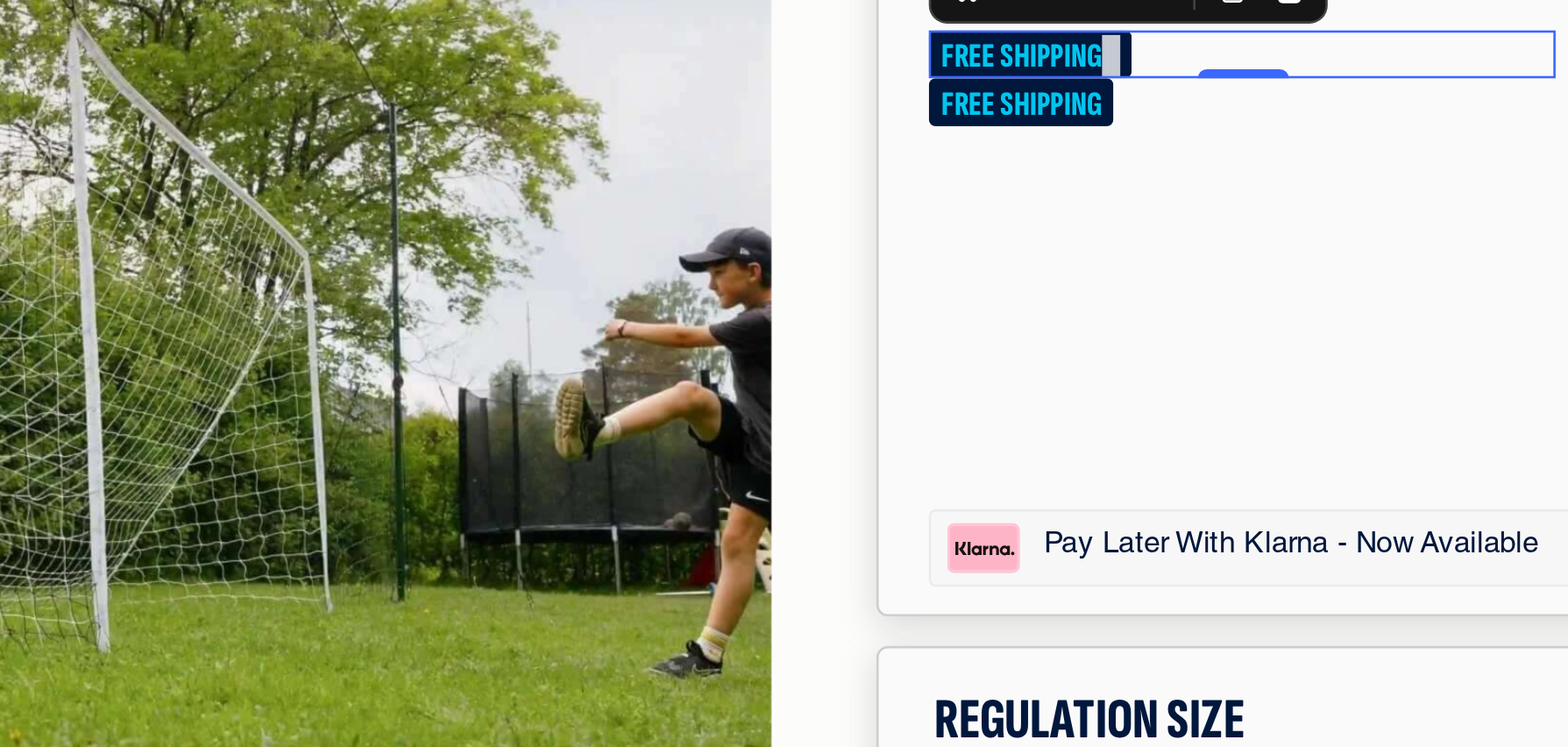 click on "FREE SHIPPING" at bounding box center [-207, -288] 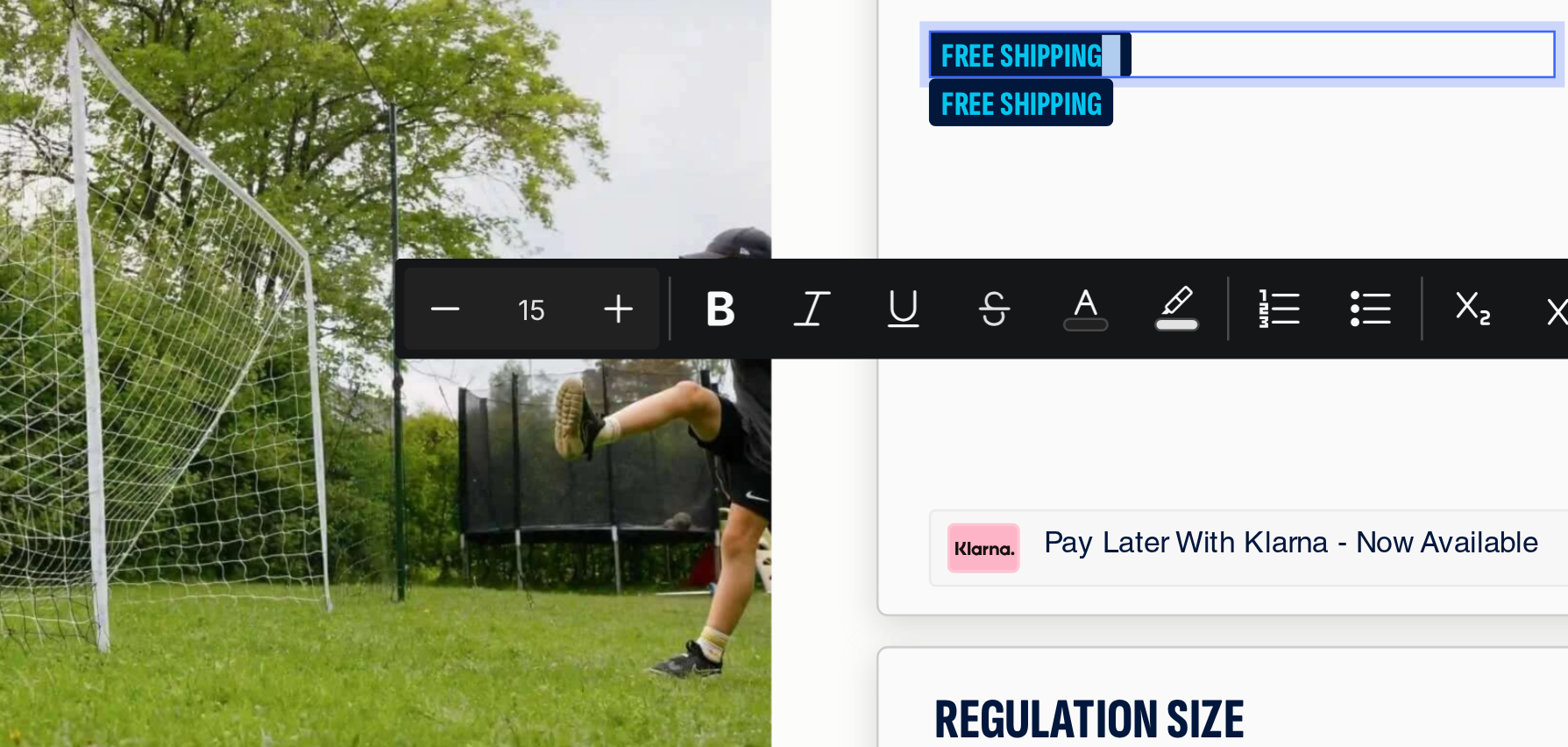 drag, startPoint x: -181, startPoint y: -155, endPoint x: -163, endPoint y: -155, distance: 18 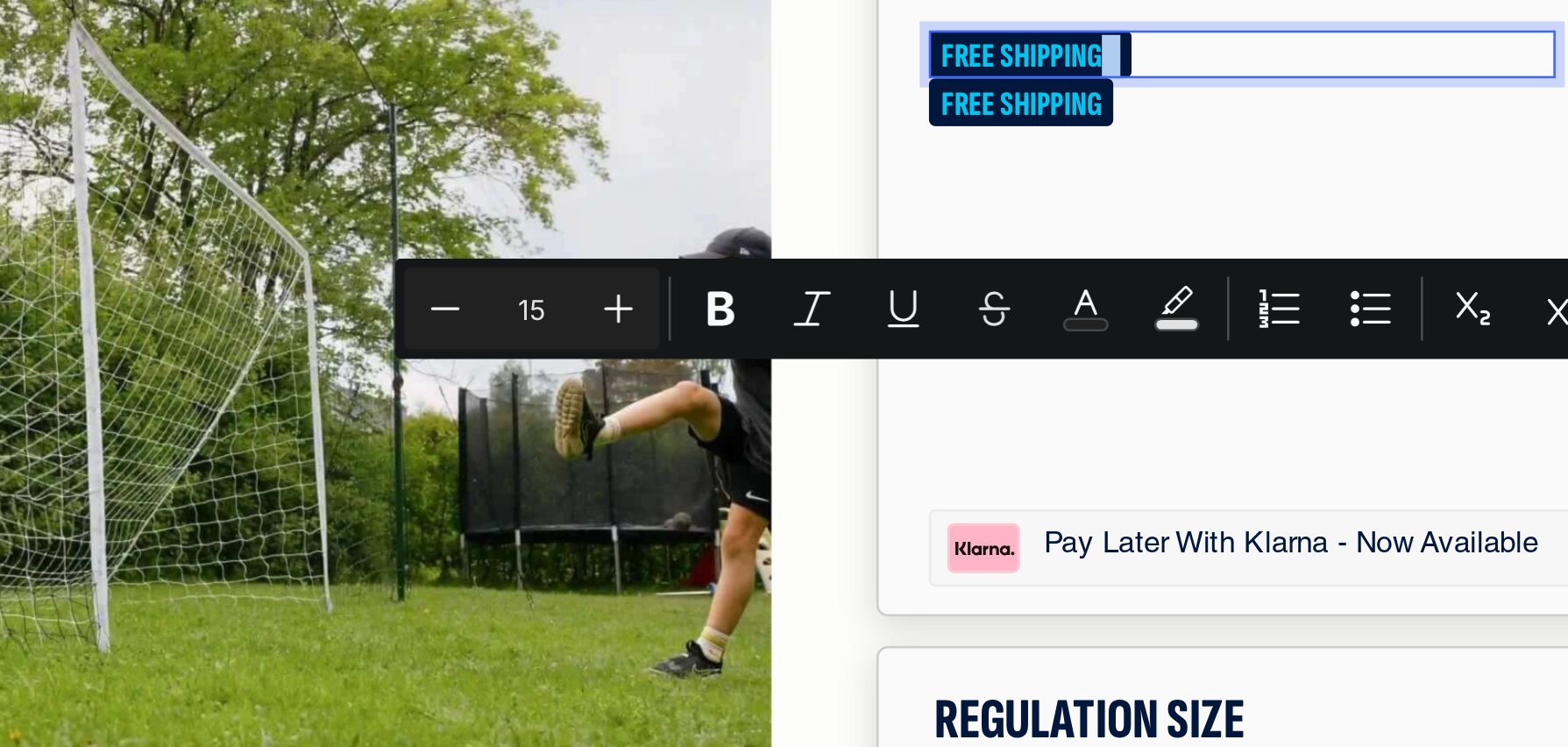 click on "FREE SHIPPING" at bounding box center [-125, -288] 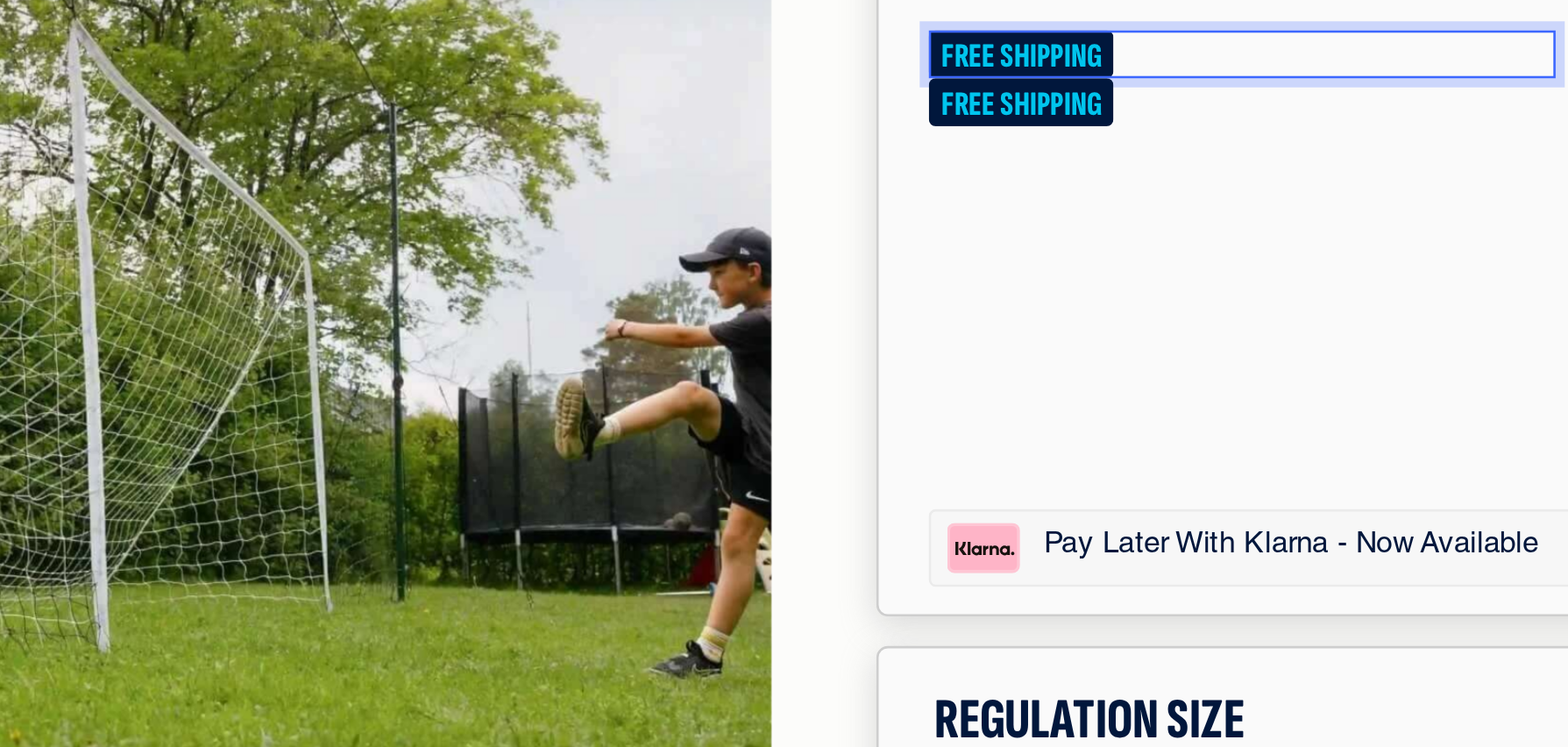 click on "FREE SHIPPING" at bounding box center [-125, -288] 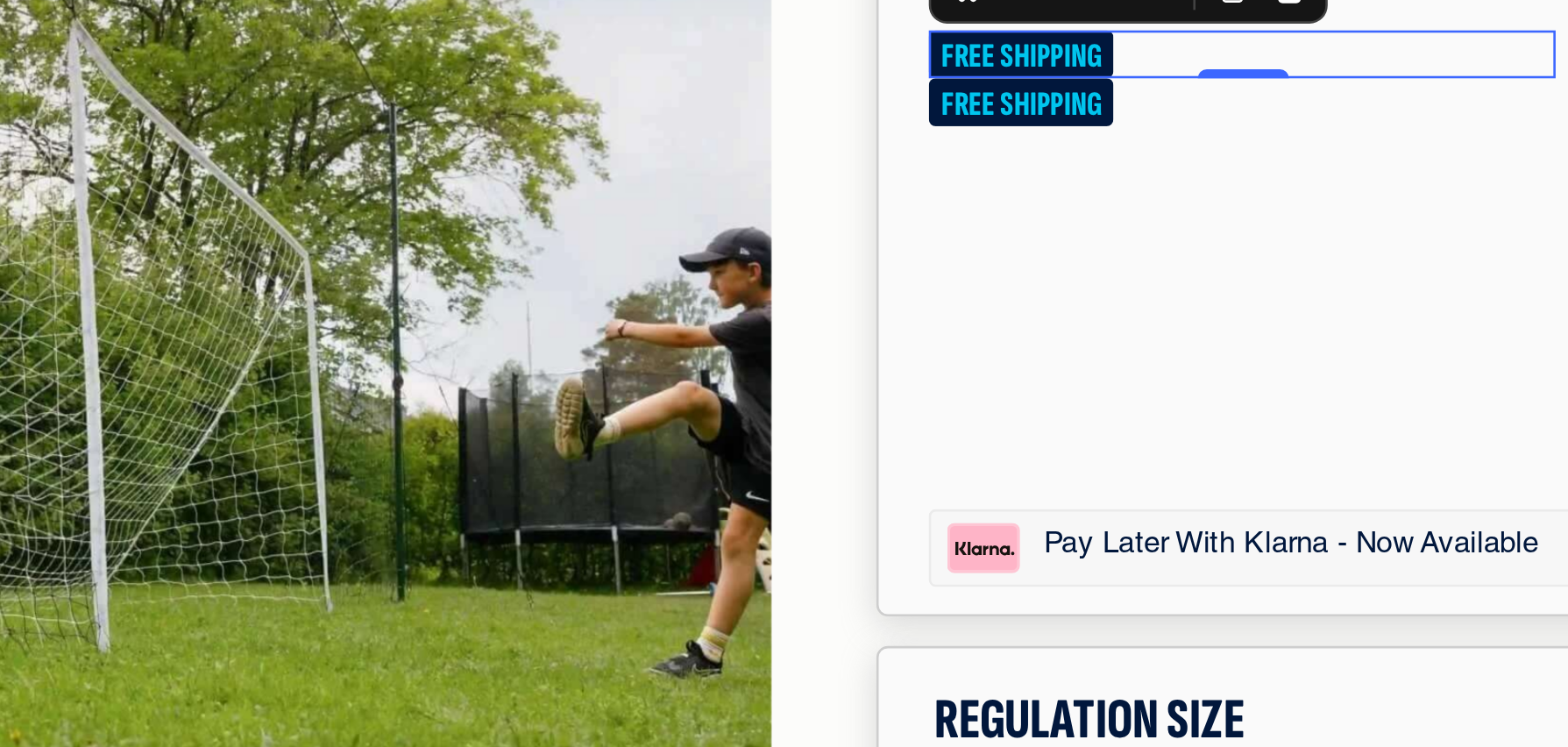 click on "FREE SHIPPING" at bounding box center [-210, -288] 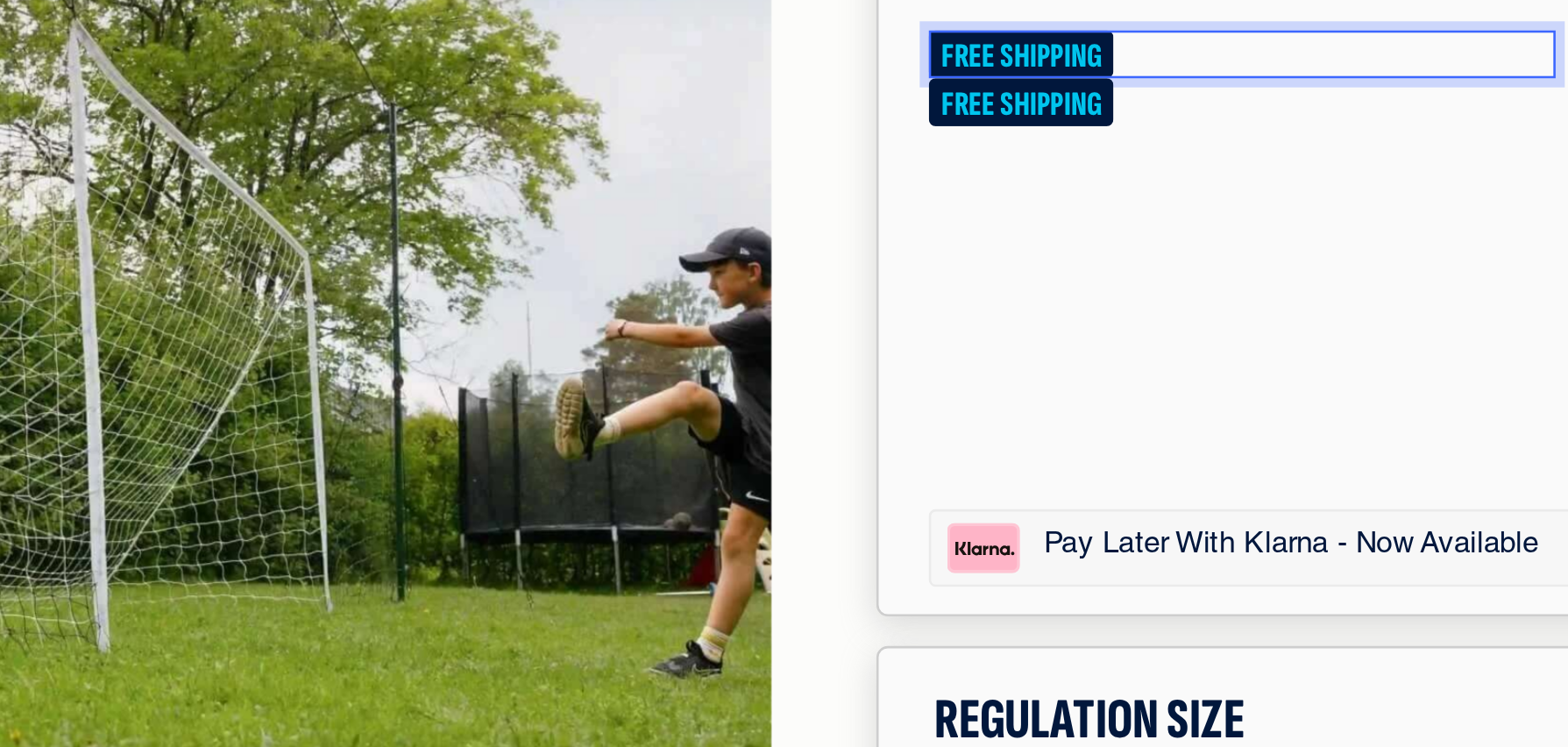 drag, startPoint x: -178, startPoint y: -156, endPoint x: -157, endPoint y: -155, distance: 21.023796 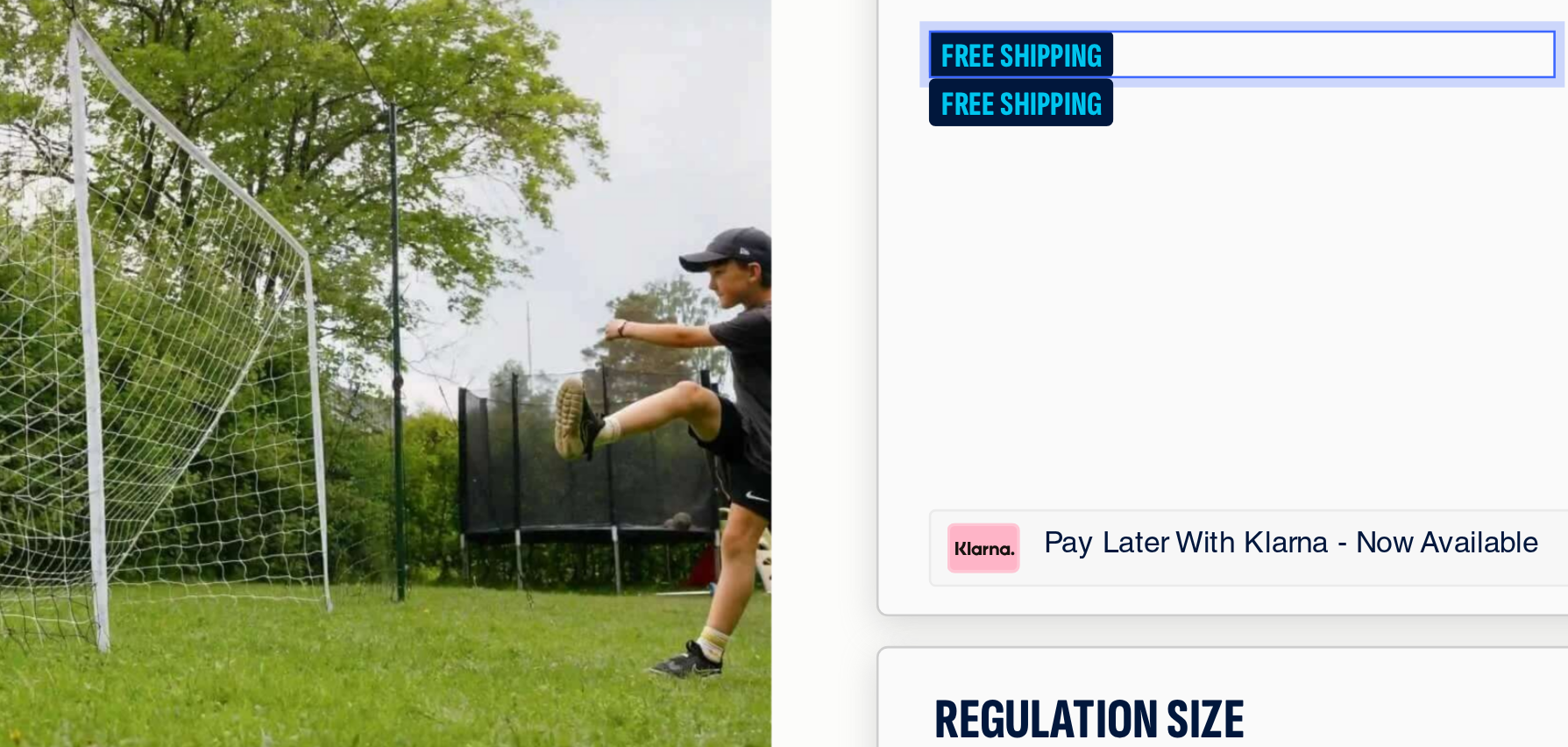 click on "FREE SHIPPING" at bounding box center (-125, -288) 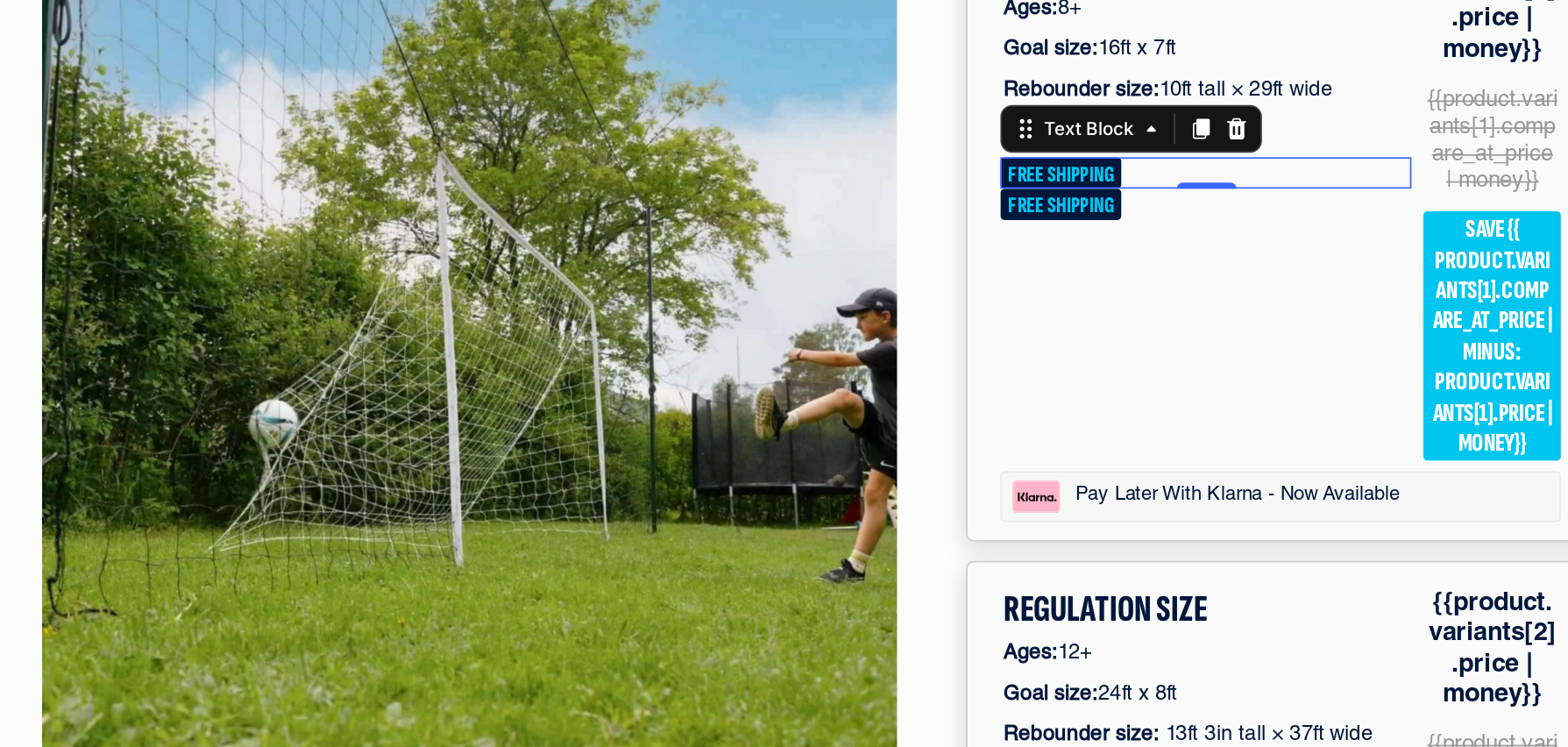 click on "FREE SHIPPING" at bounding box center (604, 22) 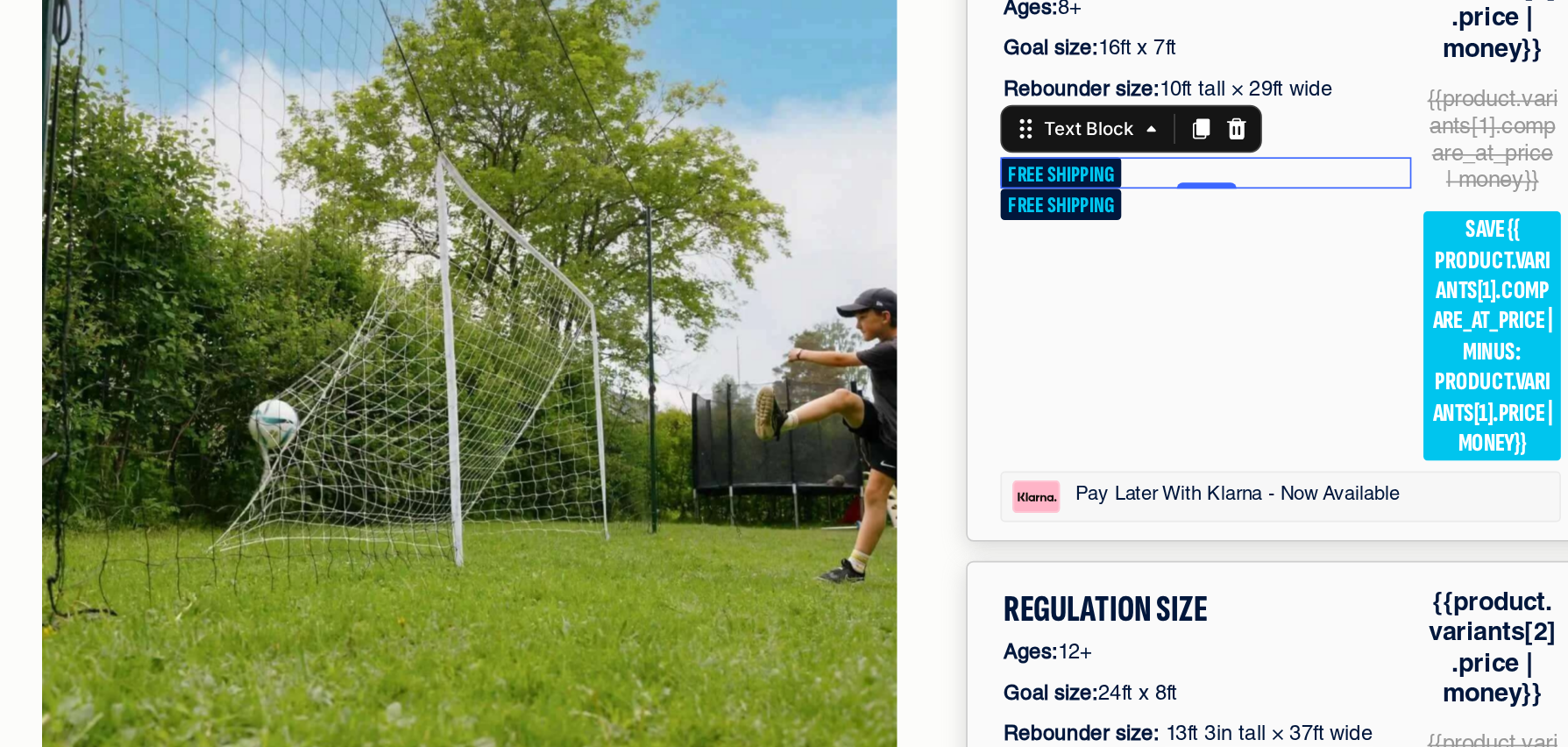 click on "FREE SHIPPING" at bounding box center (604, 22) 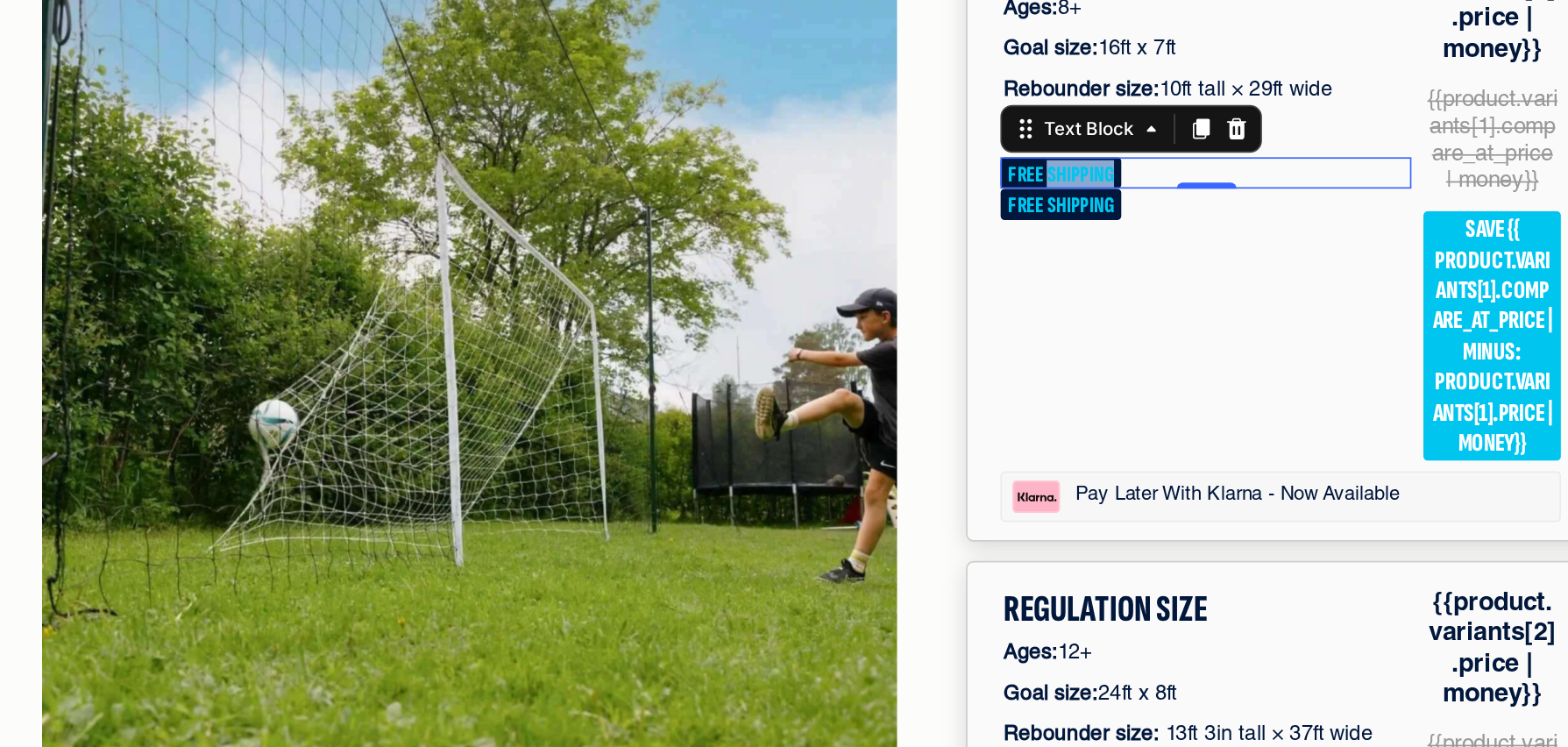 click on "FREE SHIPPING" at bounding box center [519, 23] 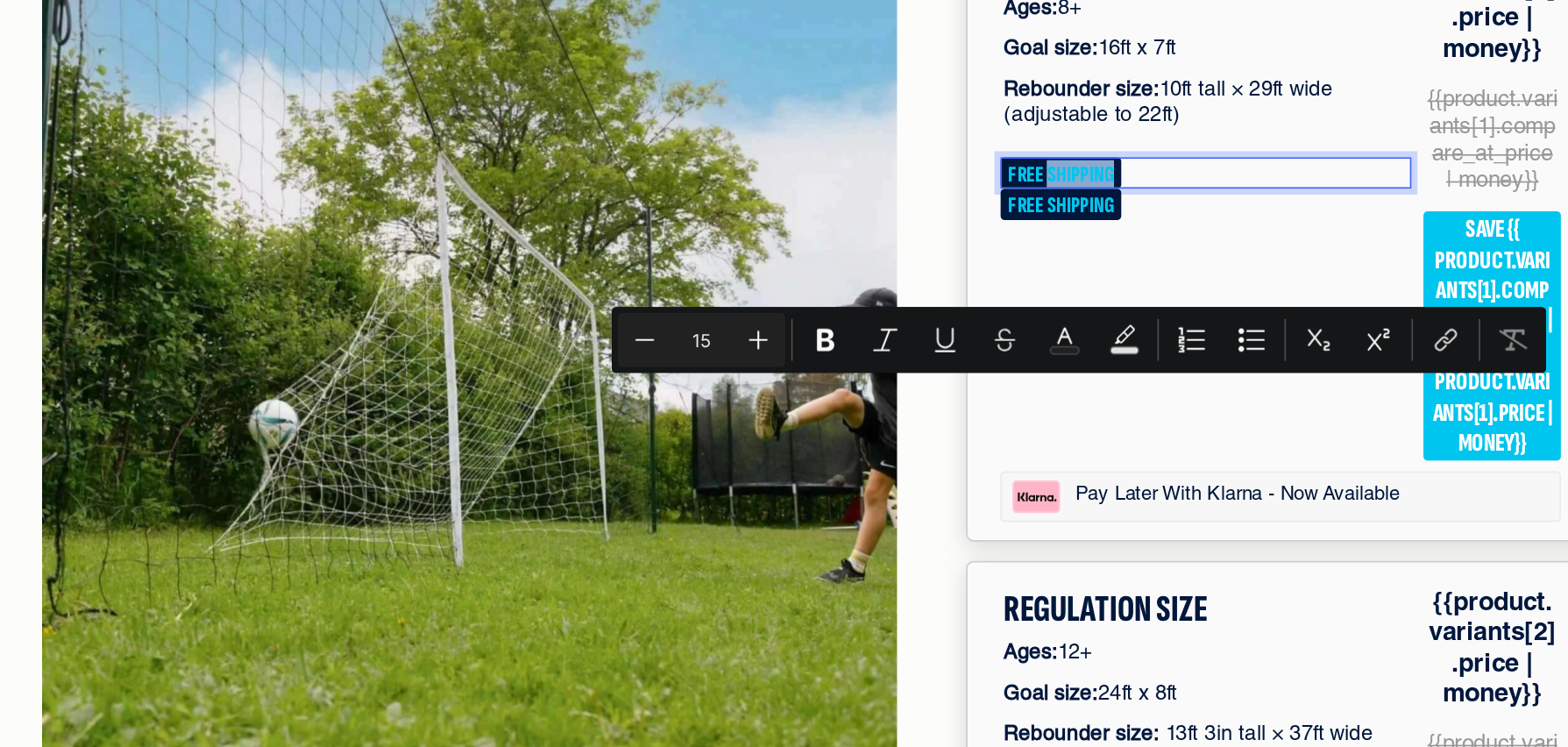 click on "FREE SHIPPING" at bounding box center [519, 23] 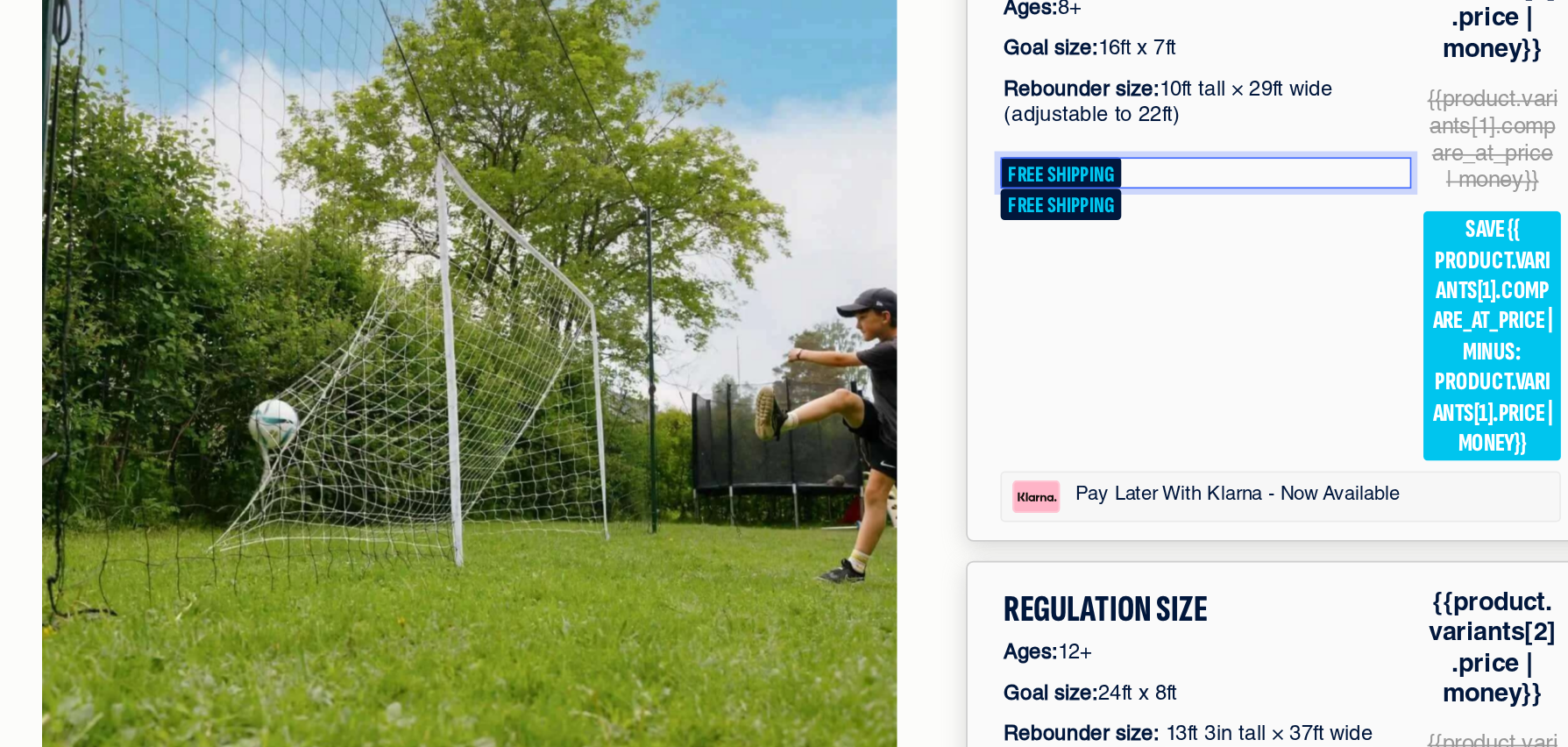 click on "FREE SHIPPING" at bounding box center [519, 23] 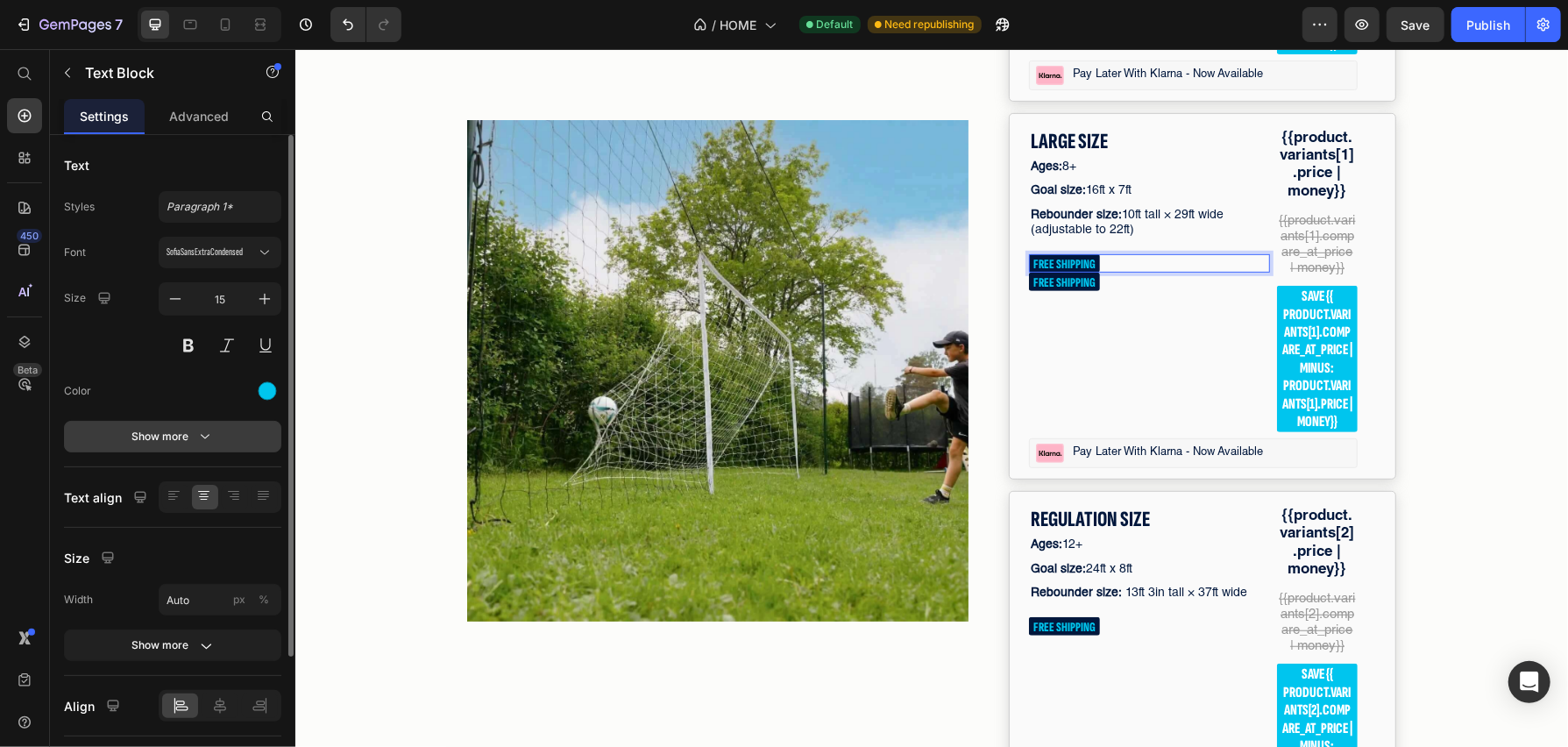scroll, scrollTop: 177, scrollLeft: 0, axis: vertical 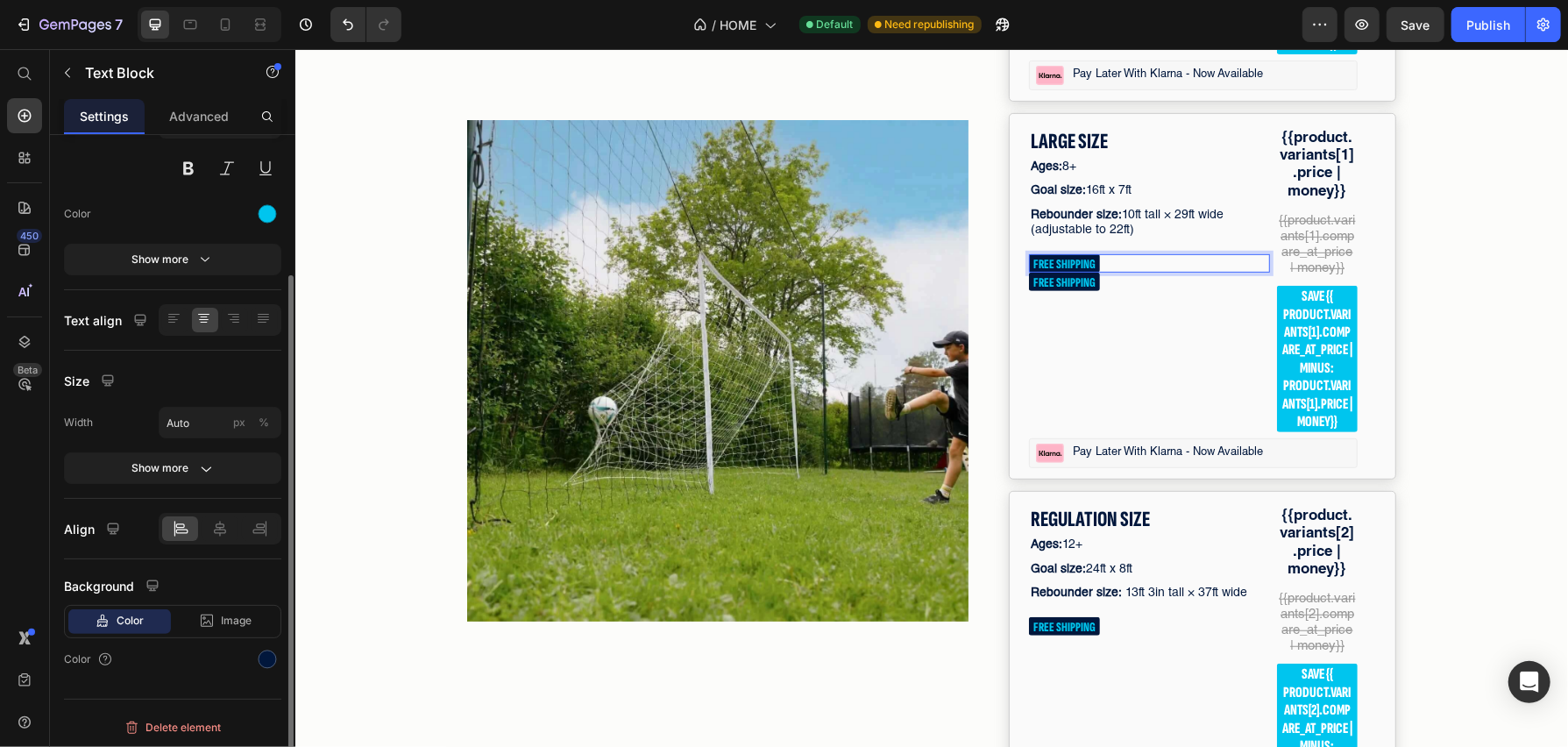 click on "Color" at bounding box center (130, 621) 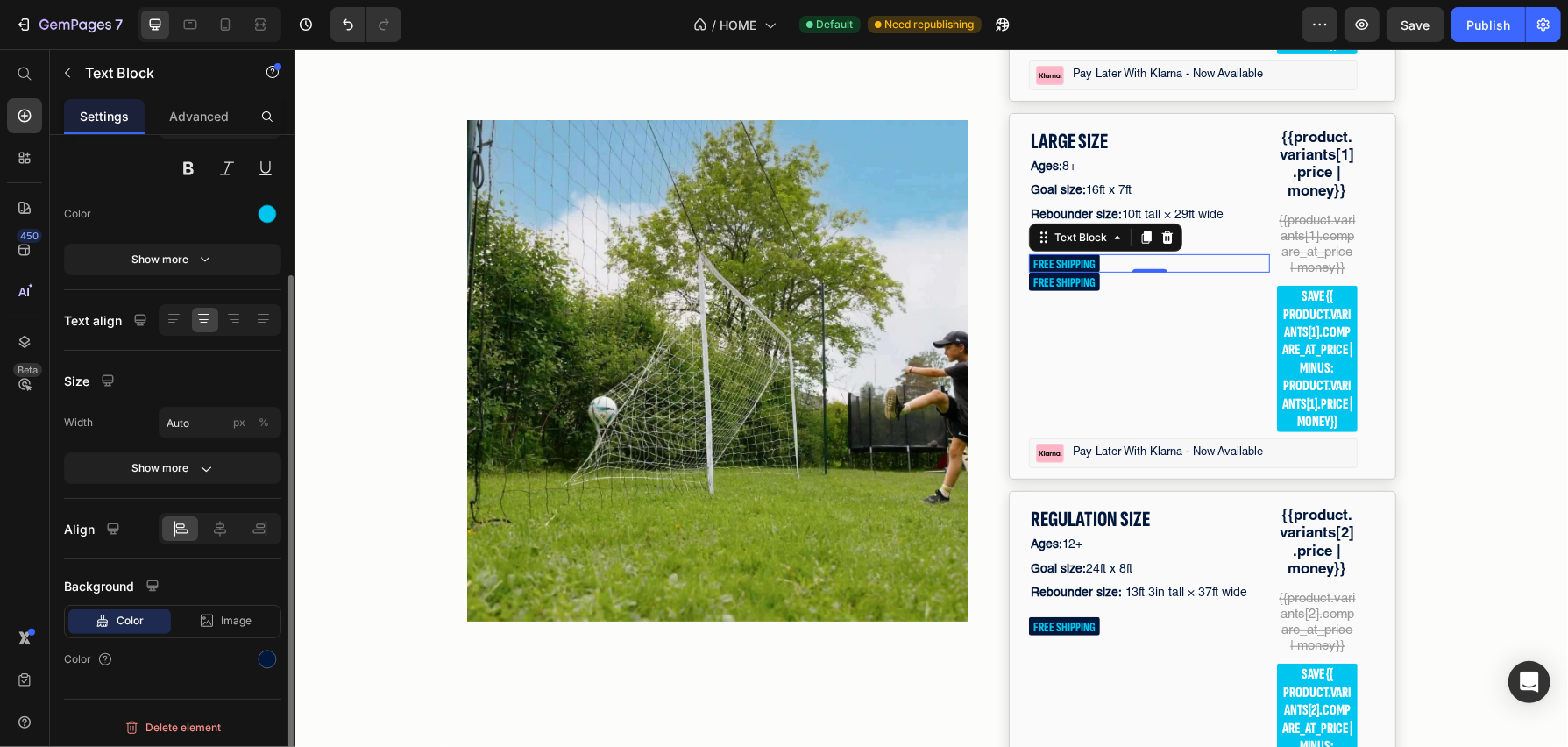click on "Color" at bounding box center (130, 621) 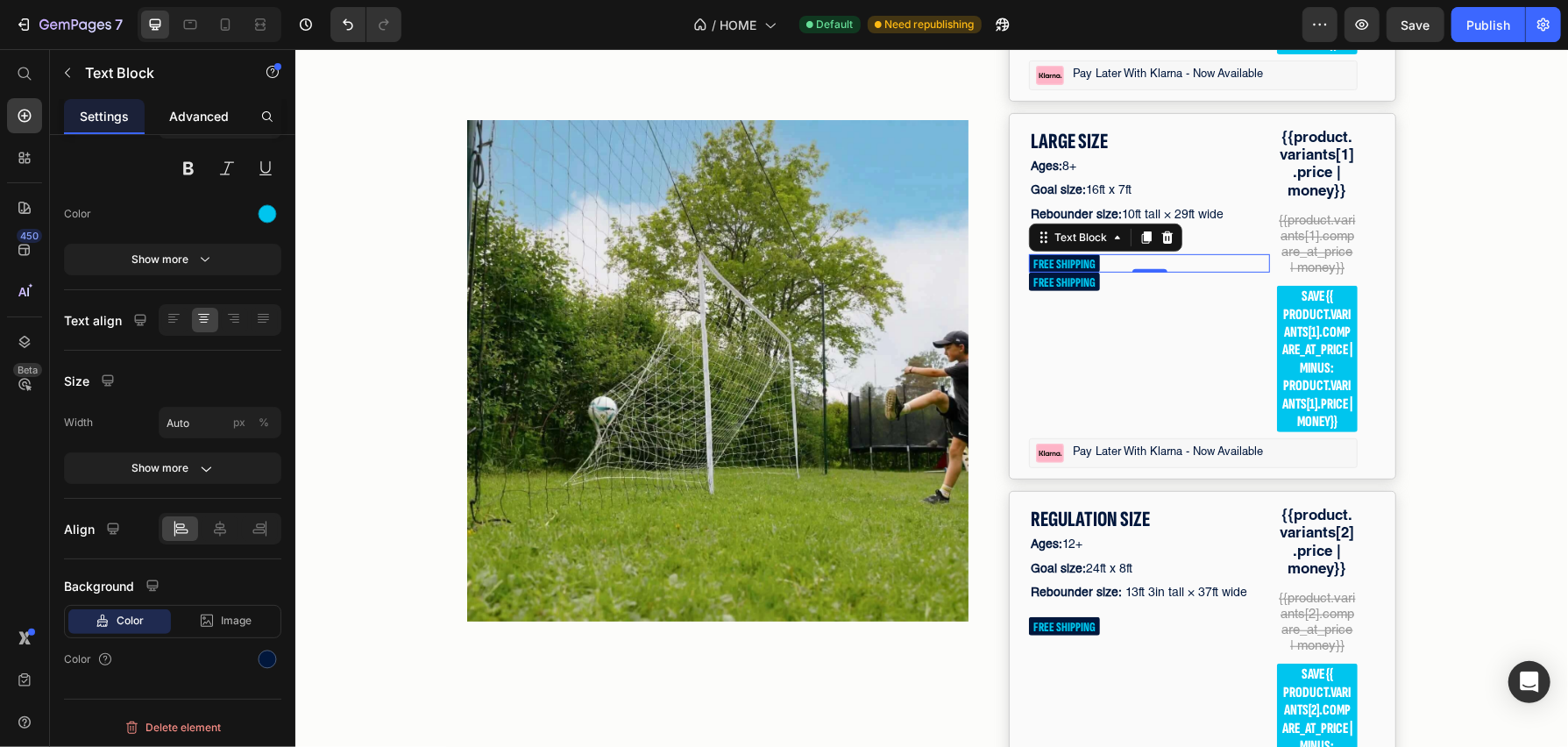 click on "Advanced" at bounding box center (199, 116) 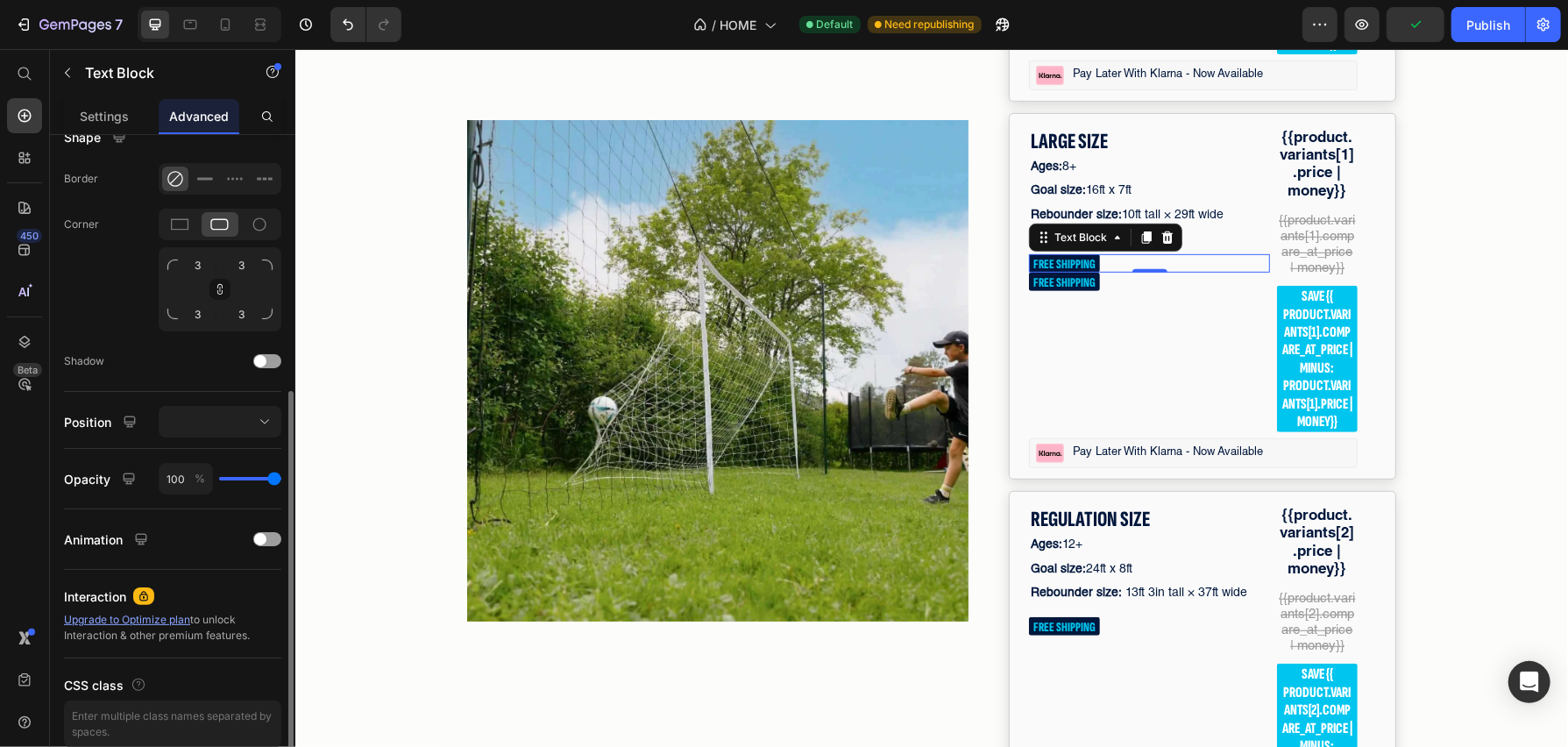 scroll, scrollTop: 538, scrollLeft: 0, axis: vertical 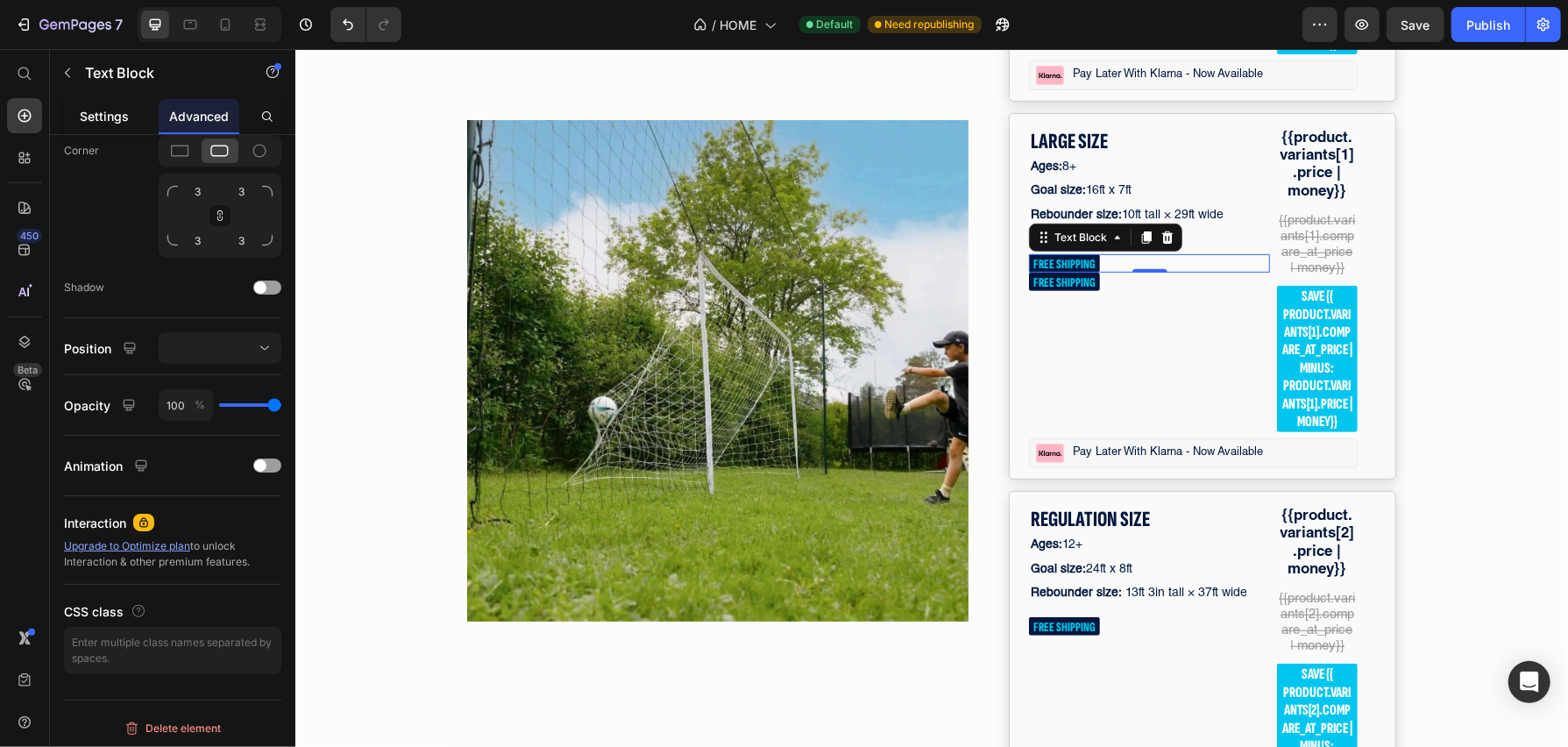 click on "Settings" at bounding box center [104, 116] 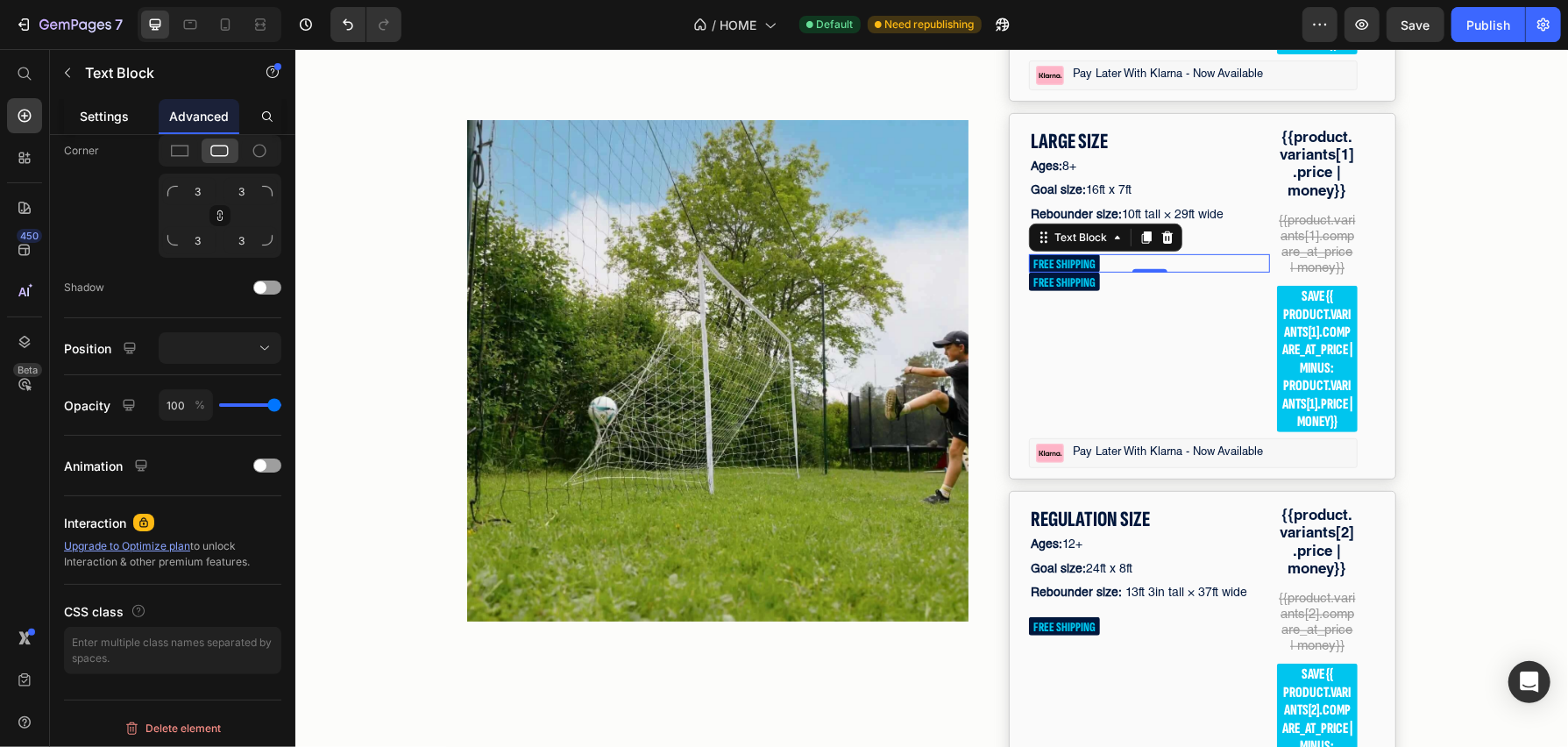 scroll, scrollTop: 0, scrollLeft: 0, axis: both 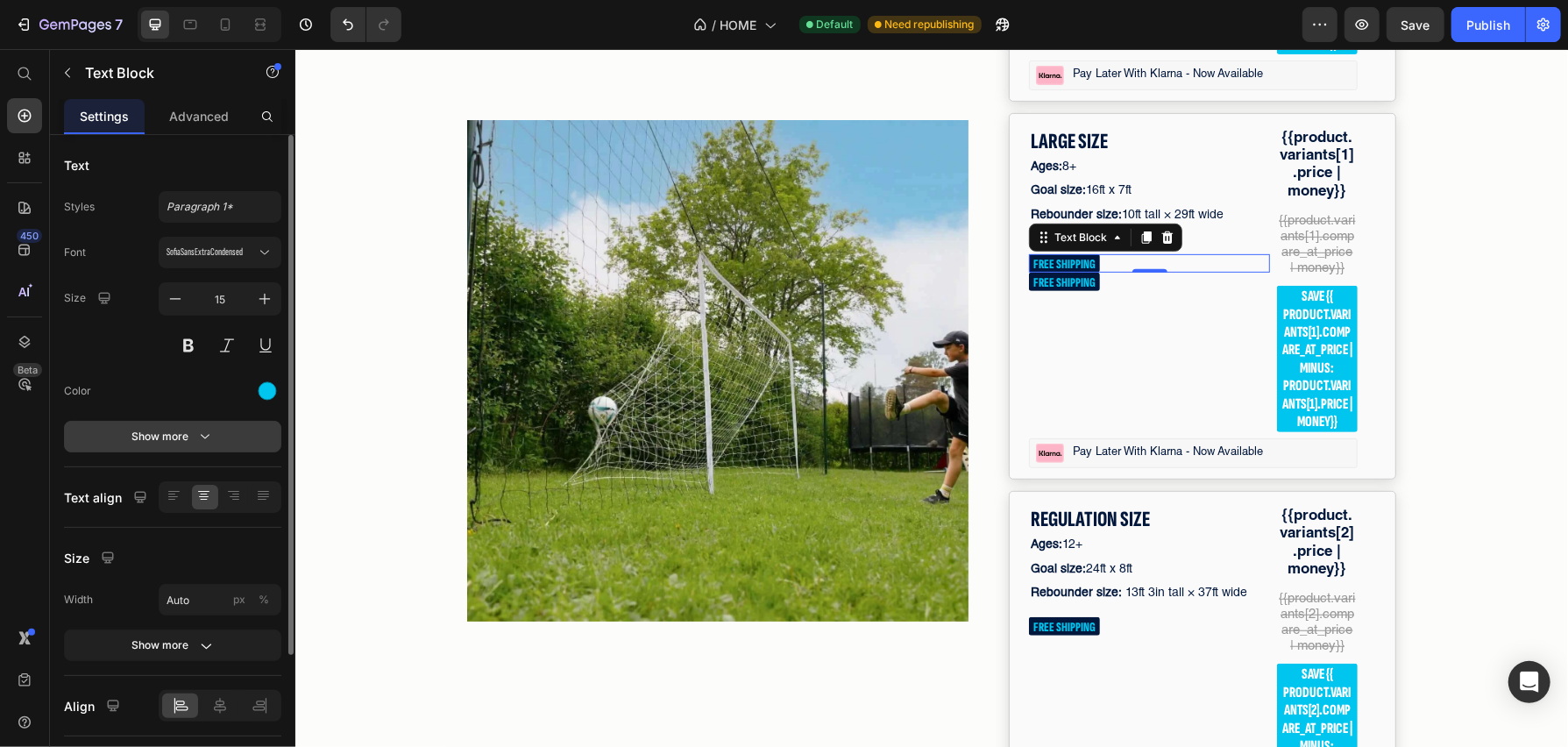 click on "Show more" at bounding box center (173, 437) 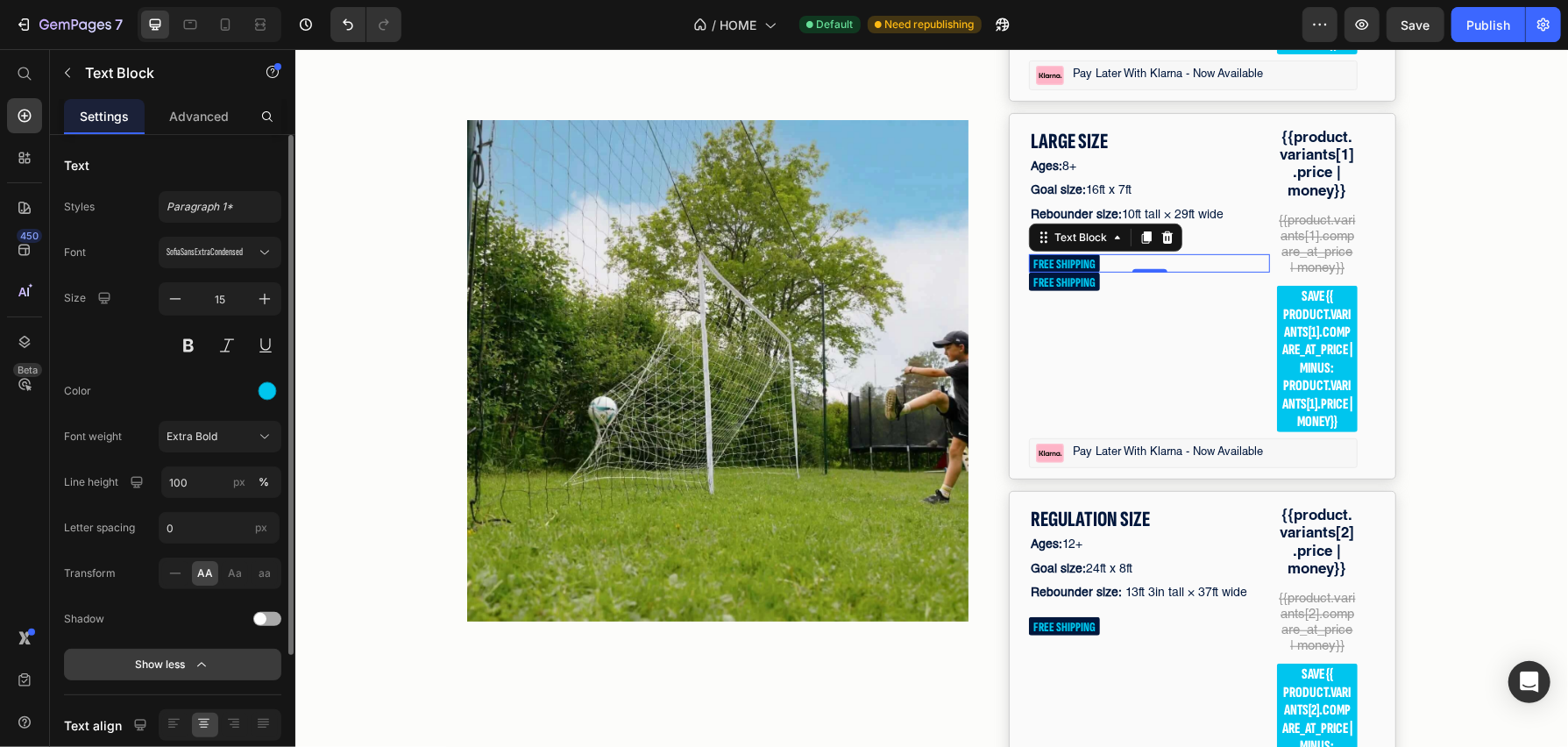 click 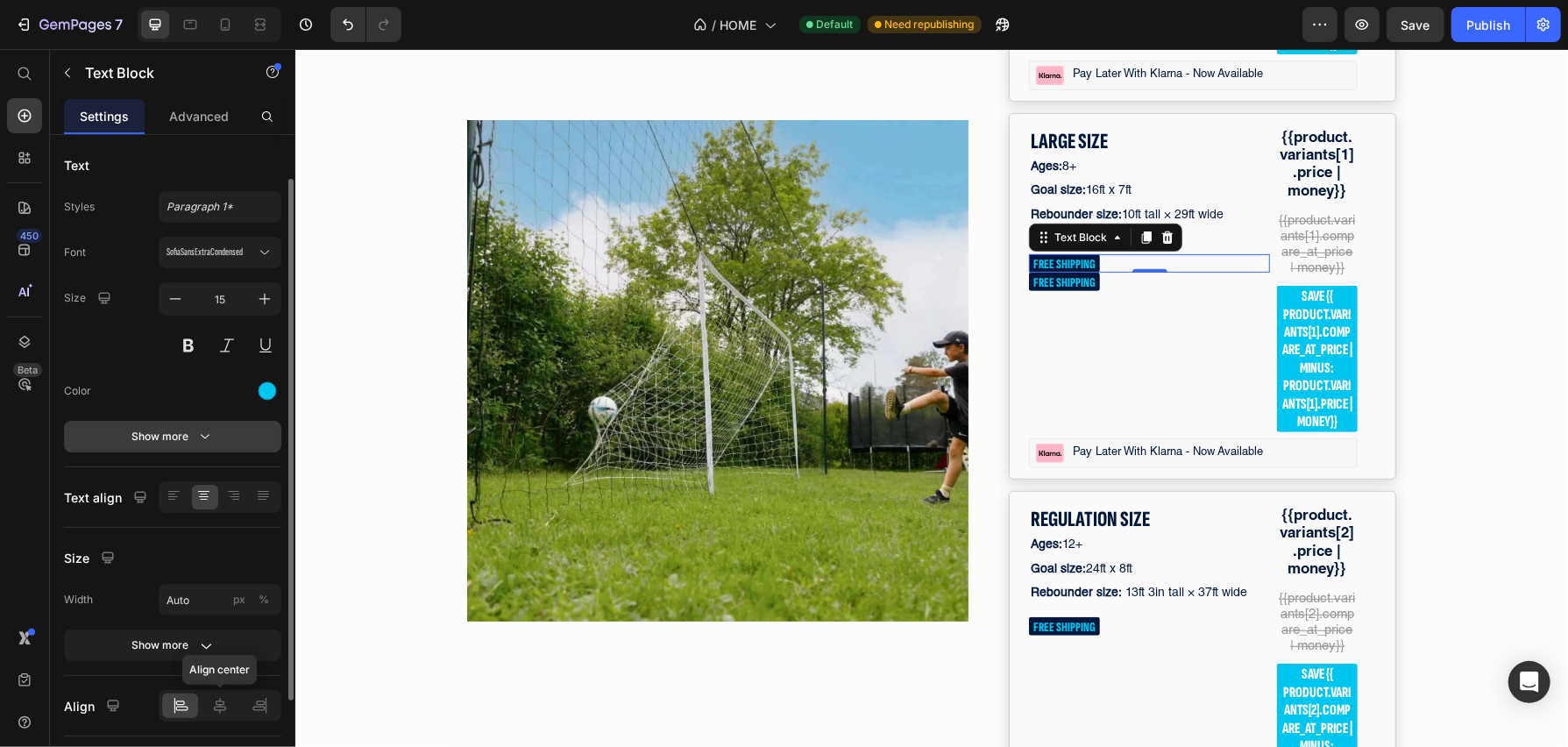 scroll, scrollTop: 177, scrollLeft: 0, axis: vertical 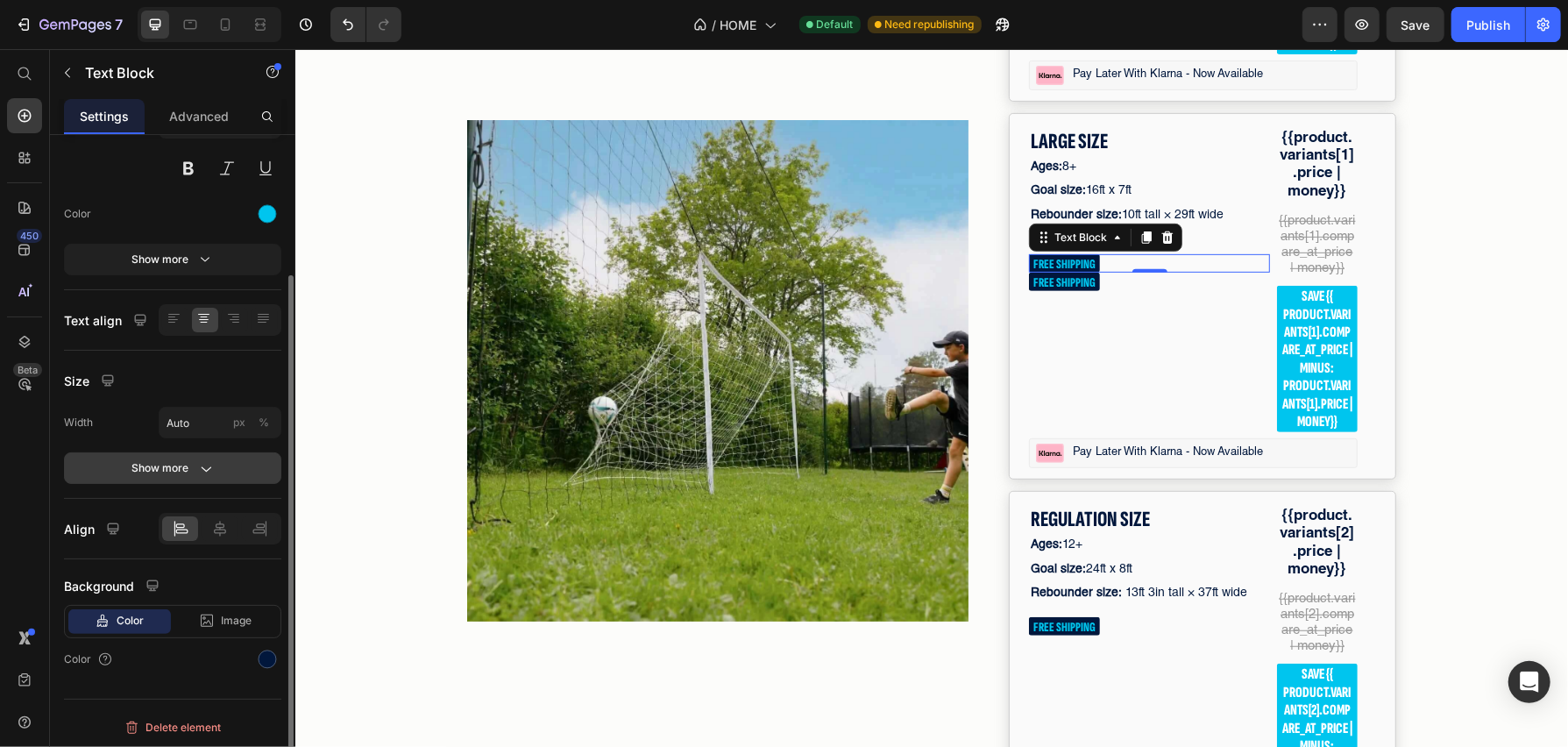click on "Show more" 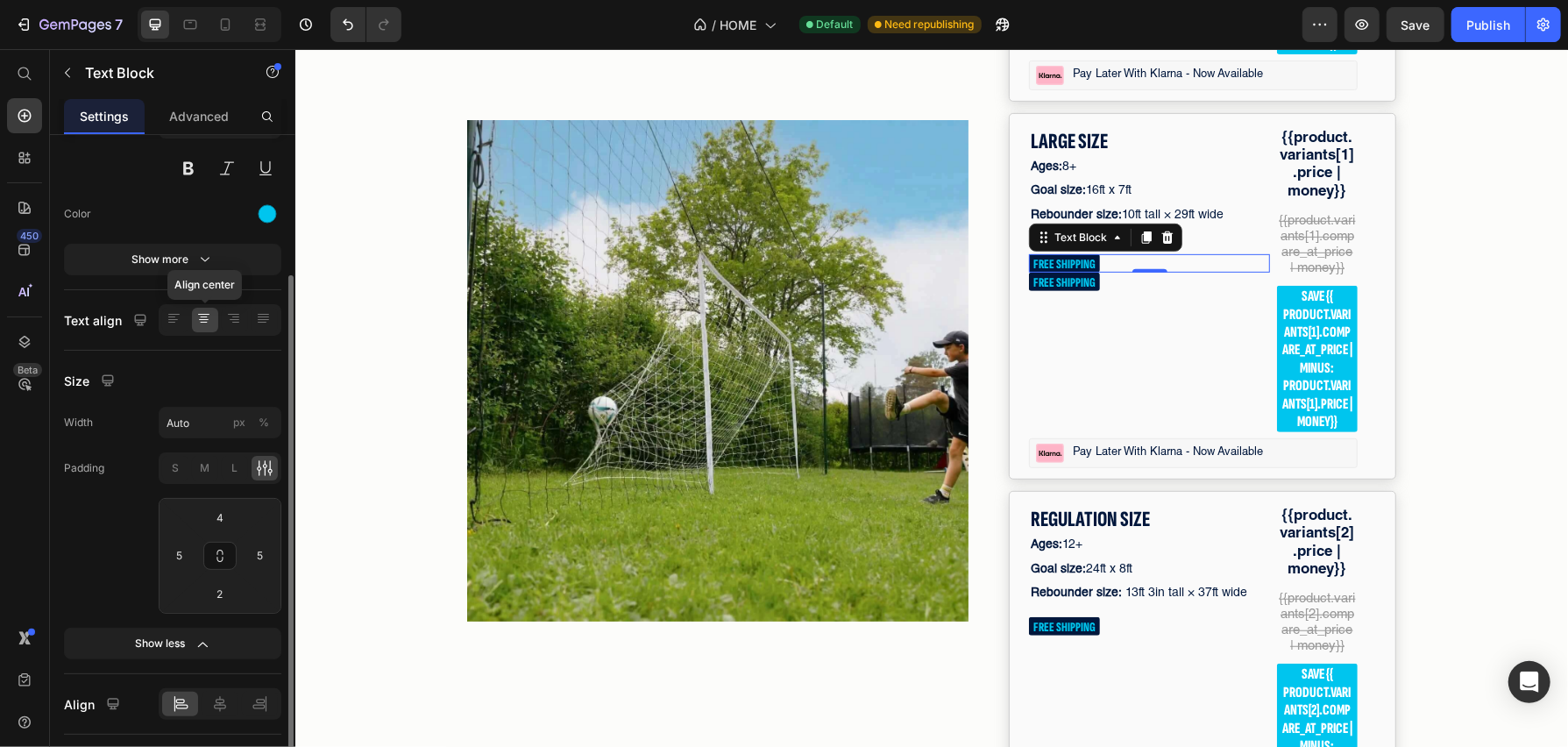 click 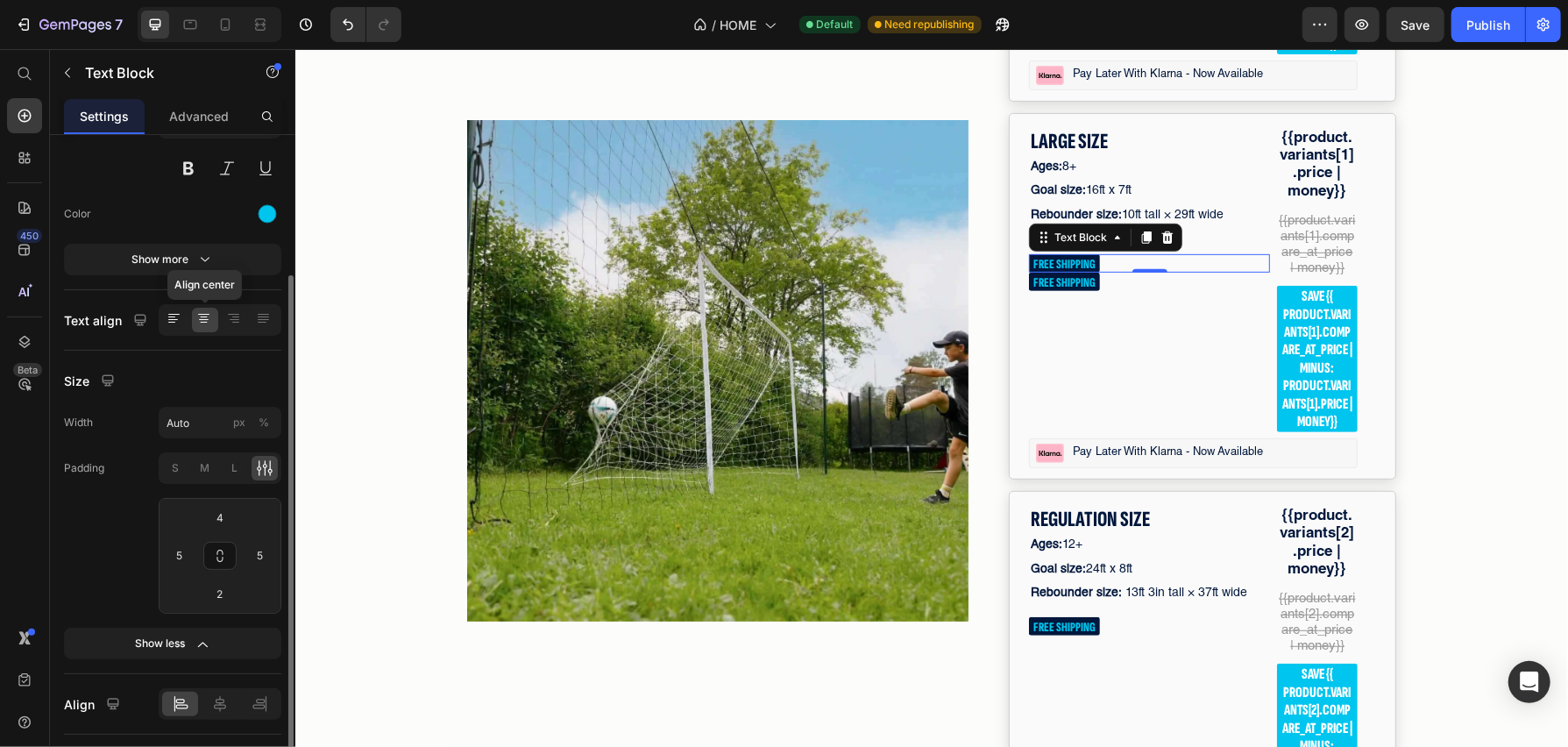 click 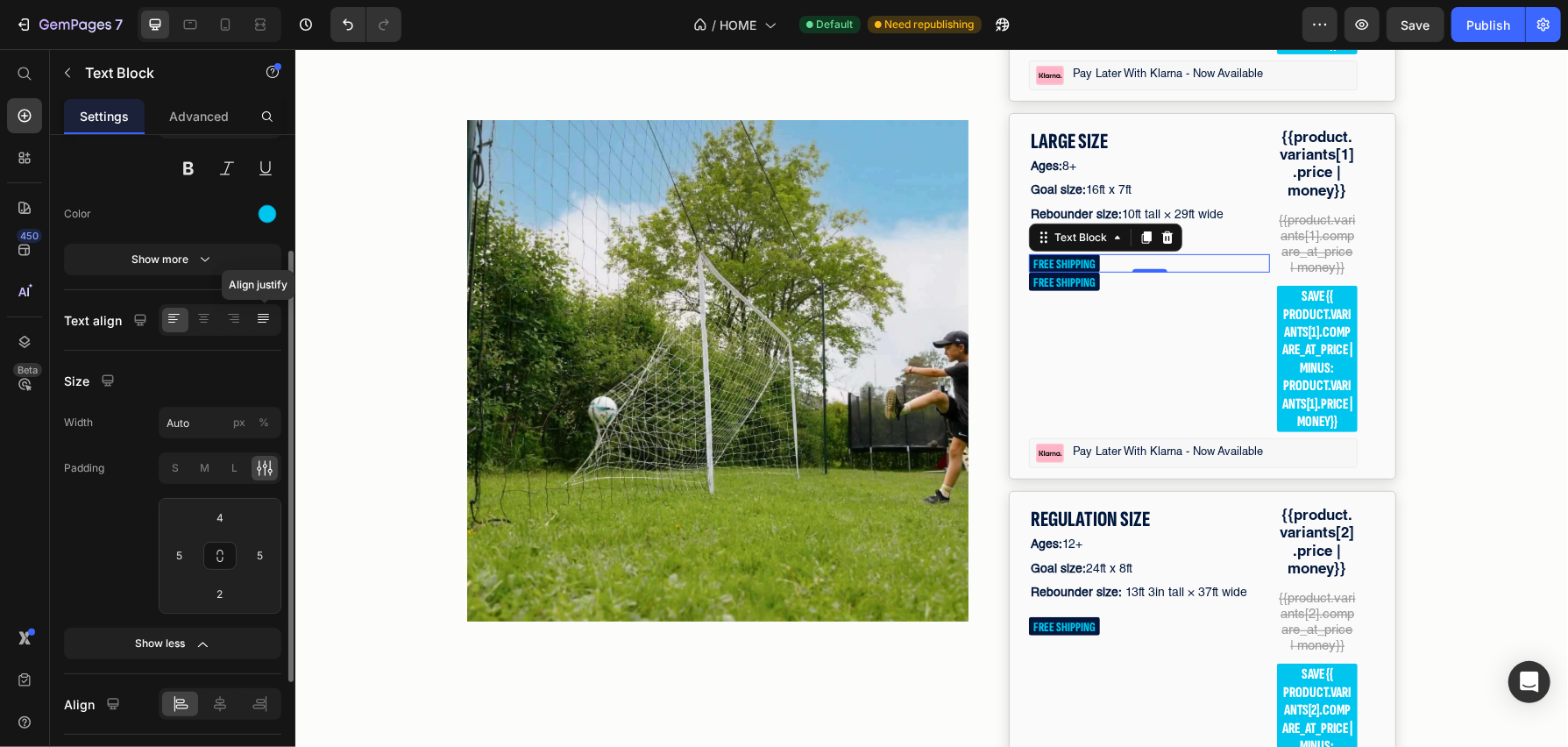 click 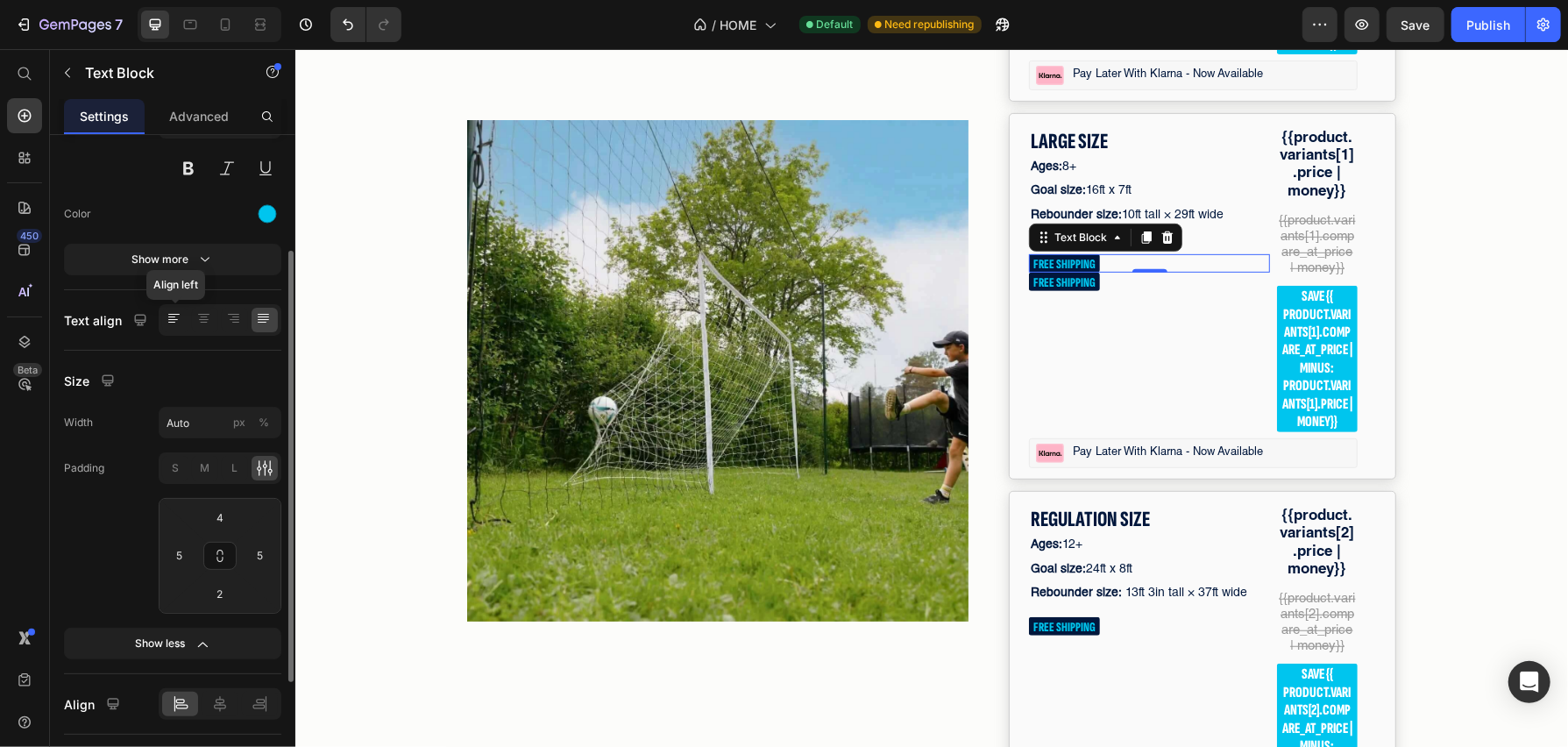 click 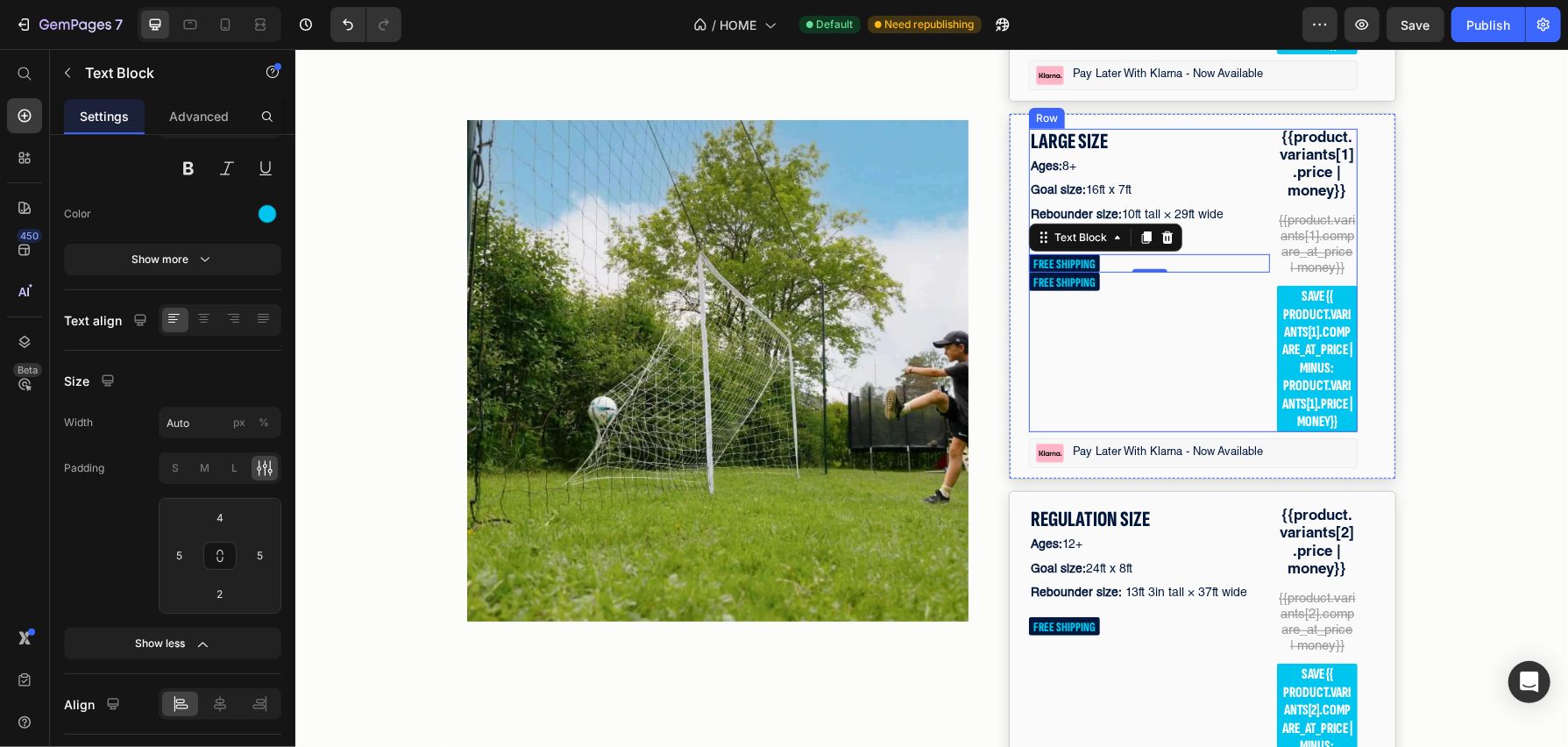 click on "LARGE SIZE  Text Block Ages:  8+ Text Block Goal size:  16ft x 7ft Text Block Rebounder size:  10ft tall × 29ft wide (adjustable to 22ft) Text Block FREE SHIPPING Text Block   0 FREE SHIPPING Text Block" at bounding box center [1148, 280] 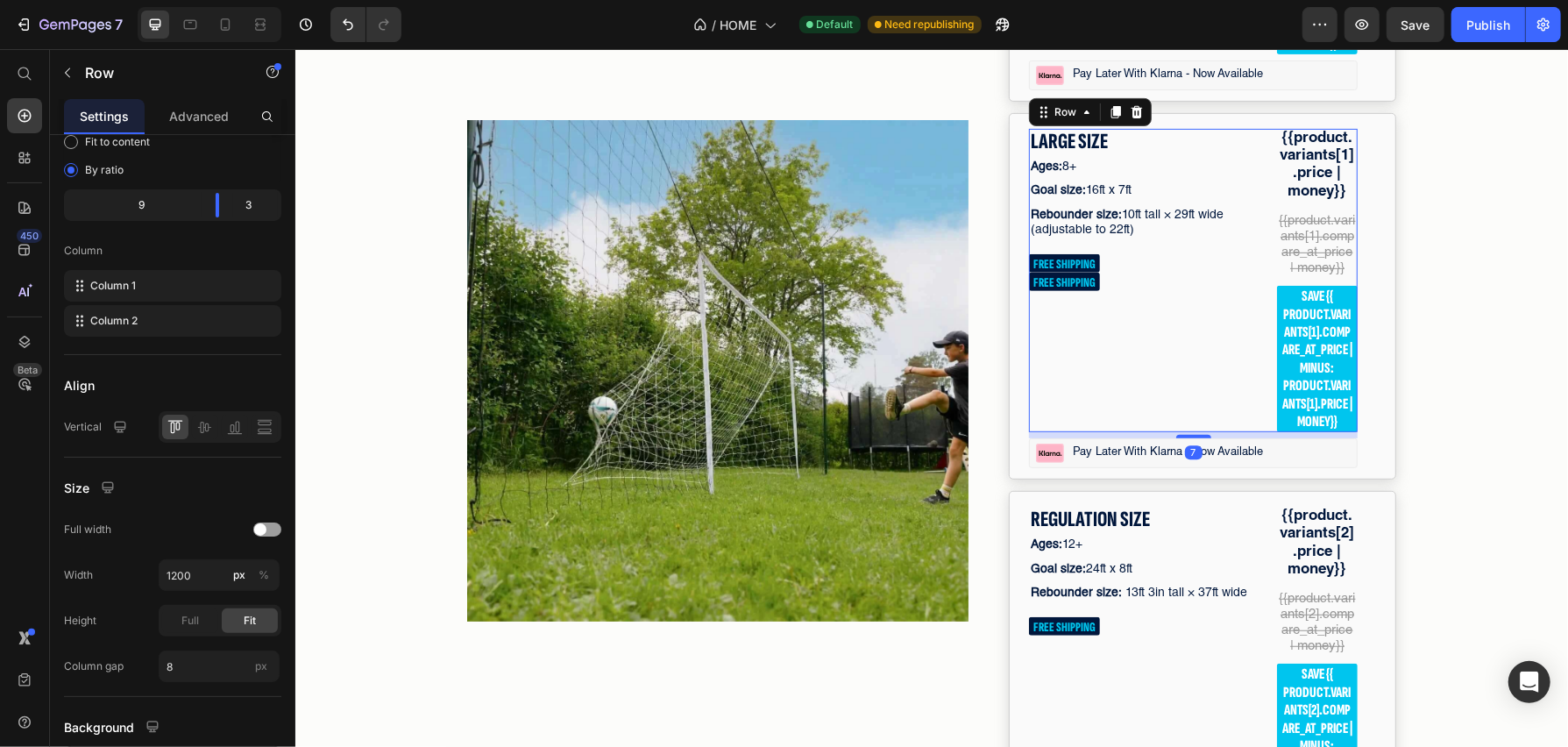 scroll, scrollTop: 0, scrollLeft: 0, axis: both 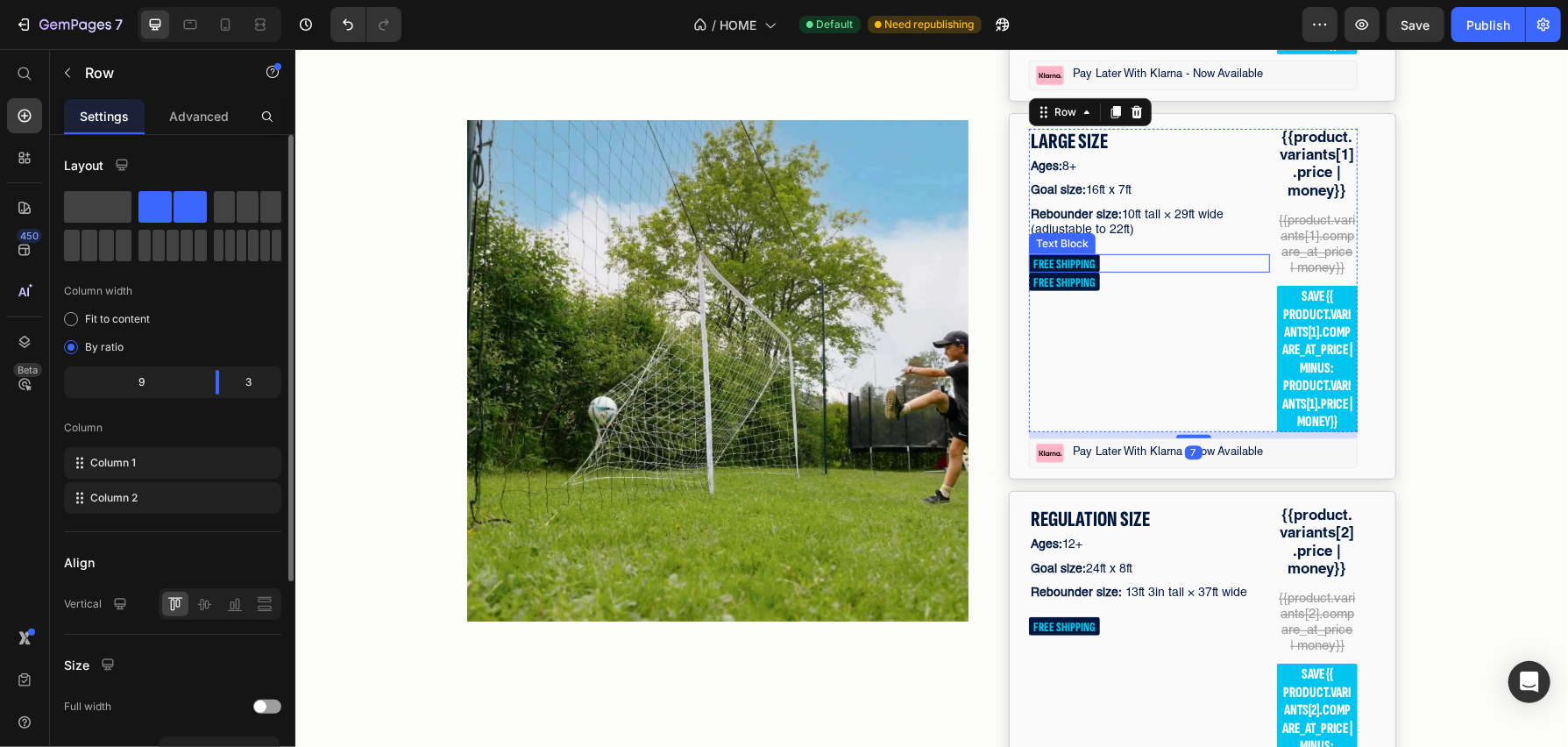 click on "FREE SHIPPING" at bounding box center [1063, 263] 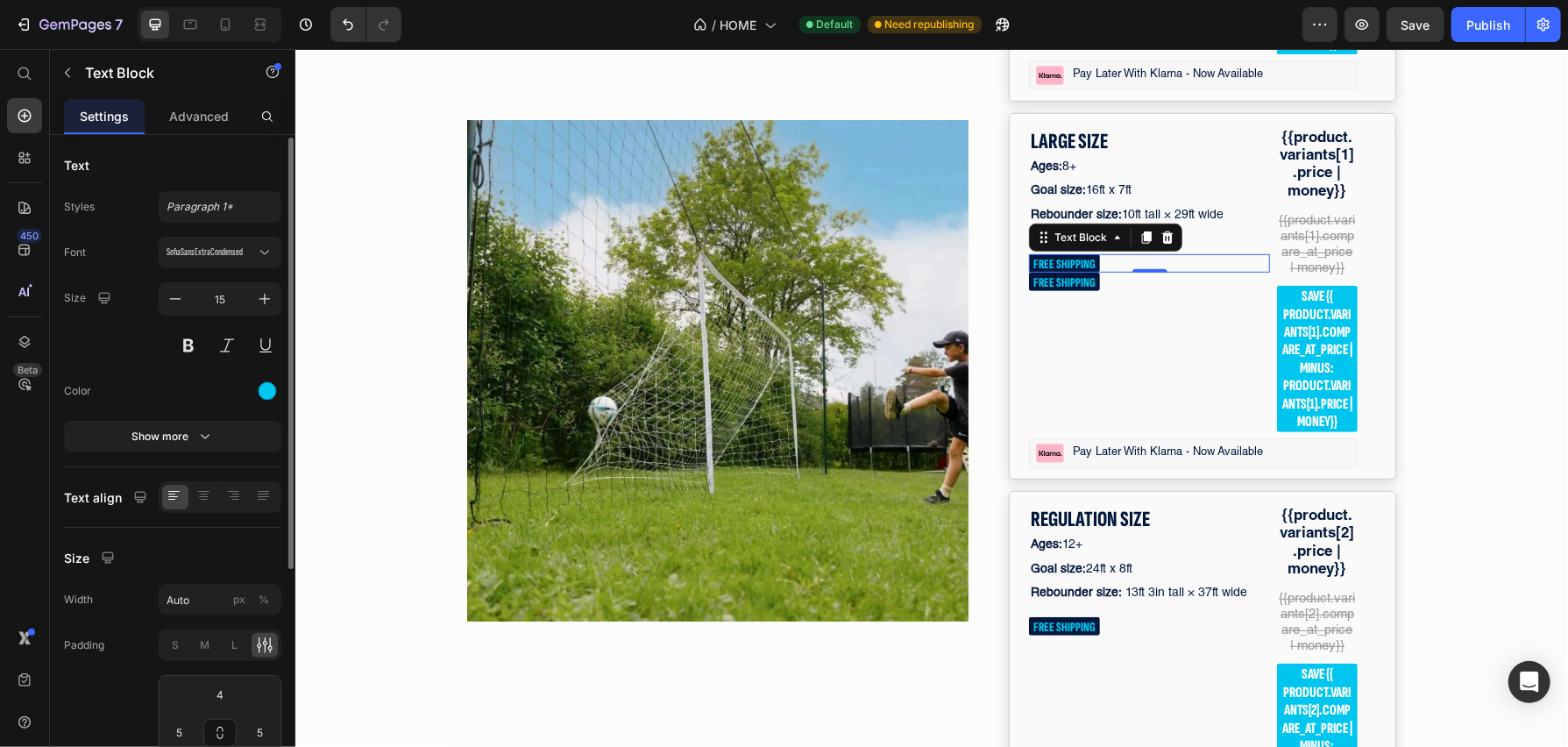 scroll, scrollTop: 352, scrollLeft: 0, axis: vertical 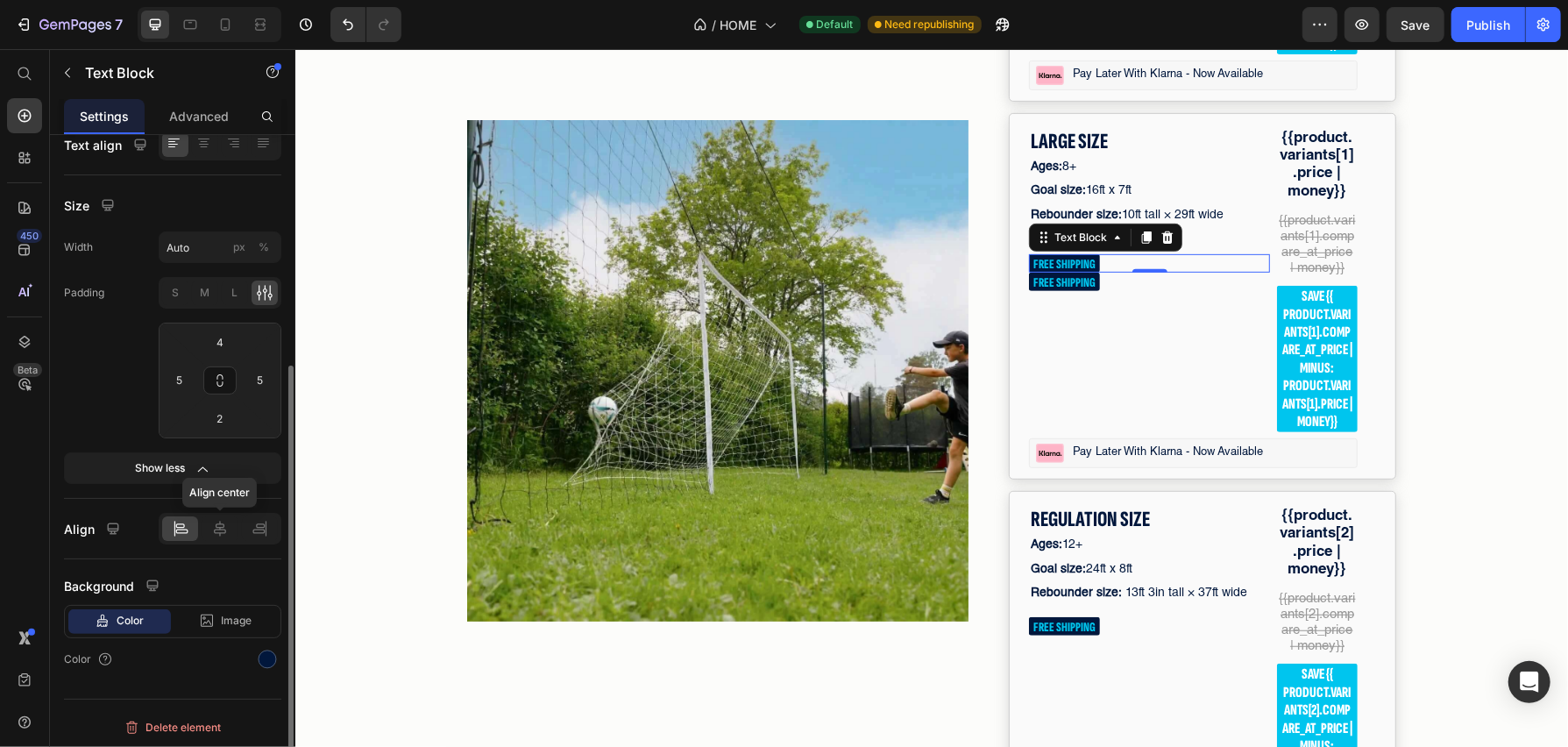 click 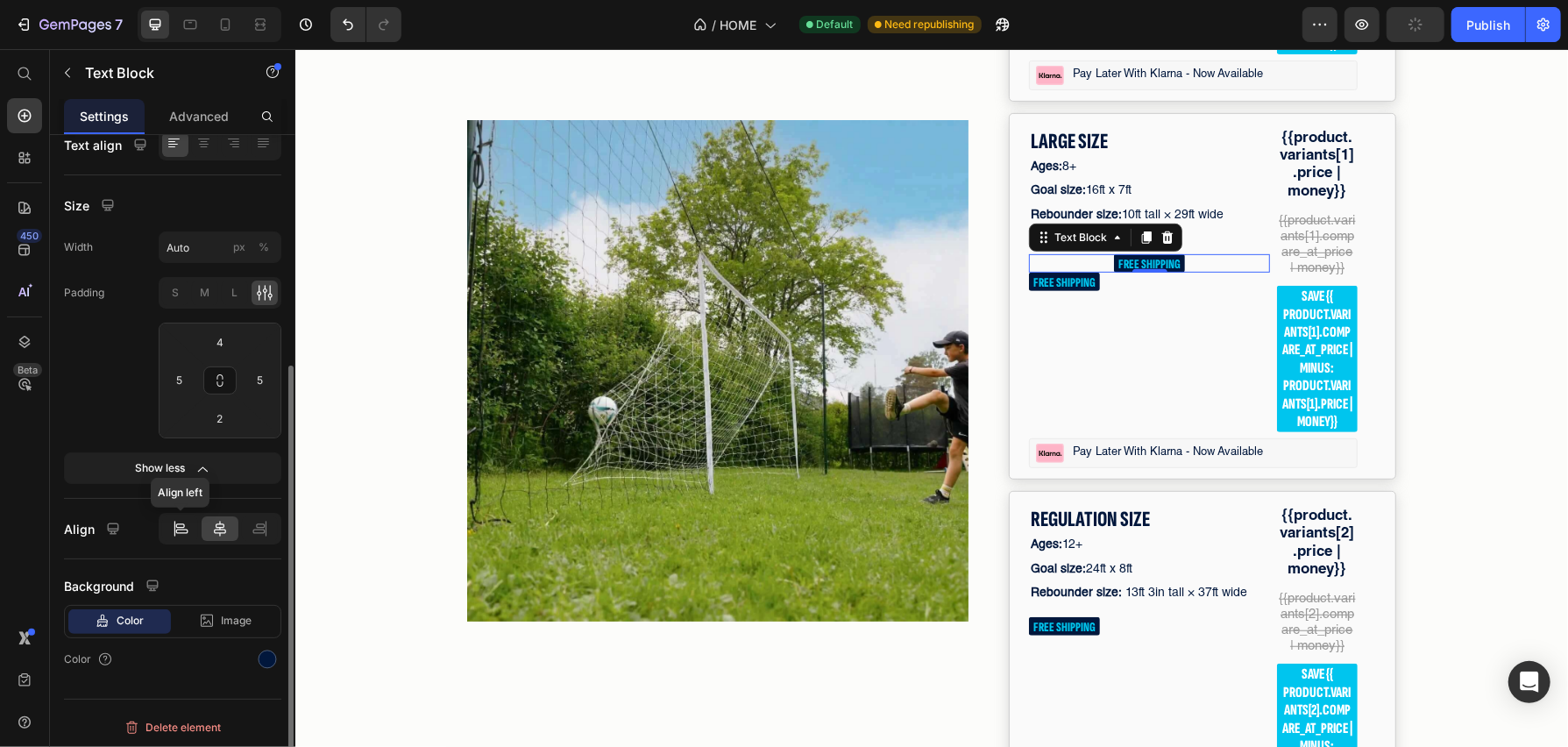 click 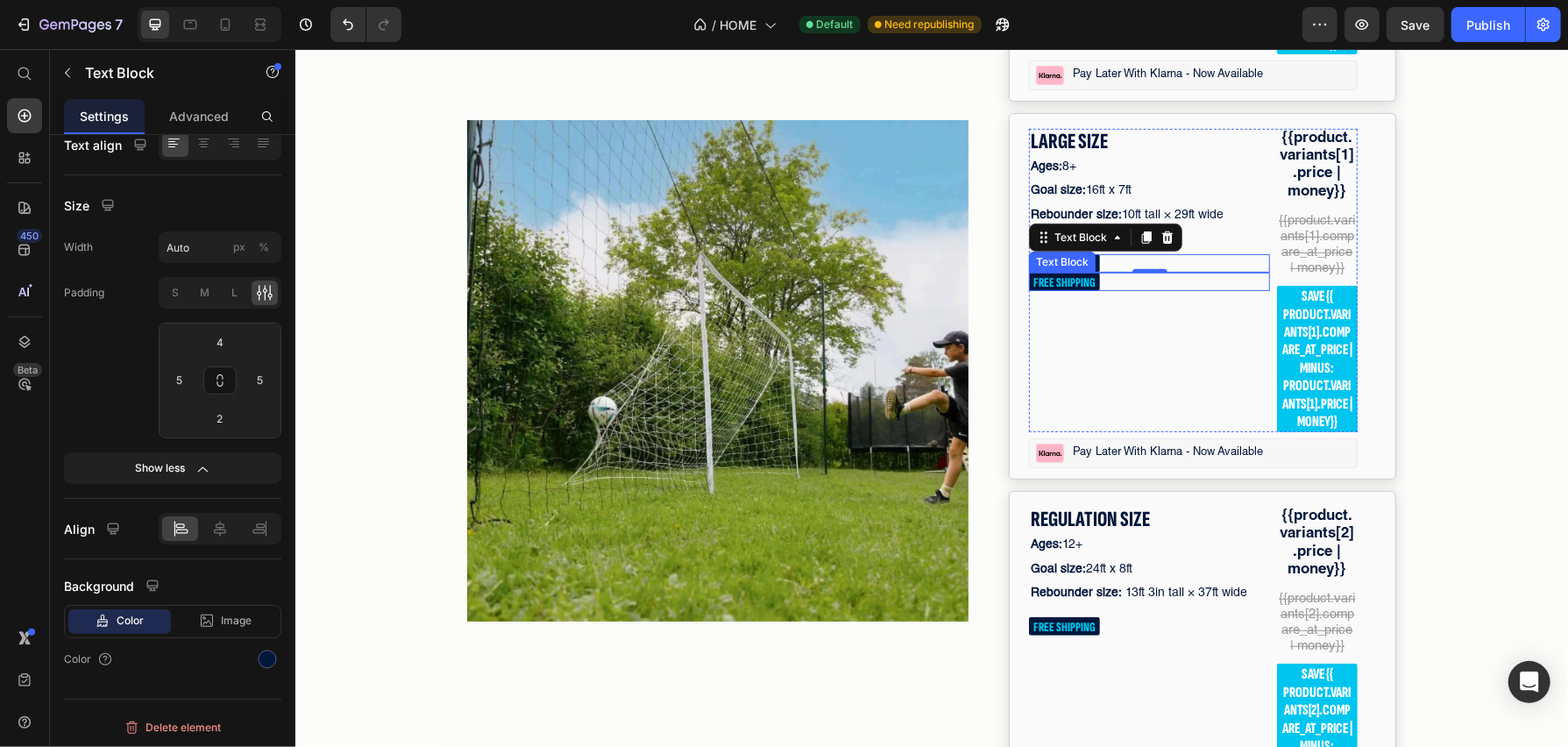 click on "FREE SHIPPING" at bounding box center [1148, 281] 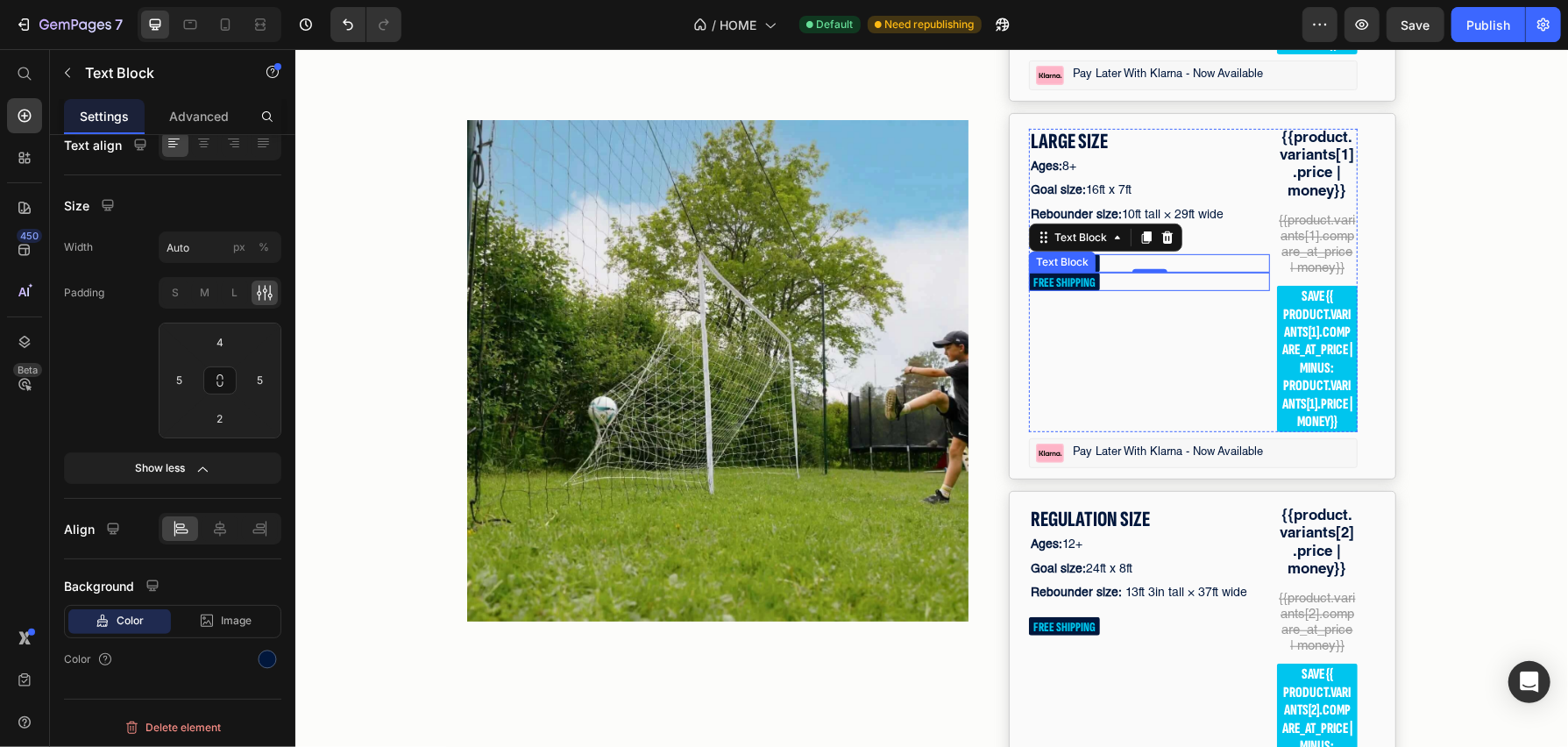 scroll, scrollTop: 177, scrollLeft: 0, axis: vertical 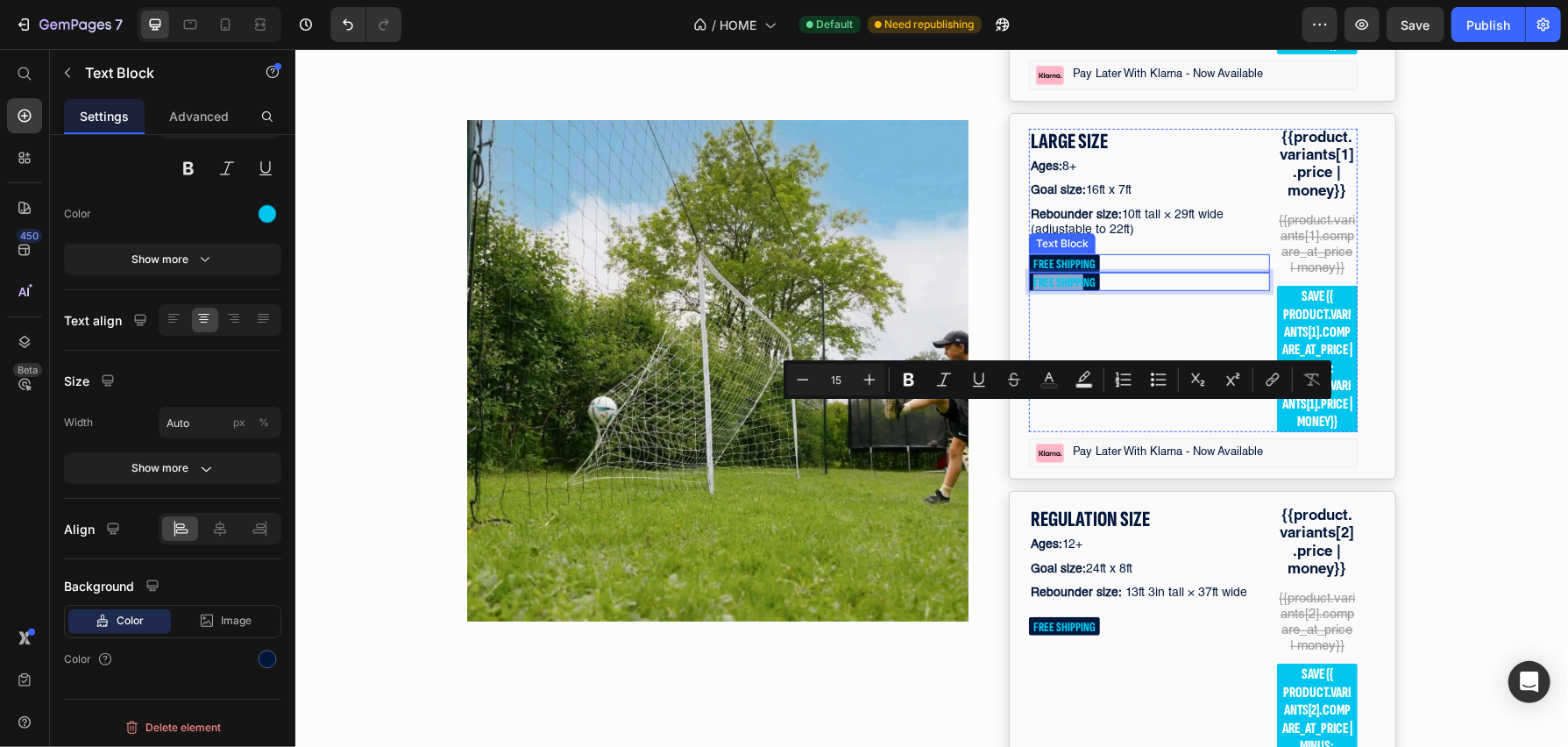 drag, startPoint x: 1081, startPoint y: 417, endPoint x: 1217, endPoint y: 402, distance: 136.82471 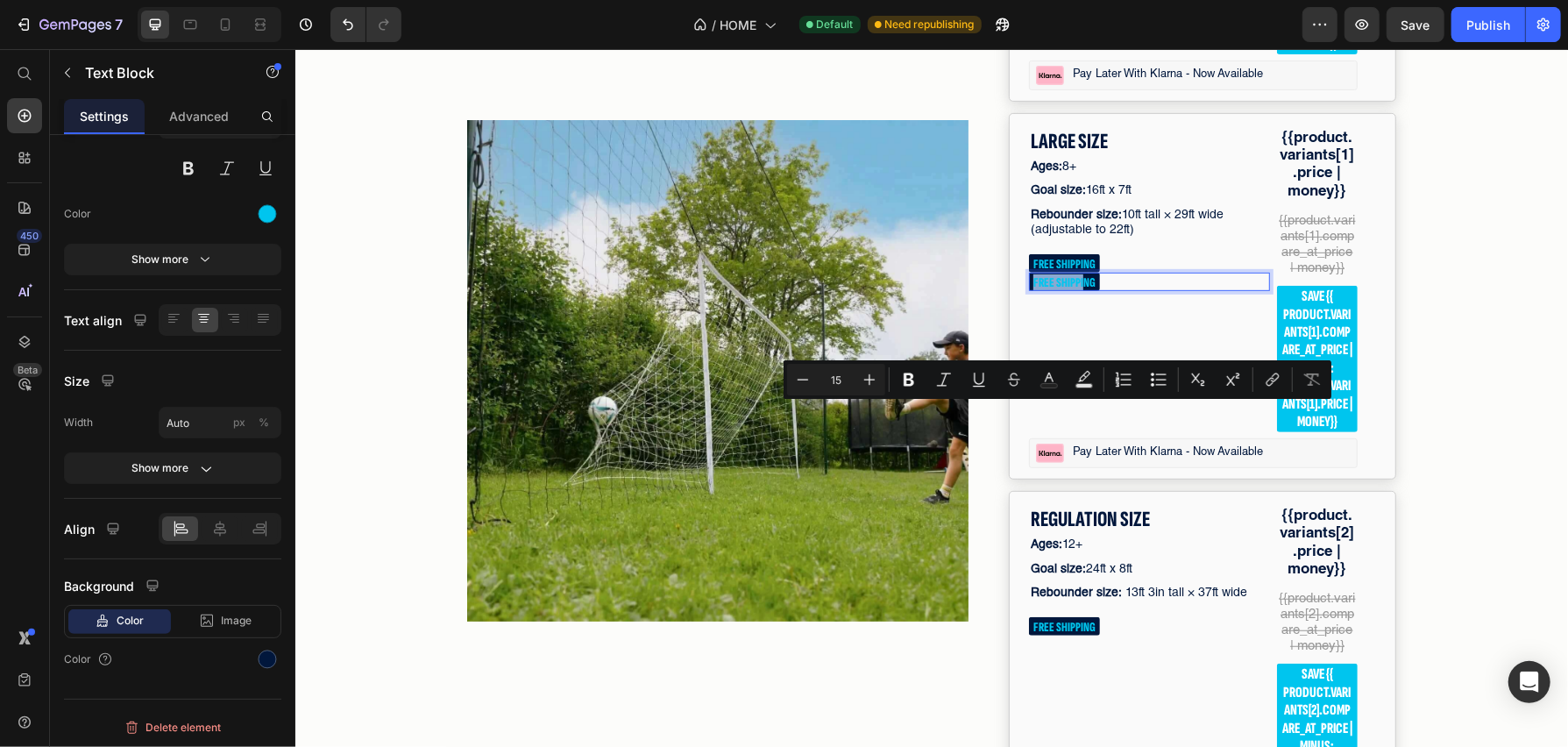 click on "FREE SHIPPING" at bounding box center [1148, 281] 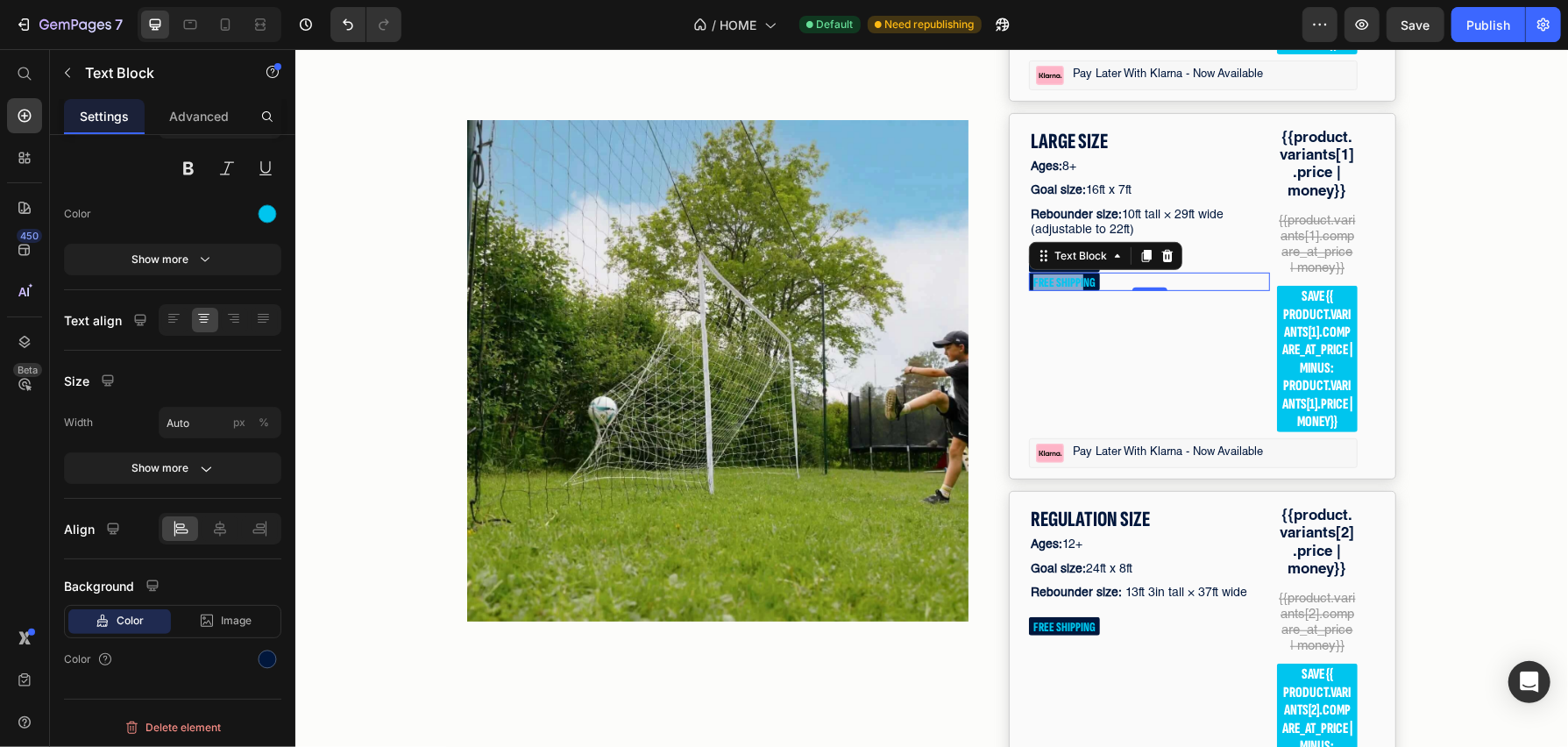 click on "FREE SHIPPING" at bounding box center [1148, 281] 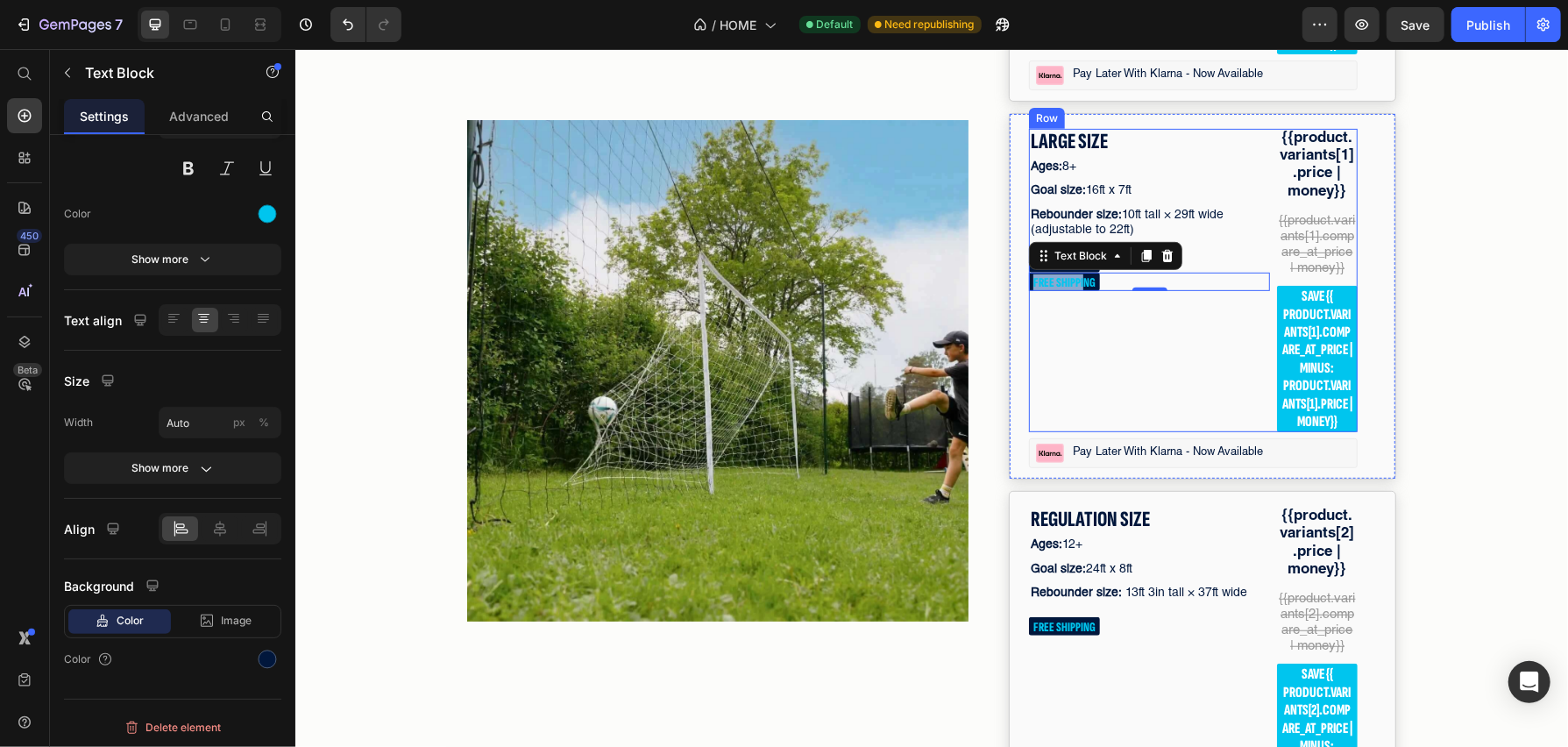 click on "LARGE SIZE  Text Block Ages:  8+ Text Block Goal size:  16ft x 7ft Text Block Rebounder size:  10ft tall × 29ft wide (adjustable to 22ft) Text Block FREE SHIPPING Text Block FREE SHIPPING Text Block   0" at bounding box center [1148, 280] 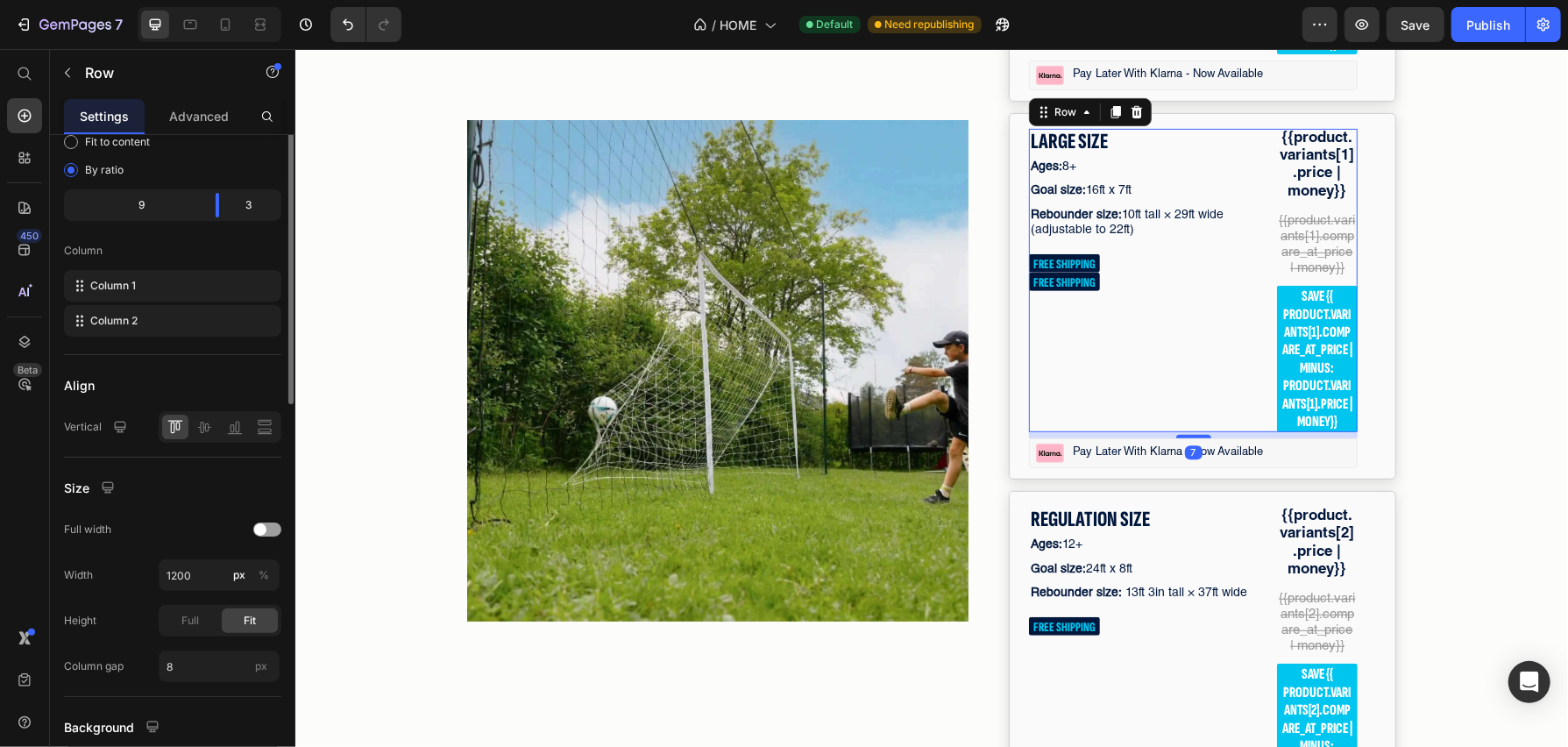 scroll, scrollTop: 0, scrollLeft: 0, axis: both 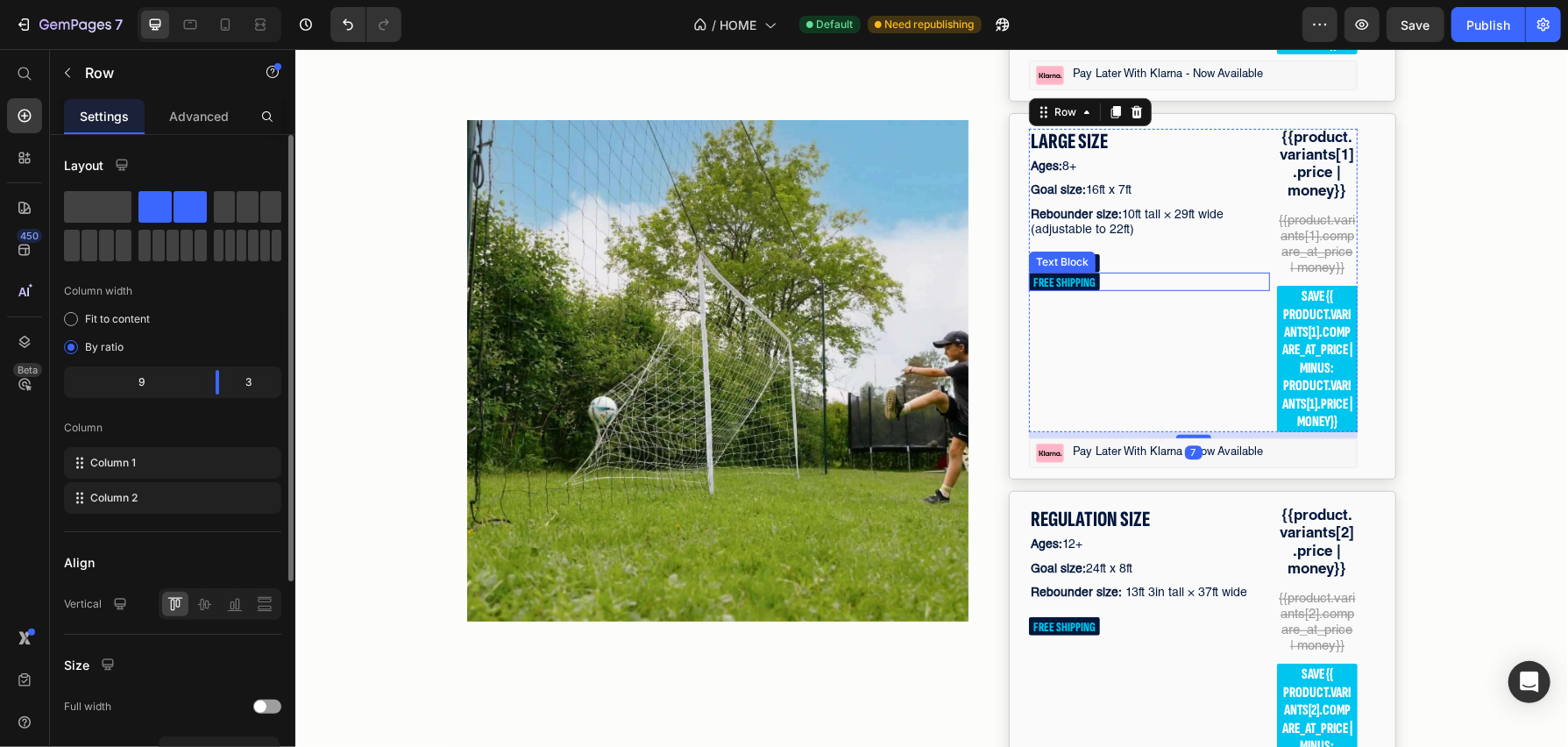 click on "FREE SHIPPING" at bounding box center (1148, 281) 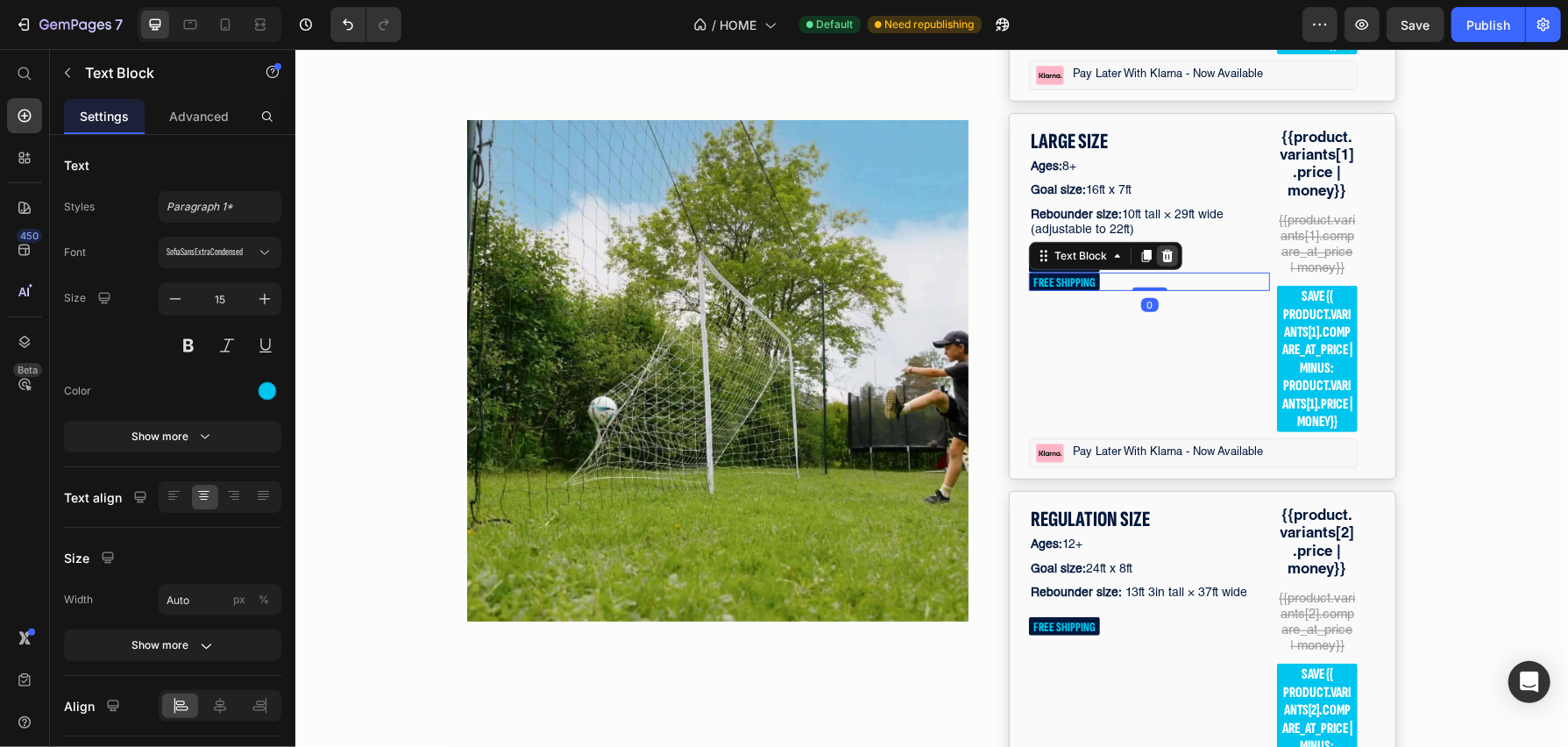 click 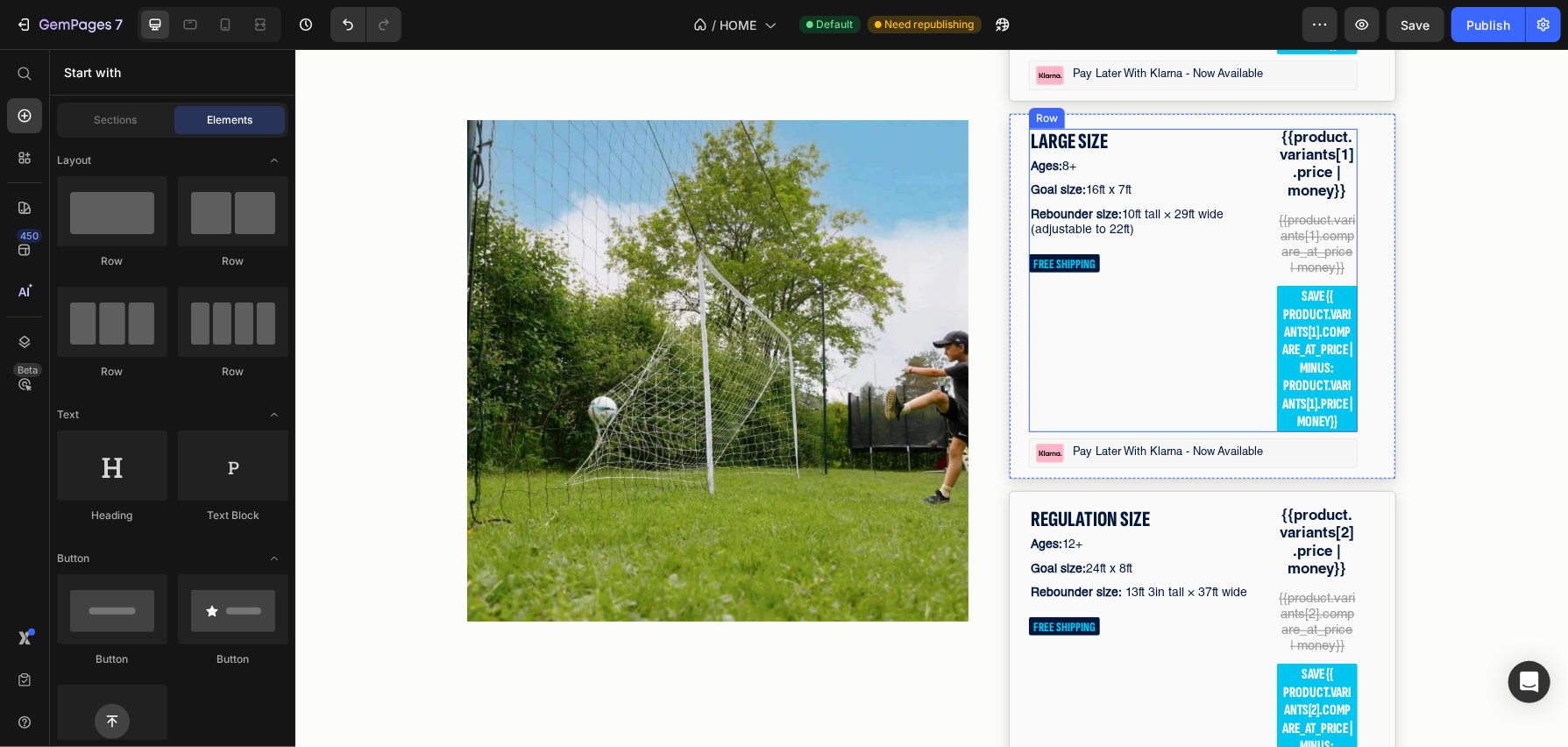 click on "FREE SHIPPING" at bounding box center [1063, 263] 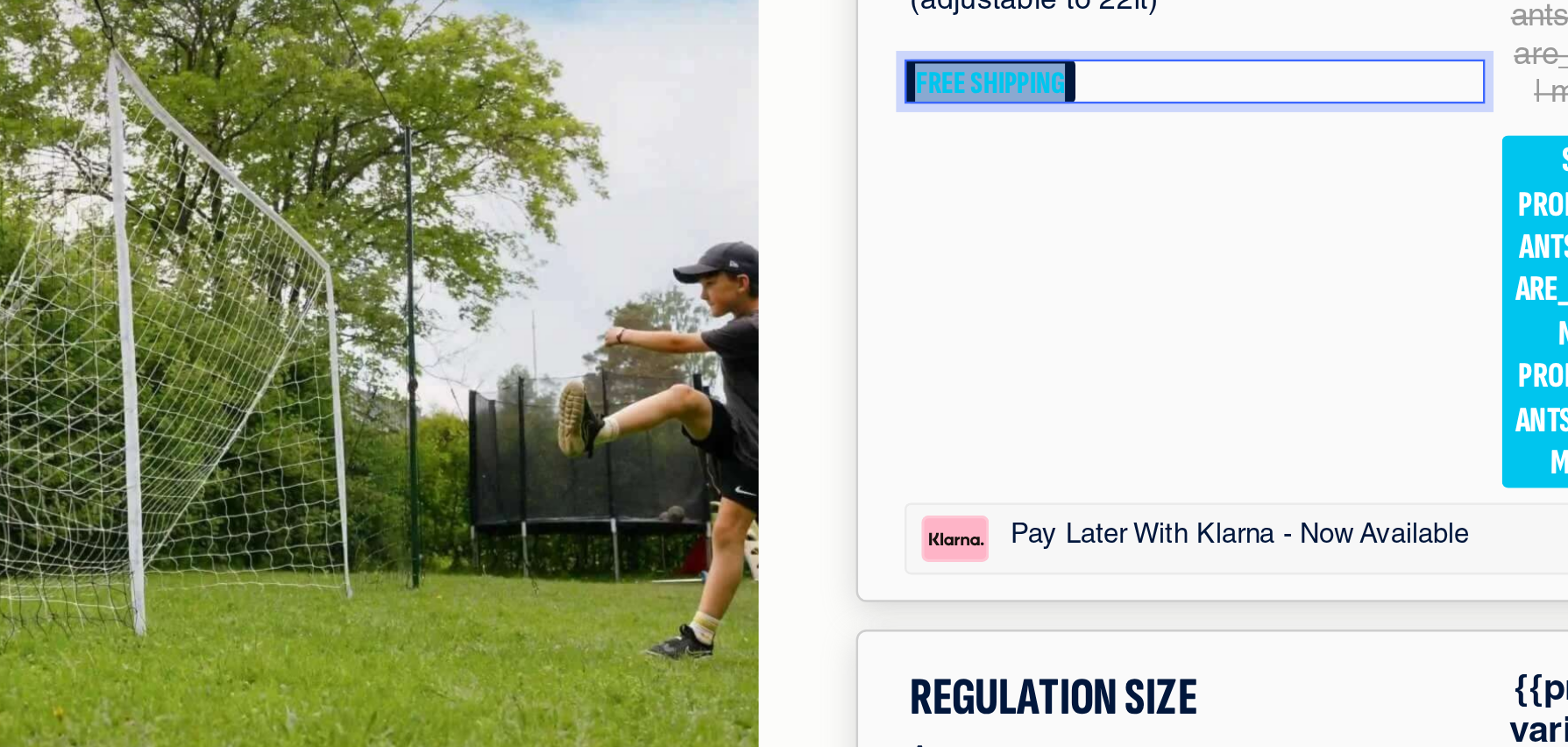 drag, startPoint x: -125, startPoint y: -89, endPoint x: -45, endPoint y: -89, distance: 80 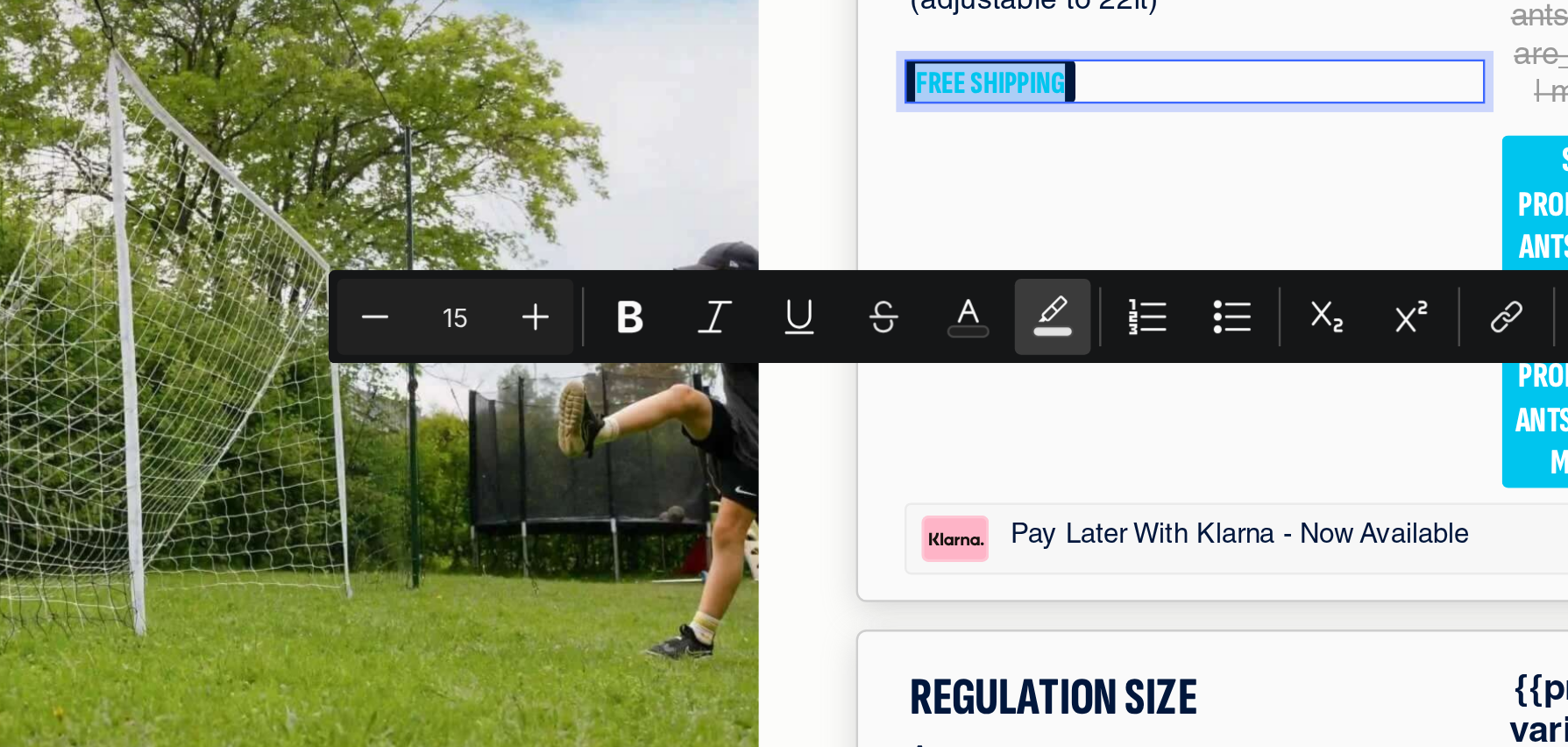 click 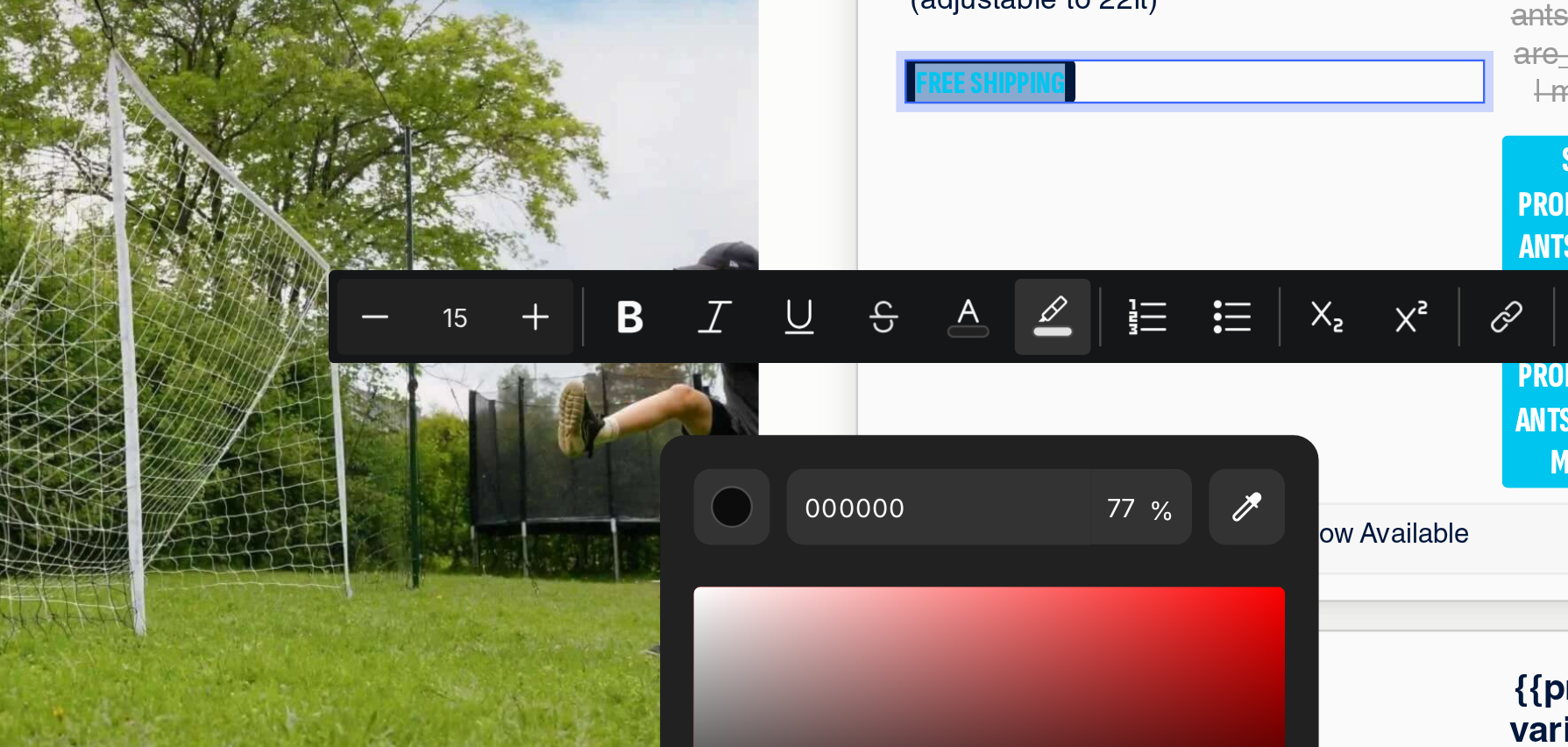 click on "FREE SHIPPING" at bounding box center (-8, -221) 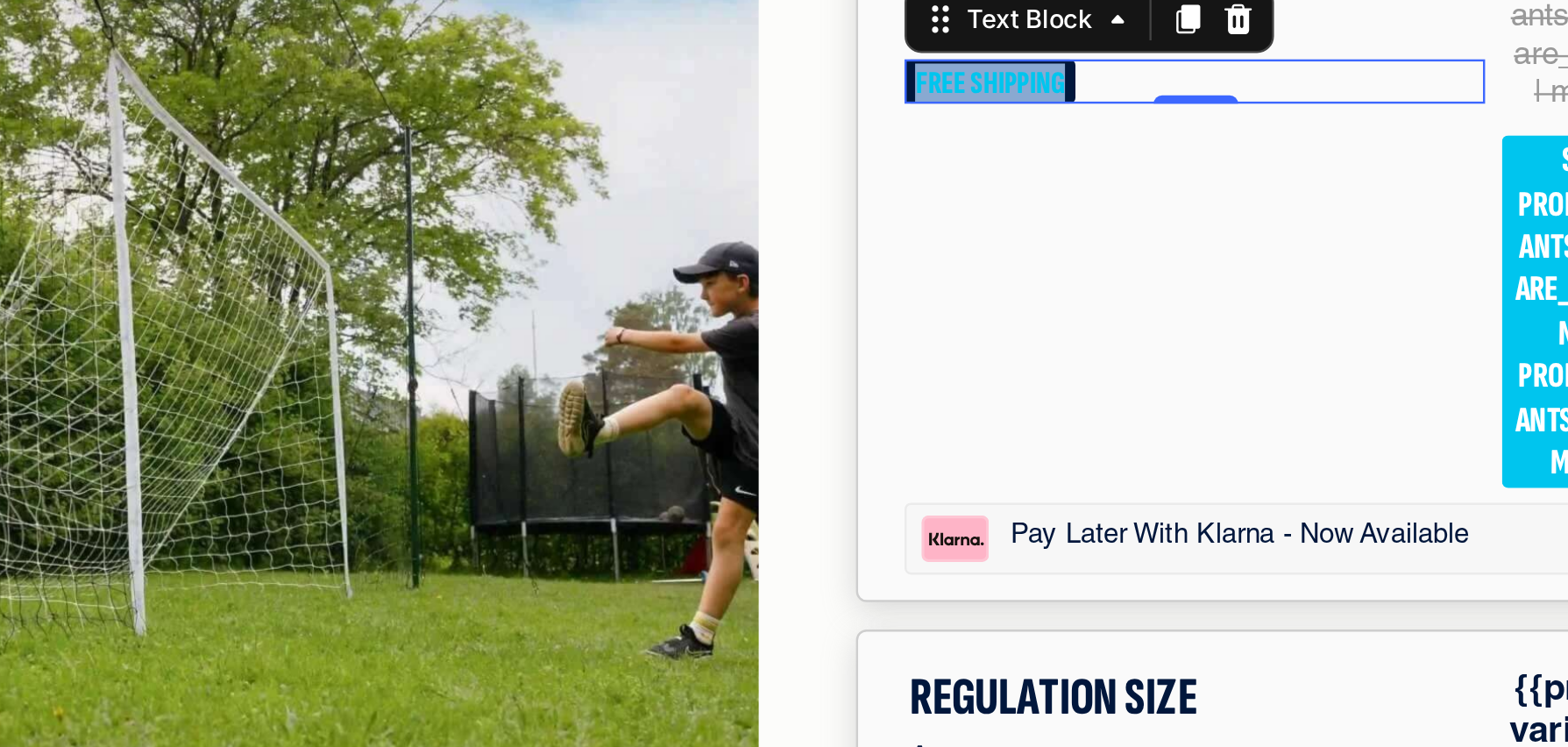click on "FREE SHIPPING" at bounding box center [-8, -221] 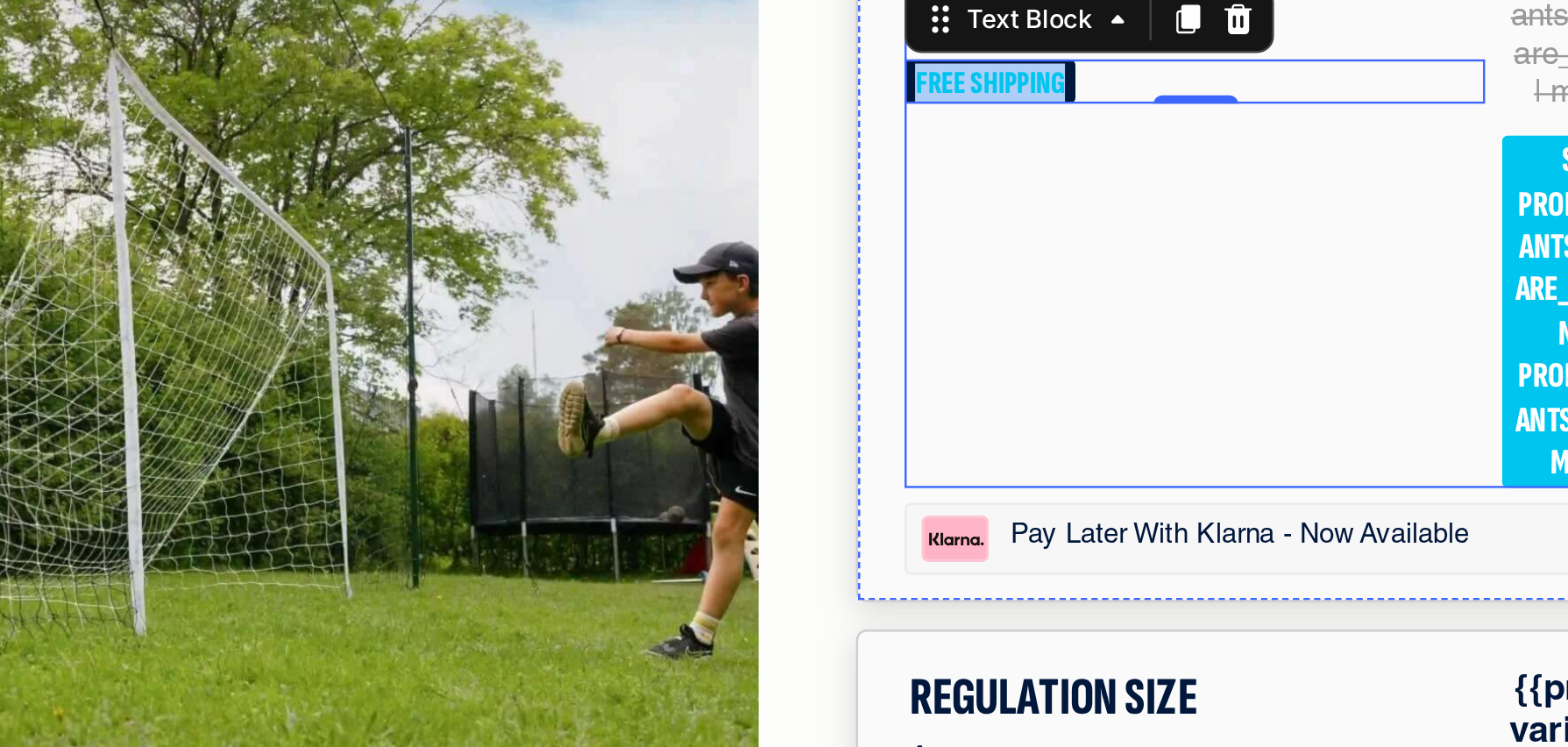 click on "LARGE SIZE  Text Block Ages:  8+ Text Block Goal size:  16ft x 7ft Text Block Rebounder size:  10ft tall × 29ft wide (adjustable to 22ft) Text Block FREE SHIPPING Text Block   0" at bounding box center (-8, -203) 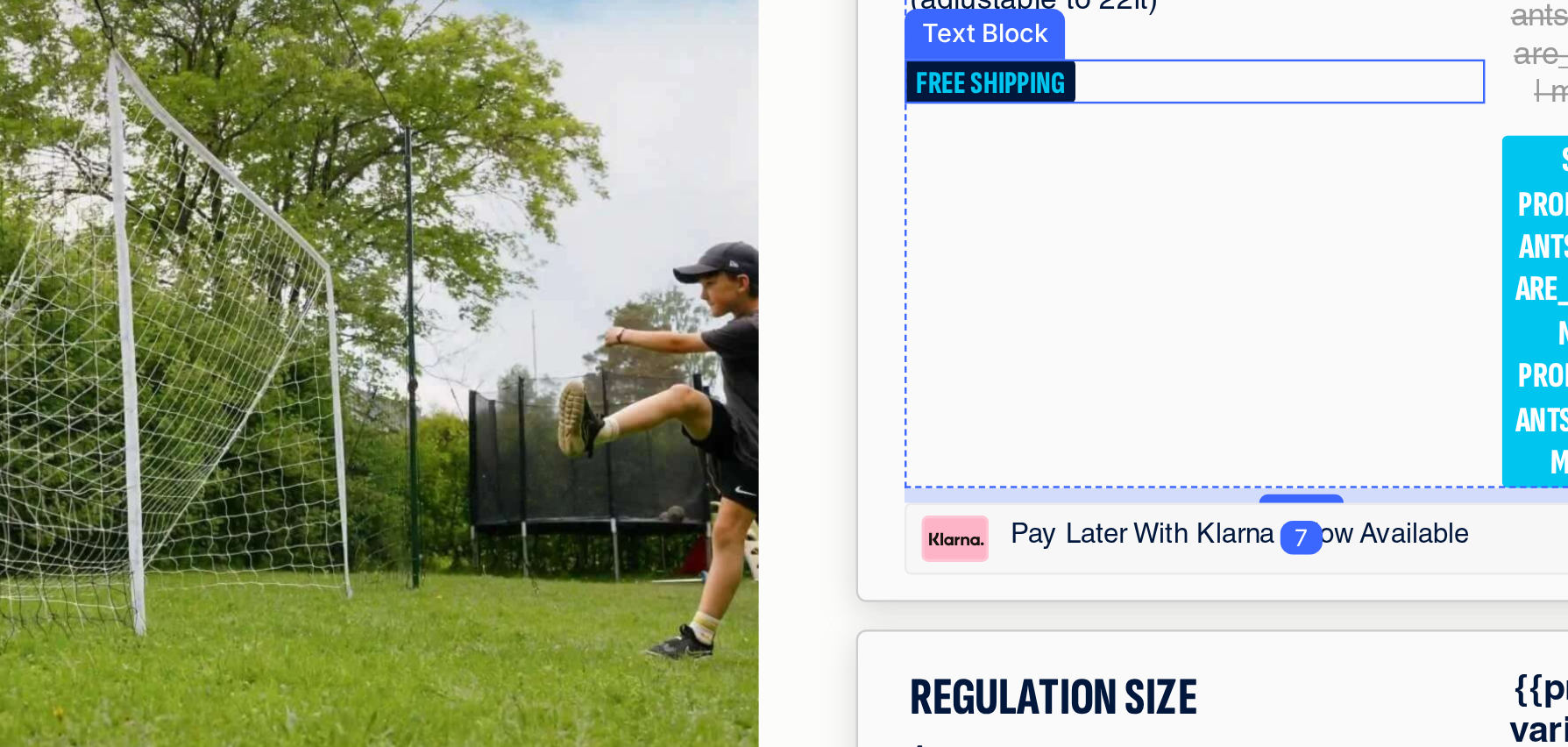click on "FREE SHIPPING" at bounding box center (-8, -221) 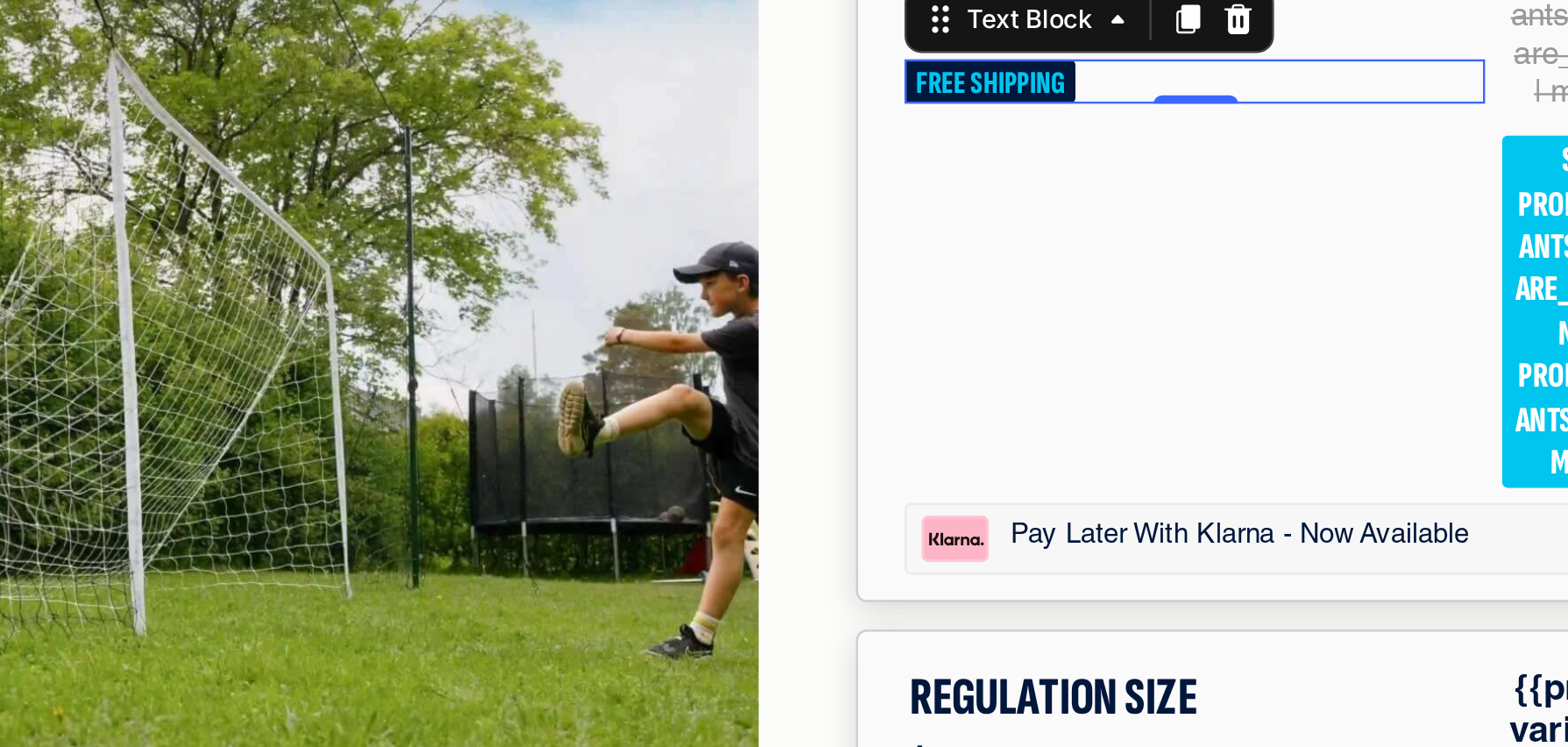 click on "LARGE SIZE  Text Block Ages:  8+ Text Block Goal size:  16ft x 7ft Text Block Rebounder size:  10ft tall × 29ft wide (adjustable to 22ft) Text Block FREE SHIPPING Text Block   0" at bounding box center [-8, -203] 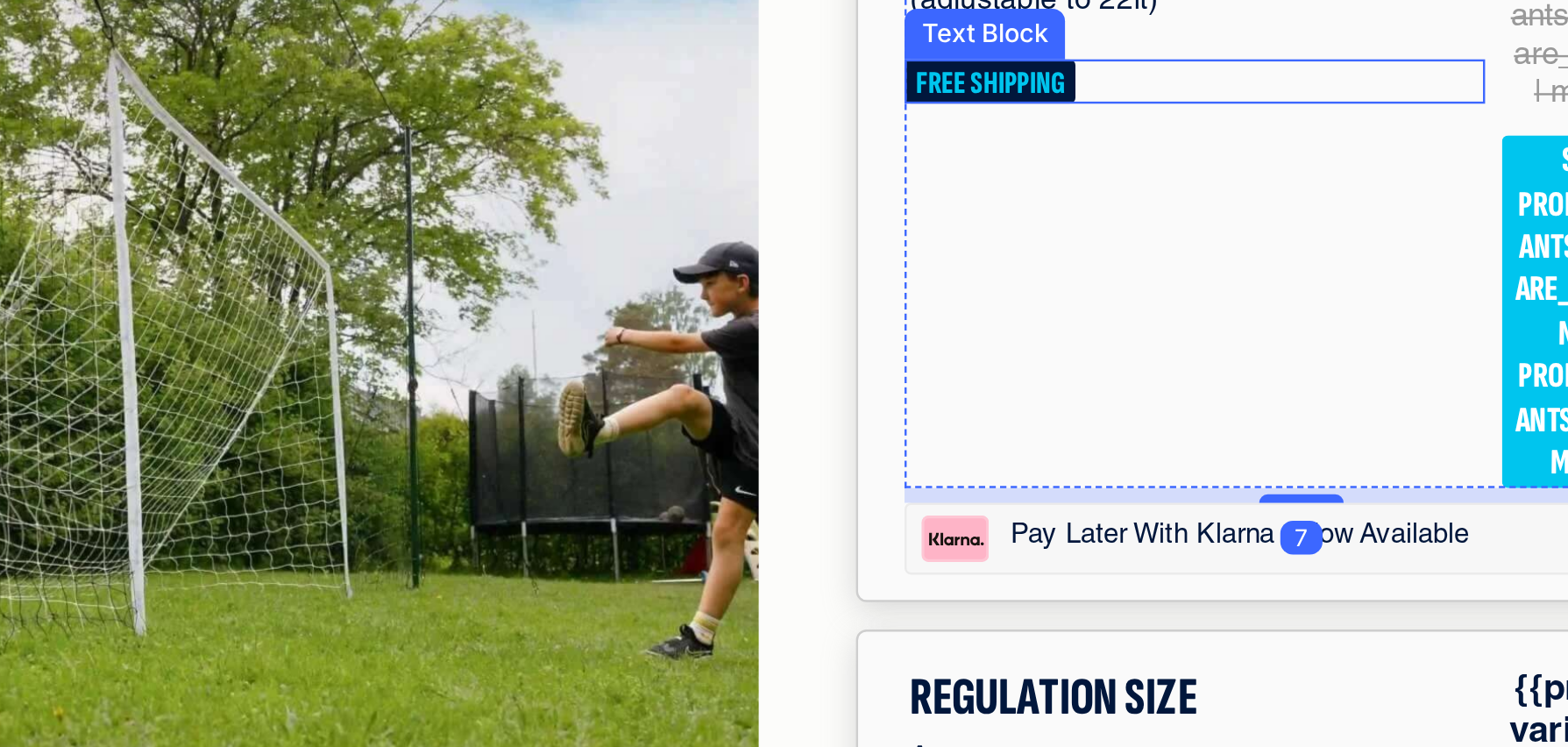click on "FREE SHIPPING" at bounding box center [-93, -220] 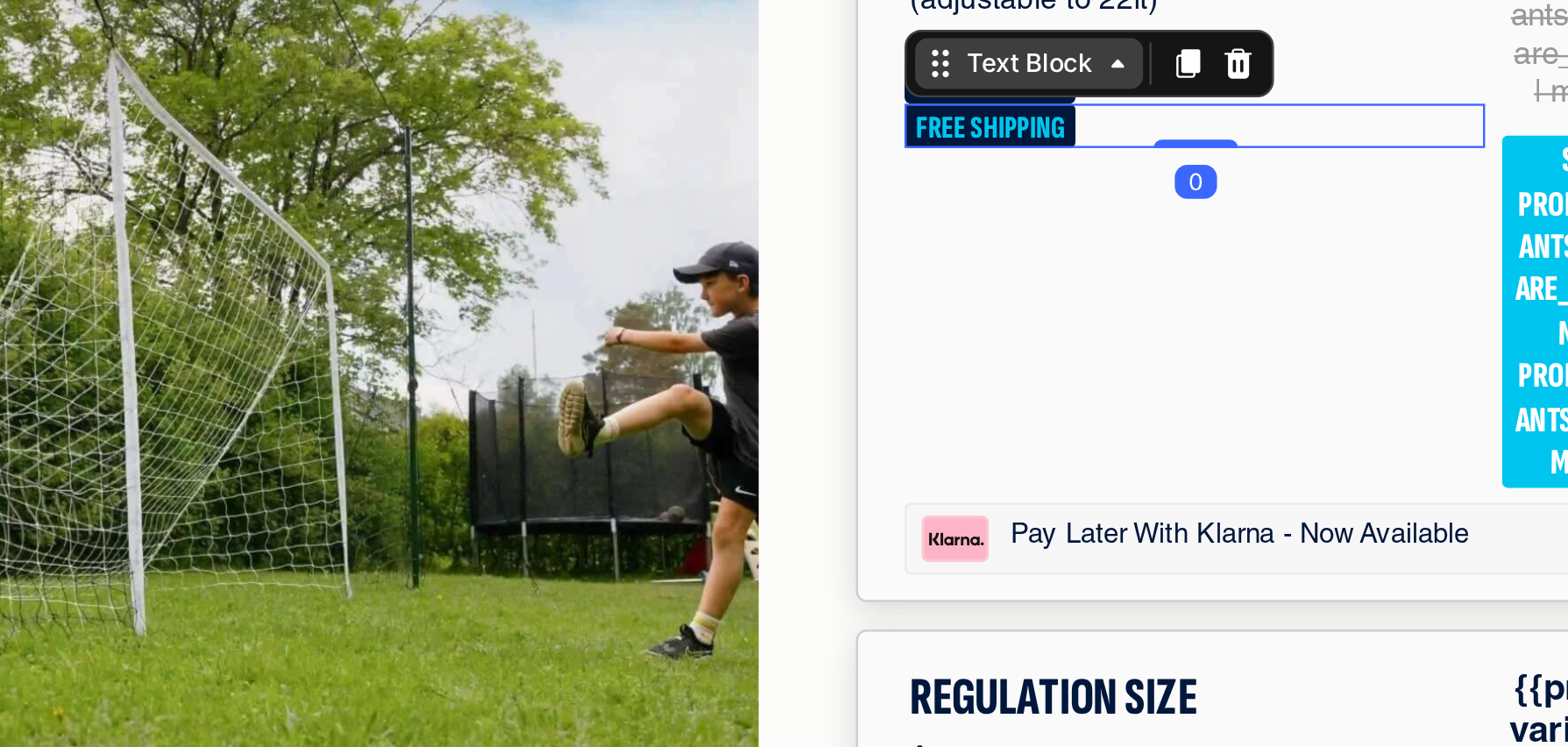 click on "Text Block" at bounding box center [-76, -228] 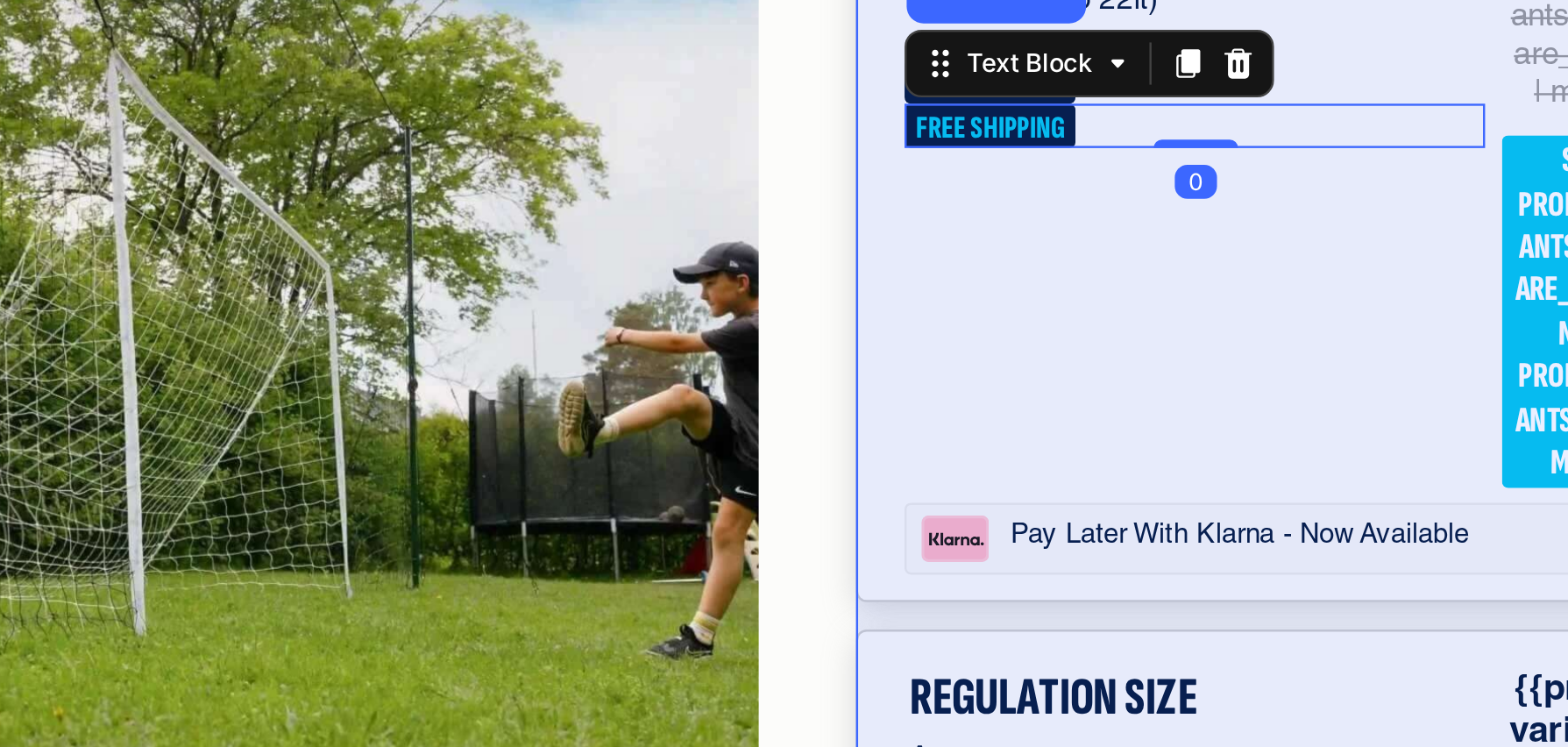 click on "Row 1 col" at bounding box center (-94, -322) 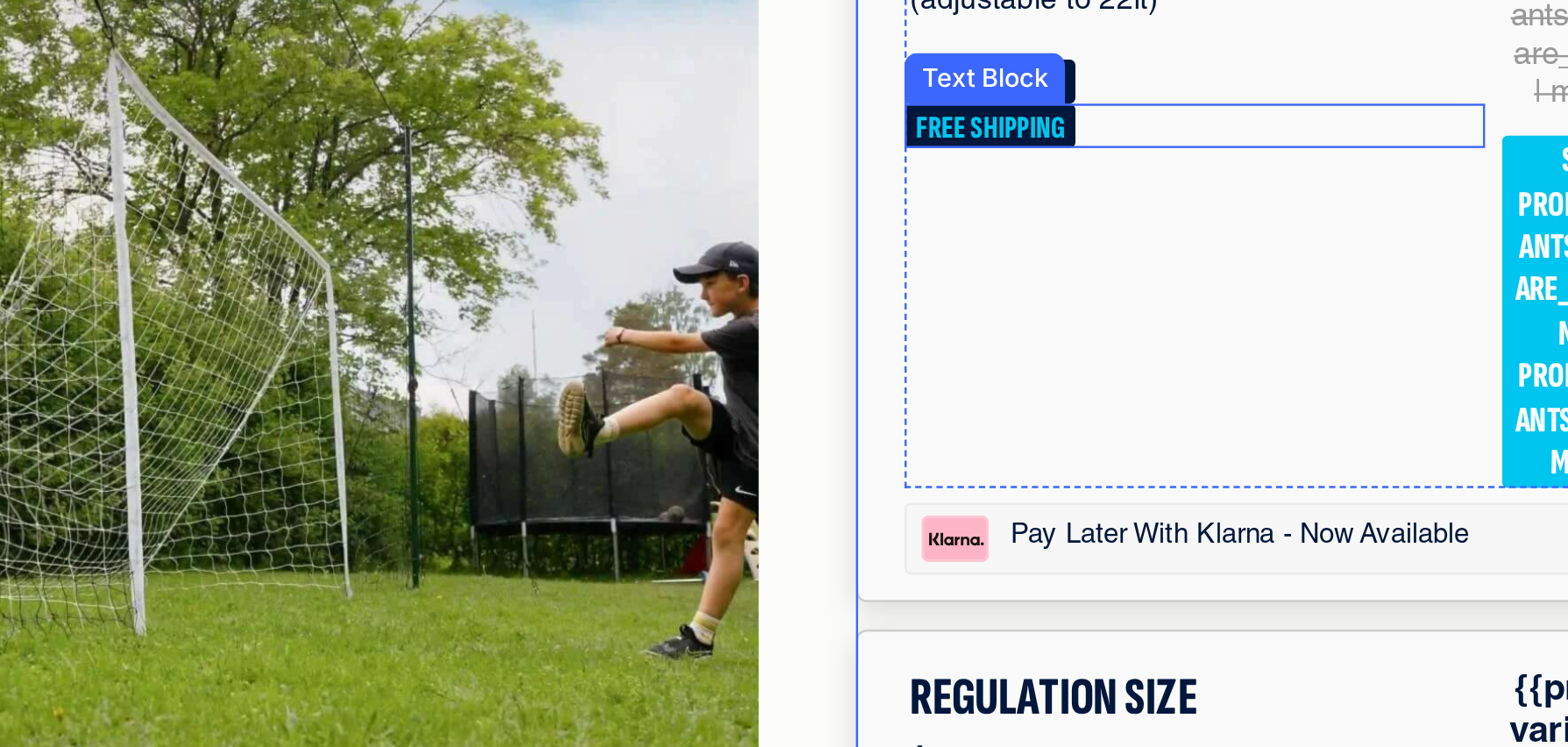 click on "Text Block" at bounding box center (-95, -222) 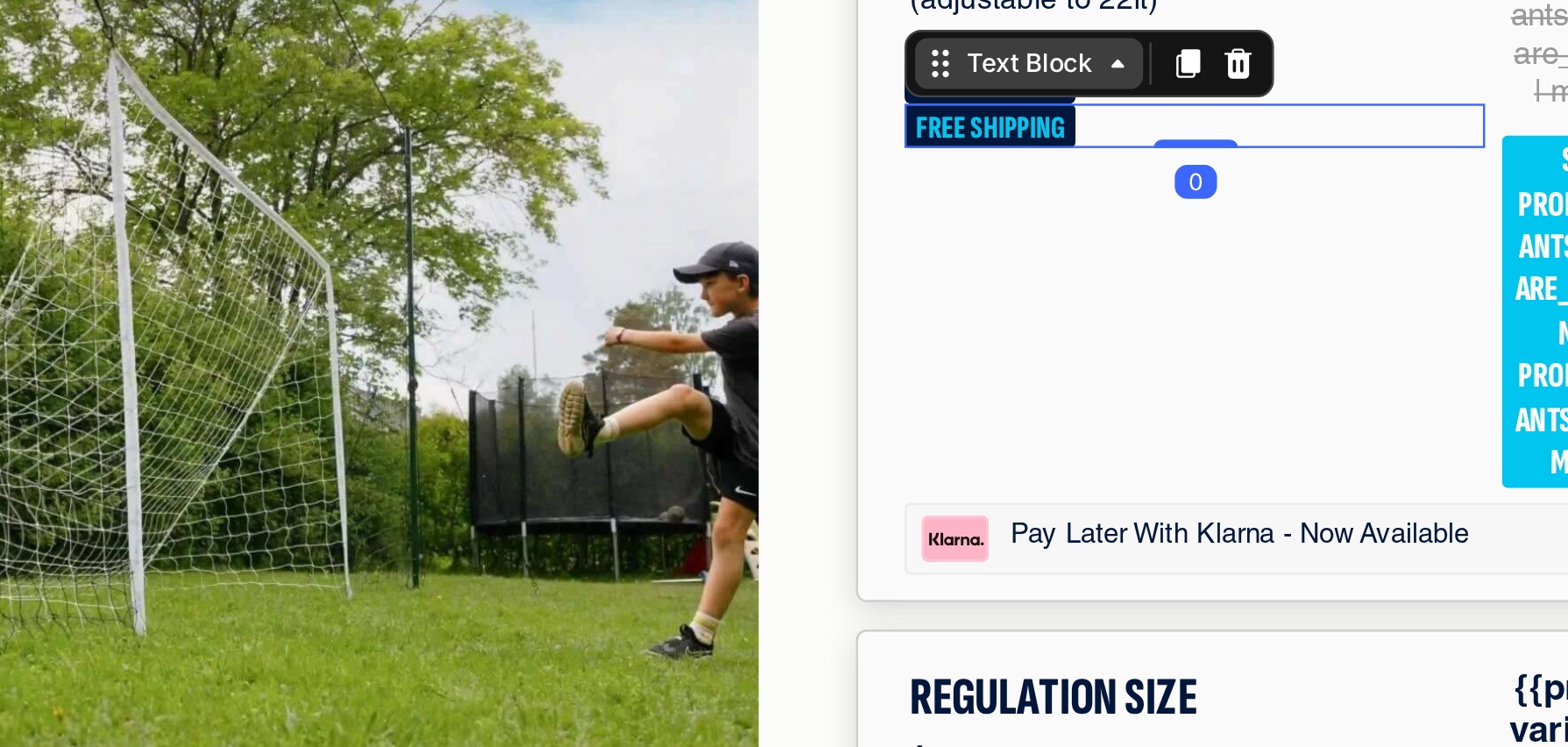click on "Text Block" at bounding box center [-76, -228] 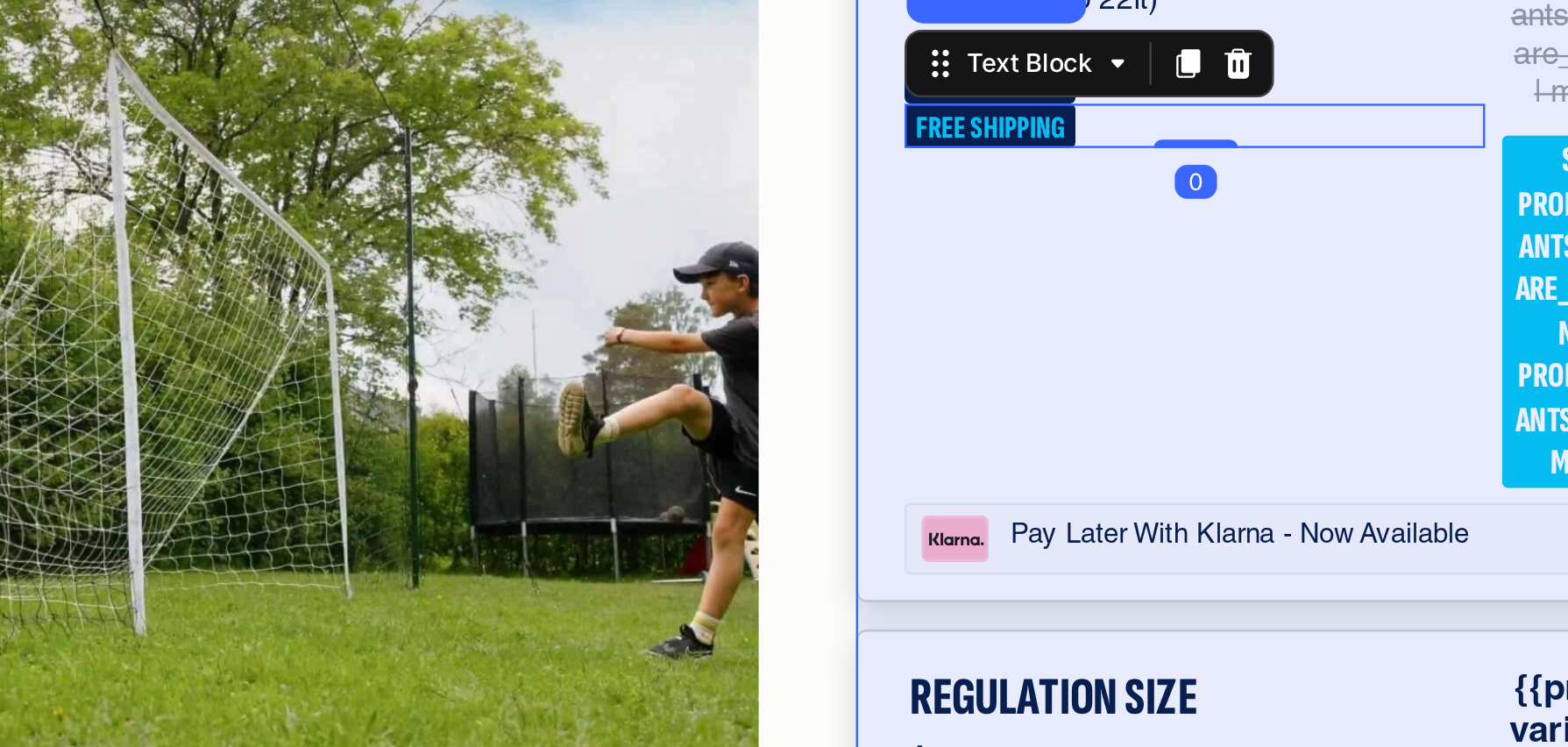 click on "Row 1 col" at bounding box center [-94, -322] 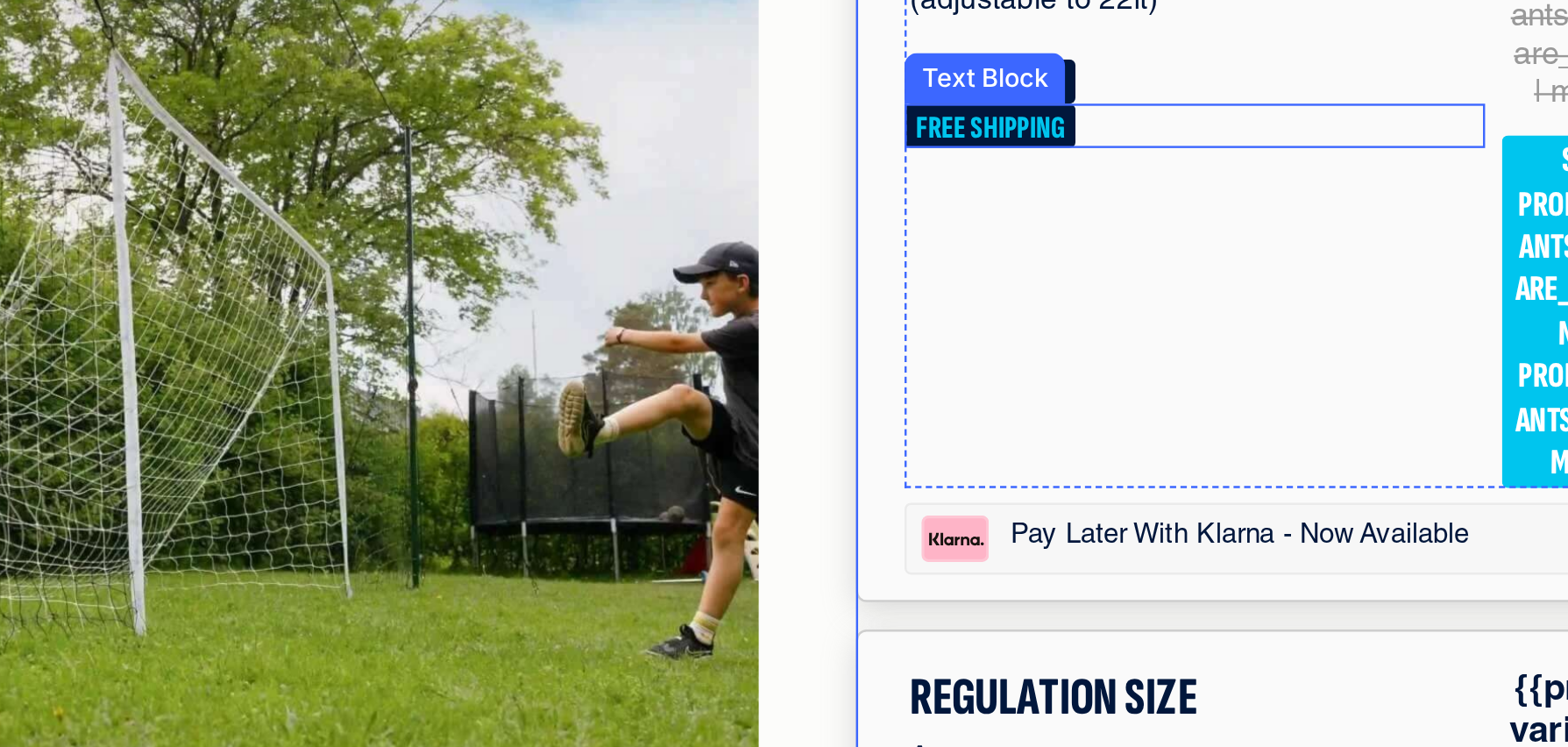 click on "Text Block" at bounding box center [-95, -222] 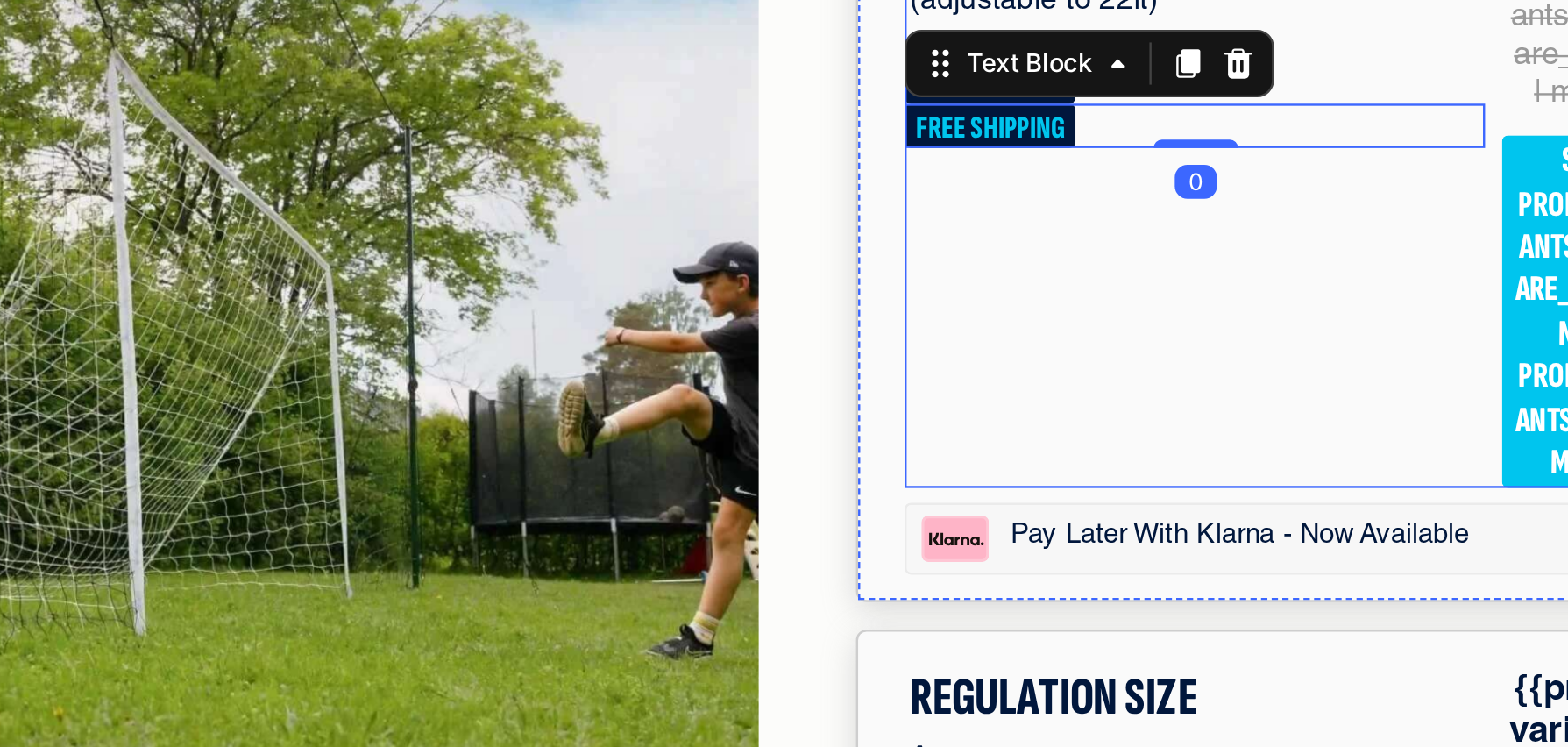 click on "LARGE SIZE  Text Block Ages:  8+ Text Block Goal size:  16ft x 7ft Text Block Rebounder size:  10ft tall × 29ft wide (adjustable to 22ft) Text Block FREE SHIPPING Text Block FREE SHIPPING Text Block   0" at bounding box center [-8, -203] 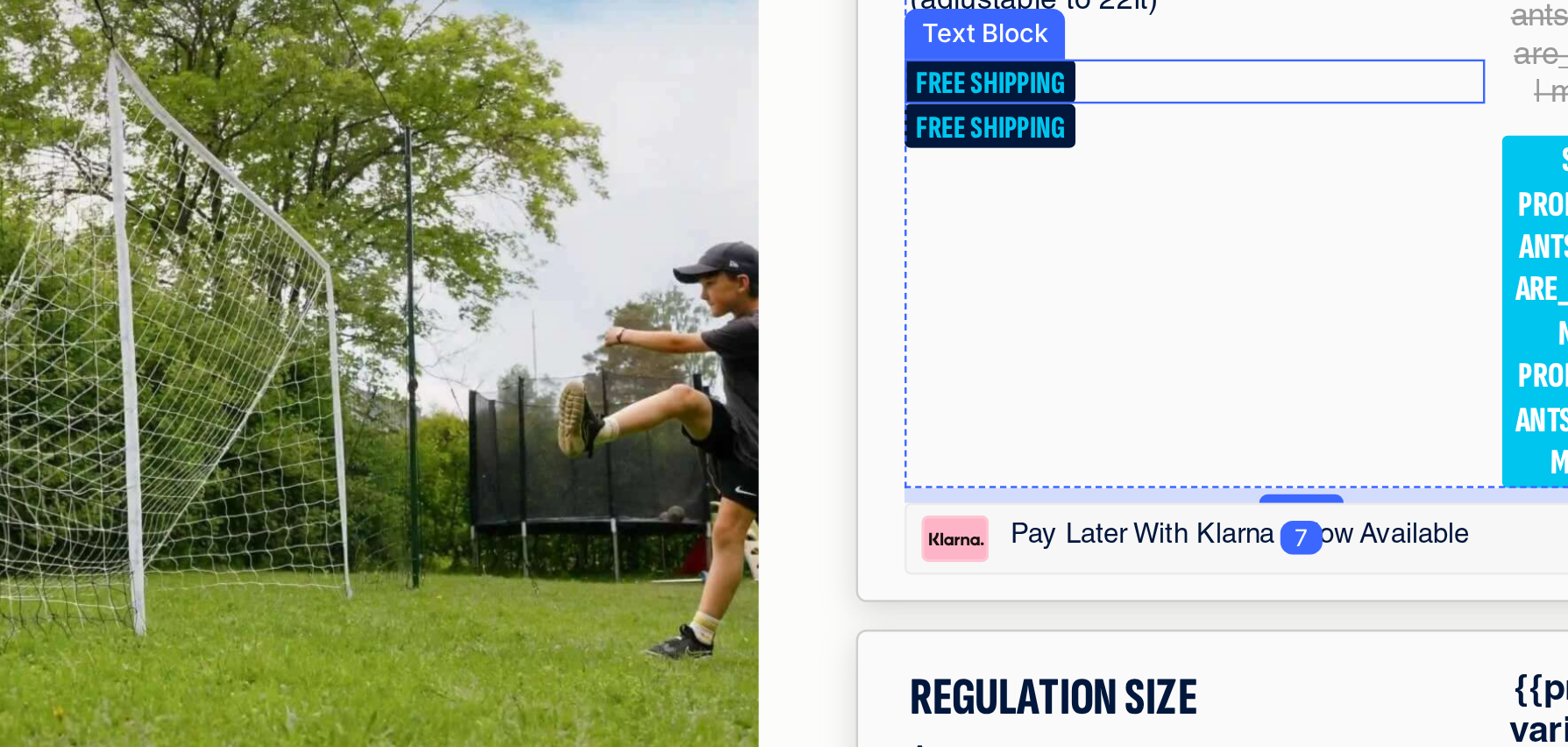 click on "FREE SHIPPING" at bounding box center (-93, -220) 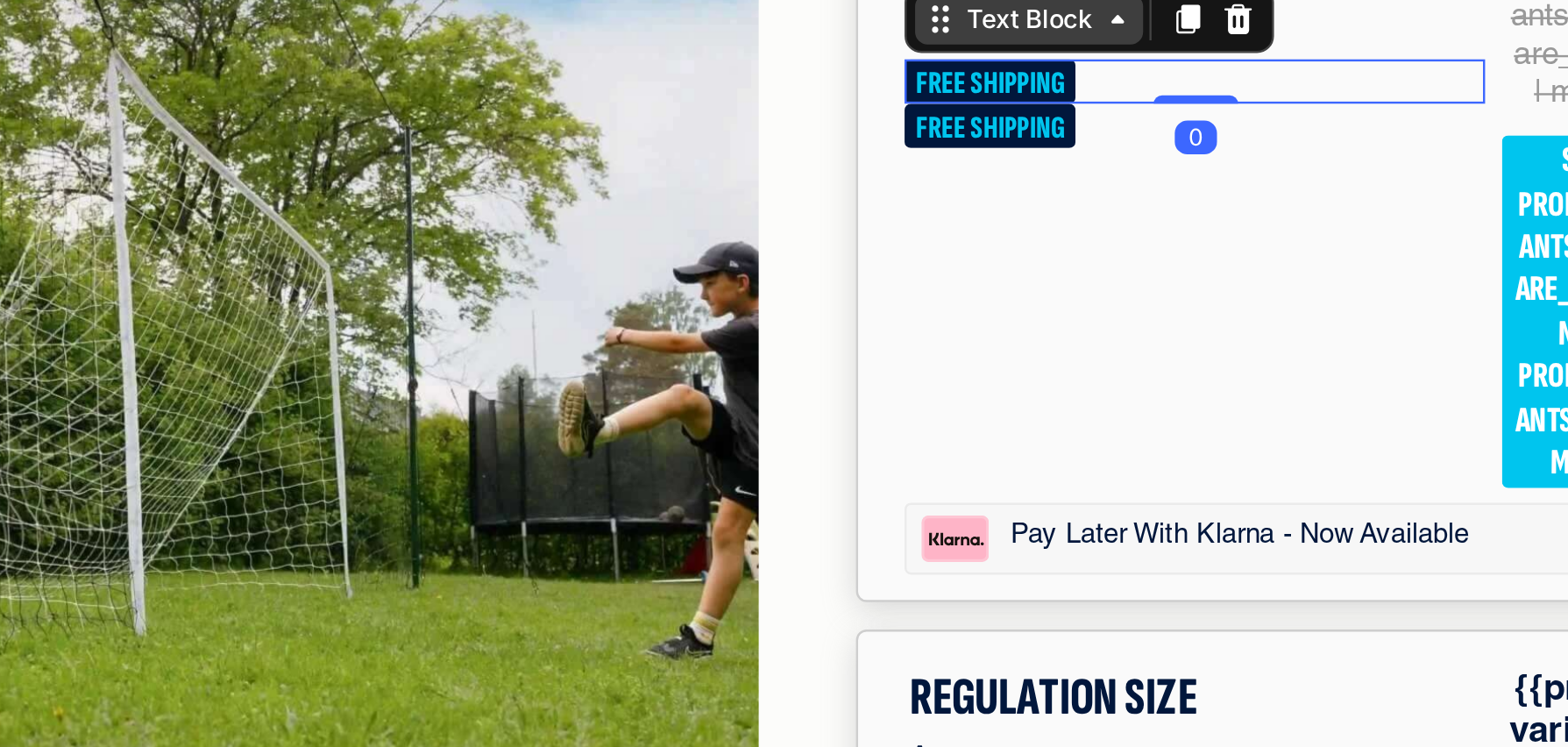 click on "Text Block" at bounding box center [-76, -246] 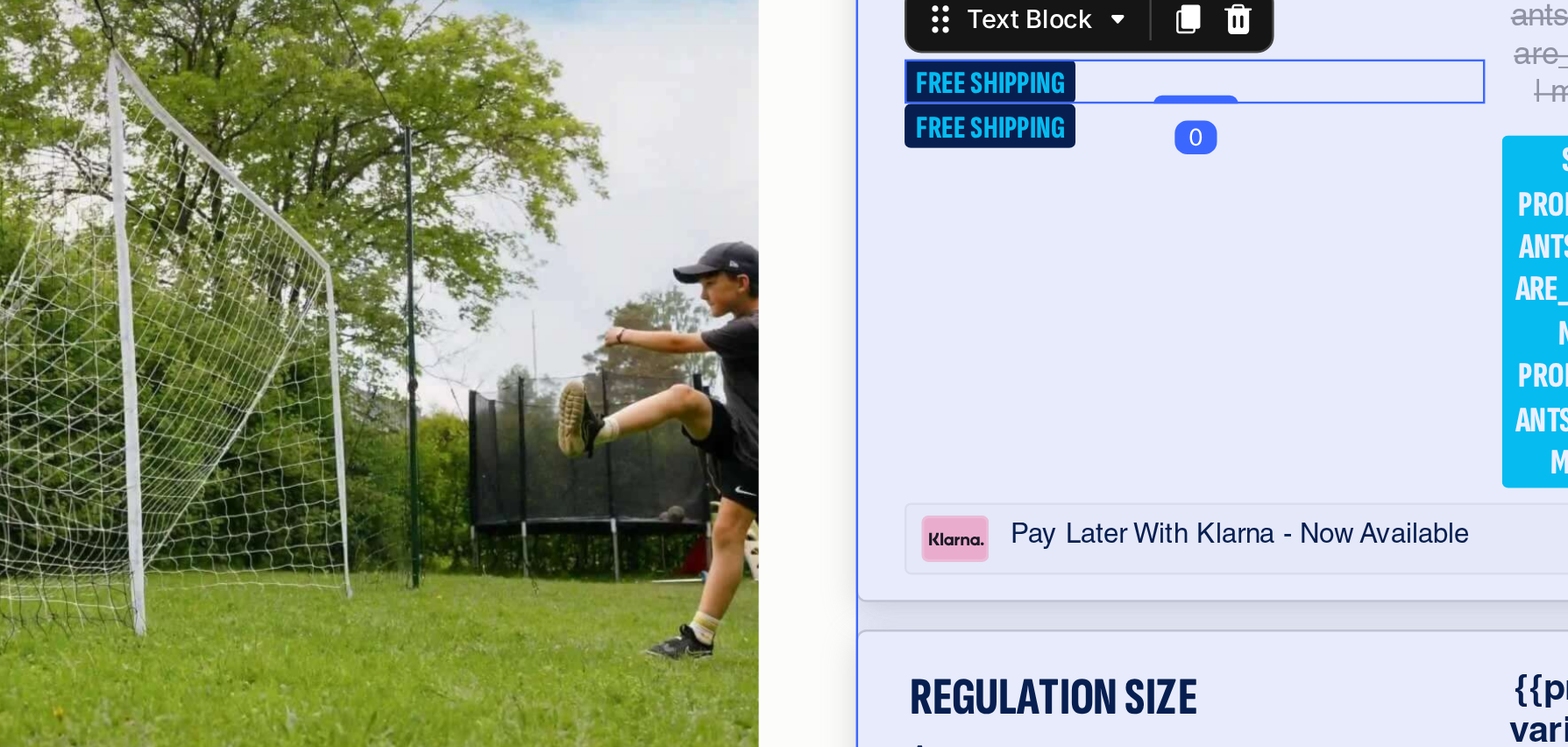 click on "Row 1 col" at bounding box center (-94, -340) 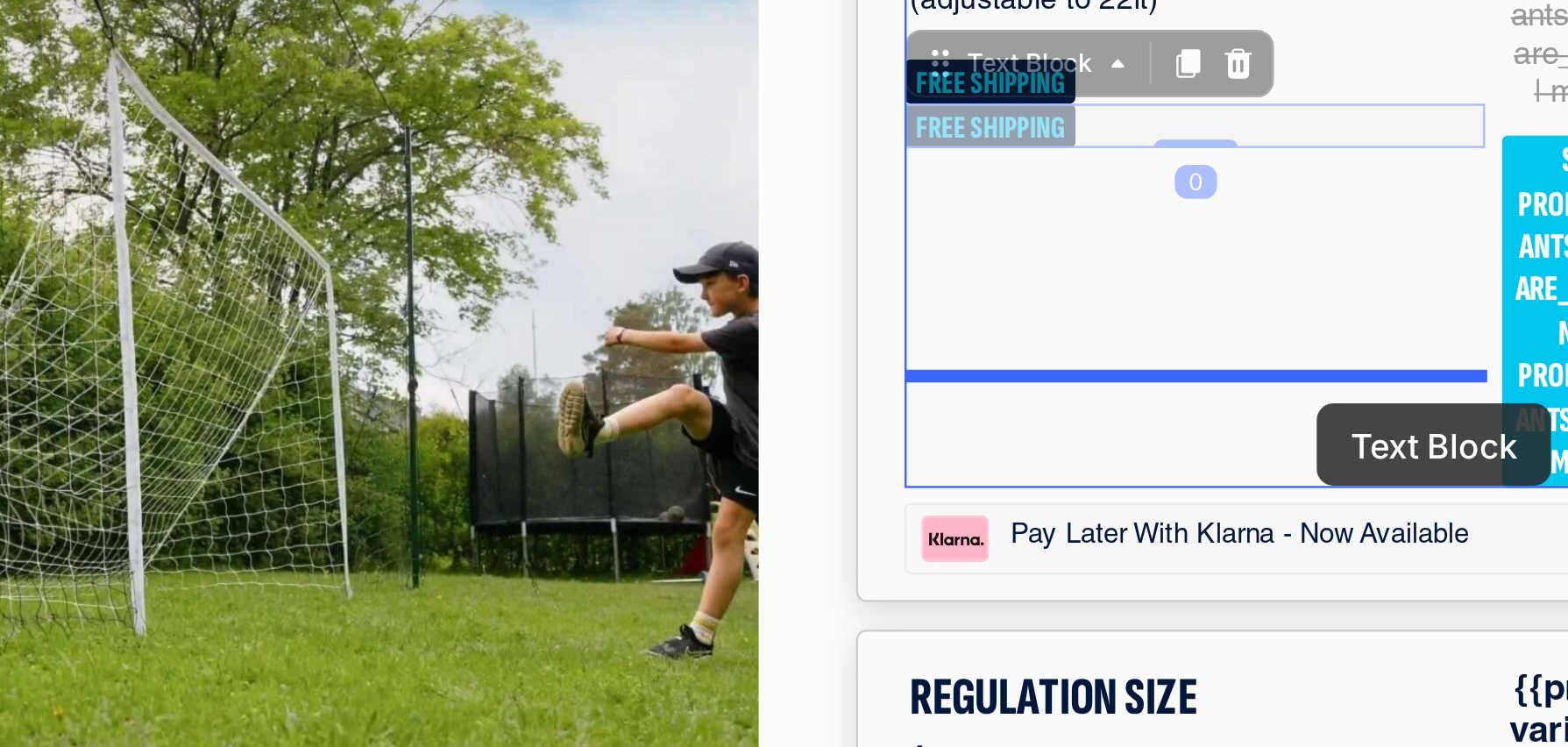 drag, startPoint x: -85, startPoint y: -68, endPoint x: 53, endPoint y: -87, distance: 139.3018 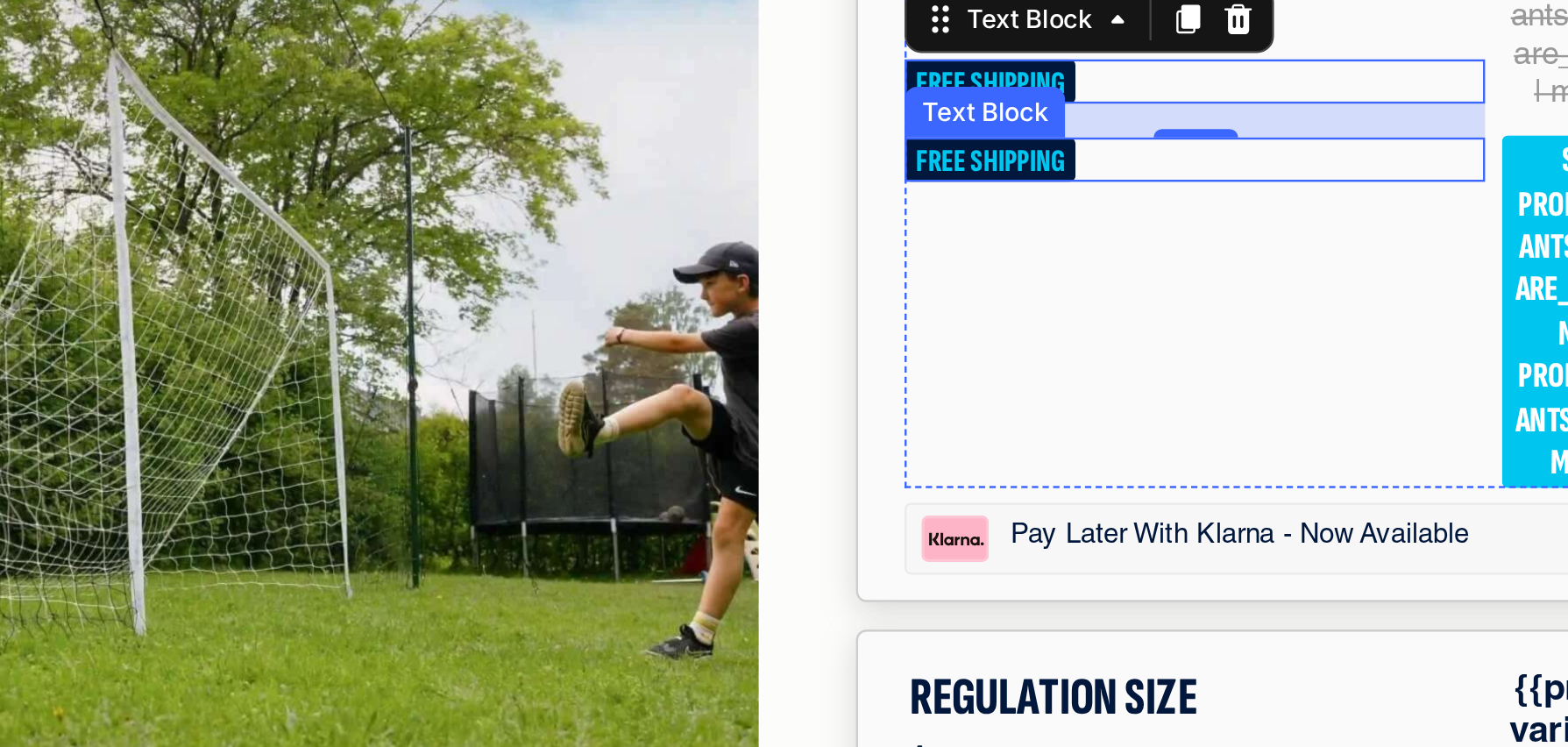 click on "FREE SHIPPING" at bounding box center [-8, -189] 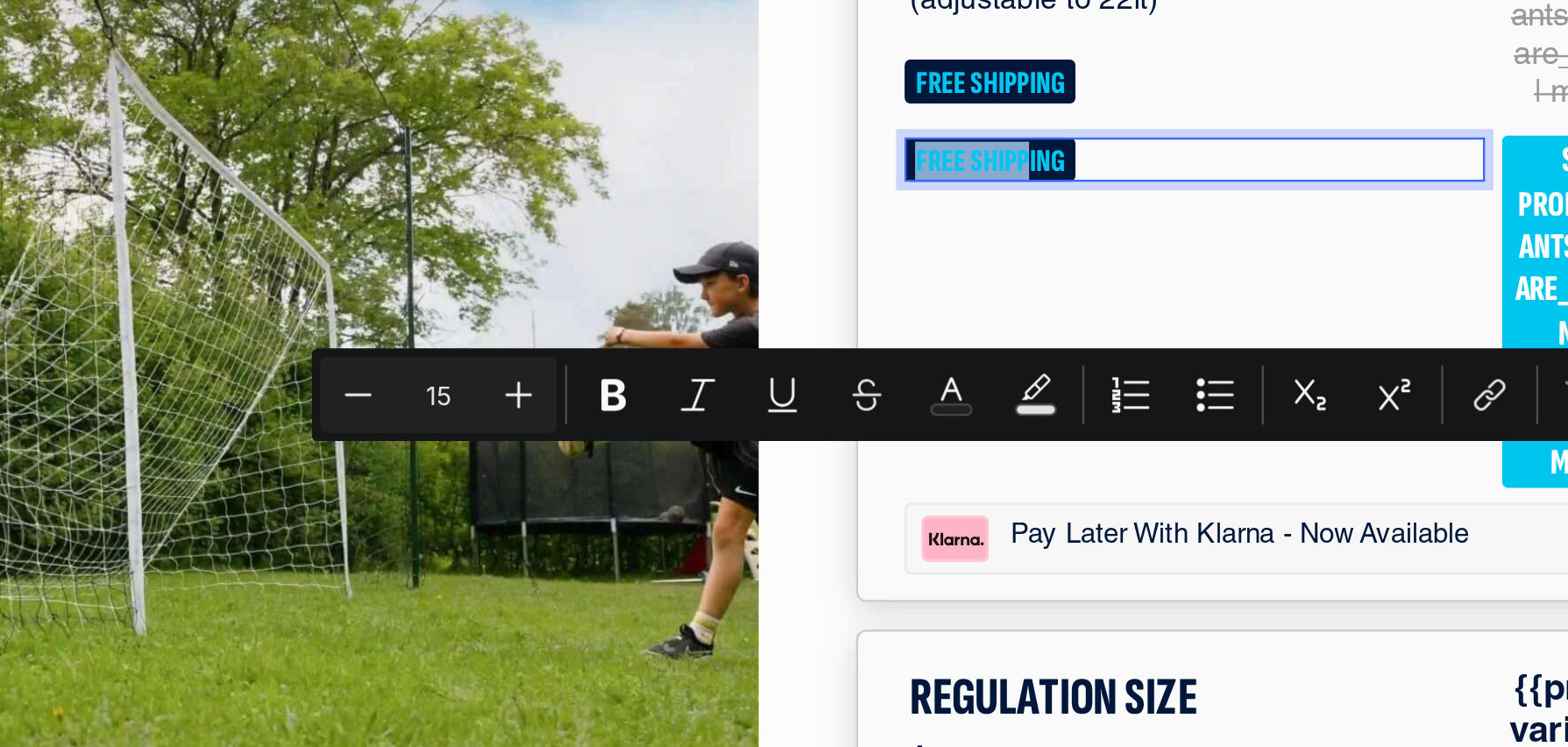 drag, startPoint x: -79, startPoint y: -52, endPoint x: -50, endPoint y: -75, distance: 37.013511 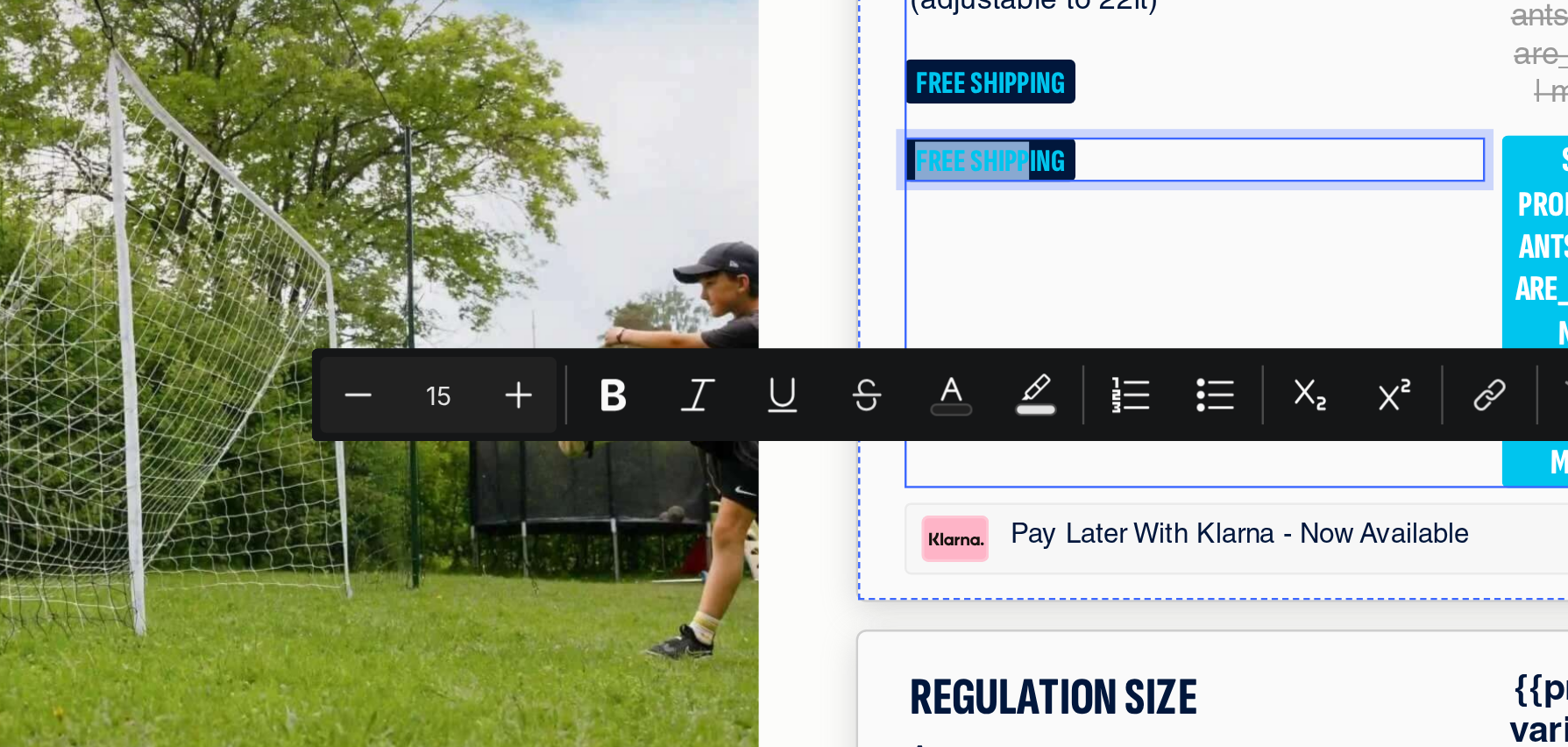 click on "LARGE SIZE  Text Block Ages:  8+ Text Block Goal size:  16ft x 7ft Text Block Rebounder size:  10ft tall × 29ft wide (adjustable to 22ft) Text Block FREE SHIPPING Text Block FREE SHIPPING Text Block   0" at bounding box center [-8, -203] 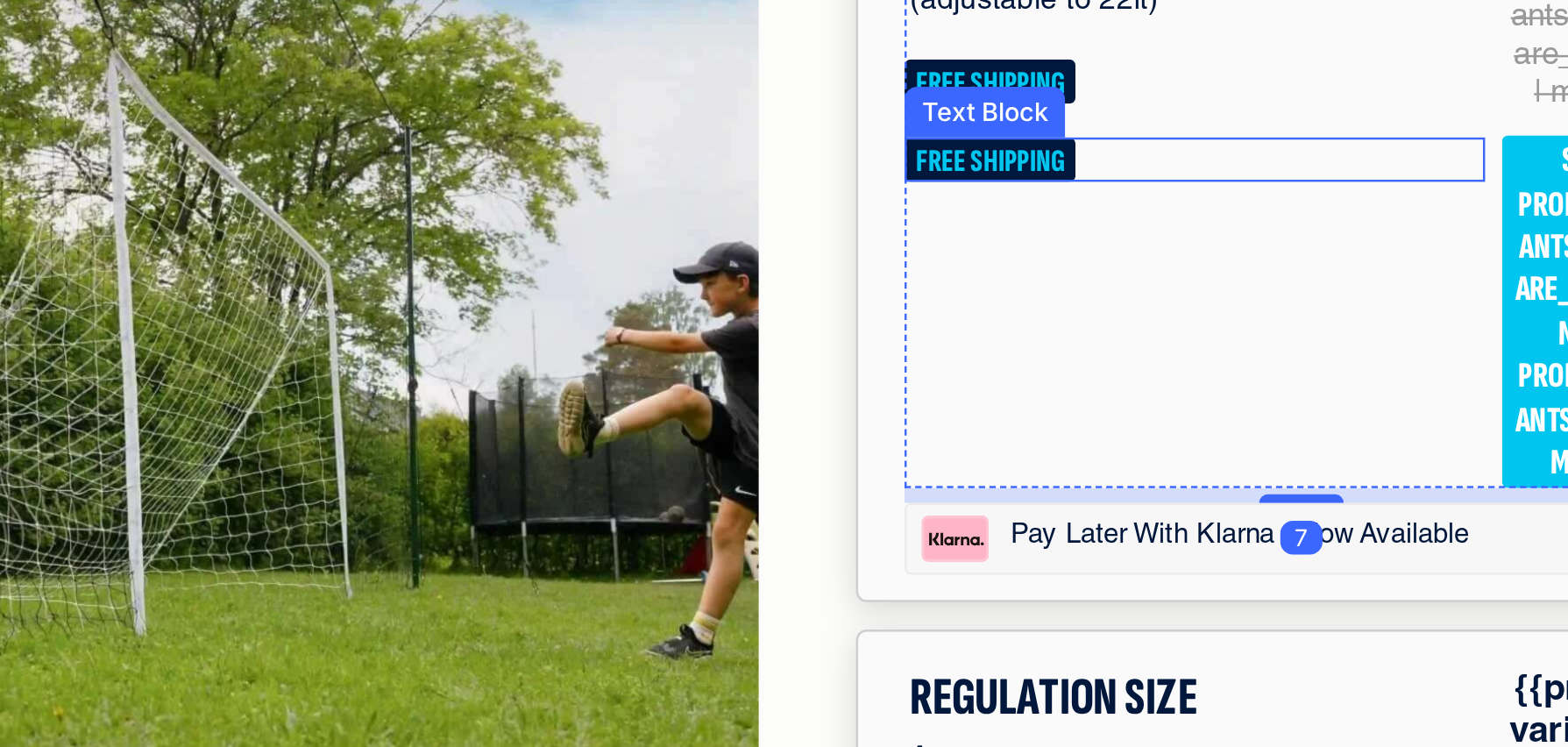 click on "Text Block" at bounding box center [-95, -208] 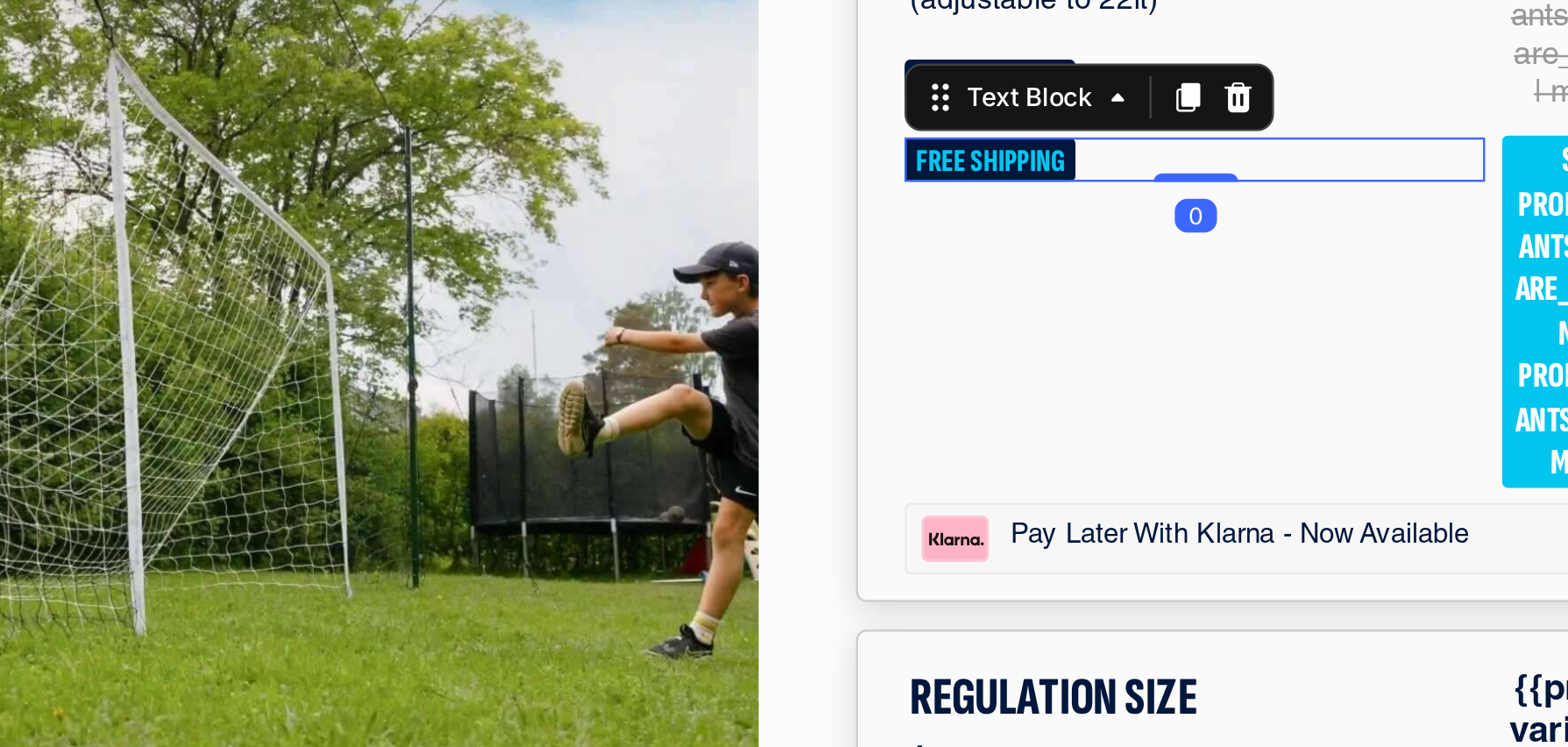 click on "Text Block" at bounding box center [-52, -214] 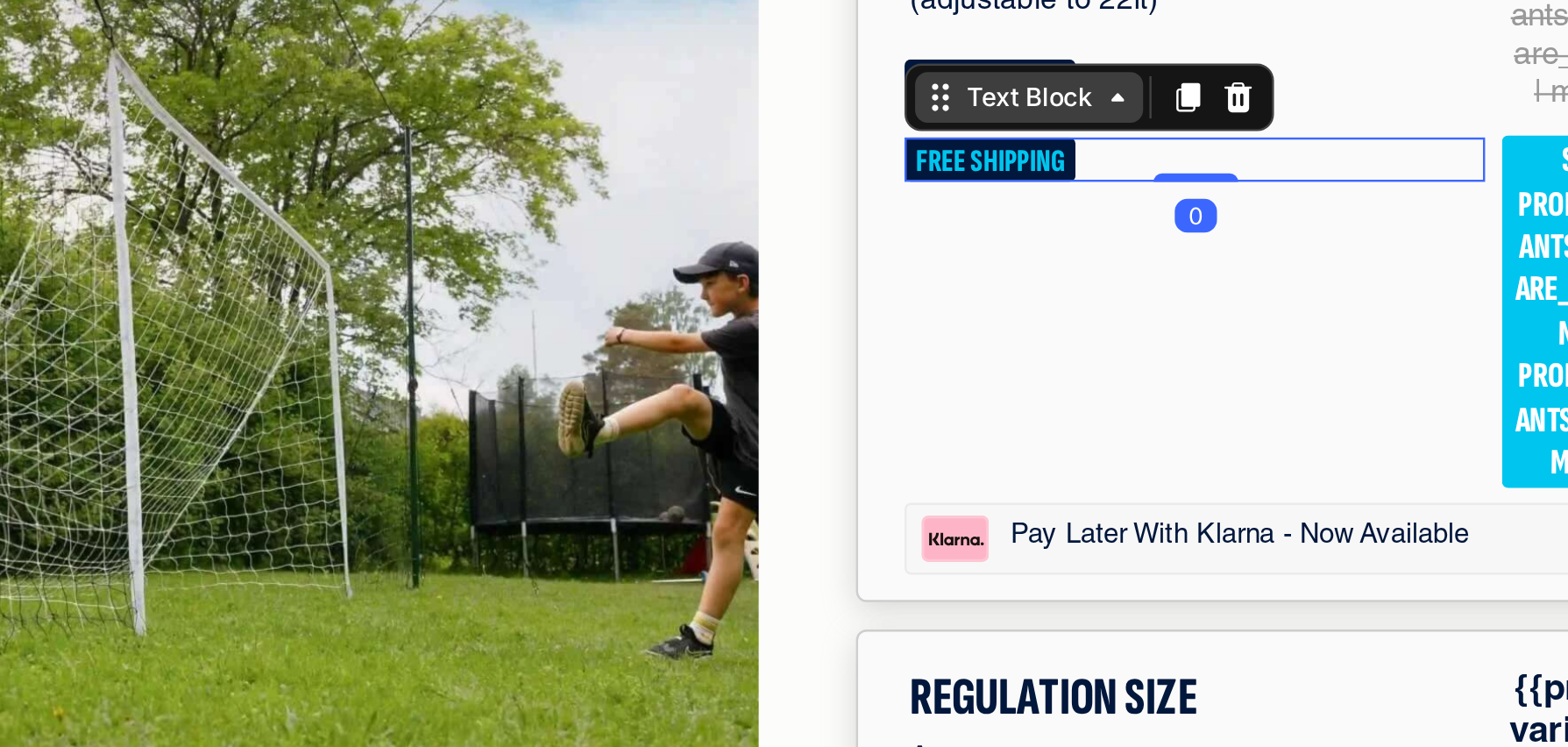 click on "Text Block" at bounding box center (-76, -214) 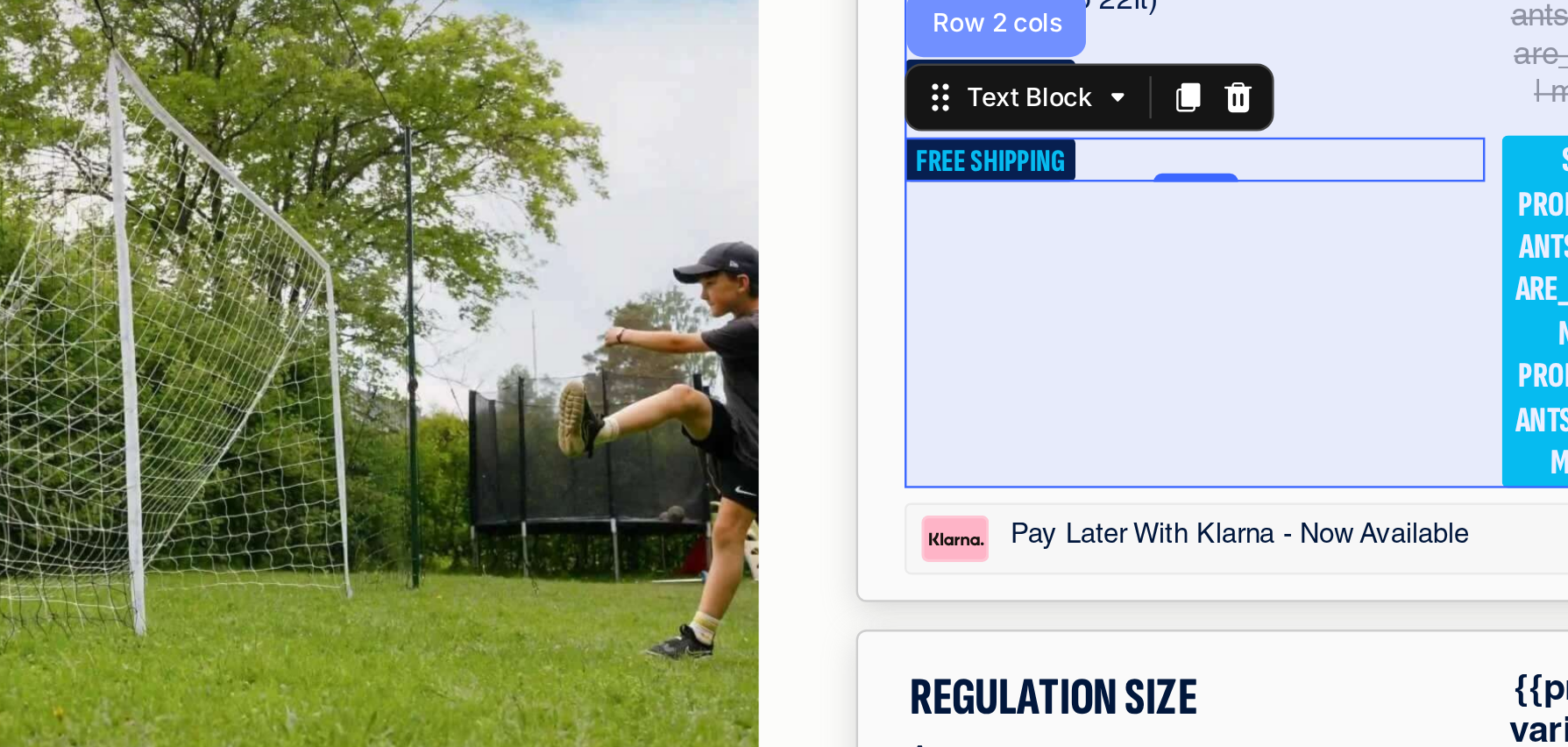 click on "Row 2 cols" at bounding box center (-90, -245) 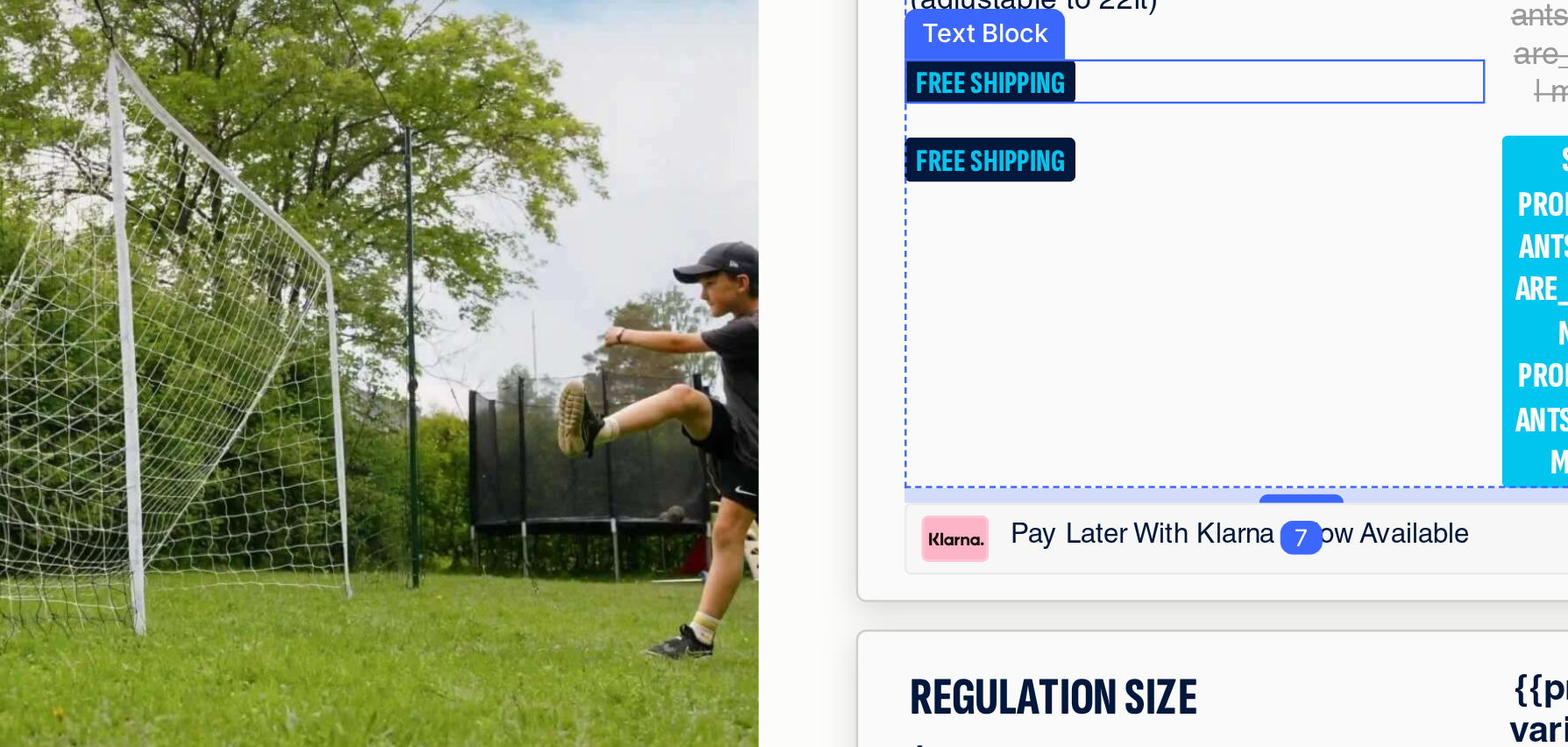 click on "FREE SHIPPING" at bounding box center [-93, -220] 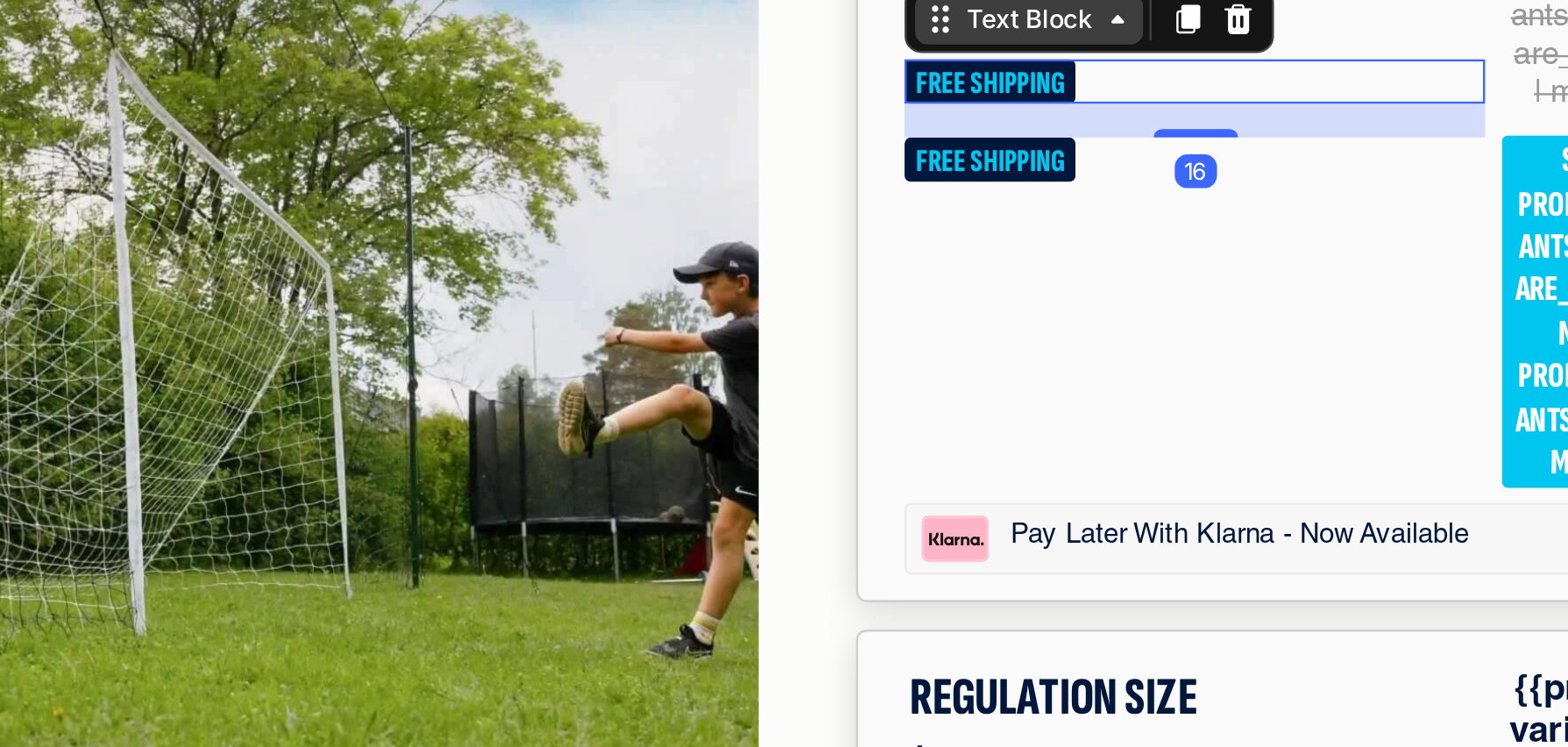 click on "Text Block" at bounding box center (-76, -246) 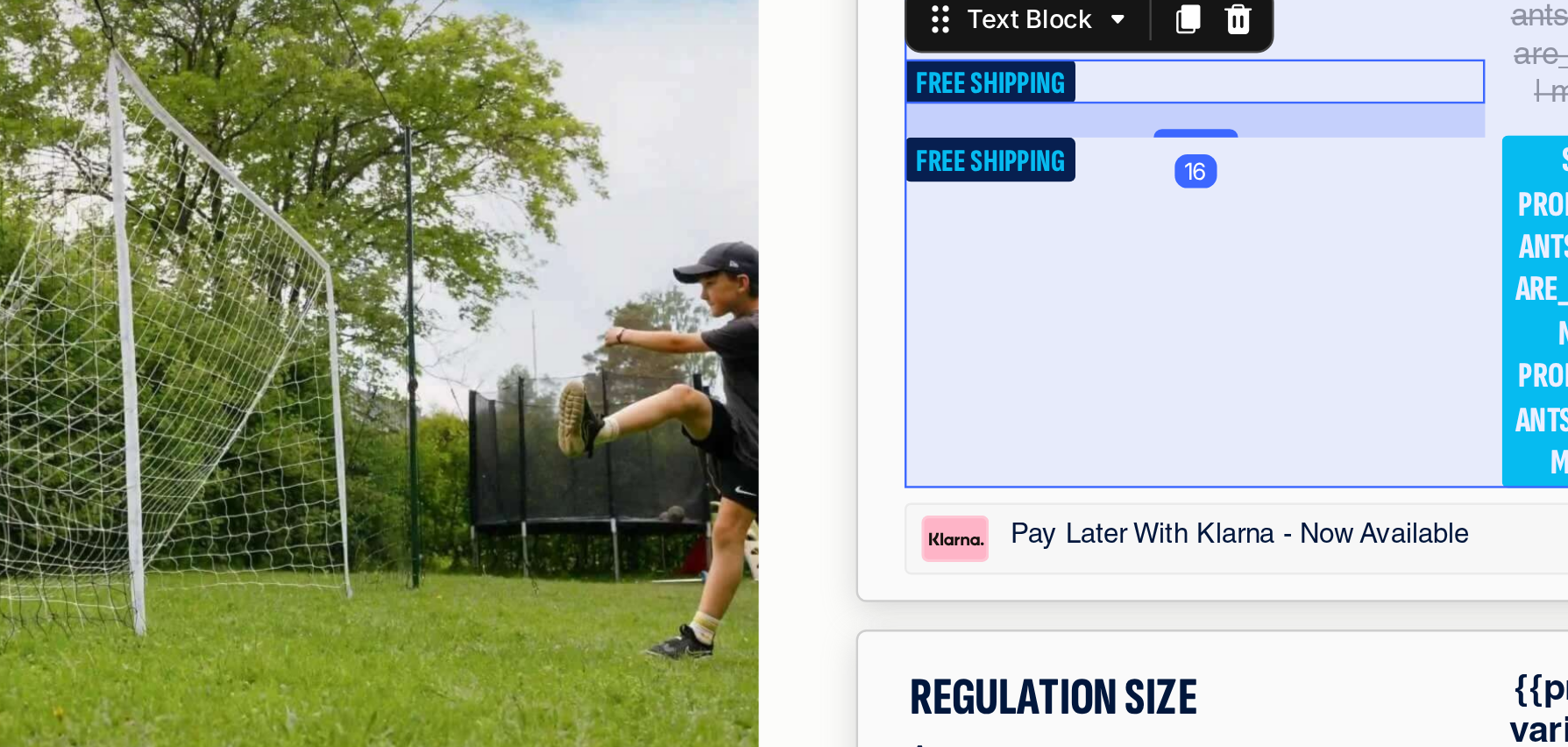 click on "Row 2 cols" at bounding box center (-90, -277) 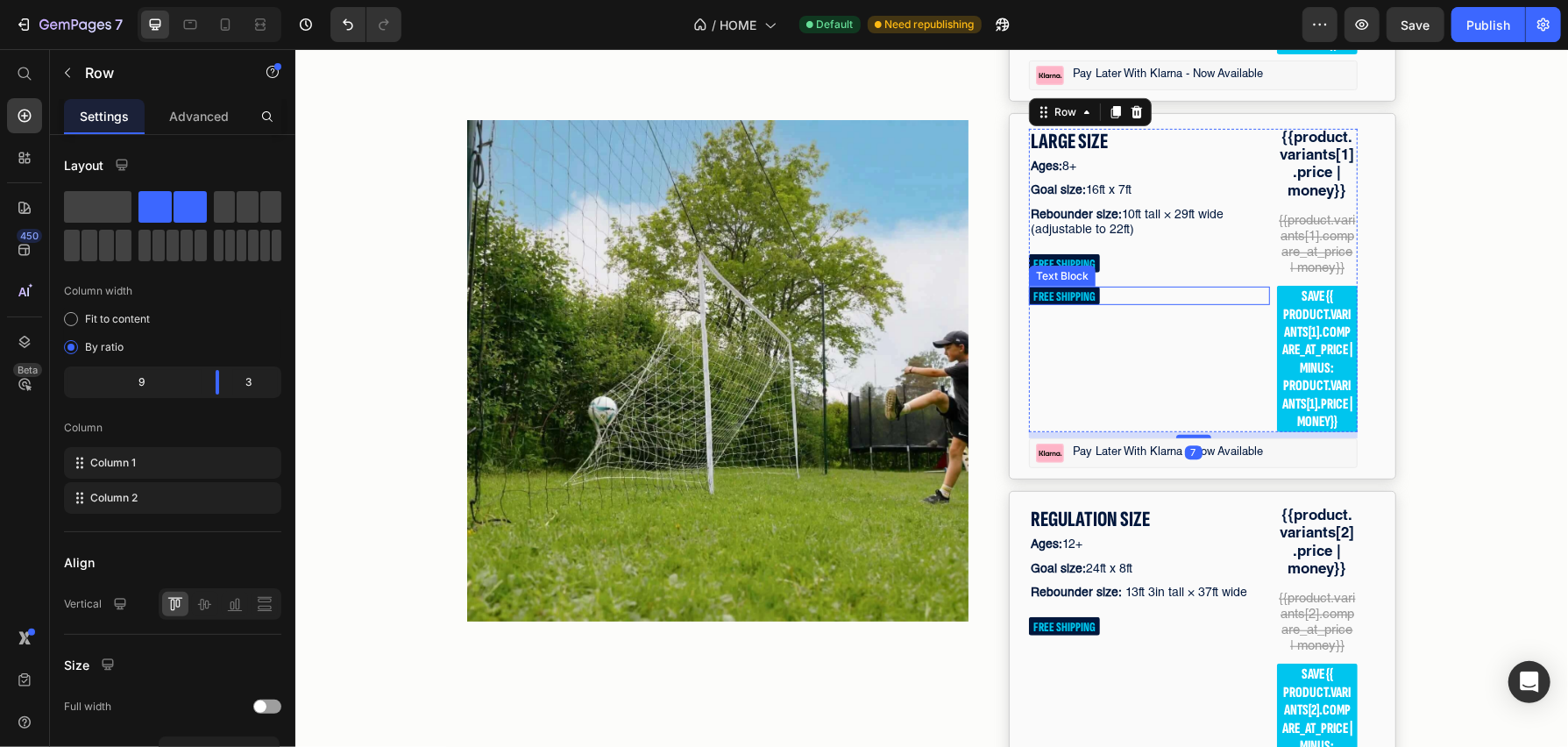 click on "FREE SHIPPING" at bounding box center [1063, 295] 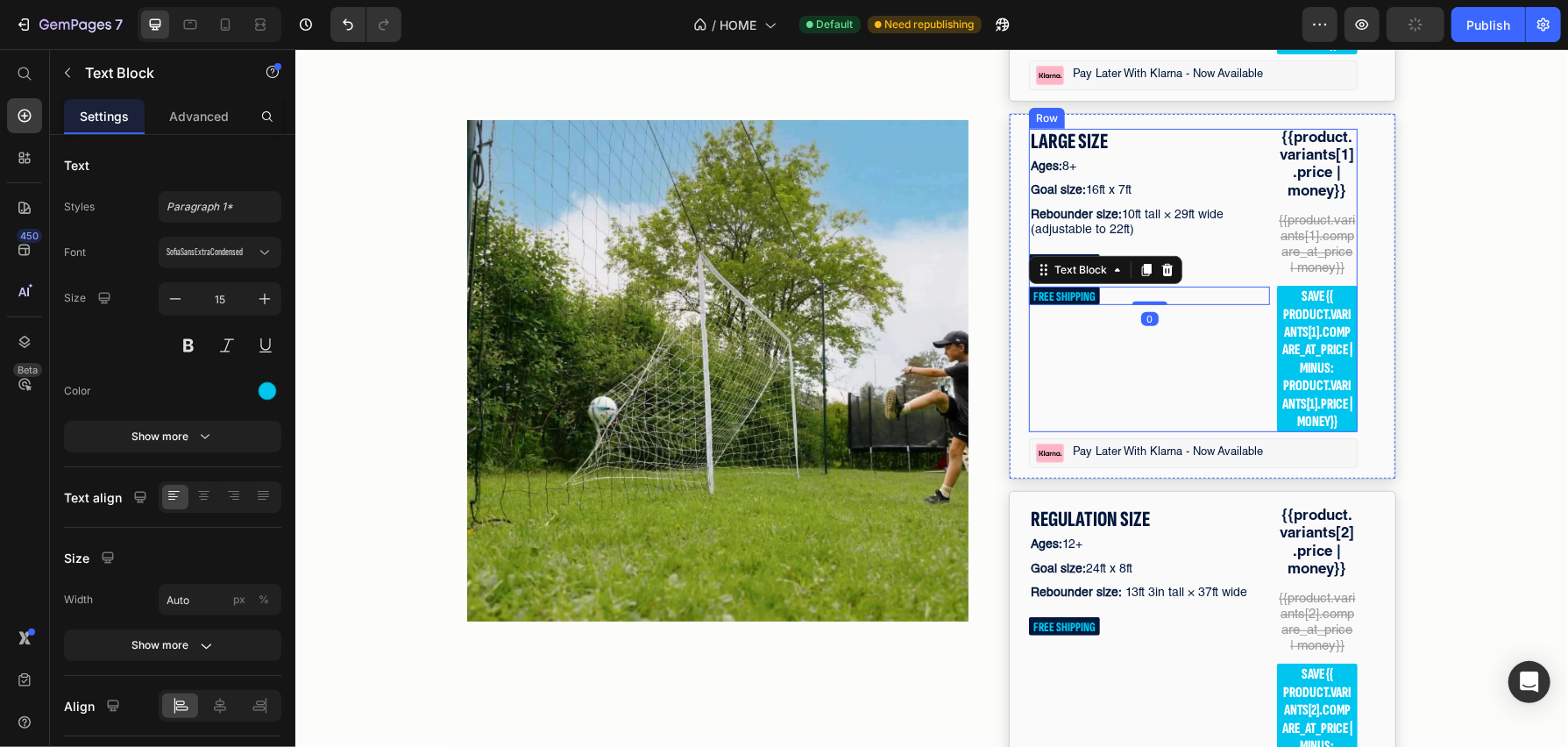 click on "FREE SHIPPING" at bounding box center [1148, 262] 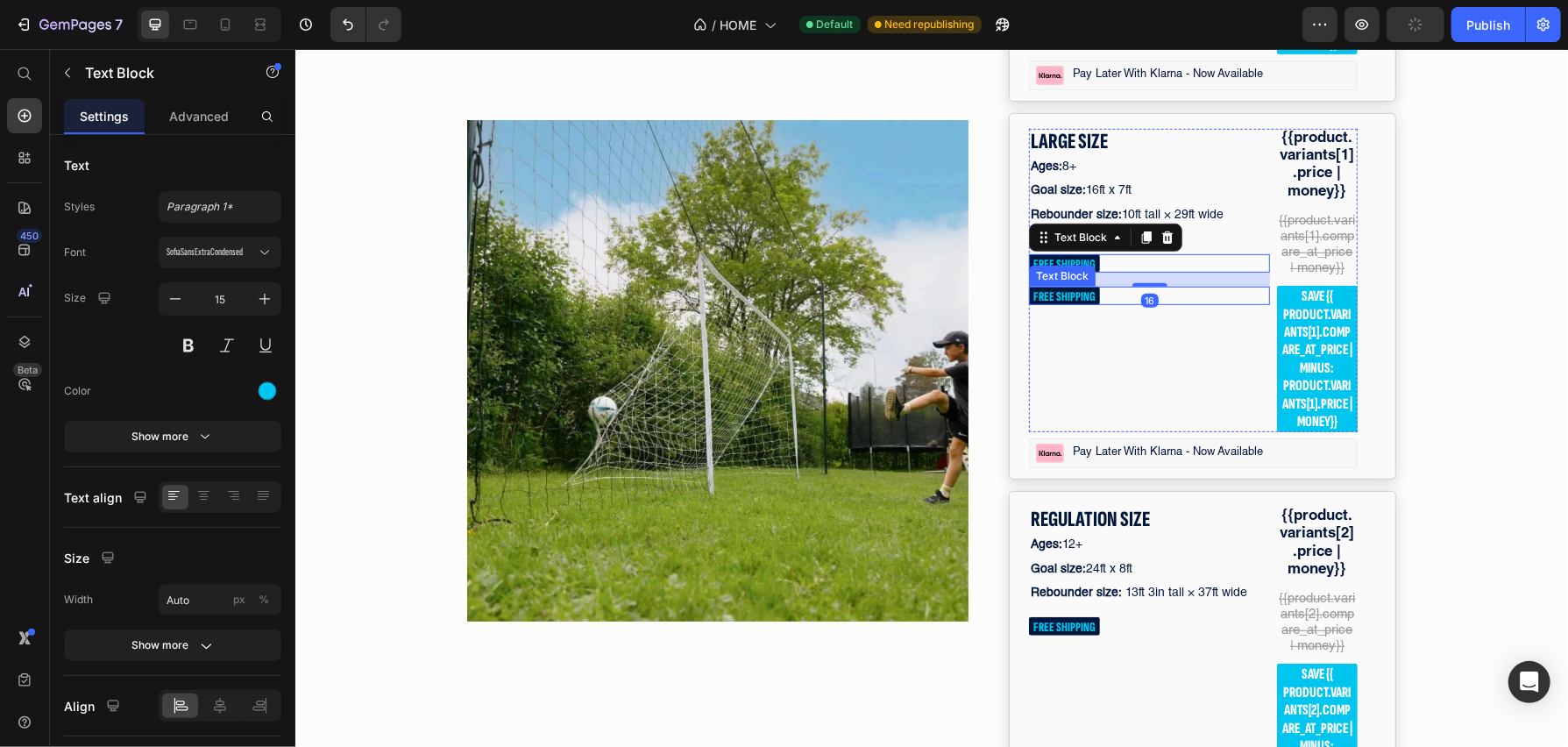 click on "FREE SHIPPING" at bounding box center [1063, 295] 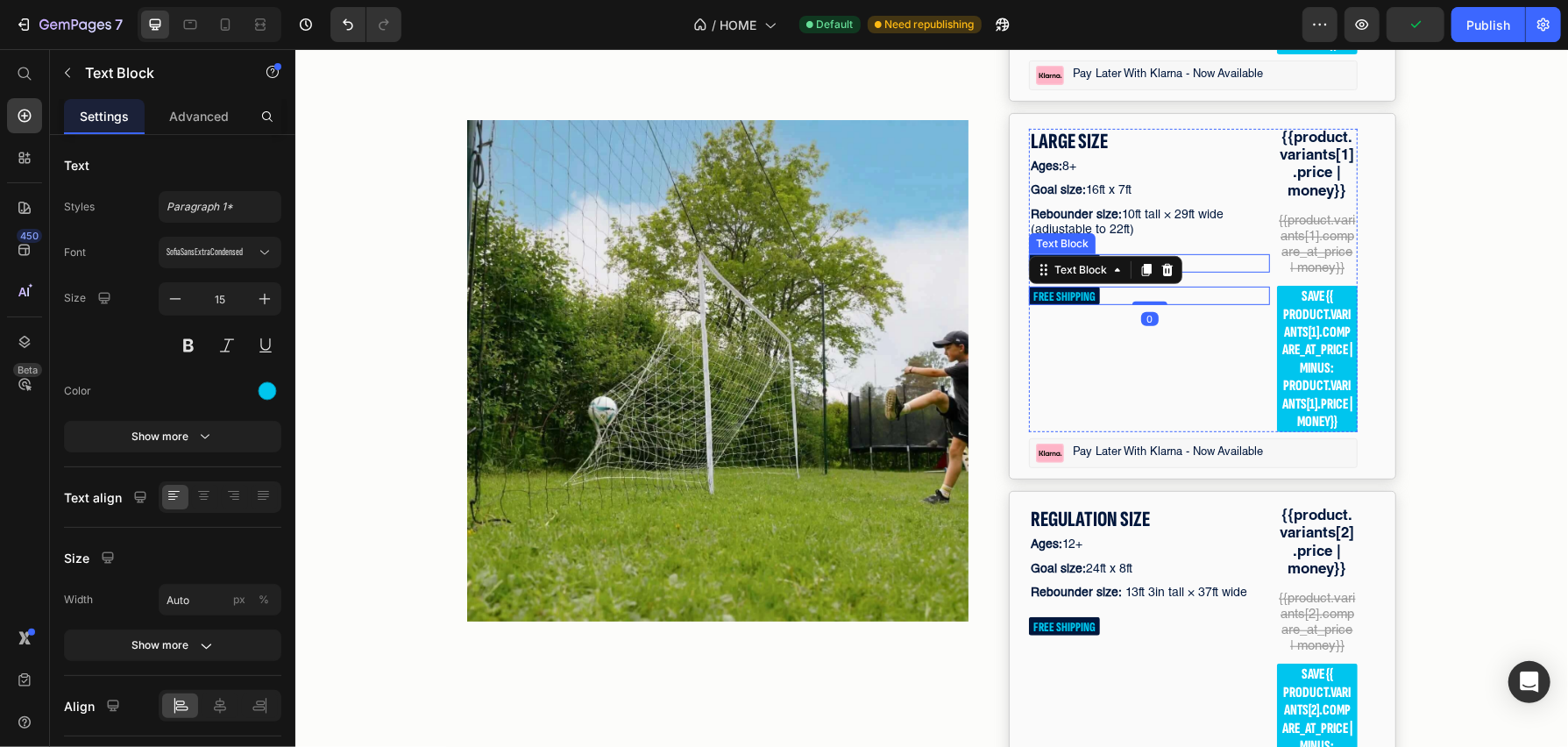 click on "FREE SHIPPING" at bounding box center (1148, 262) 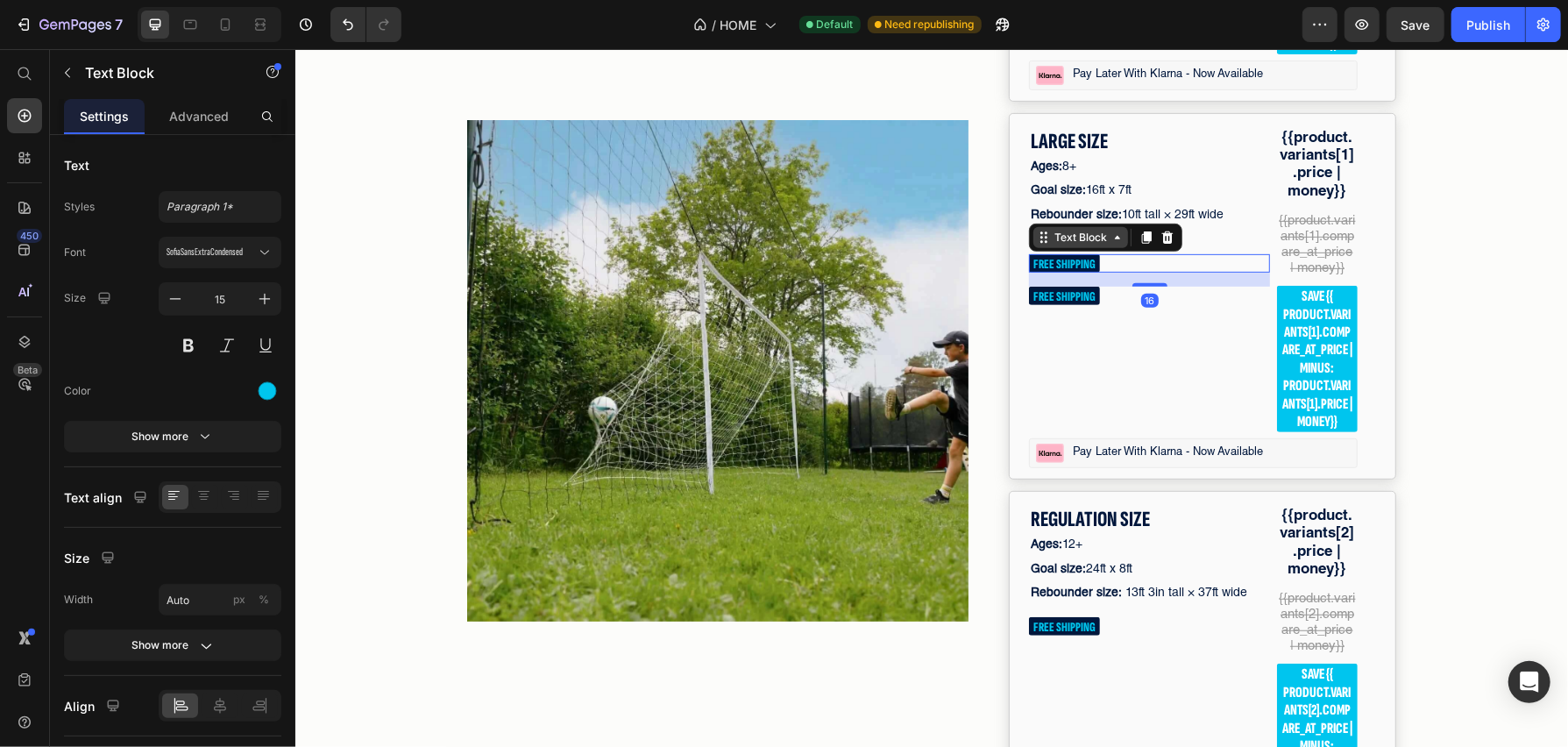 click on "Text Block" at bounding box center (1080, 237) 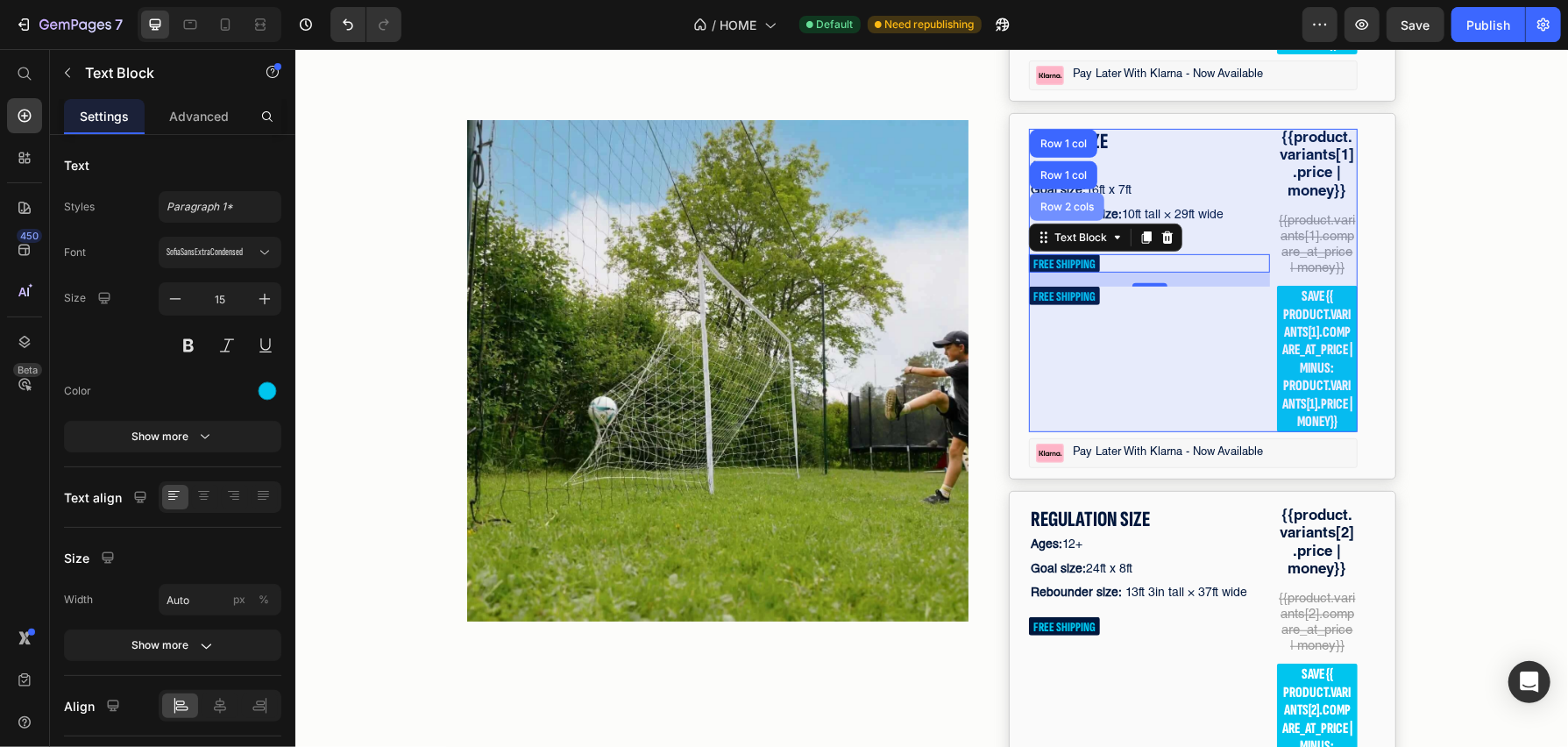 click on "Row 2 cols" at bounding box center [1066, 206] 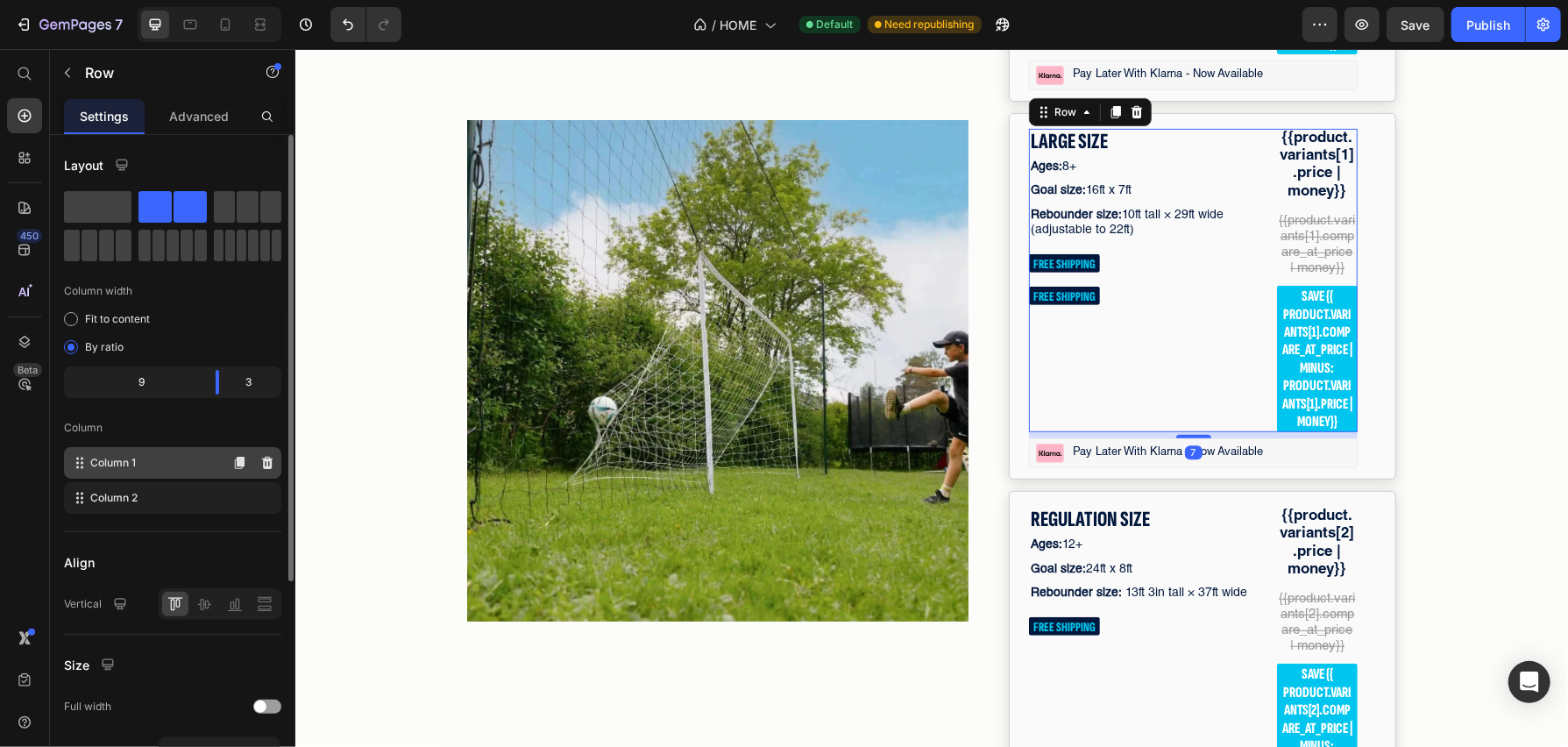 click on "Column 1" at bounding box center (113, 463) 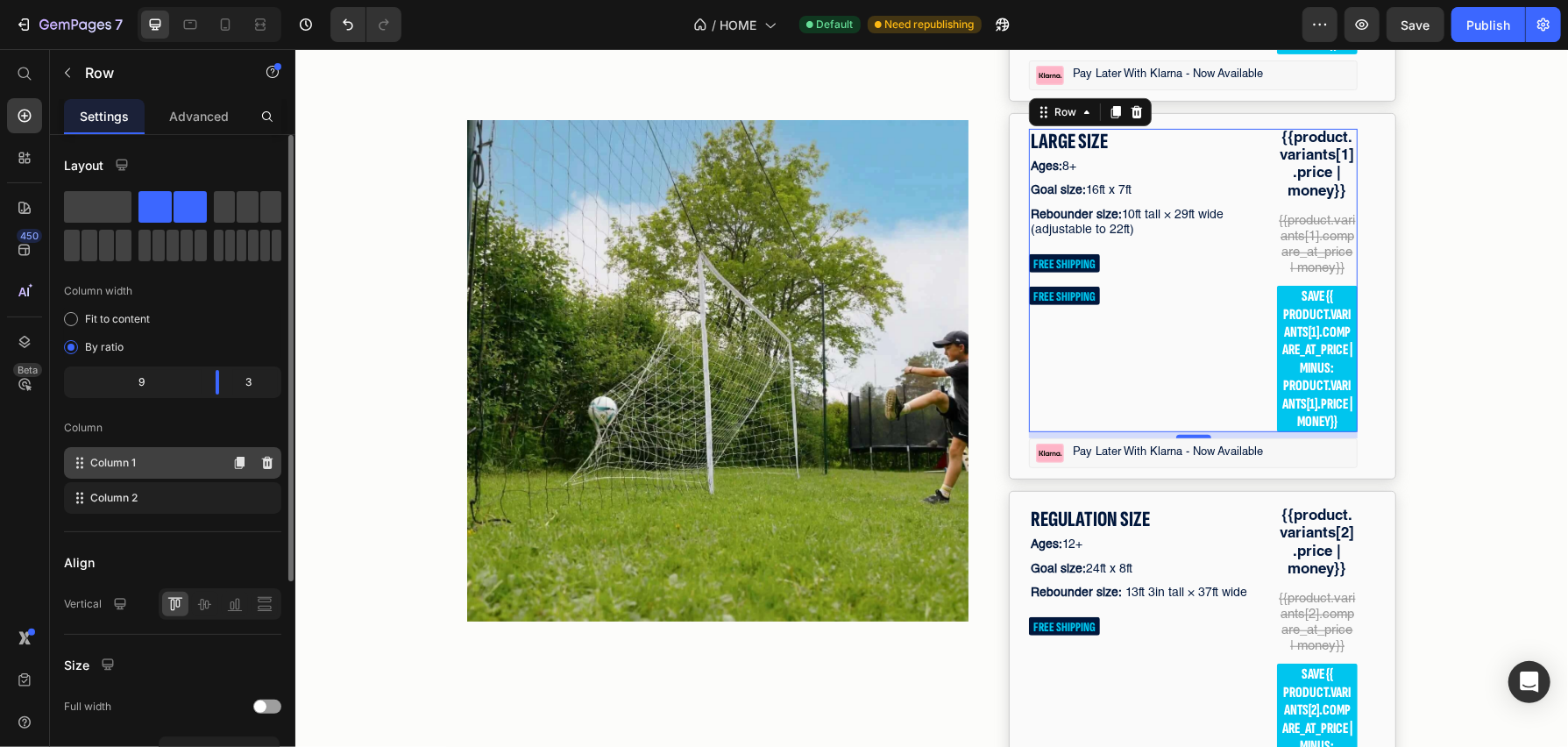 click on "Column 1" 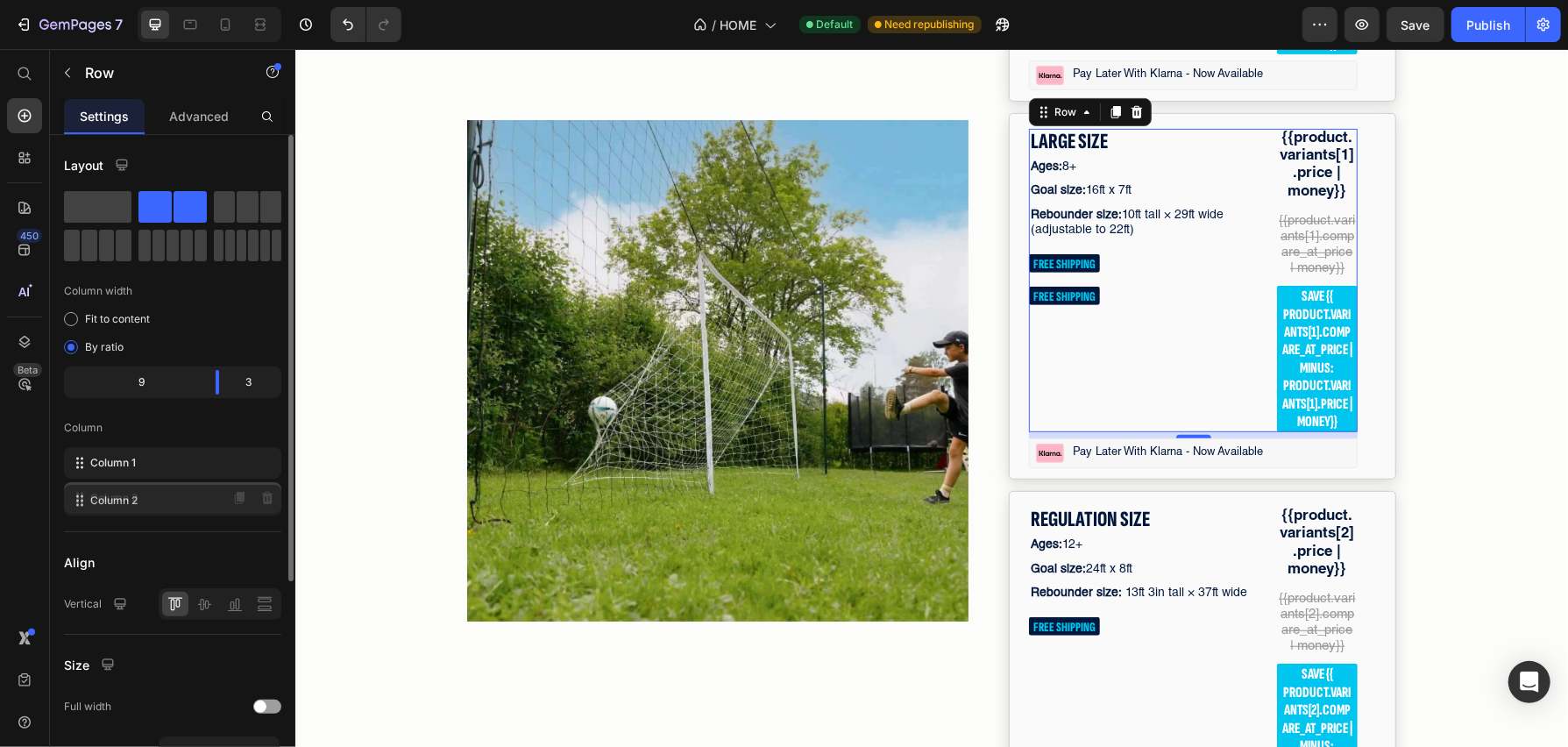 click on "Column 2" 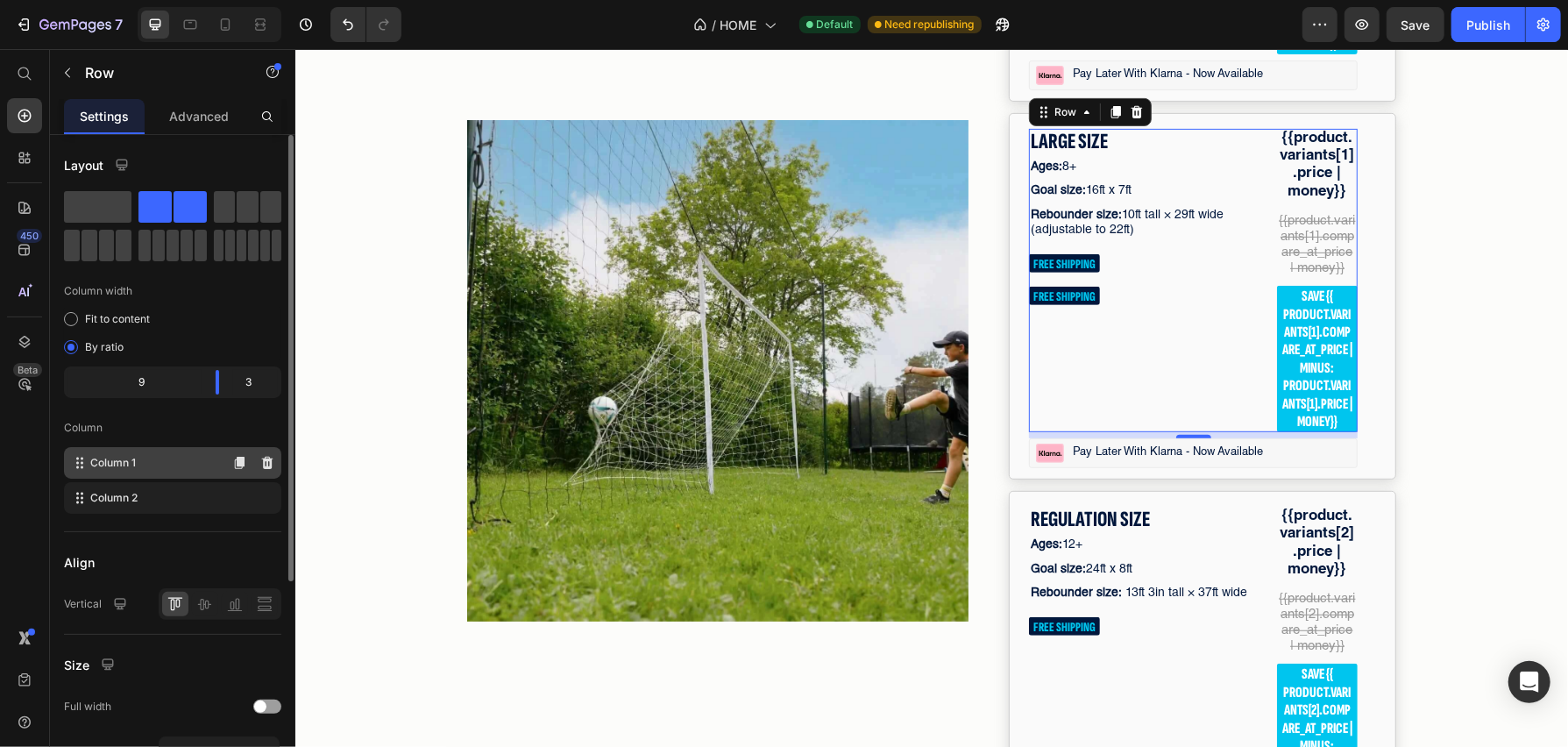 click on "Column 1" 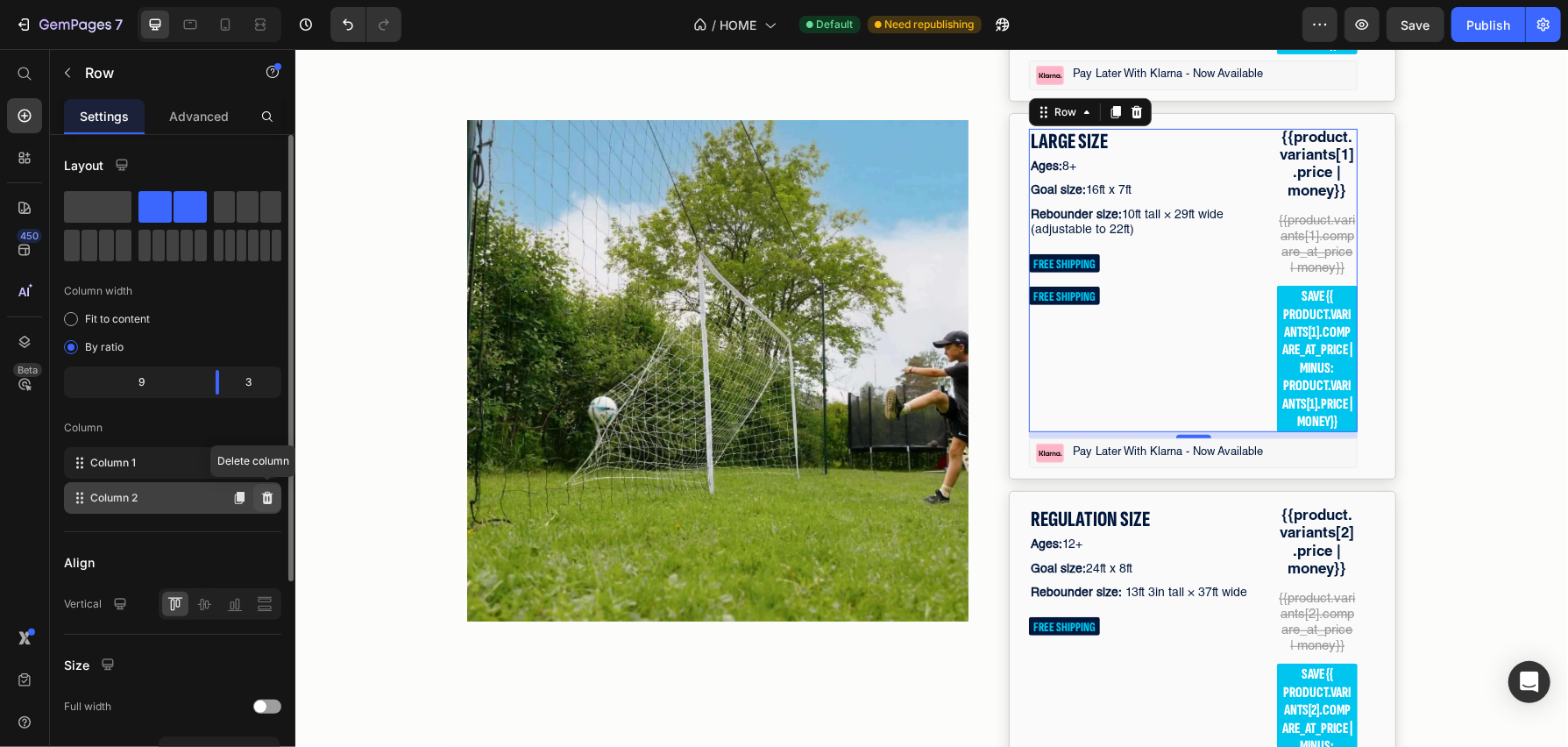 click 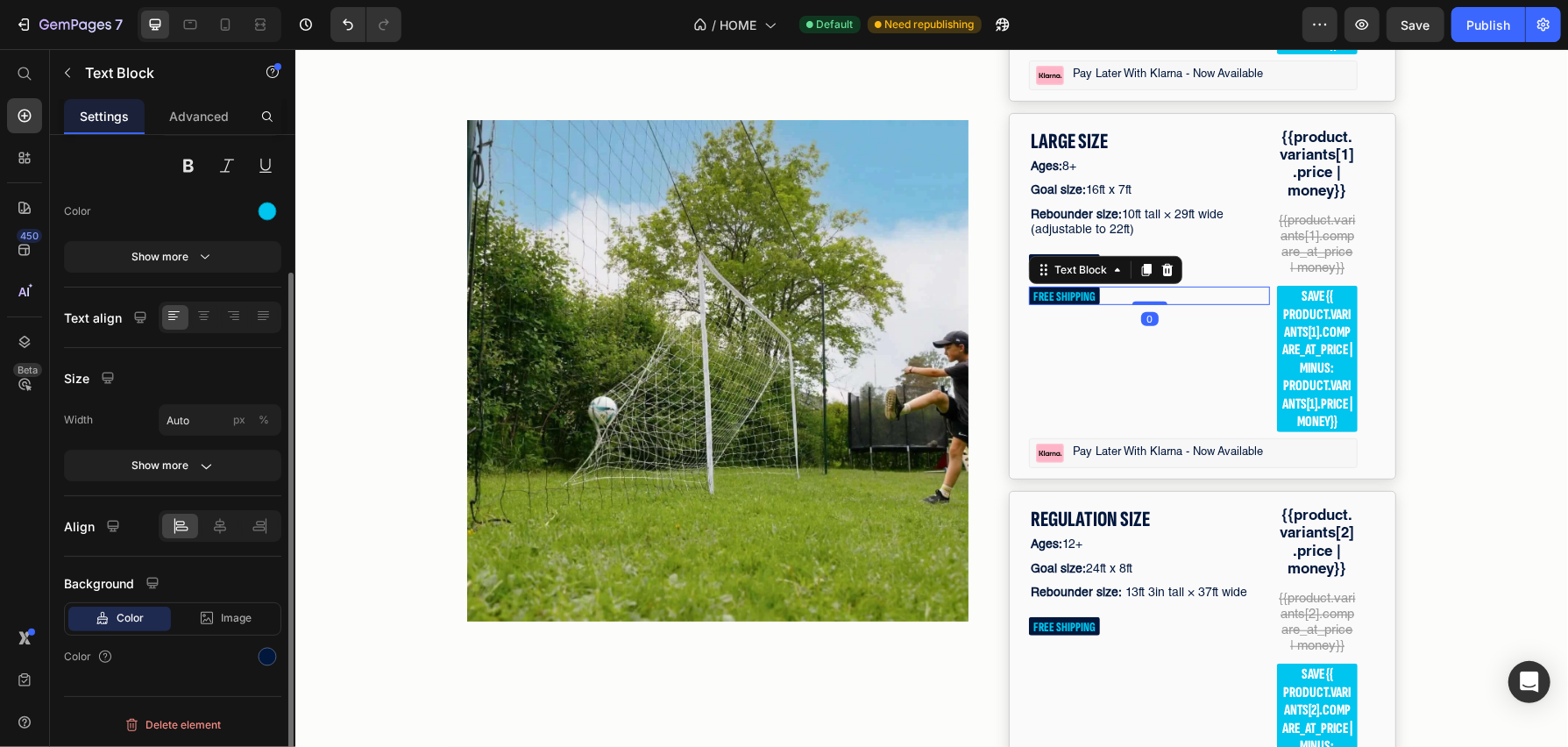 scroll, scrollTop: 0, scrollLeft: 0, axis: both 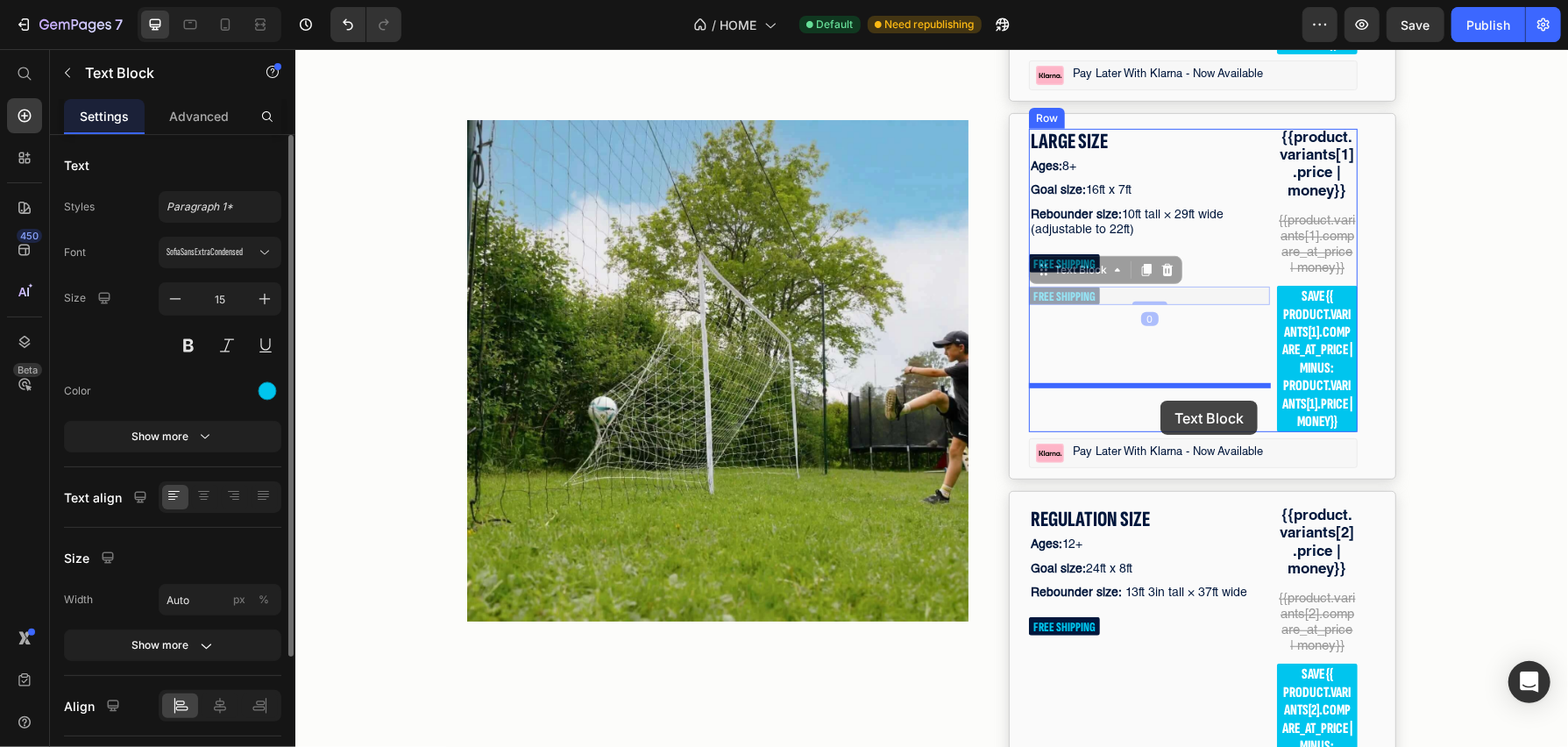 drag, startPoint x: 1075, startPoint y: 433, endPoint x: 1183, endPoint y: 403, distance: 112.08925 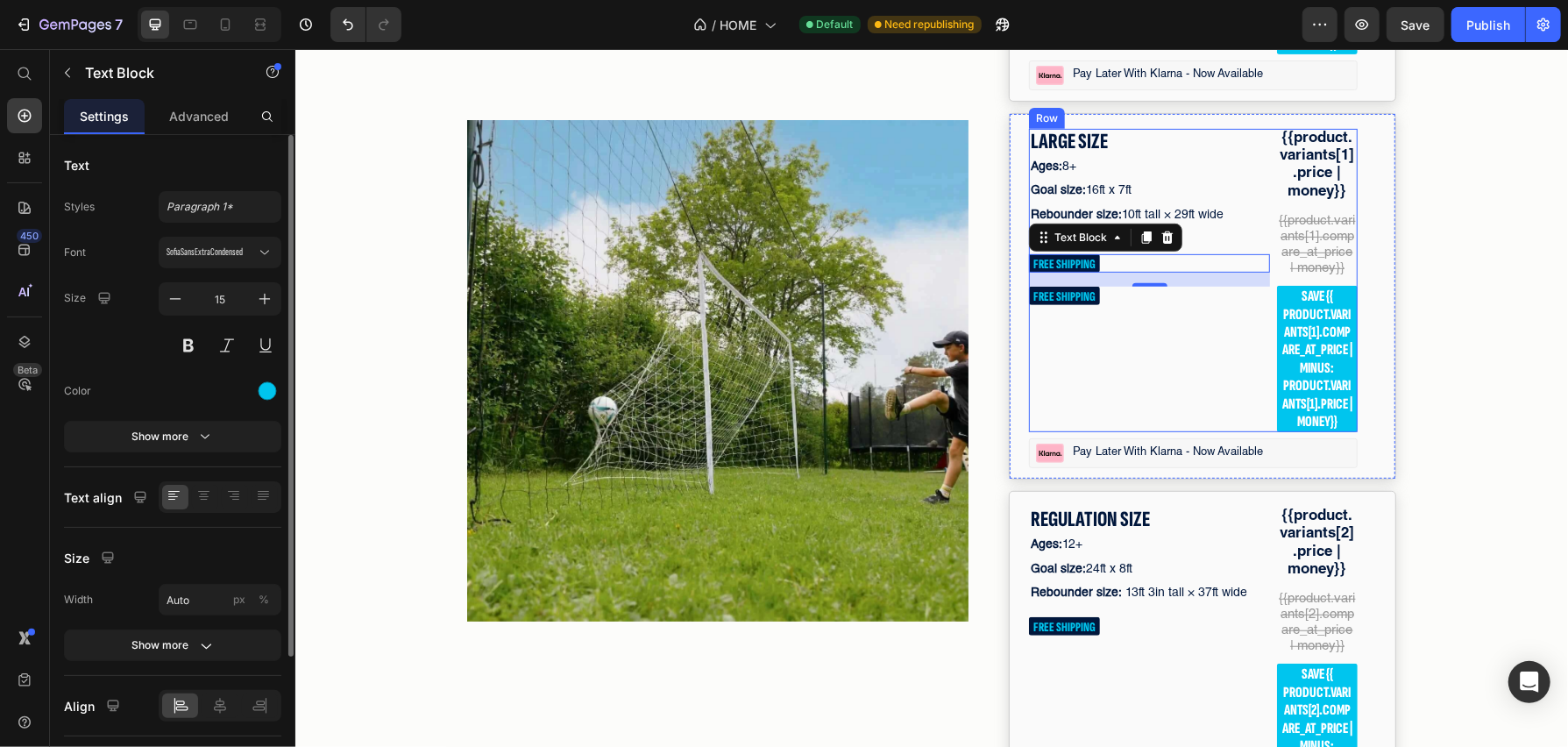 click on "LARGE SIZE  Text Block Ages:  8+ Text Block Goal size:  16ft x 7ft Text Block Rebounder size:  10ft tall × 29ft wide (adjustable to 22ft) Text Block FREE SHIPPING Text Block   0 FREE SHIPPING Text Block" at bounding box center [1148, 280] 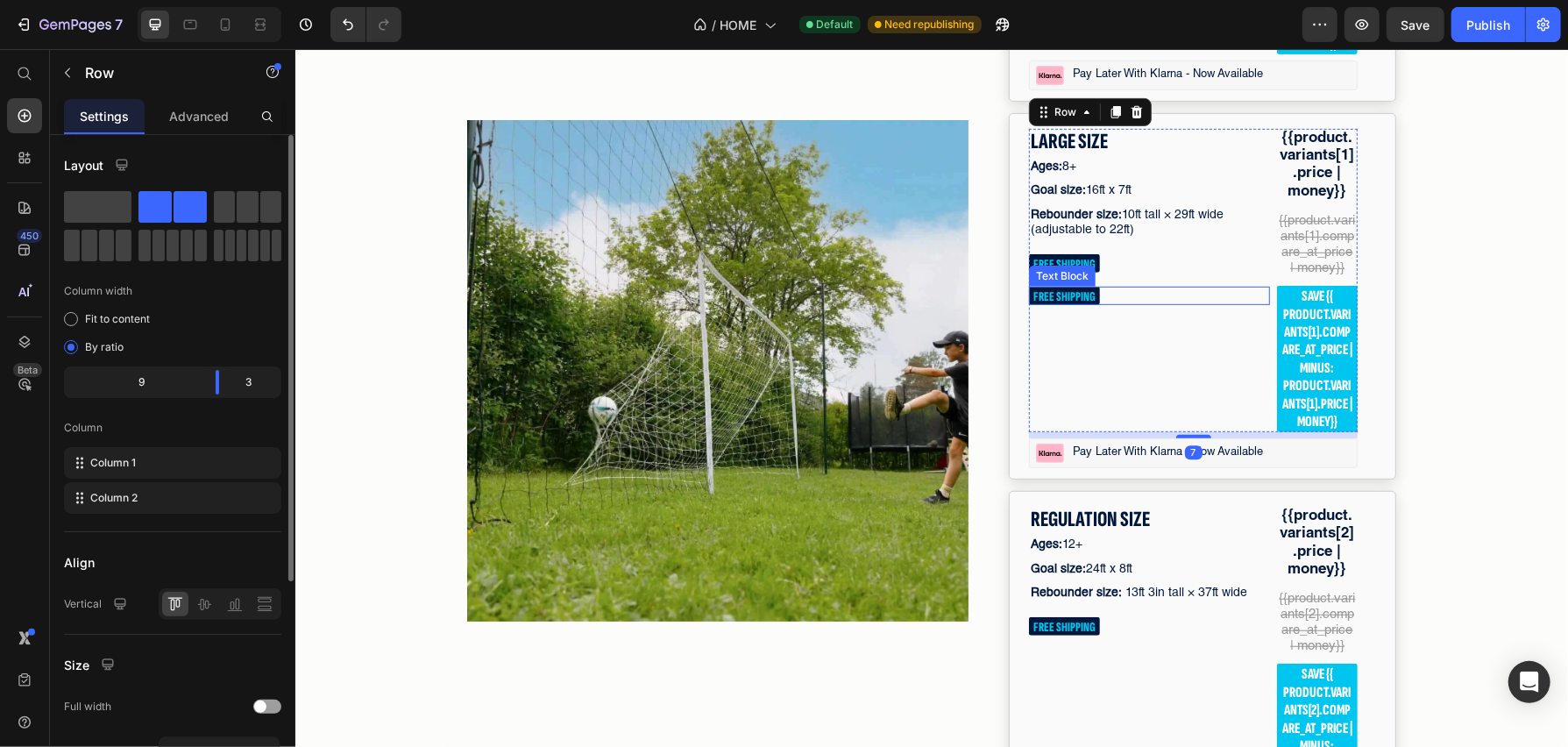 click on "FREE SHIPPING" at bounding box center [1063, 295] 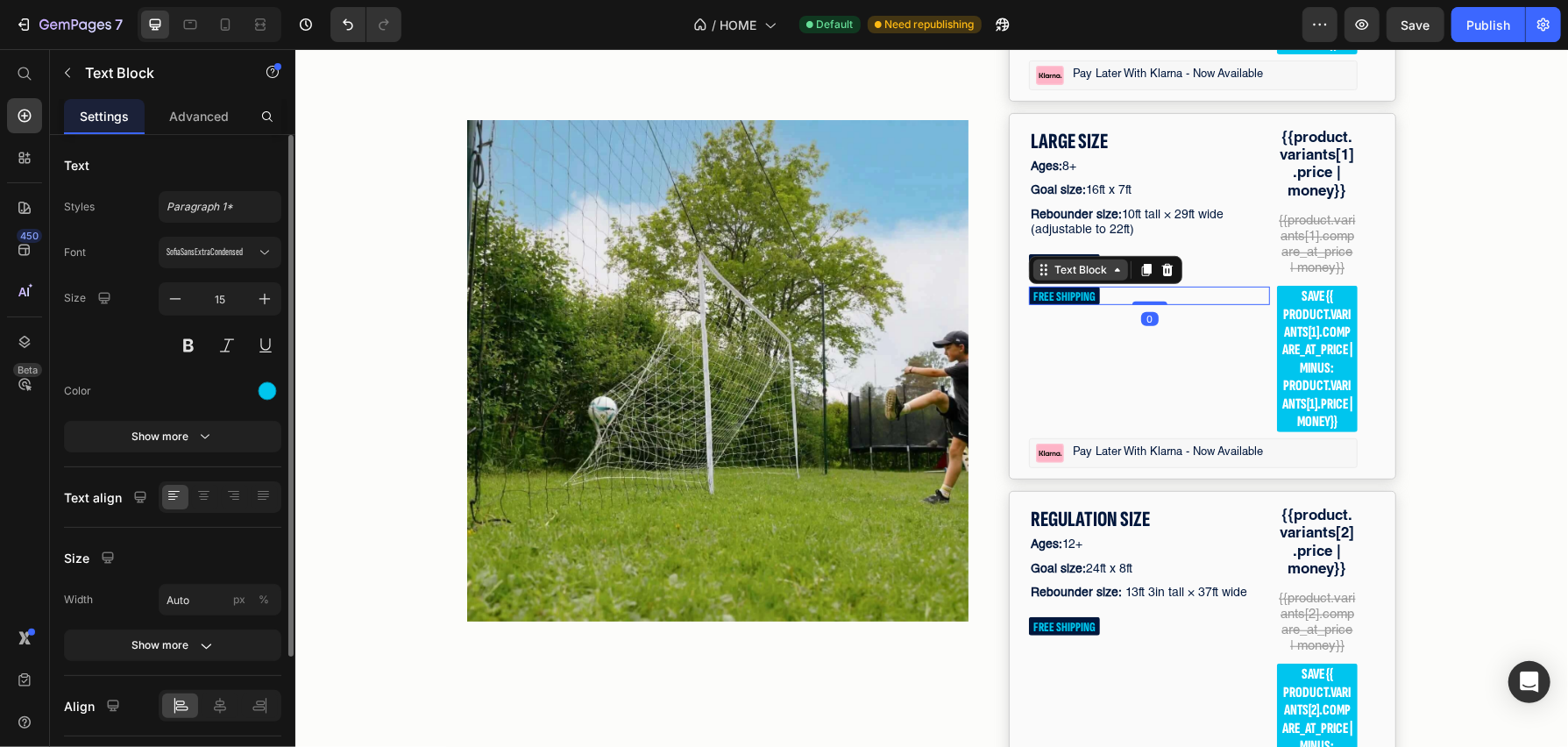 click on "Text Block" at bounding box center [1080, 269] 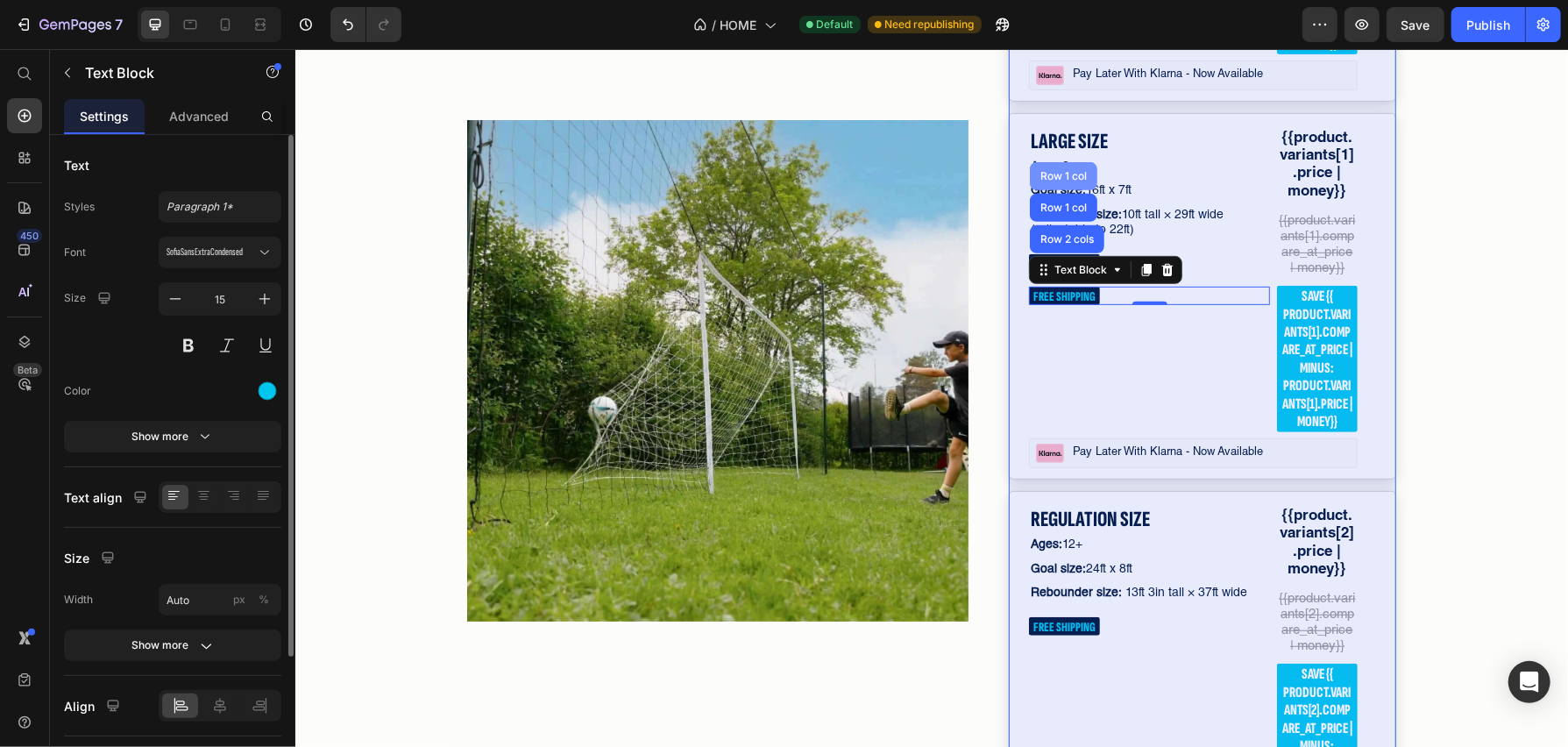 click on "Row 1 col" at bounding box center (1062, 175) 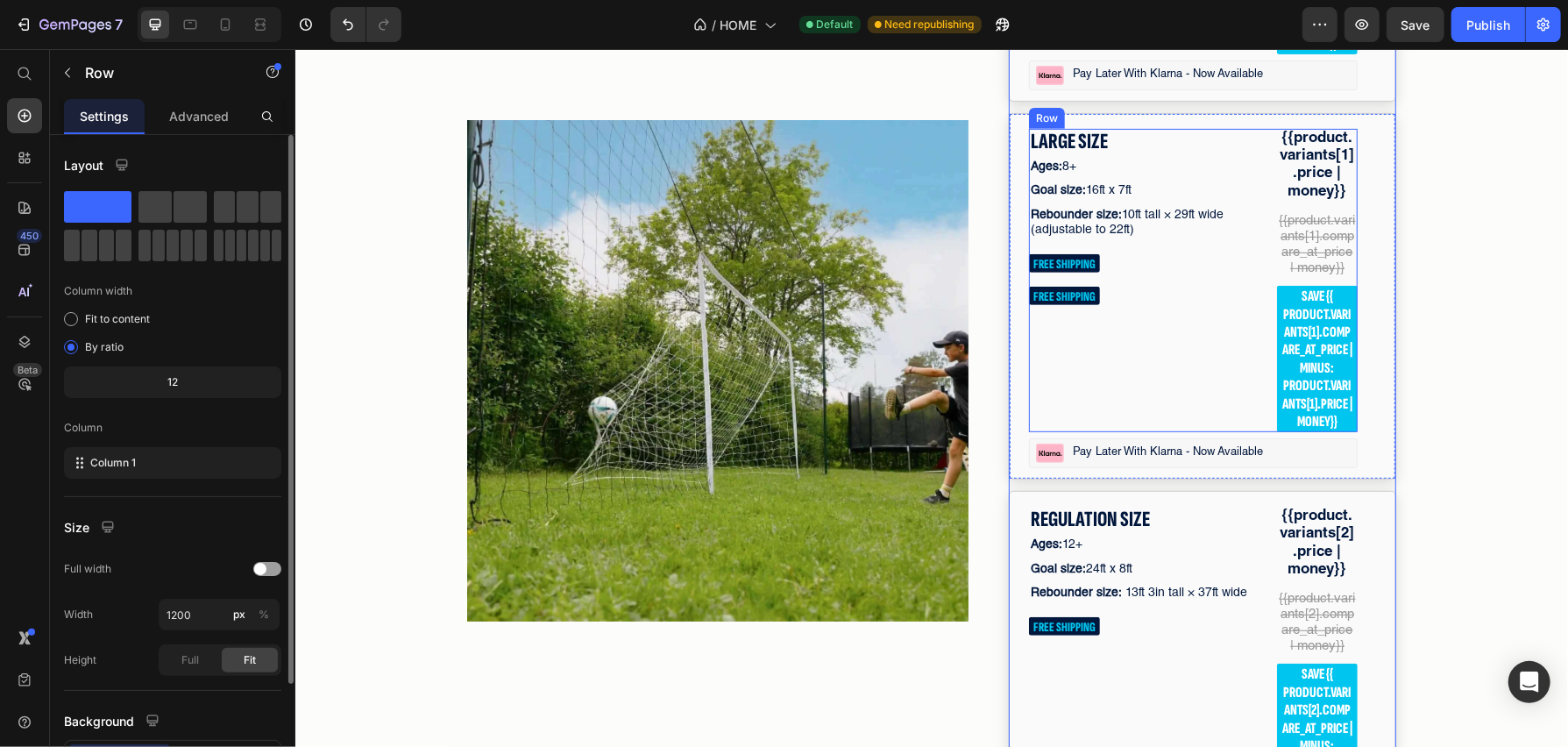 click on "FREE SHIPPING" at bounding box center (1063, 263) 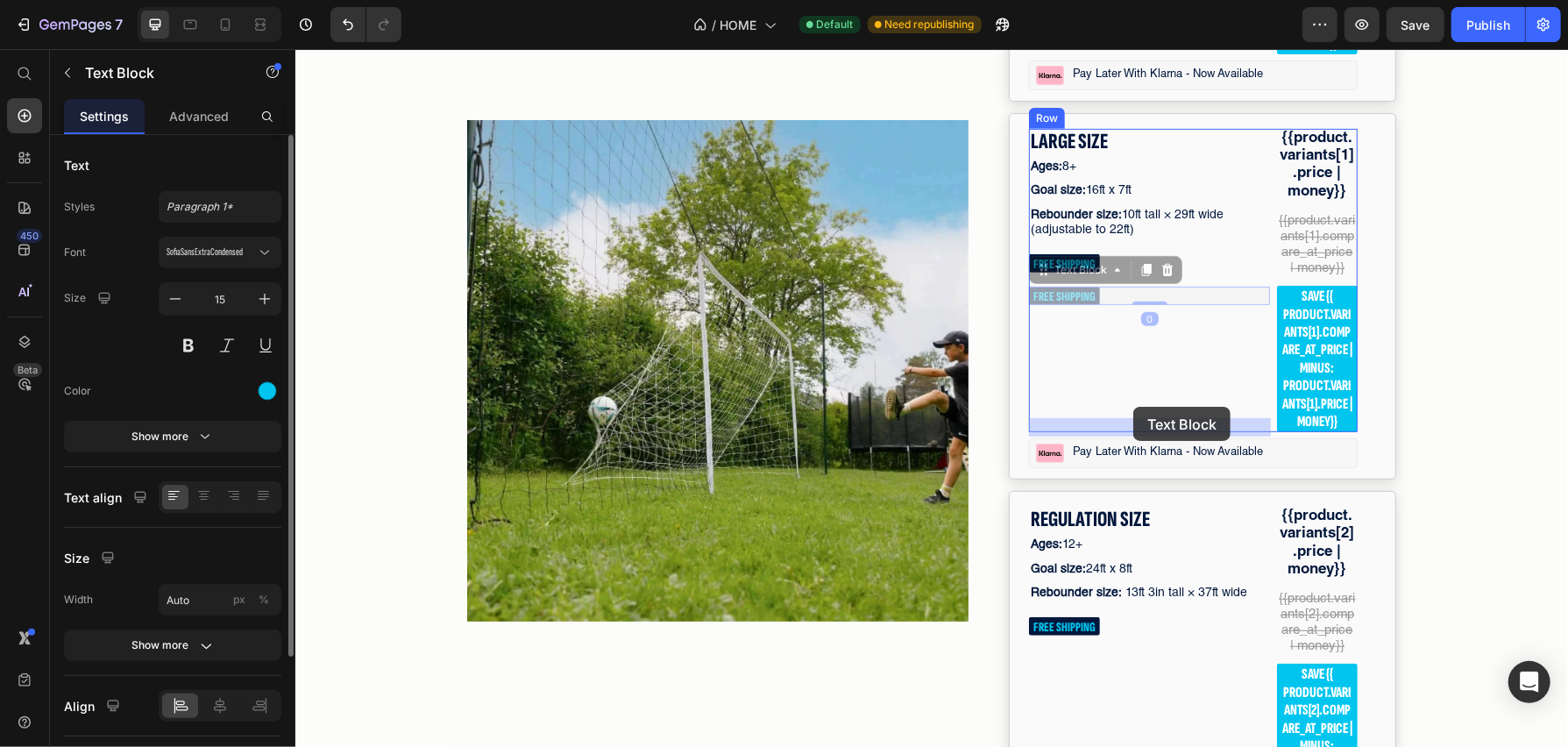 drag, startPoint x: 1053, startPoint y: 432, endPoint x: 1132, endPoint y: 406, distance: 83.168504 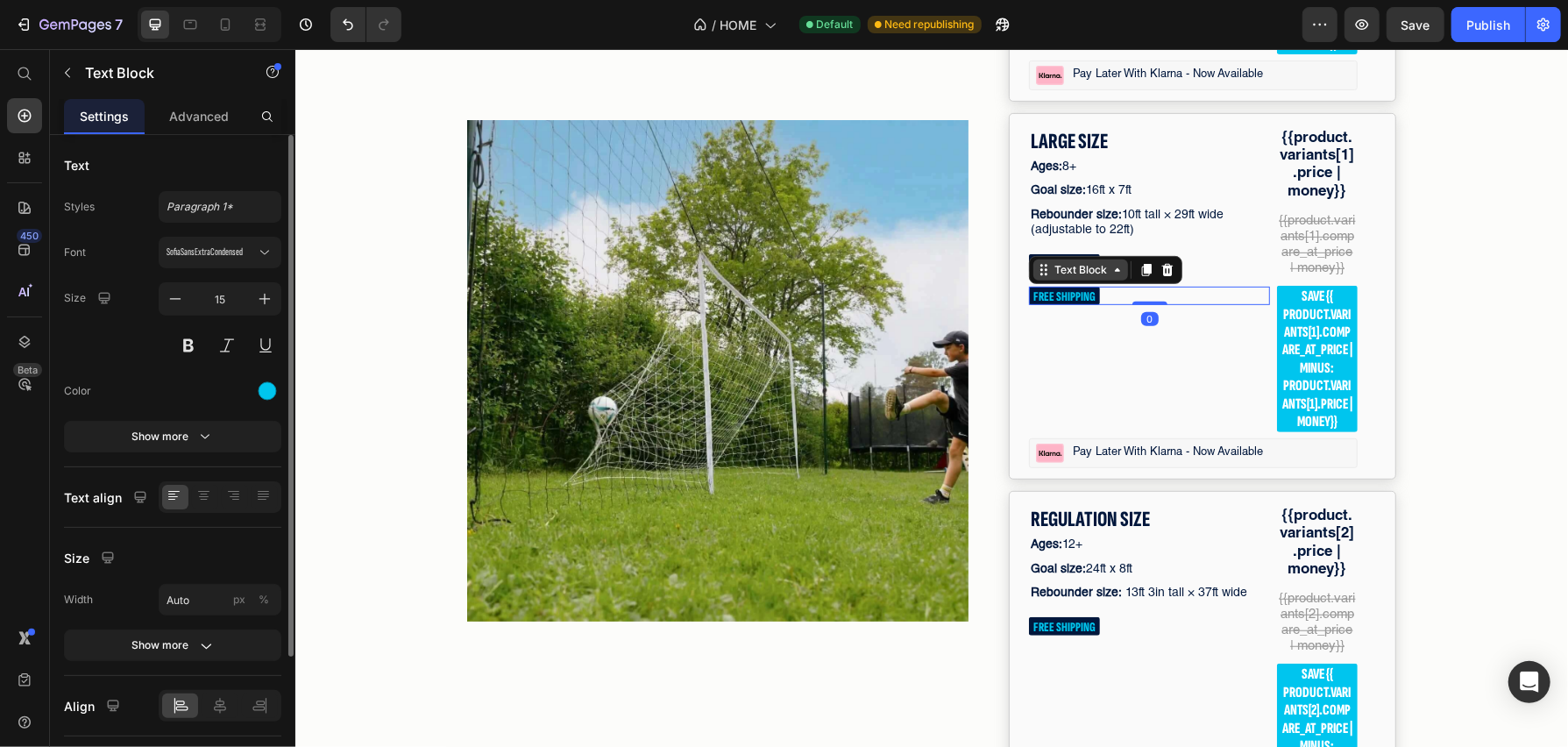 click 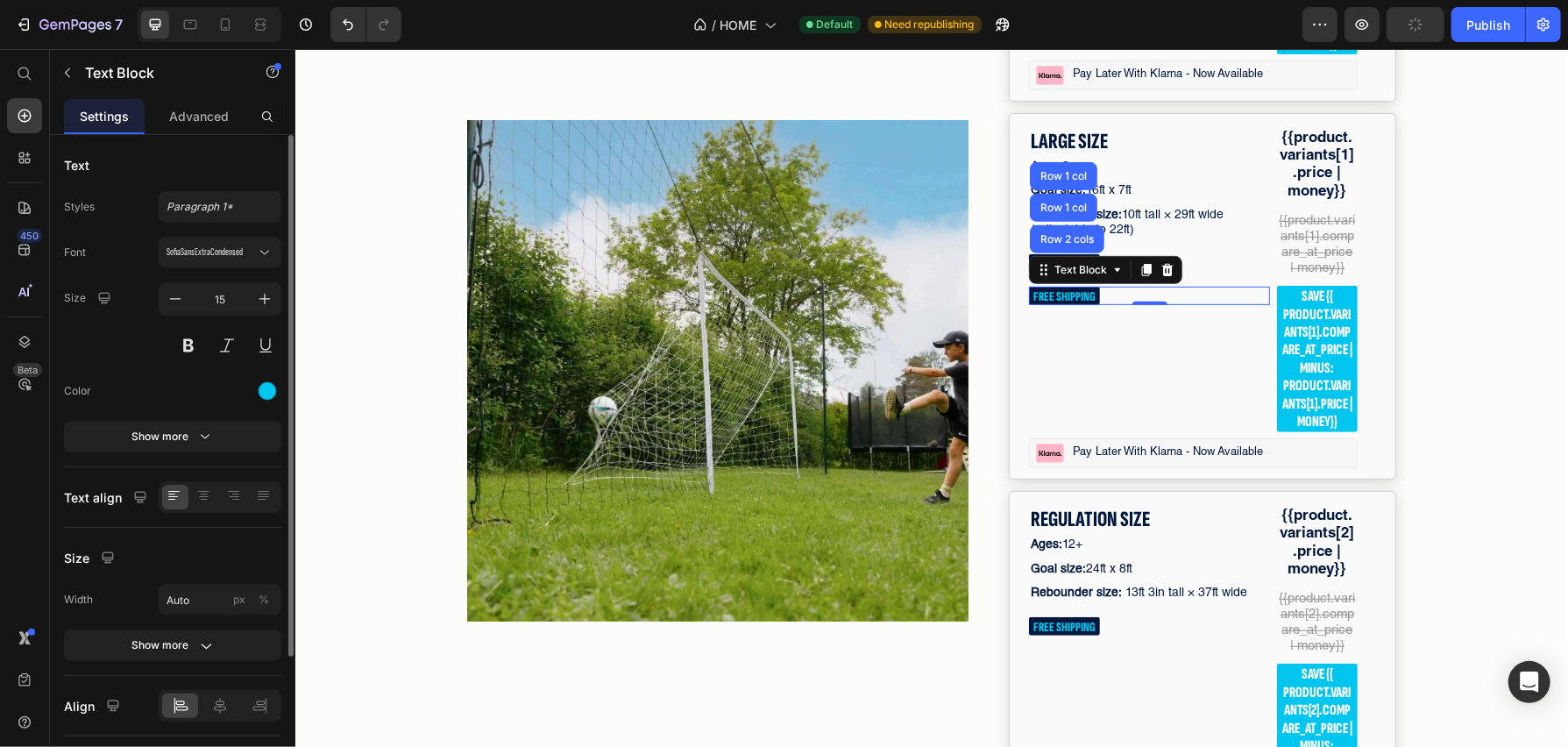 click on "FREE SHIPPING" at bounding box center [1063, 295] 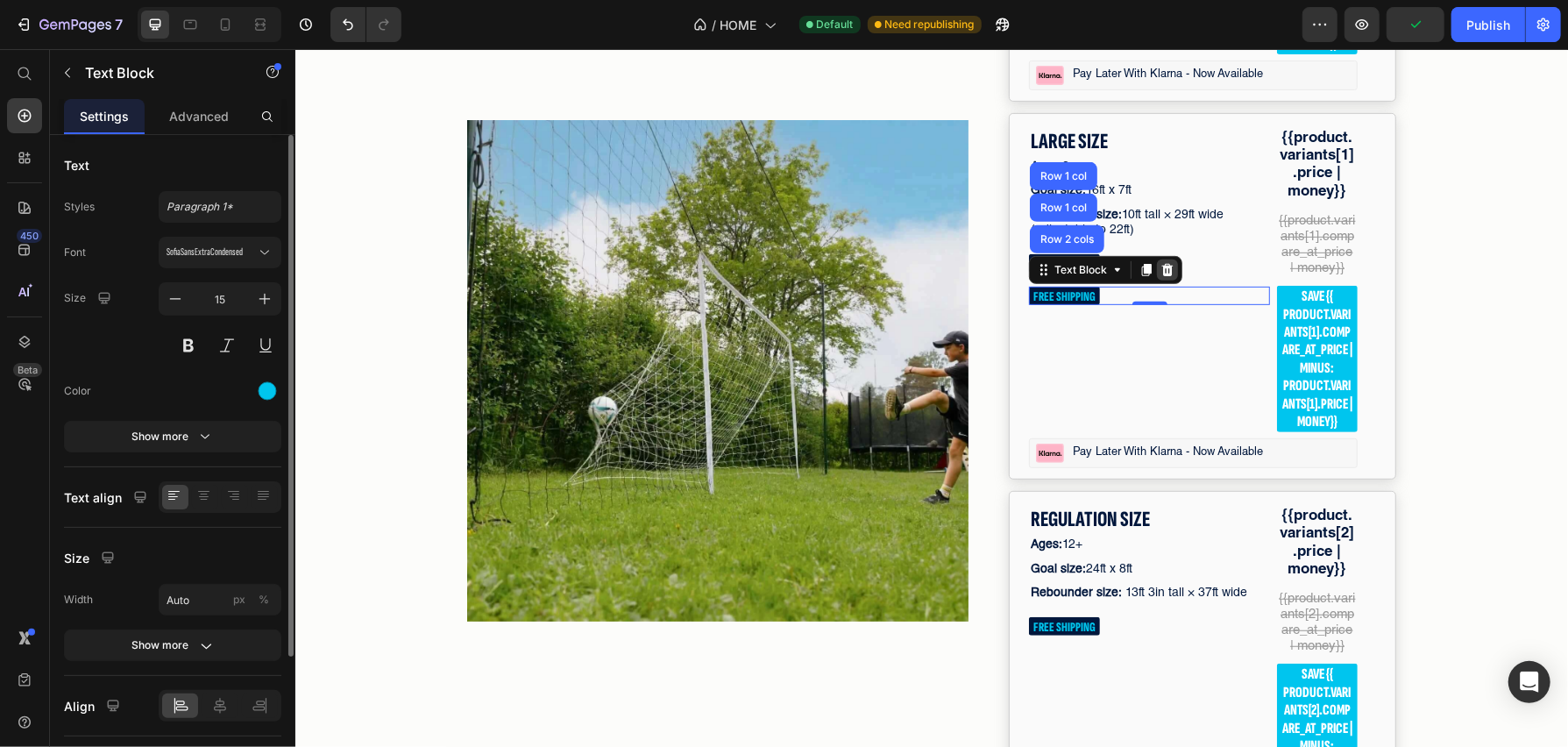 click on "LARGE SIZE  Text Block Ages:  8+ Text Block Goal size:  16ft x 7ft Text Block Rebounder size:  10ft tall × 29ft wide (adjustable to 22ft) Text Block FREE SHIPPING Text Block FREE SHIPPING Text Block Row 2 cols Row 1 col Row 1 col   0" at bounding box center (1148, 280) 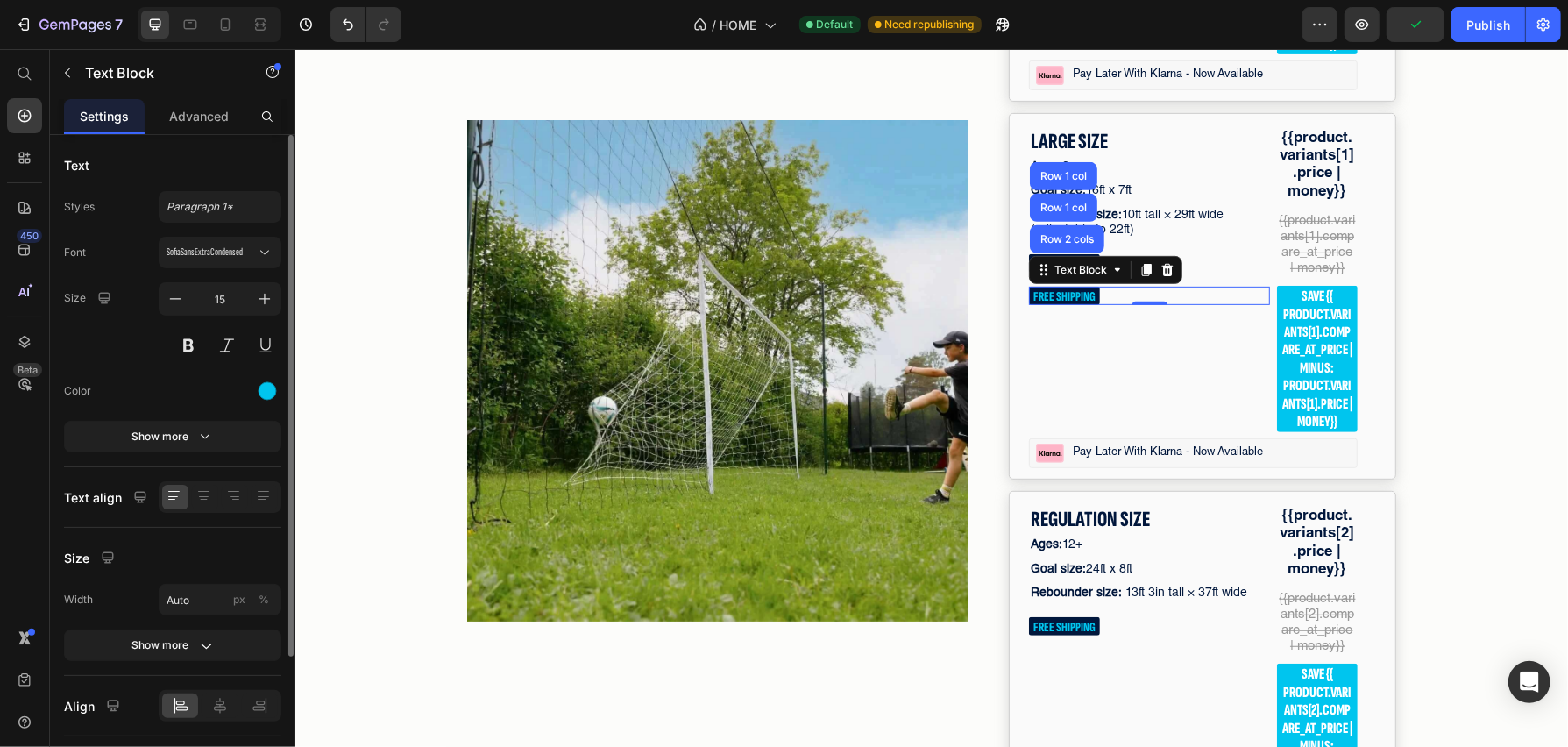click on "Text Block Row 2 cols Row 1 col Row 1 col" at bounding box center [1104, 269] 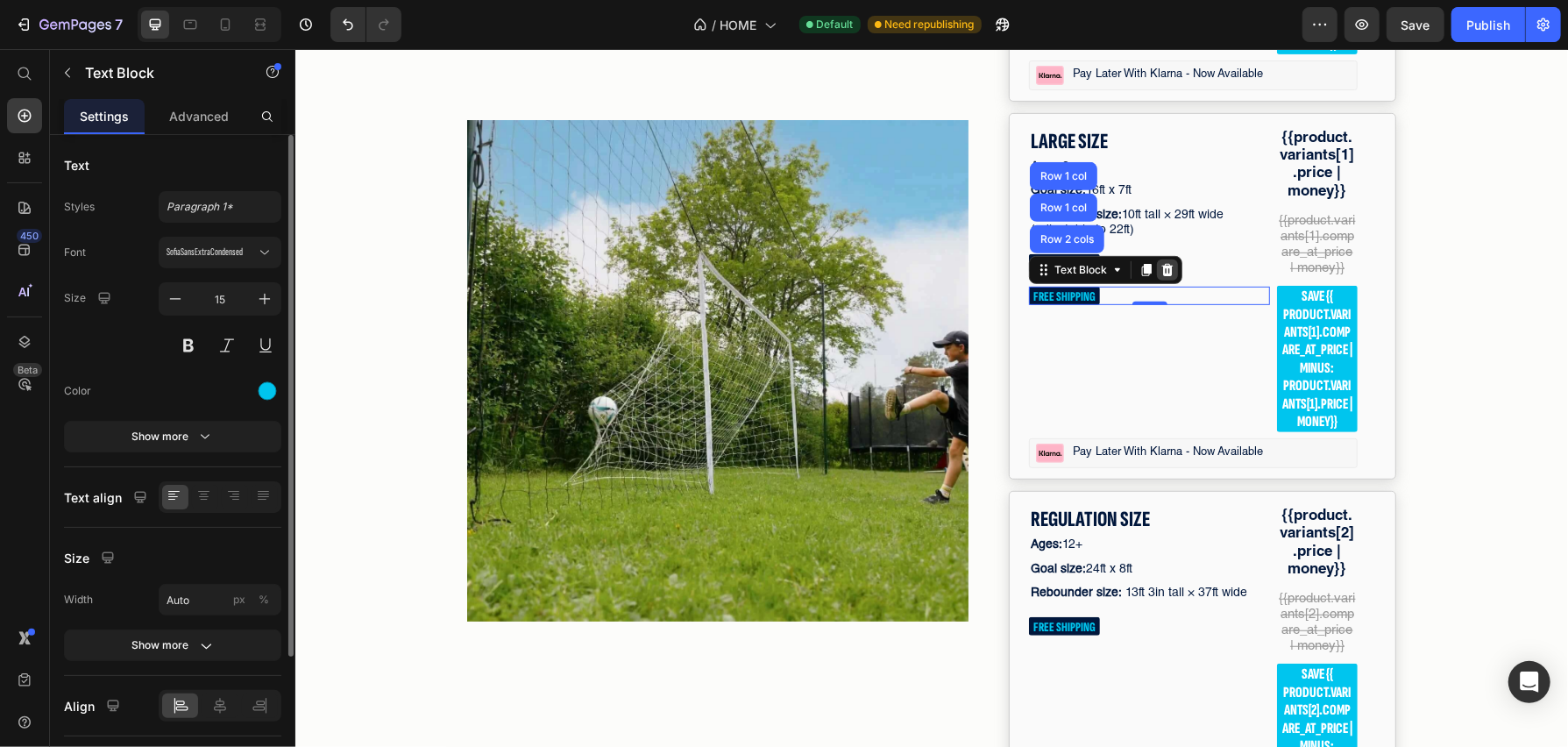 click 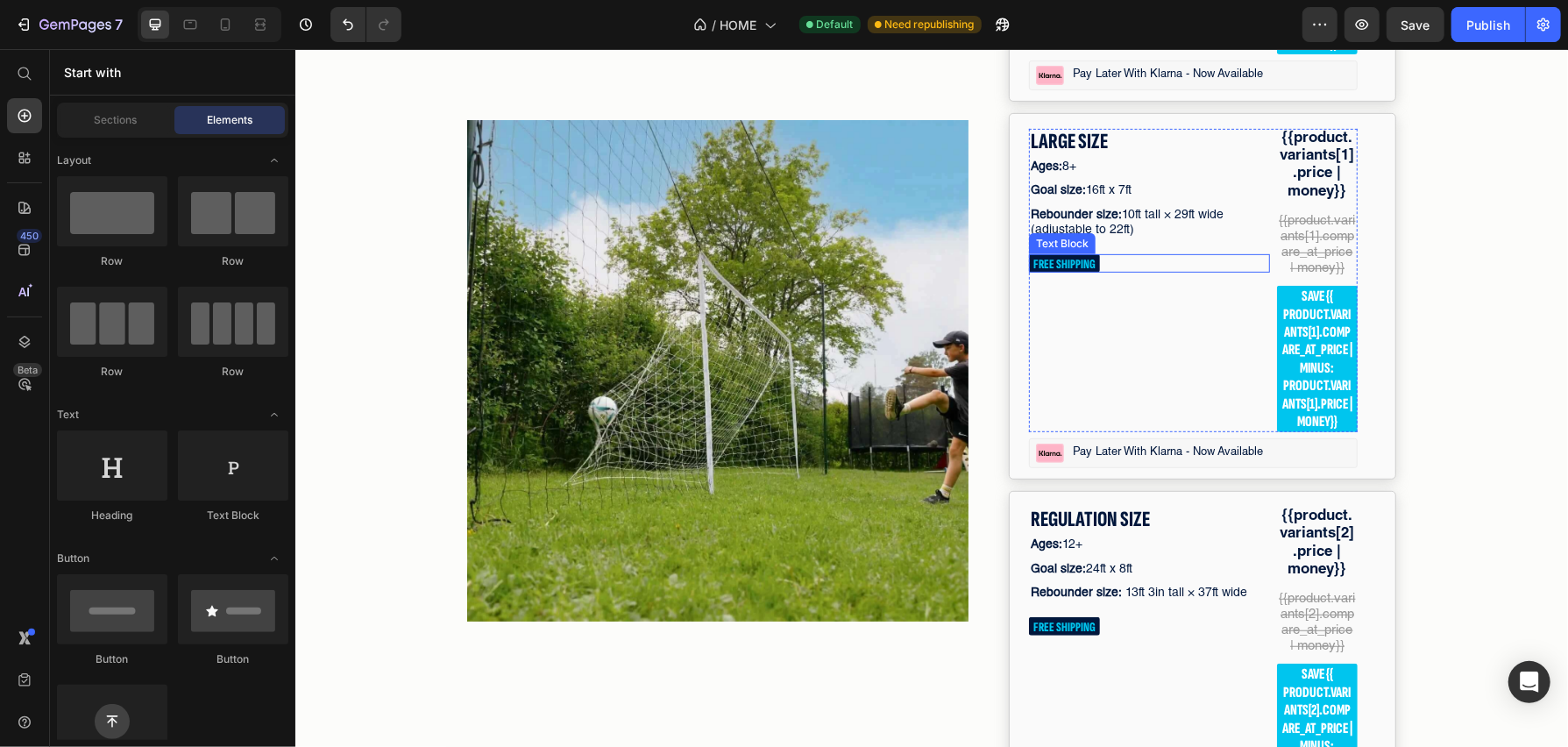 click on "FREE SHIPPING" at bounding box center [1148, 262] 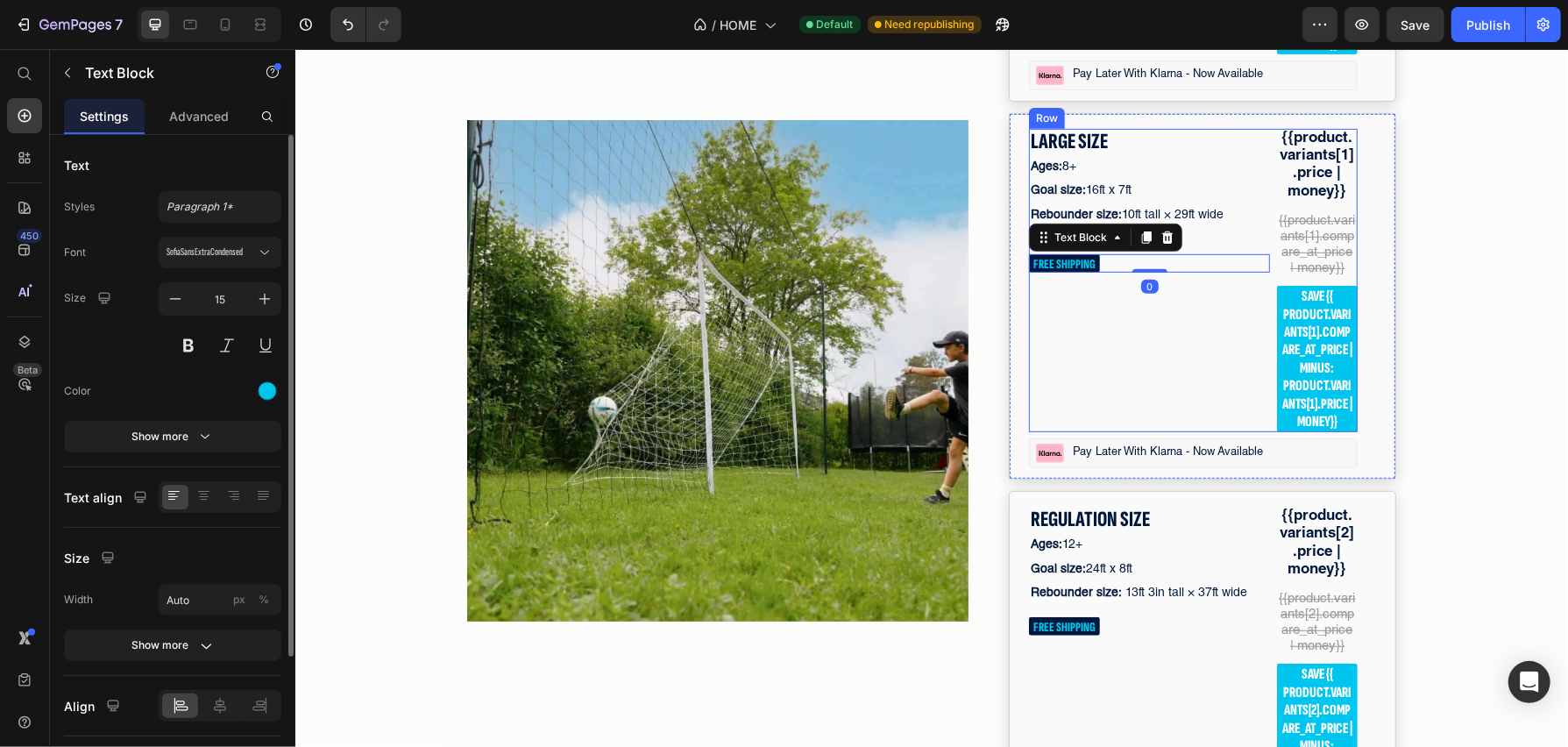 click on "LARGE SIZE  Text Block Ages:  8+ Text Block Goal size:  16ft x 7ft Text Block Rebounder size:  10ft tall × 29ft wide (adjustable to 22ft) Text Block FREE SHIPPING Text Block   0" at bounding box center [1148, 280] 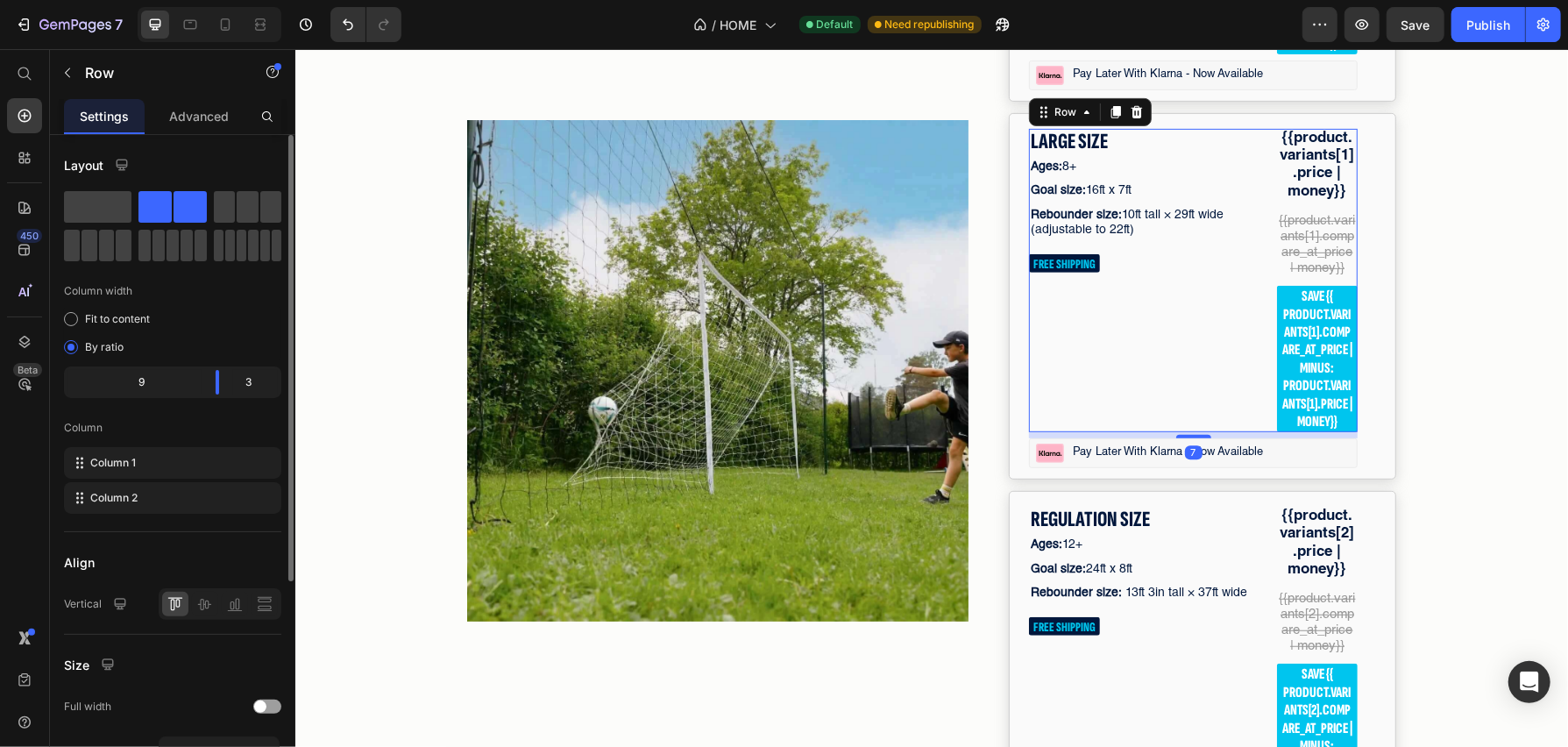 click on "LARGE SIZE  Text Block Ages:  8+ Text Block Goal size:  16ft x 7ft Text Block Rebounder size:  10ft tall × 29ft wide (adjustable to 22ft) Text Block FREE SHIPPING Text Block" at bounding box center [1148, 280] 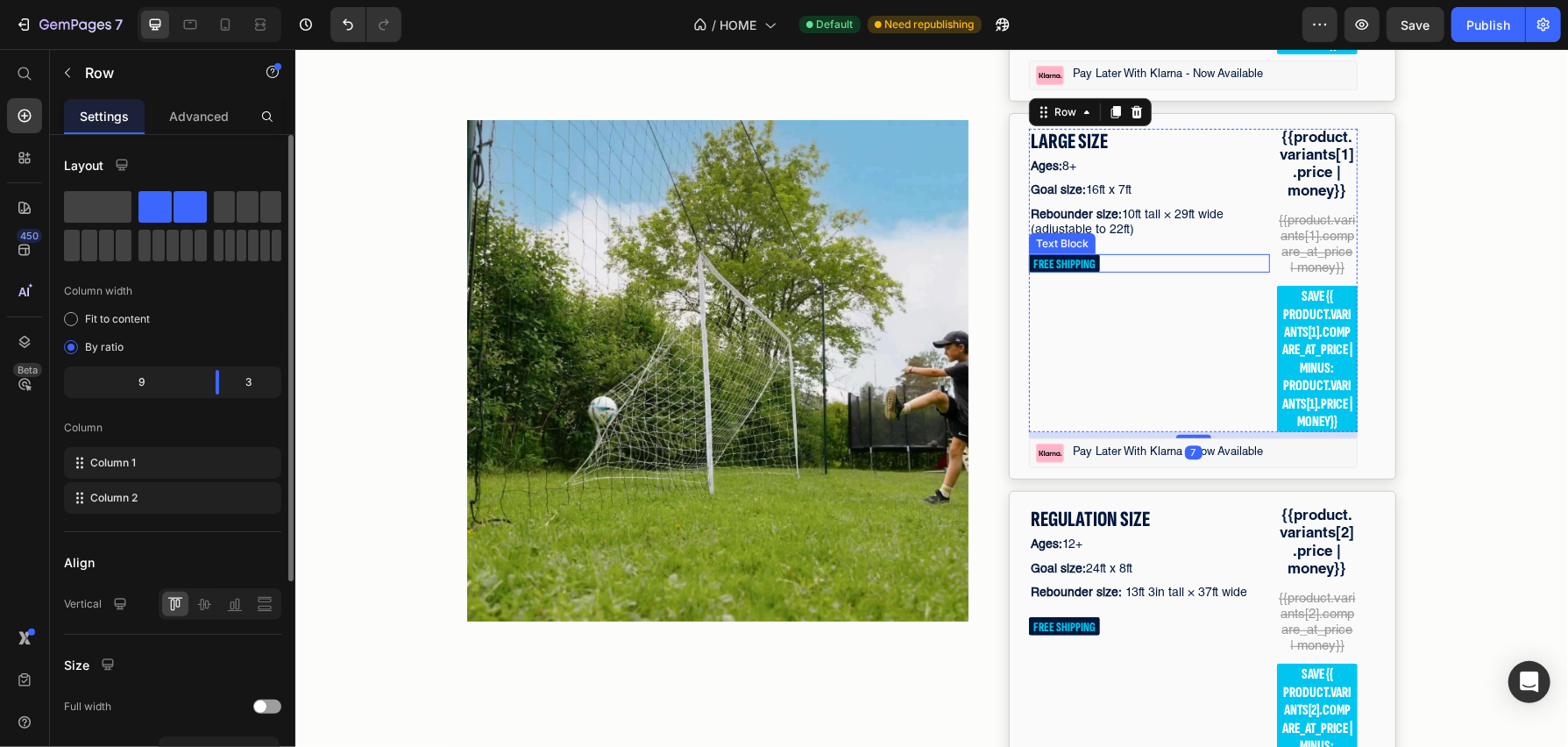 click on "FREE SHIPPING" at bounding box center [1148, 262] 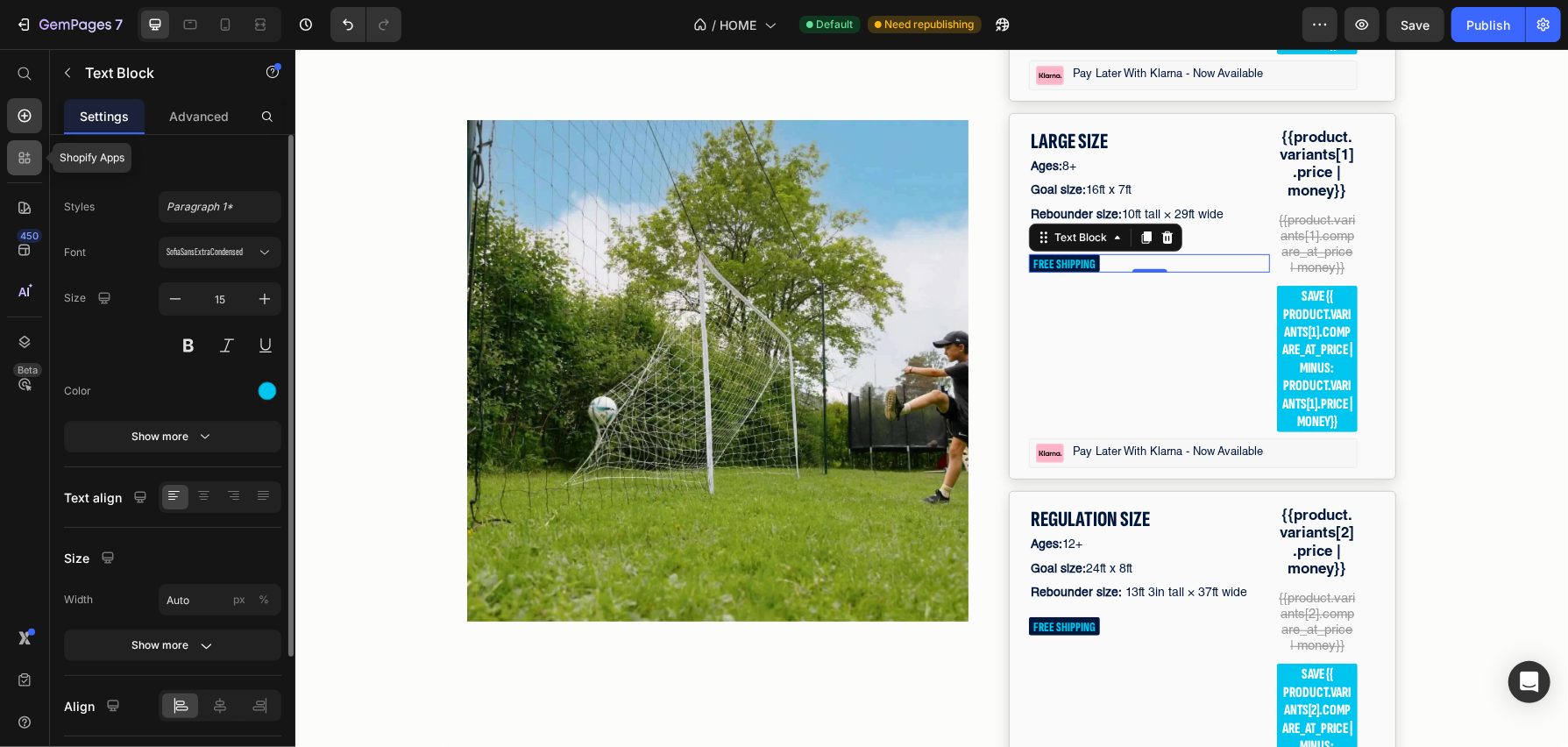 click 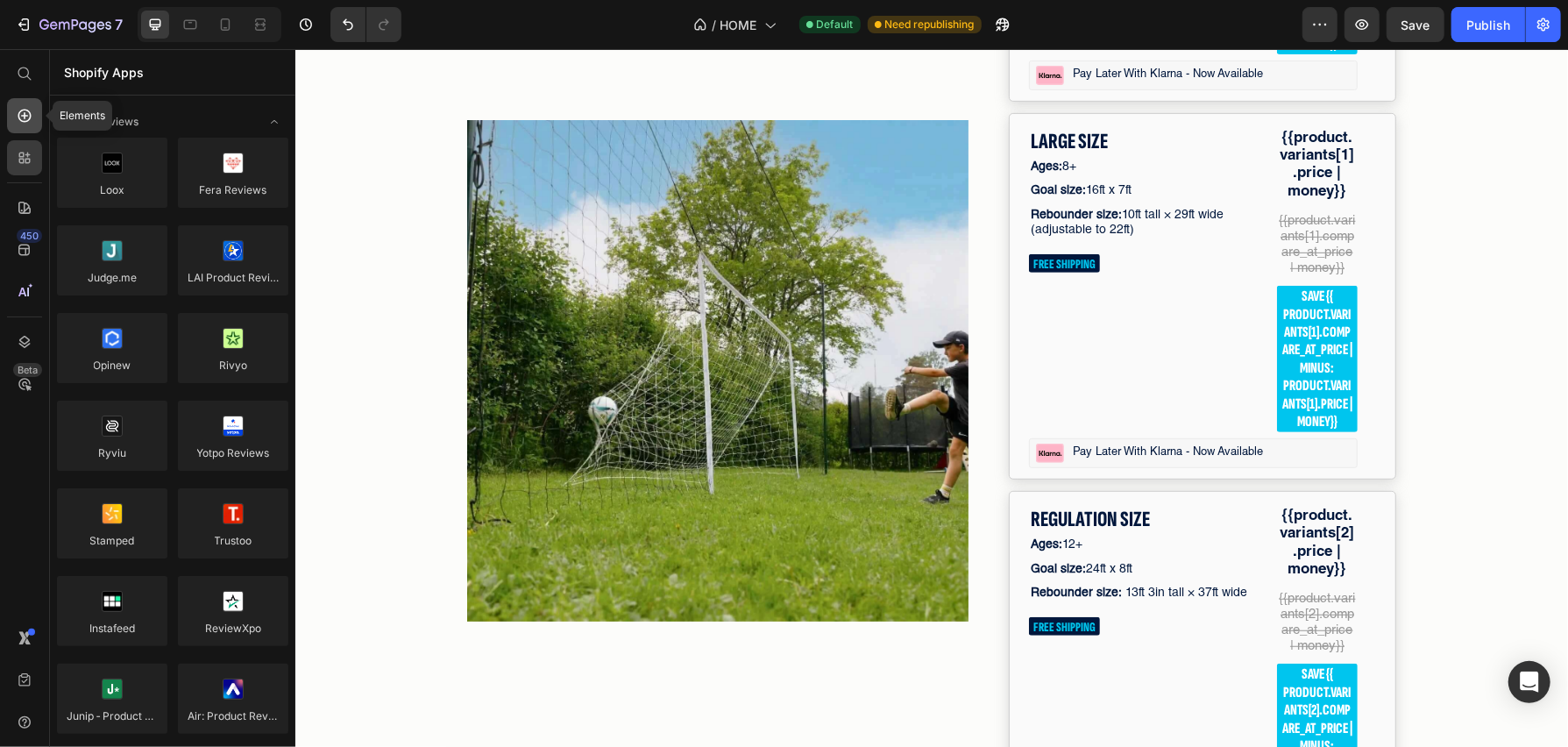click 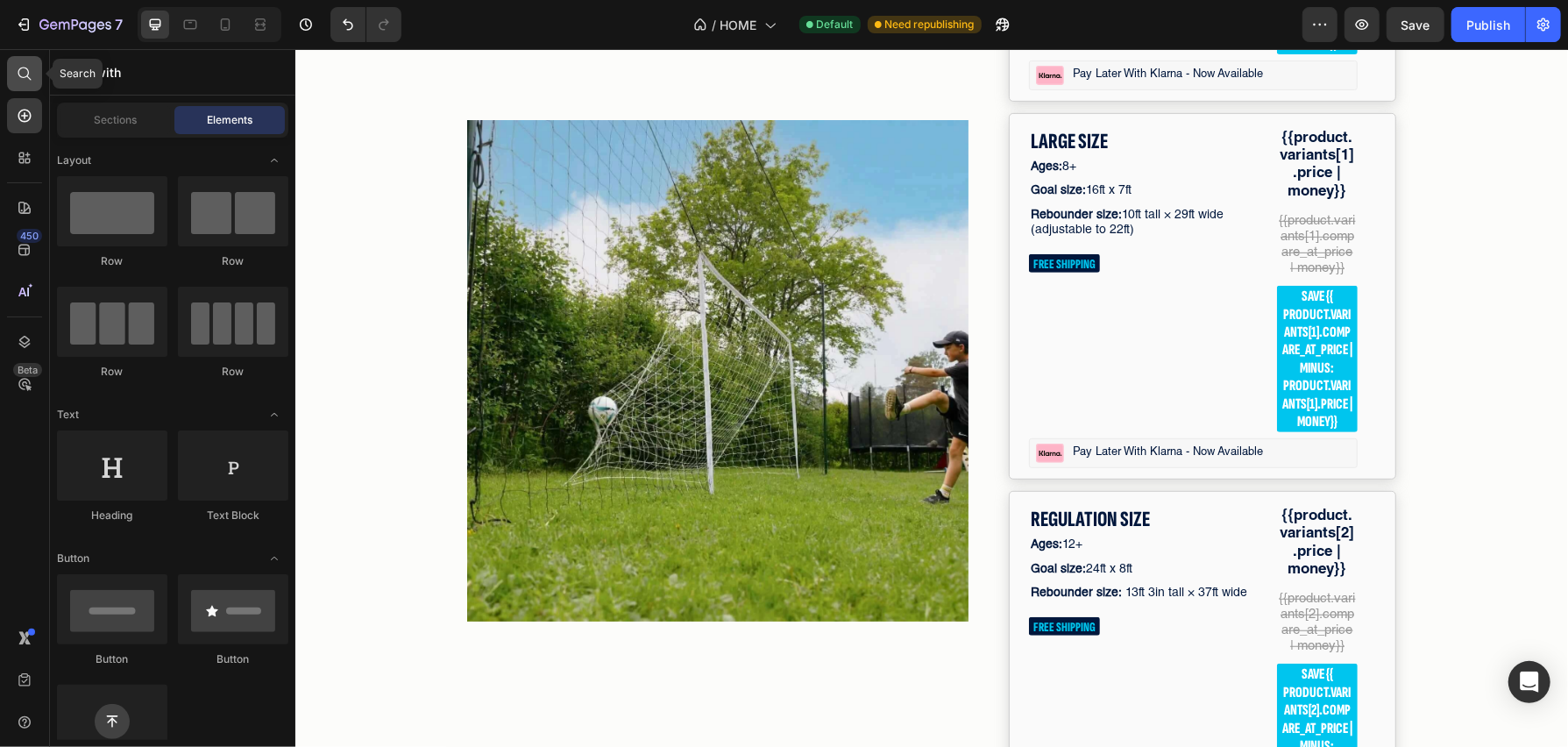click 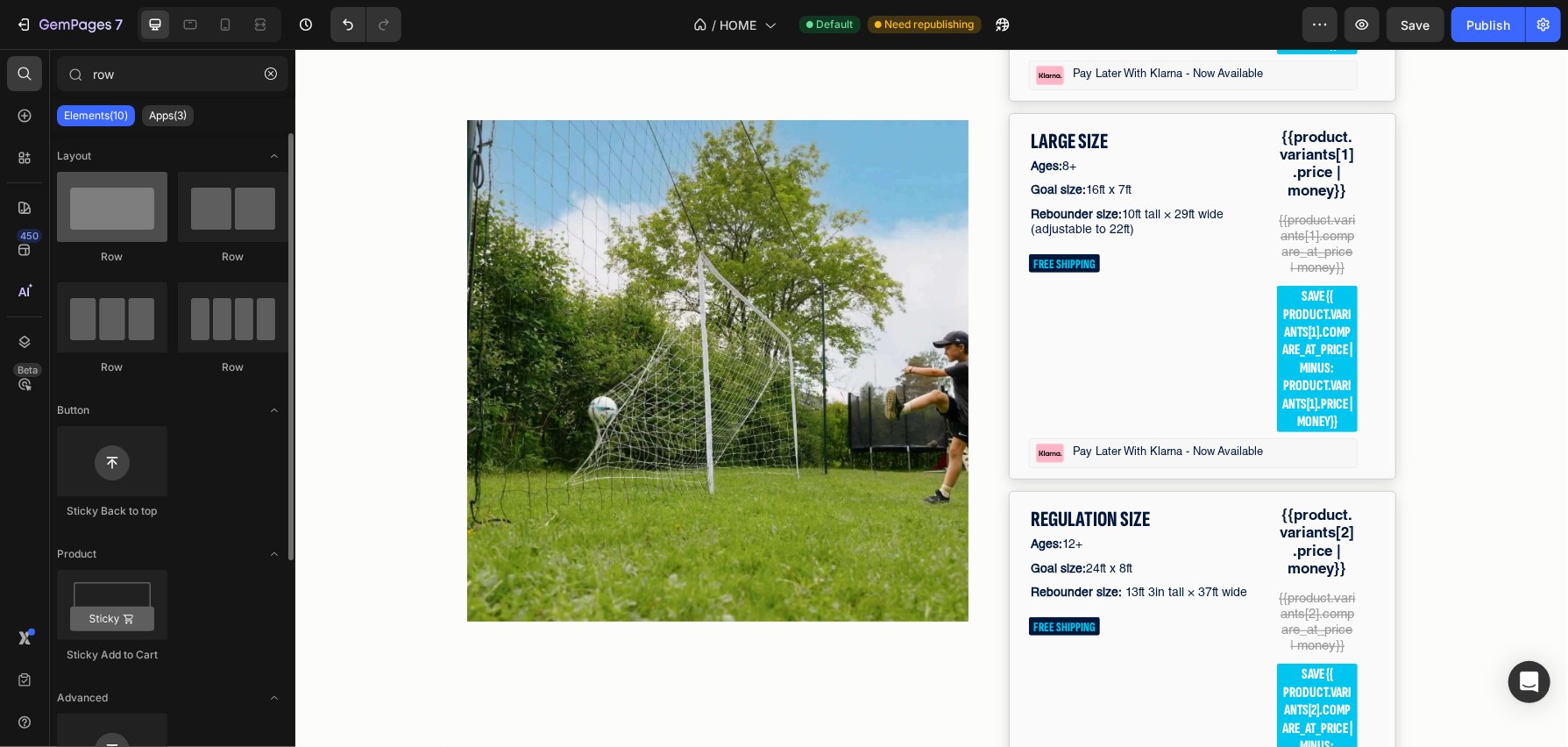 type on "row" 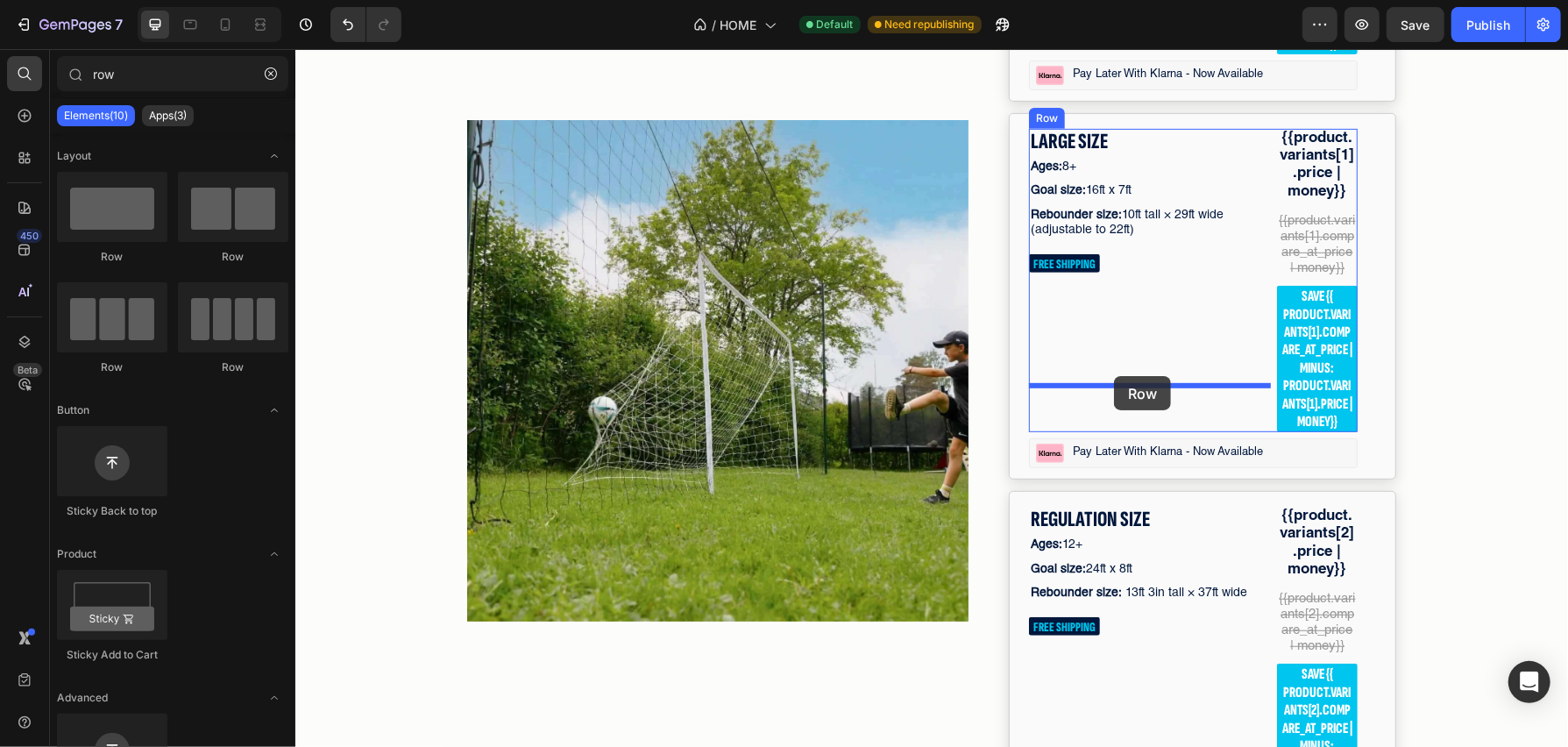 drag, startPoint x: 408, startPoint y: 268, endPoint x: 1113, endPoint y: 376, distance: 713.2244 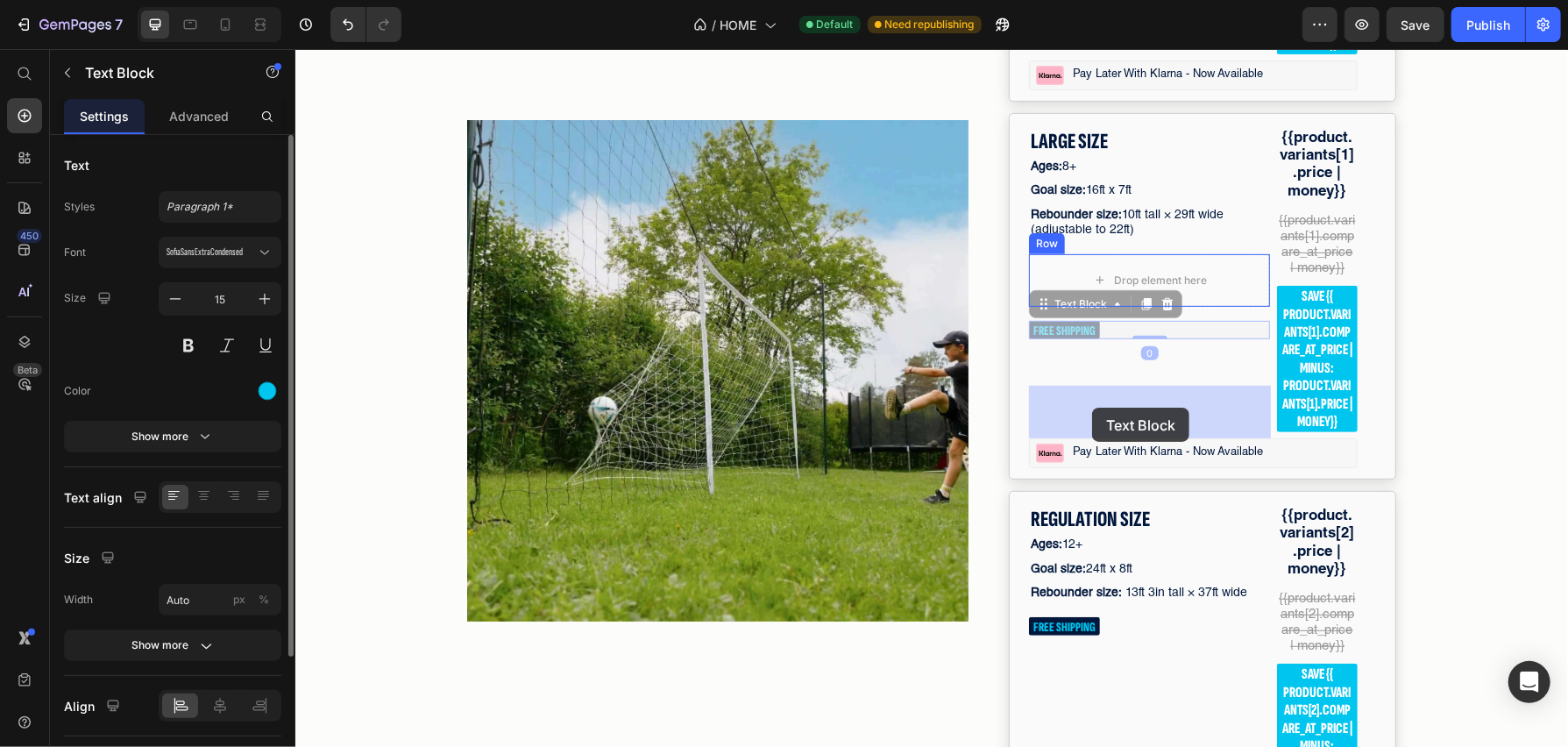 drag, startPoint x: 1076, startPoint y: 455, endPoint x: 1091, endPoint y: 407, distance: 50.289164 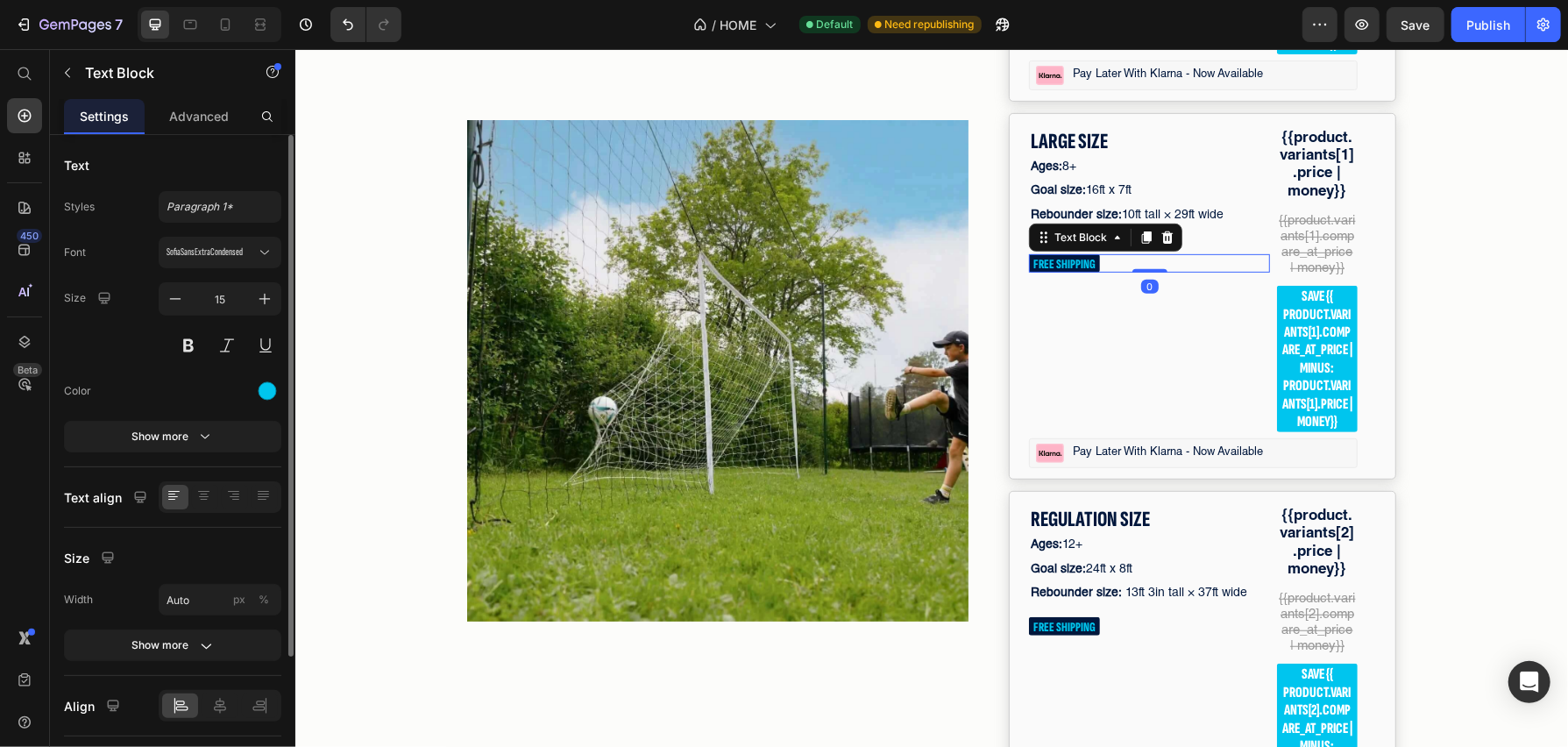 click on "LARGE SIZE  Text Block Ages:  8+ Text Block Goal size:  16ft x 7ft Text Block Rebounder size:  10ft tall × 29ft wide (adjustable to 22ft) Text Block FREE SHIPPING Text Block   0 Row" at bounding box center [1148, 280] 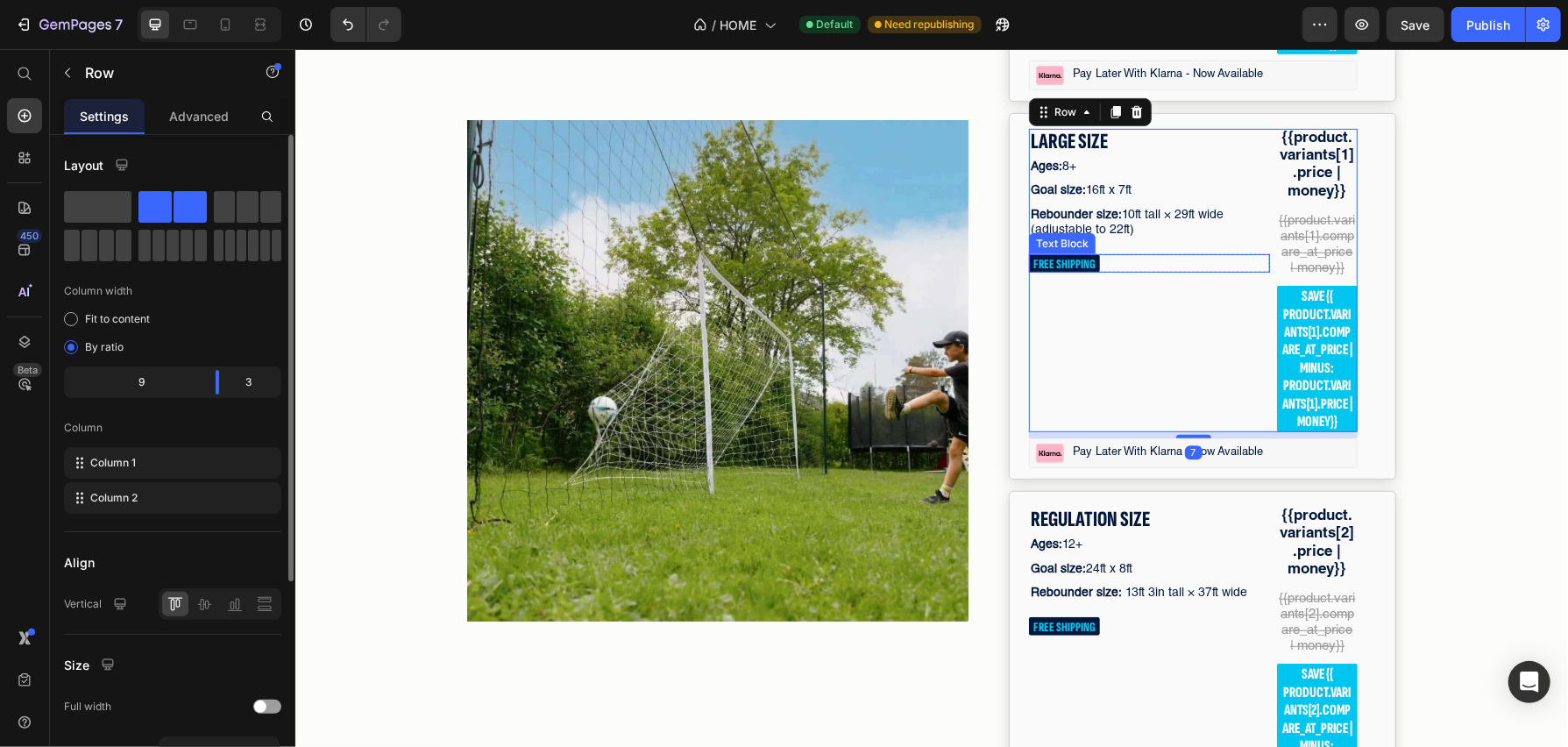 click on "FREE SHIPPING" at bounding box center [1063, 262] 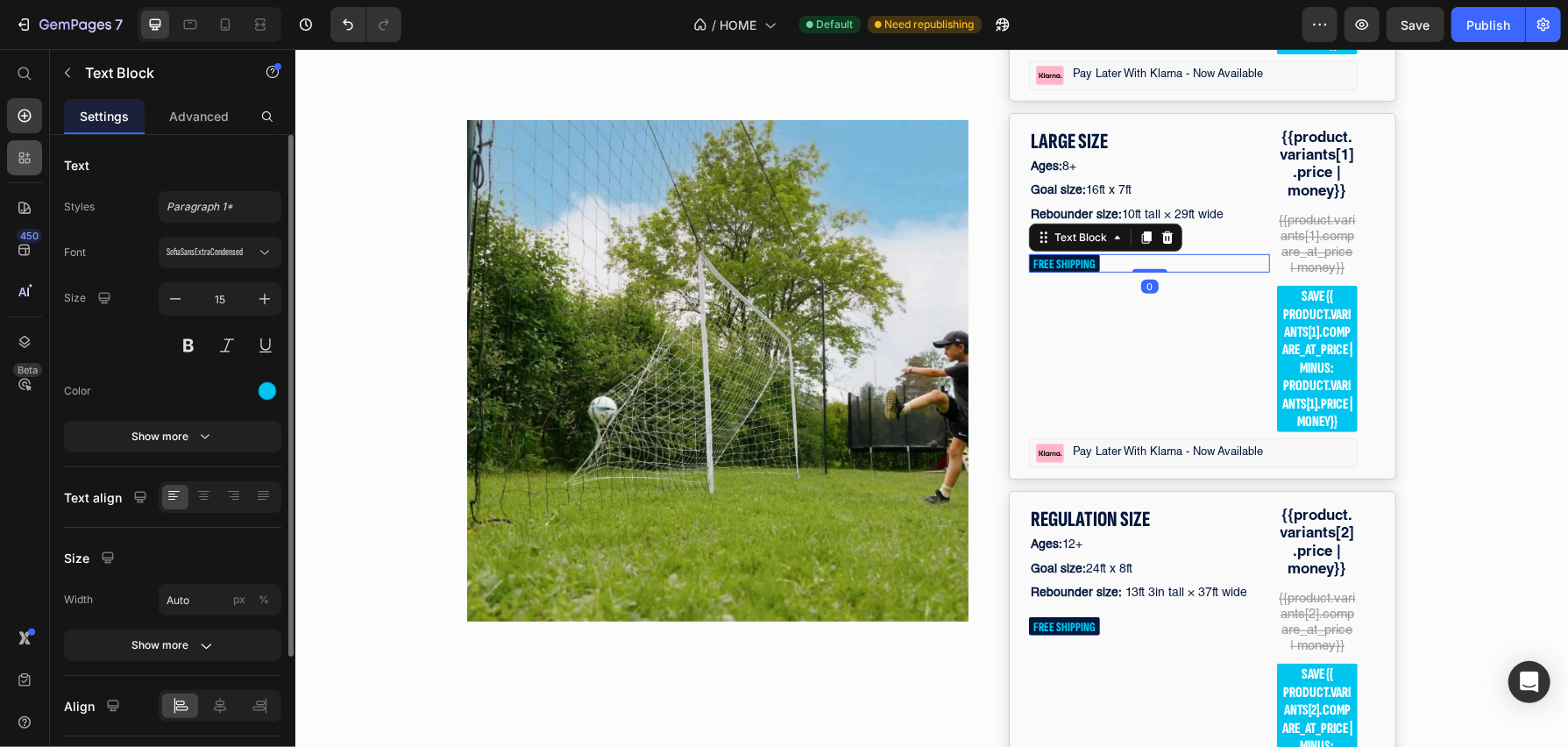 click 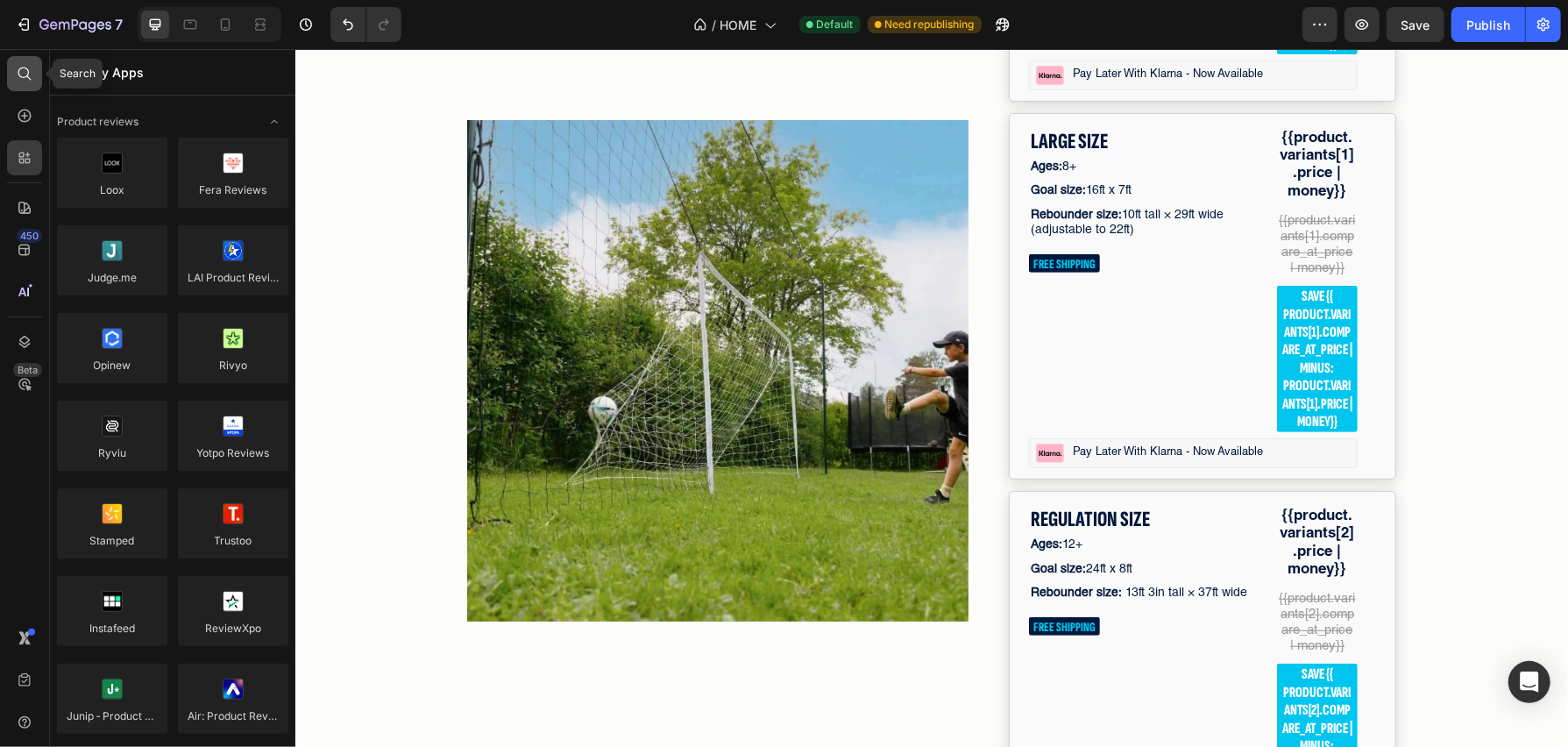 click 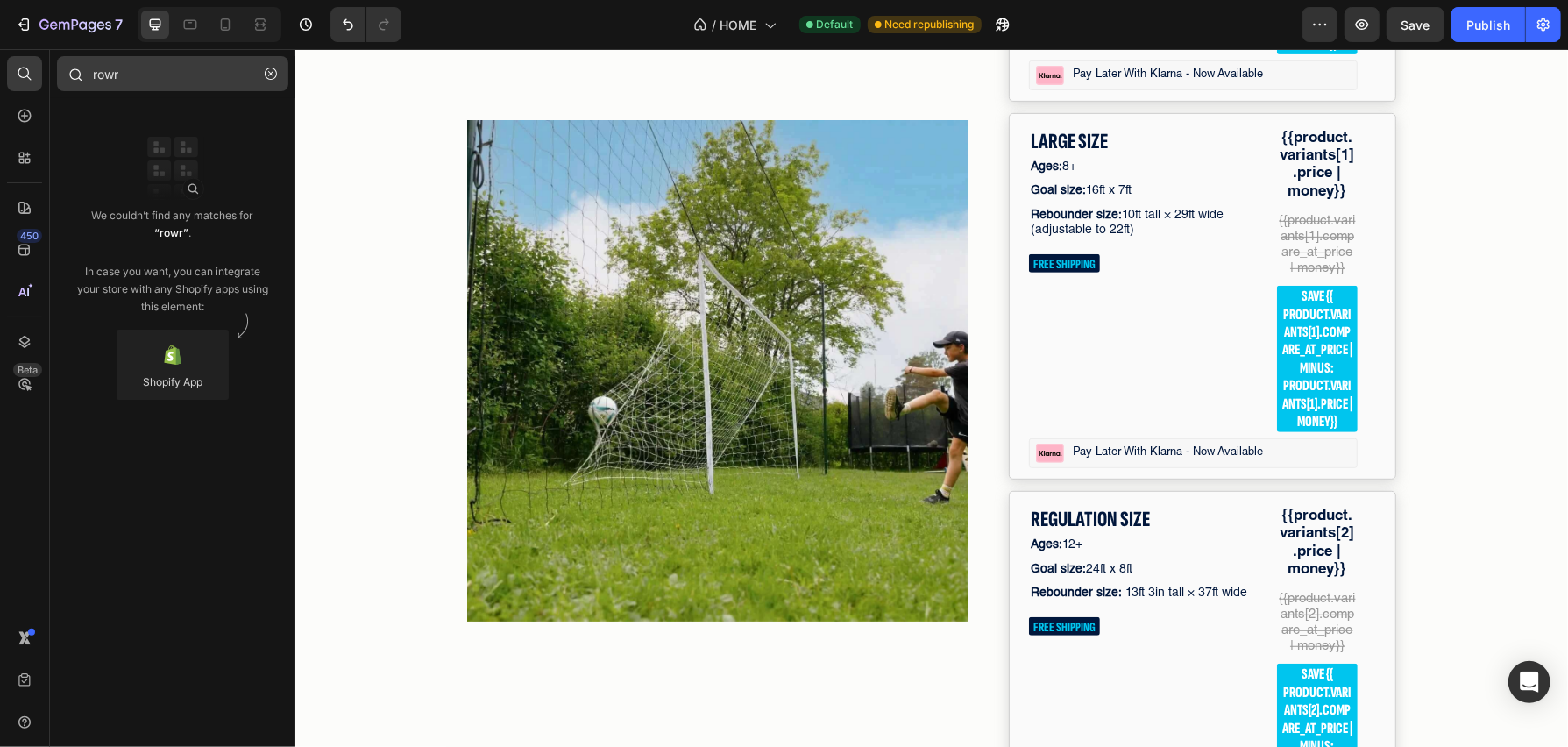 type on "row" 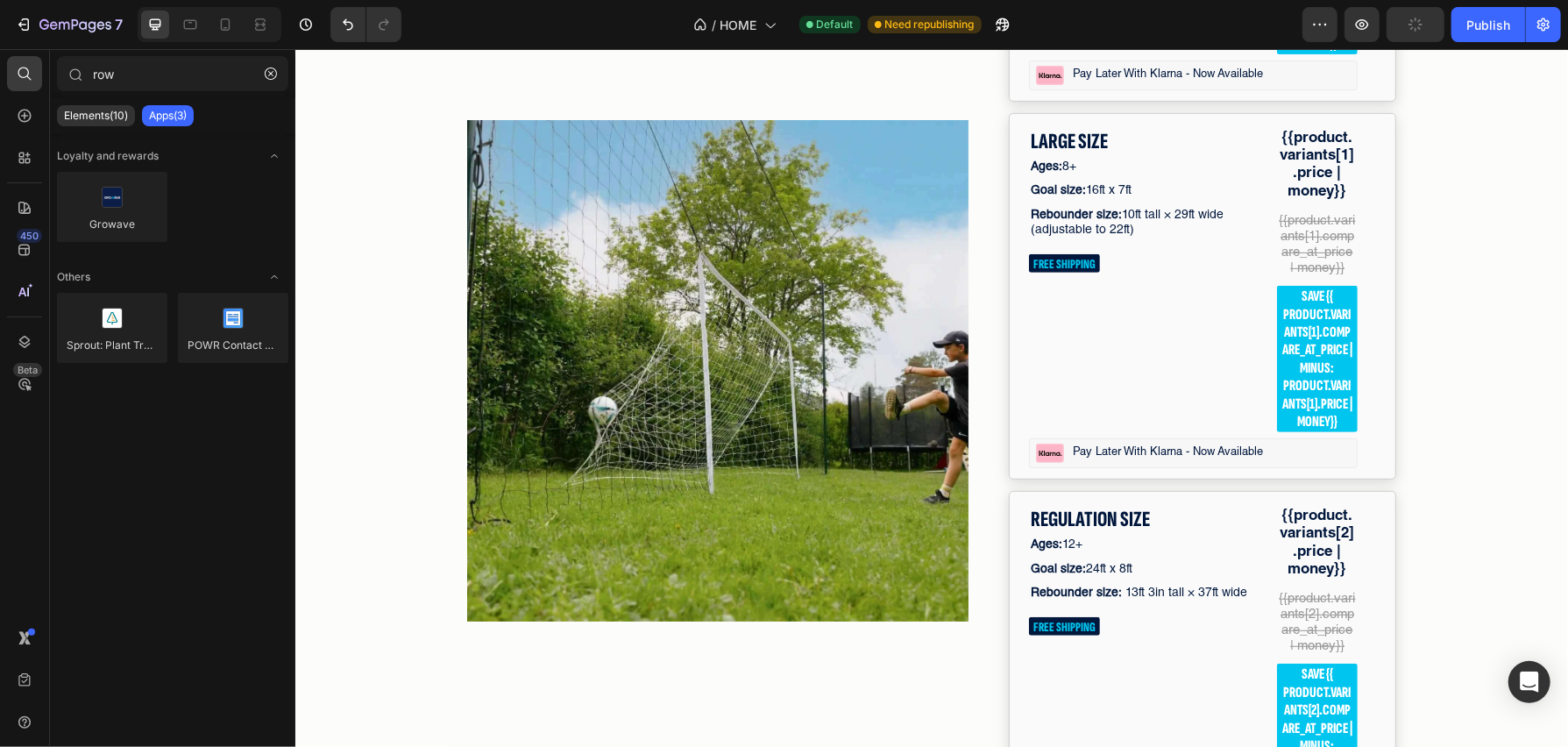 drag, startPoint x: 128, startPoint y: 246, endPoint x: 250, endPoint y: 247, distance: 122.0041 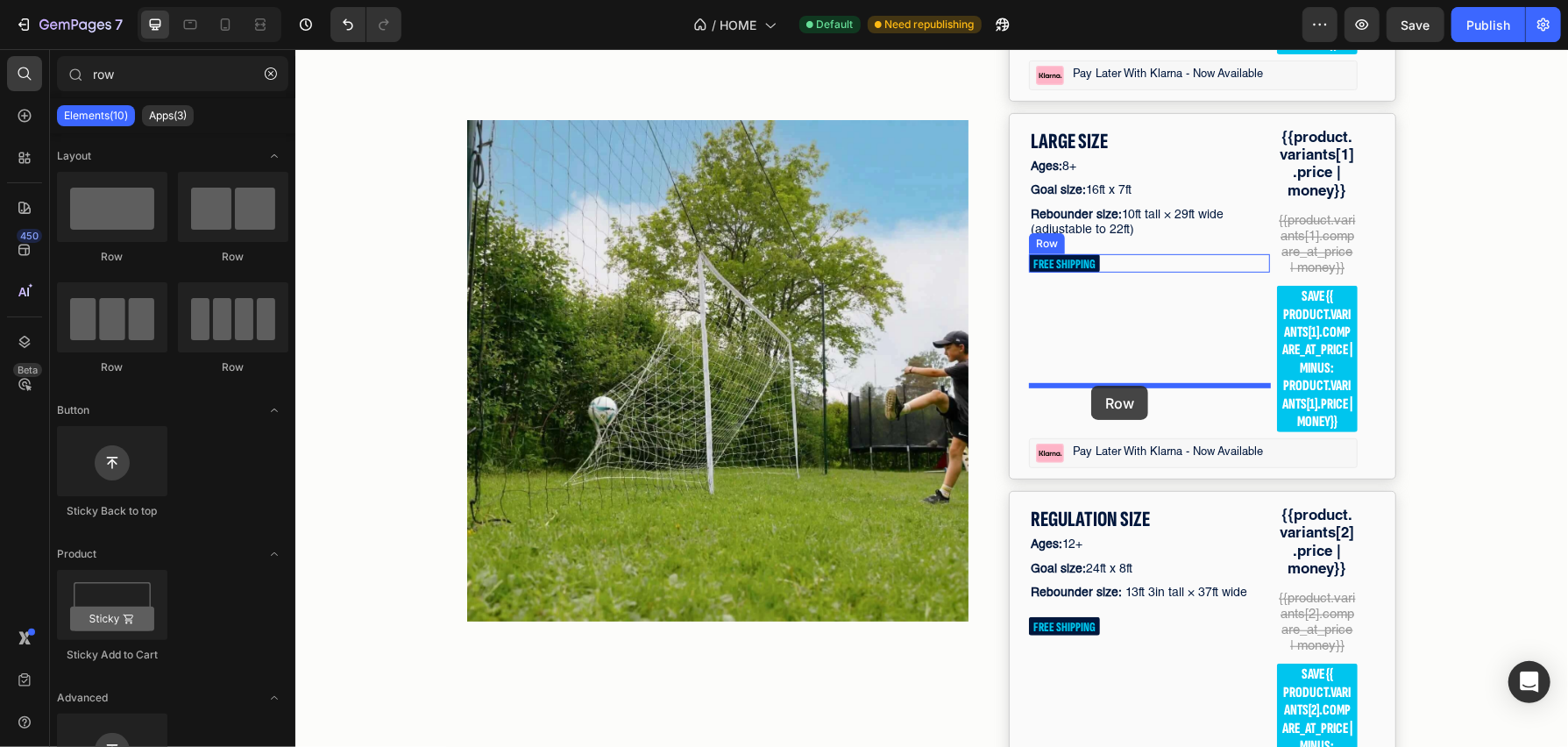 drag, startPoint x: 499, startPoint y: 282, endPoint x: 1090, endPoint y: 385, distance: 599.90833 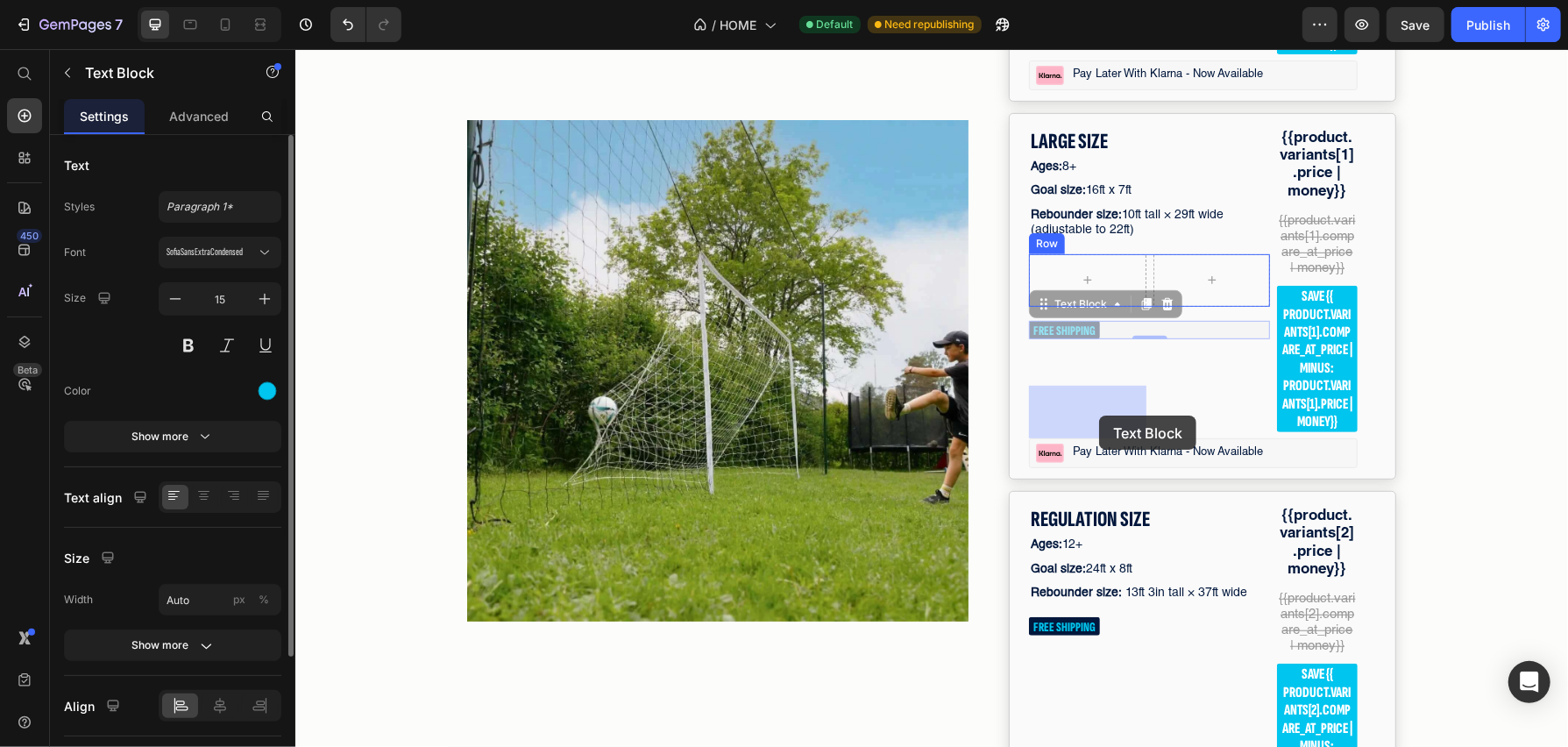 drag, startPoint x: 1071, startPoint y: 461, endPoint x: 1098, endPoint y: 415, distance: 53.338541 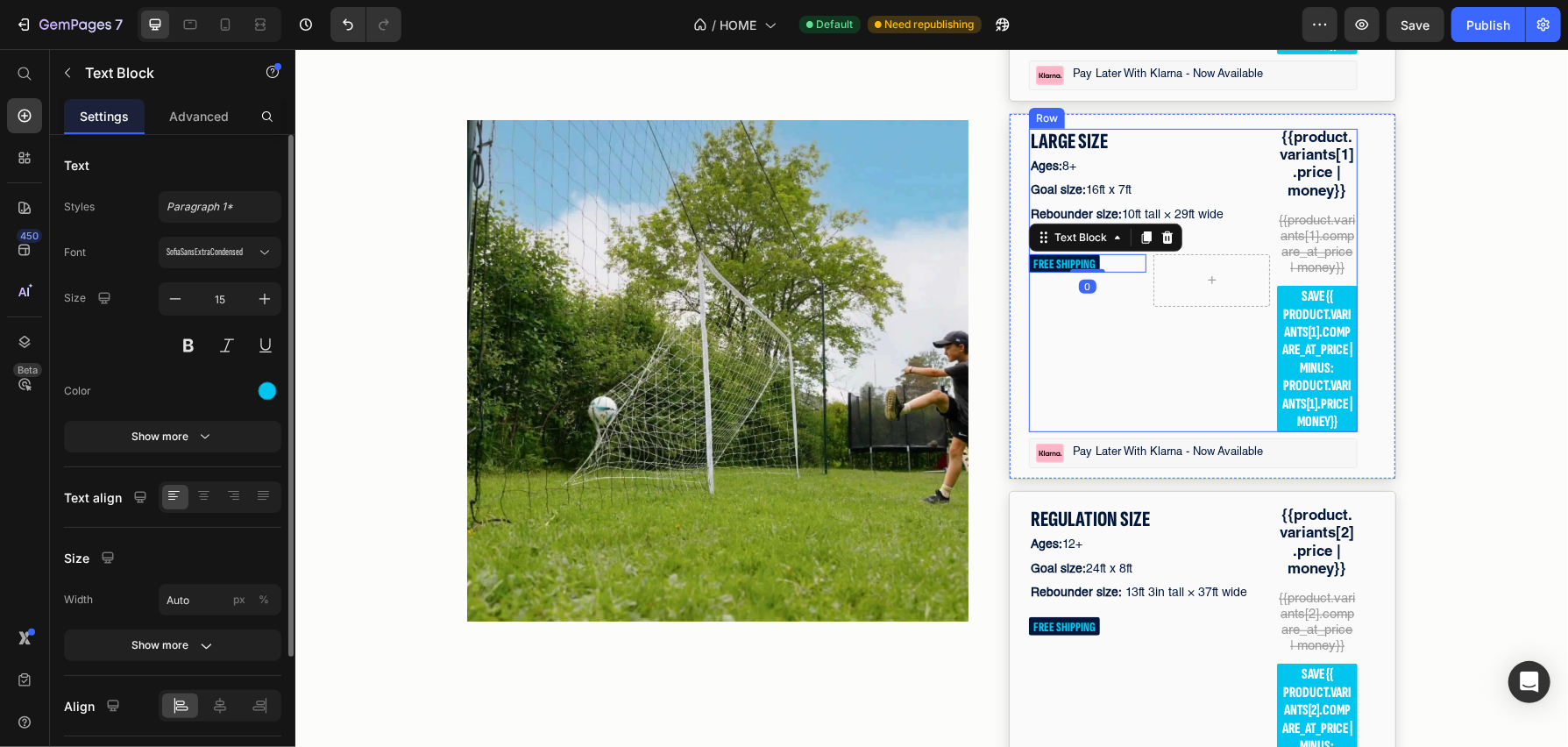 click on "LARGE SIZE  Text Block Ages:  8+ Text Block Goal size:  16ft x 7ft Text Block Rebounder size:  10ft tall × 29ft wide (adjustable to 22ft) Text Block FREE SHIPPING Text Block   0
Row Row" at bounding box center [1148, 280] 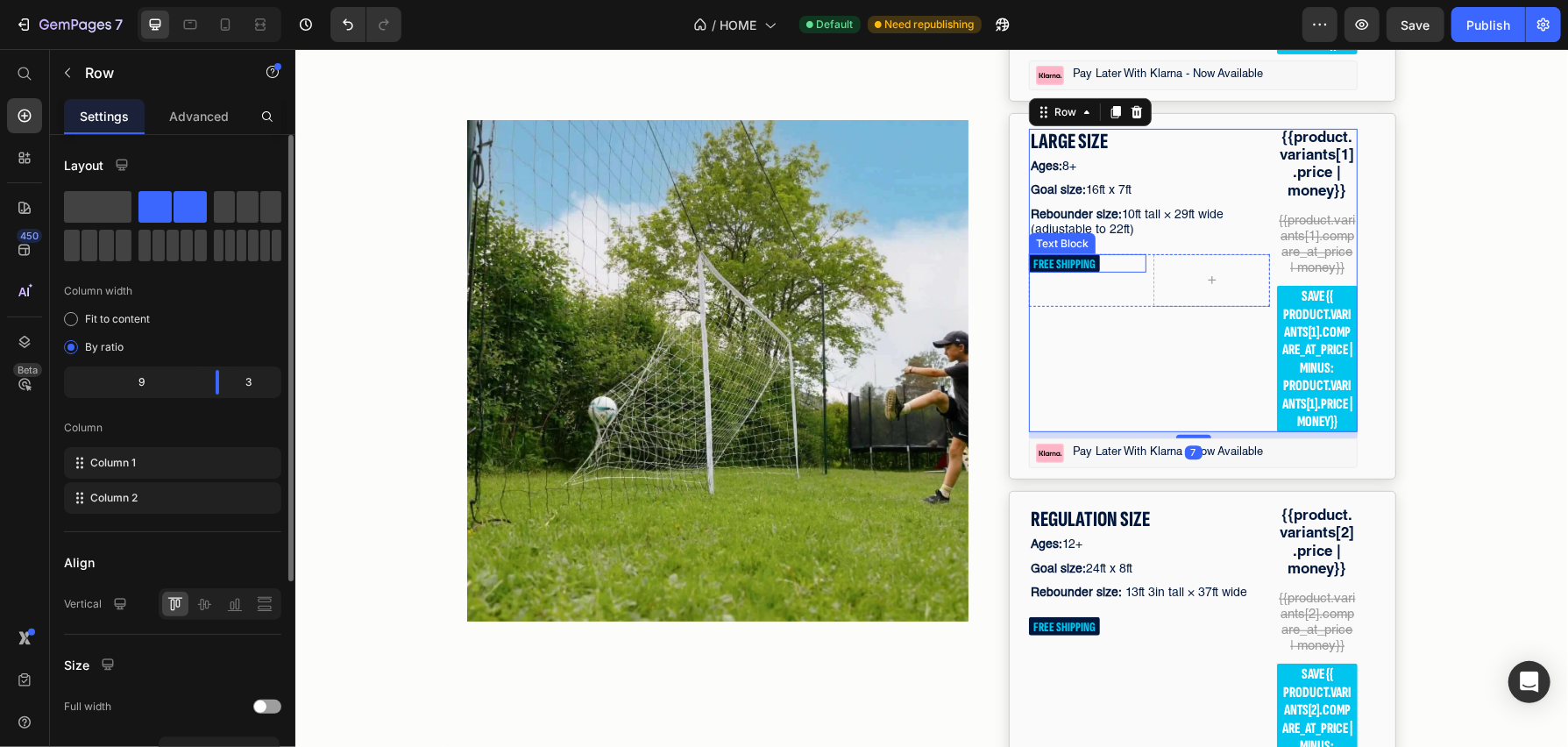 click on "FREE SHIPPING" at bounding box center (1063, 263) 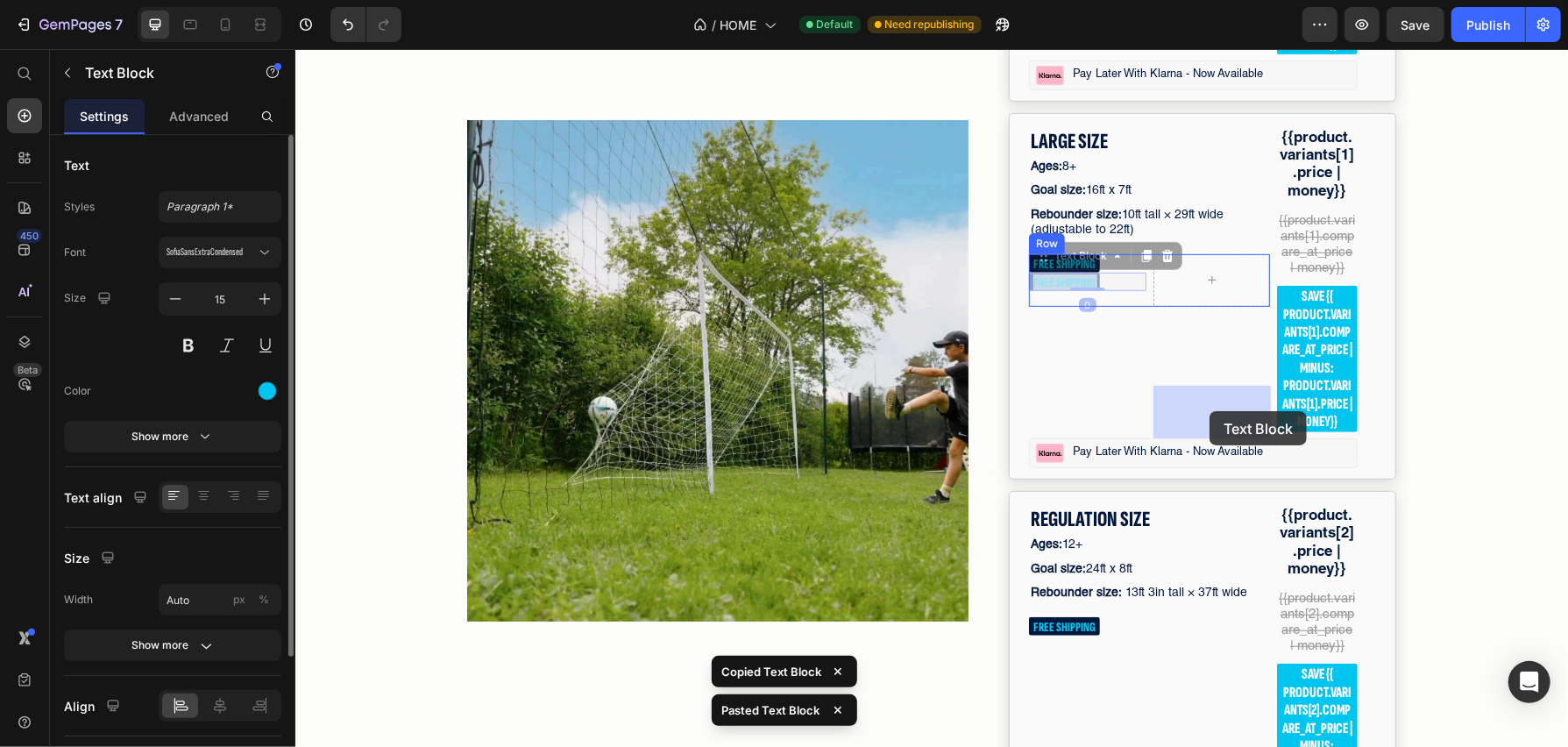 drag, startPoint x: 1047, startPoint y: 411, endPoint x: 1209, endPoint y: 411, distance: 162 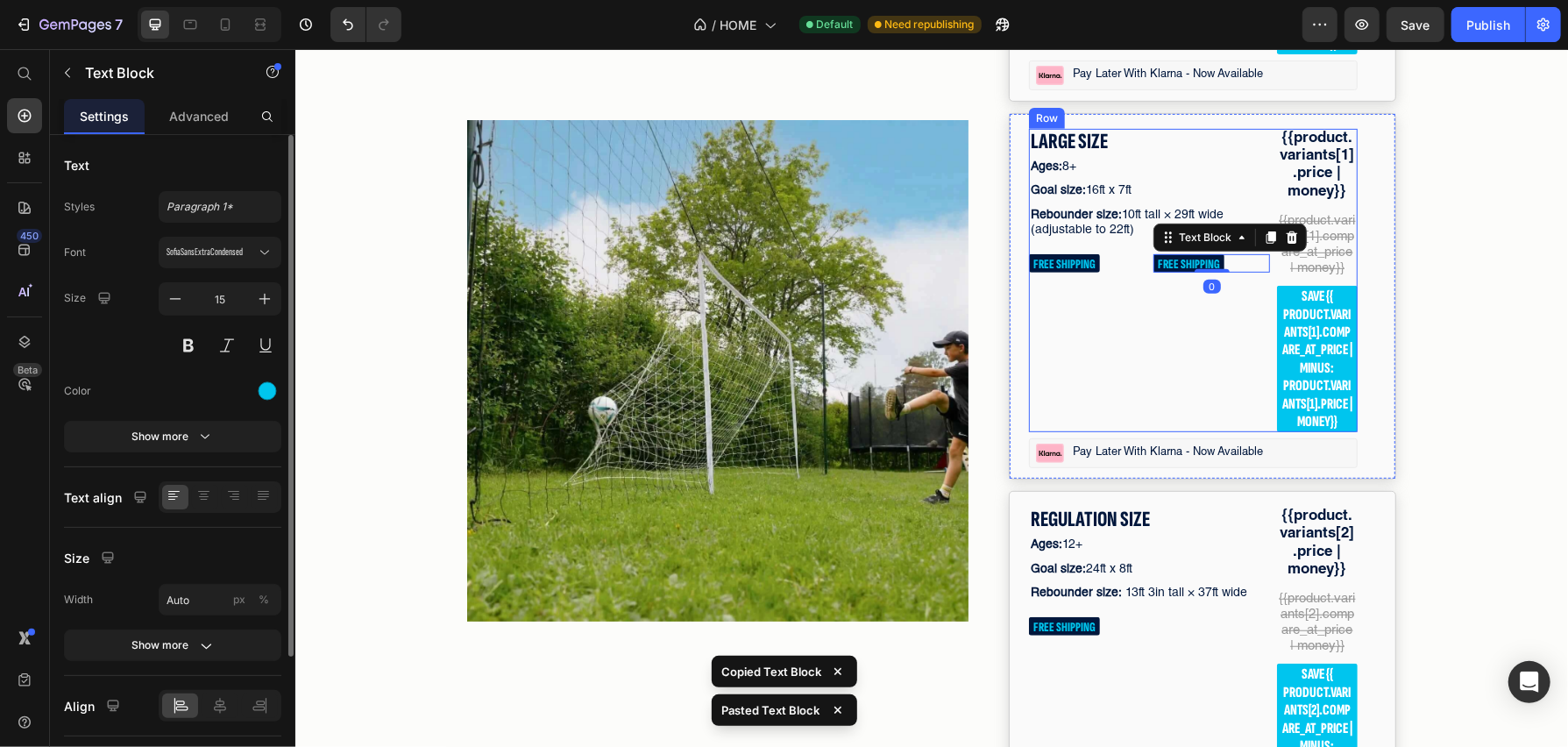 click on "LARGE SIZE  Text Block Ages:  8+ Text Block Goal size:  16ft x 7ft Text Block Rebounder size:  10ft tall × 29ft wide (adjustable to 22ft) Text Block FREE SHIPPING Text Block FREE SHIPPING Text Block   0 Row Row" at bounding box center (1148, 280) 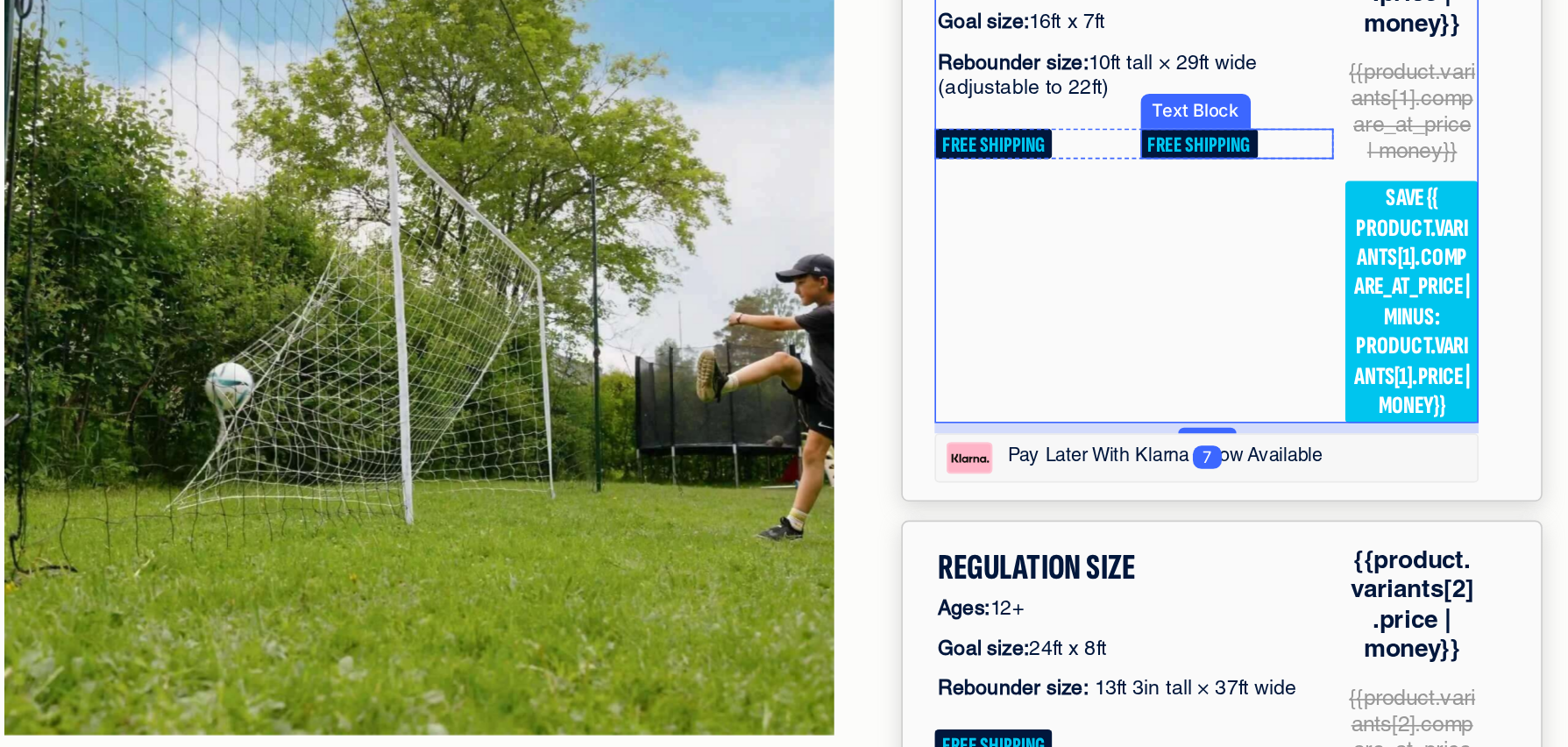 click on "FREE SHIPPING" at bounding box center [614, 4] 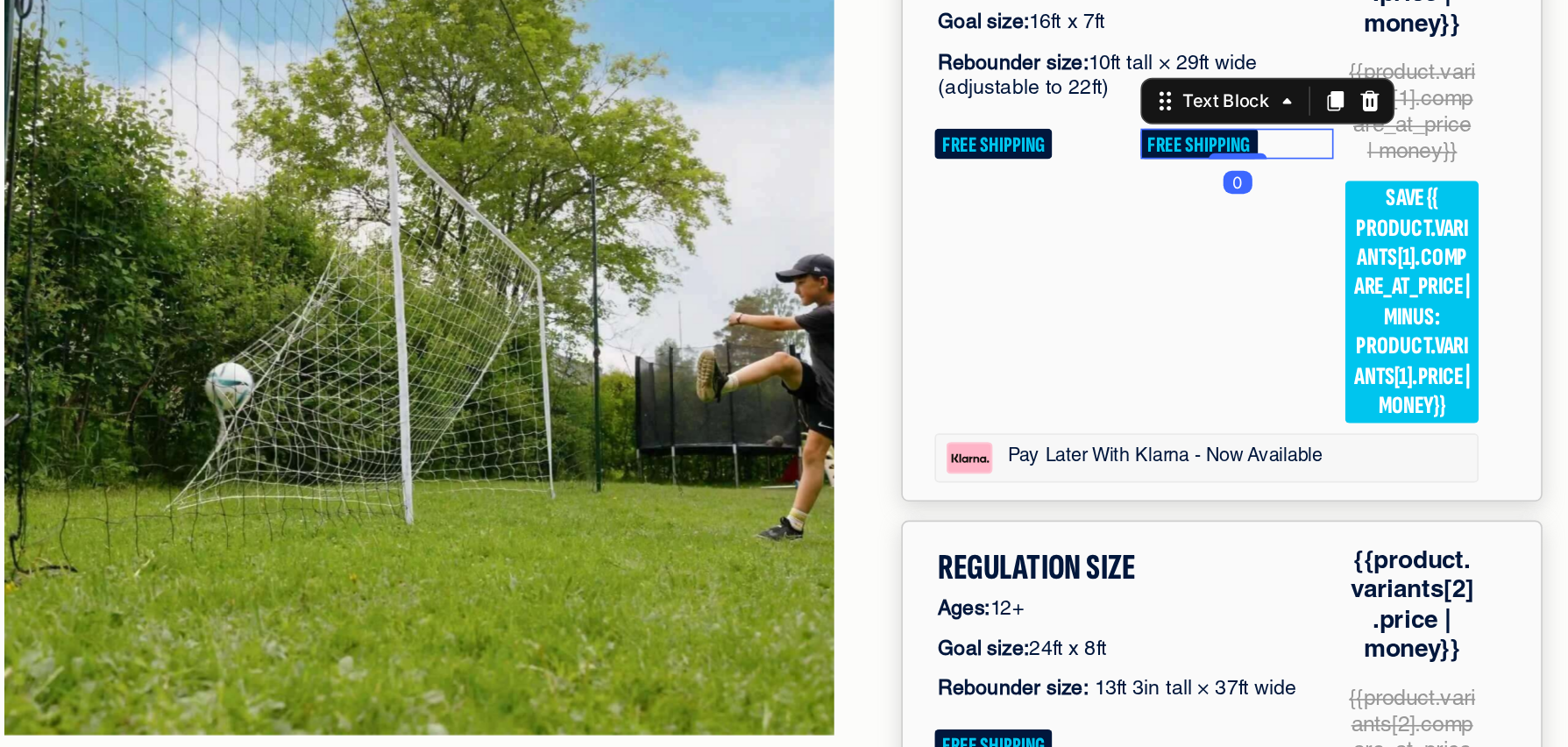 click on "FREE SHIPPING" at bounding box center [614, 4] 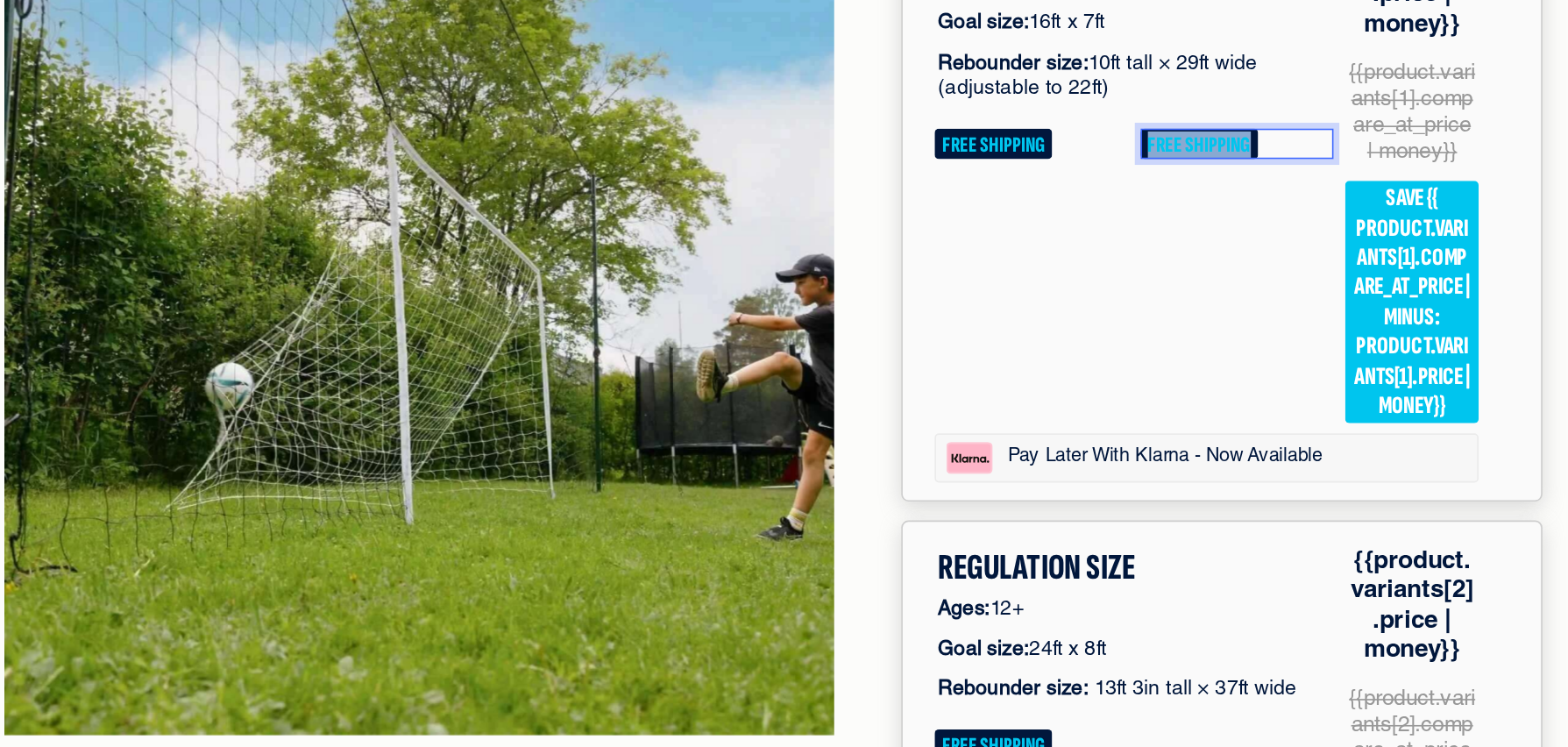 drag, startPoint x: 585, startPoint y: 137, endPoint x: 642, endPoint y: 137, distance: 57 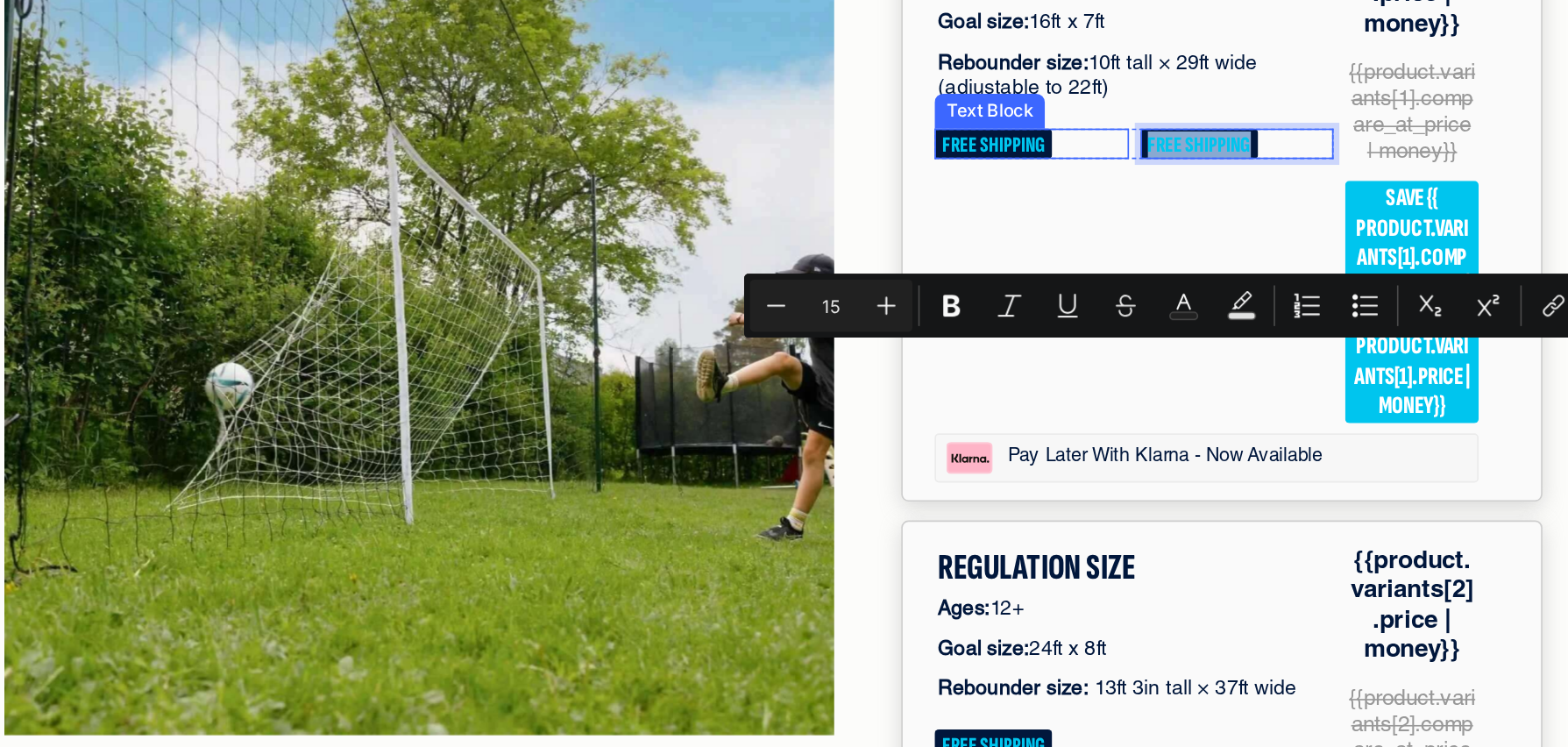 click on "FREE SHIPPING" at bounding box center (489, 4) 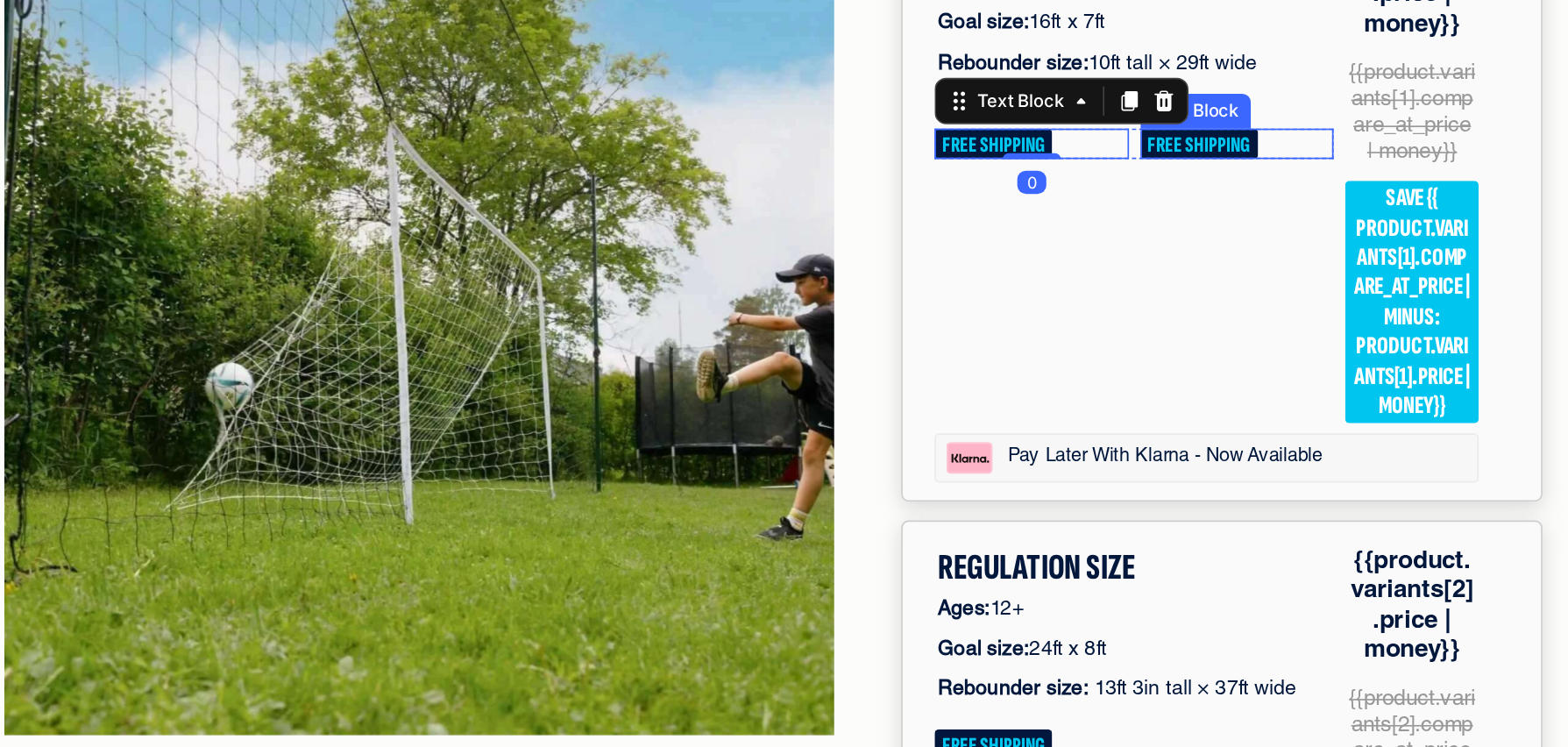click on "FREE SHIPPING" at bounding box center (614, 4) 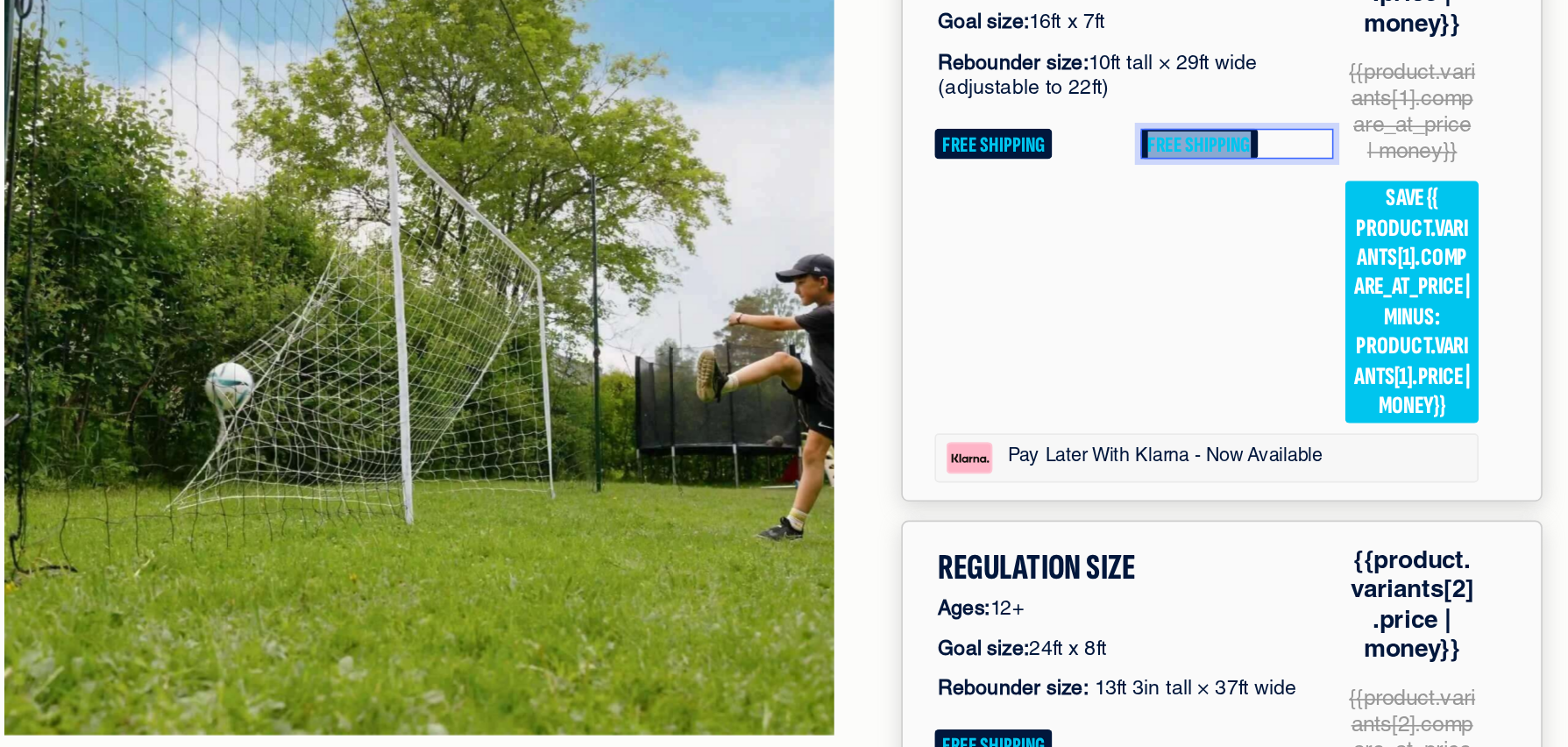 drag, startPoint x: 584, startPoint y: 133, endPoint x: 650, endPoint y: 133, distance: 66 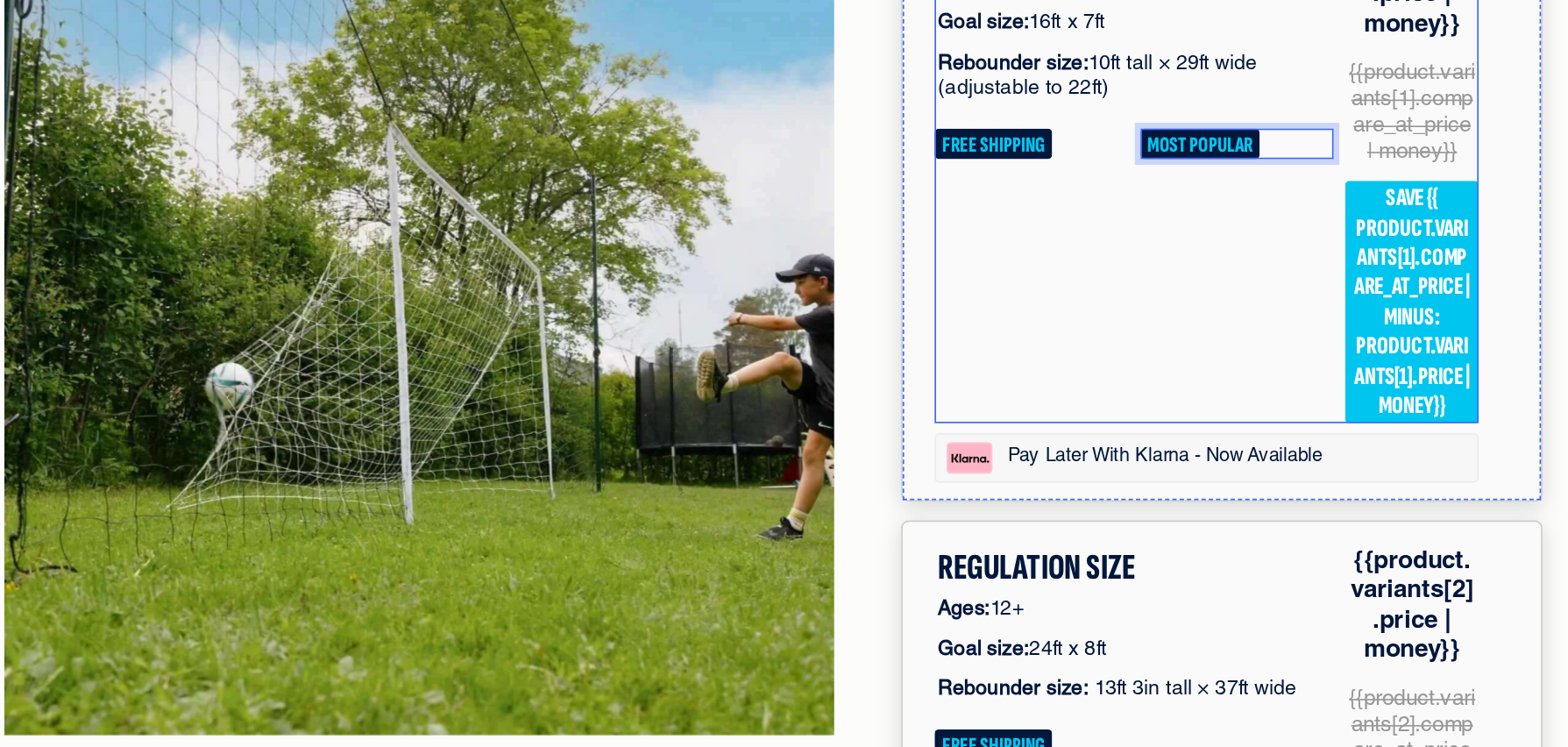click on "LARGE SIZE  Text Block Ages:  8+ Text Block Goal size:  16ft x 7ft Text Block Rebounder size:  10ft tall × 29ft wide (adjustable to 22ft) Text Block FREE SHIPPING Text Block MOST POPULAR Text Block   0 Row Row" at bounding box center (574, 21) 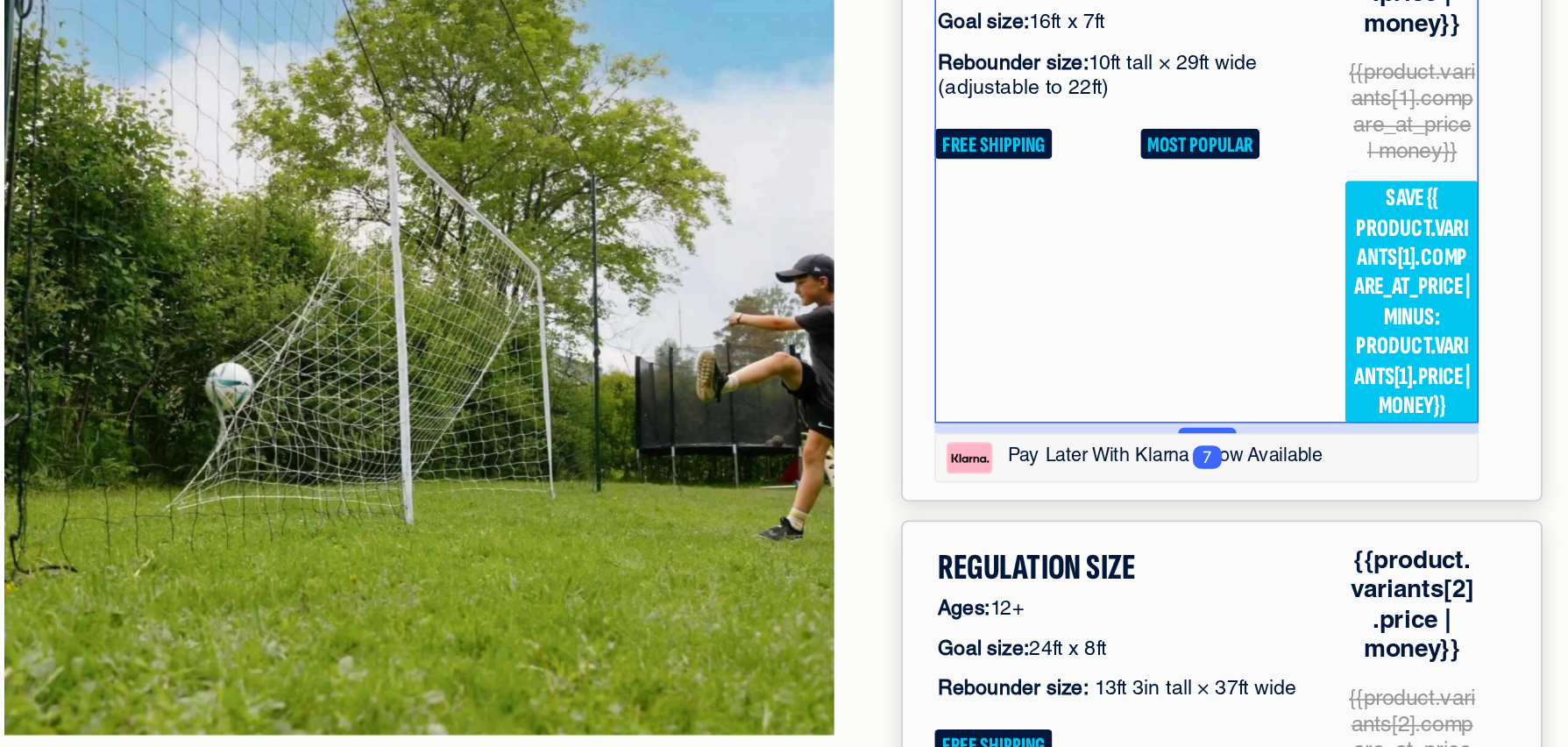 click on "LARGE SIZE  Text Block Ages:  8+ Text Block Goal size:  16ft x 7ft Text Block Rebounder size:  10ft tall × 29ft wide (adjustable to 22ft) Text Block FREE SHIPPING Text Block MOST POPULAR Text Block Row Row" at bounding box center (574, 21) 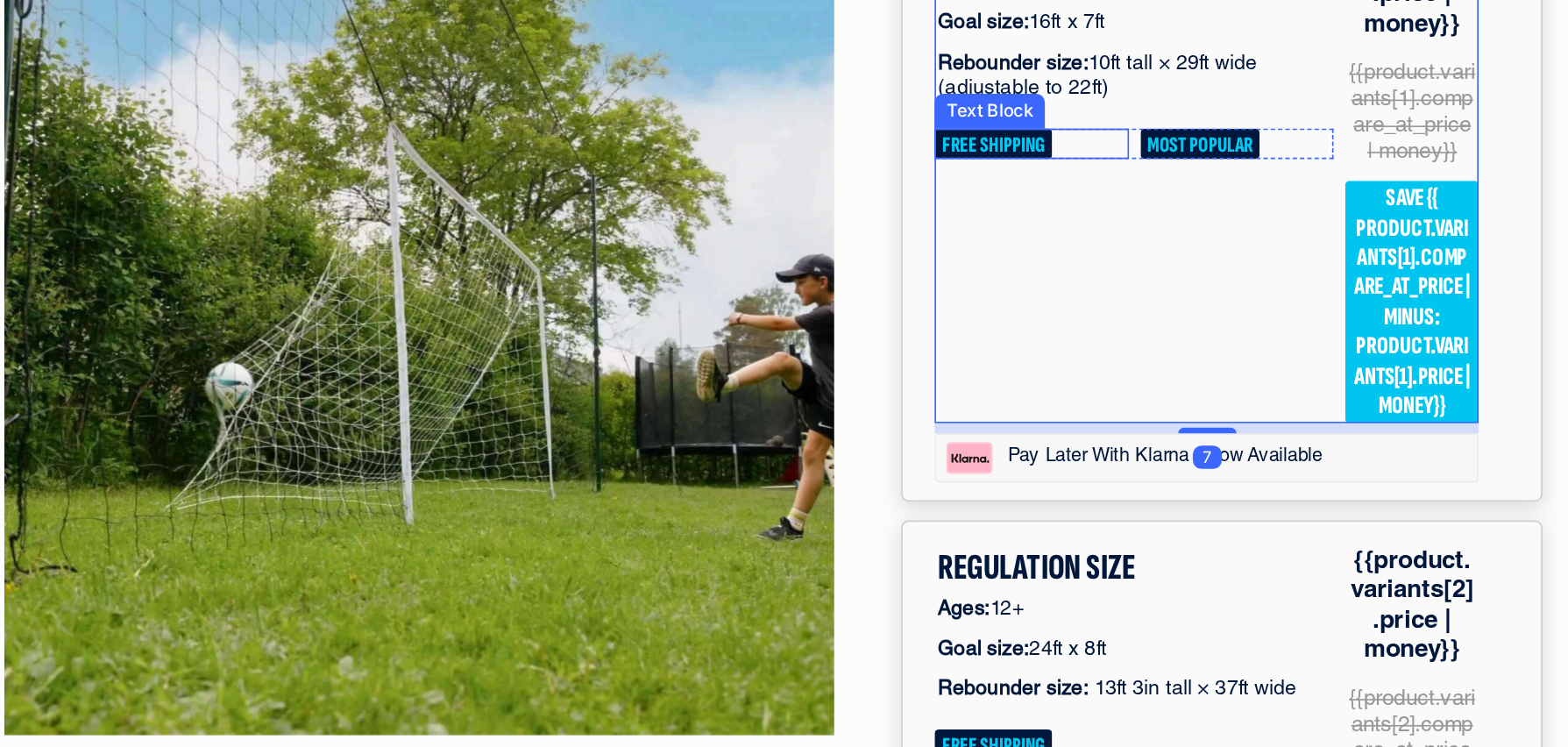 click on "LARGE SIZE  Text Block Ages:  8+ Text Block Goal size:  16ft x 7ft Text Block Rebounder size:  10ft tall × 29ft wide (adjustable to 22ft) Text Block FREE SHIPPING Text Block MOST POPULAR Text Block Row Row" at bounding box center (574, 21) 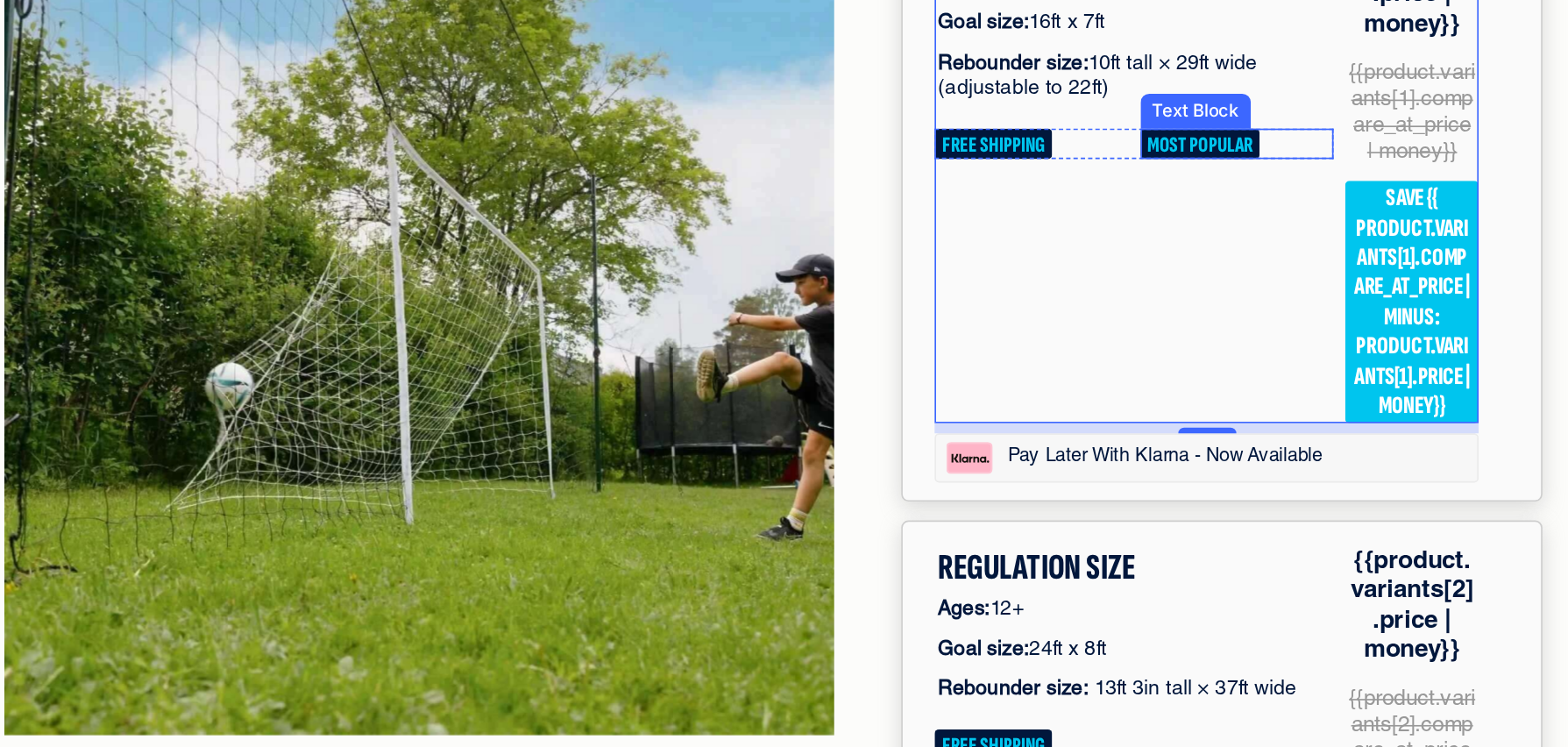 click on "MOST POPULAR" at bounding box center (614, 4) 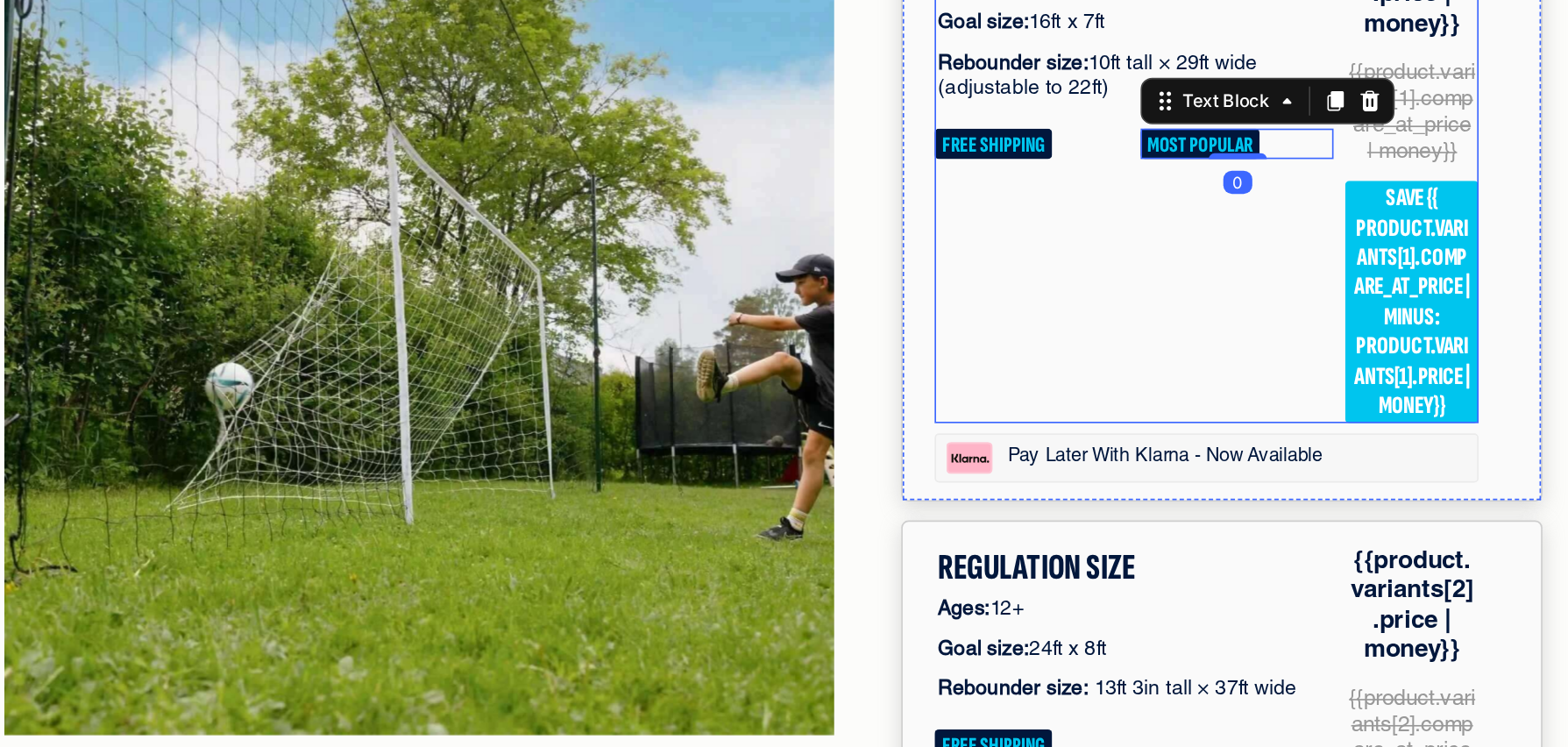 click on "FREE SHIPPING" at bounding box center [489, 4] 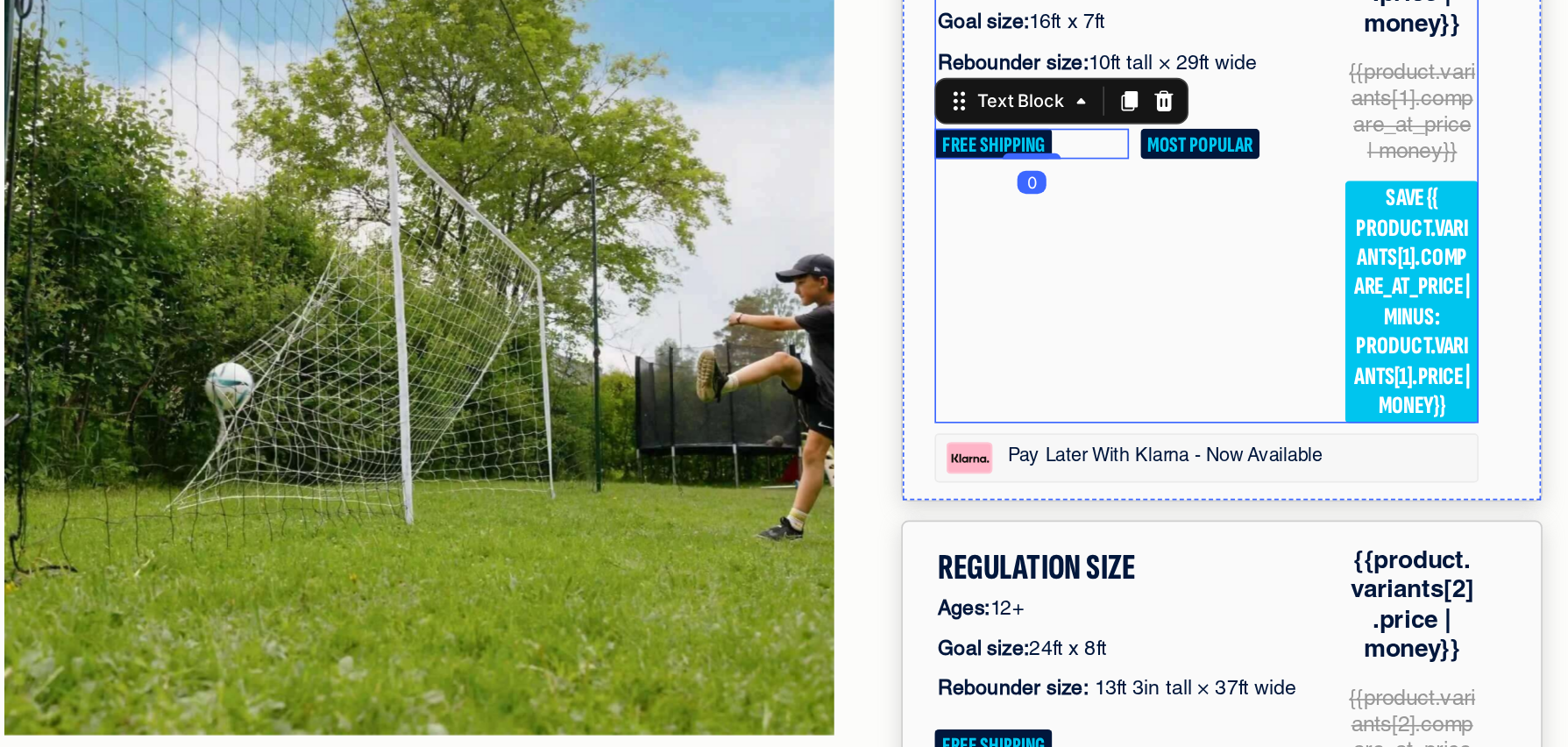 click on "0" at bounding box center (513, 27) 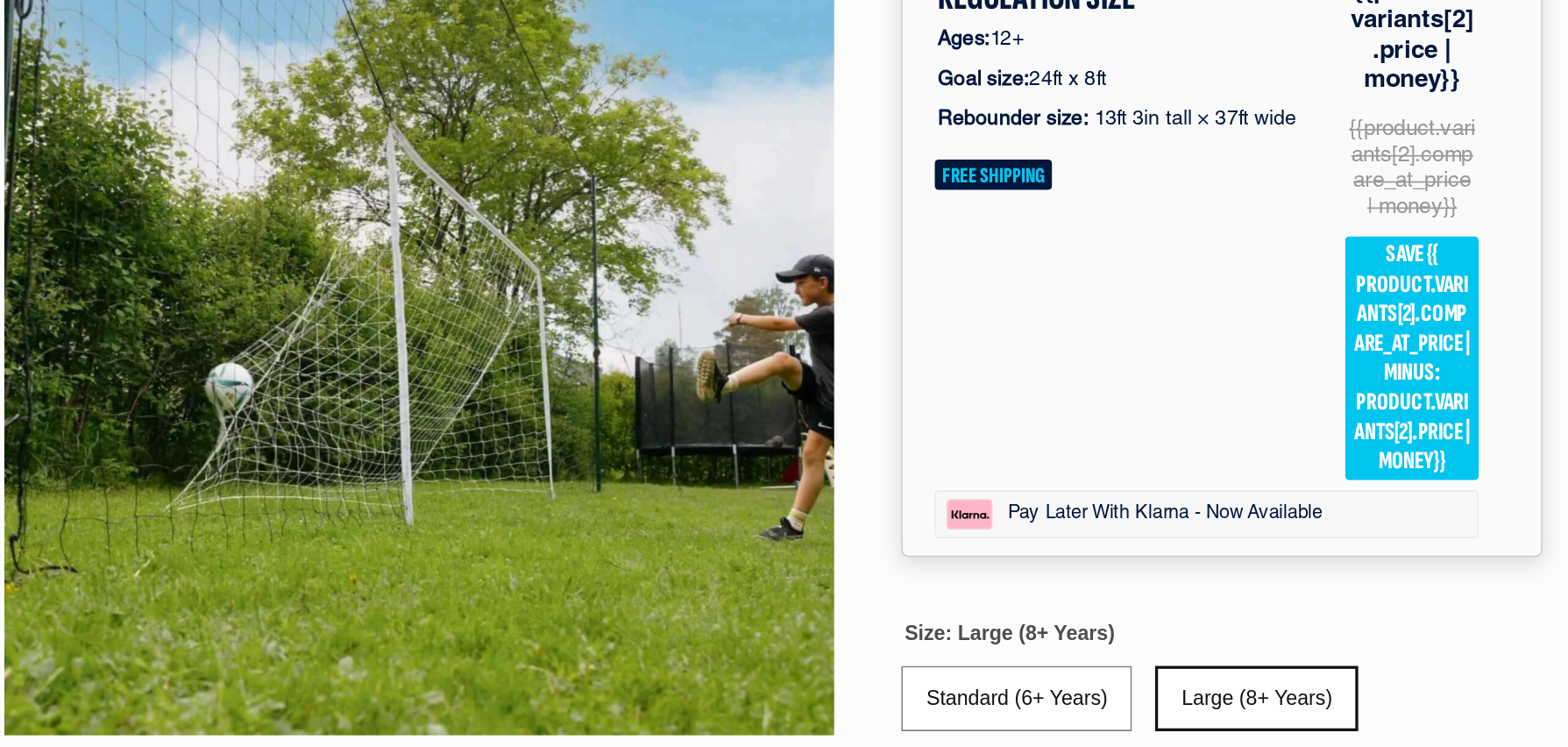 scroll, scrollTop: 5572, scrollLeft: 0, axis: vertical 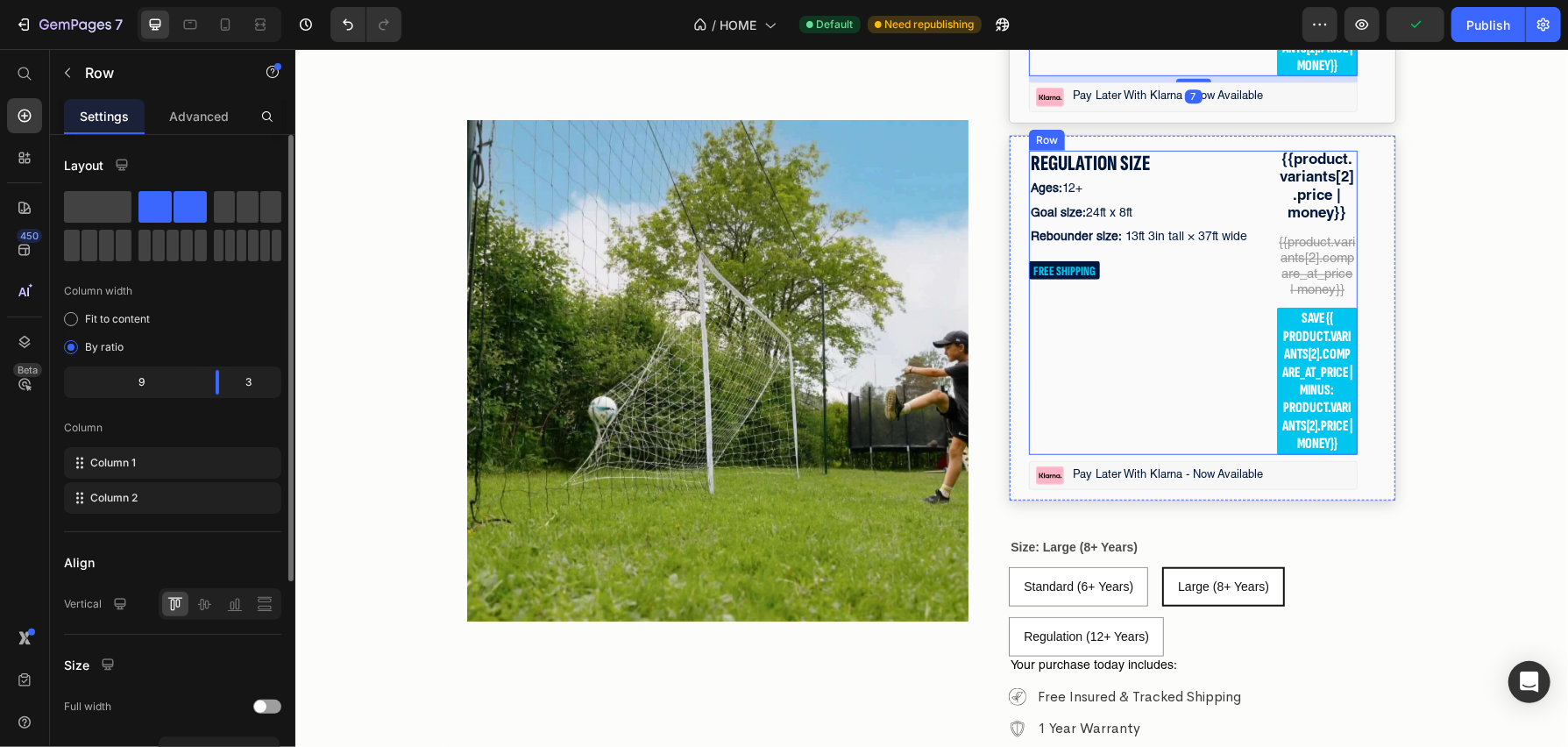 click on "REGULATION SIZE  Text Block Ages:  12+ Text Block Goal size:  24ft x 8ft Text Block Rebounder size:   13ft 3in tall × 37ft wide Text Block FREE SHIPPING Text Block" at bounding box center (1148, 302) 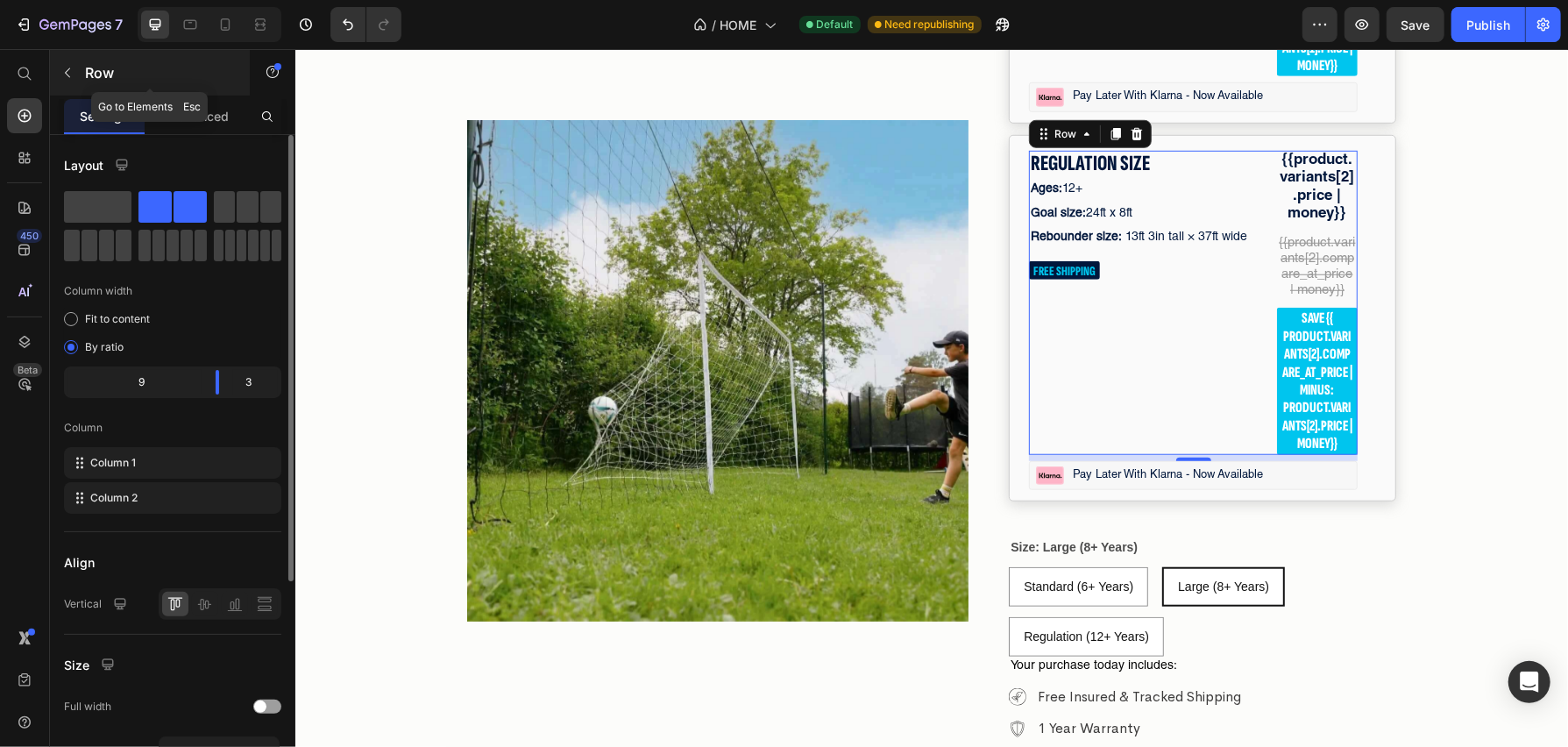 click 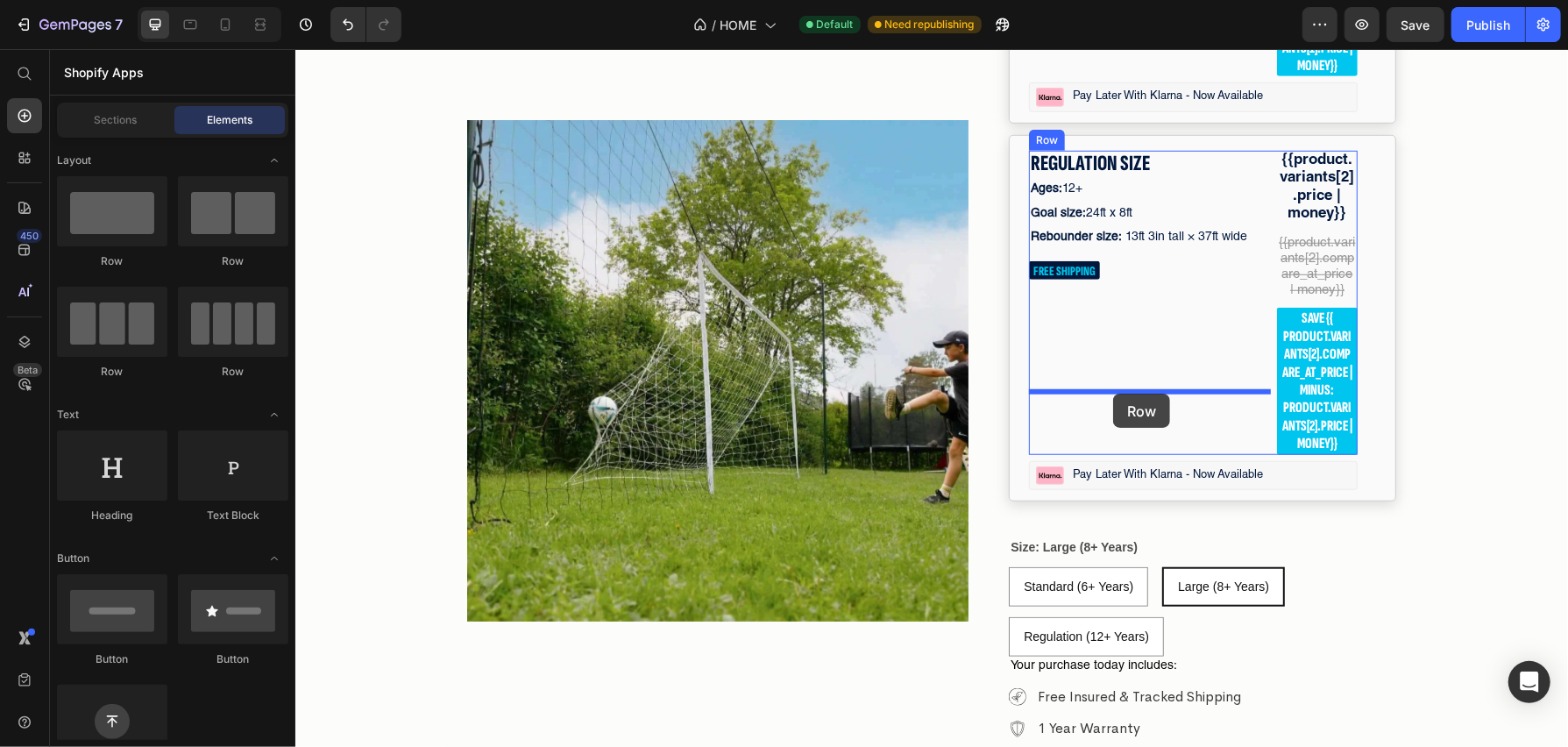 drag, startPoint x: 508, startPoint y: 266, endPoint x: 1112, endPoint y: 392, distance: 617.0024 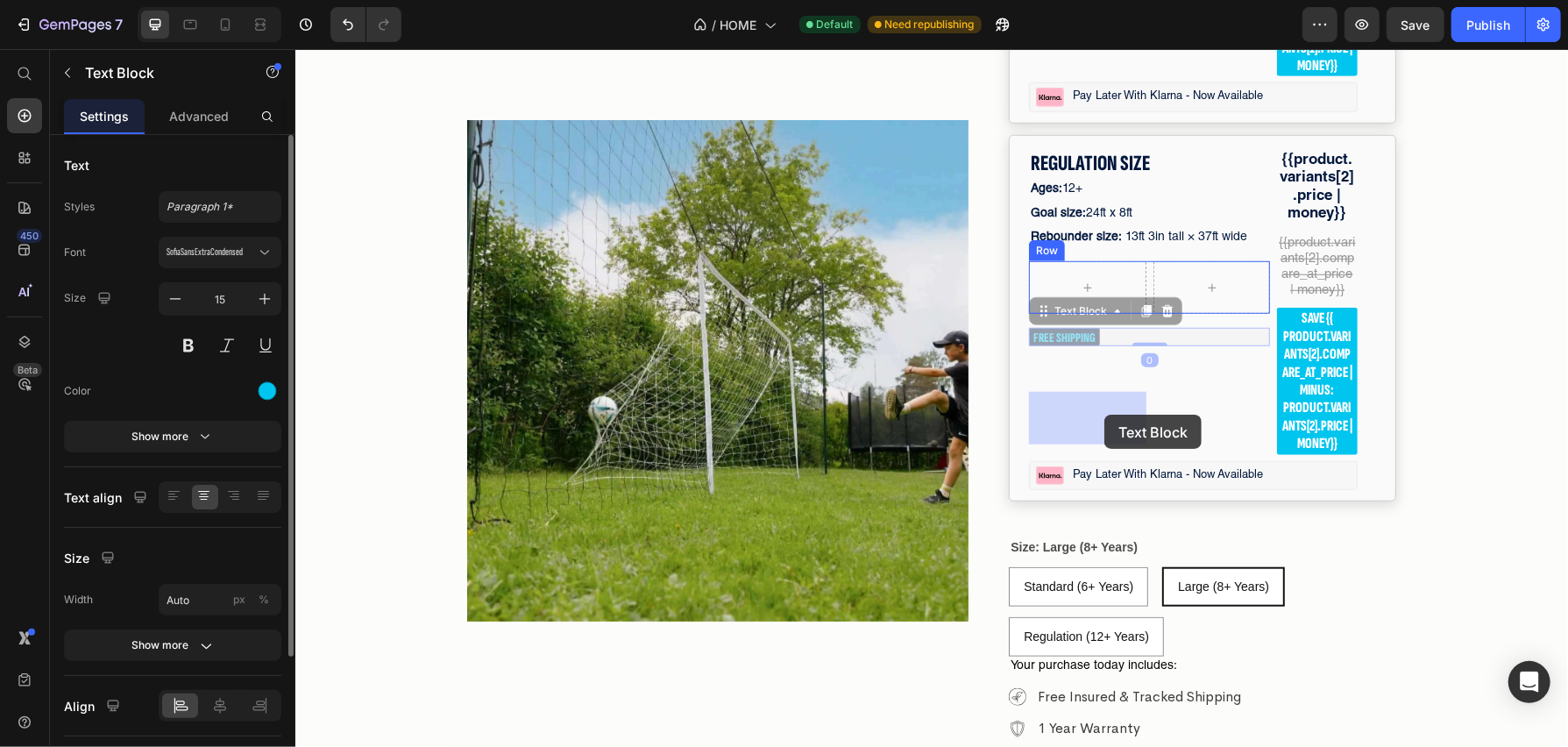 drag, startPoint x: 1066, startPoint y: 471, endPoint x: 1103, endPoint y: 414, distance: 67.95587 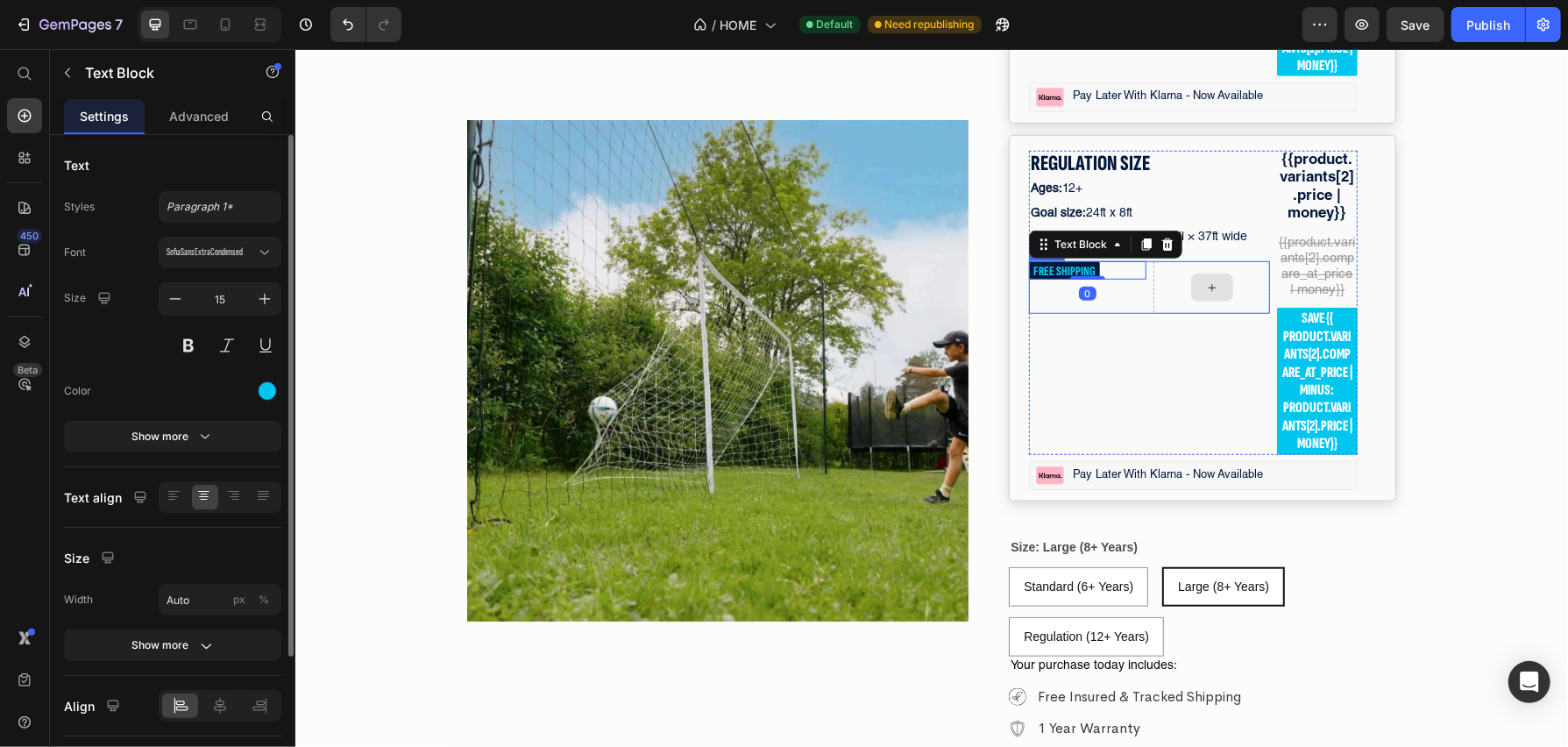 click at bounding box center [1211, 287] 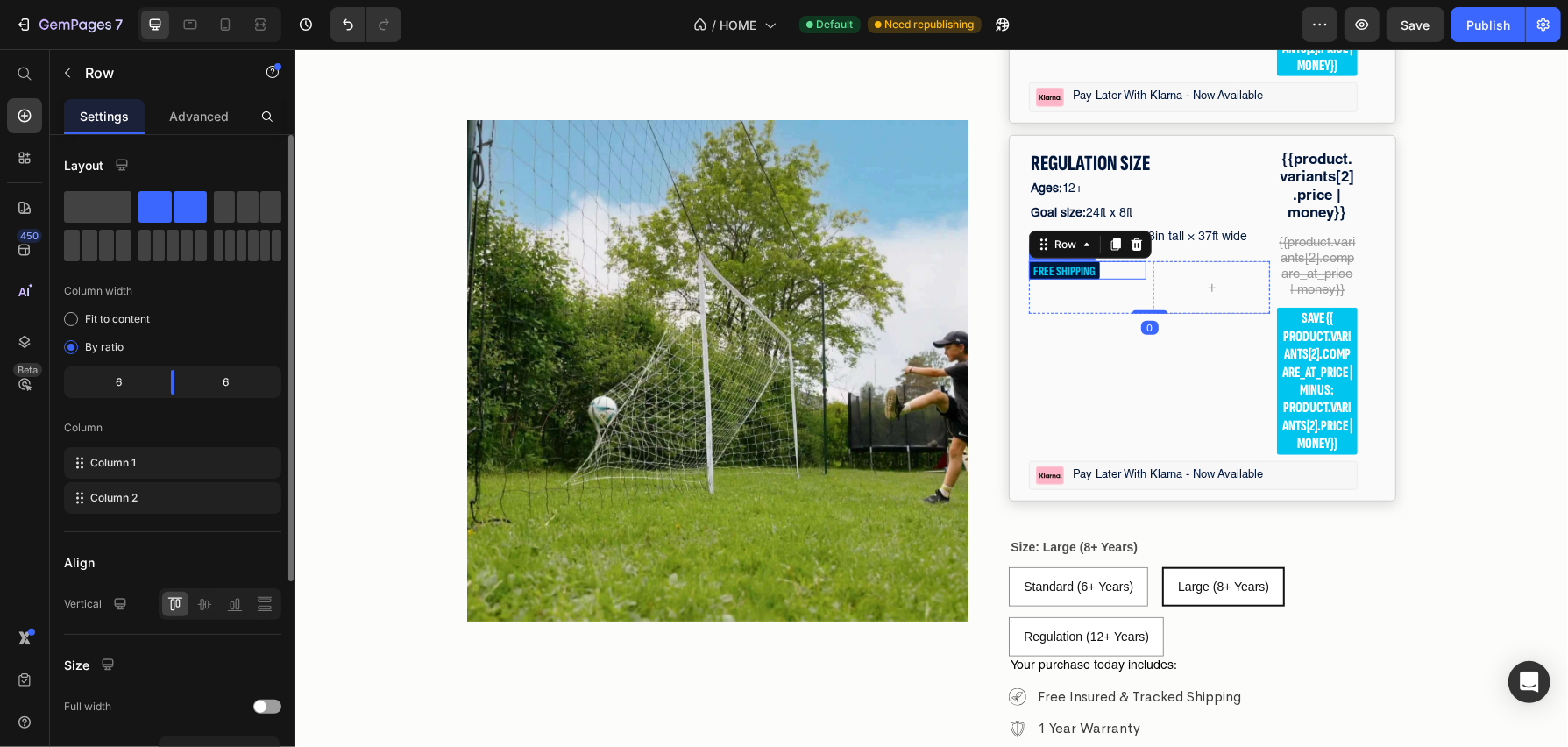 click on "FREE SHIPPING" at bounding box center (1063, 270) 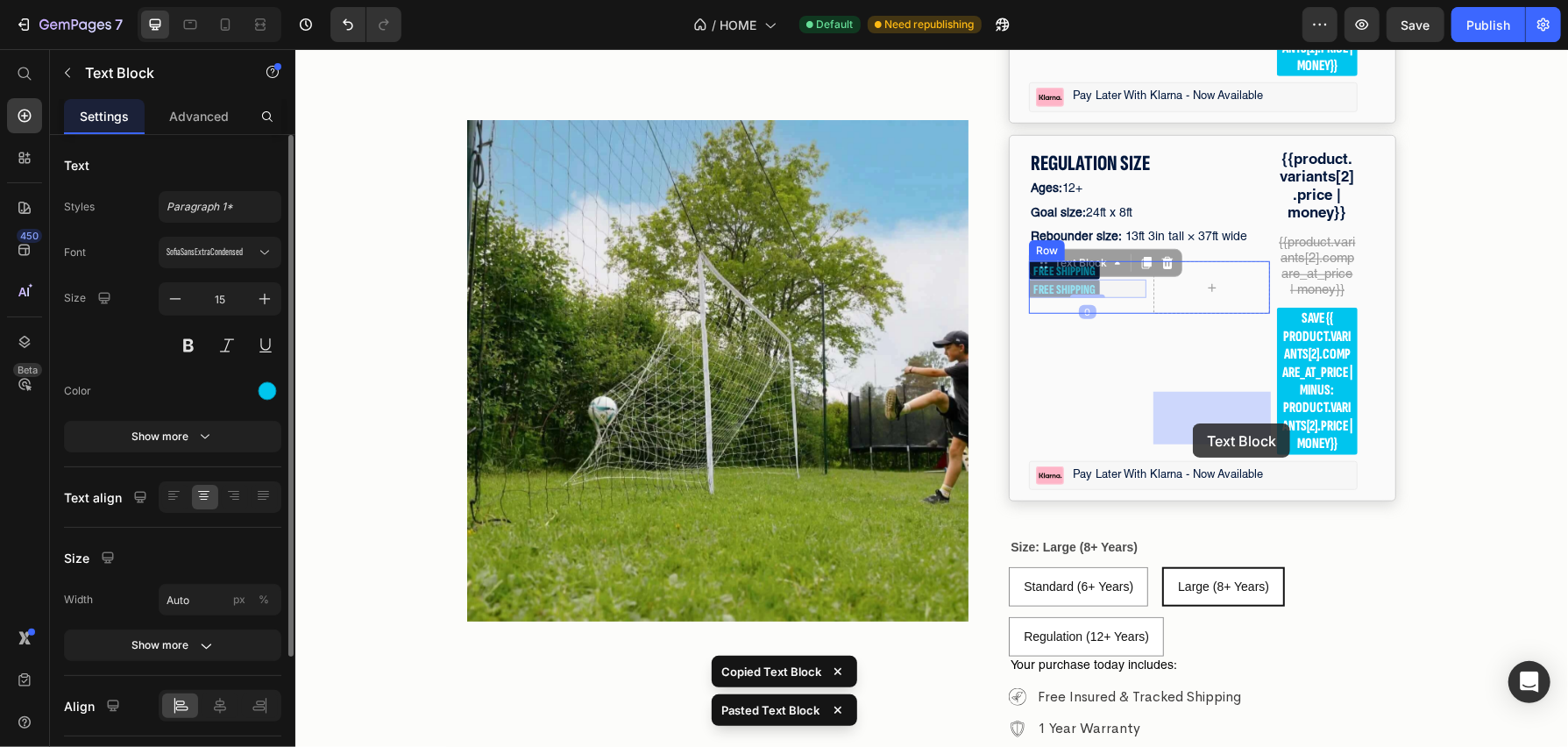drag, startPoint x: 1050, startPoint y: 423, endPoint x: 1194, endPoint y: 422, distance: 144.00347 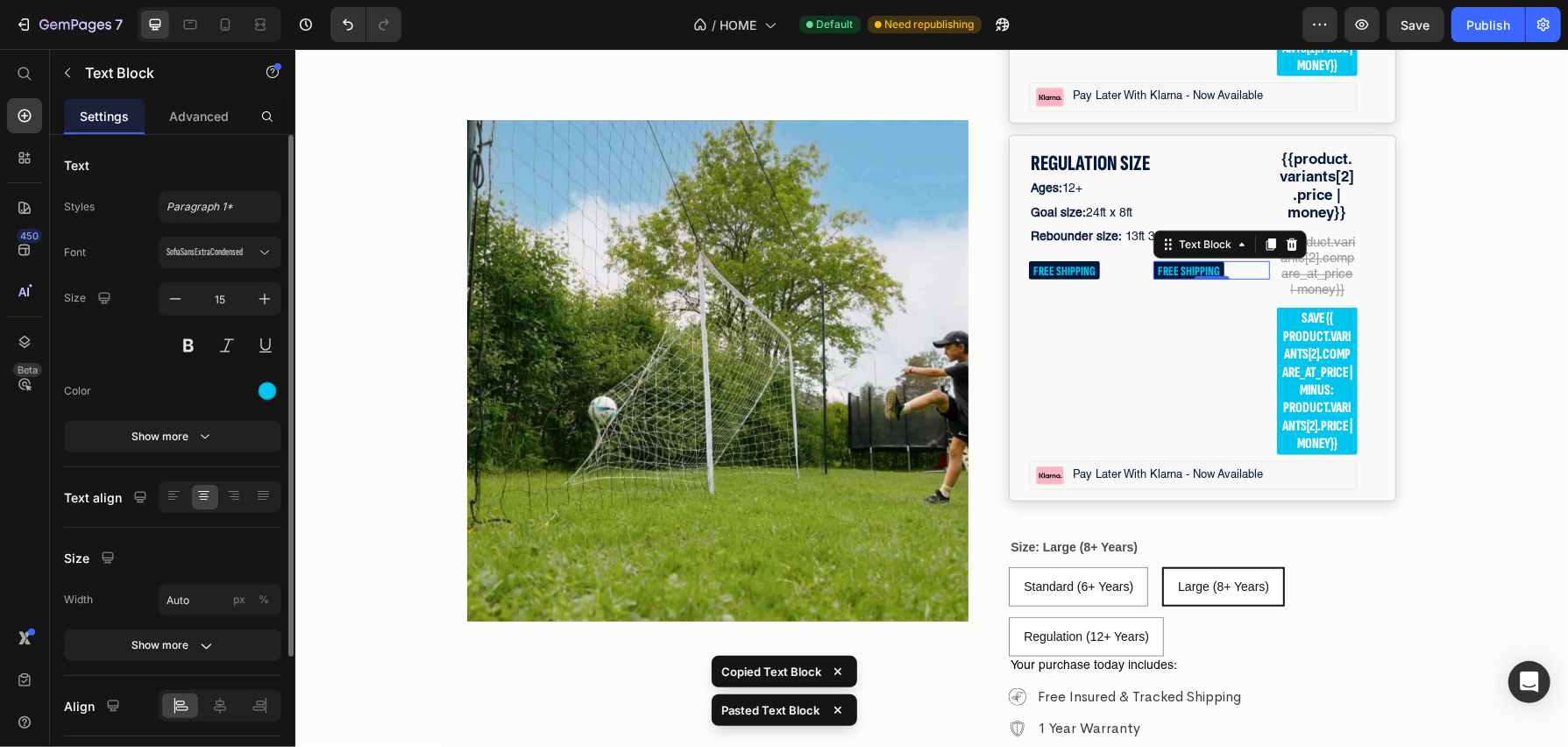 click on "FREE SHIPPING" at bounding box center [1188, 270] 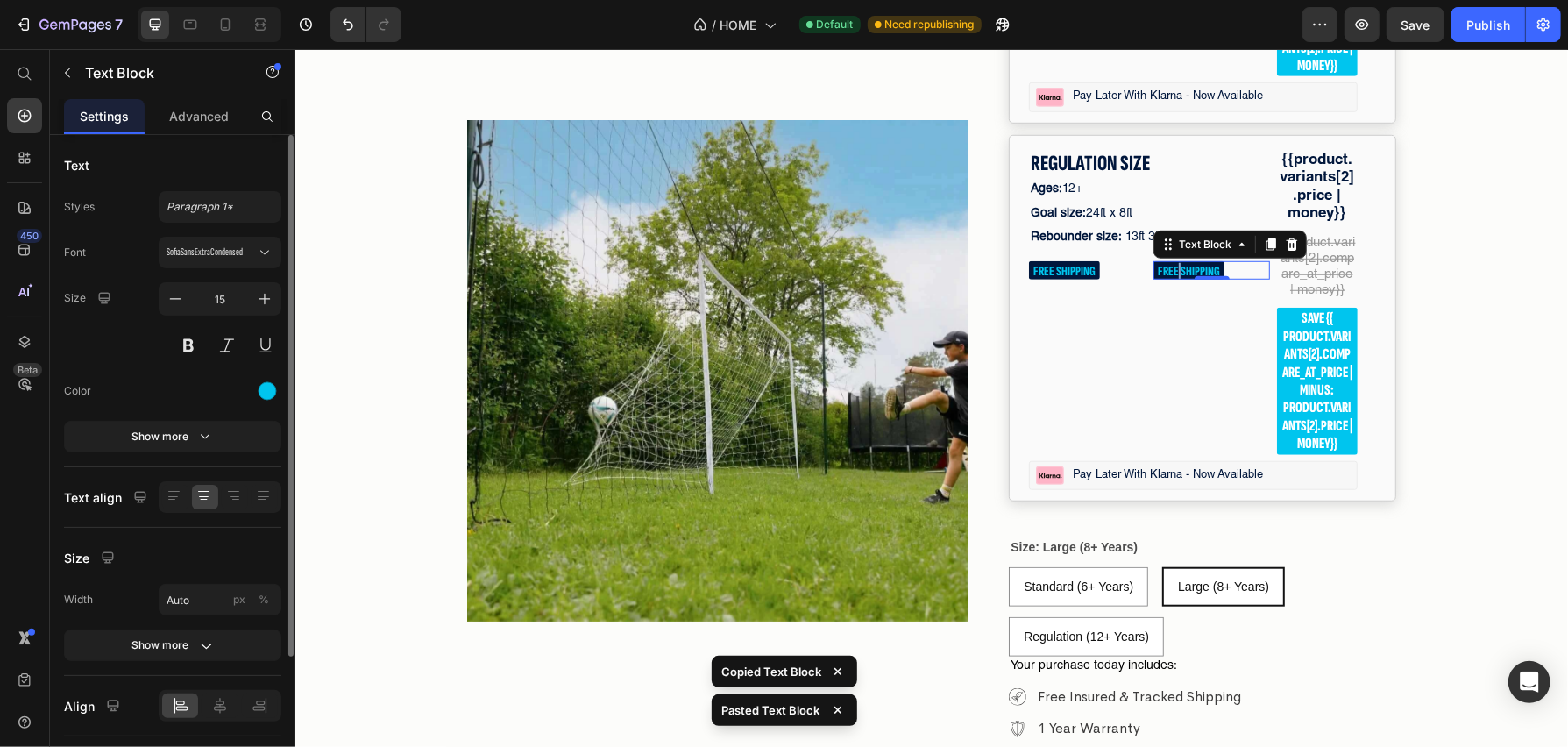 click on "FREE SHIPPING" at bounding box center (1188, 270) 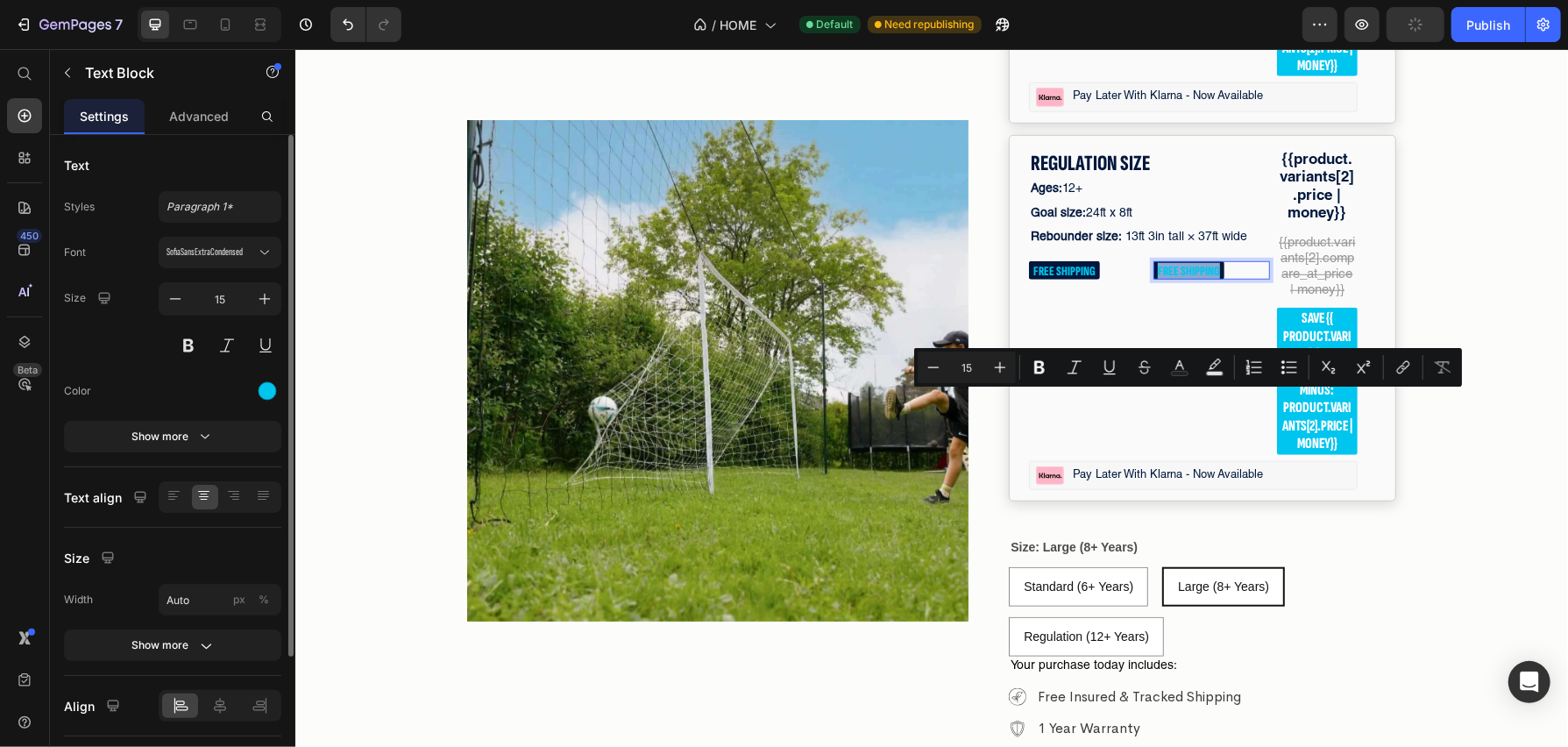drag, startPoint x: 1215, startPoint y: 403, endPoint x: 1152, endPoint y: 402, distance: 63.00794 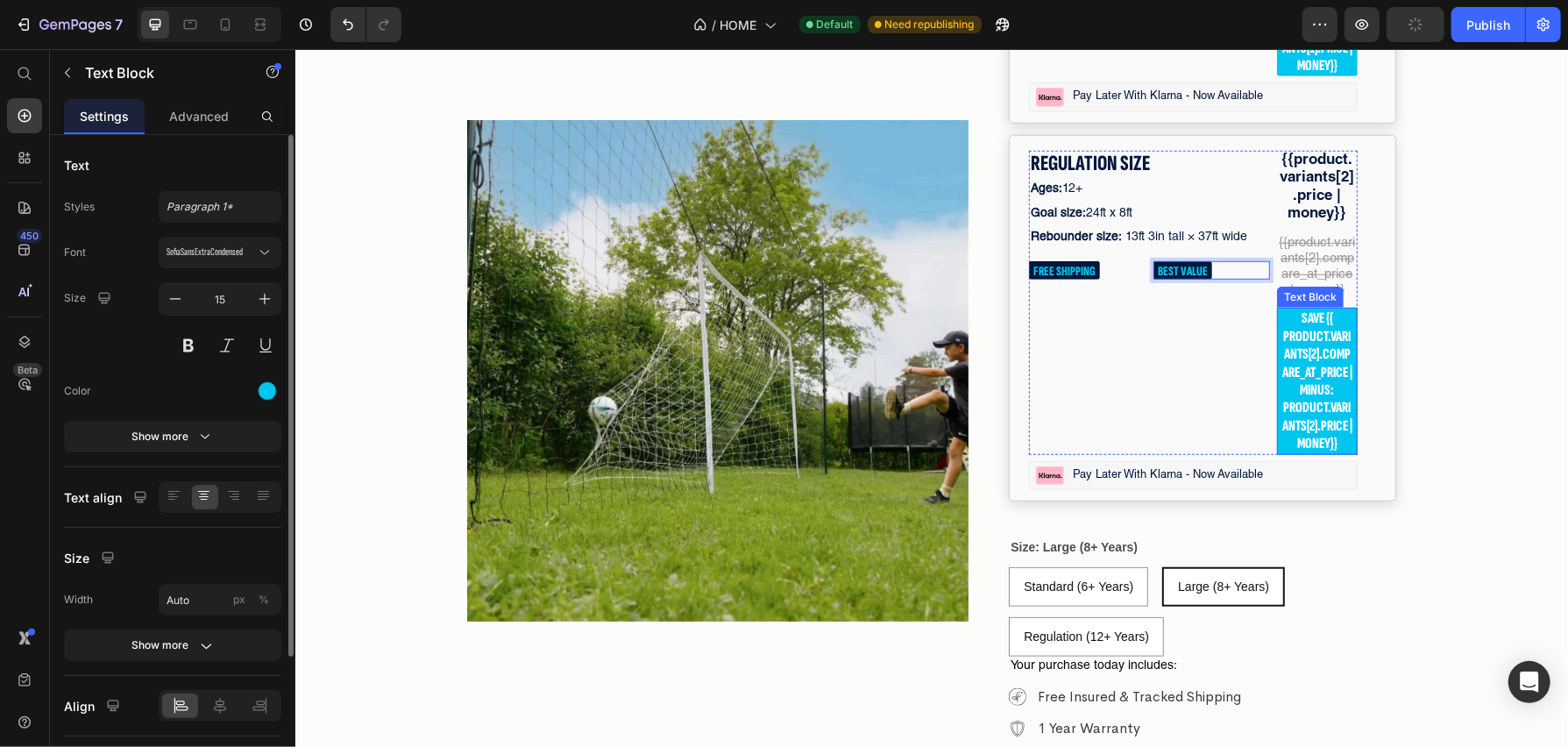 click on "02 Hr 35 Min 27 Sec Countdown Timer Image Row Product Images #1 Trending in Backyard Sports Text Block
Icon
Icon
Icon
Icon
Icon Icon List 4.8/5 | 149,328+ Customers Text Block Row 3 in 1 Soccer Goal Trainer Product Title The only soccer goal that also rebounds missed shots and protects your yard — all in one setup. Text Block                Title Line Image Built-in Goal Target for accuracy training Text Block Image Backstop Netting to stop stray shots Text Block Image Rebound Trainer for nonstop solo practice Text Block Image Built for all ages and skill levels Text Block Advanced List SELECT YOUR SIZE Text Block STANDARD SIZE Text Block Ages:  6+ Text Block Goal size:  9ft x 5ft Text Block Rebounder size:  10ft tall × 21ft wide (adjustable to 11.5ft) Text Block FREE SHIPPING Text Block {{product.variants[0].price | money}} Text Block {{product.variants[0].compare_at_price | money}} Text Block save {{ product.variants[0].compare_at_price | minus: product.variants[0].price | money}} Row" at bounding box center (931, -57) 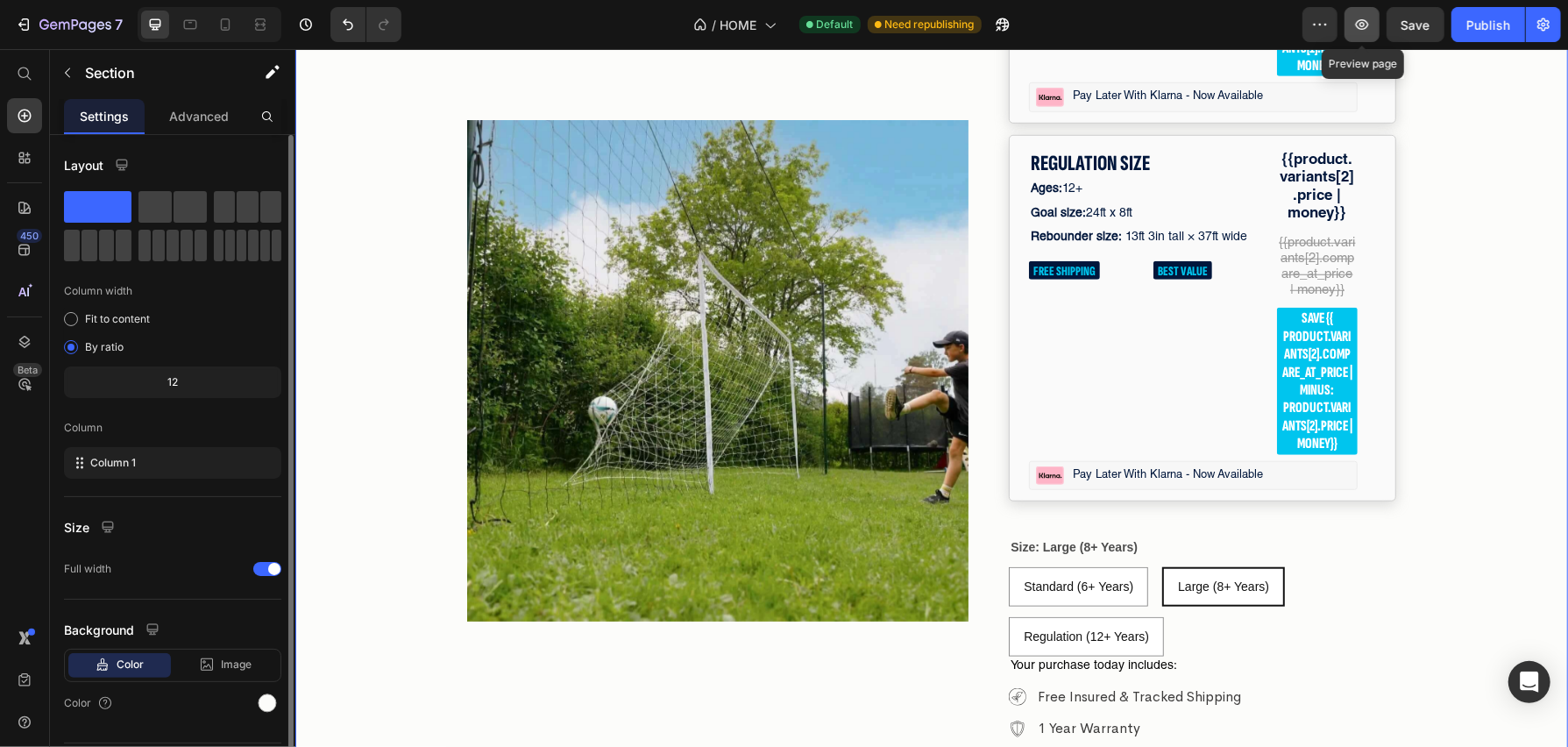 click 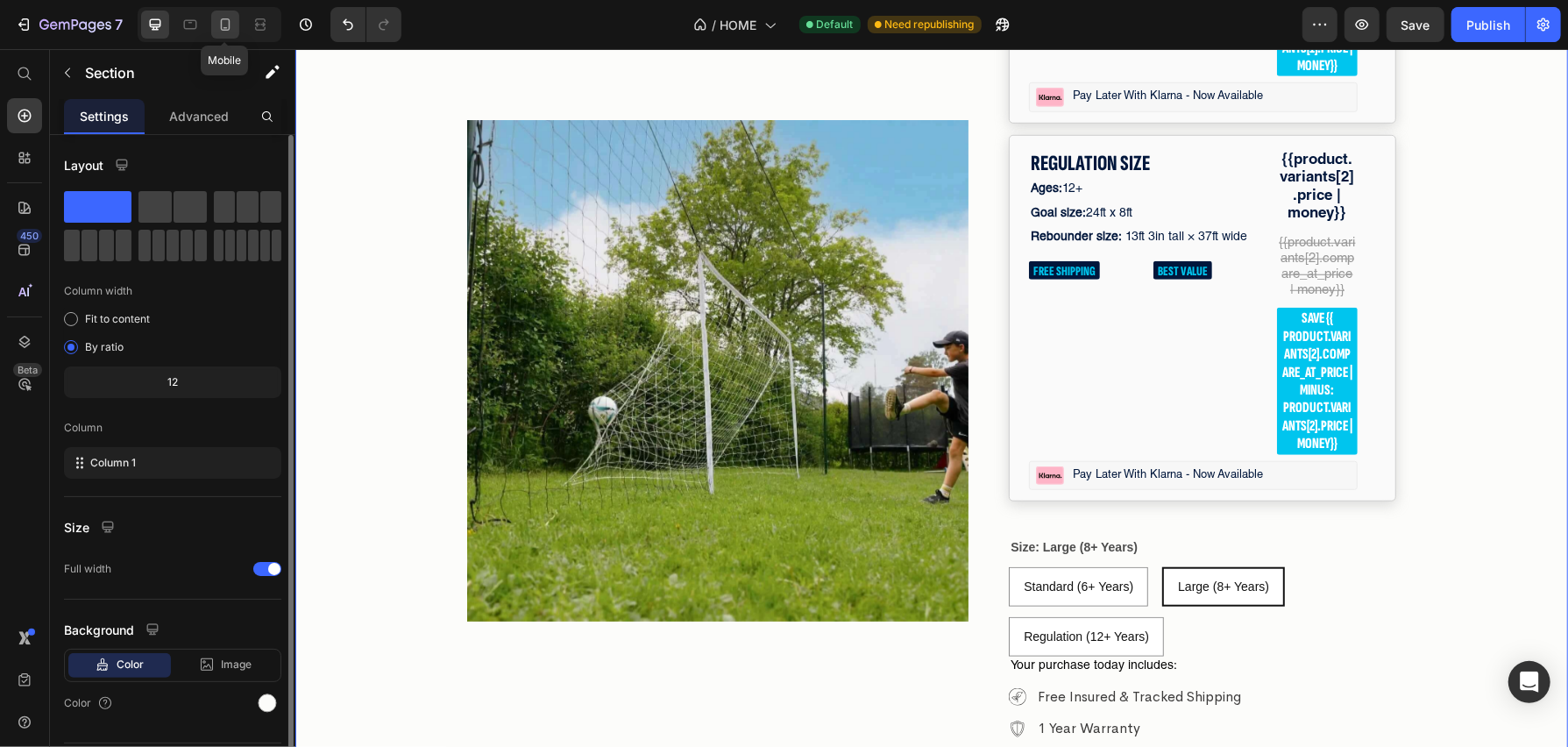 click 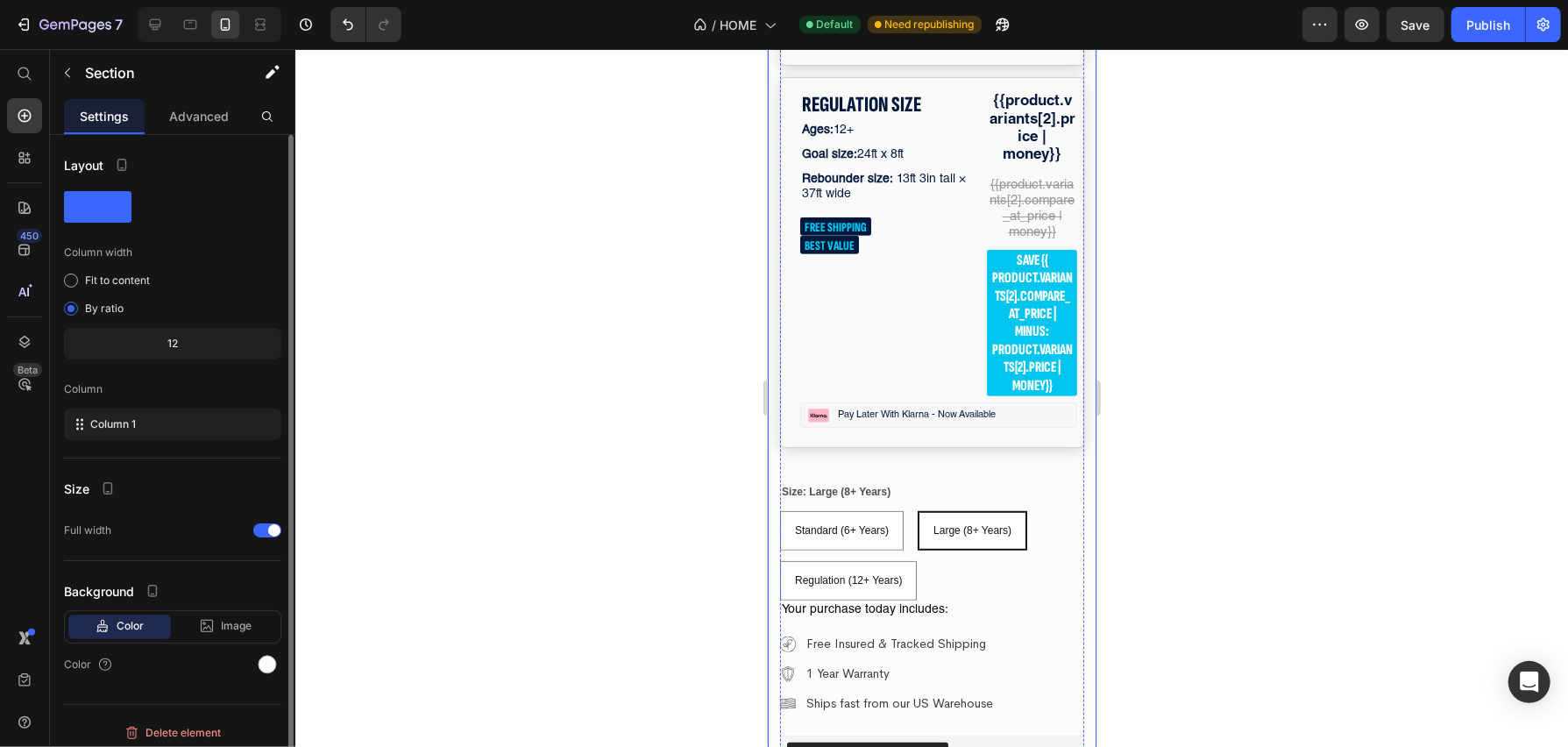 scroll, scrollTop: 5162, scrollLeft: 0, axis: vertical 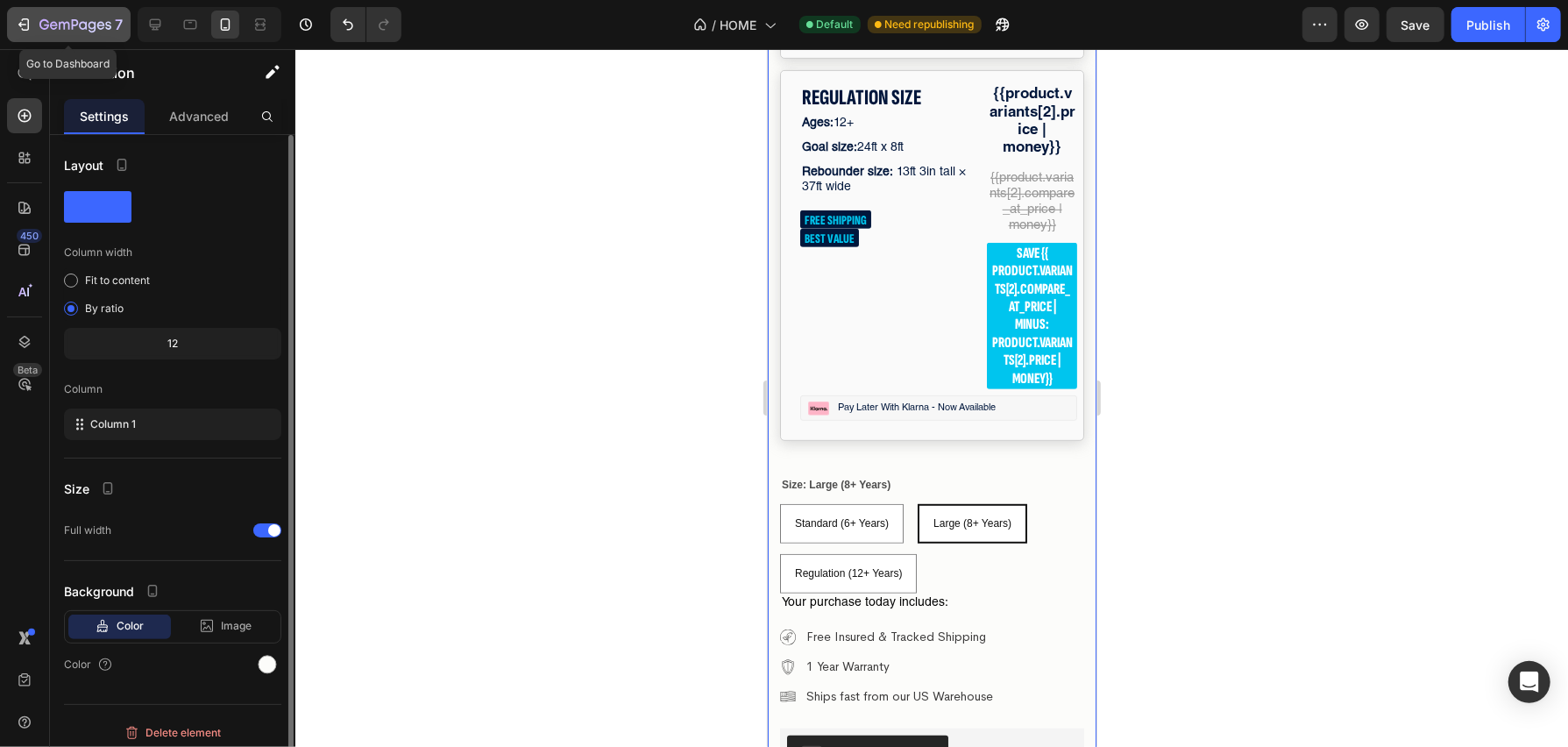 drag, startPoint x: 32, startPoint y: 29, endPoint x: 223, endPoint y: 331, distance: 357.3304 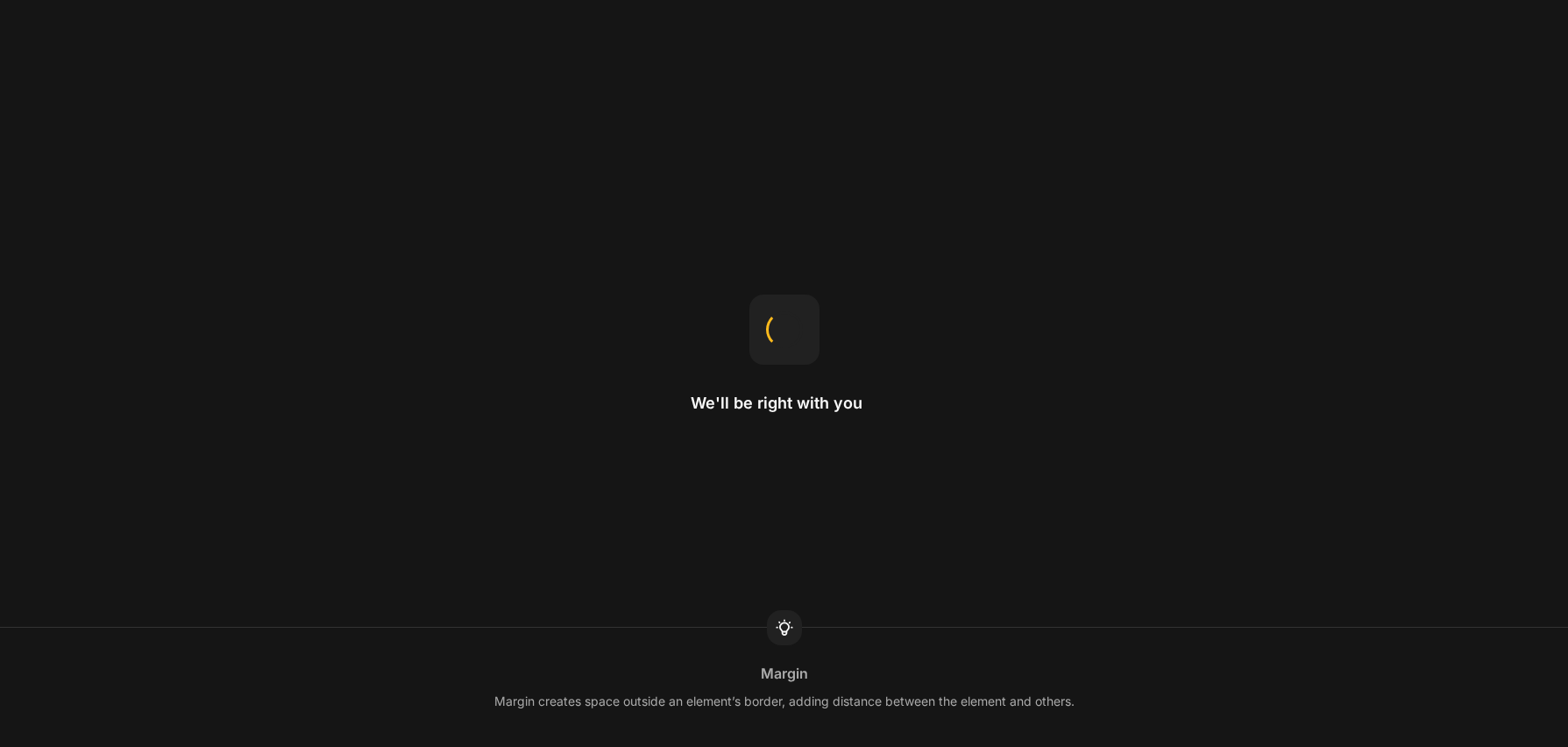 scroll, scrollTop: 0, scrollLeft: 0, axis: both 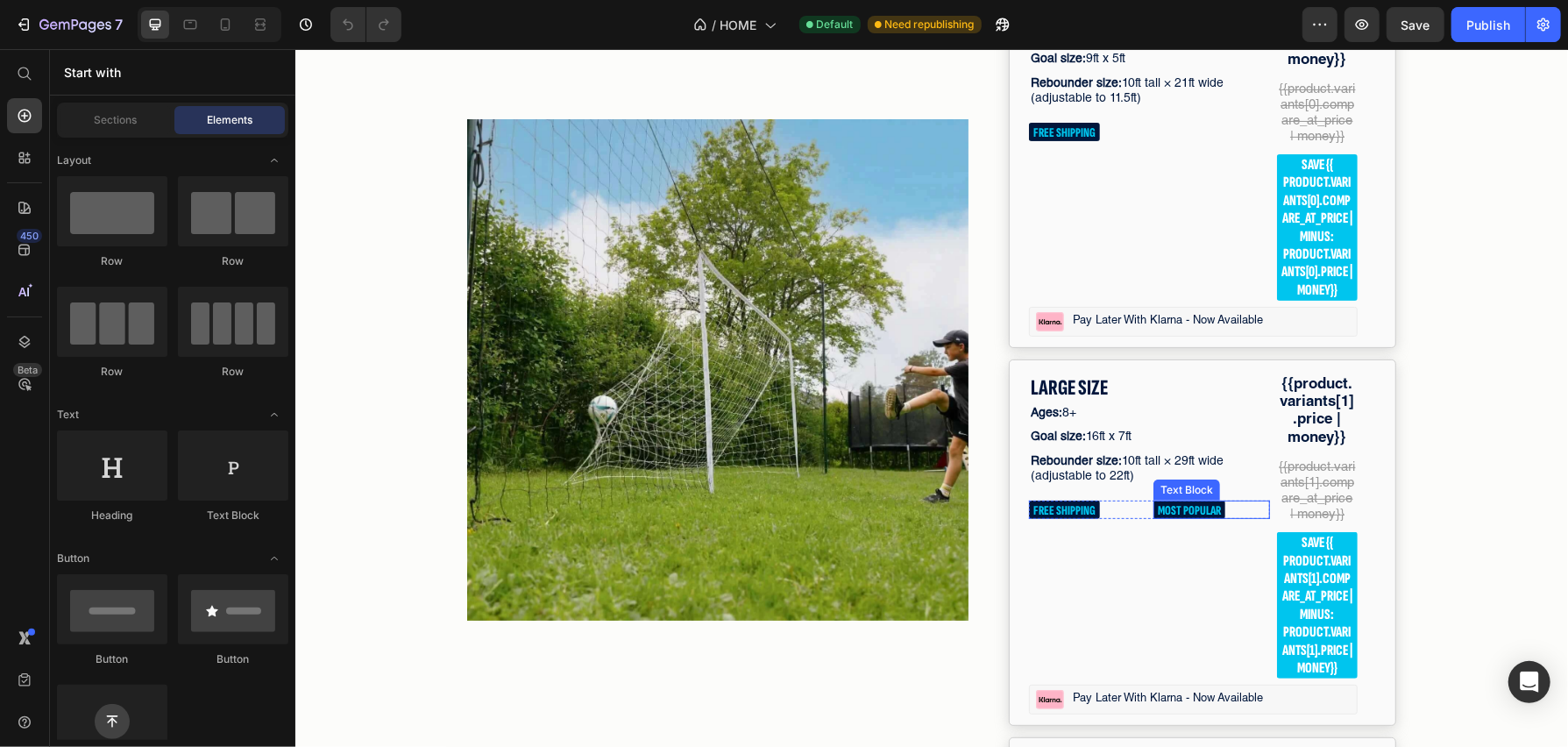 click on "MOST POPULAR" at bounding box center [1188, 509] 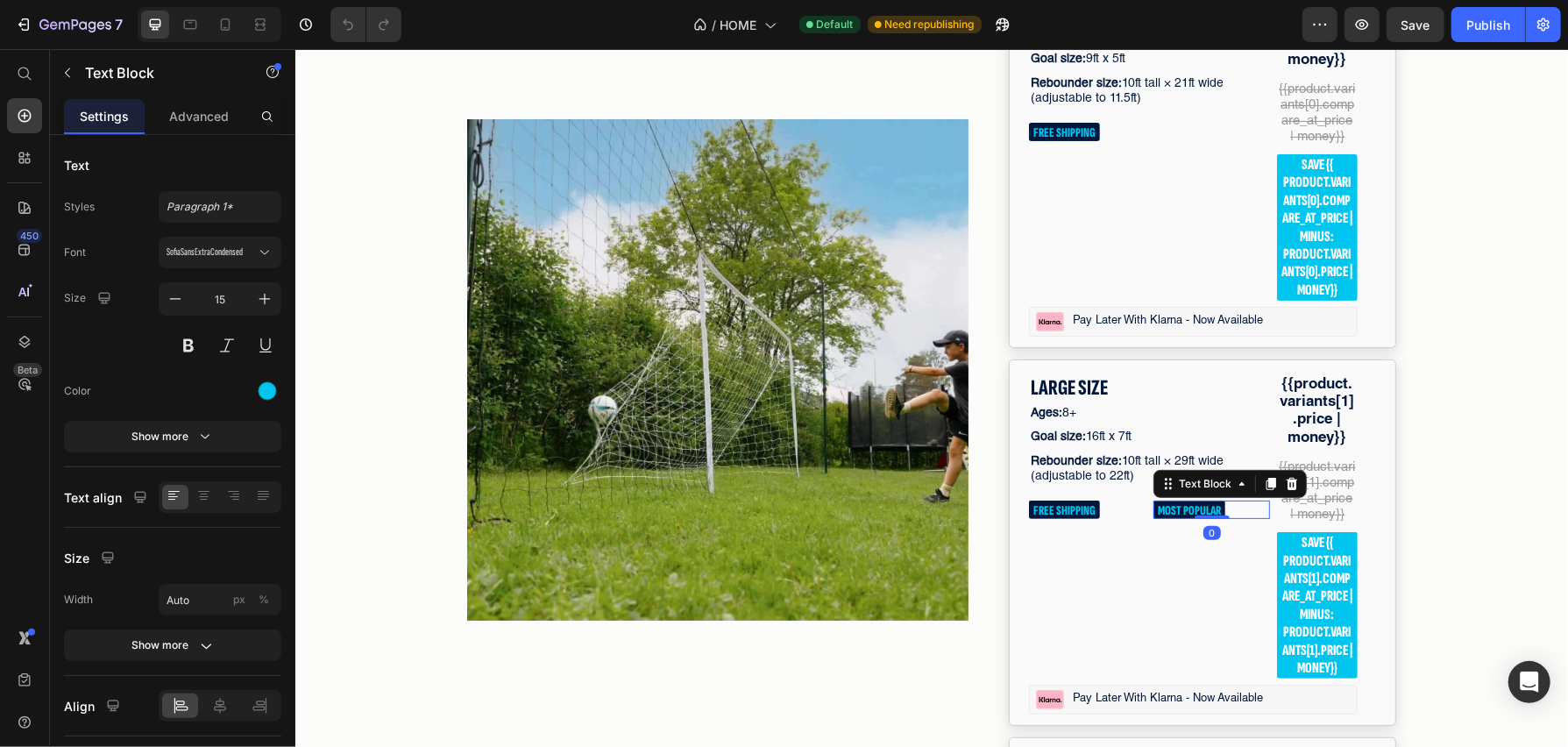 scroll, scrollTop: 5125, scrollLeft: 0, axis: vertical 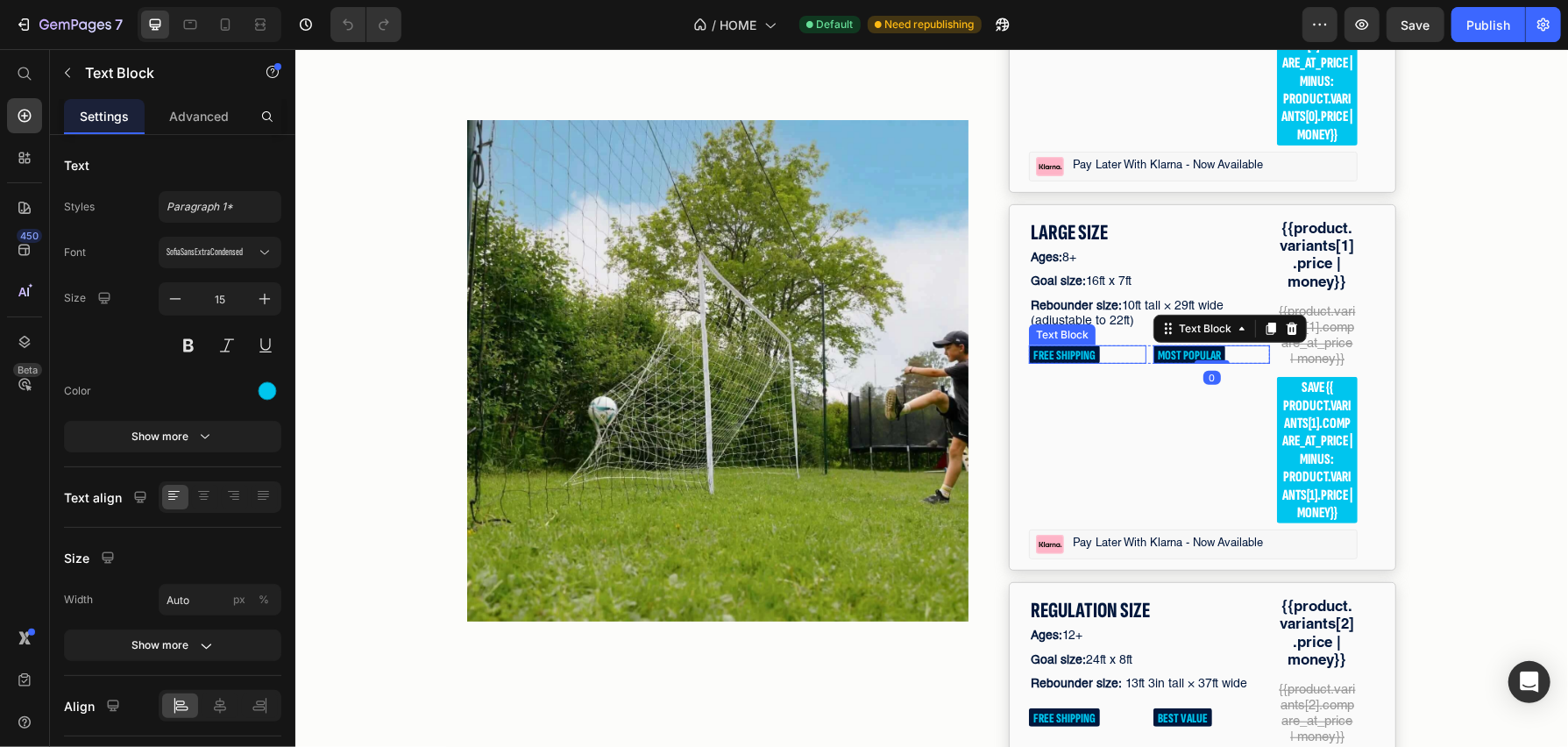 click on "FREE SHIPPING" at bounding box center [1087, 353] 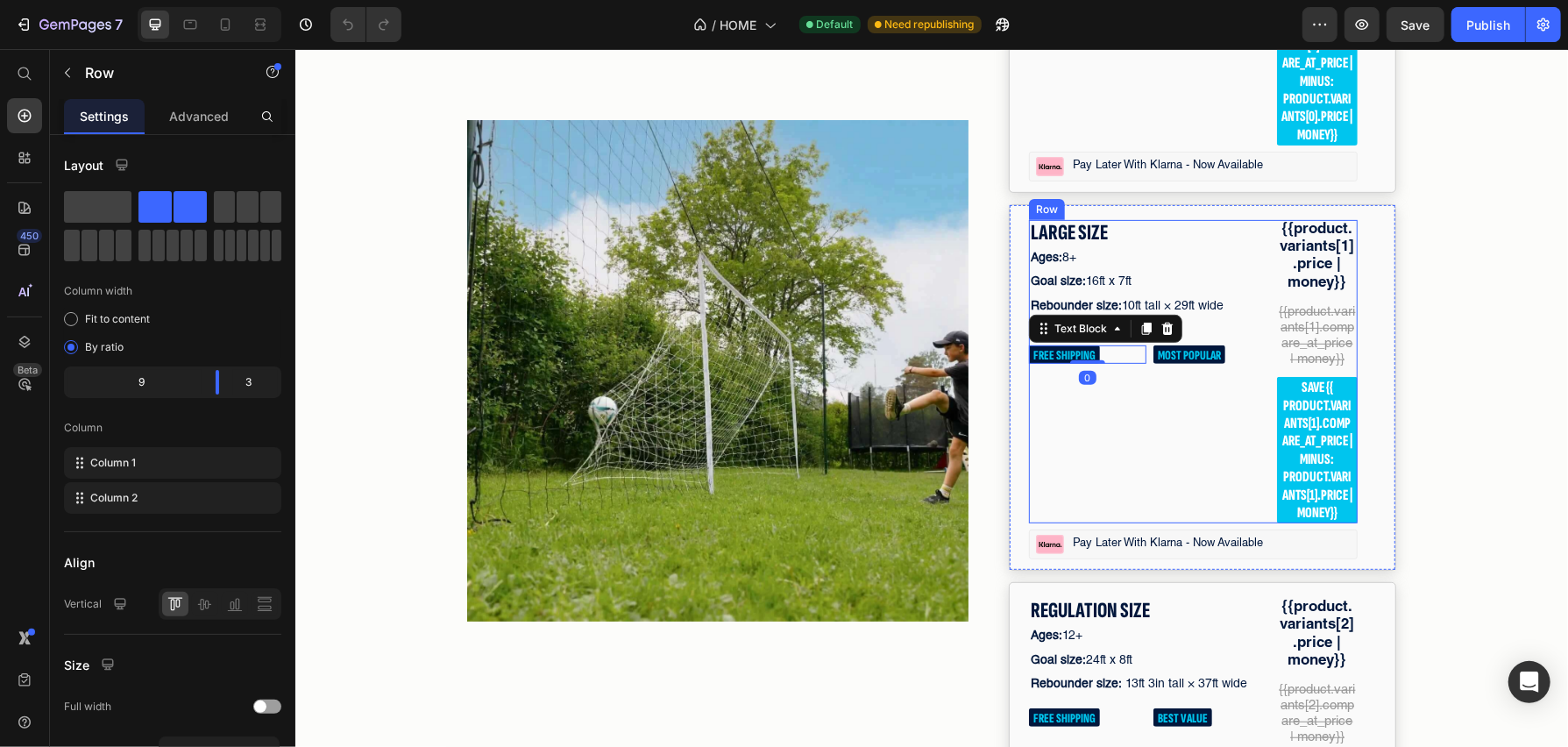 click on "LARGE SIZE  Text Block Ages:  8+ Text Block Goal size:  16ft x 7ft Text Block Rebounder size:  10ft tall × 29ft wide (adjustable to 22ft) Text Block FREE SHIPPING Text Block   0 MOST POPULAR Text Block Row Row" at bounding box center [1148, 371] 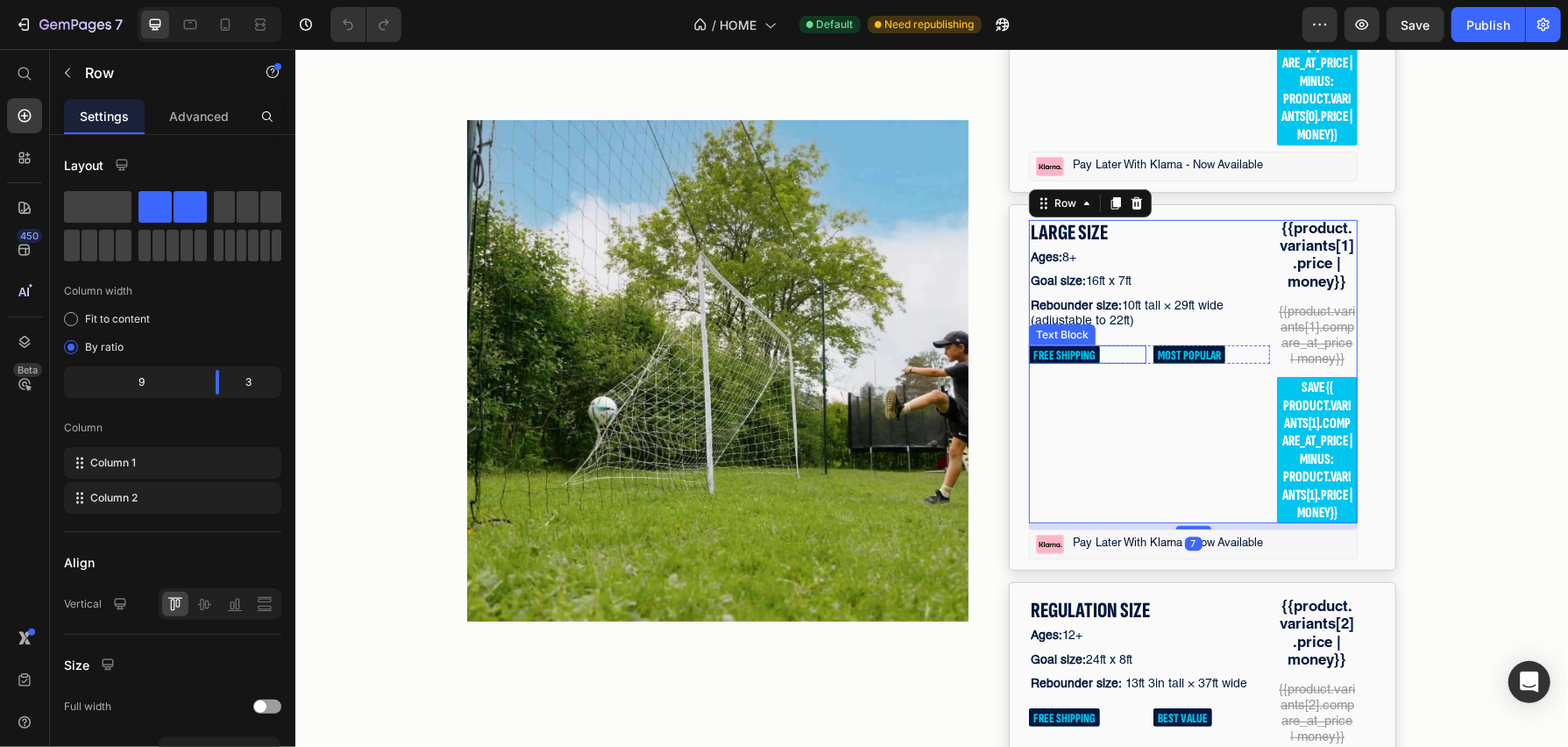 click on "LARGE SIZE  Text Block Ages:  8+ Text Block Goal size:  16ft x 7ft Text Block Rebounder size:  10ft tall × 29ft wide (adjustable to 22ft) Text Block FREE SHIPPING Text Block MOST POPULAR Text Block Row Row" at bounding box center (1148, 371) 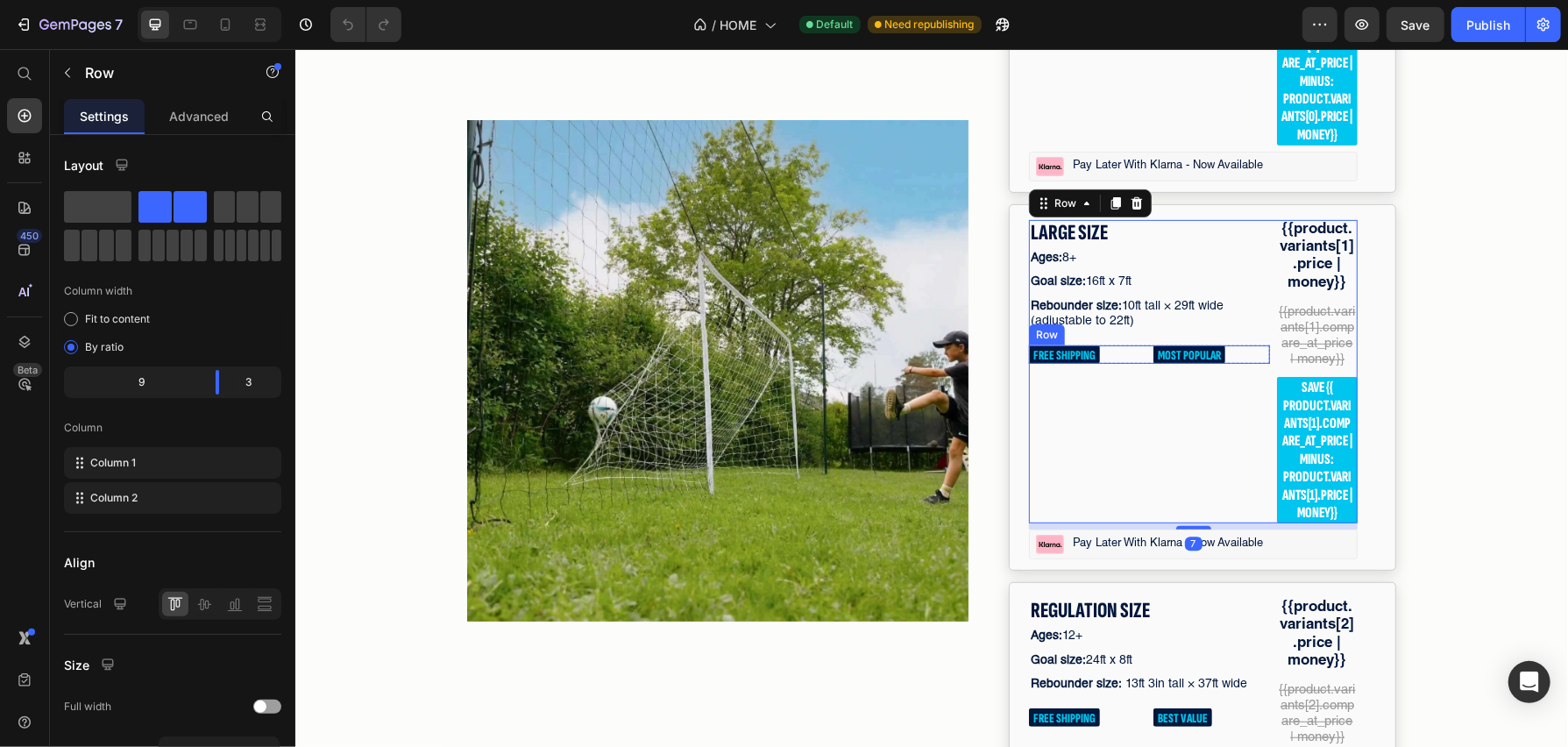 click on "FREE SHIPPING Text Block MOST POPULAR Text Block Row" at bounding box center (1148, 353) 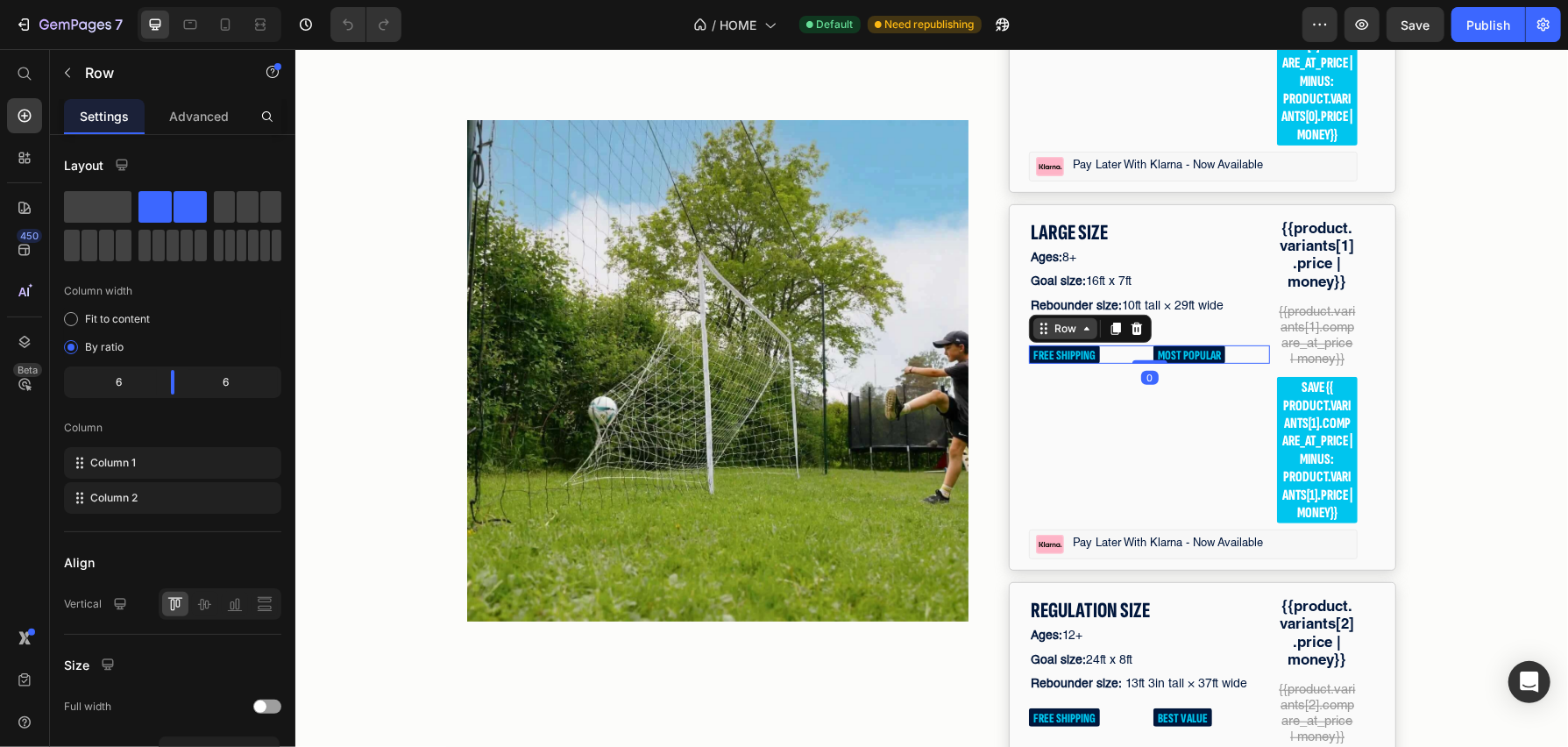 click on "Row" at bounding box center [1064, 328] 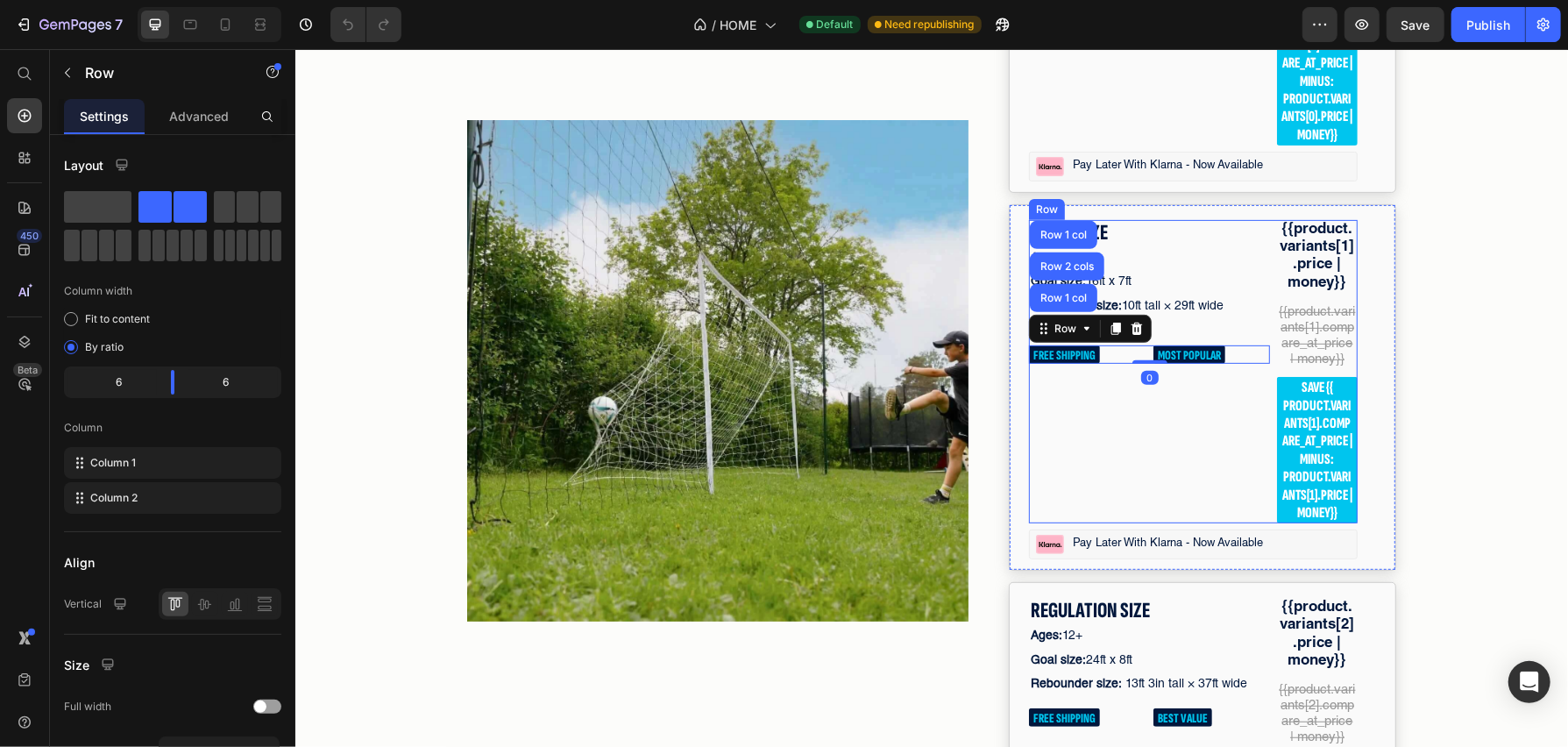 click on "LARGE SIZE  Text Block Ages:  8+ Text Block Goal size:  16ft x 7ft Text Block Rebounder size:  10ft tall × 29ft wide (adjustable to 22ft) Text Block FREE SHIPPING Text Block MOST POPULAR Text Block Row Row 1 col Row 2 cols Row 1 col   0 Row" at bounding box center [1148, 371] 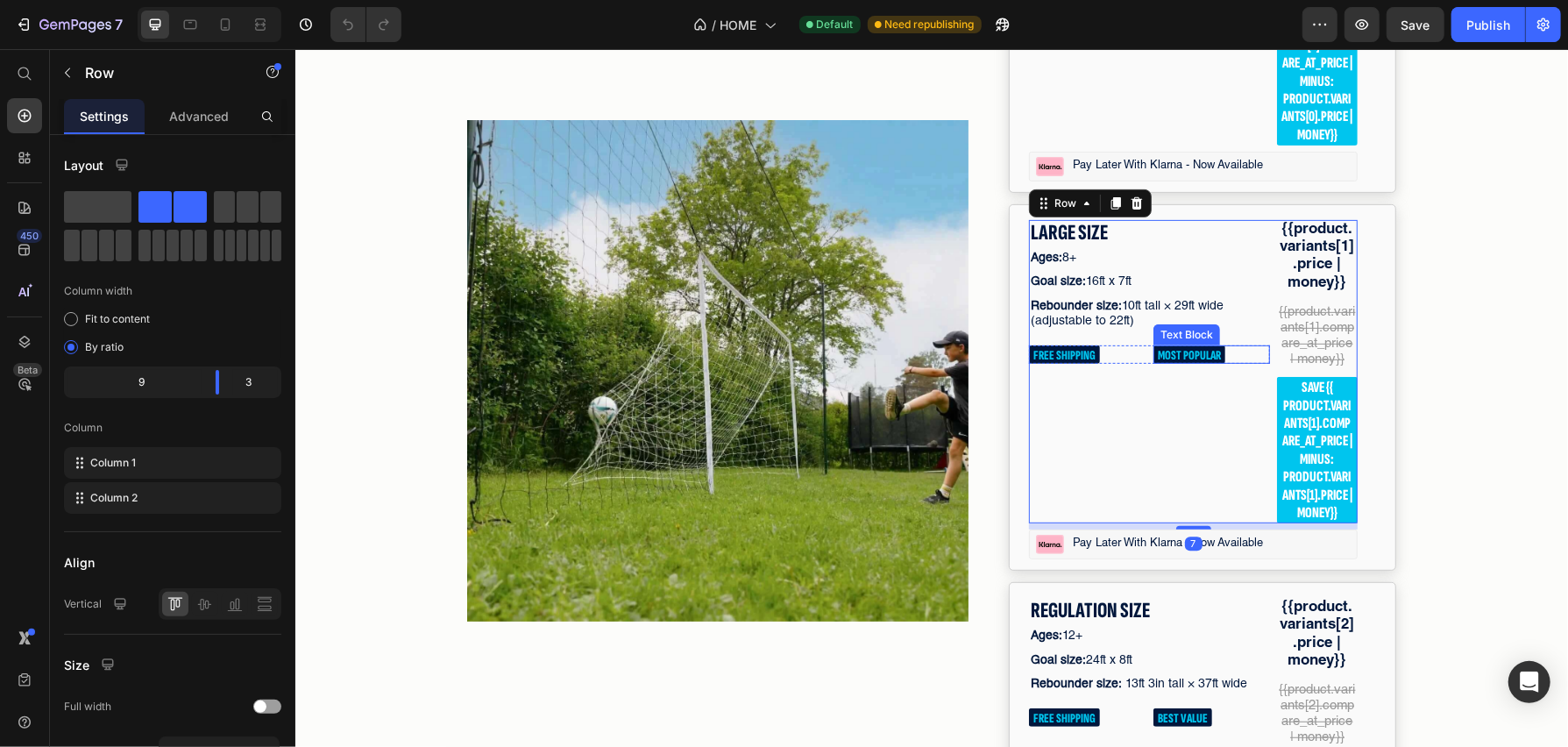 click on "MOST POPULAR" at bounding box center [1211, 353] 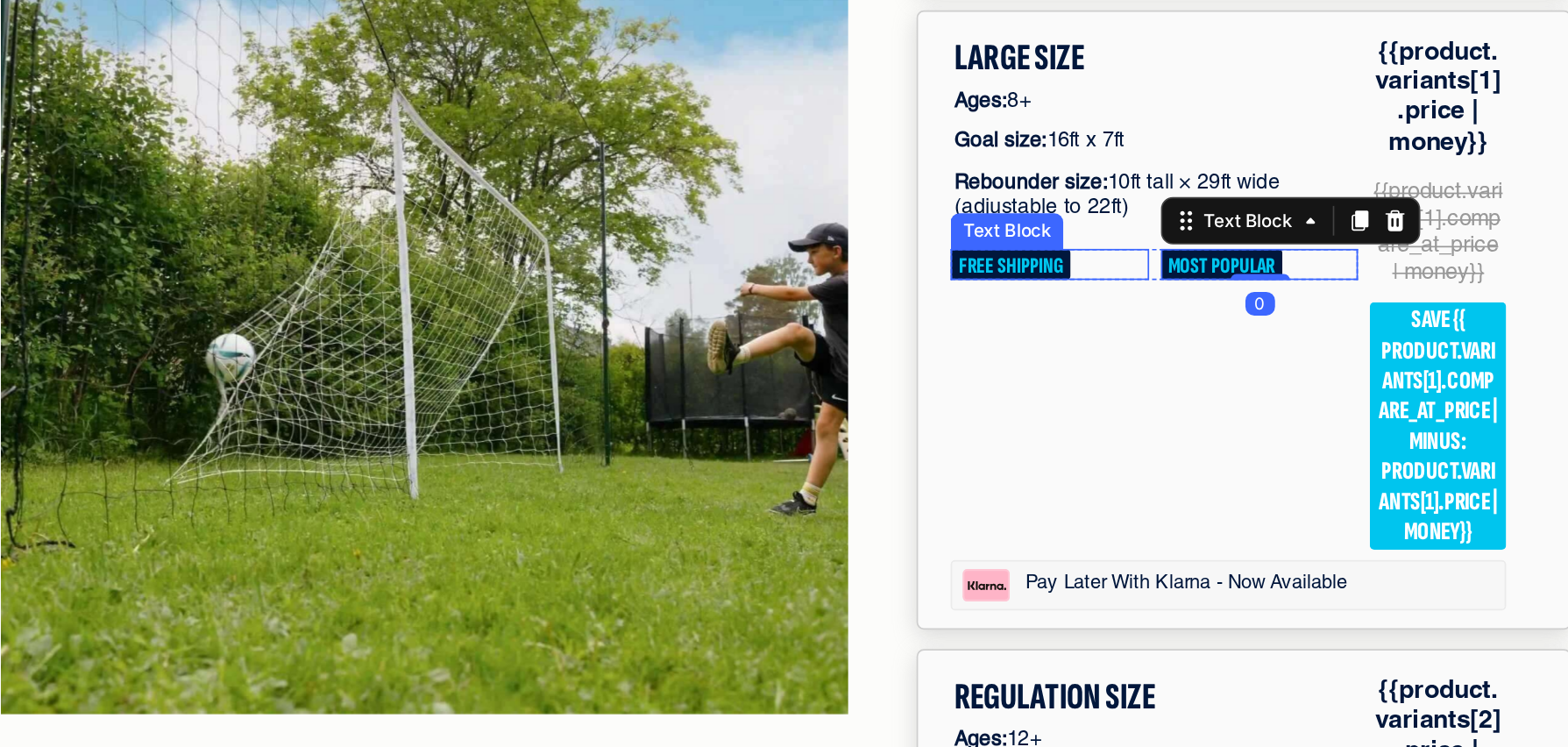 click on "FREE SHIPPING" at bounding box center (504, 53) 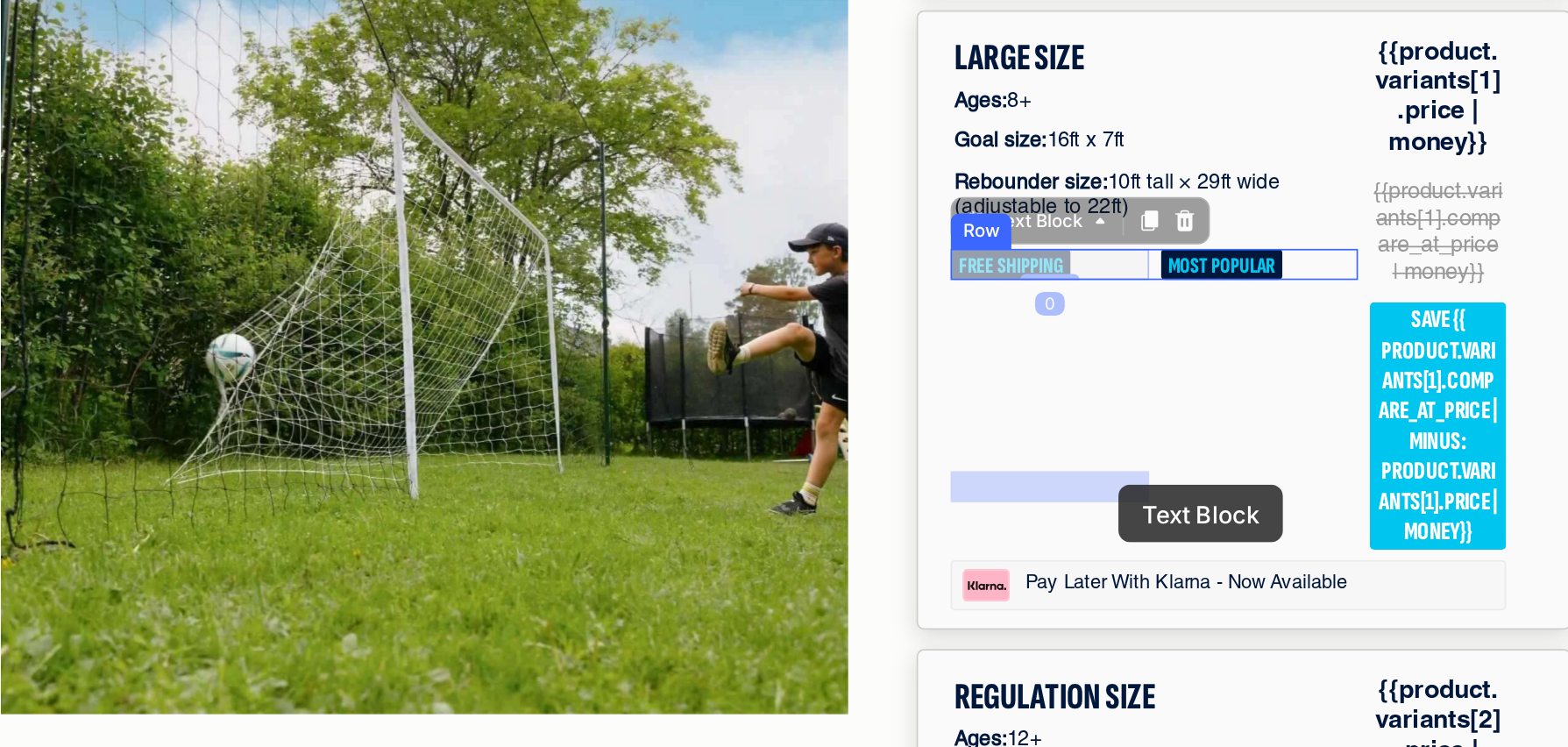 drag, startPoint x: 561, startPoint y: 184, endPoint x: 536, endPoint y: 184, distance: 25 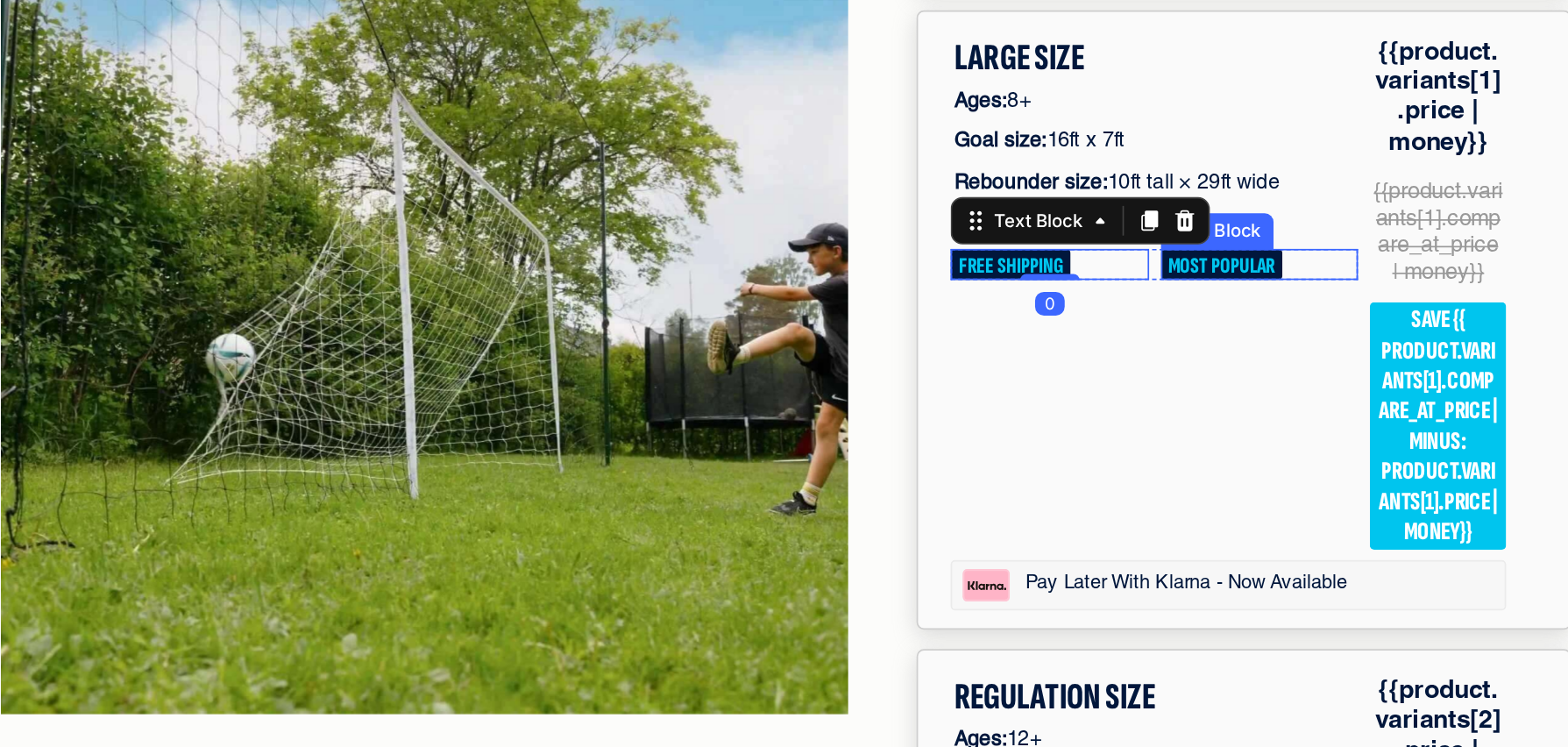 click on "MOST POPULAR" at bounding box center [606, 54] 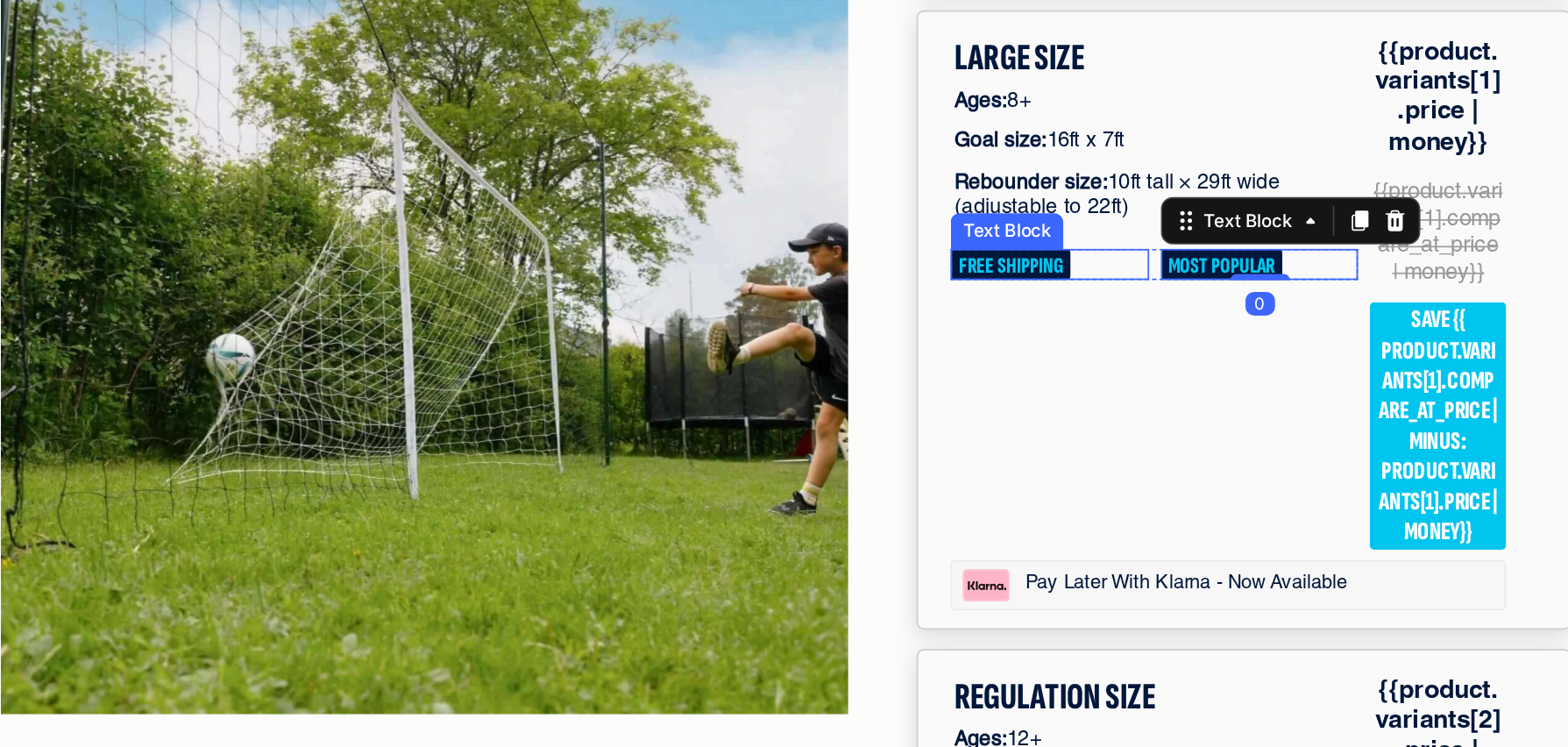 click on "FREE SHIPPING" at bounding box center [504, 53] 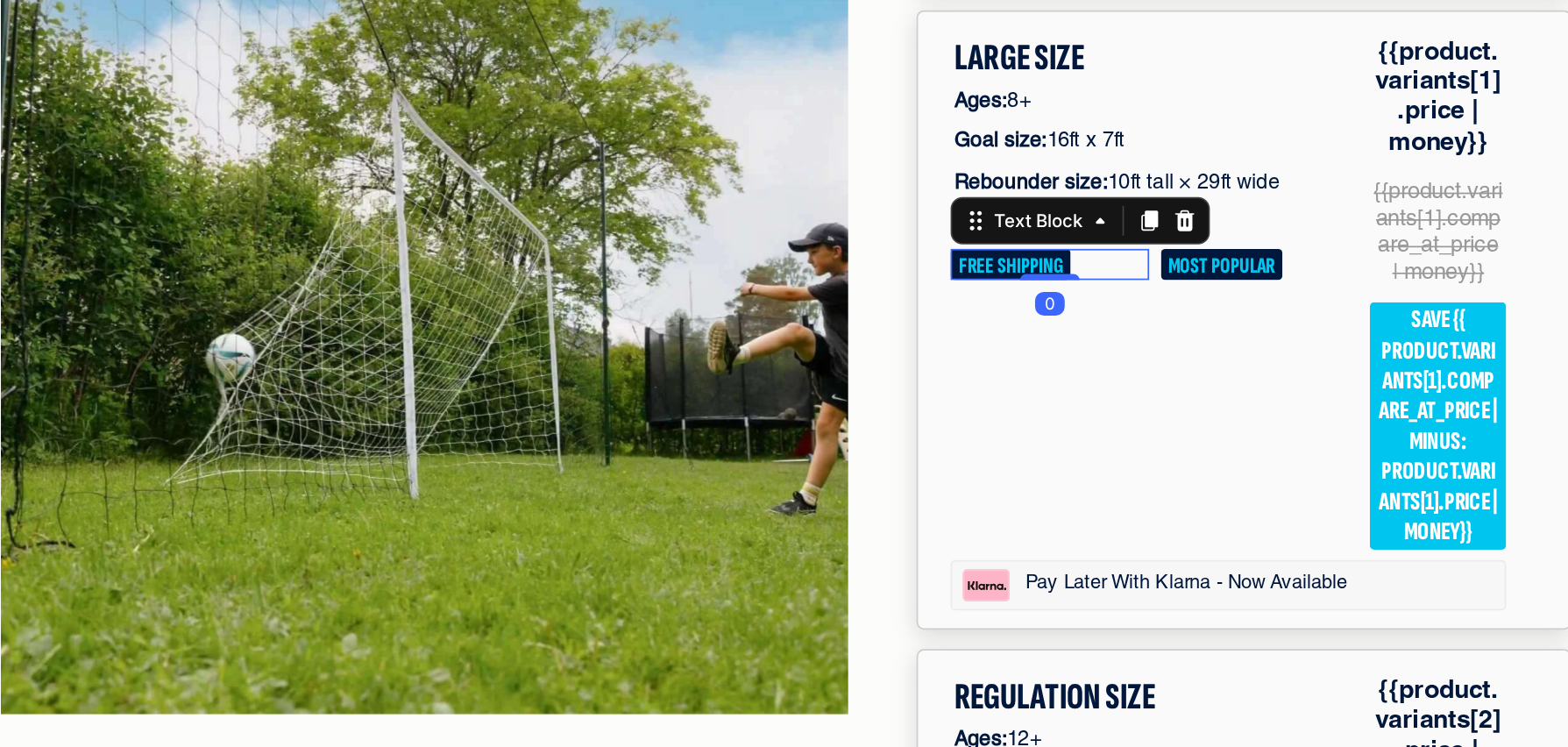 click on "FREE SHIPPING" at bounding box center (504, 53) 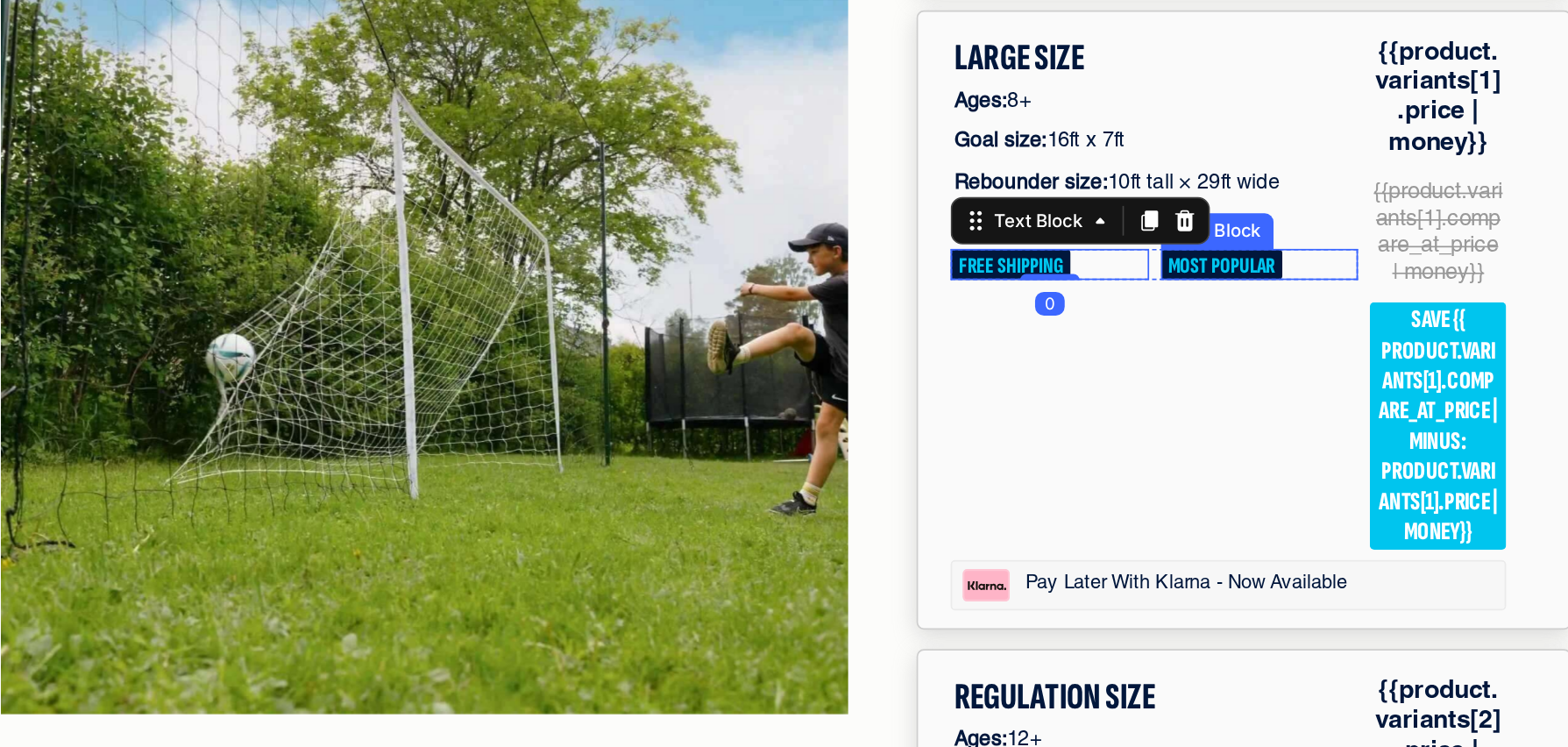 click on "MOST POPULAR" at bounding box center [628, 53] 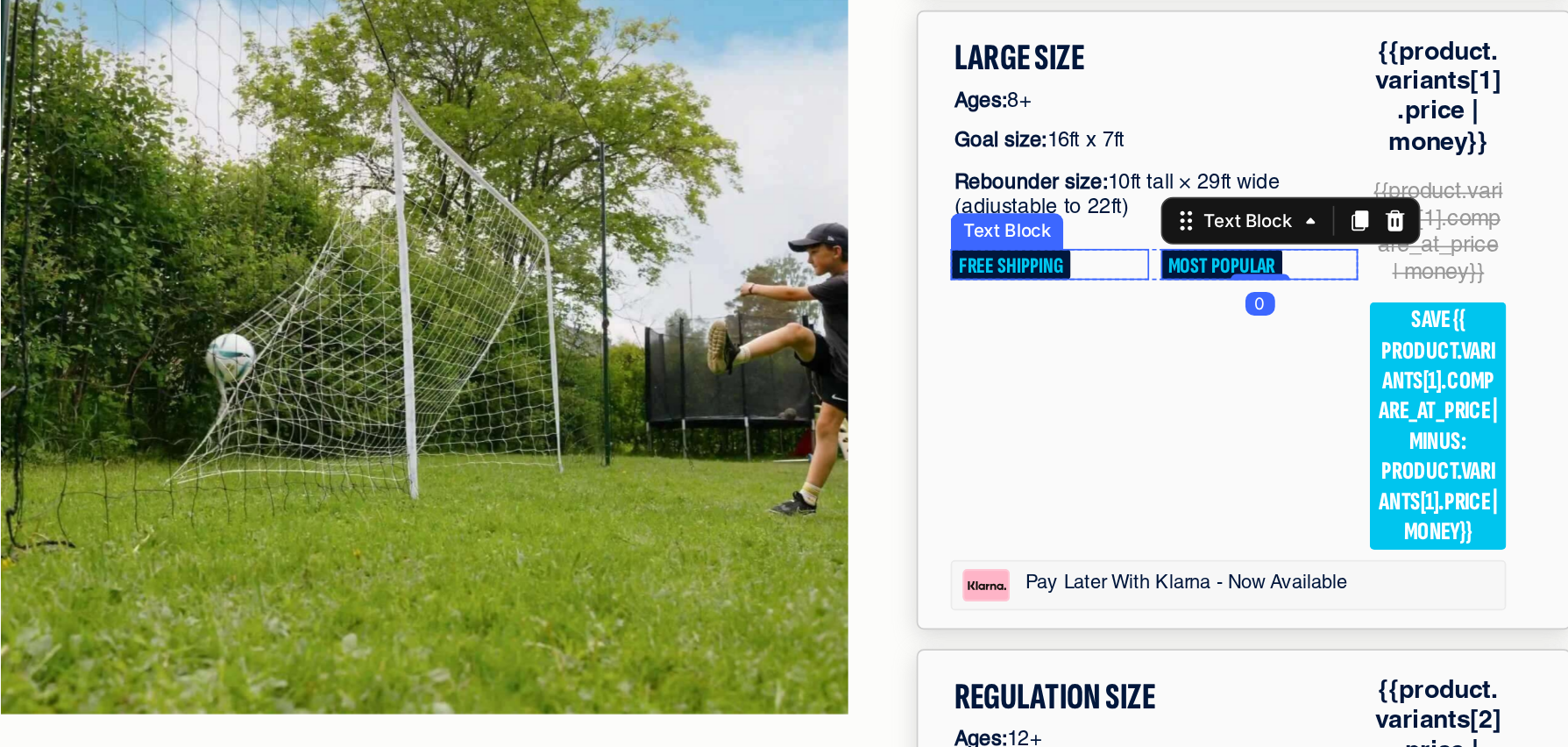 click on "FREE SHIPPING" at bounding box center [504, 53] 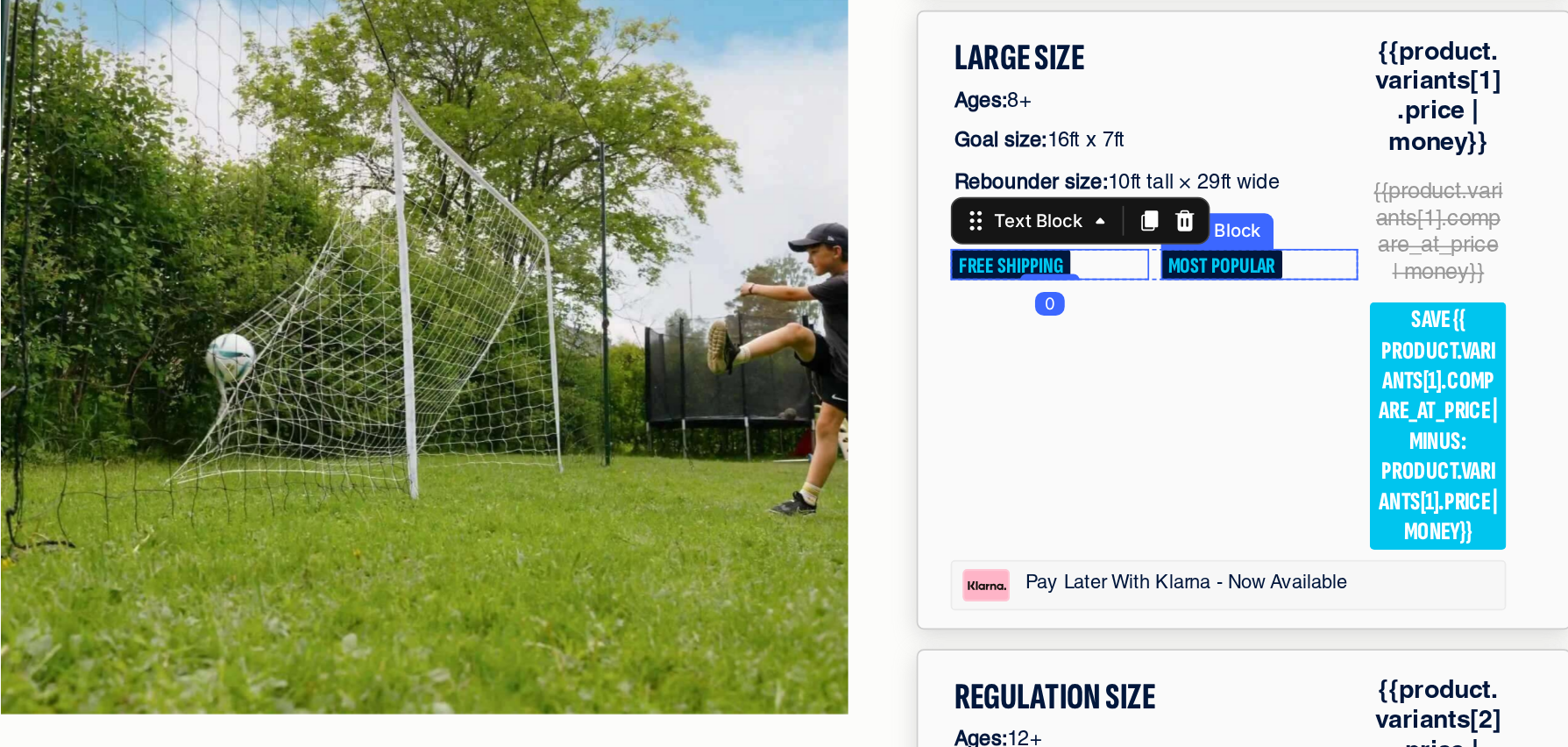 click on "LARGE SIZE  Text Block Ages:  8+ Text Block Goal size:  16ft x 7ft Text Block Rebounder size:  10ft tall × 29ft wide (adjustable to 22ft) Text Block FREE SHIPPING Text Block   0 MOST POPULAR Text Block Row Row" at bounding box center (565, 71) 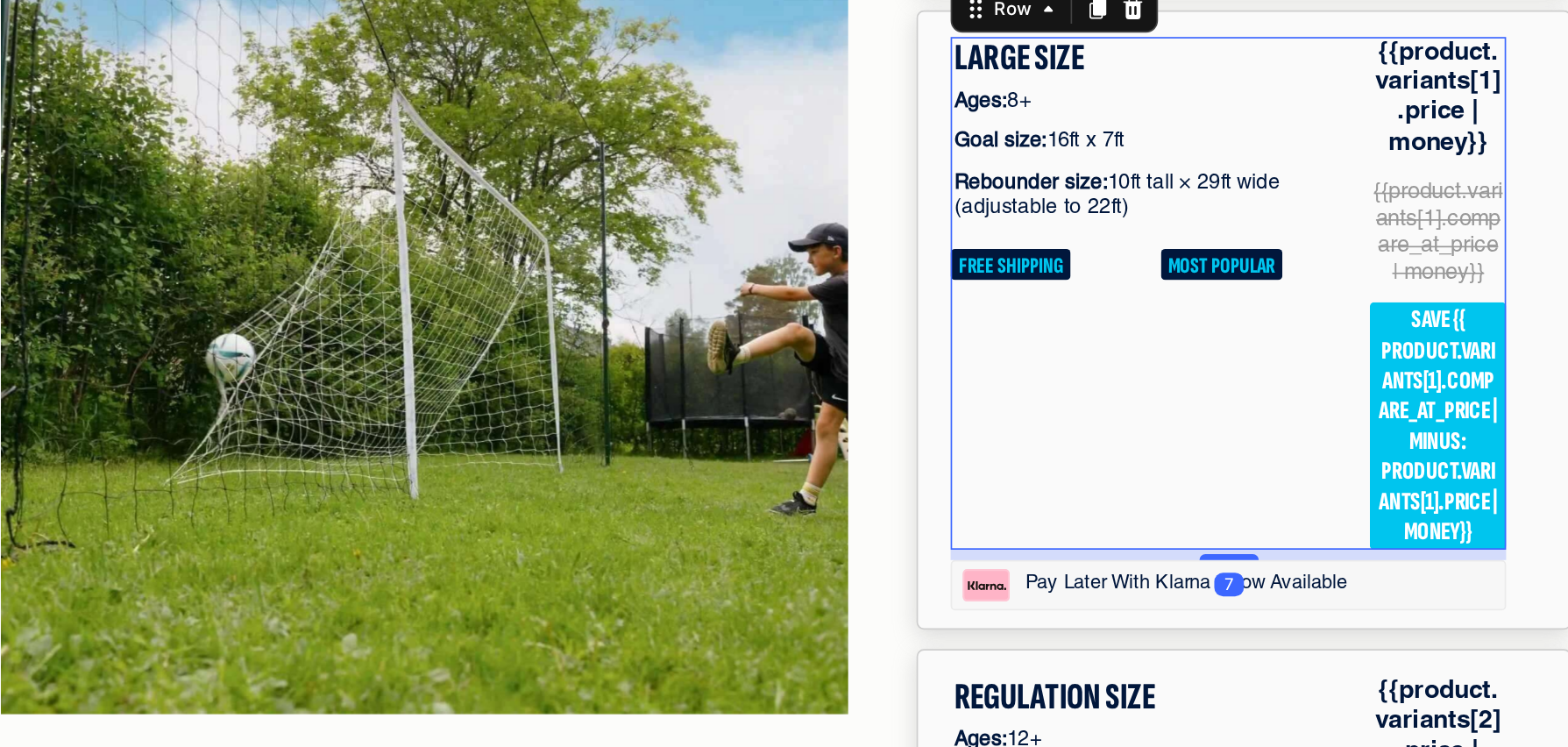 click on "LARGE SIZE  Text Block Ages:  8+ Text Block Goal size:  16ft x 7ft Text Block Rebounder size:  10ft tall × 29ft wide (adjustable to 22ft) Text Block FREE SHIPPING Text Block MOST POPULAR Text Block Row Row" at bounding box center [565, 71] 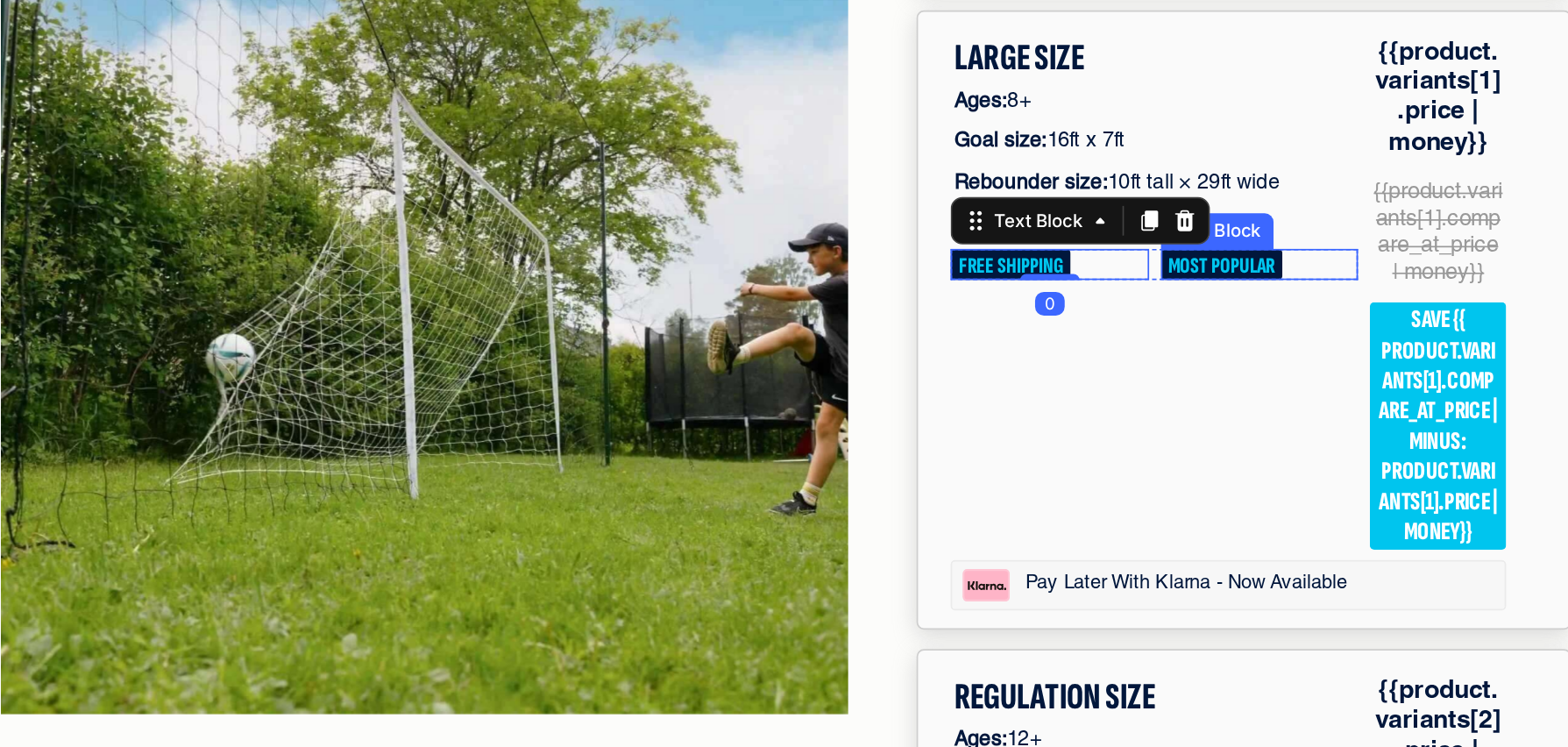 click on "MOST POPULAR" at bounding box center (628, 53) 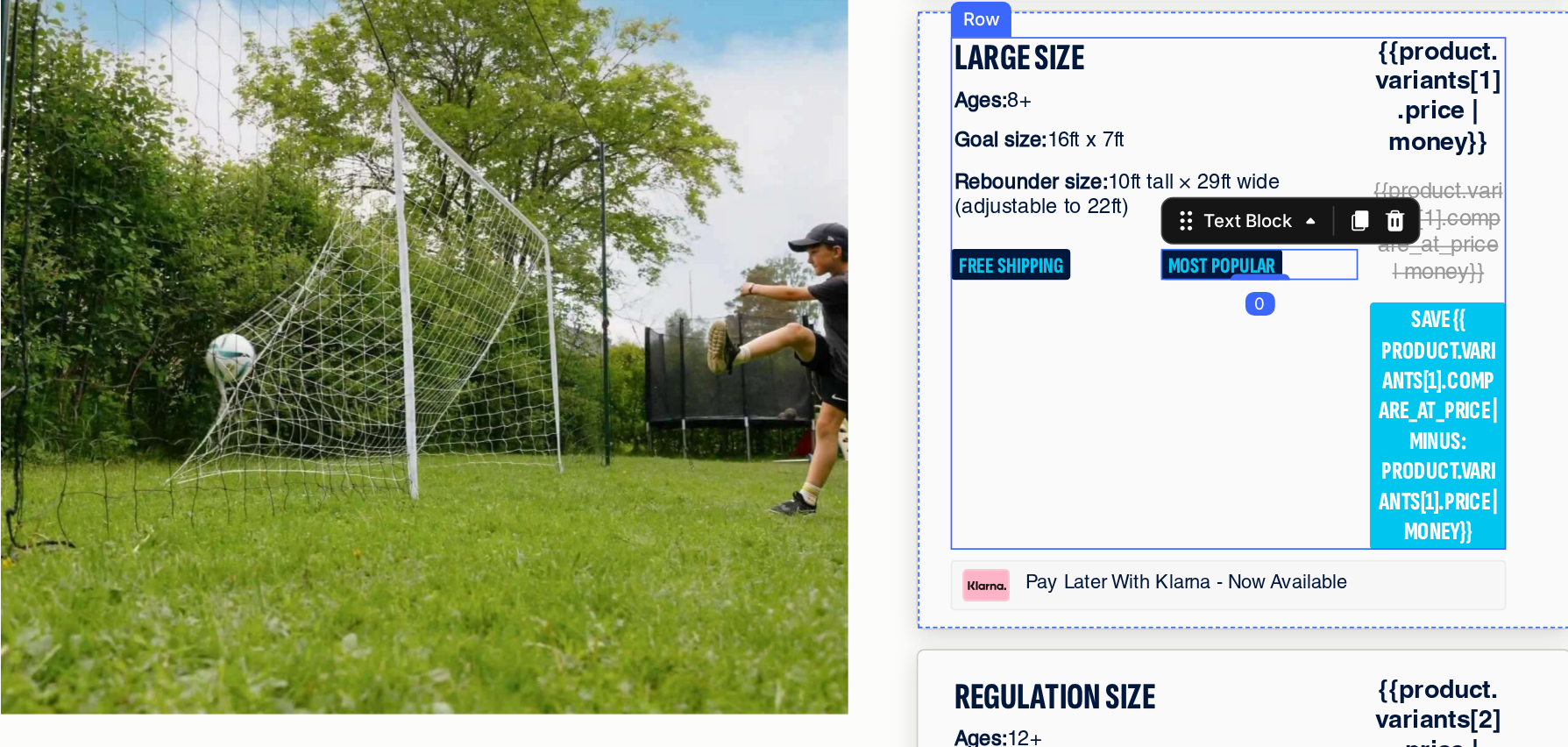 click on "LARGE SIZE  Text Block Ages:  8+ Text Block Goal size:  16ft x 7ft Text Block Rebounder size:  10ft tall × 29ft wide (adjustable to 22ft) Text Block FREE SHIPPING Text Block MOST POPULAR Text Block   0 Row Row" at bounding box center (565, 71) 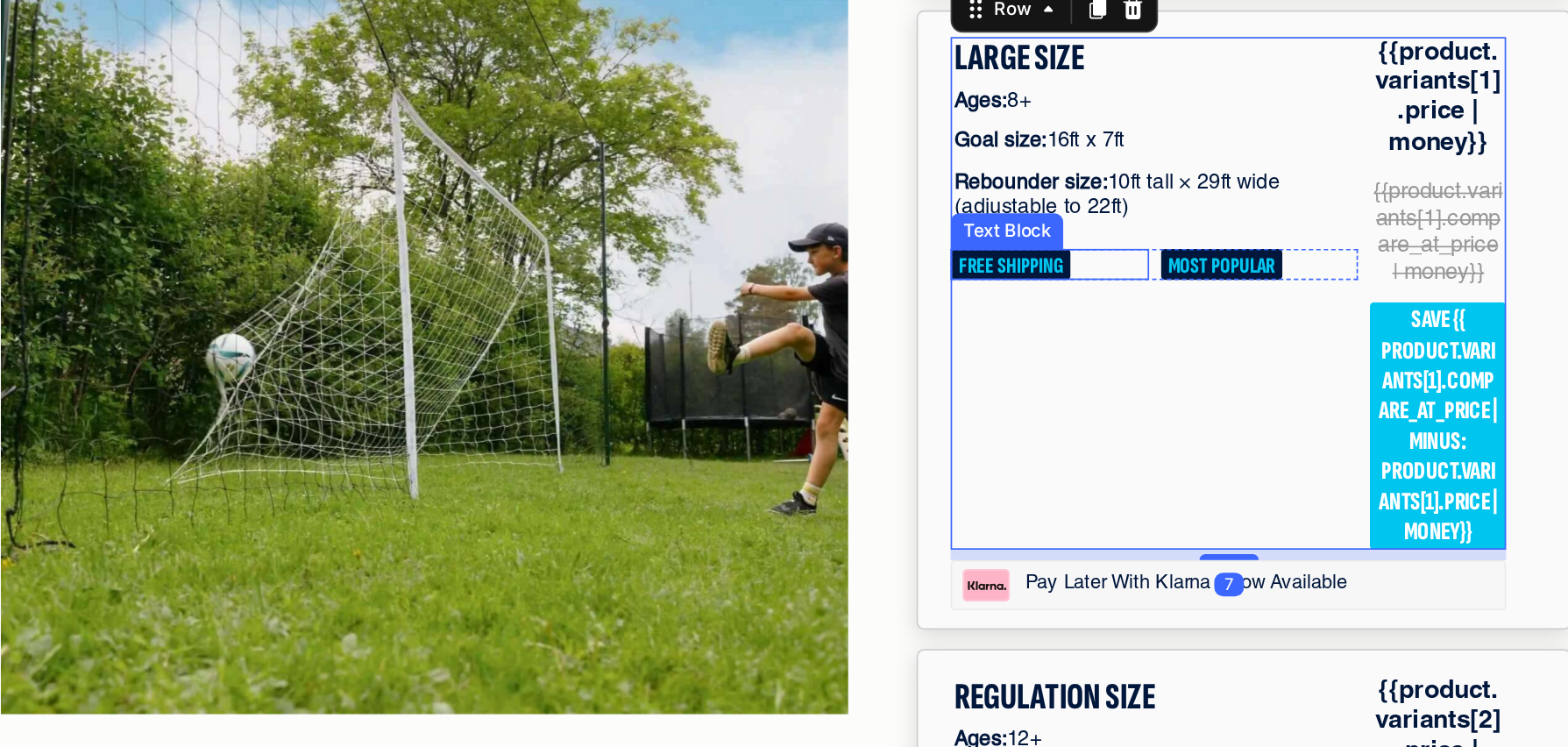 click on "FREE SHIPPING" at bounding box center [480, 54] 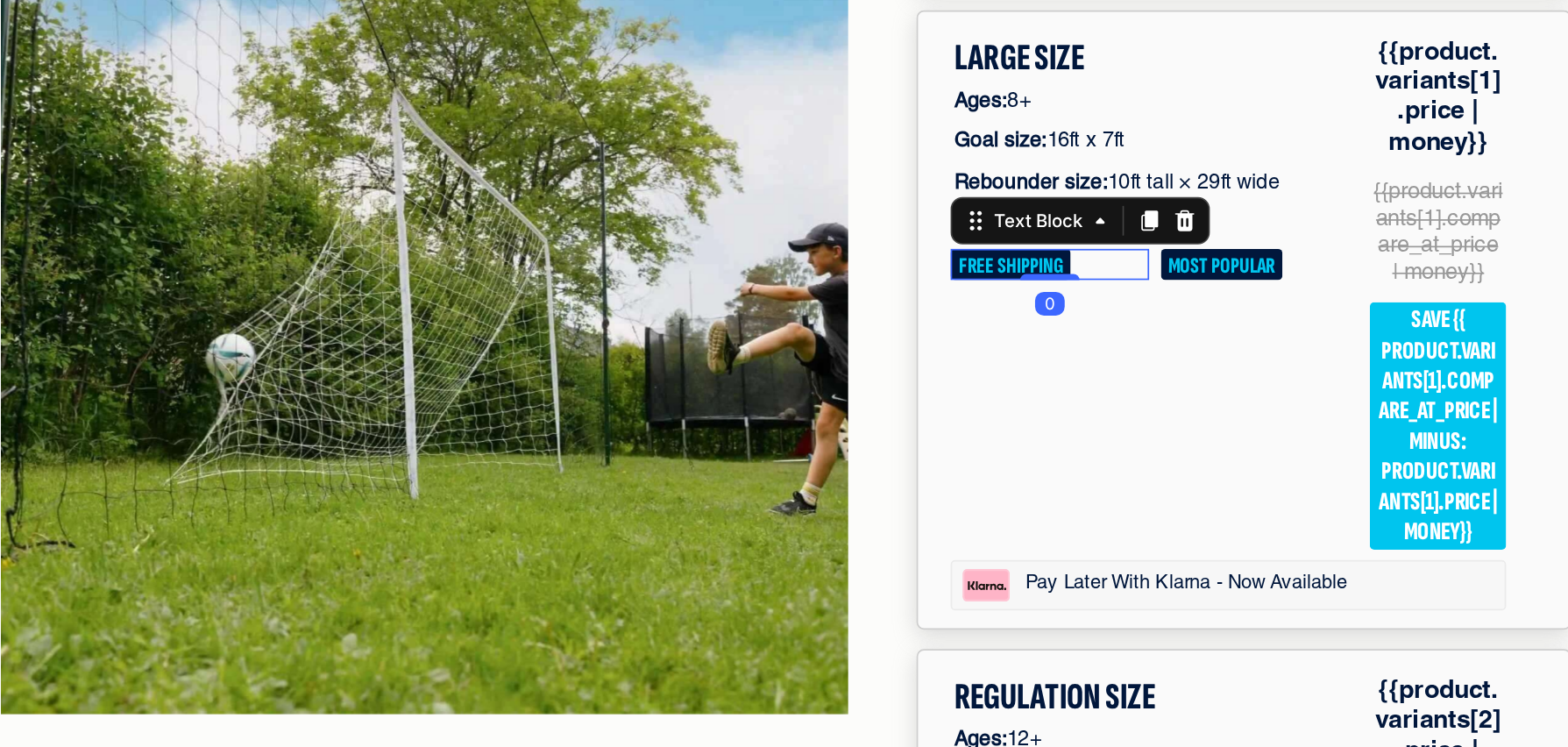 click on "MOST POPULAR" at bounding box center [606, 54] 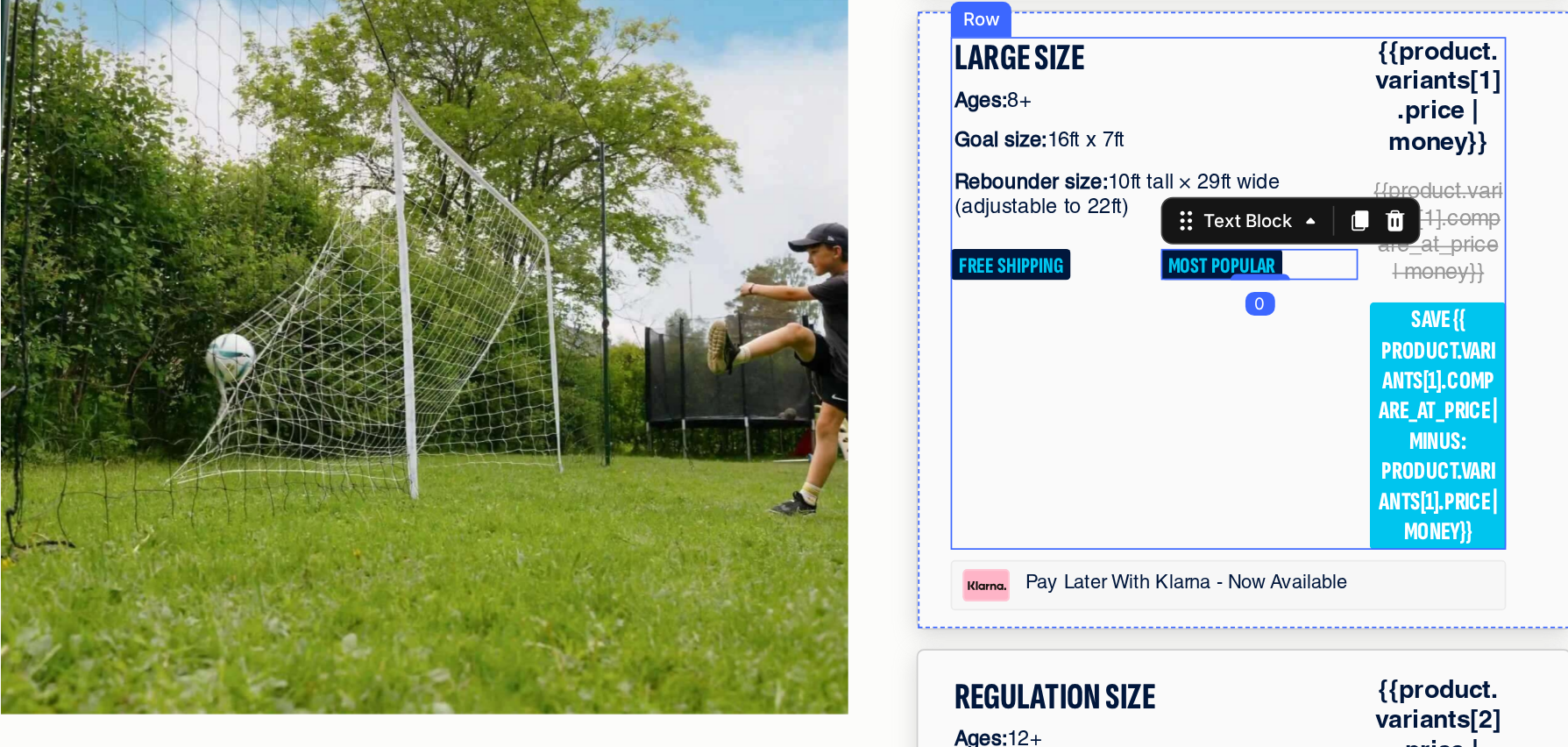 click on "LARGE SIZE  Text Block Ages:  8+ Text Block Goal size:  16ft x 7ft Text Block Rebounder size:  10ft tall × 29ft wide (adjustable to 22ft) Text Block FREE SHIPPING Text Block MOST POPULAR Text Block   0 Row Row" at bounding box center [565, 71] 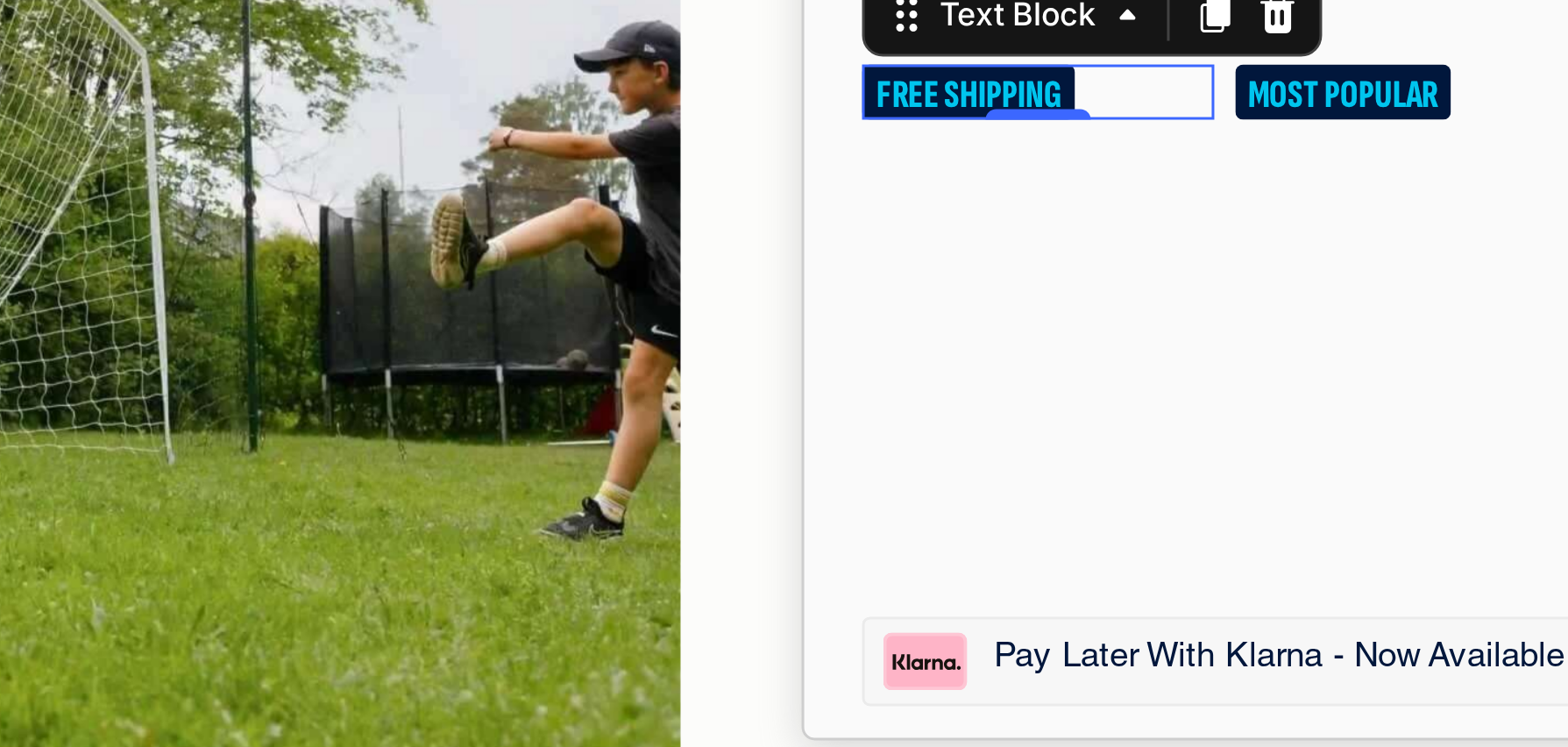 click on "FREE SHIPPING" at bounding box center (-569, -518) 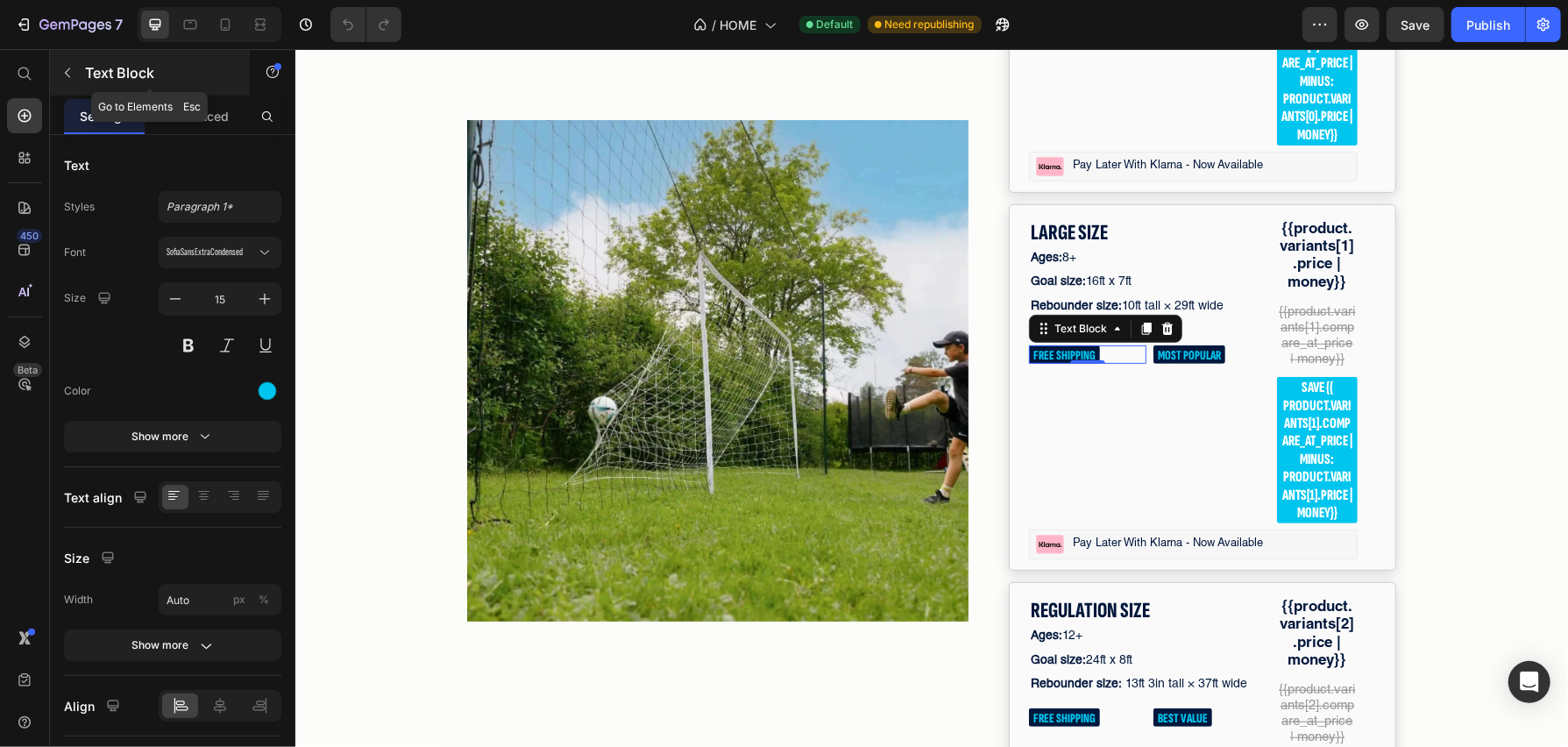 click 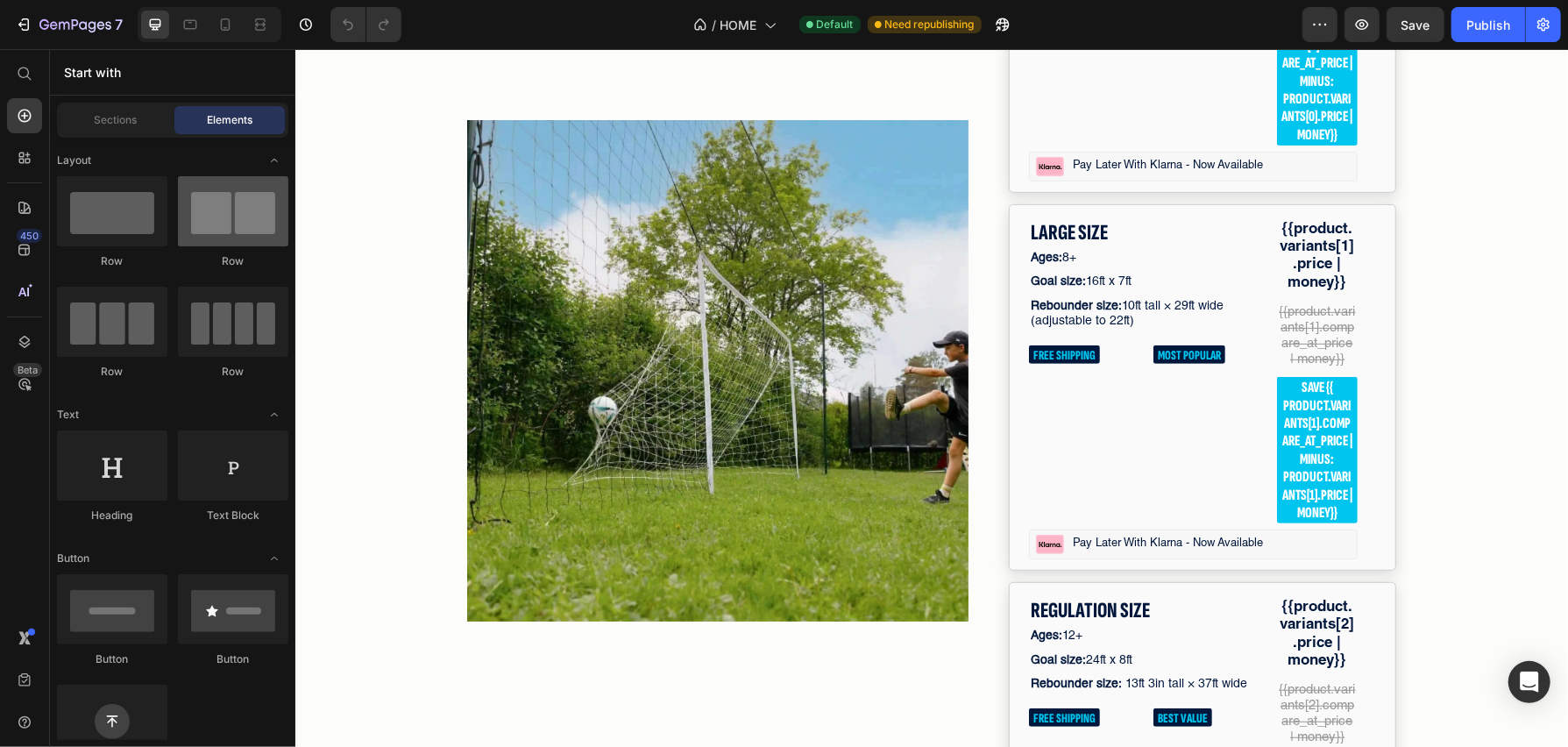 click at bounding box center [233, 211] 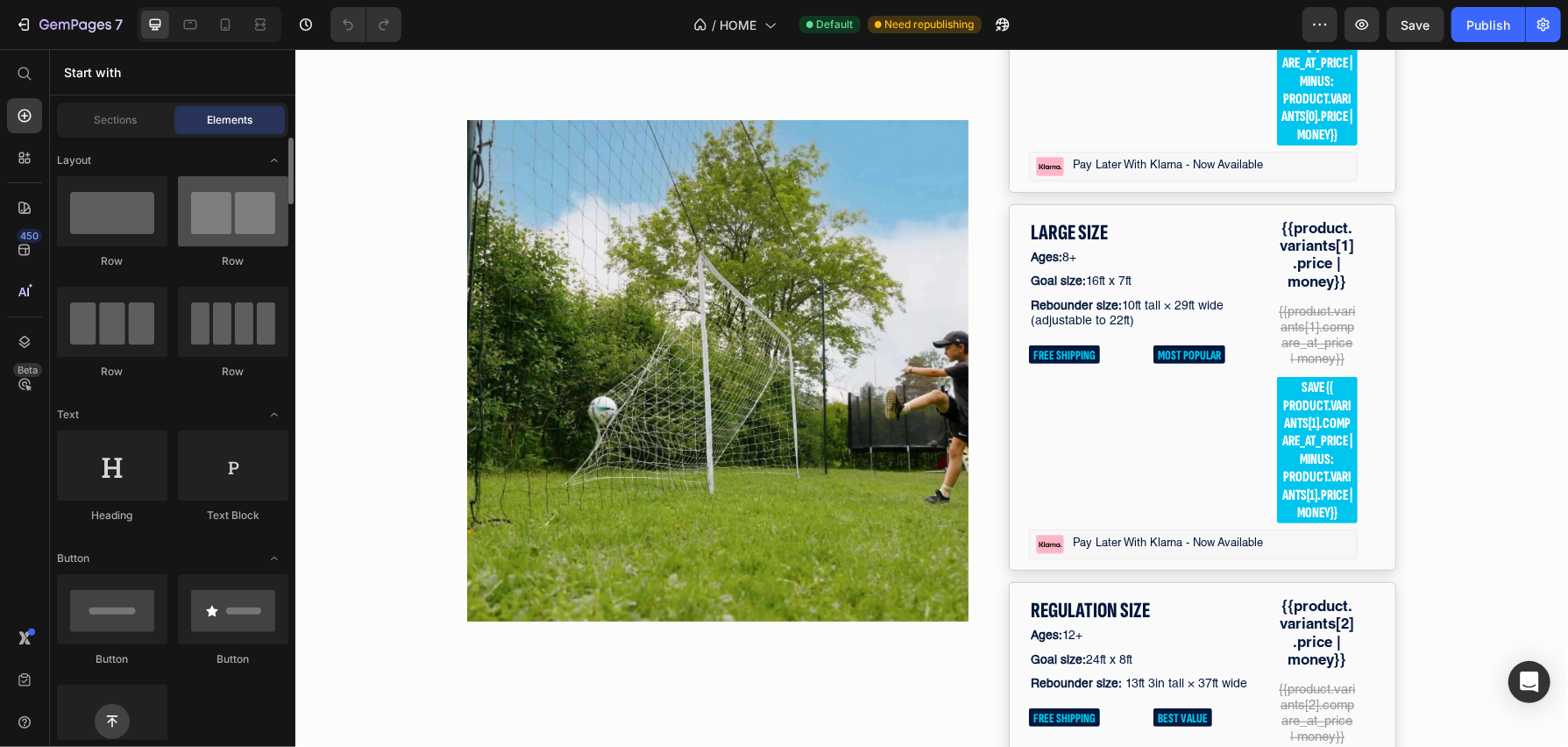 click at bounding box center [233, 211] 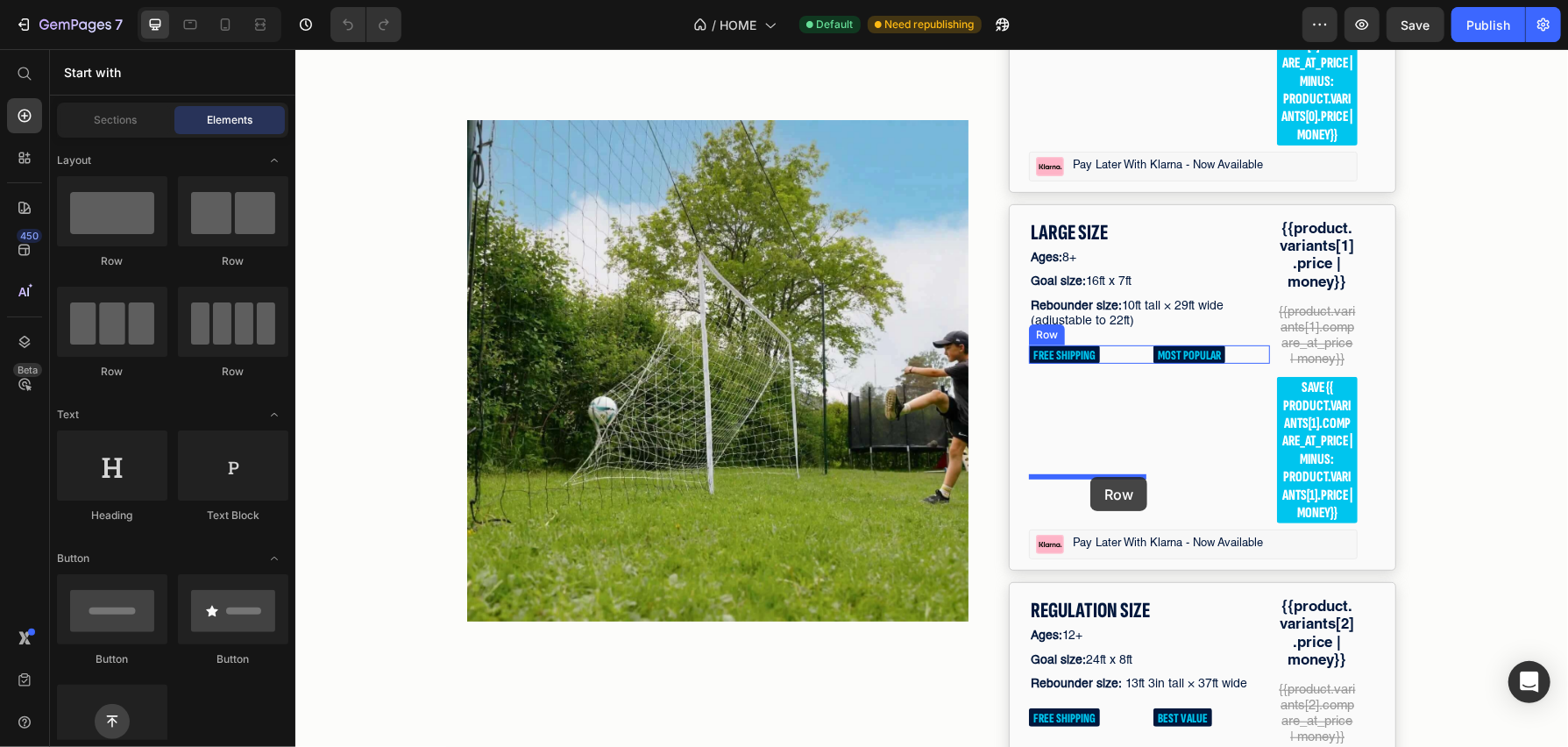 drag, startPoint x: 513, startPoint y: 268, endPoint x: 1089, endPoint y: 476, distance: 612.40509 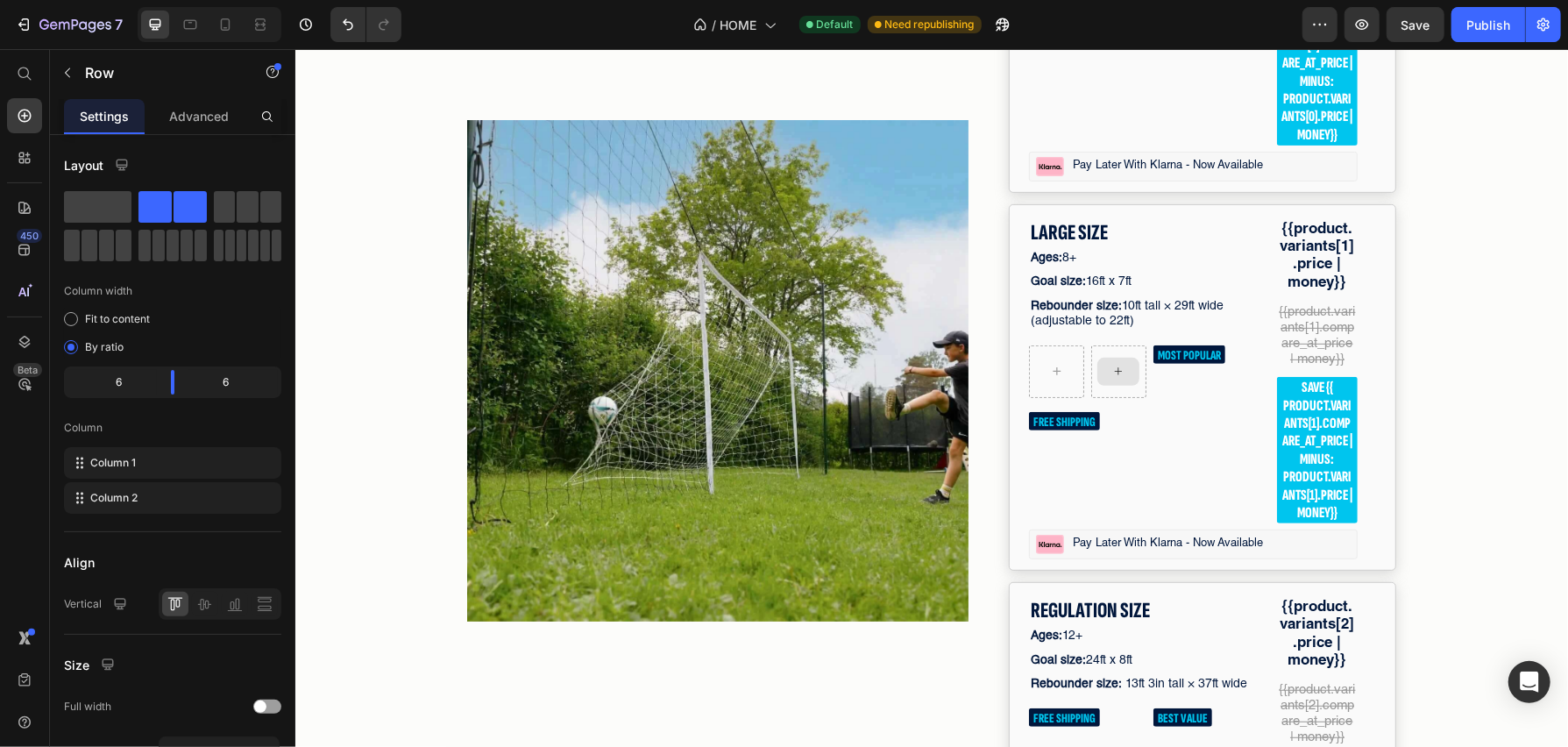 click 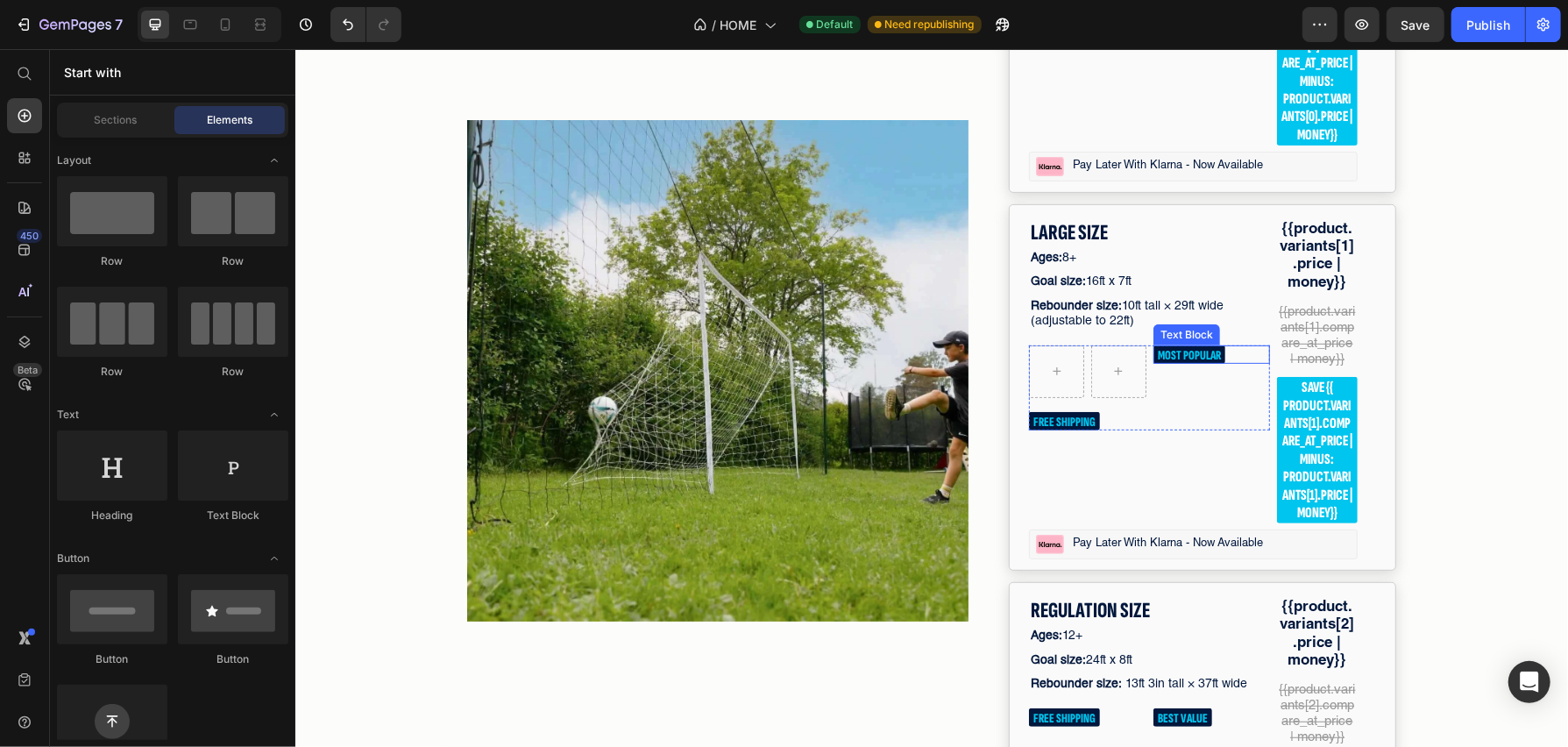 click on "MOST POPULAR" at bounding box center [1188, 354] 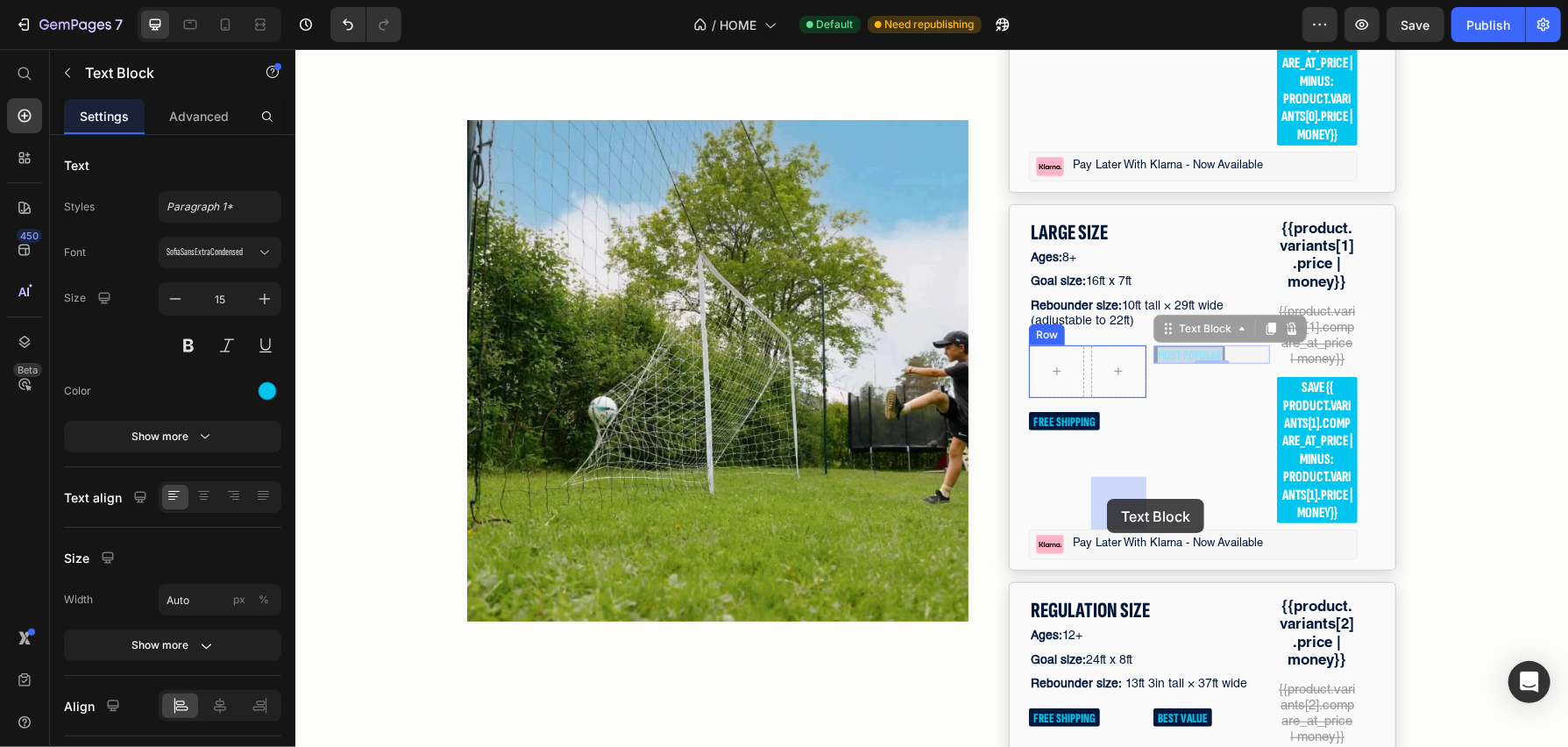 drag, startPoint x: 1188, startPoint y: 484, endPoint x: 1106, endPoint y: 498, distance: 83.18654 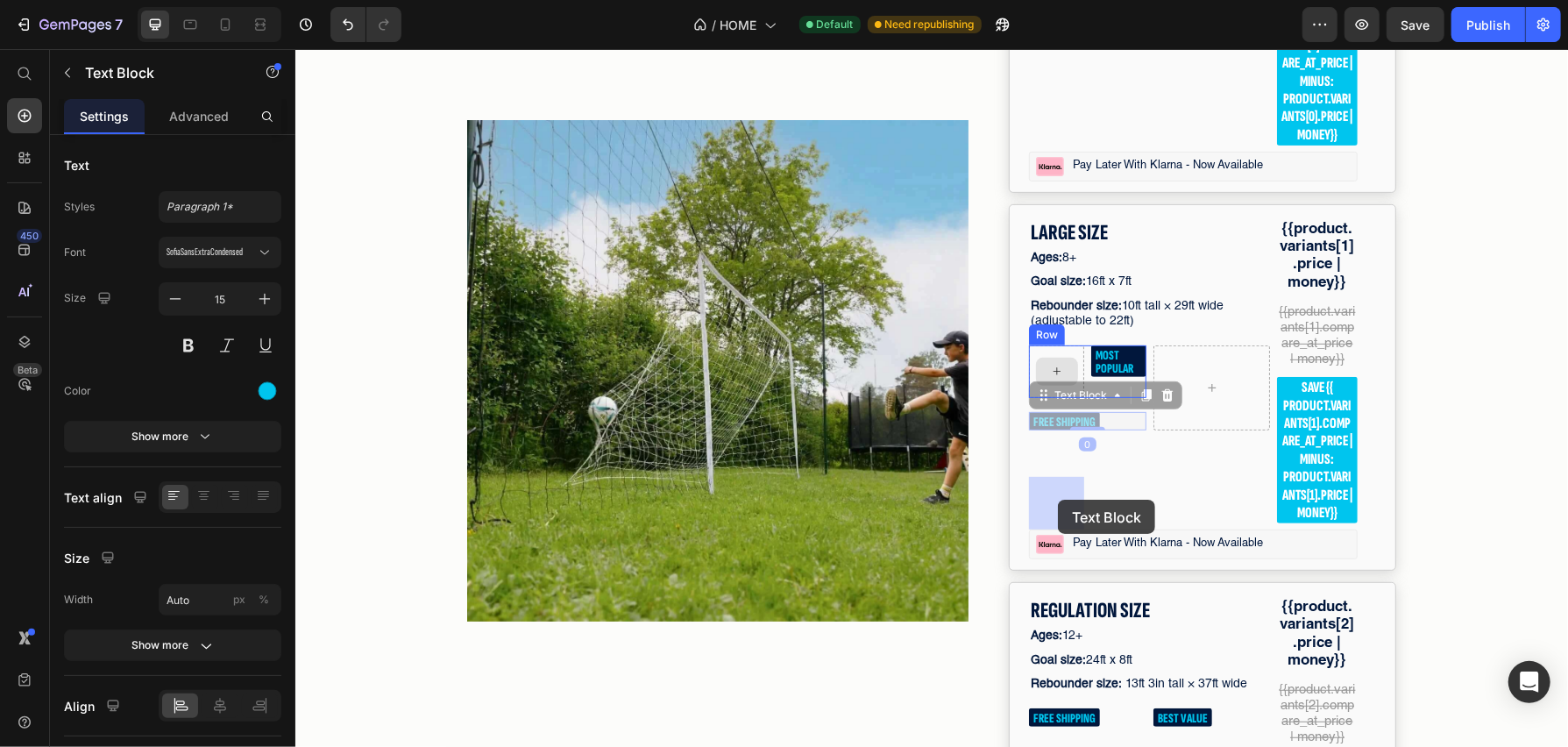 drag, startPoint x: 1057, startPoint y: 553, endPoint x: 1057, endPoint y: 499, distance: 54 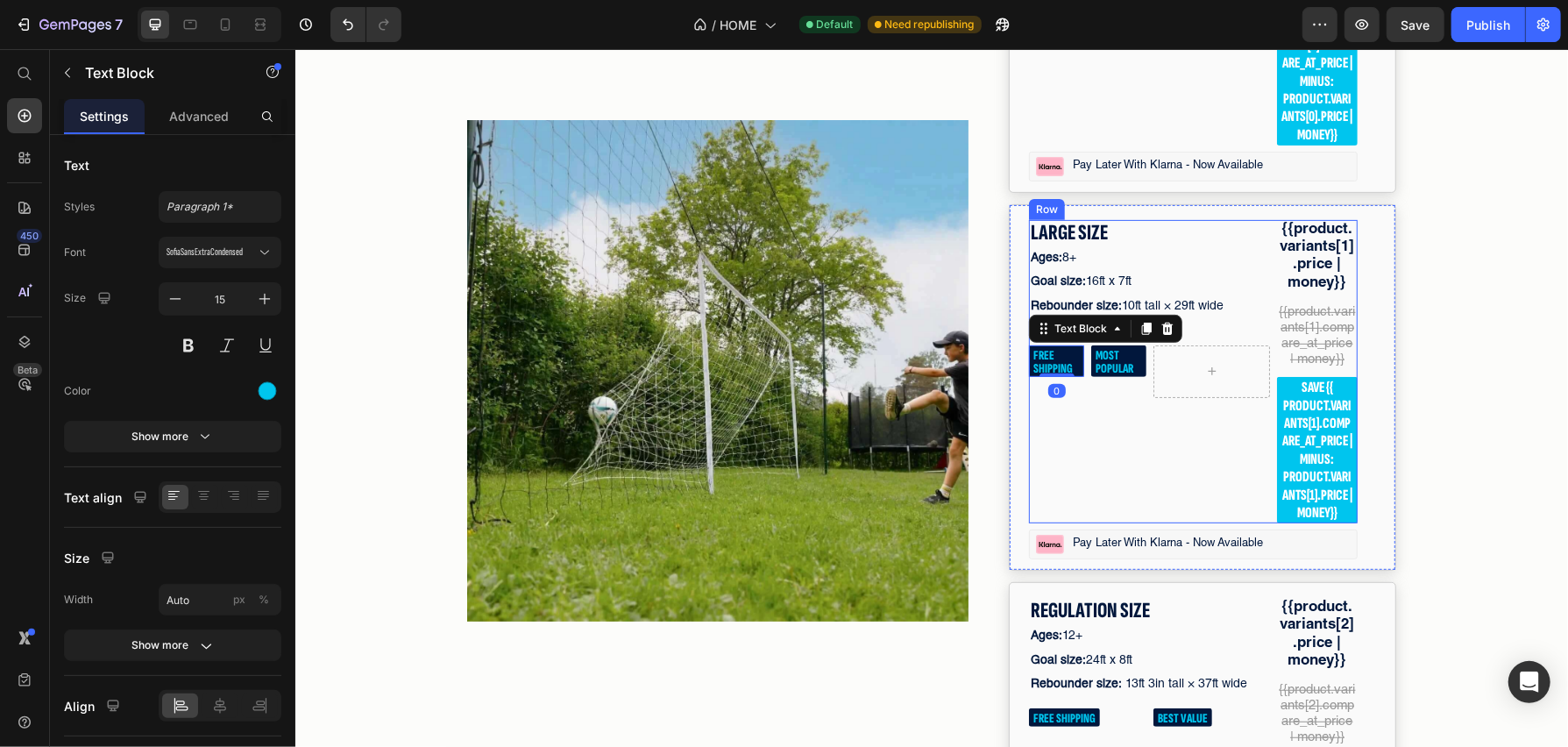 click on "LARGE SIZE  Text Block Ages:  8+ Text Block Goal size:  16ft x 7ft Text Block Rebounder size:  10ft tall × 29ft wide (adjustable to 22ft) Text Block FREE SHIPPING Text Block   0 MOST POPULAR Text Block Row
Row Row" at bounding box center (1148, 371) 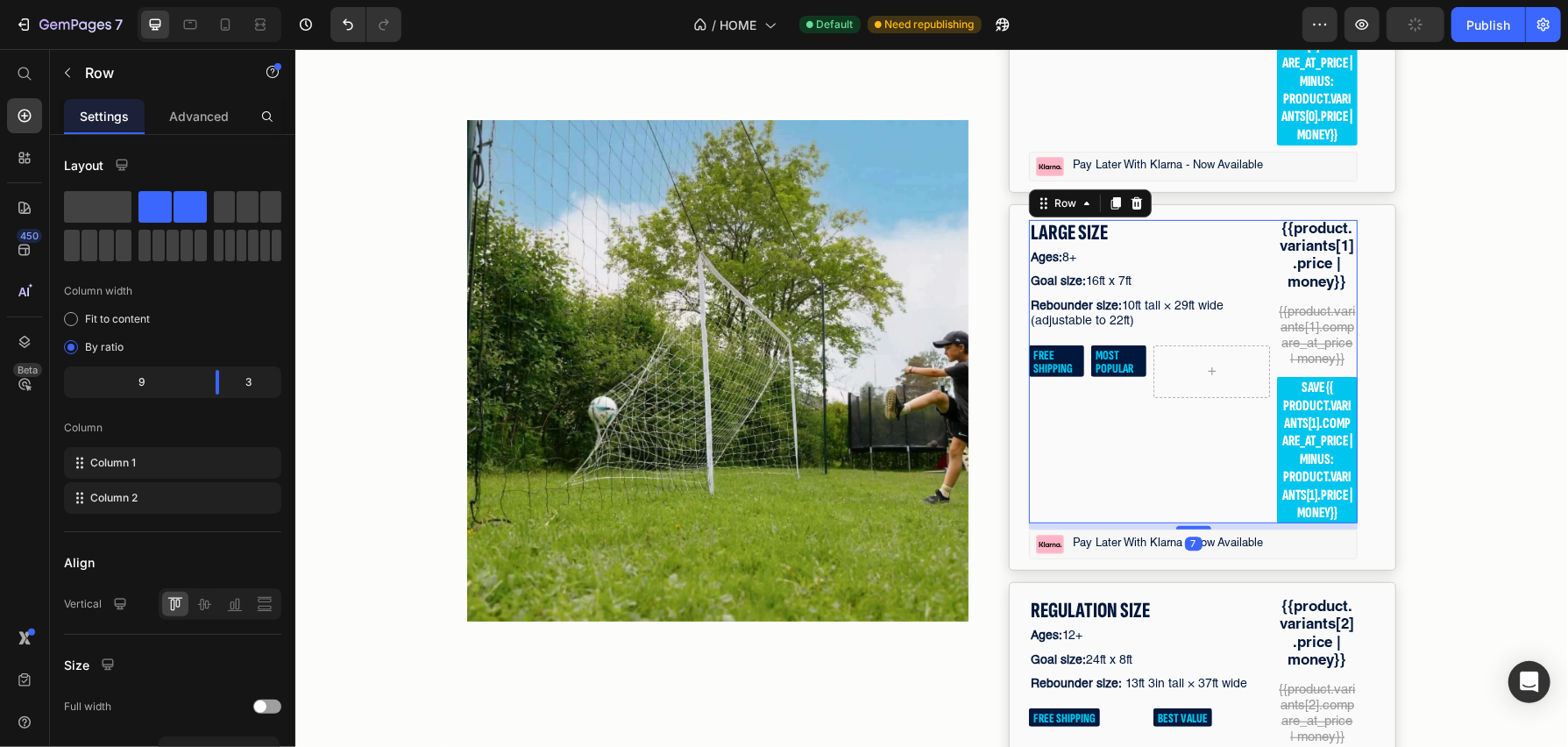 click on "LARGE SIZE  Text Block Ages:  8+ Text Block Goal size:  16ft x 7ft Text Block Rebounder size:  10ft tall × 29ft wide (adjustable to 22ft) Text Block FREE SHIPPING Text Block MOST POPULAR Text Block Row
Row Row" at bounding box center [1148, 371] 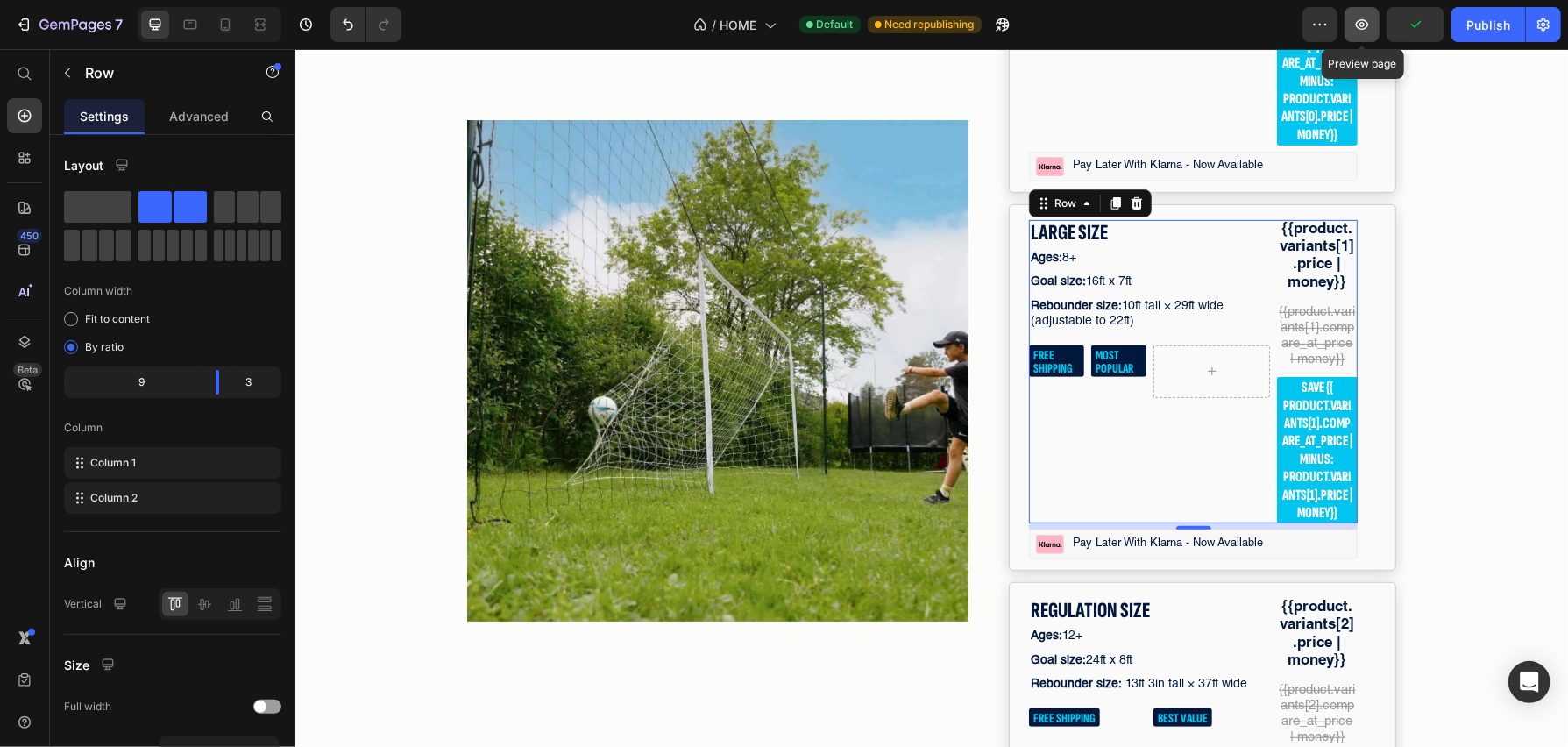 click 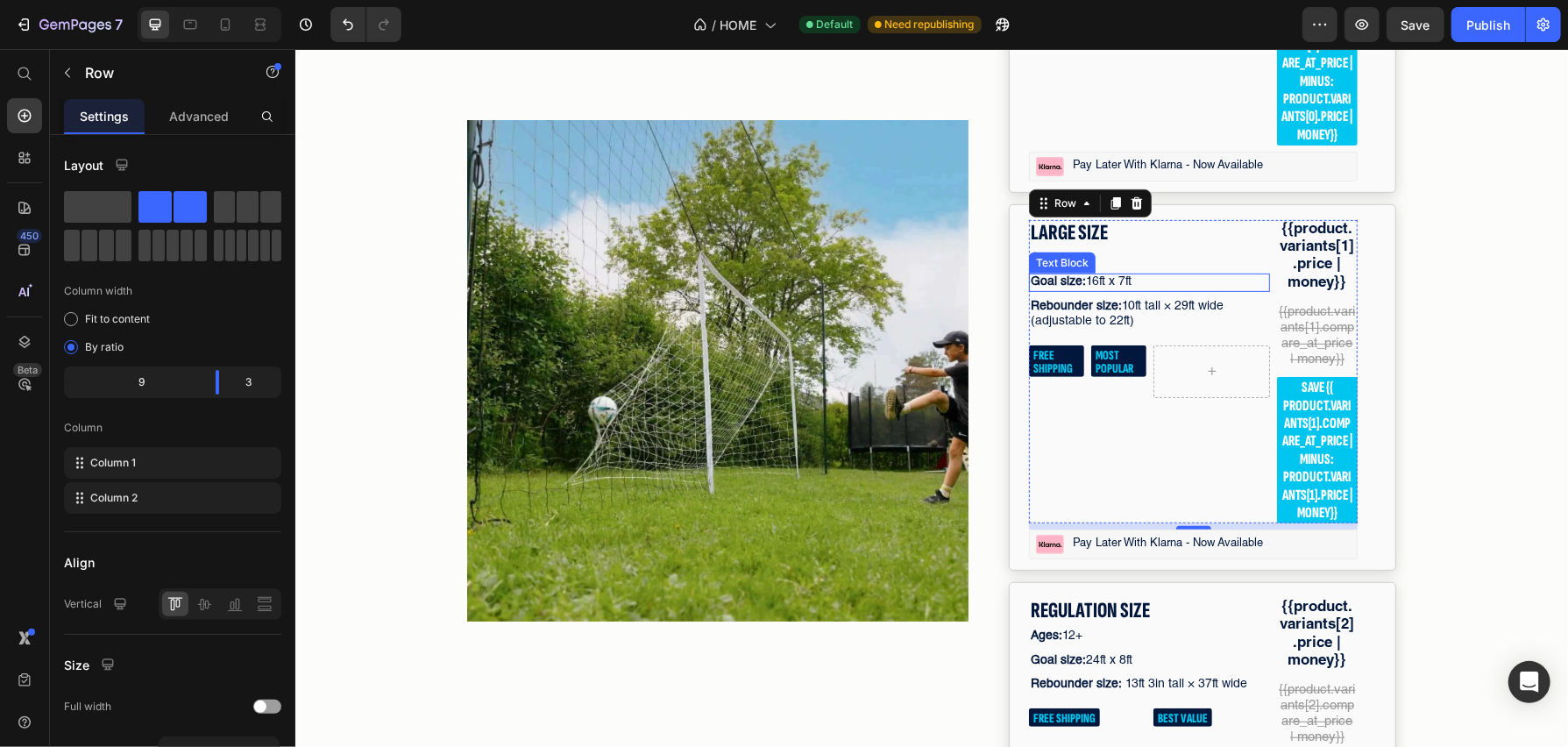 scroll, scrollTop: 5003, scrollLeft: 0, axis: vertical 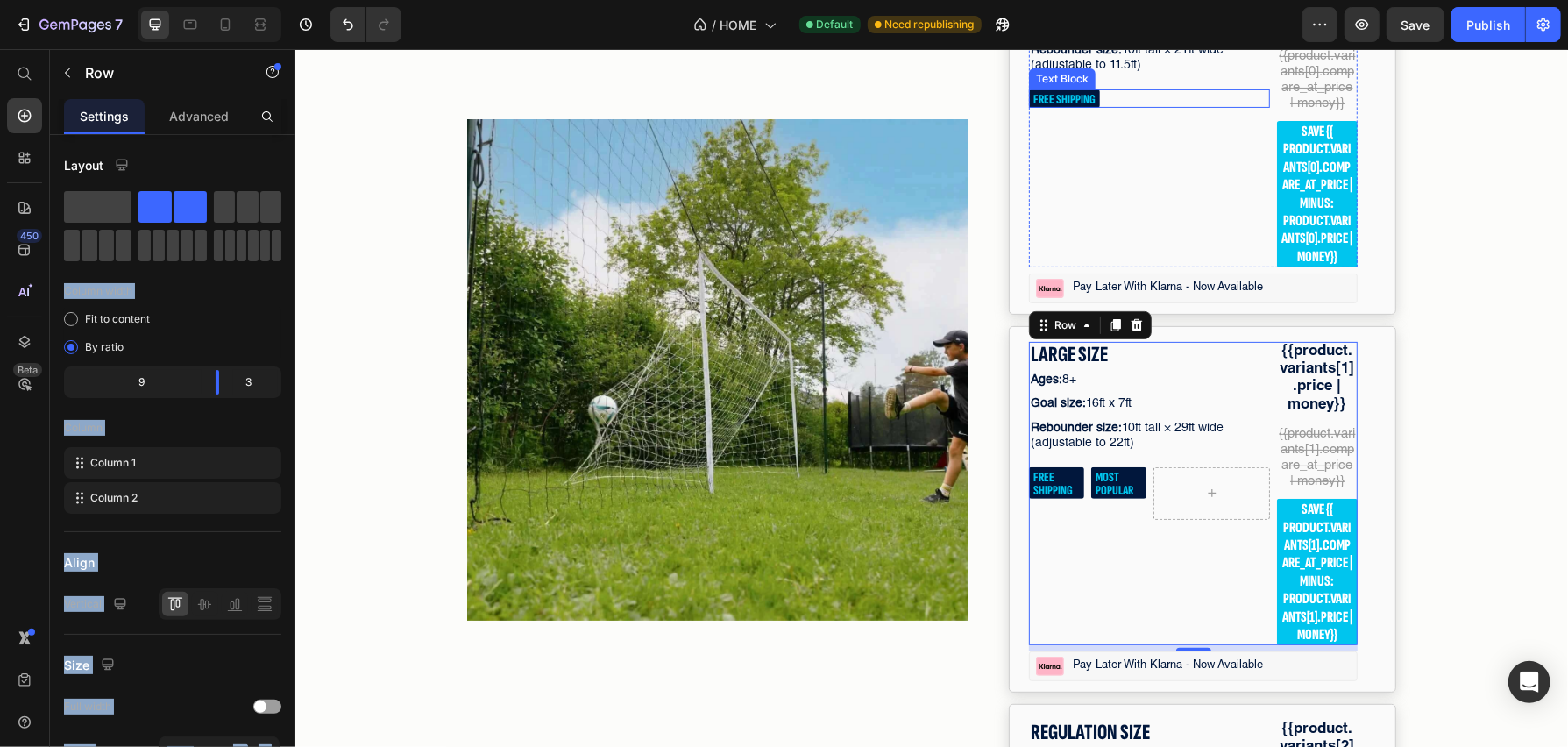 drag, startPoint x: 407, startPoint y: 288, endPoint x: 1131, endPoint y: 231, distance: 726.2403 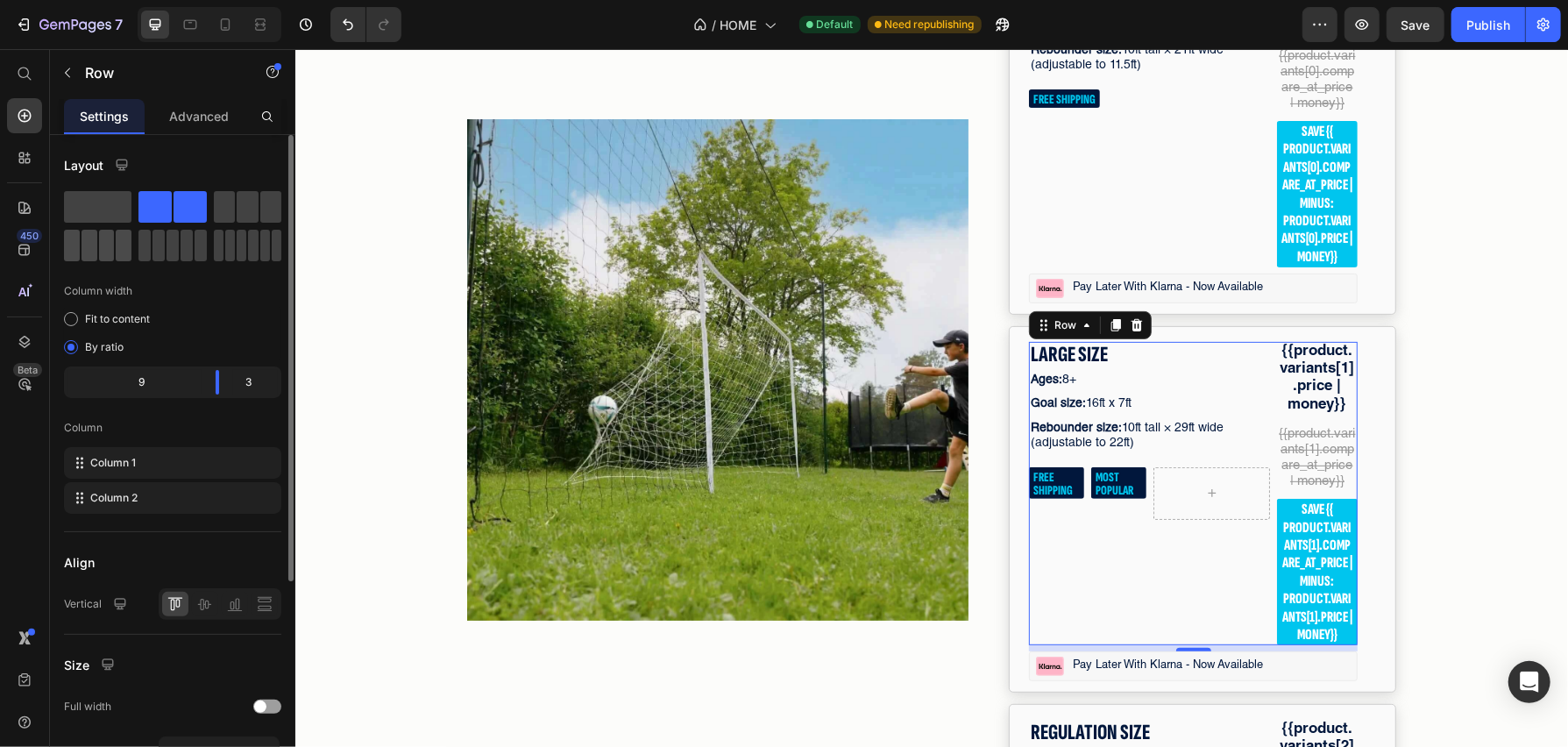 drag, startPoint x: 77, startPoint y: 242, endPoint x: 720, endPoint y: 212, distance: 643.69946 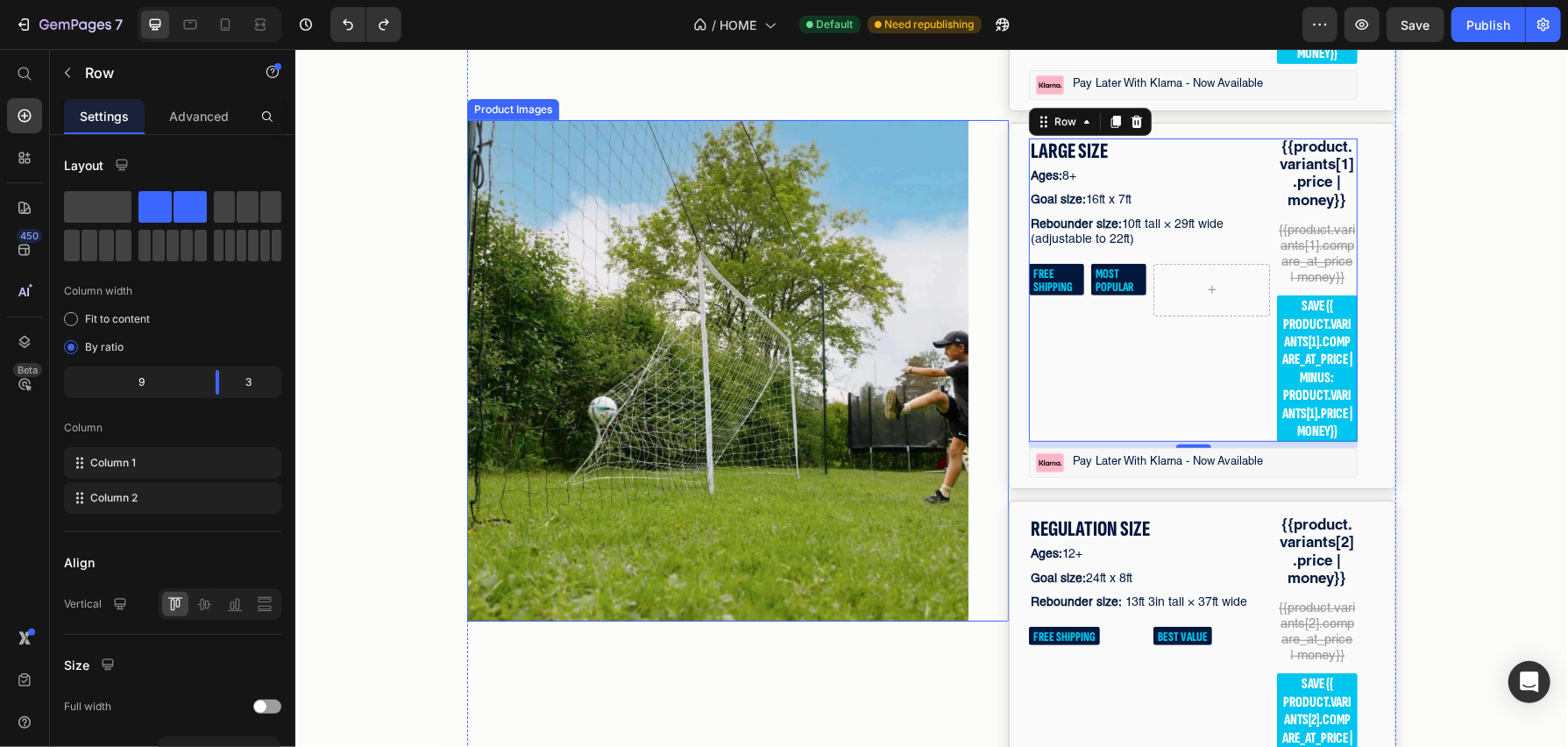 scroll, scrollTop: 4905, scrollLeft: 0, axis: vertical 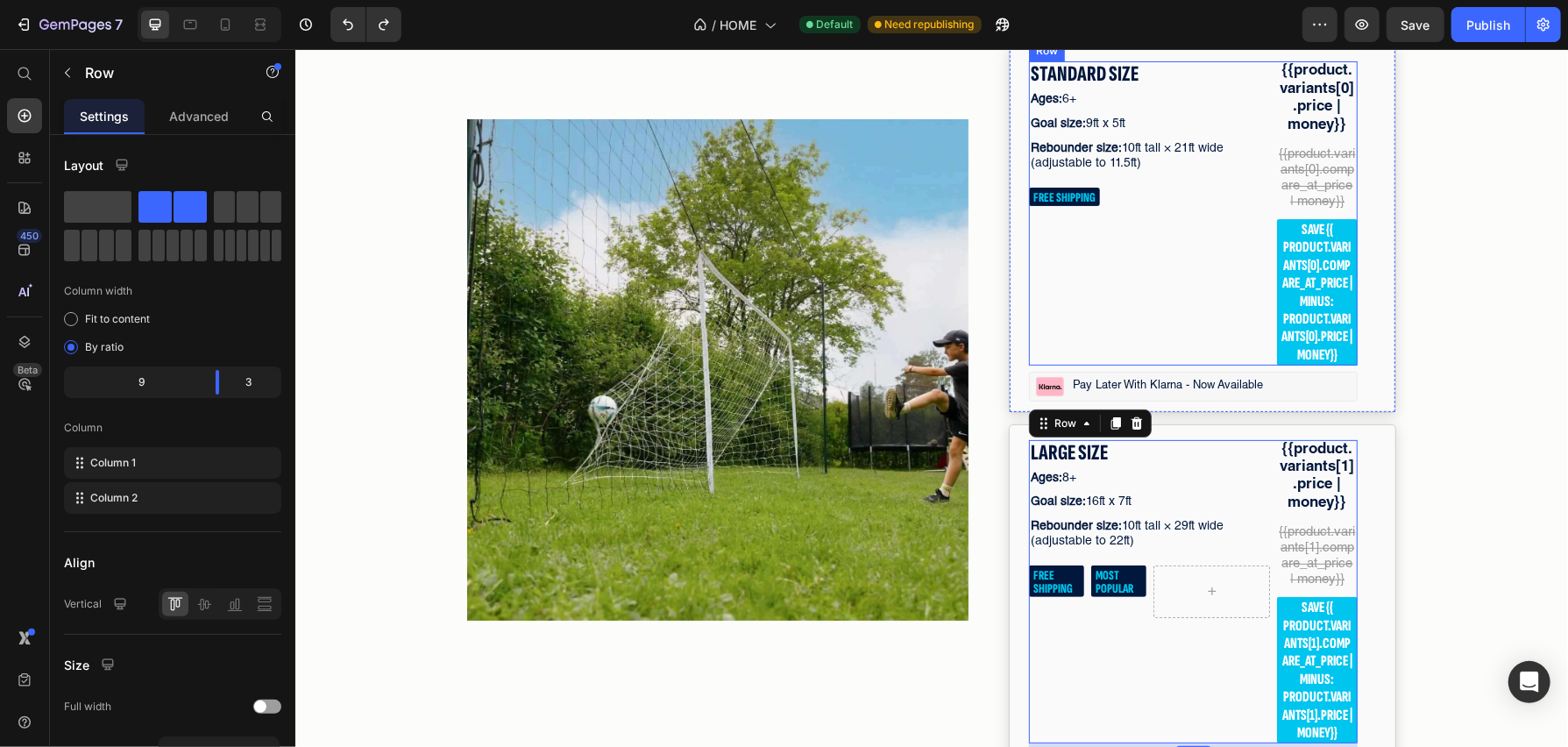 click on "STANDARD SIZE Text Block Ages:  6+ Text Block Goal size:  9ft x 5ft Text Block Rebounder size:  10ft tall × 21ft wide (adjustable to 11.5ft) Text Block FREE SHIPPING Text Block" at bounding box center (1148, 212) 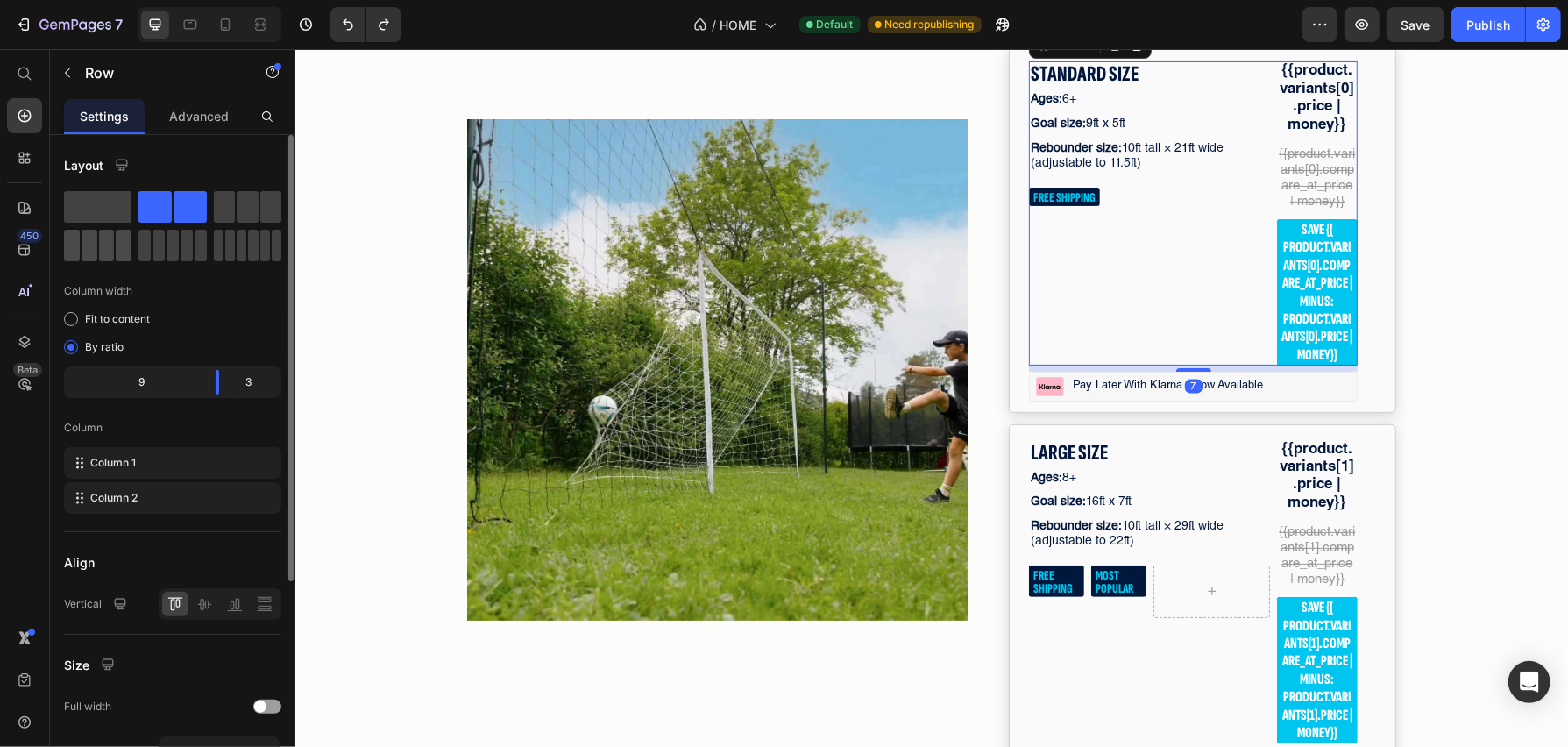 click 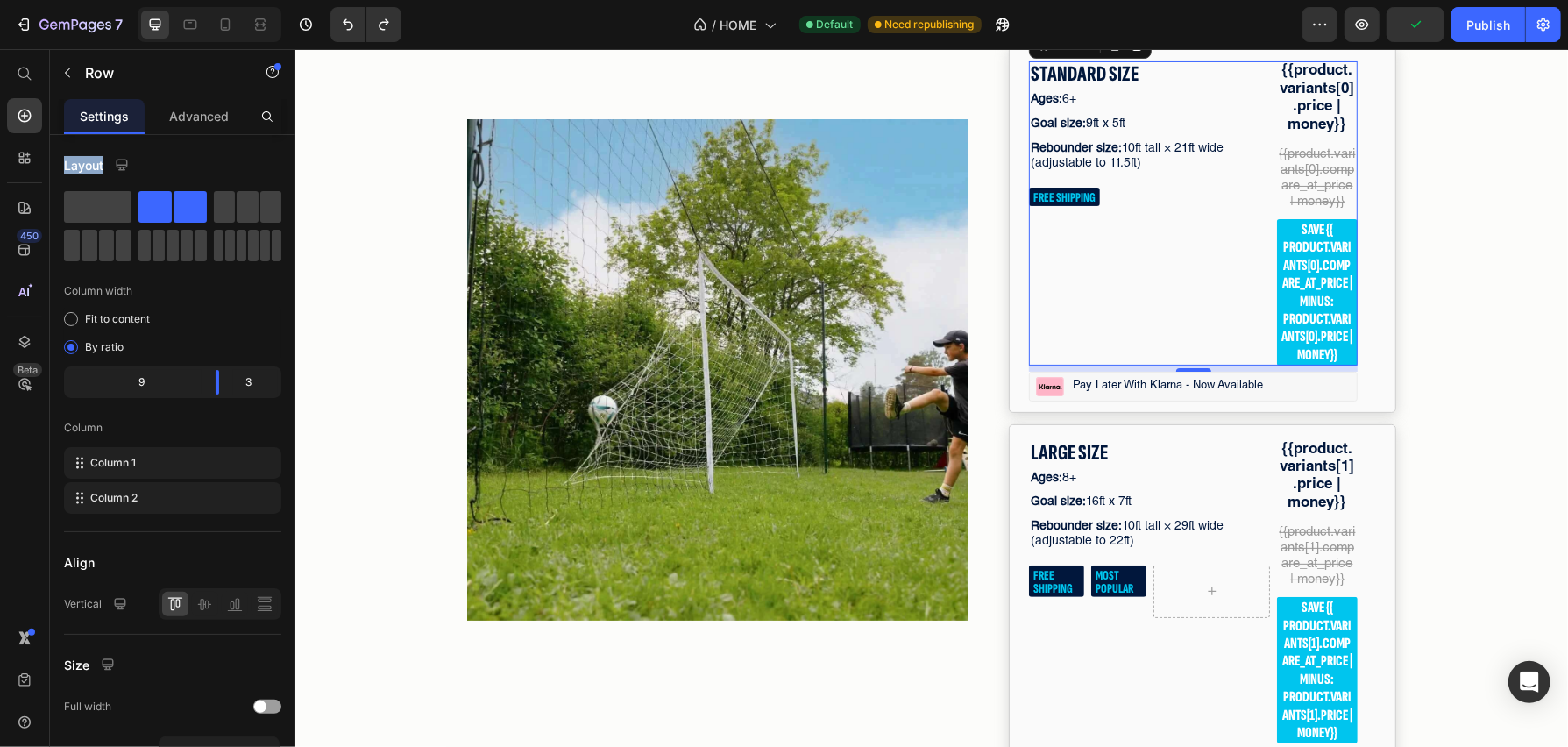 drag, startPoint x: 145, startPoint y: 193, endPoint x: 142, endPoint y: 119, distance: 74.060786 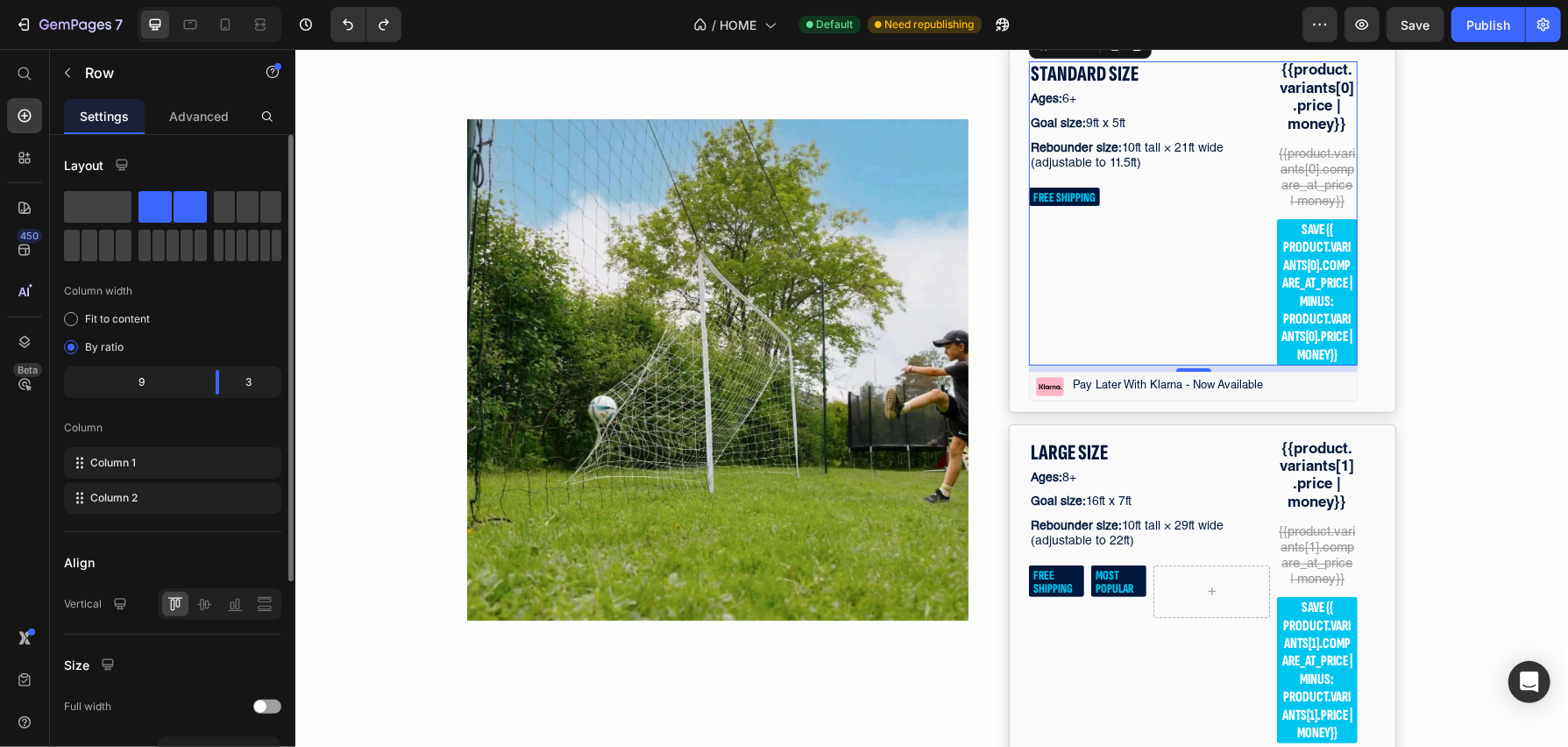 click 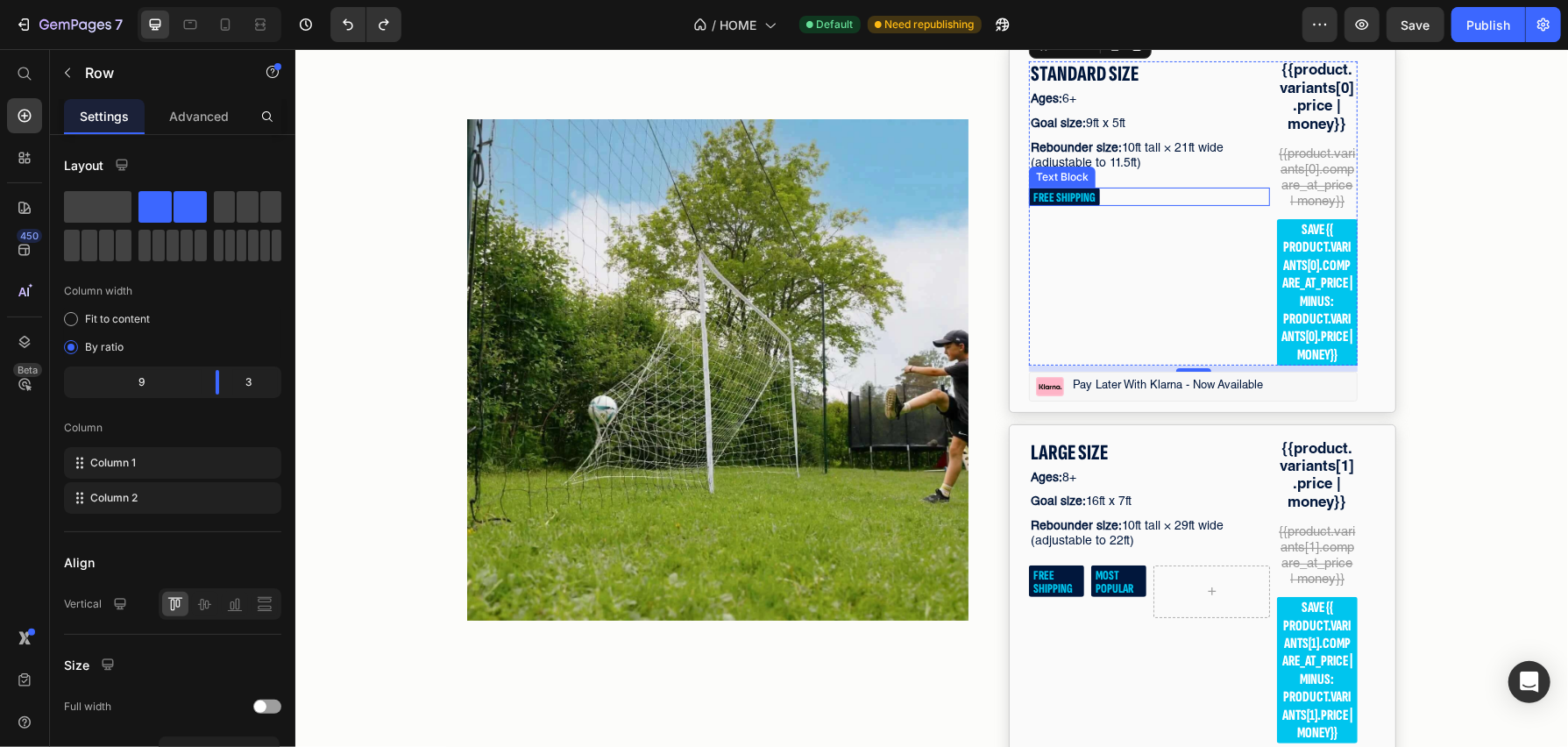 click on "FREE SHIPPING" at bounding box center [1063, 196] 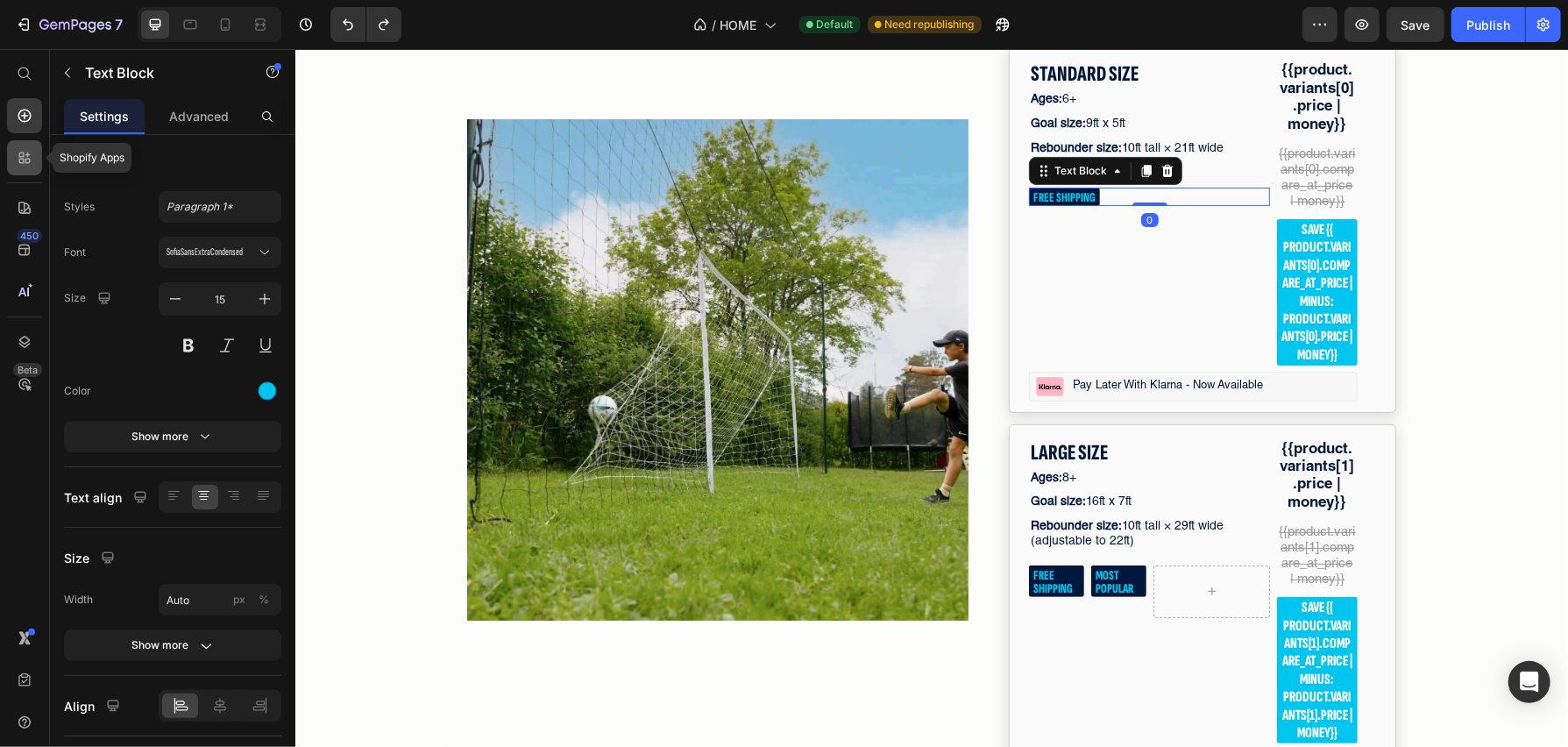 drag, startPoint x: 25, startPoint y: 147, endPoint x: 36, endPoint y: 147, distance: 11 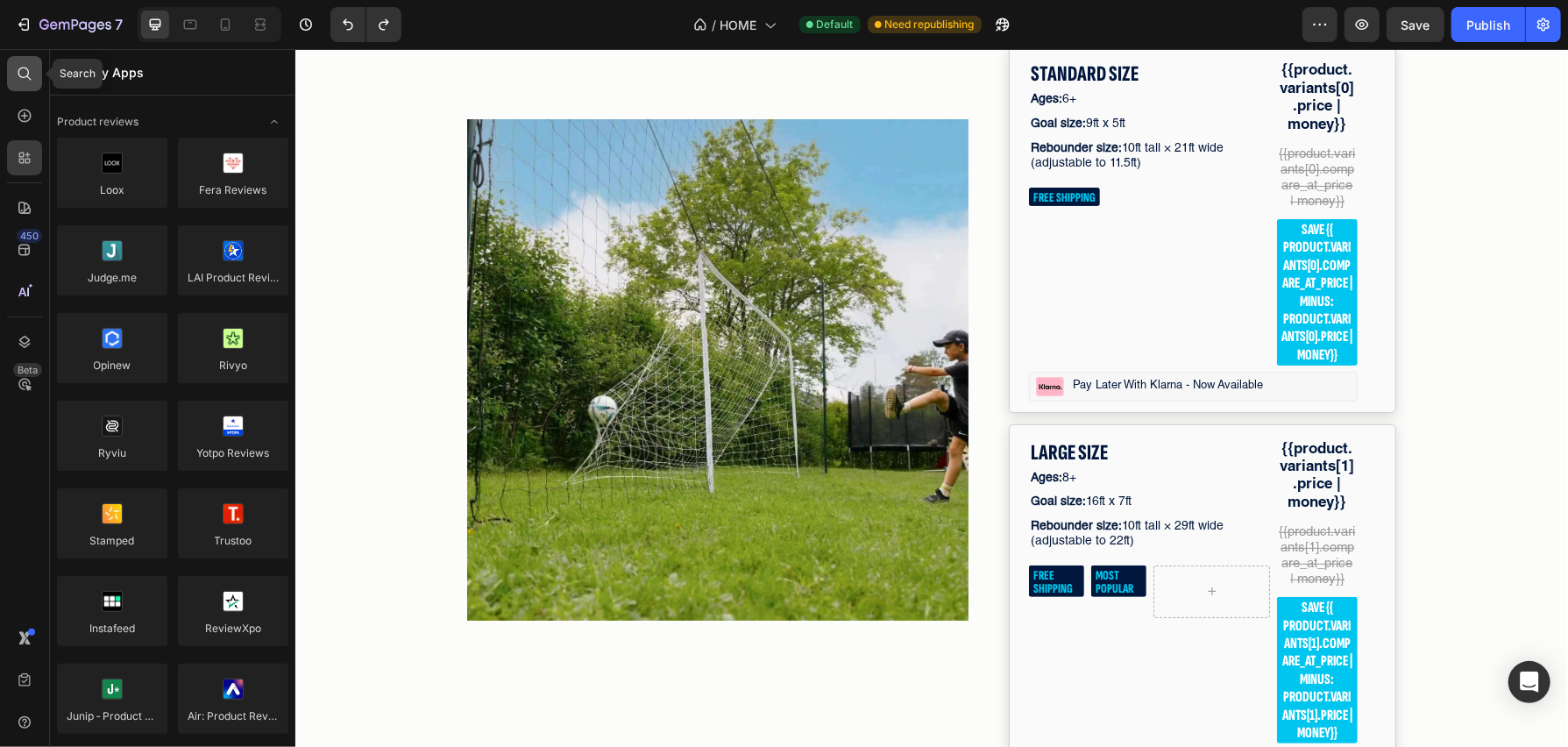 click 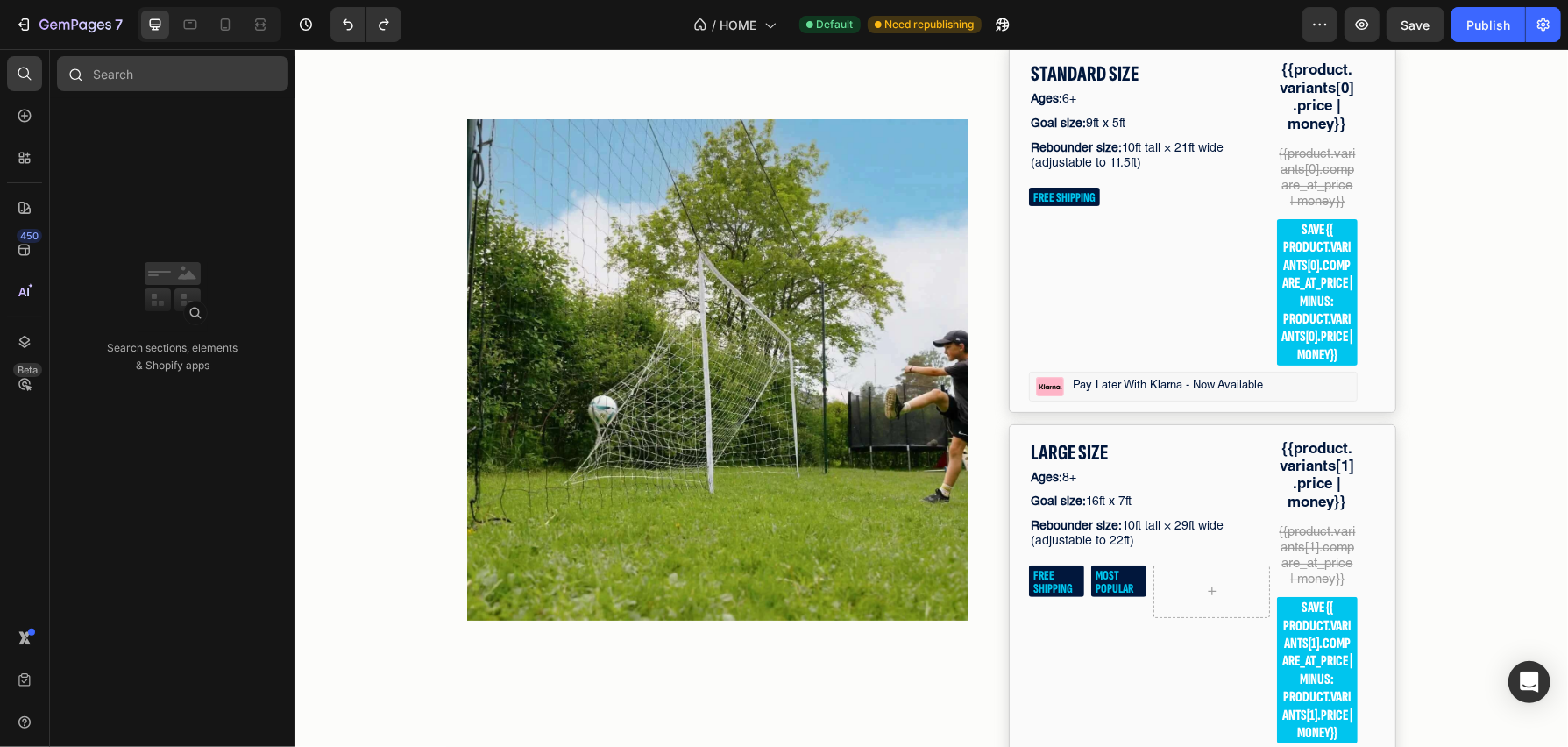 click at bounding box center (173, 74) 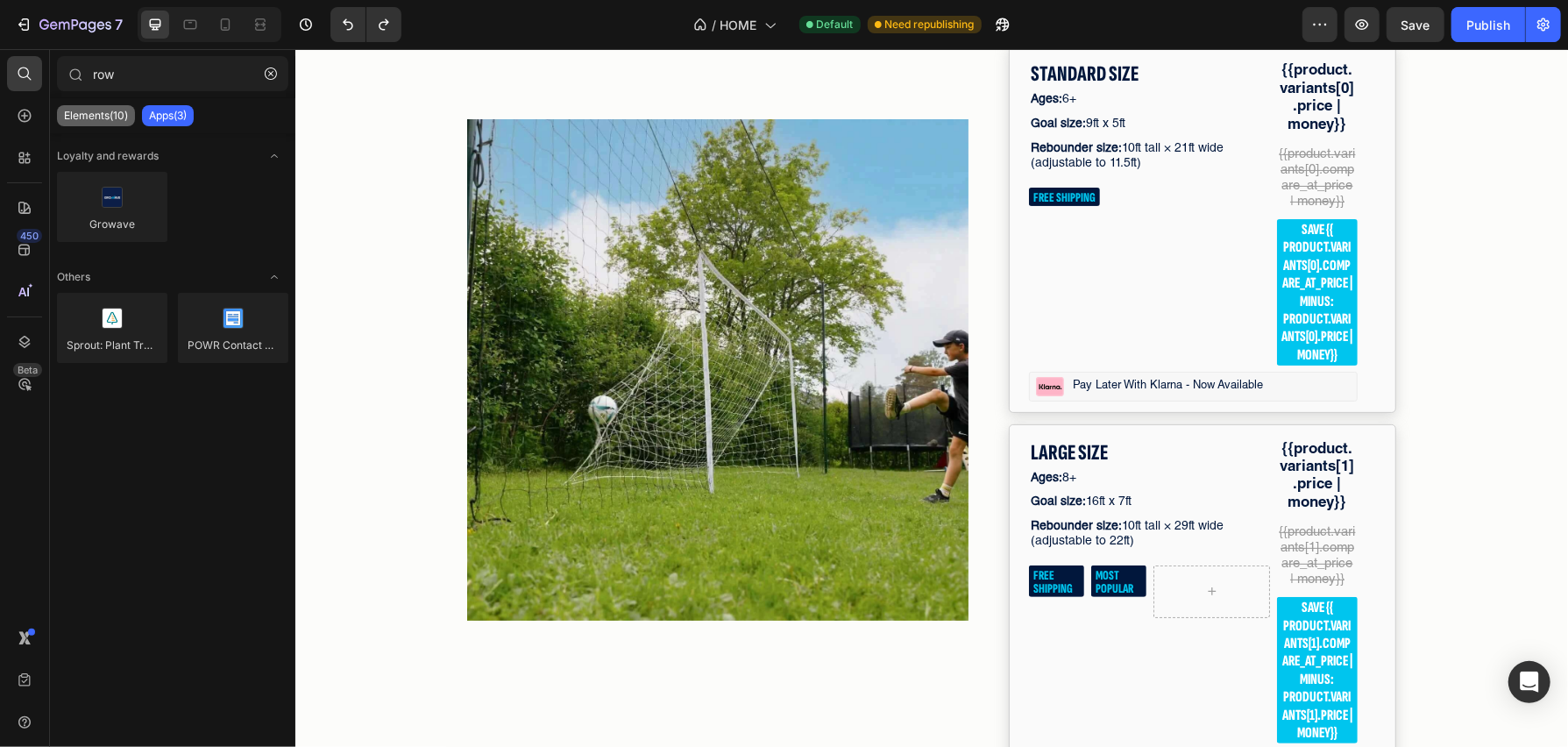 type on "row" 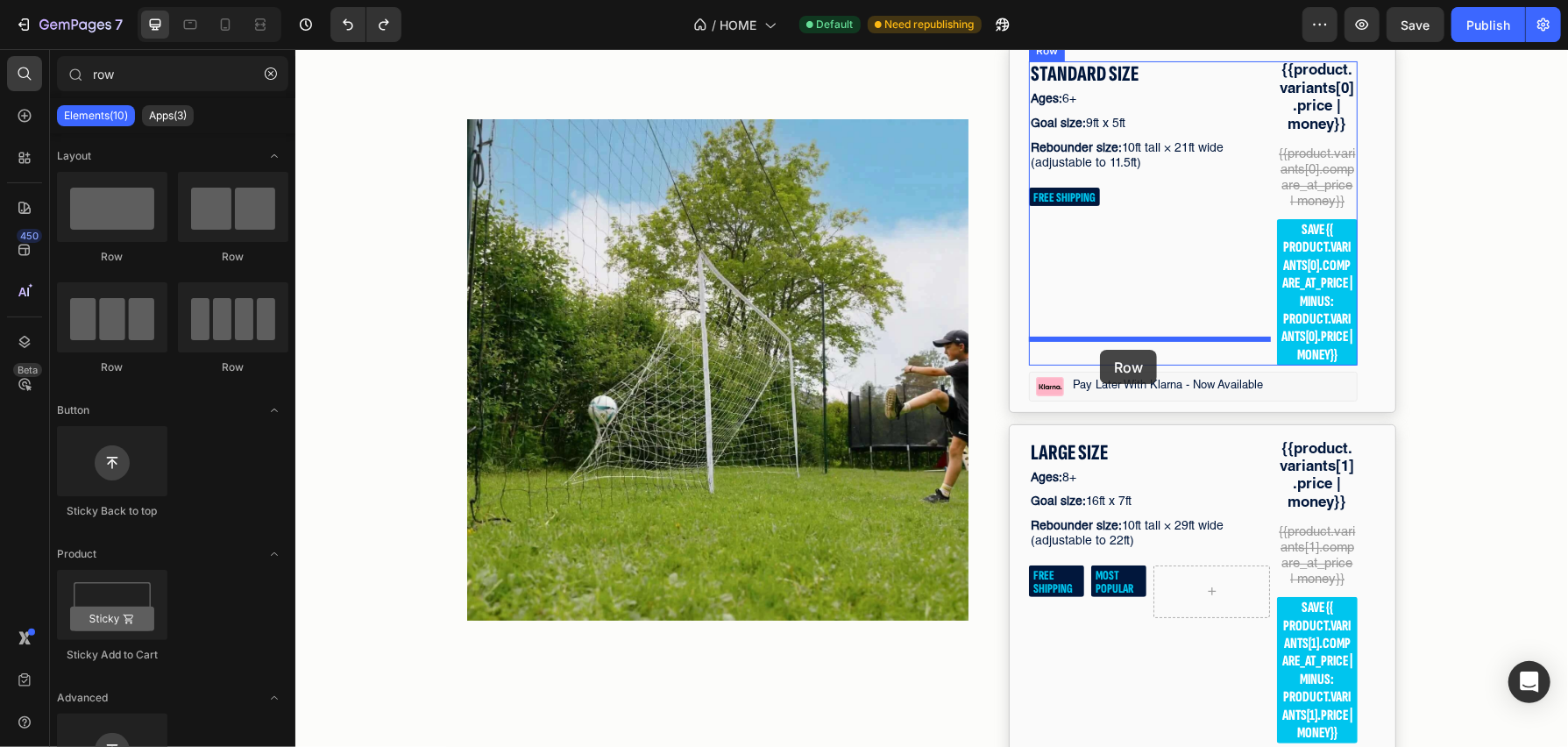 drag, startPoint x: 494, startPoint y: 248, endPoint x: 1099, endPoint y: 349, distance: 613.3726 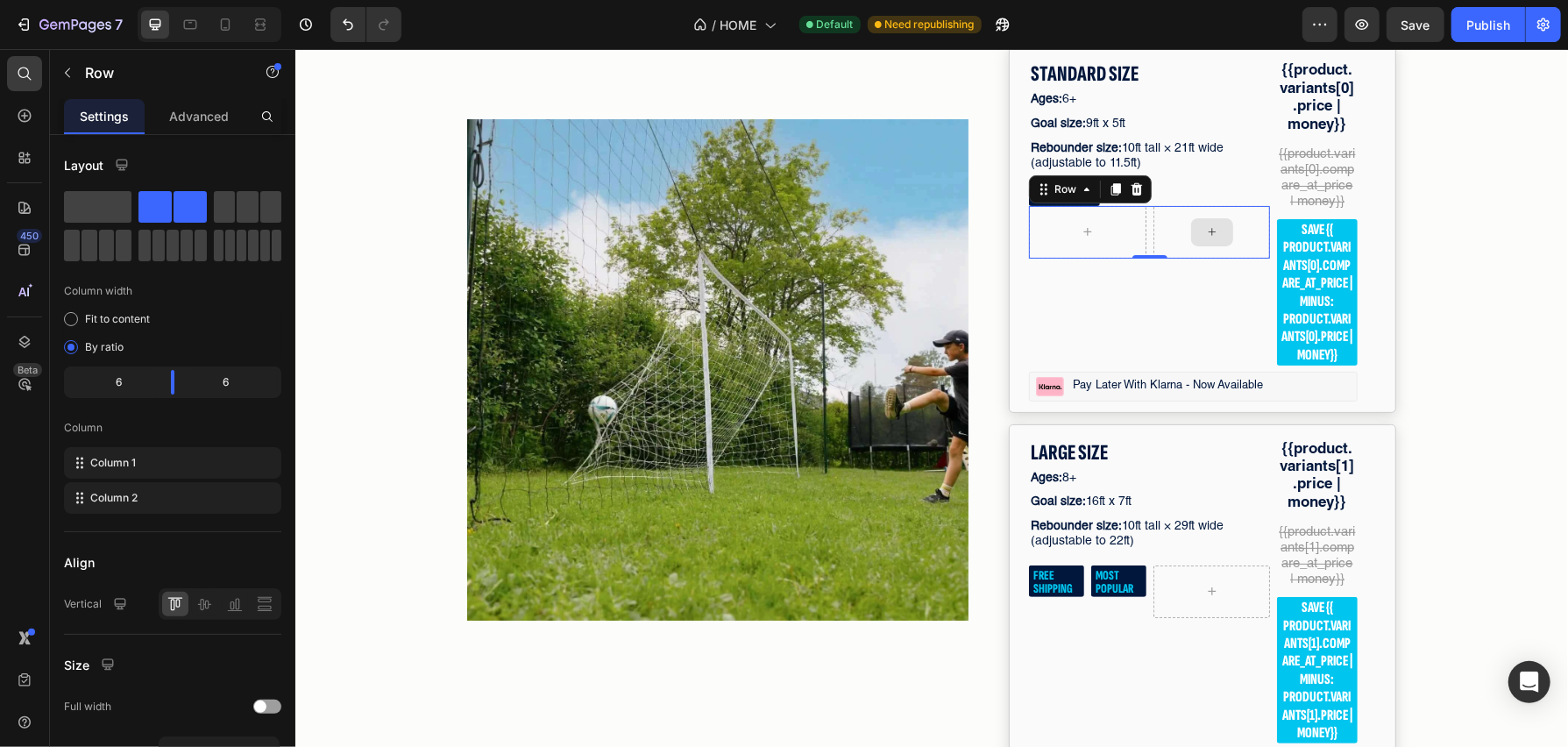 drag, startPoint x: 486, startPoint y: 255, endPoint x: 1201, endPoint y: 366, distance: 723.56479 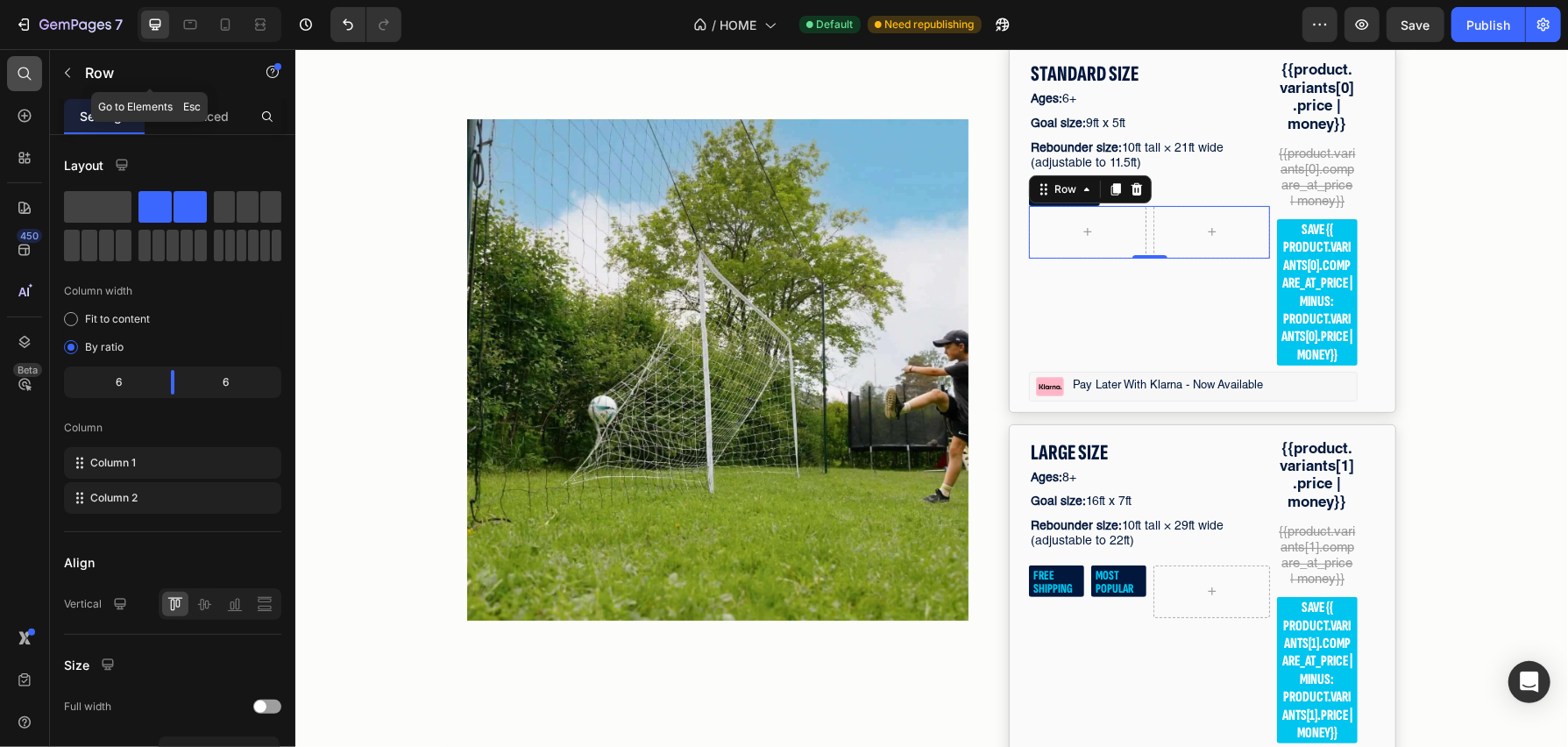 click 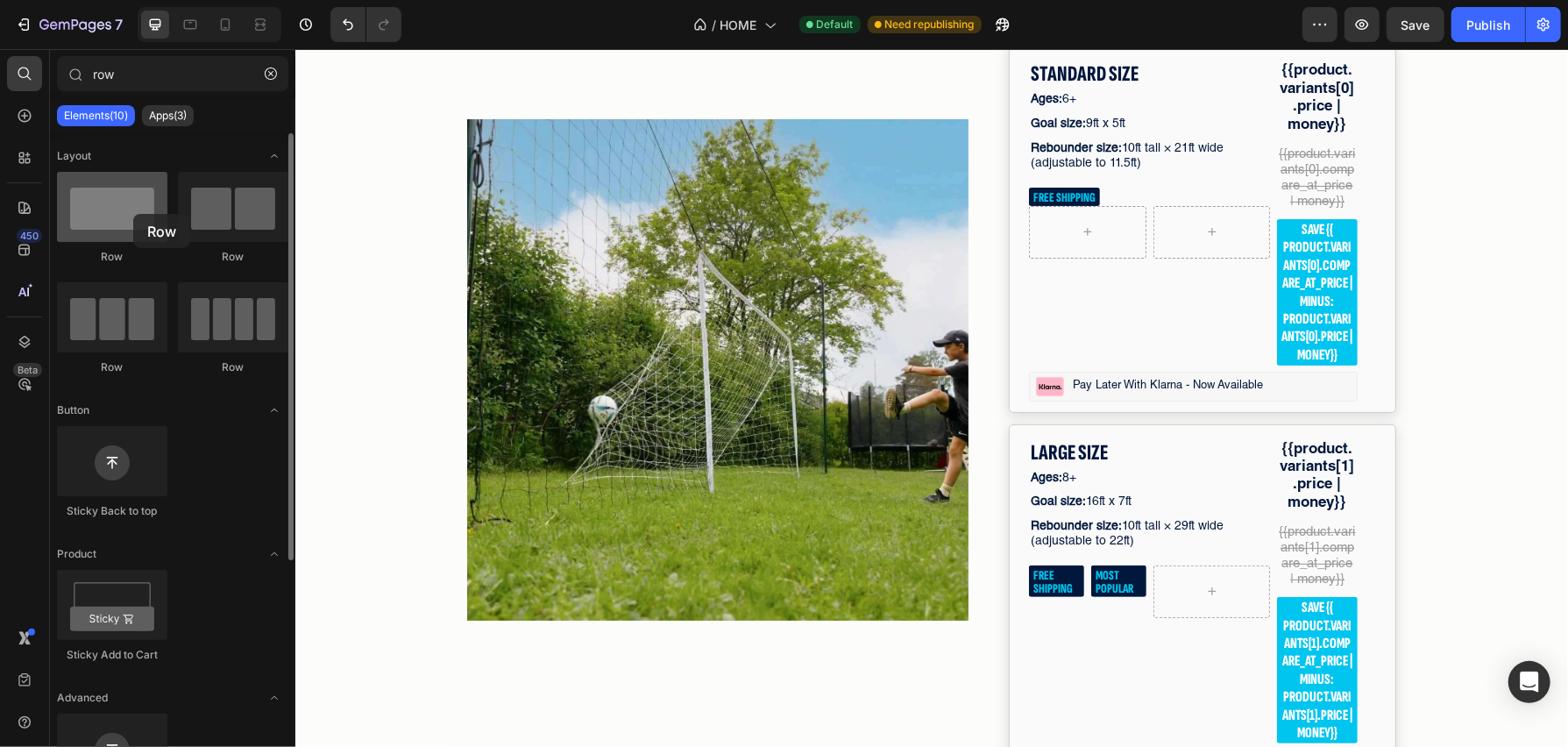 drag, startPoint x: 117, startPoint y: 203, endPoint x: 133, endPoint y: 214, distance: 19.416488 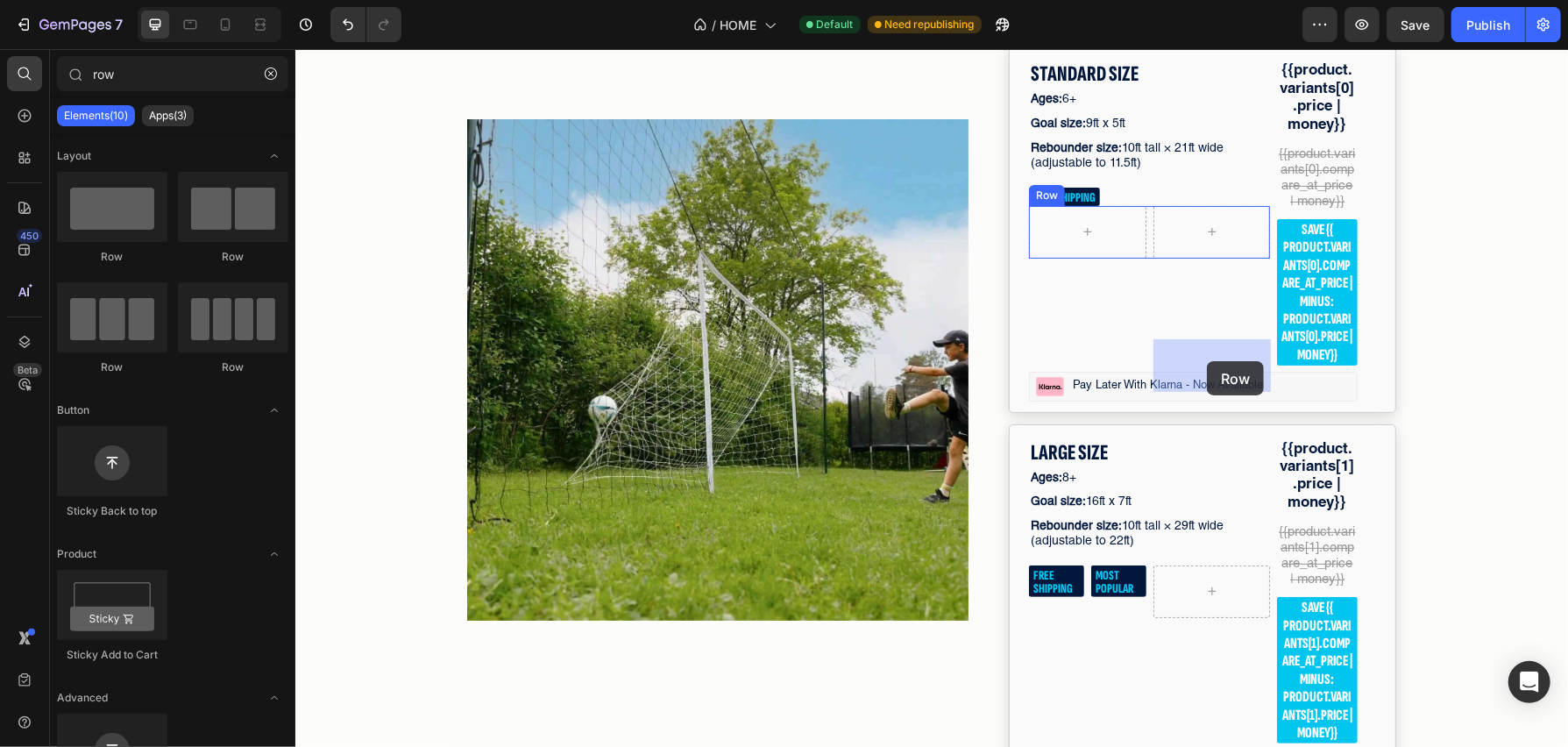 drag, startPoint x: 496, startPoint y: 262, endPoint x: 1207, endPoint y: 359, distance: 717.5862 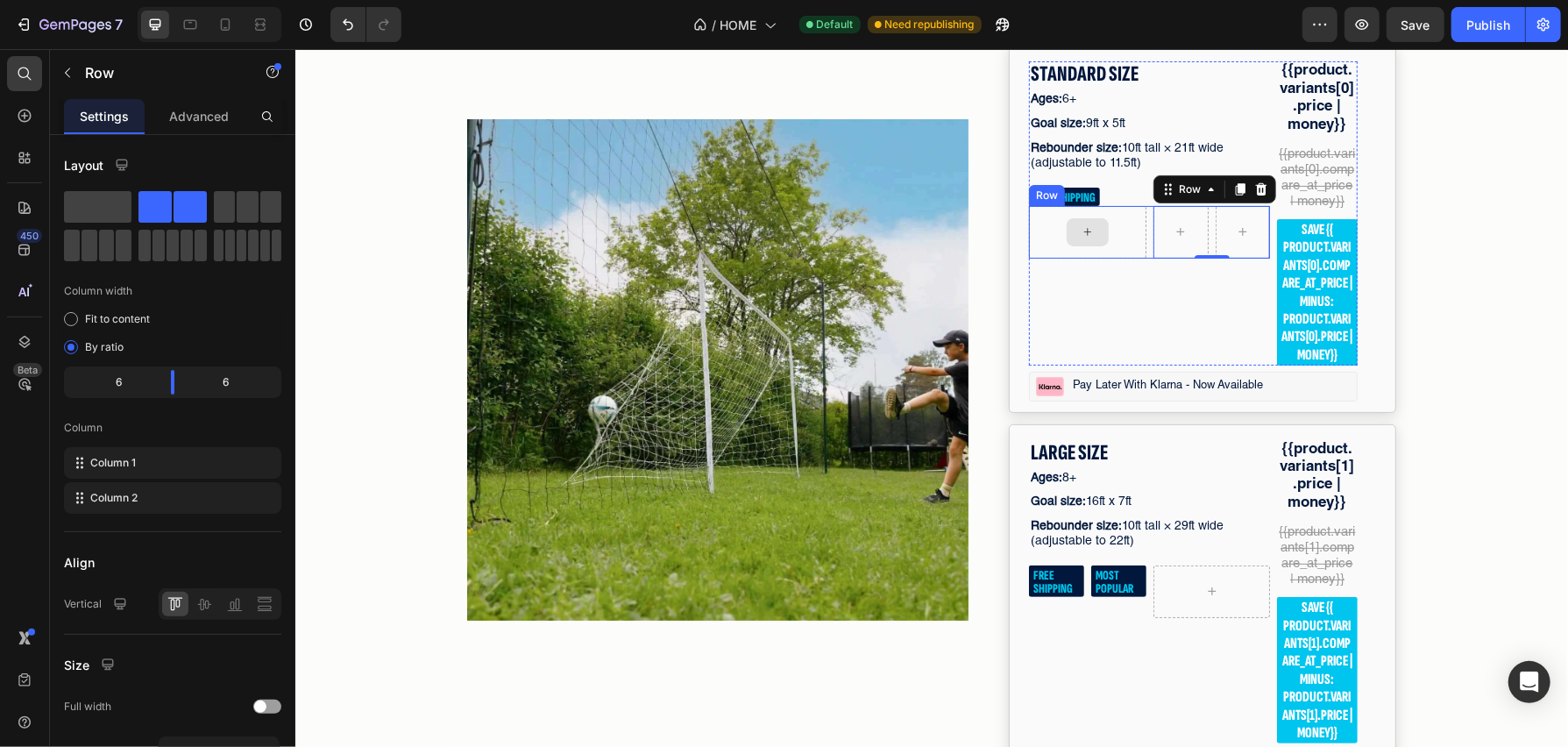 drag, startPoint x: 465, startPoint y: 255, endPoint x: 1088, endPoint y: 364, distance: 632.4634 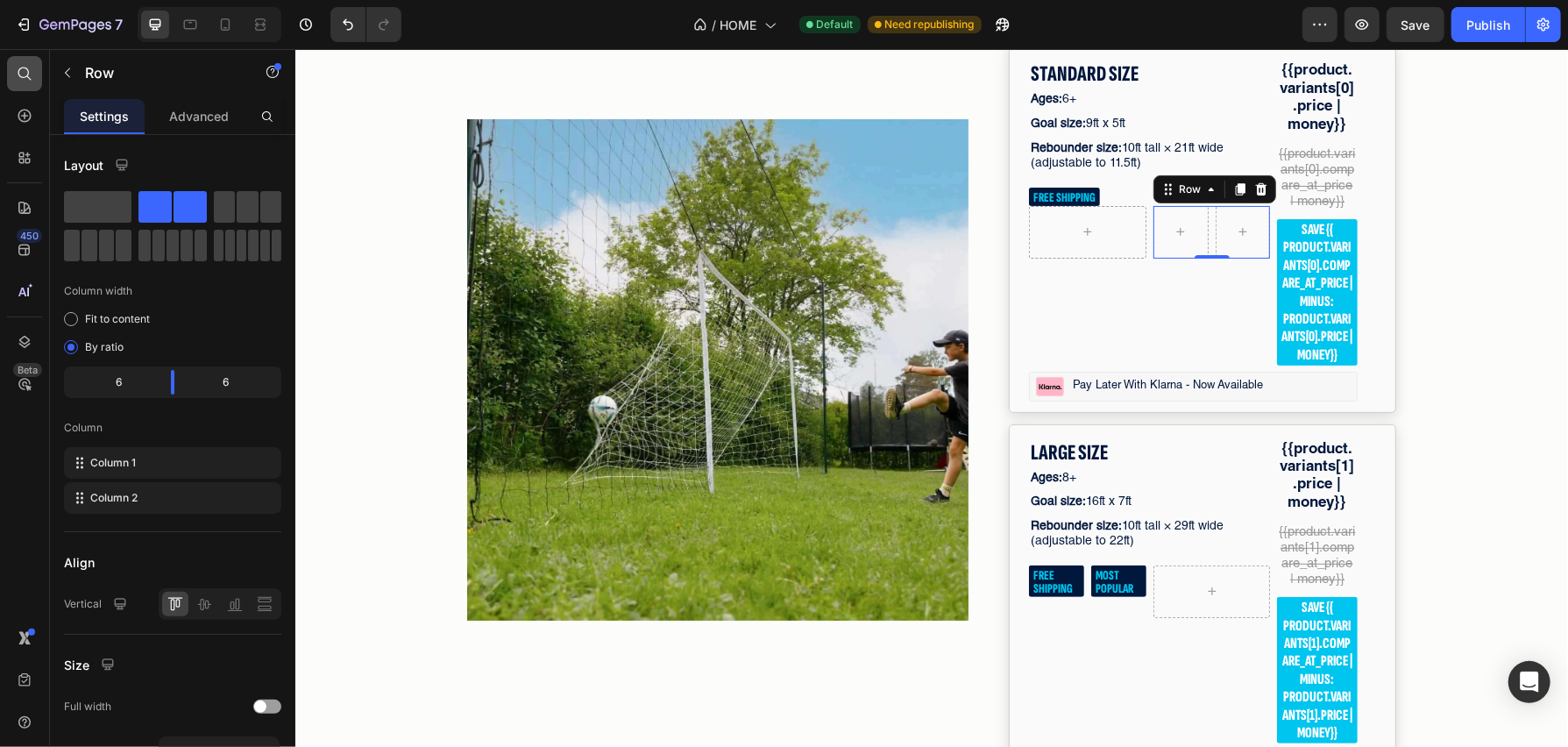 click 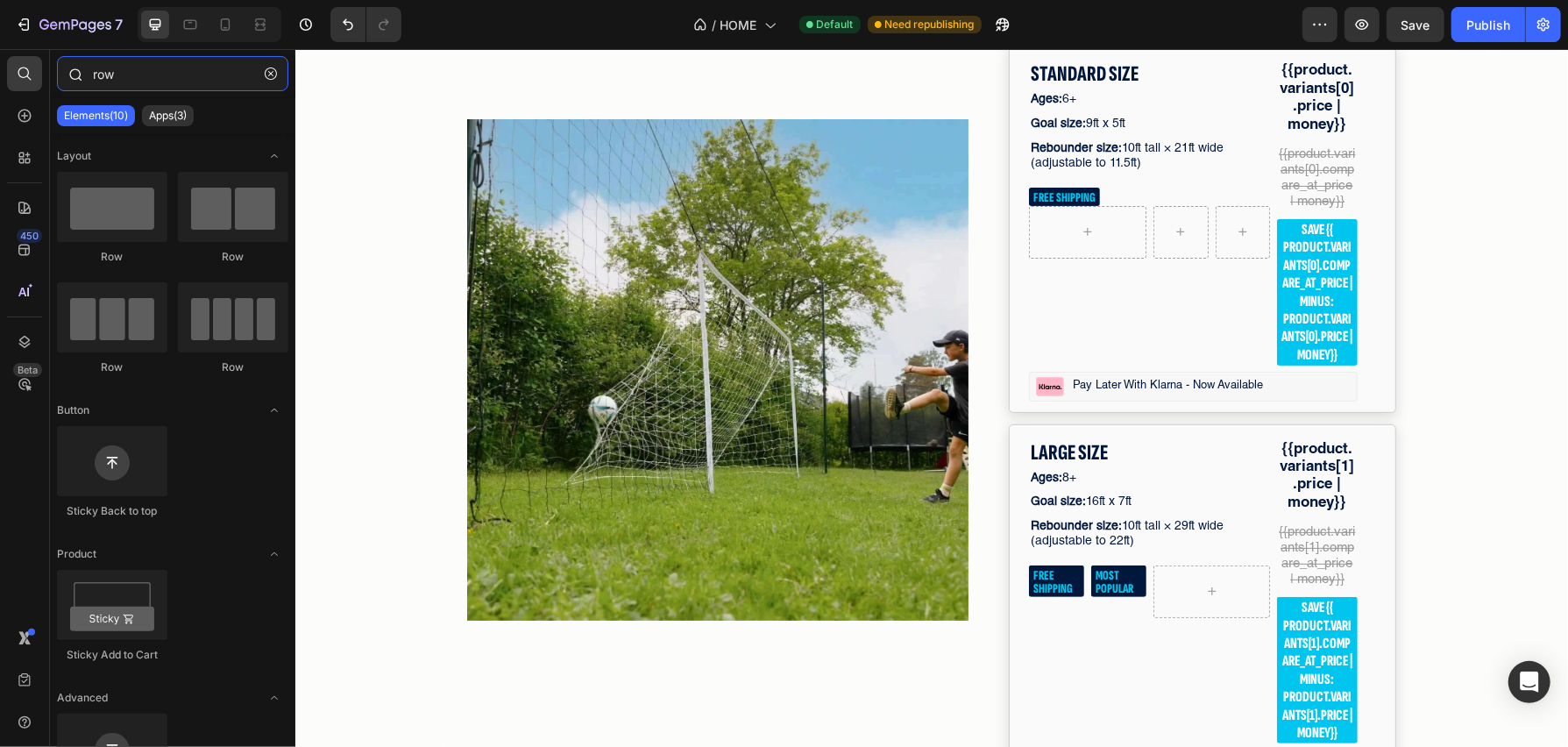click on "row" at bounding box center [173, 74] 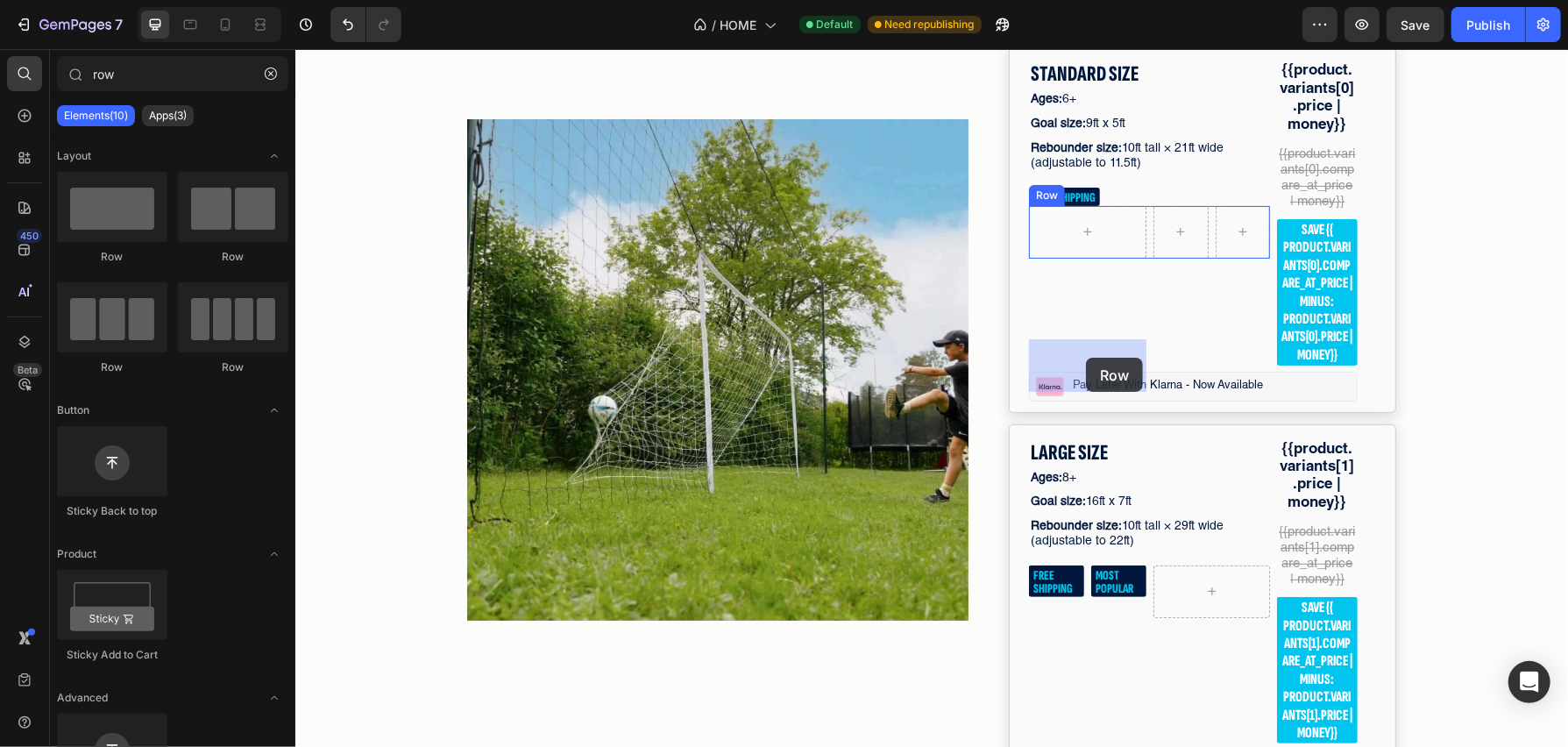 drag, startPoint x: 497, startPoint y: 249, endPoint x: 1085, endPoint y: 357, distance: 597.8361 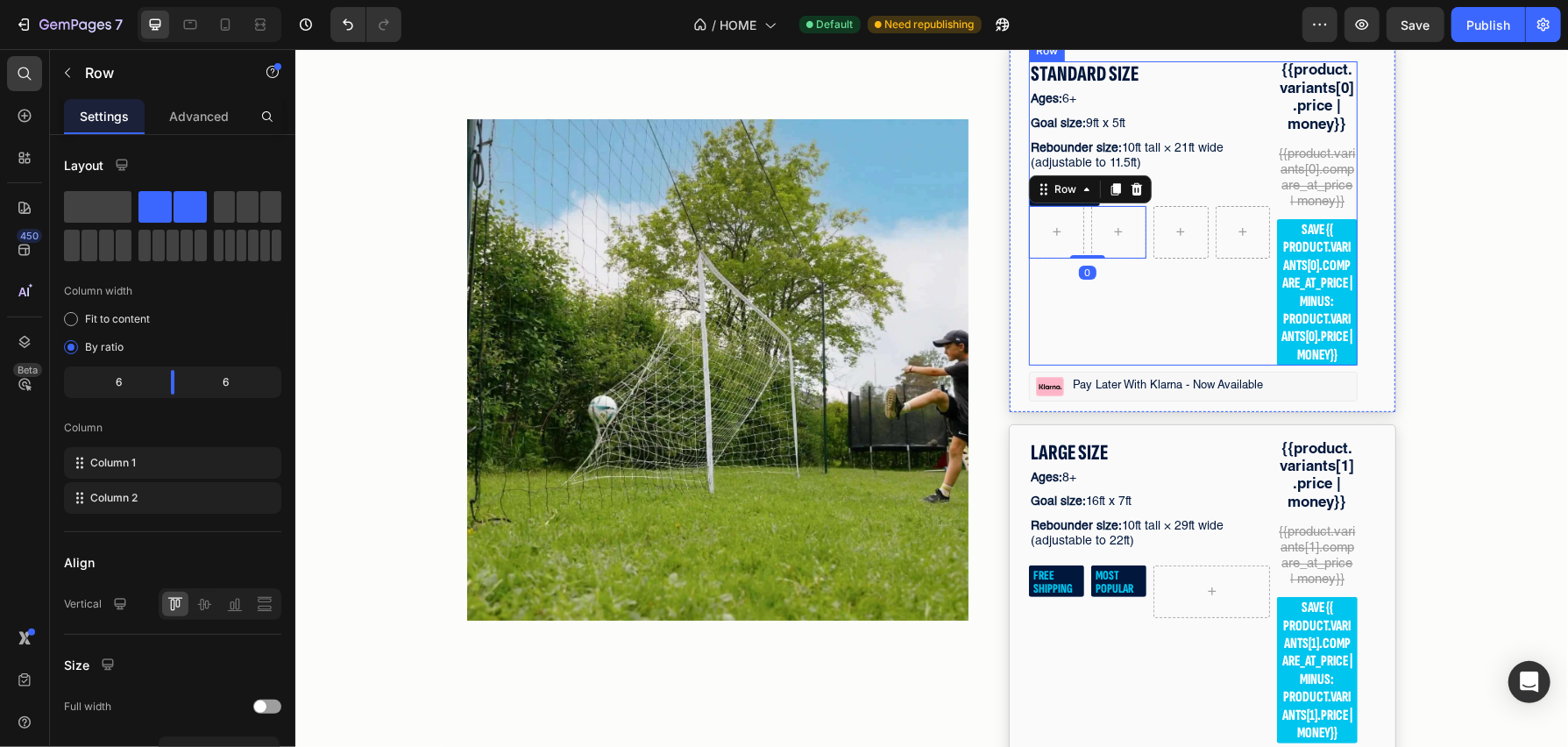 click on "STANDARD SIZE Text Block Ages:  6+ Text Block Goal size:  9ft x 5ft Text Block Rebounder size:  10ft tall × 21ft wide (adjustable to 11.5ft) Text Block FREE SHIPPING Text Block
Row   0
Row Row" at bounding box center (1148, 212) 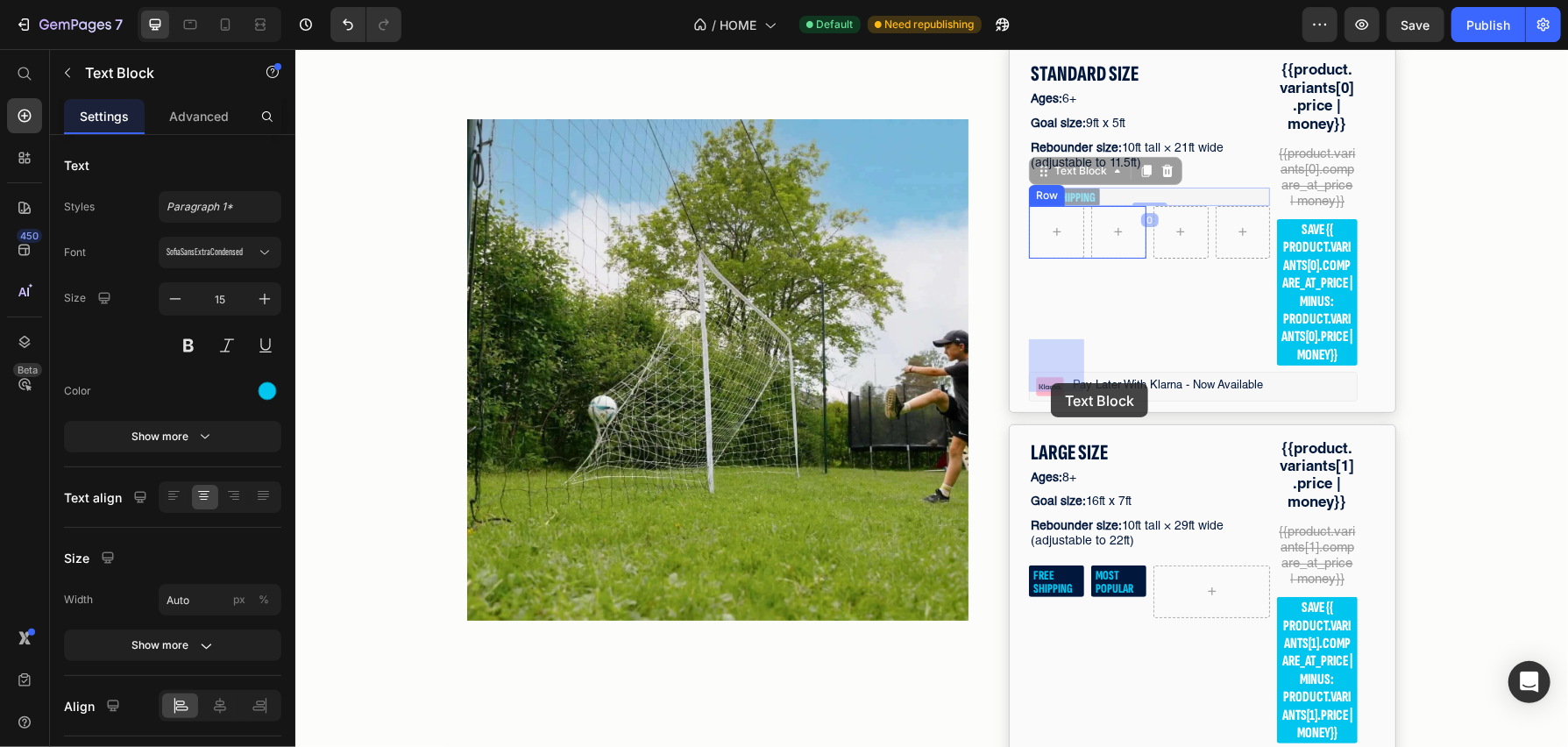 drag, startPoint x: 1074, startPoint y: 328, endPoint x: 1052, endPoint y: 376, distance: 52.80152 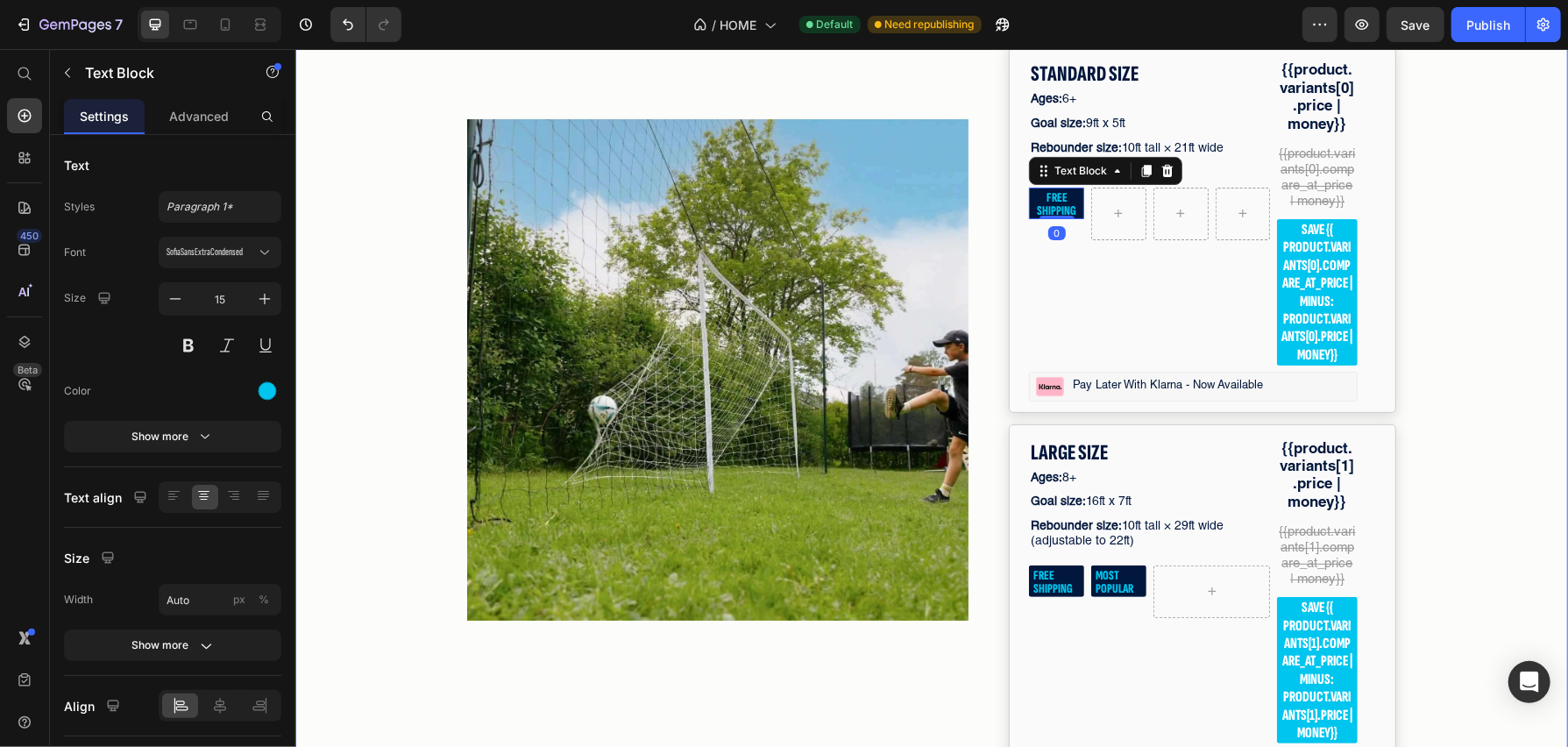 click on "02 Hr 31 Min 54 Sec Countdown Timer Image Row Product Images #1 Trending in Backyard Sports Text Block
Icon
Icon
Icon
Icon
Icon Icon List 4.8/5 | 149,328+ Customers Text Block Row 3 in 1 Soccer Goal Trainer Product Title The only soccer goal that also rebounds missed shots and protects your yard — all in one setup. Text Block                Title Line Image Built-in Goal Target for accuracy training Text Block Image Backstop Netting to stop stray shots Text Block Image Rebound Trainer for nonstop solo practice Text Block Image Built for all ages and skill levels Text Block Advanced List SELECT YOUR SIZE Text Block STANDARD SIZE Text Block Ages:  6+ Text Block Goal size:  9ft x 5ft Text Block Rebounder size:  10ft tall × 21ft wide (adjustable to 11.5ft) Text Block FREE SHIPPING Text Block   0
Row
Row Row {{product.variants[0].price | money}} Text Block {{product.variants[0].compare_at_price | money}} Text Block Text Block Row Image" at bounding box center (931, 610) 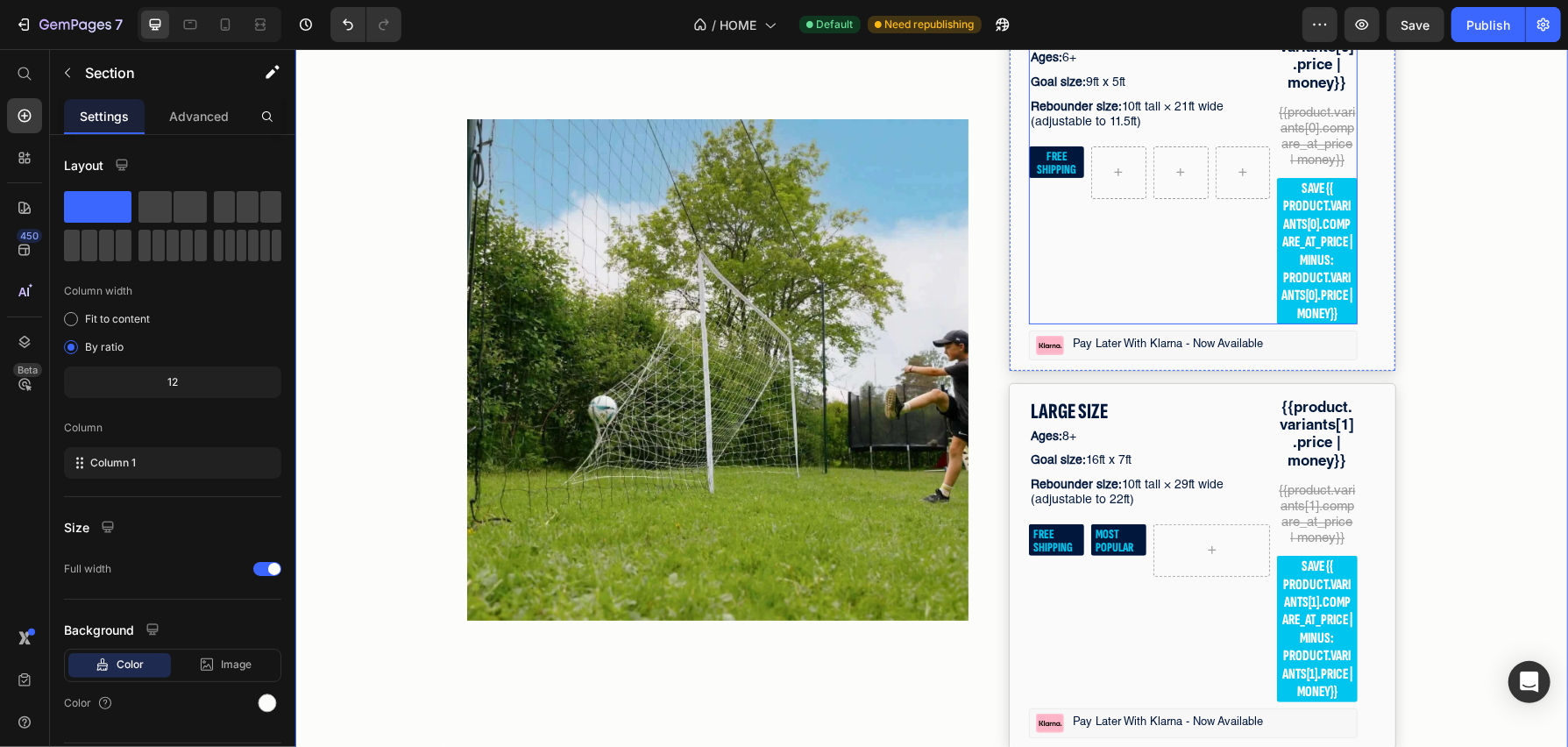 scroll, scrollTop: 4955, scrollLeft: 0, axis: vertical 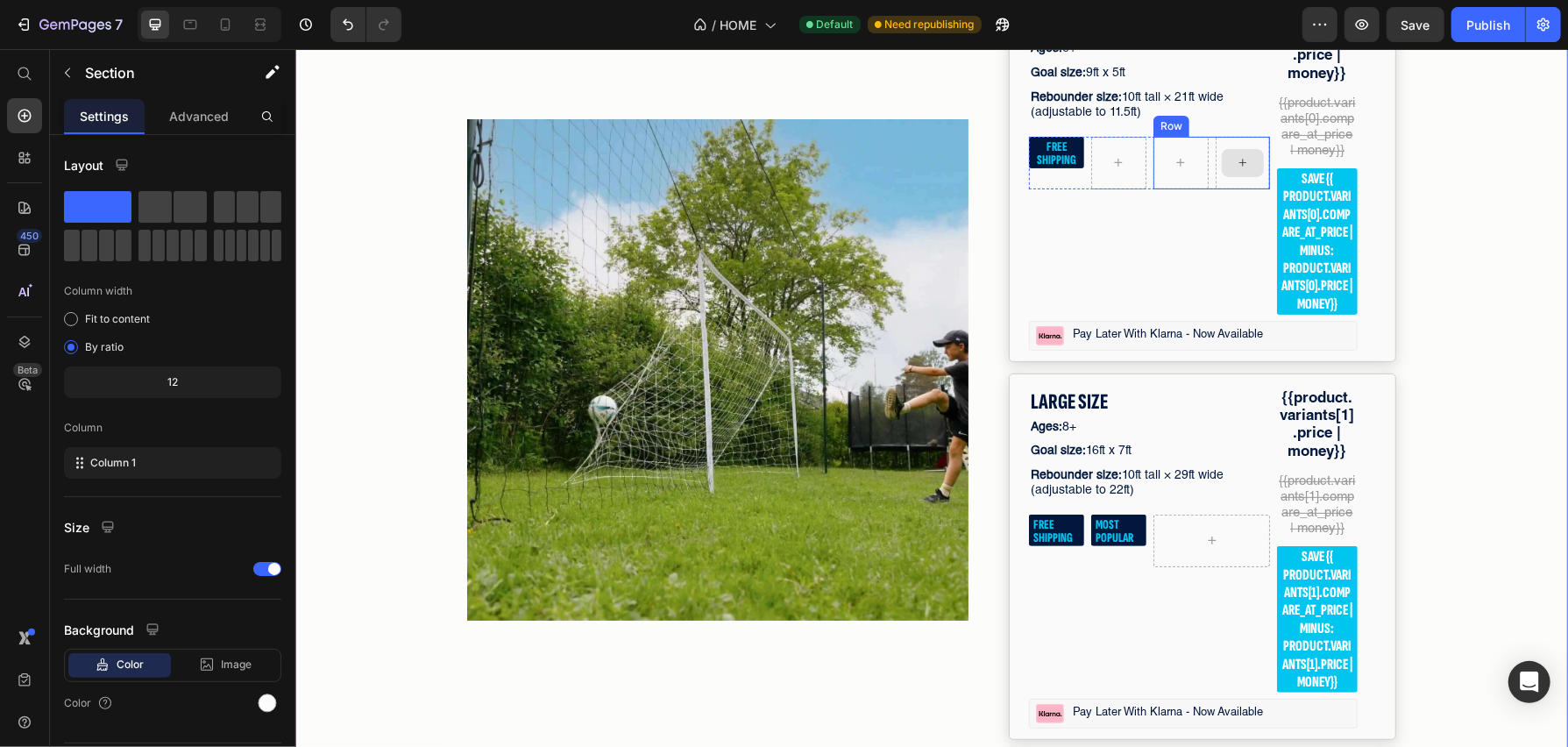 click at bounding box center [1242, 162] 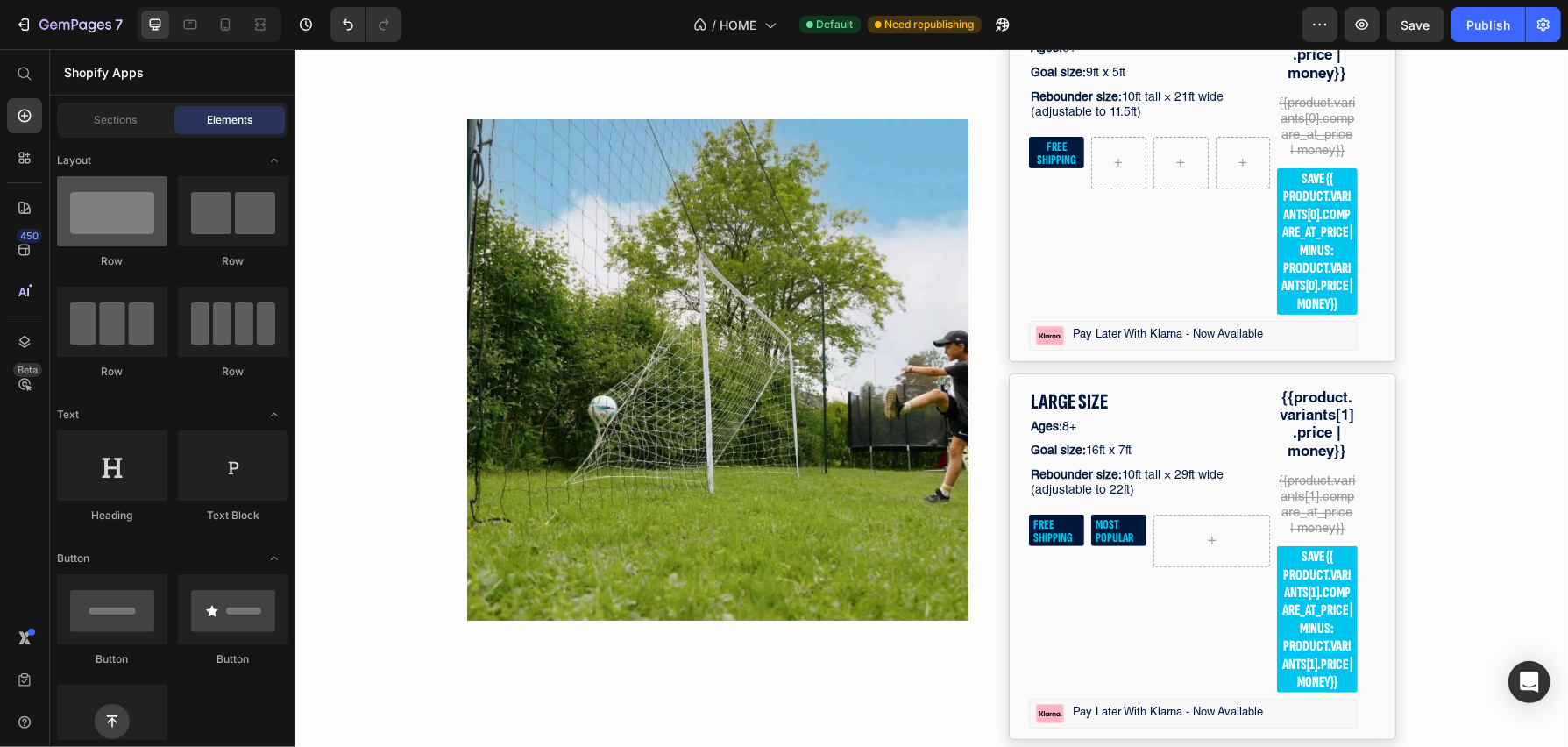 click at bounding box center (112, 211) 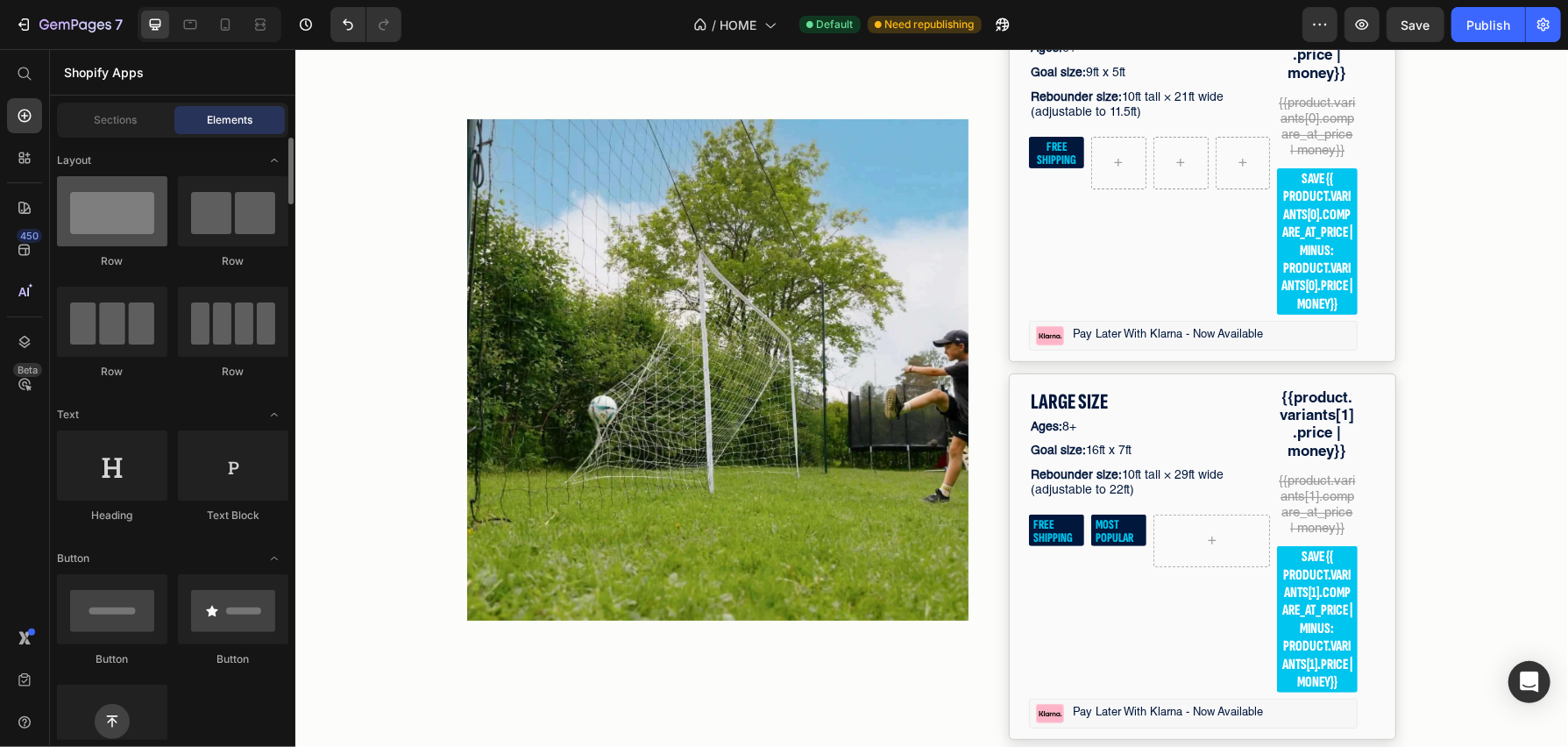click at bounding box center (112, 211) 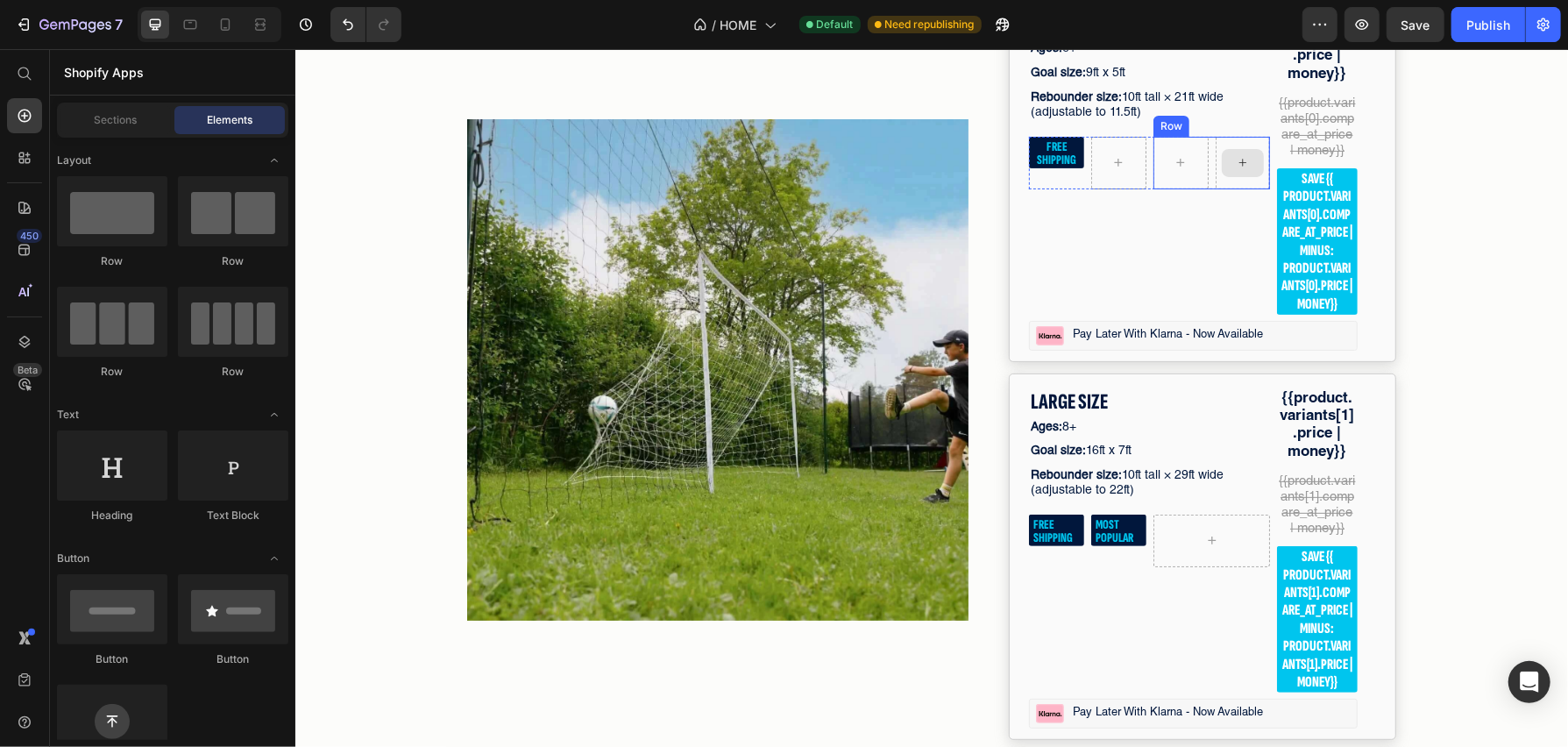 click at bounding box center (1242, 162) 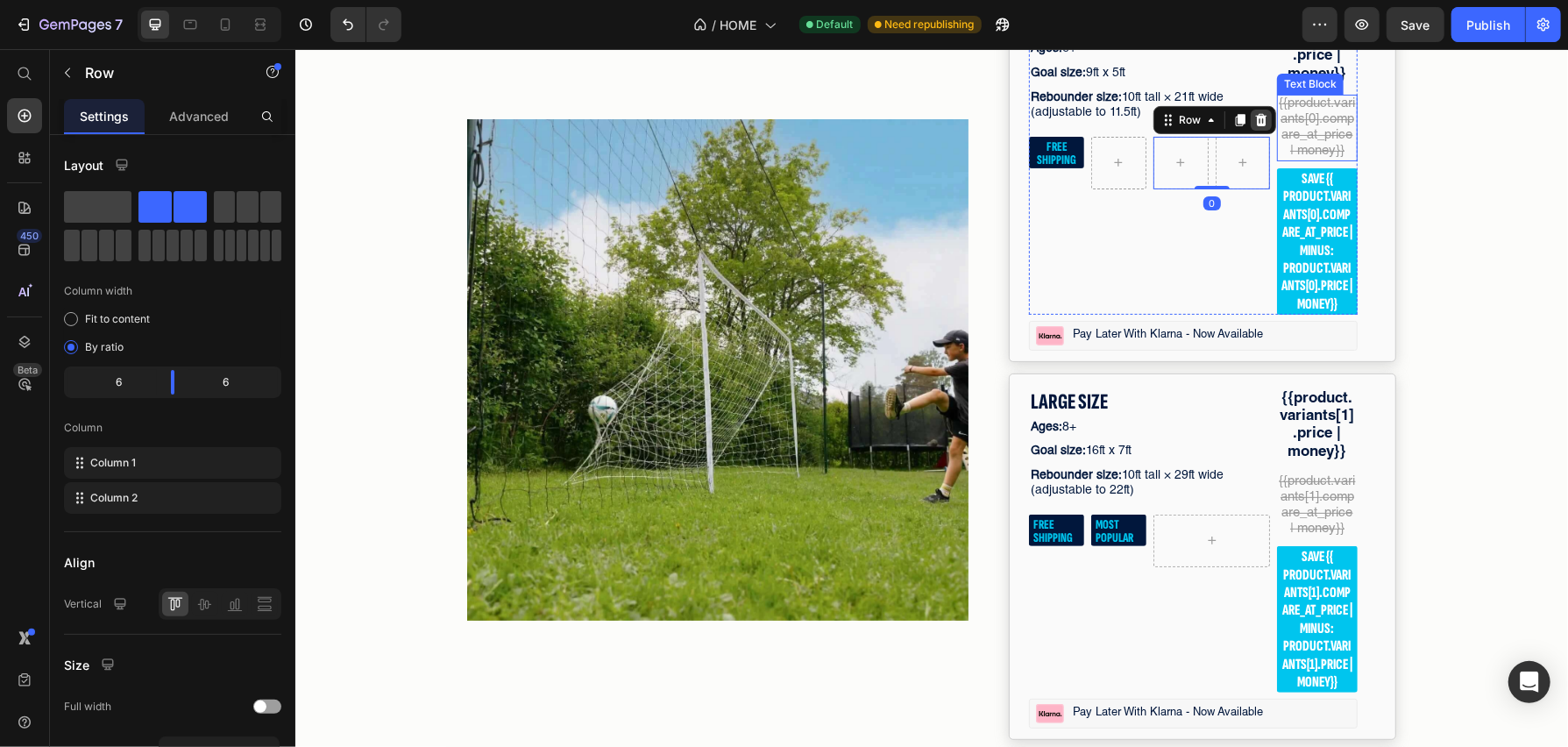 click 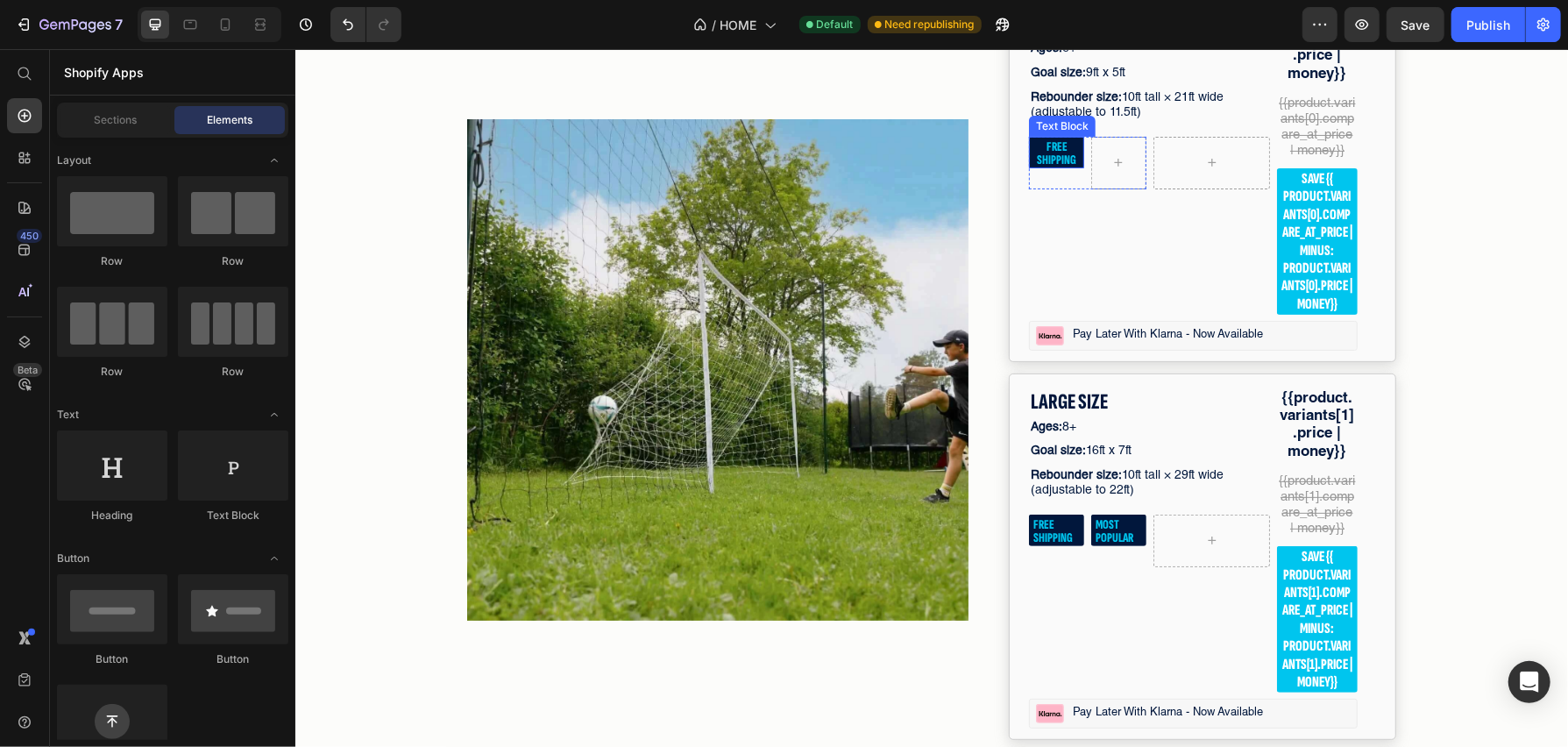 click on "FREE SHIPPING" at bounding box center (1055, 153) 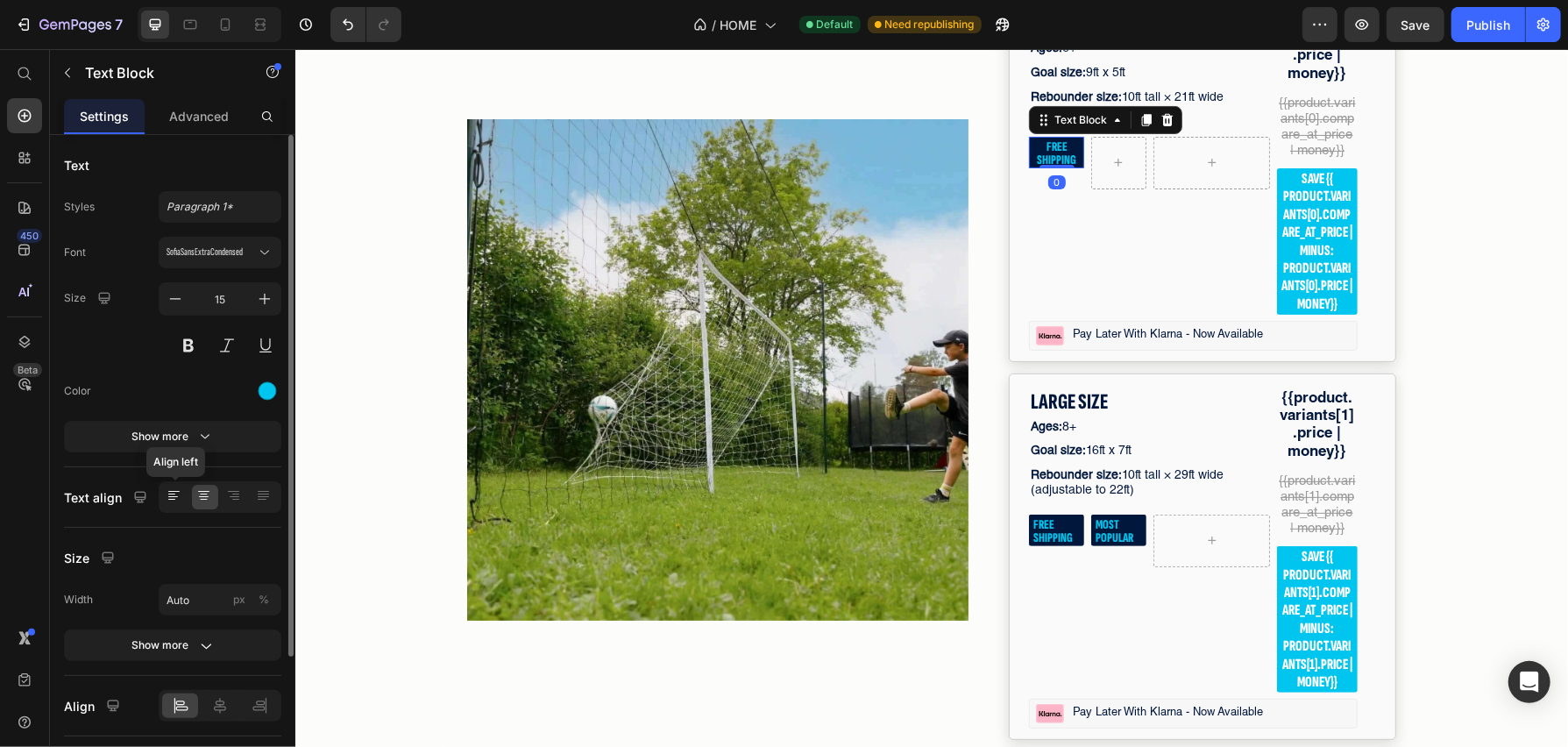 click 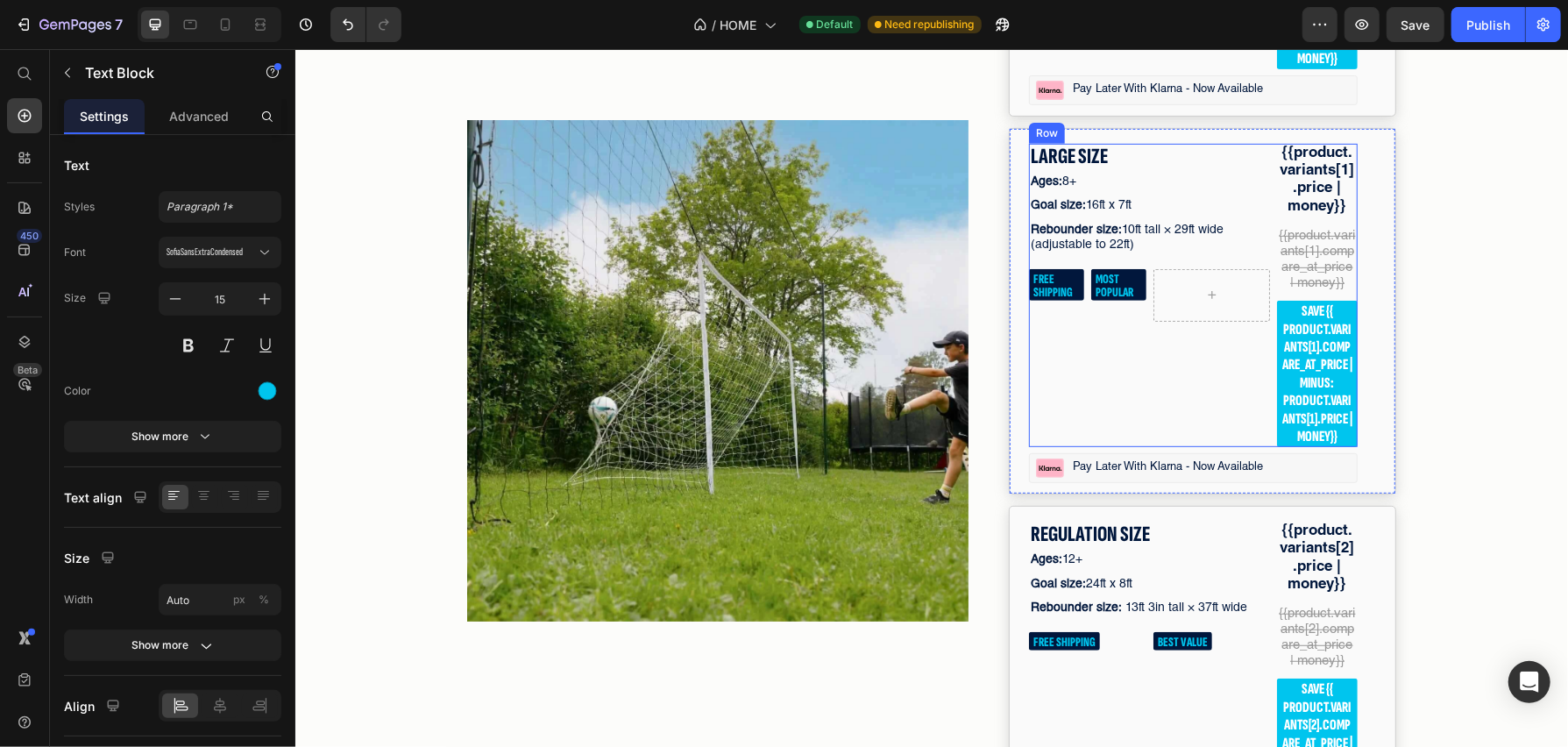 scroll, scrollTop: 5426, scrollLeft: 0, axis: vertical 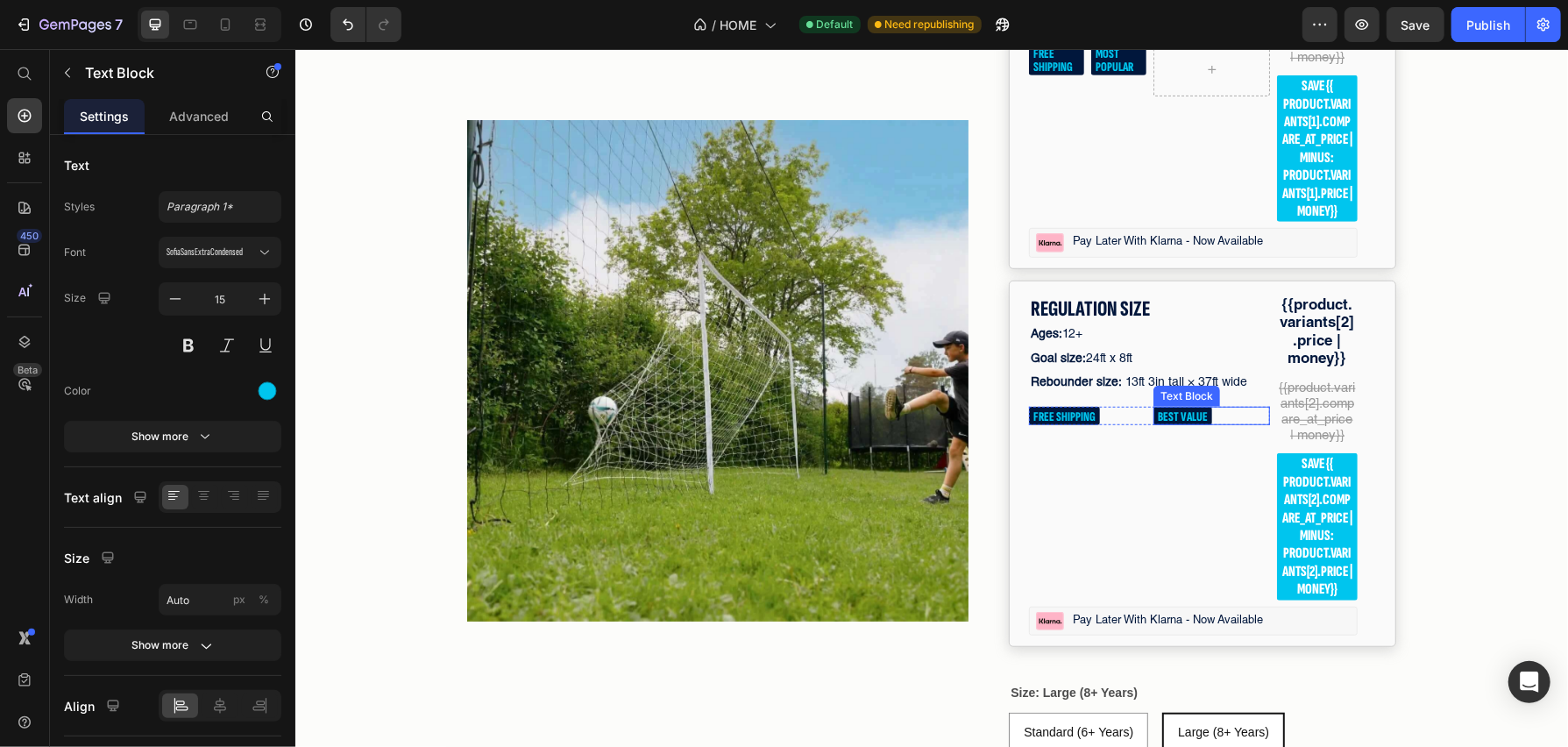 click on "BEST VALUE" at bounding box center [1181, 415] 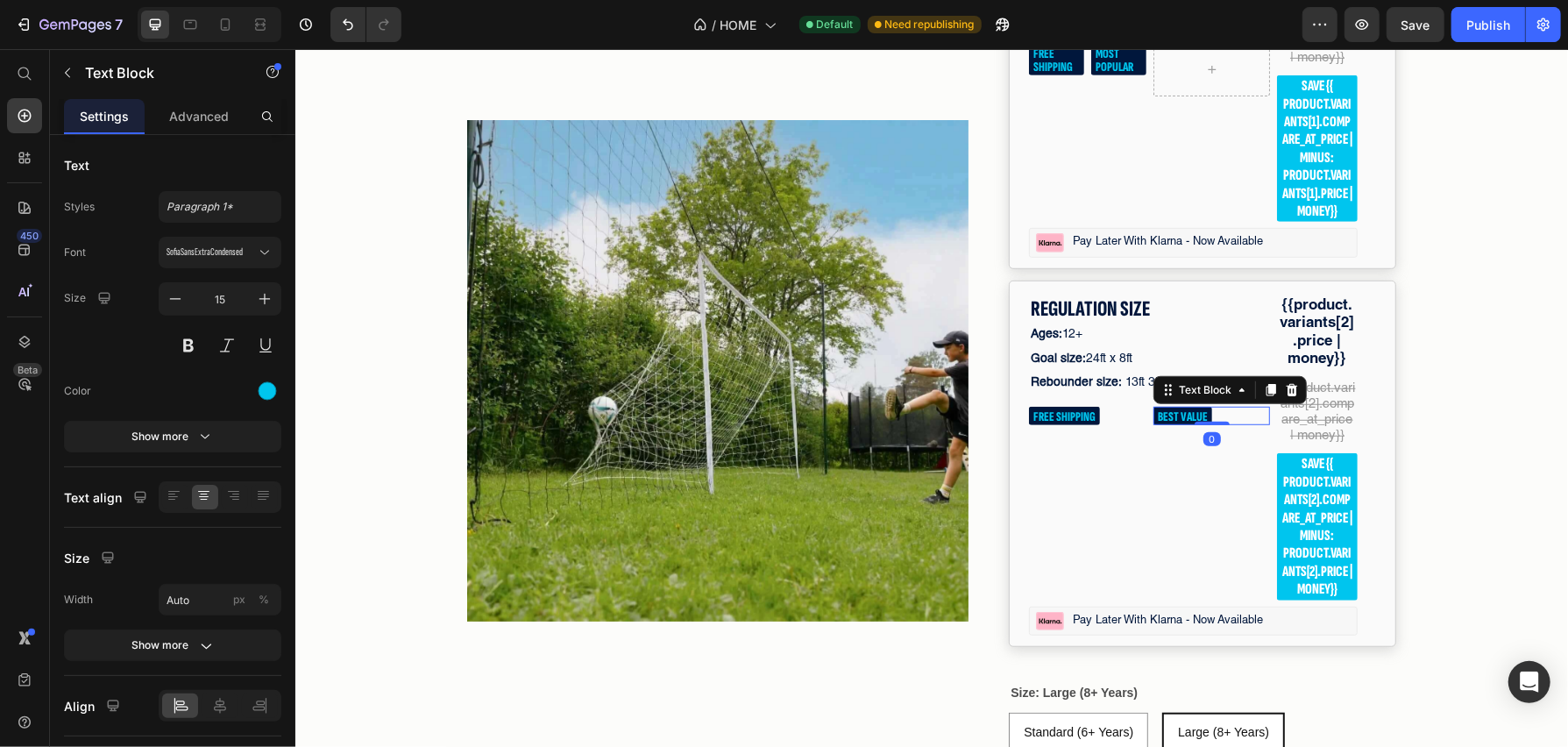 click on "BEST VALUE" at bounding box center (1181, 416) 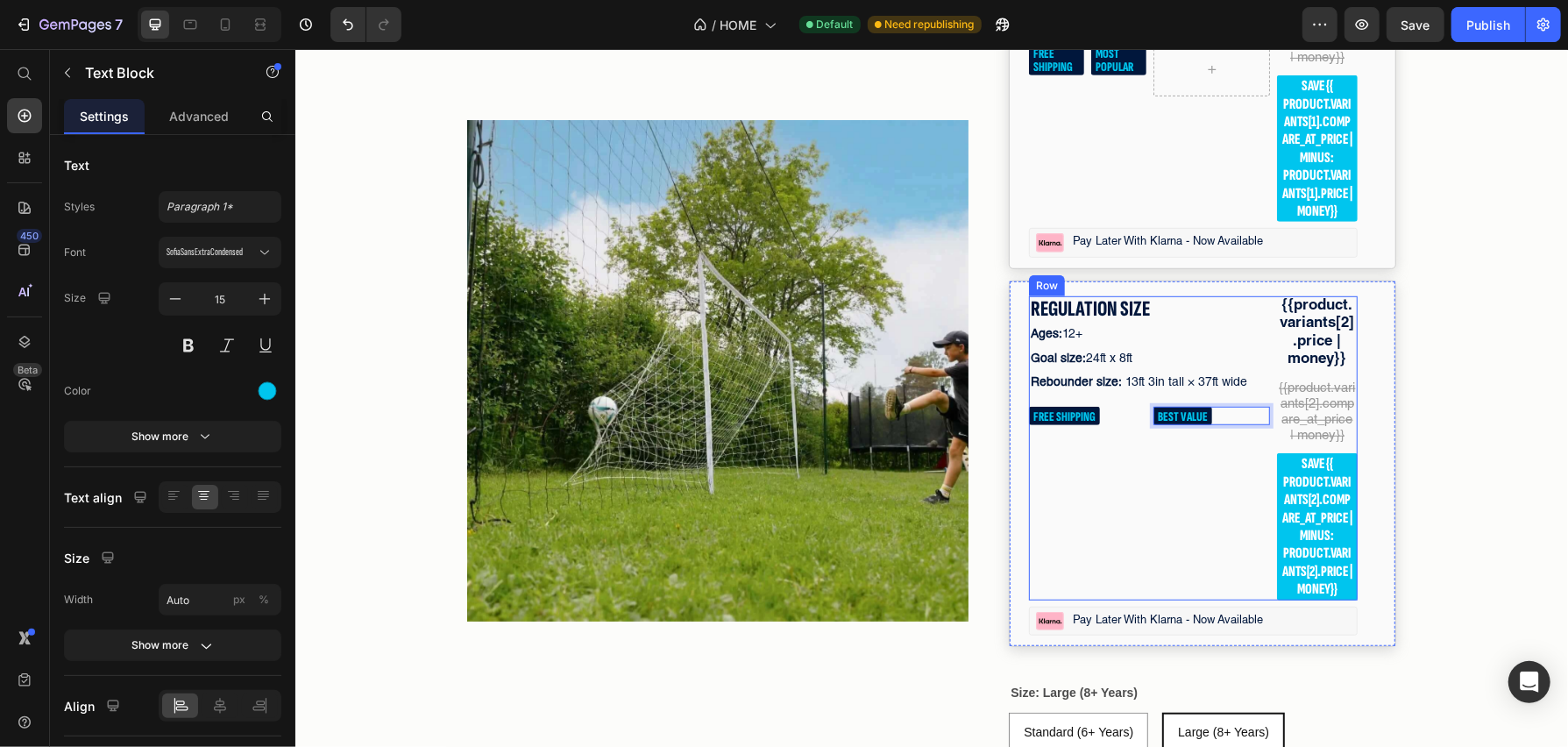 click on "REGULATION SIZE  Text Block Ages:  12+ Text Block Goal size:  24ft x 8ft Text Block Rebounder size:   13ft 3in tall × 37ft wide Text Block FREE SHIPPING Text Block BEST VALUE Text Block   0 Row" at bounding box center [1148, 447] 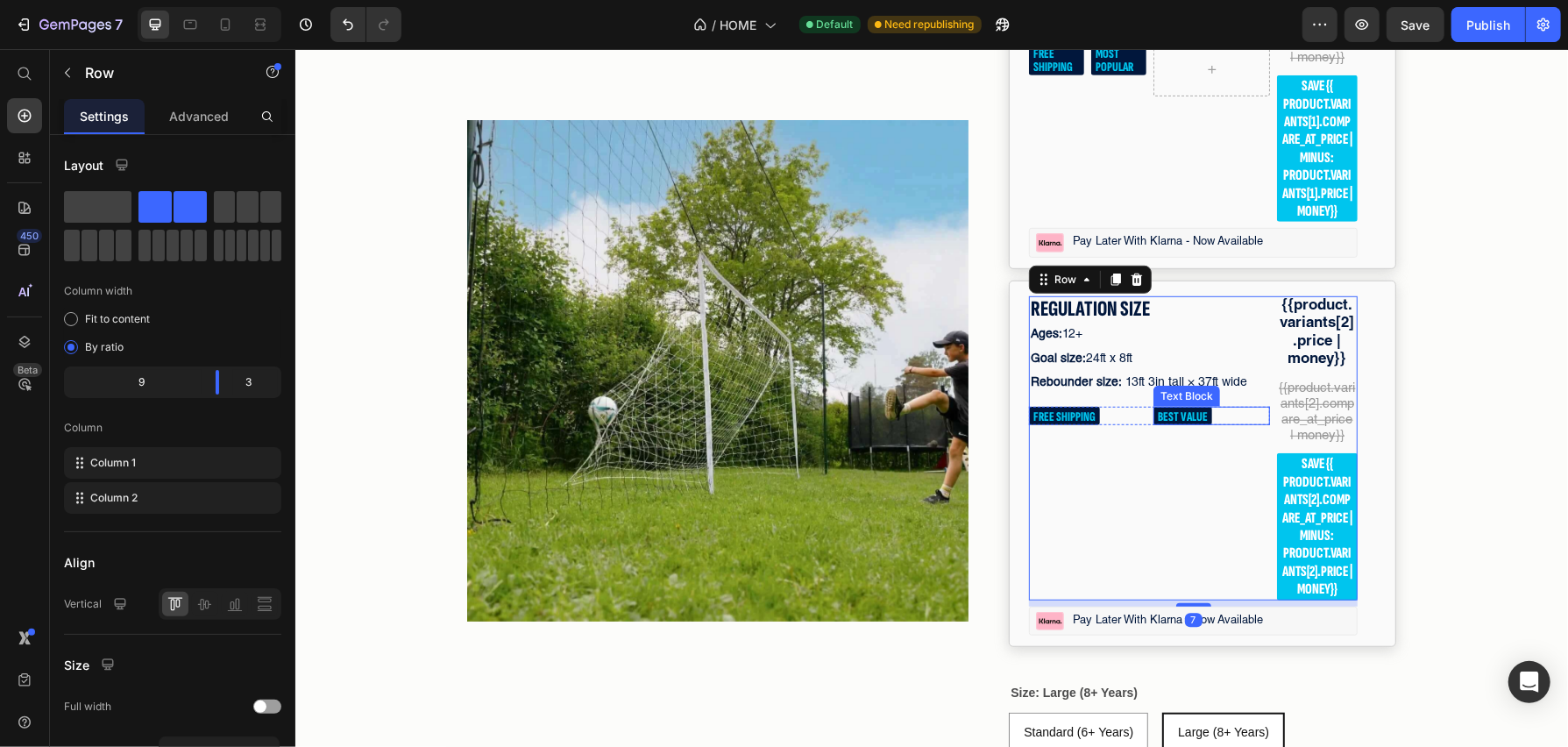 click on "BEST VALUE" at bounding box center (1181, 416) 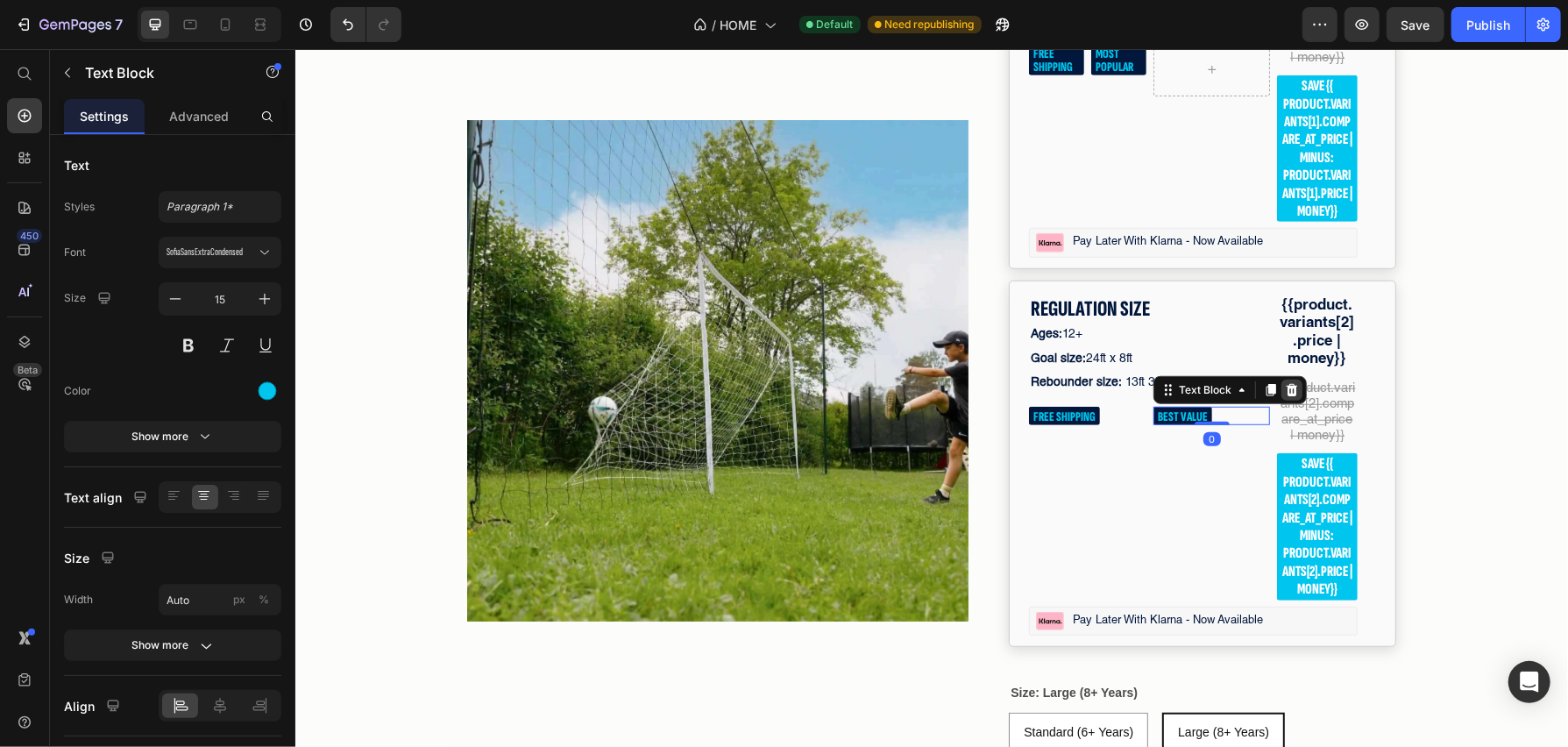click 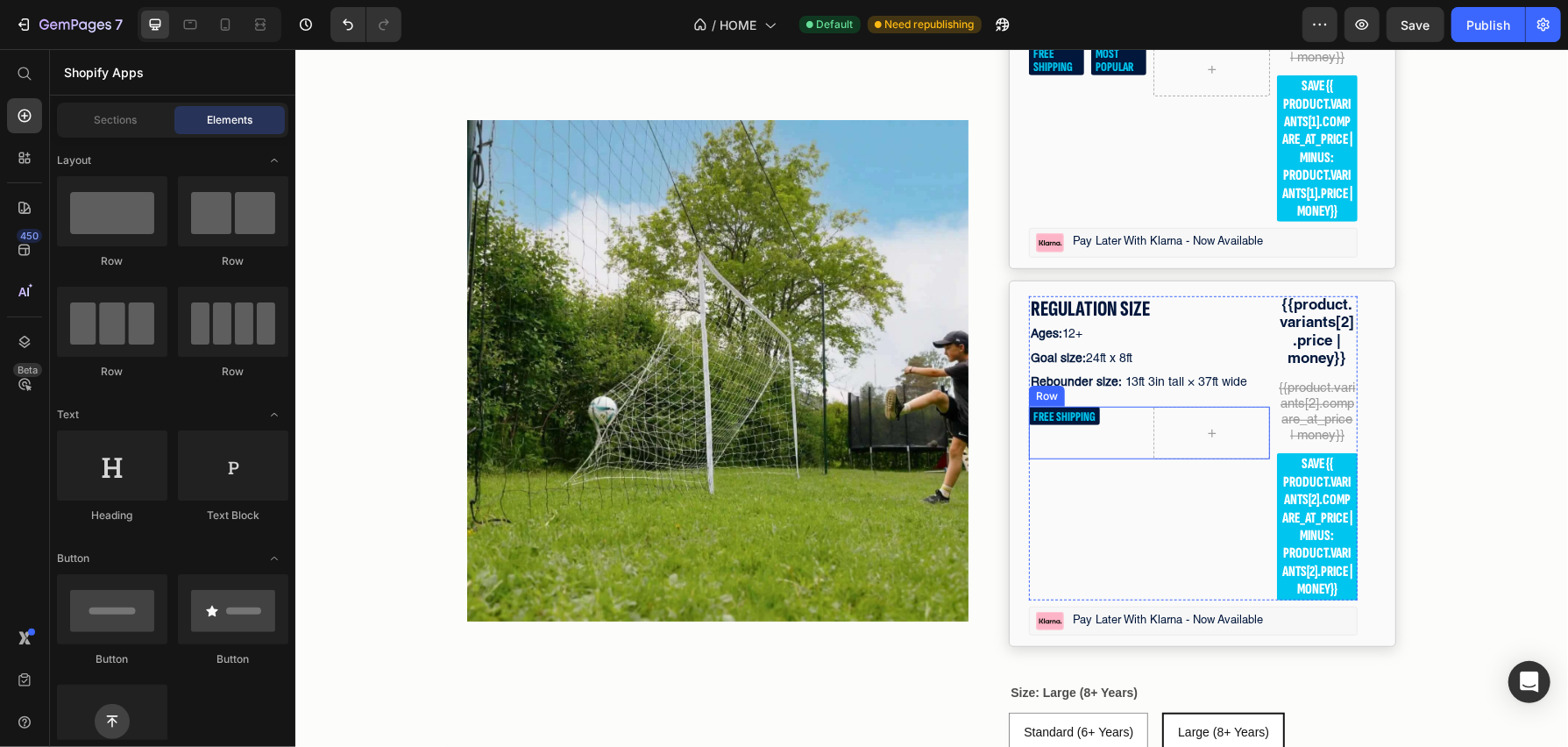 click on "FREE SHIPPING Text Block" at bounding box center [1087, 432] 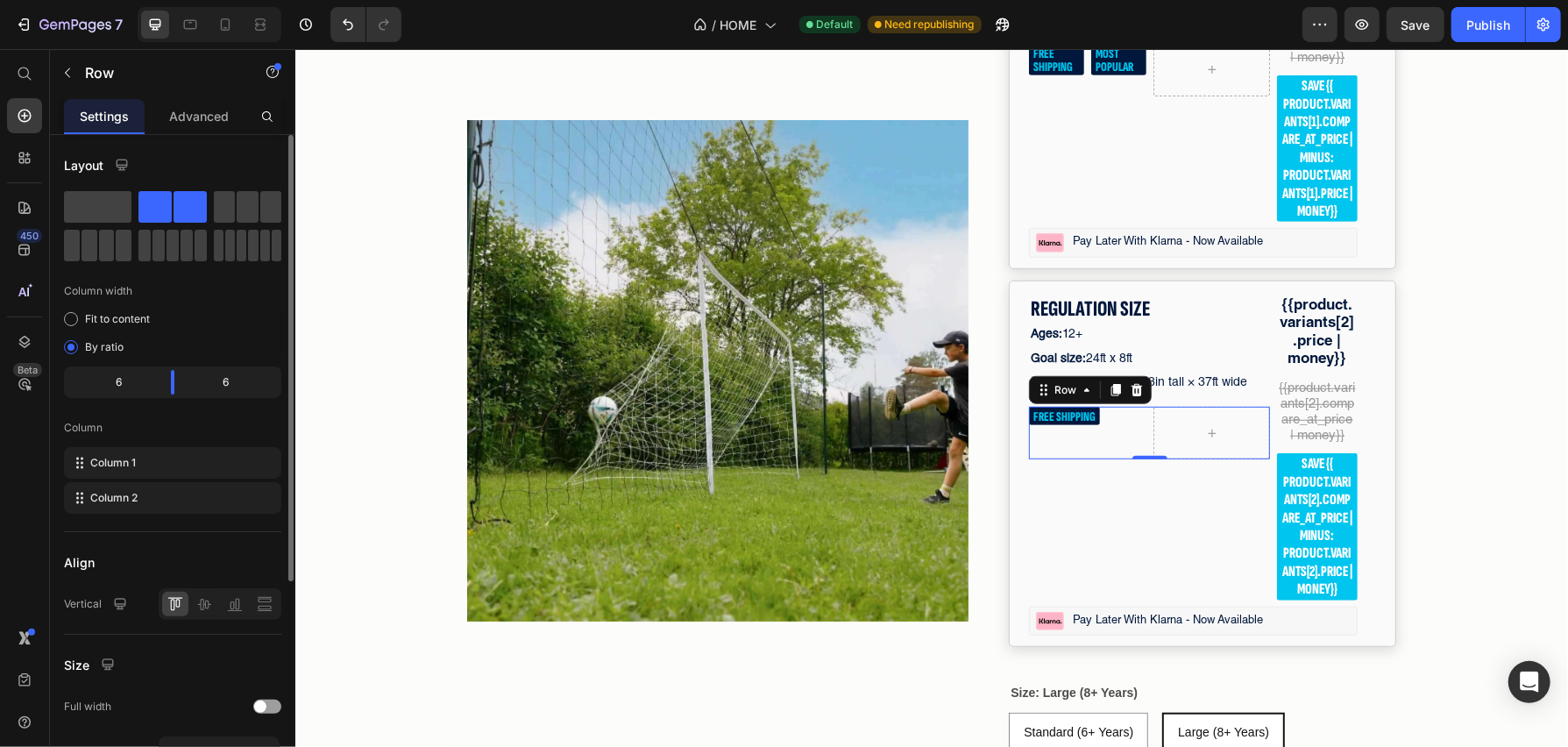 click 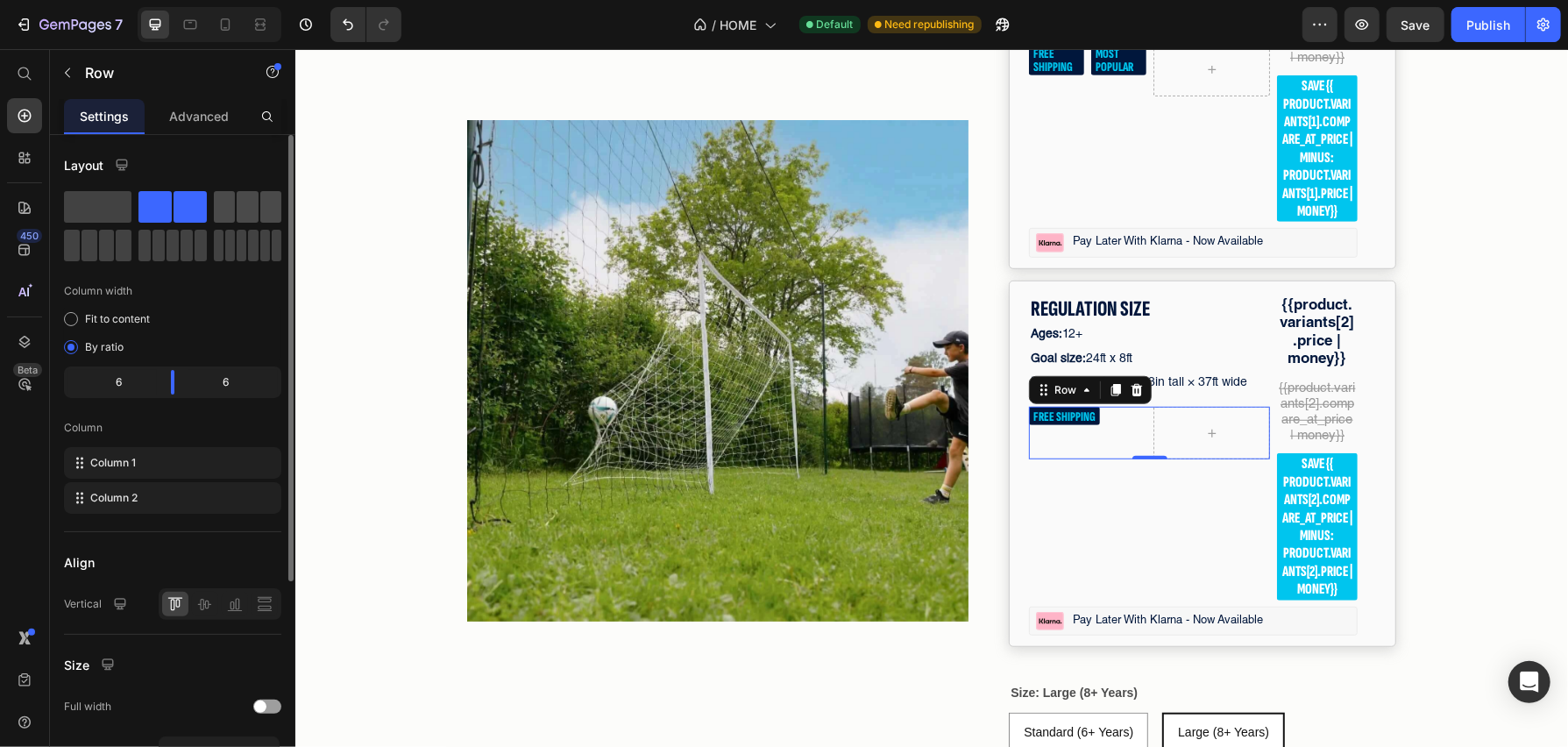 click 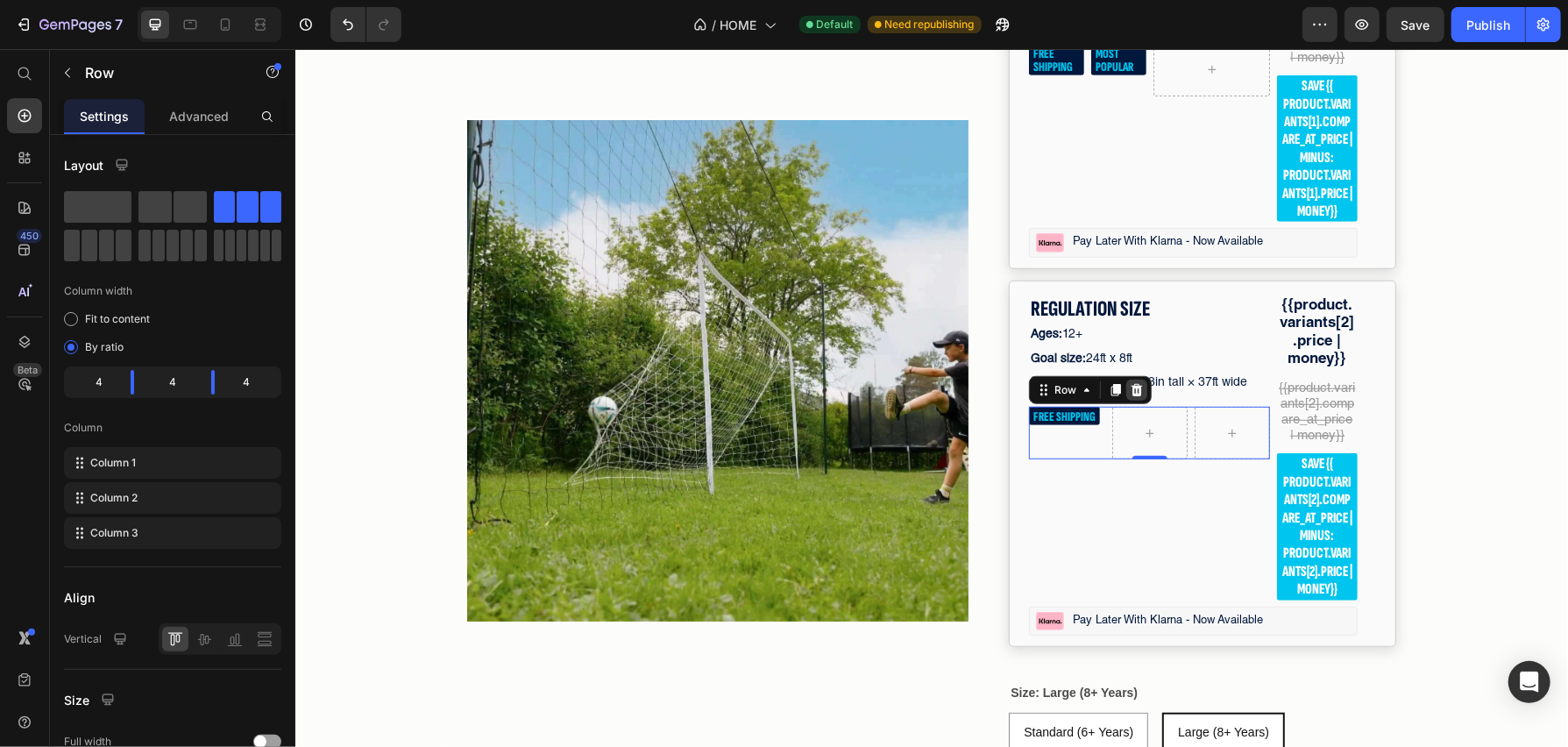 click 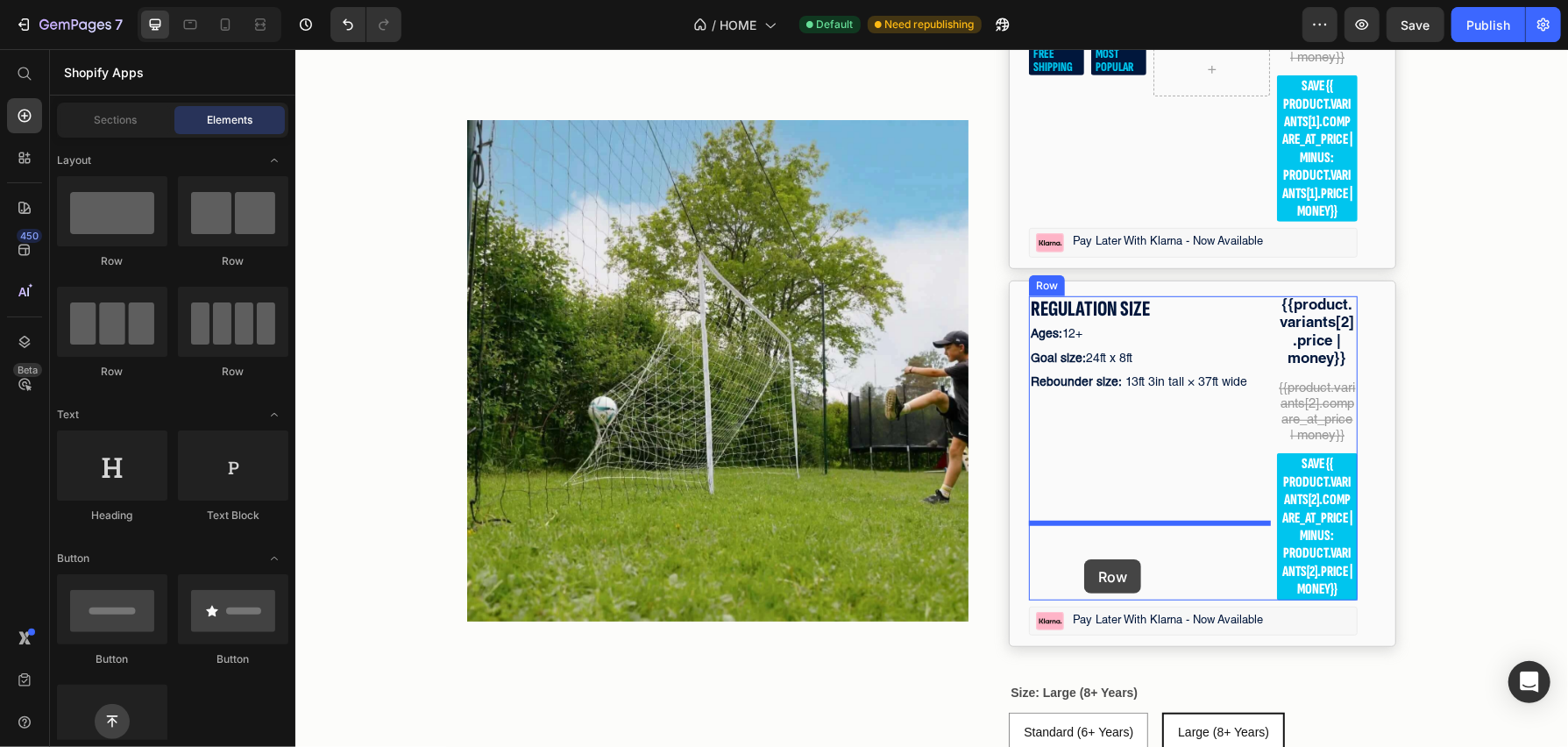 drag, startPoint x: 549, startPoint y: 288, endPoint x: 1083, endPoint y: 558, distance: 598.3778 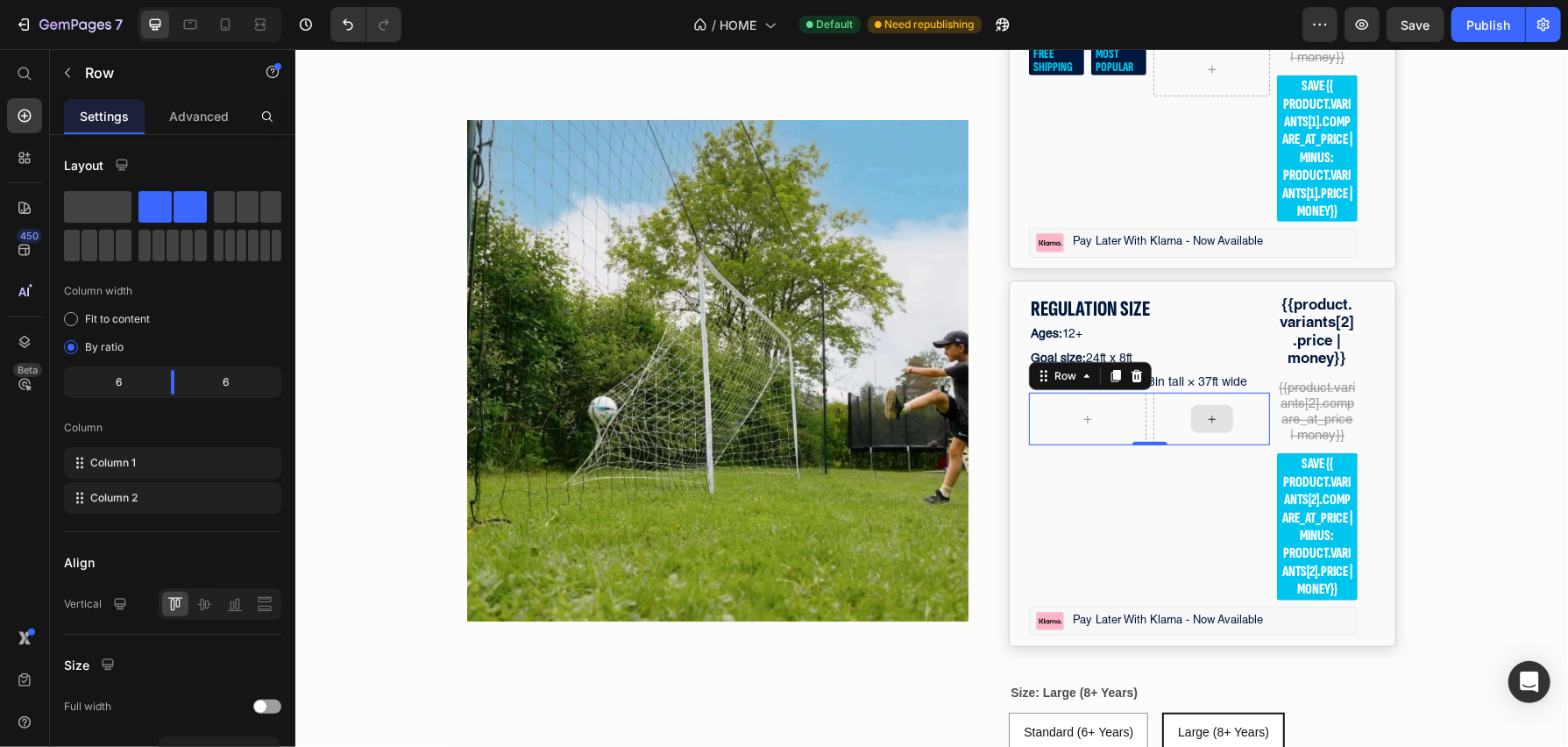 drag, startPoint x: 386, startPoint y: 248, endPoint x: 469, endPoint y: 302, distance: 99.0202 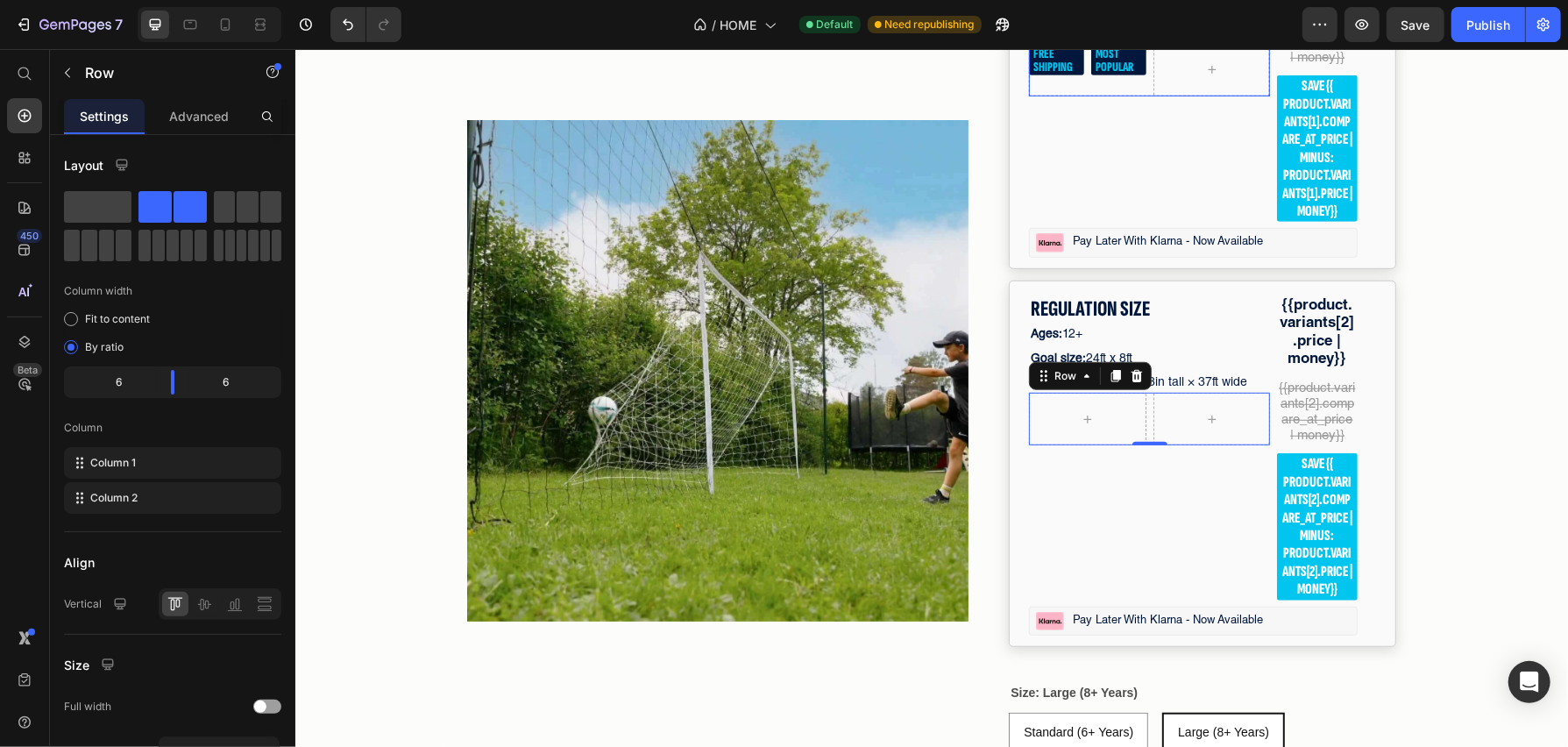 click on "FREE SHIPPING Text Block MOST POPULAR Text Block Row" at bounding box center (1087, 69) 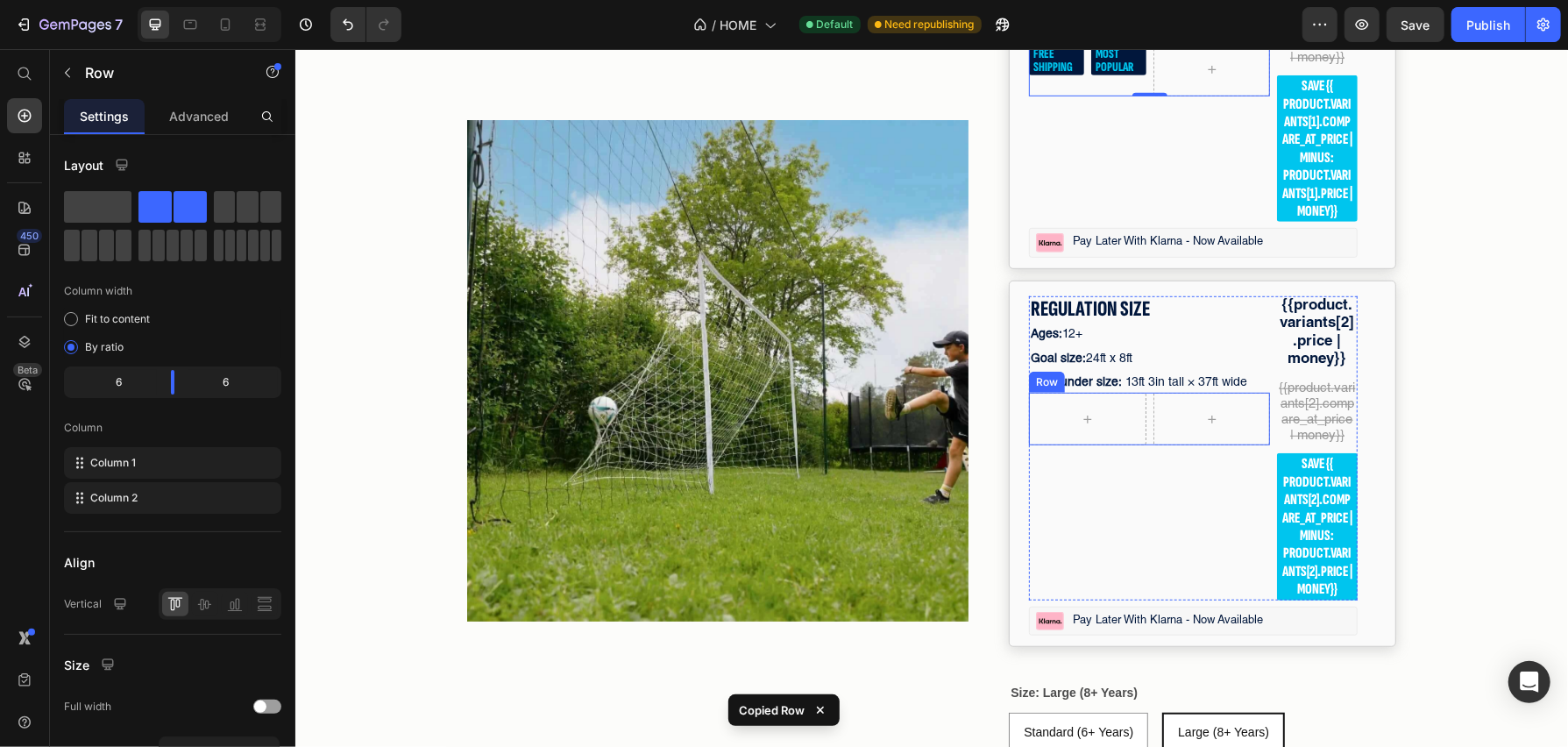 click on "Row" at bounding box center (1148, 418) 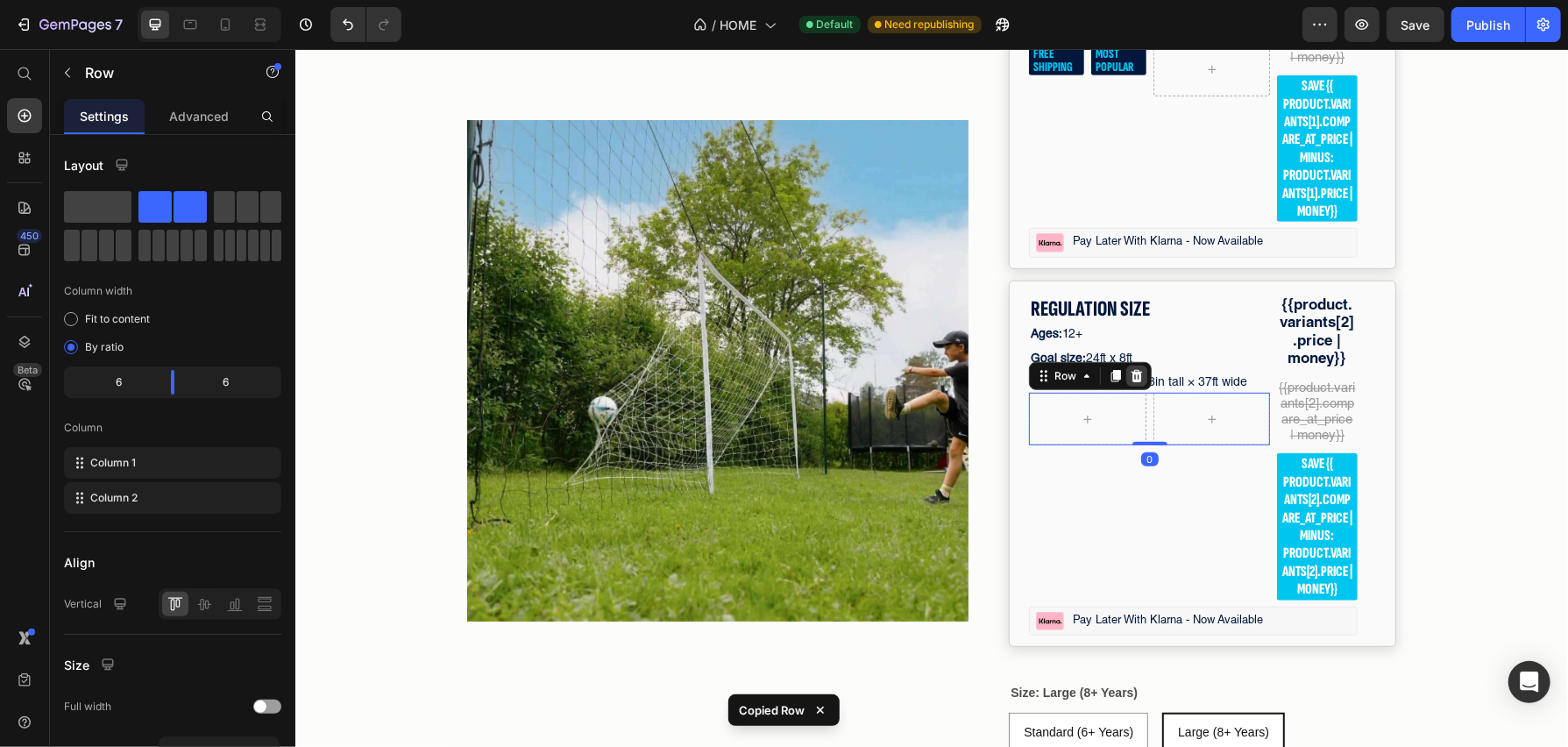 click 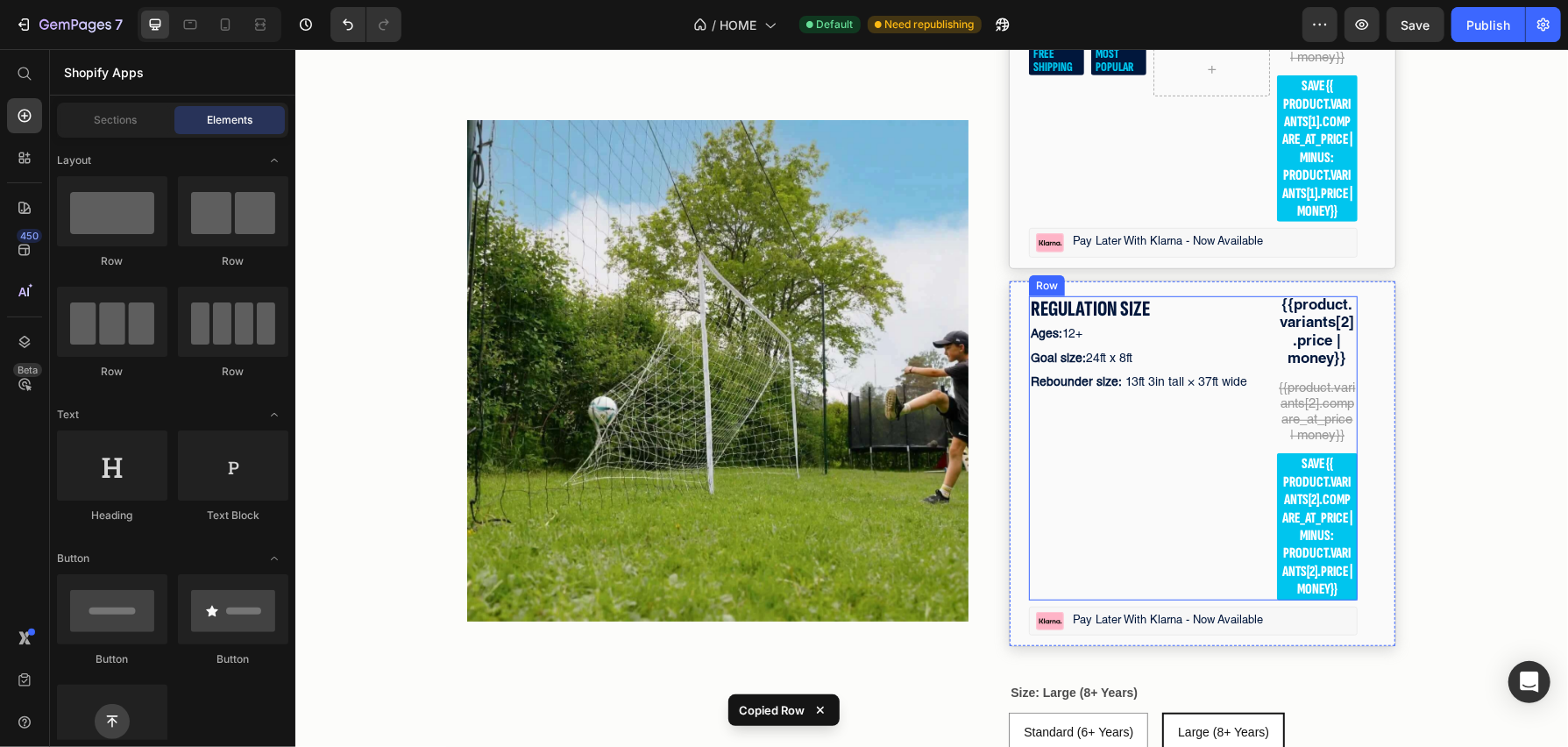 click on "REGULATION SIZE  Text Block Ages:  12+ Text Block Goal size:  24ft x 8ft Text Block Rebounder size:   13ft 3in tall × 37ft wide Text Block" at bounding box center (1148, 447) 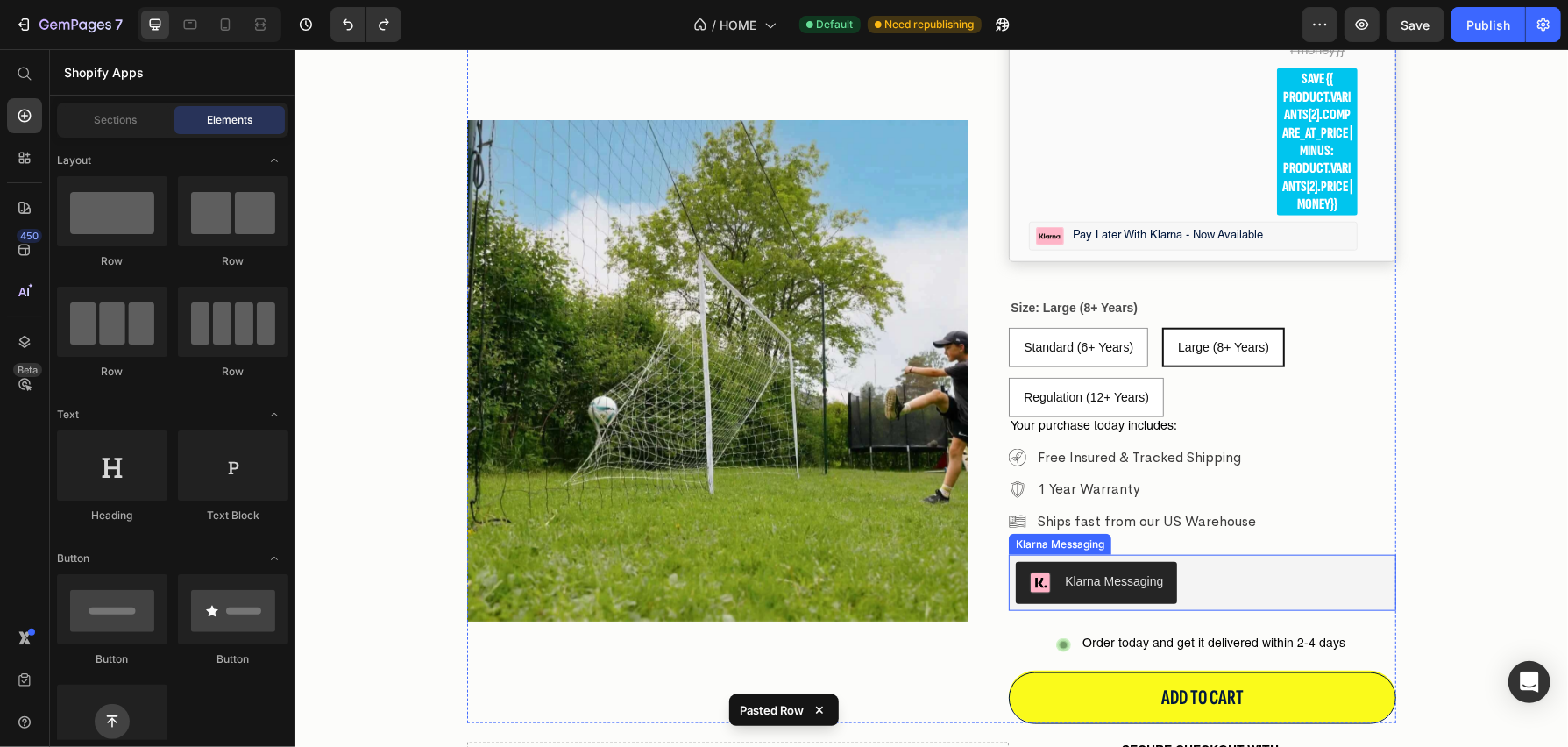 scroll, scrollTop: 5774, scrollLeft: 0, axis: vertical 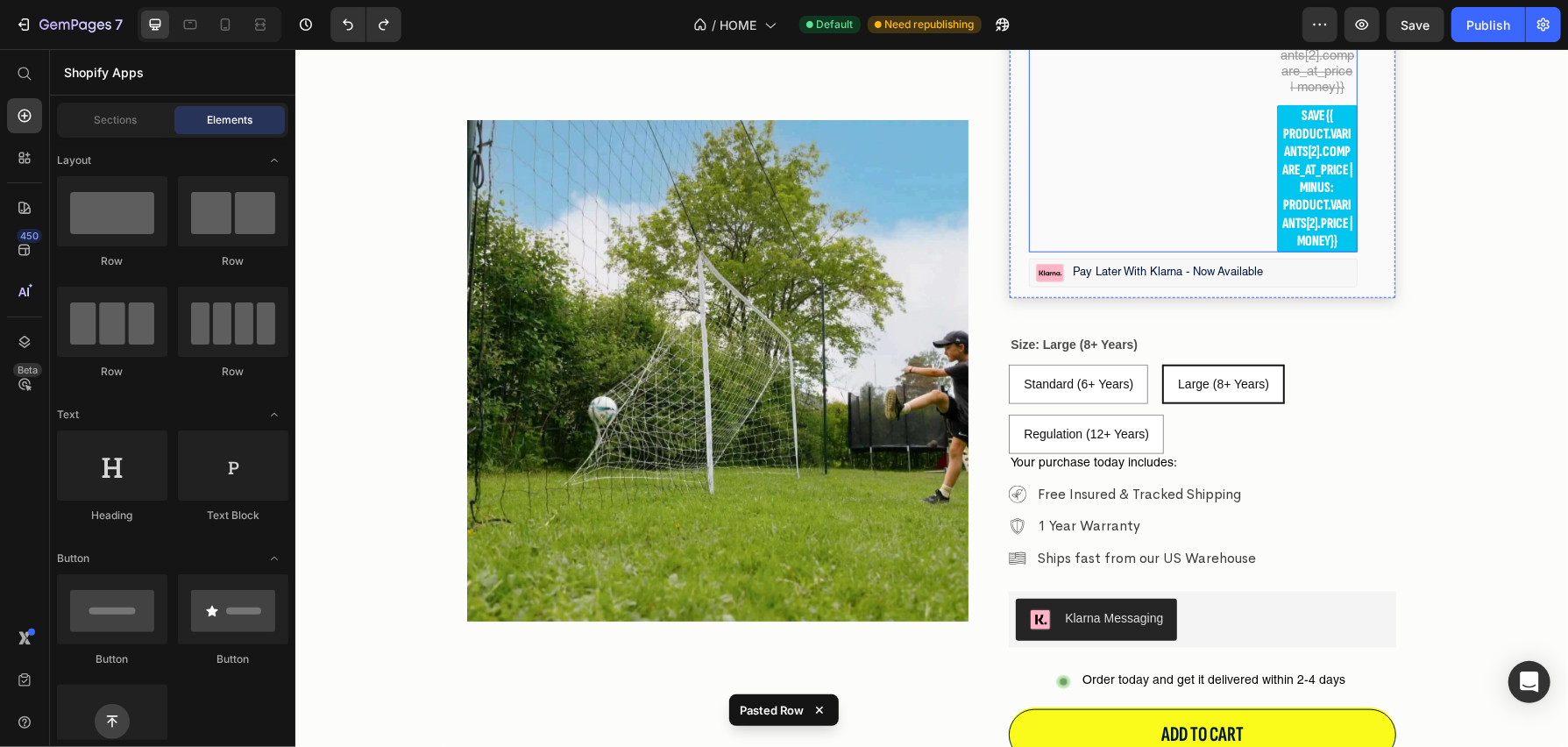 click on "REGULATION SIZE  Text Block Ages:  12+ Text Block Goal size:  24ft x 8ft Text Block Rebounder size:   13ft 3in tall × 37ft wide Text Block" at bounding box center (1148, 99) 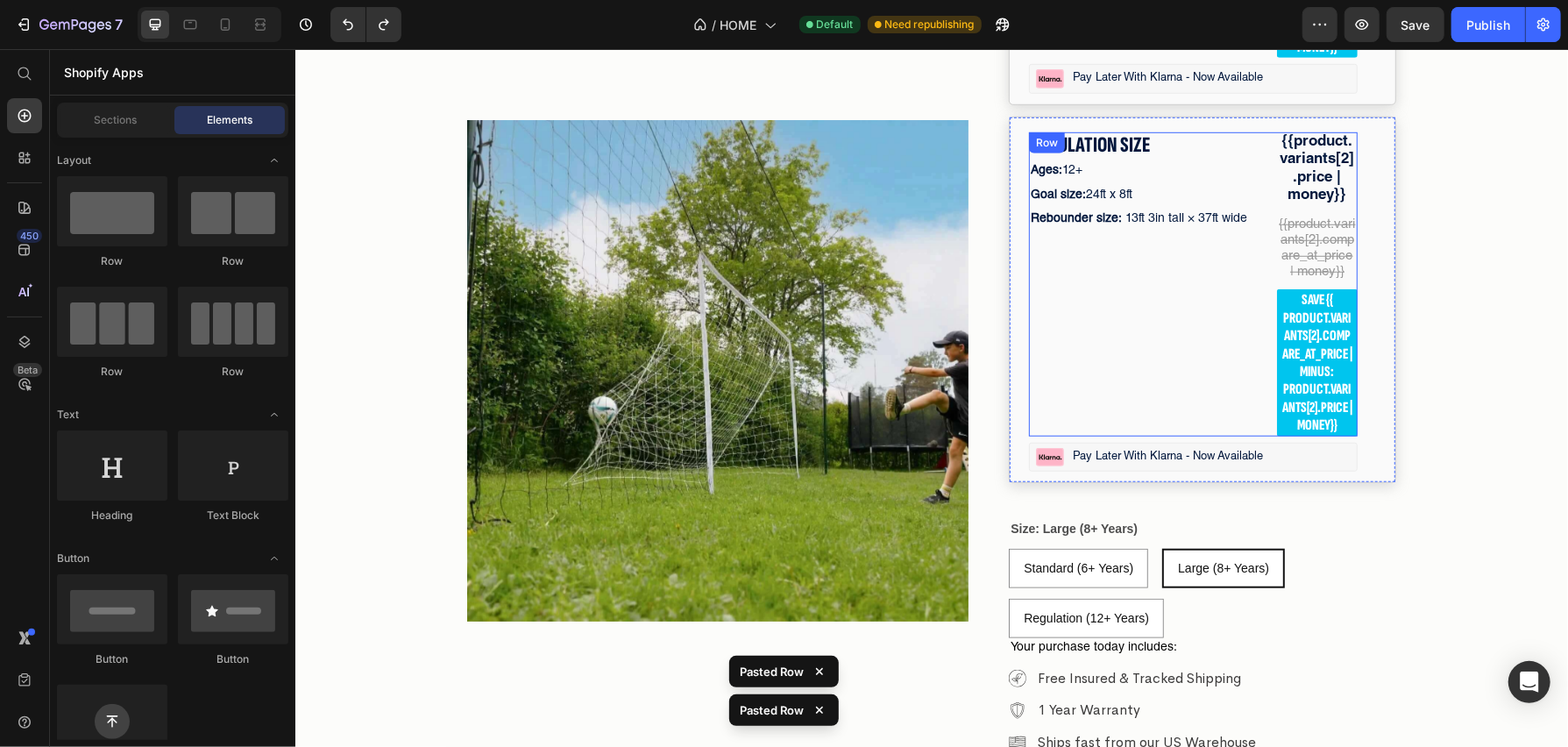 scroll, scrollTop: 5566, scrollLeft: 0, axis: vertical 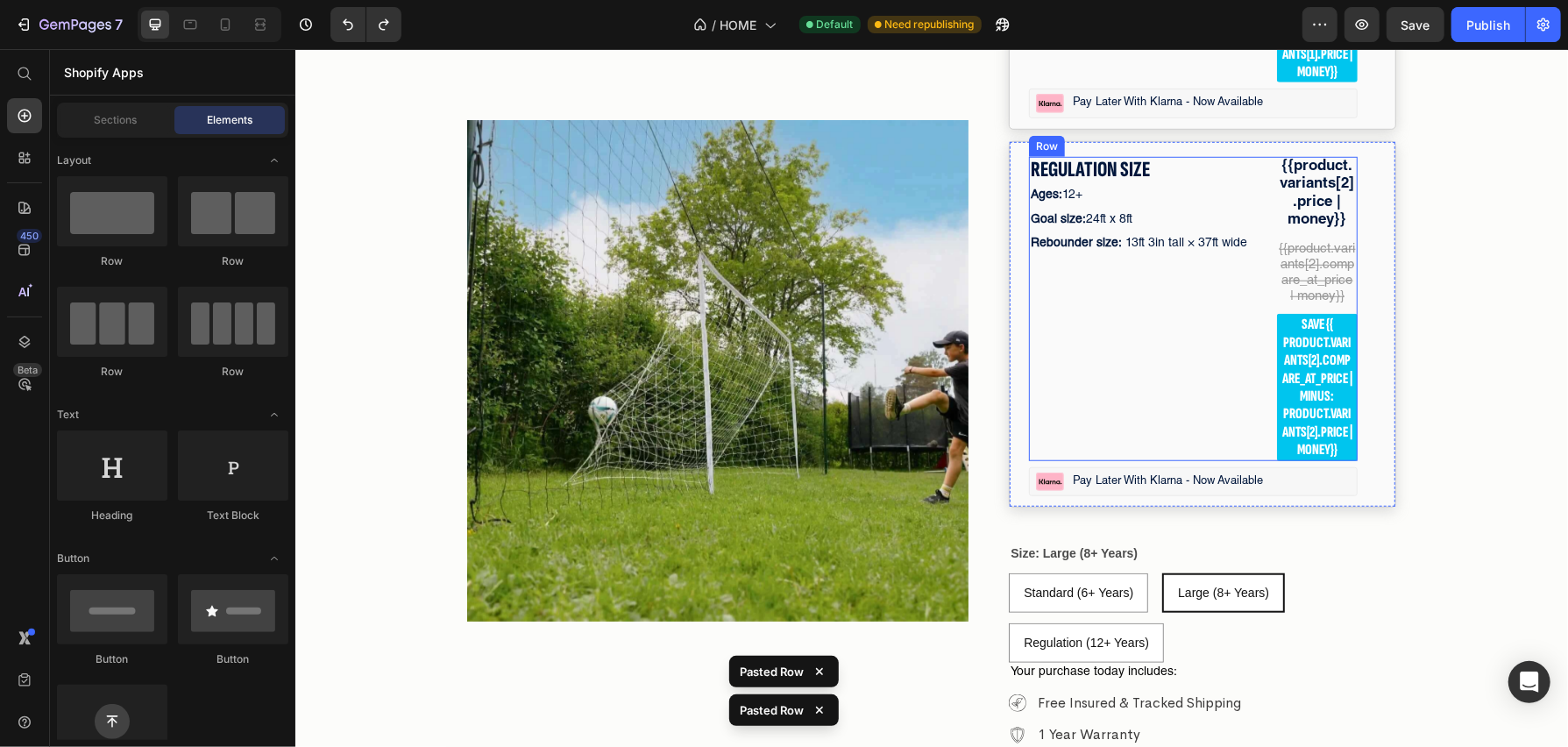 click on "REGULATION SIZE  Text Block Ages:  12+ Text Block Goal size:  24ft x 8ft Text Block Rebounder size:   13ft 3in tall × 37ft wide Text Block" at bounding box center (1148, 308) 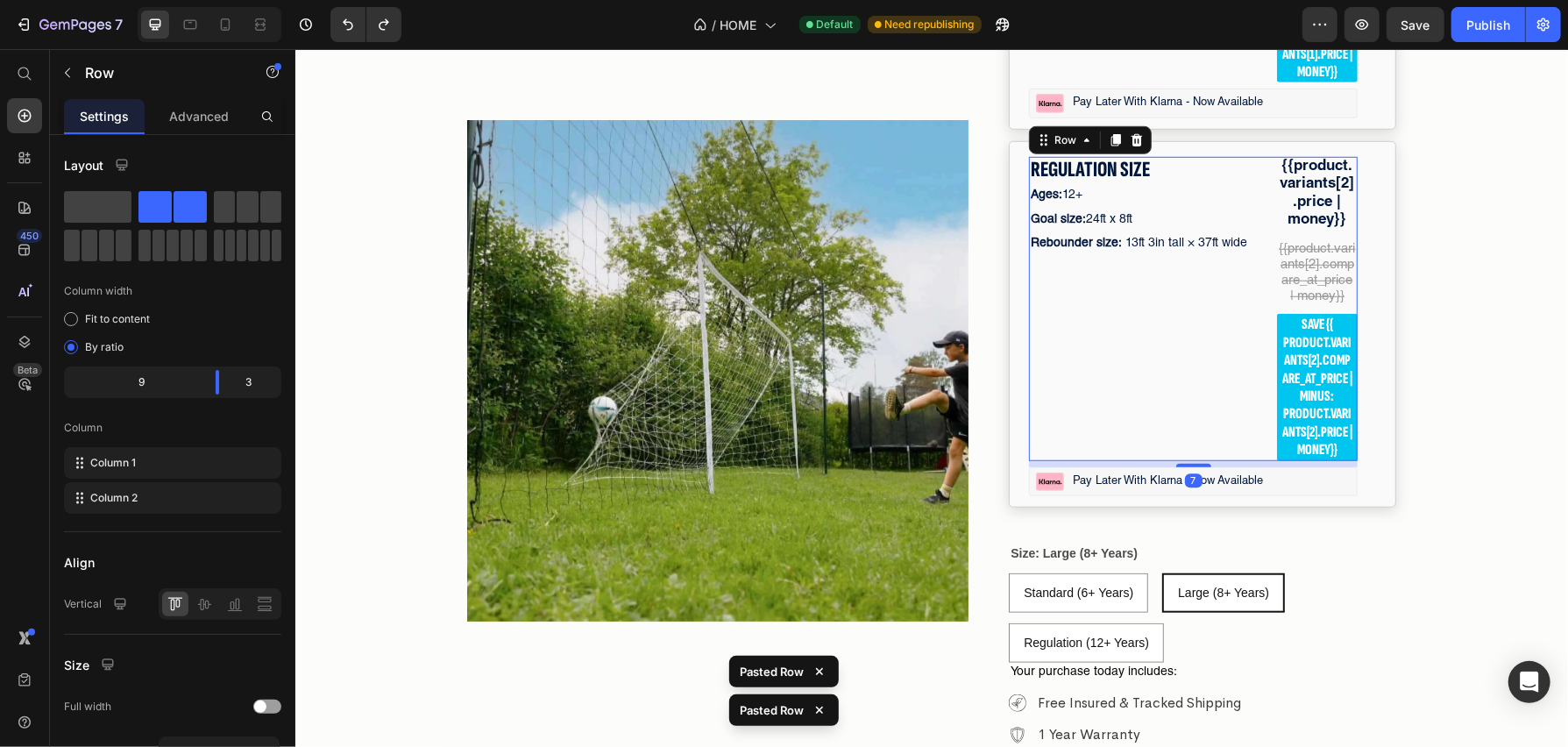 click on "REGULATION SIZE  Text Block Ages:  12+ Text Block Goal size:  24ft x 8ft Text Block Rebounder size:   13ft 3in tall × 37ft wide Text Block" at bounding box center [1148, 308] 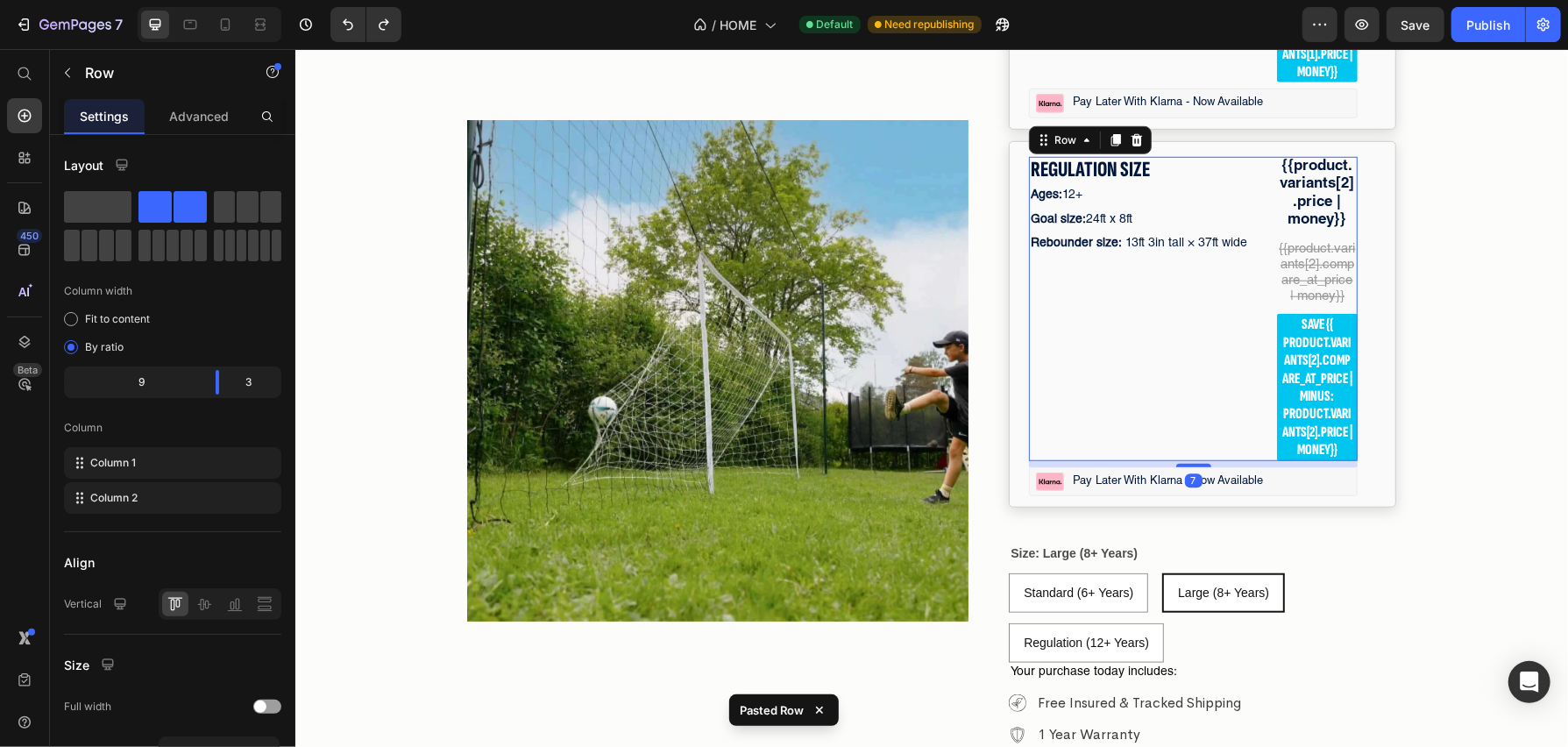 click on "REGULATION SIZE  Text Block Ages:  12+ Text Block Goal size:  24ft x 8ft Text Block Rebounder size:   13ft 3in tall × 37ft wide Text Block" at bounding box center [1148, 308] 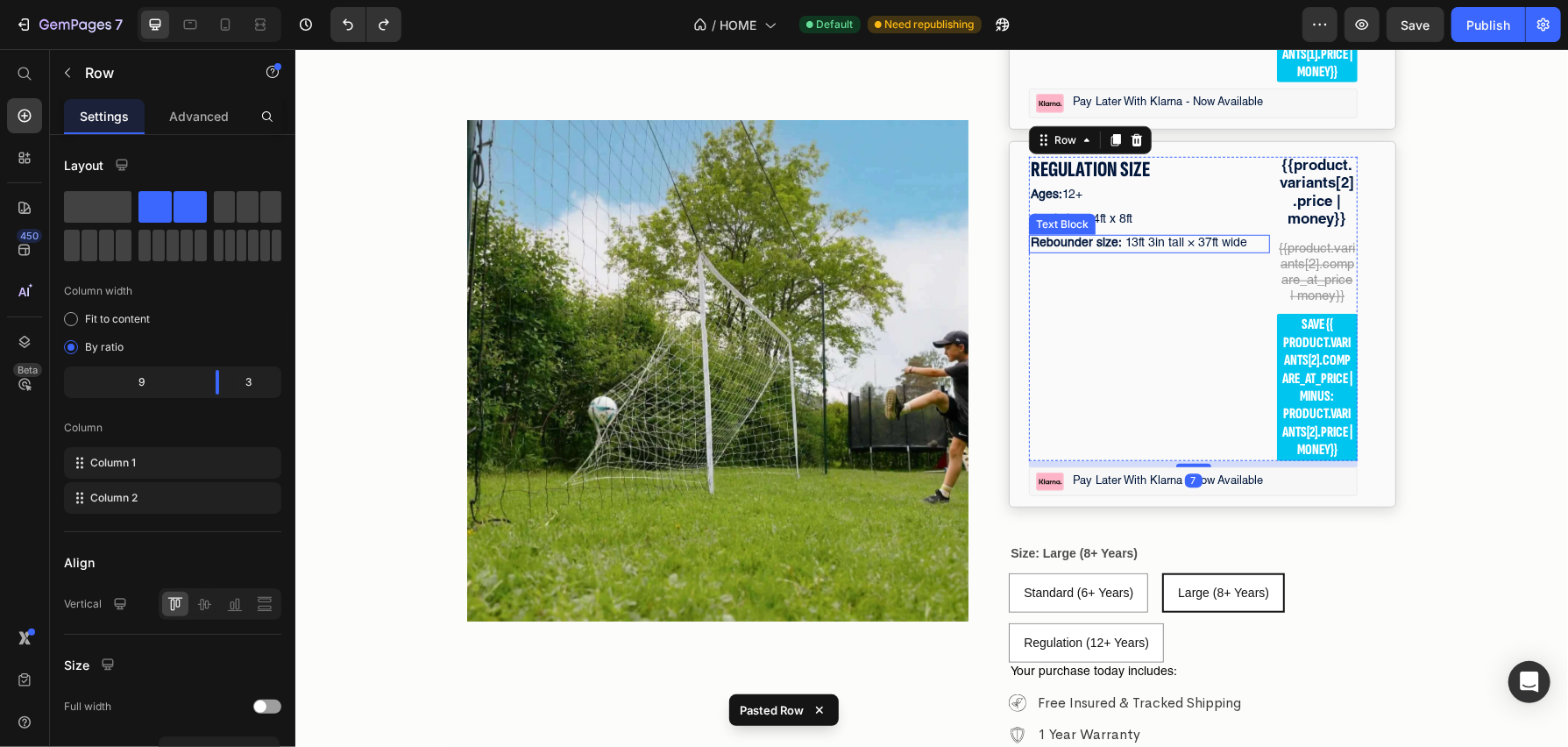 click on "REGULATION SIZE  Text Block Ages:  12+ Text Block Goal size:  24ft x 8ft Text Block Rebounder size:   13ft 3in tall × 37ft wide Text Block" at bounding box center [1148, 308] 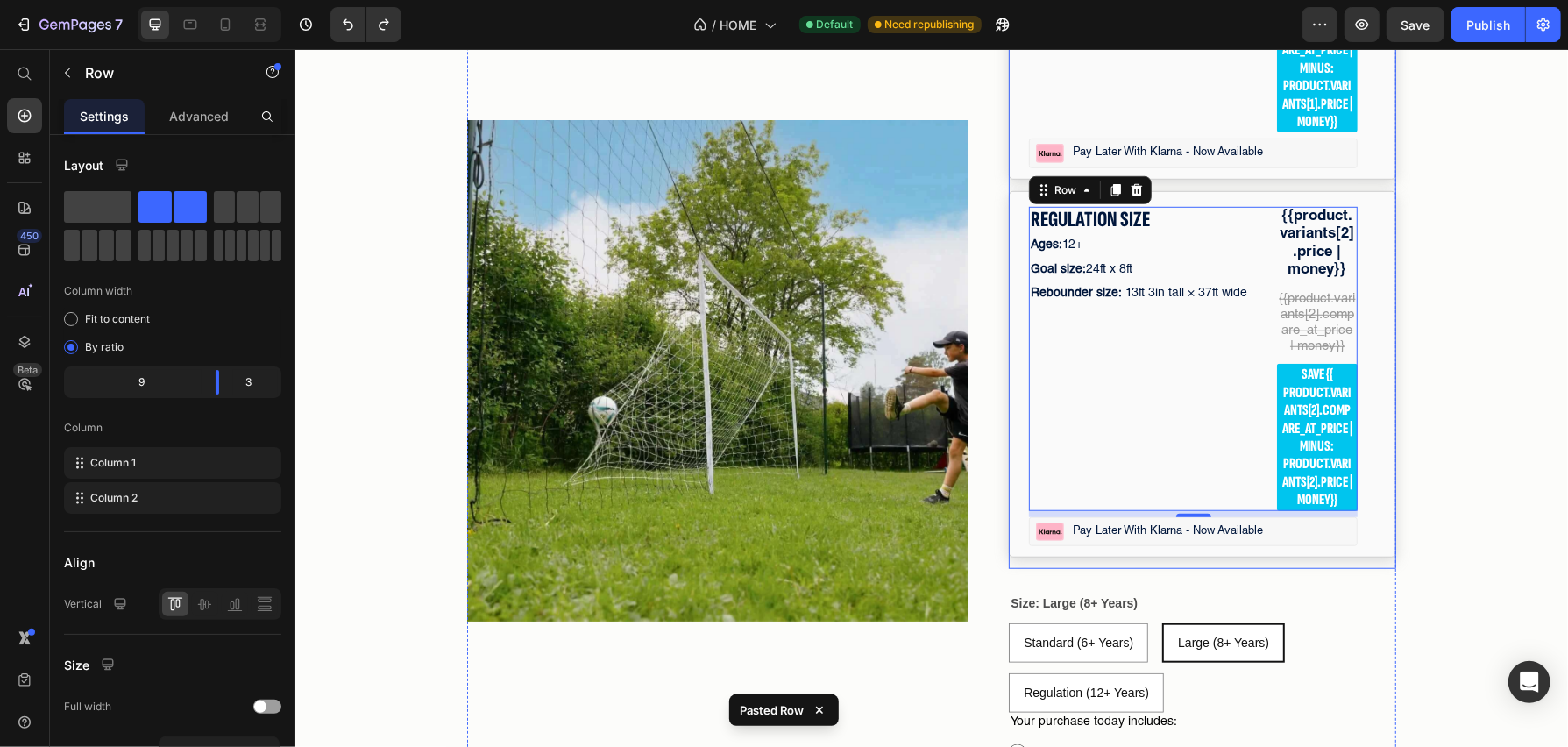 scroll, scrollTop: 5512, scrollLeft: 0, axis: vertical 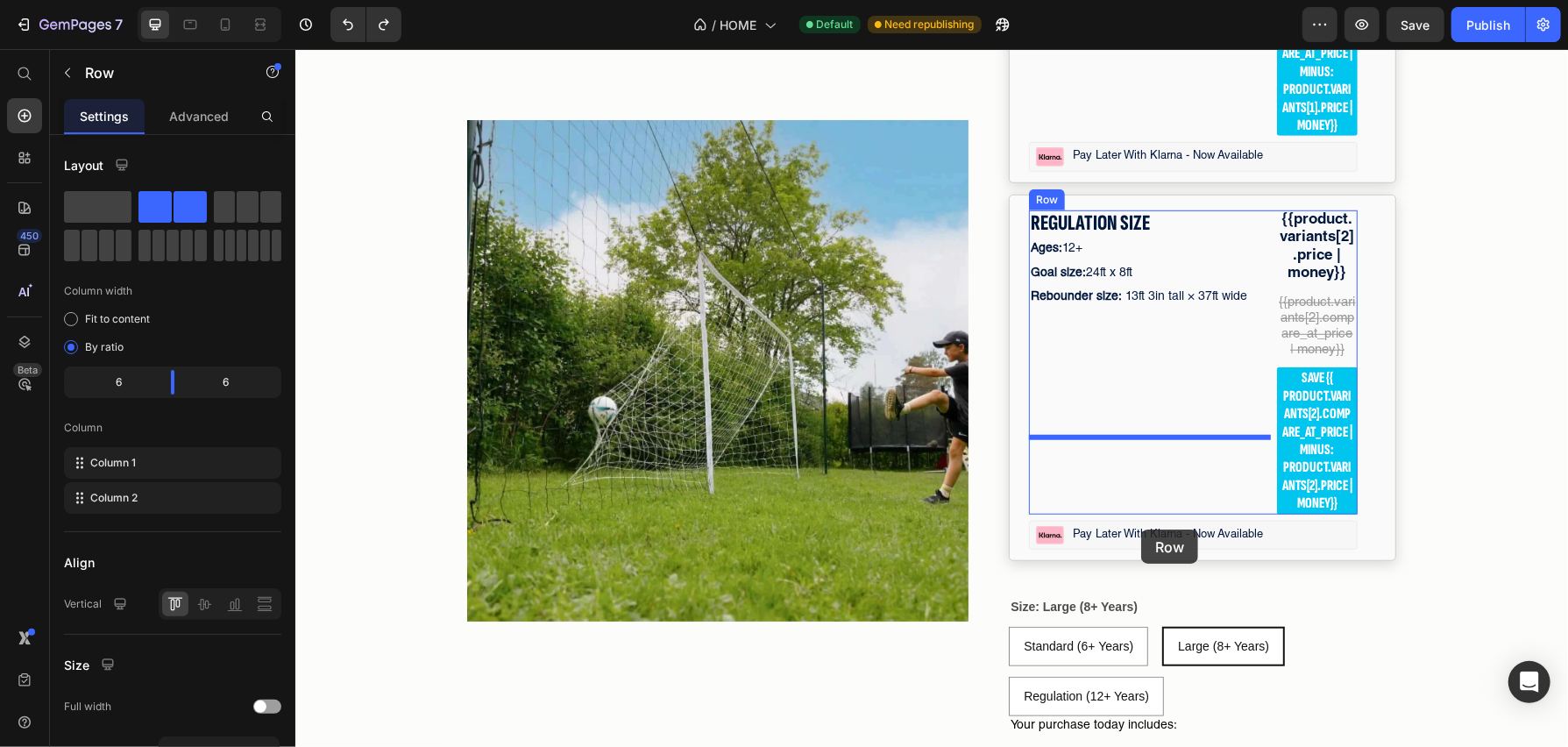 drag, startPoint x: 1127, startPoint y: 132, endPoint x: 1140, endPoint y: 529, distance: 397.21279 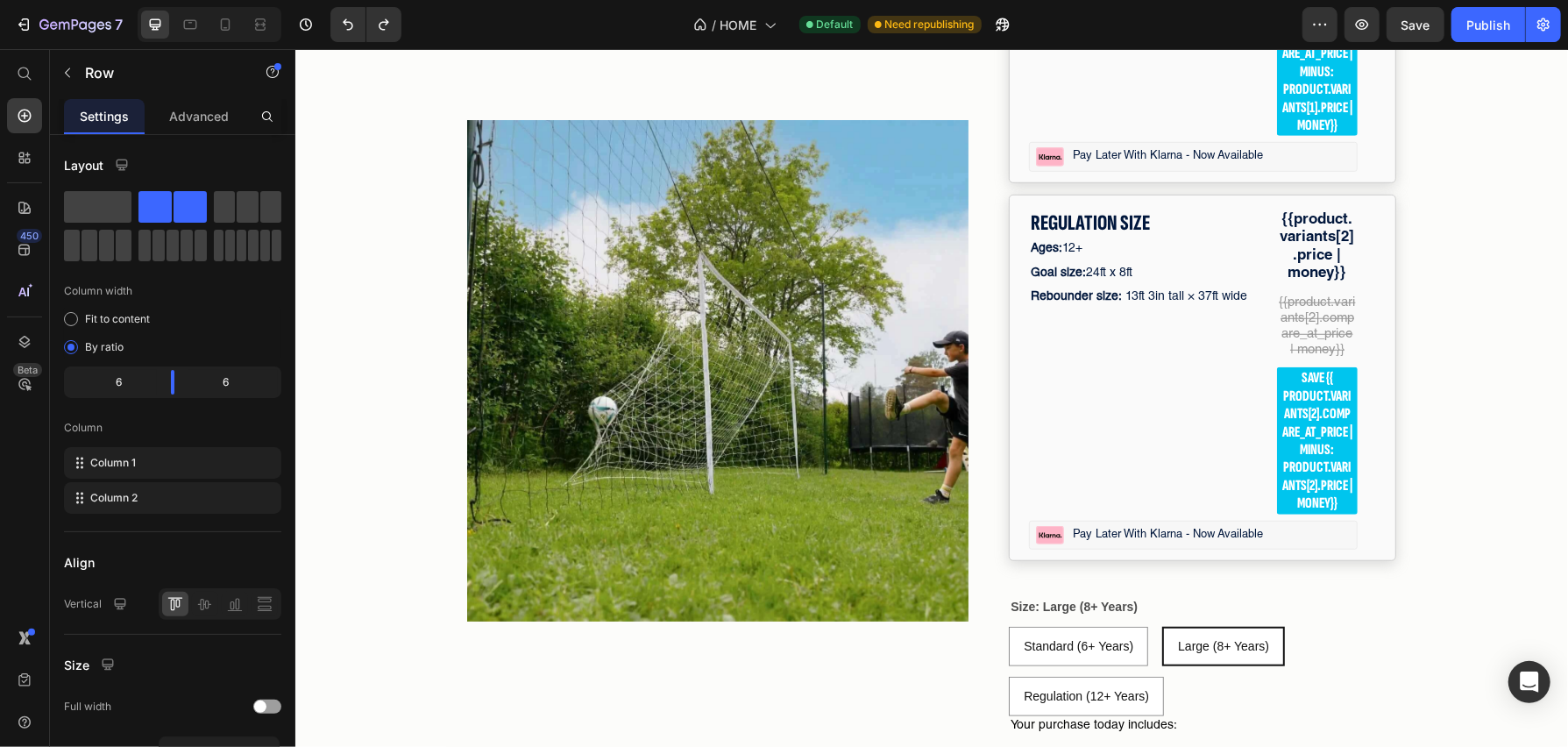 click on "FREE SHIPPING Text Block MOST POPULAR Text Block Row" at bounding box center [1087, -17] 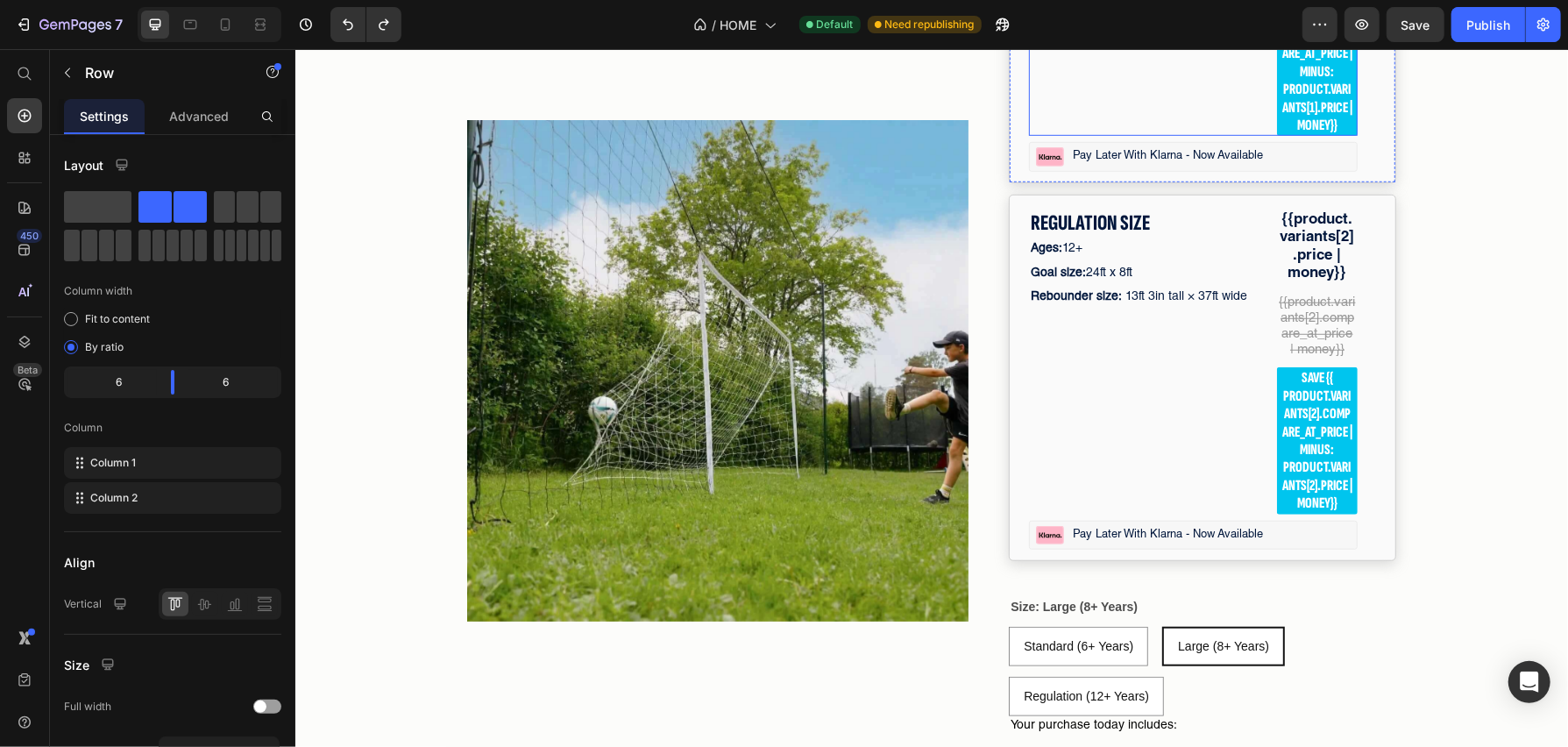 scroll, scrollTop: 5285, scrollLeft: 0, axis: vertical 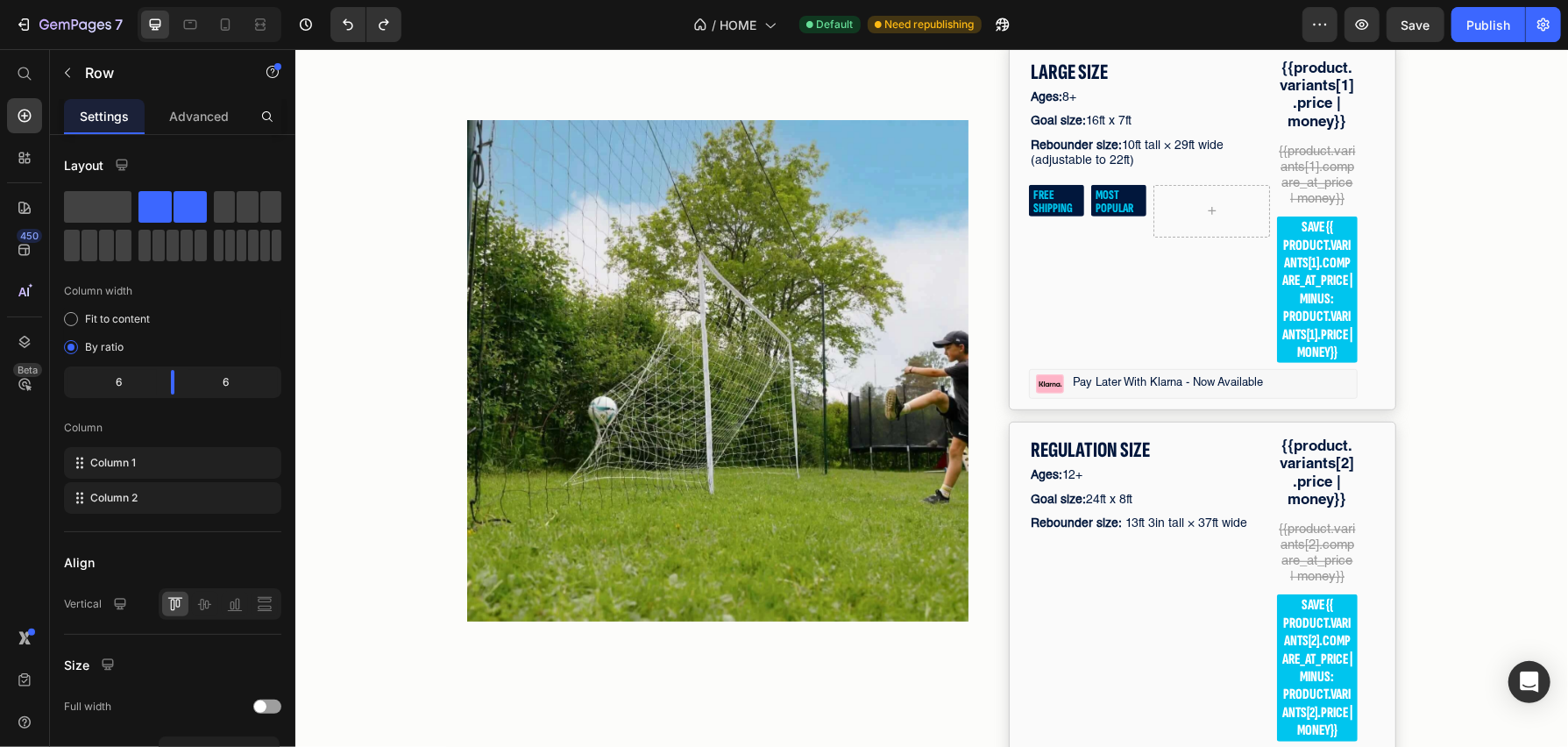click on "FREE SHIPPING Text Block MOST POPULAR Text Block Row" at bounding box center [1087, 210] 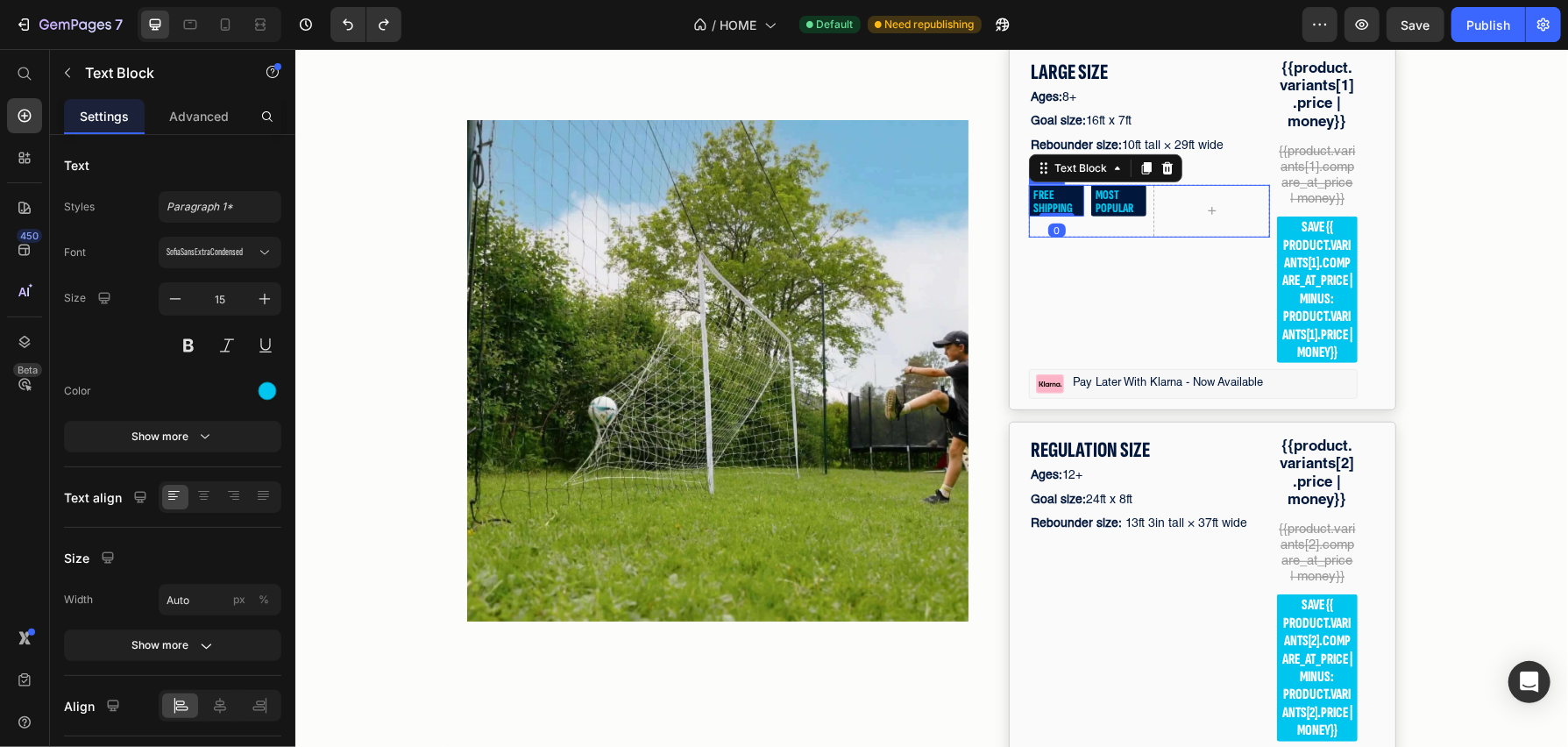 click on "FREE SHIPPING Text Block   0 MOST POPULAR Text Block Row" at bounding box center (1087, 210) 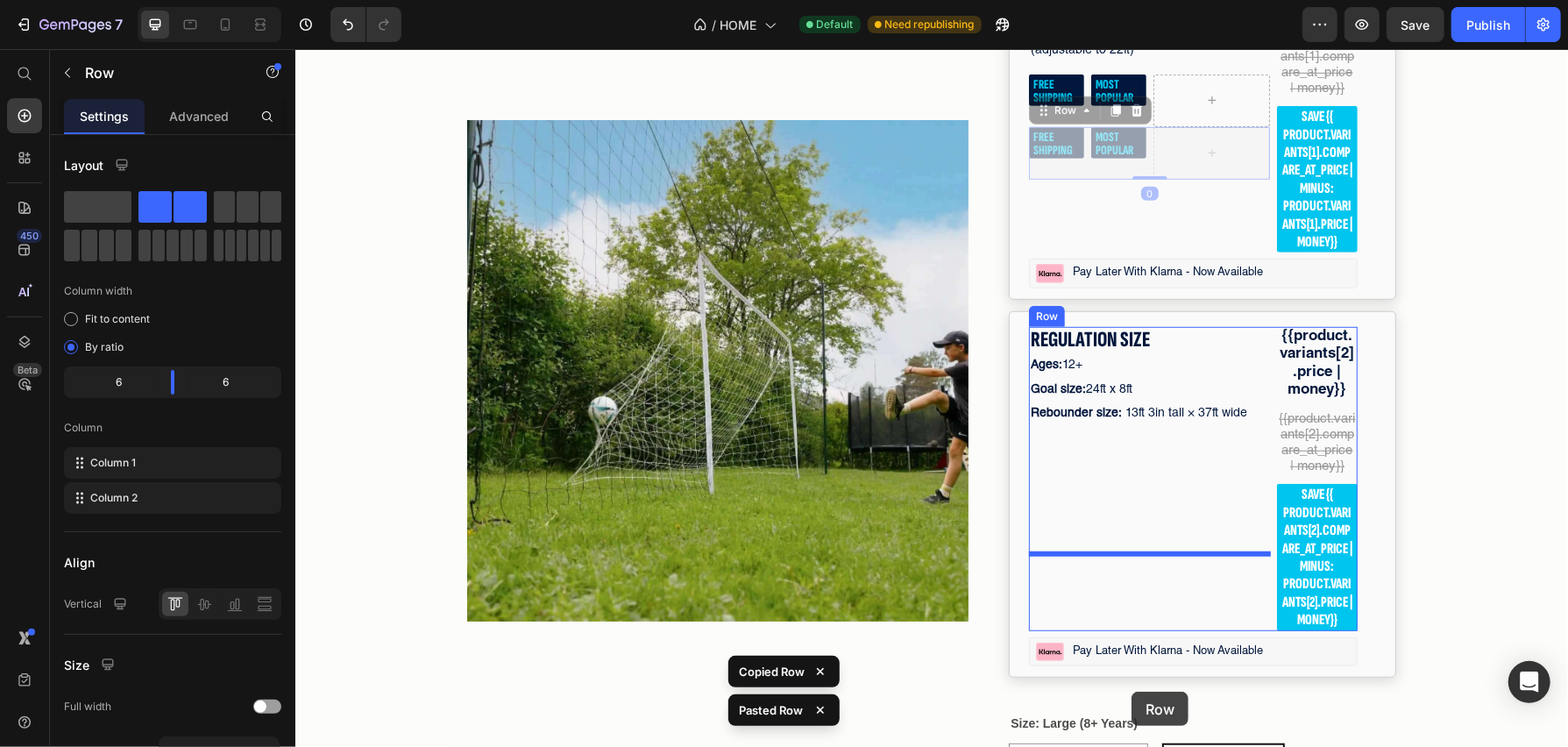 drag, startPoint x: 1133, startPoint y: 408, endPoint x: 1131, endPoint y: 690, distance: 282.00709 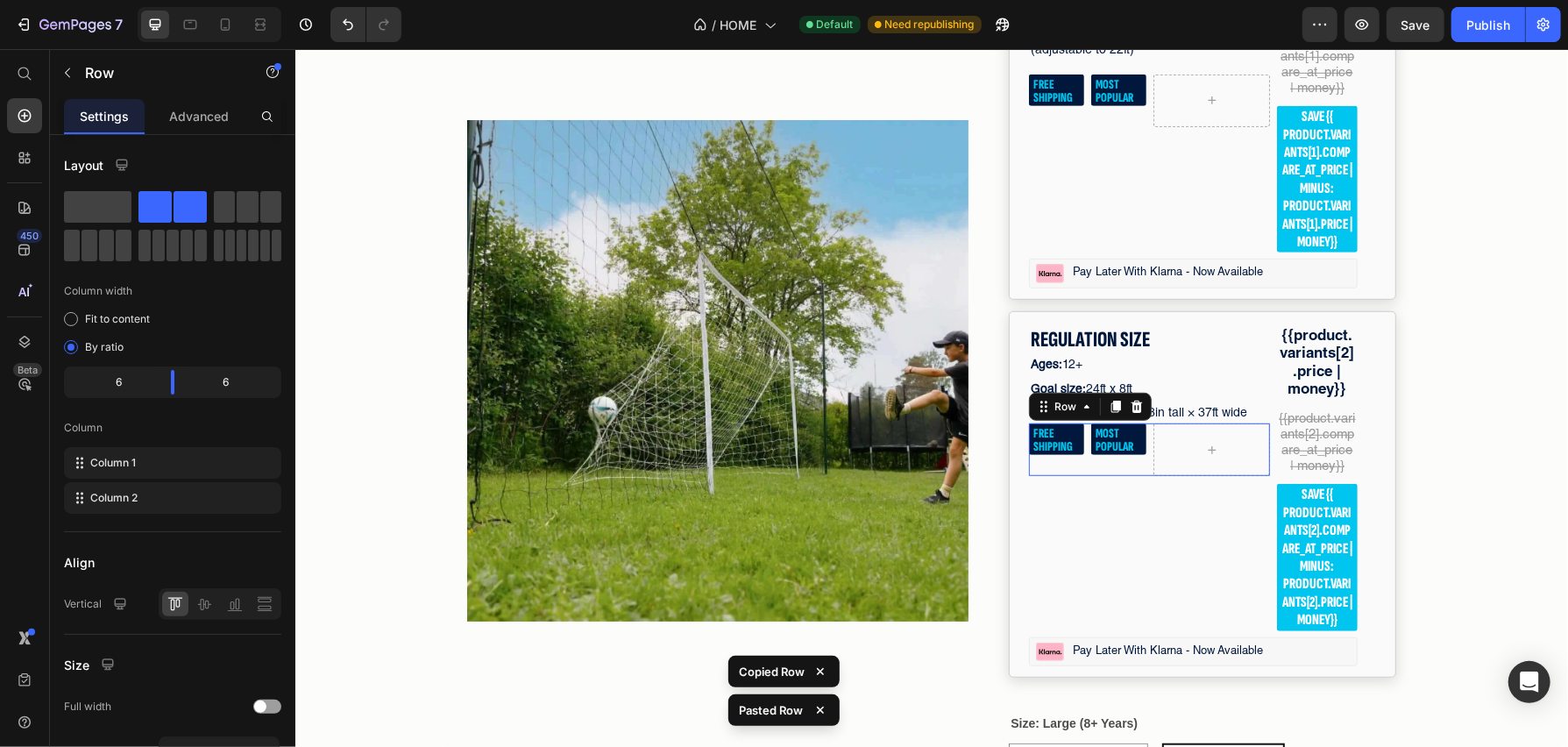 scroll, scrollTop: 5417, scrollLeft: 0, axis: vertical 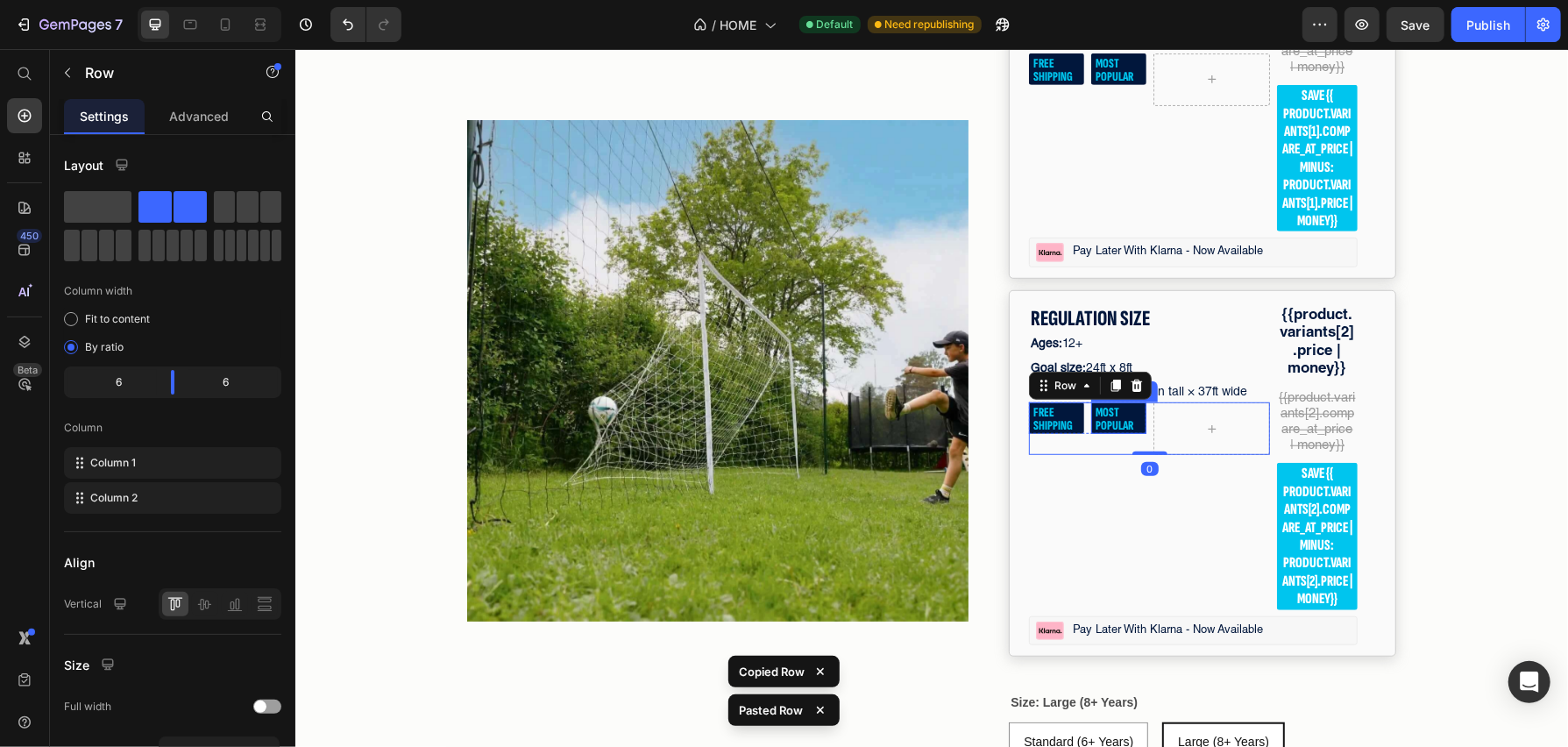 click on "MOST POPULAR" at bounding box center (1117, 418) 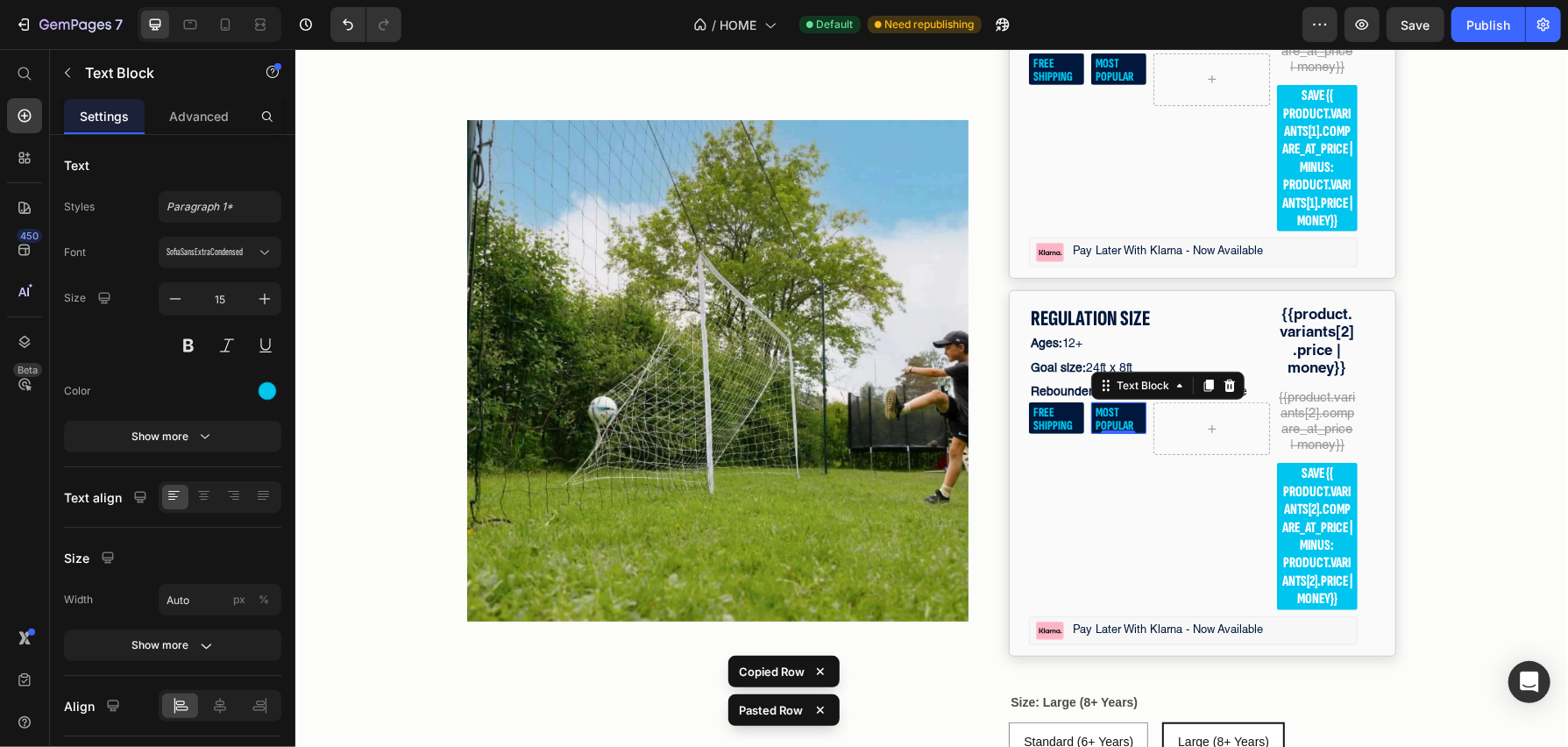 click on "MOST POPULAR" at bounding box center [1117, 418] 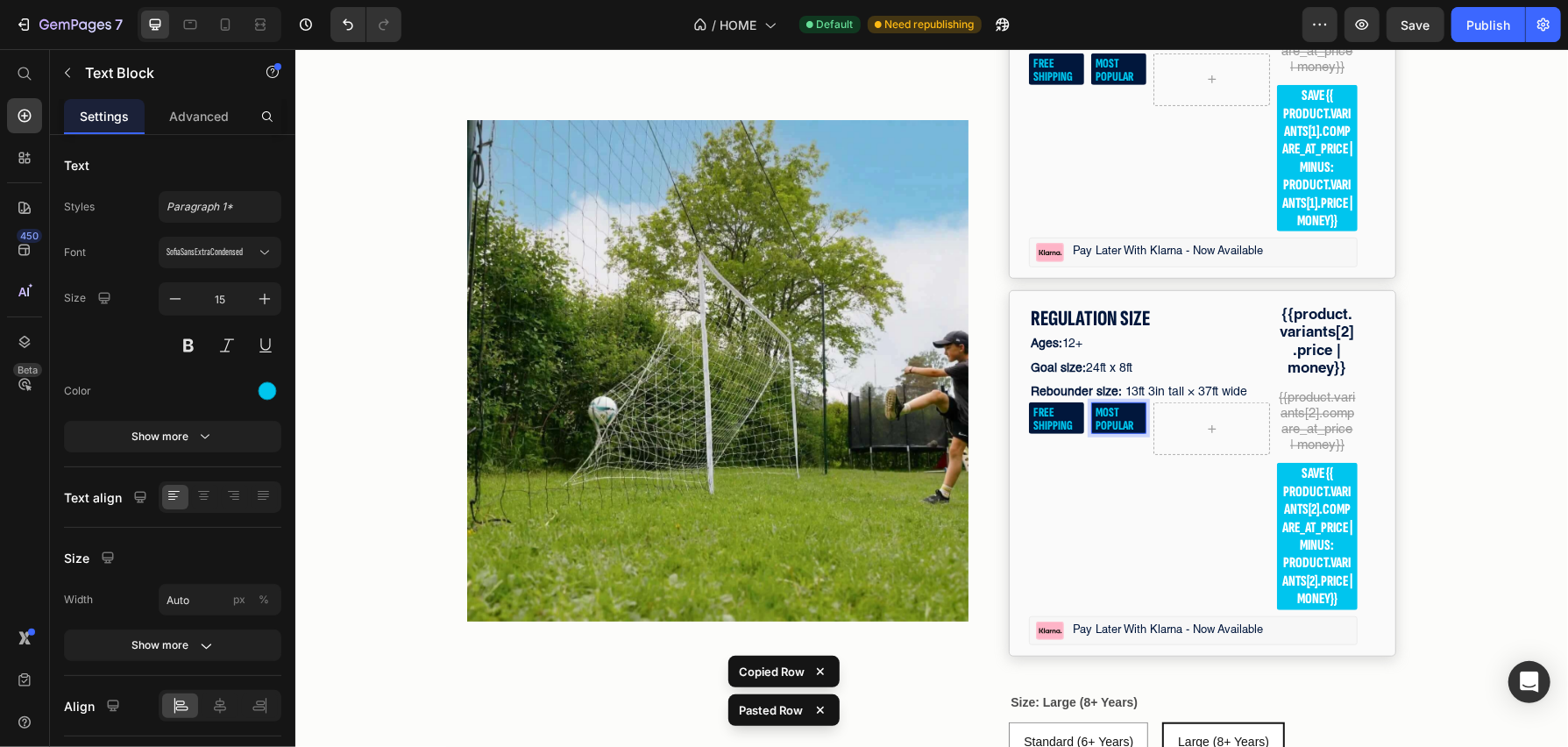 click on "MOST POPULAR" at bounding box center [1117, 418] 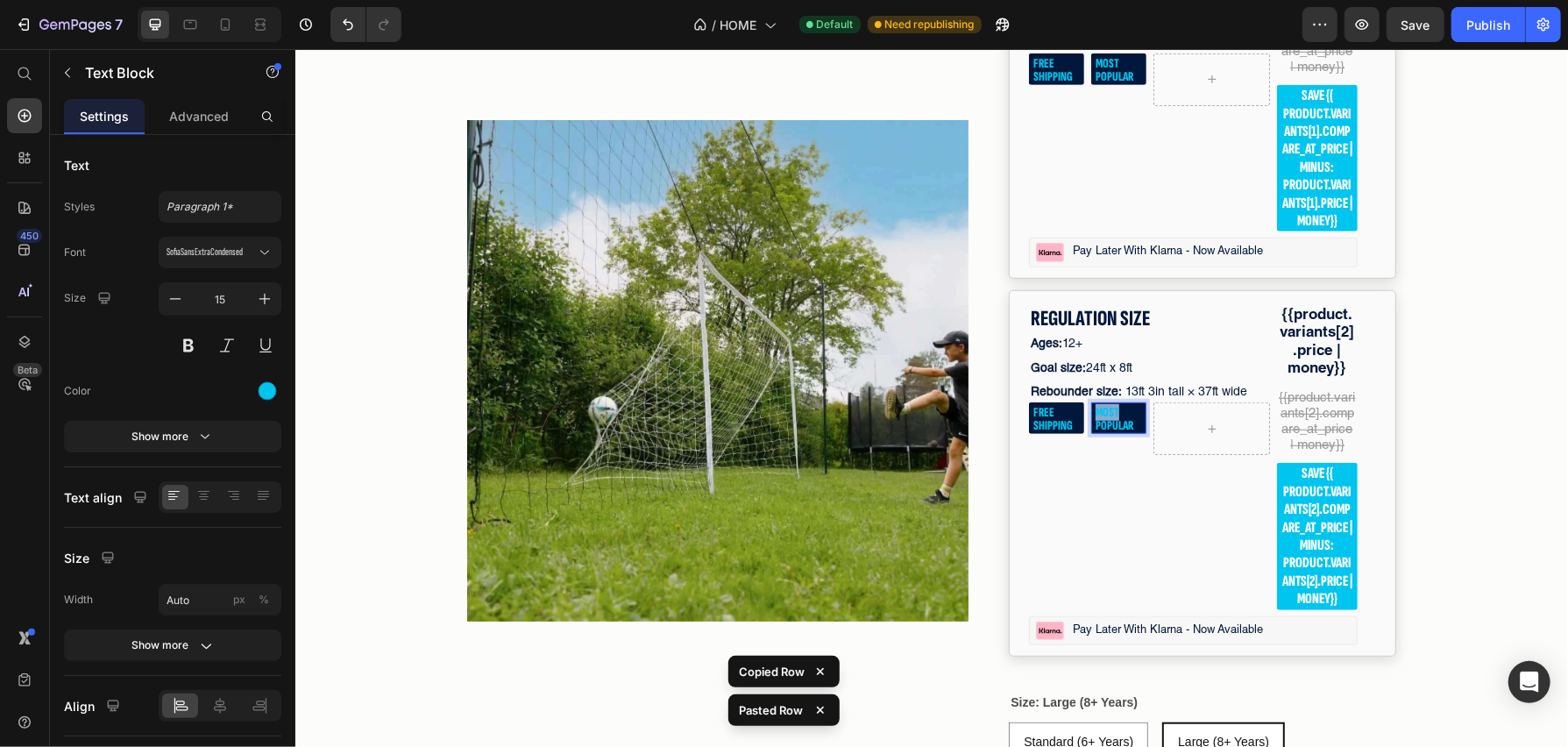 click on "MOST POPULAR" at bounding box center [1117, 418] 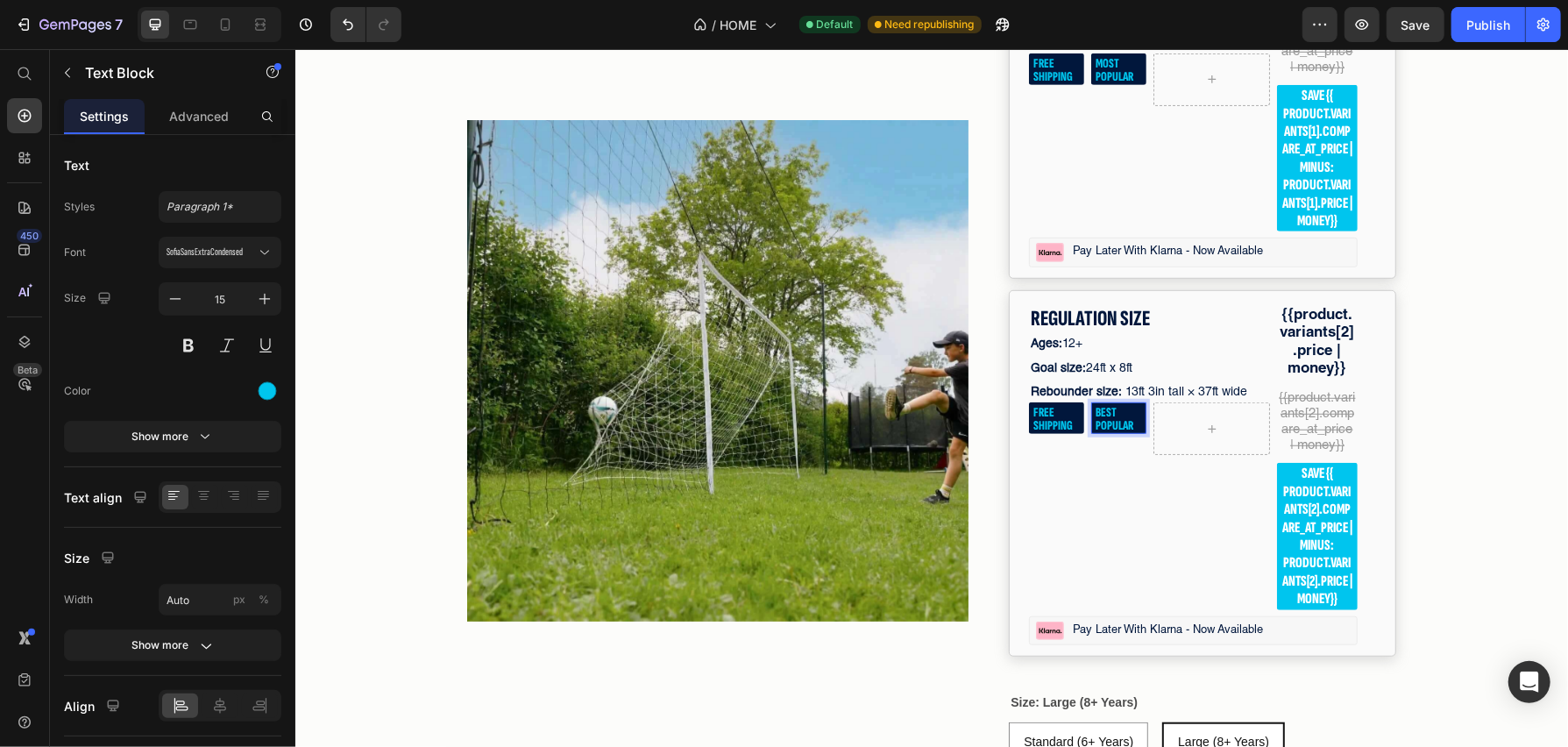 click on "BEST POPULAR" at bounding box center (1117, 418) 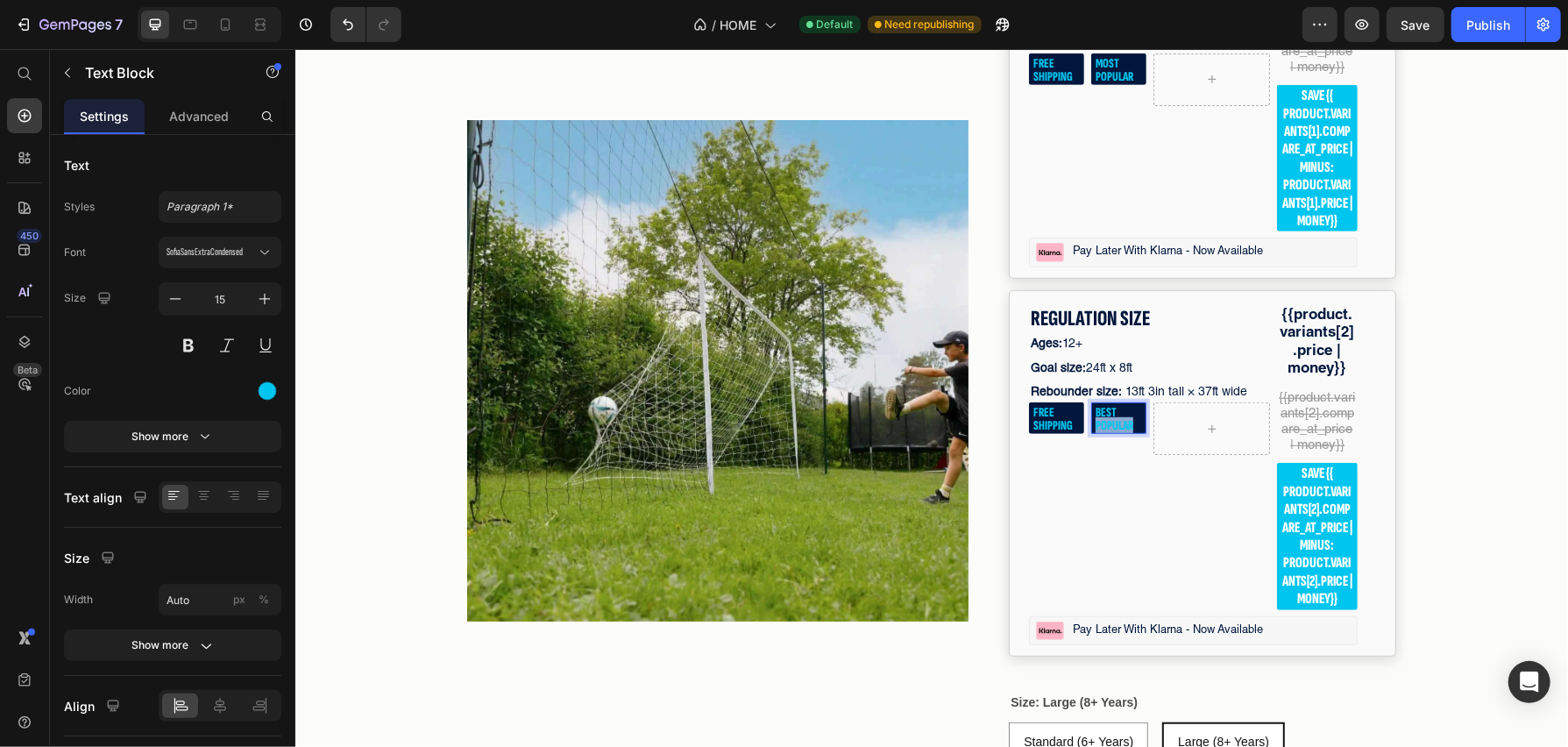 click on "BEST POPULAR" at bounding box center [1117, 418] 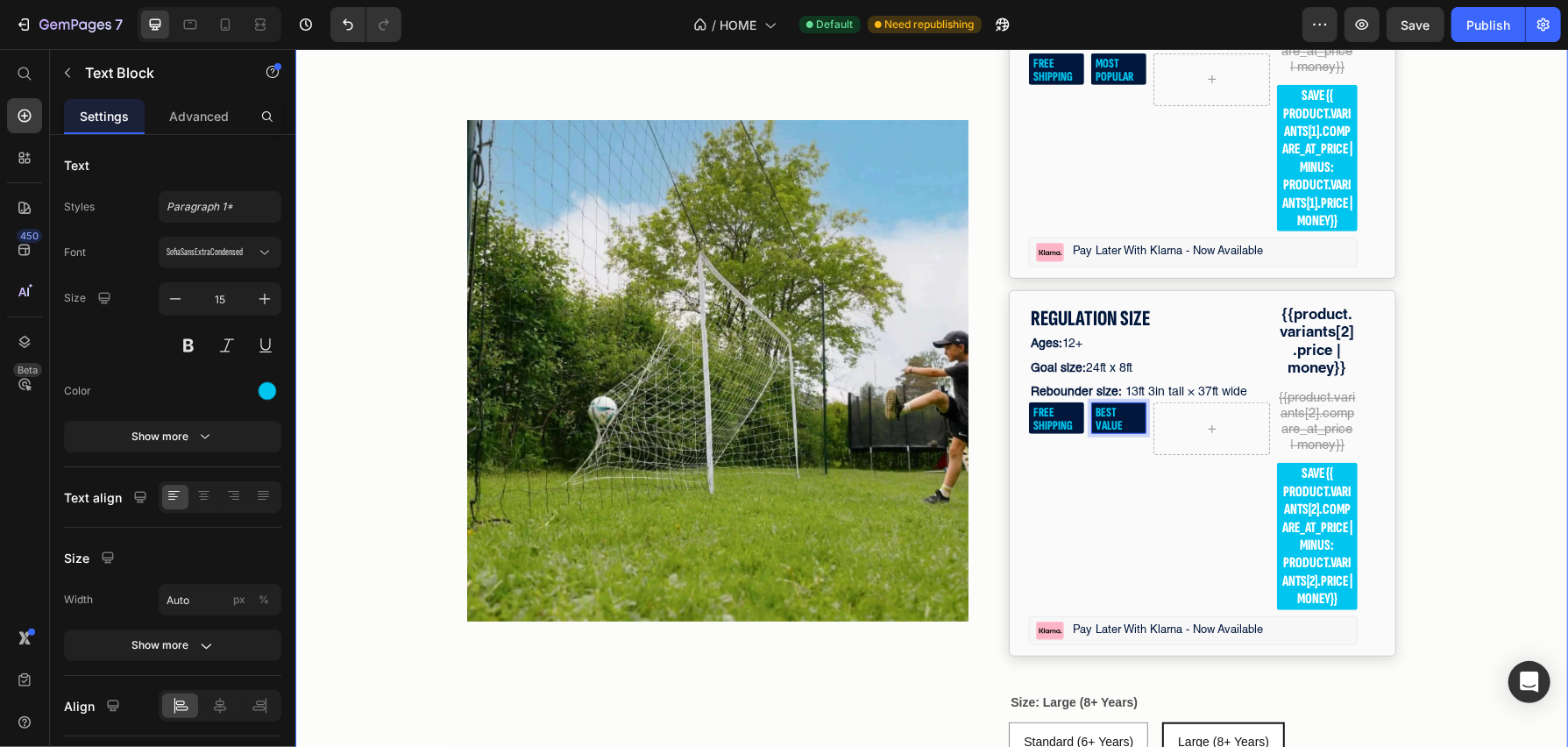 click on "02 Hr 30 Min 46 Sec Countdown Timer Image Row Product Images #1 Trending in Backyard Sports Text Block
Icon
Icon
Icon
Icon
Icon Icon List 4.8/5 | 149,328+ Customers Text Block Row 3 in 1 Soccer Goal Trainer Product Title The only soccer goal that also rebounds missed shots and protects your yard — all in one setup. Text Block                Title Line Image Built-in Goal Target for accuracy training Text Block Image Backstop Netting to stop stray shots Text Block Image Rebound Trainer for nonstop solo practice Text Block Image Built for all ages and skill levels Text Block Advanced List SELECT YOUR SIZE Text Block STANDARD SIZE Text Block Ages:  6+ Text Block Goal size:  9ft x 5ft Text Block Rebounder size:  10ft tall × 21ft wide (adjustable to 11.5ft) Text Block FREE SHIPPING Text Block
Row
Row {{product.variants[0].price | money}} Text Block {{product.variants[0].compare_at_price | money}} Text Block Text Block Row Image Text Block Row Row Ages:  8+" at bounding box center (931, 98) 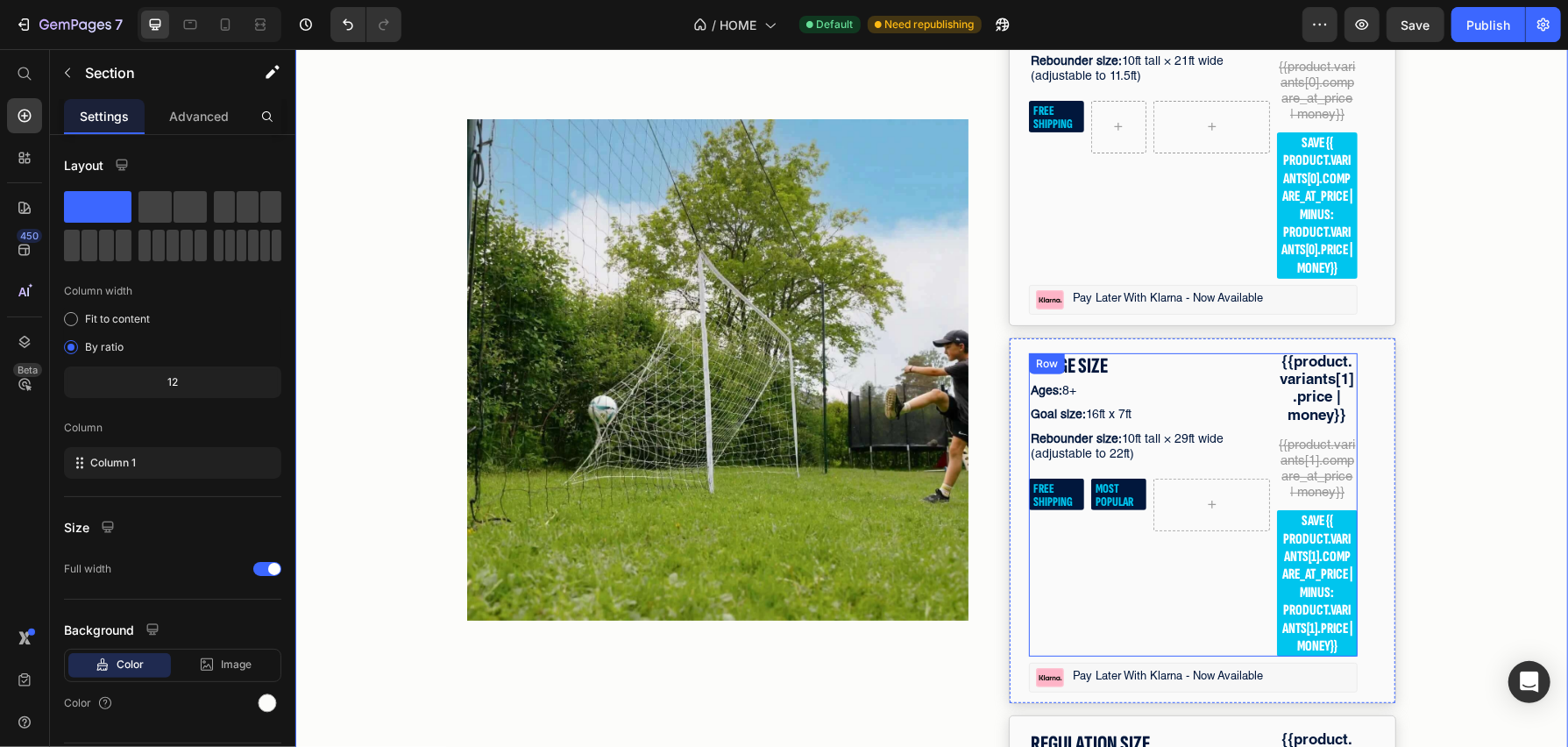 scroll, scrollTop: 4991, scrollLeft: 0, axis: vertical 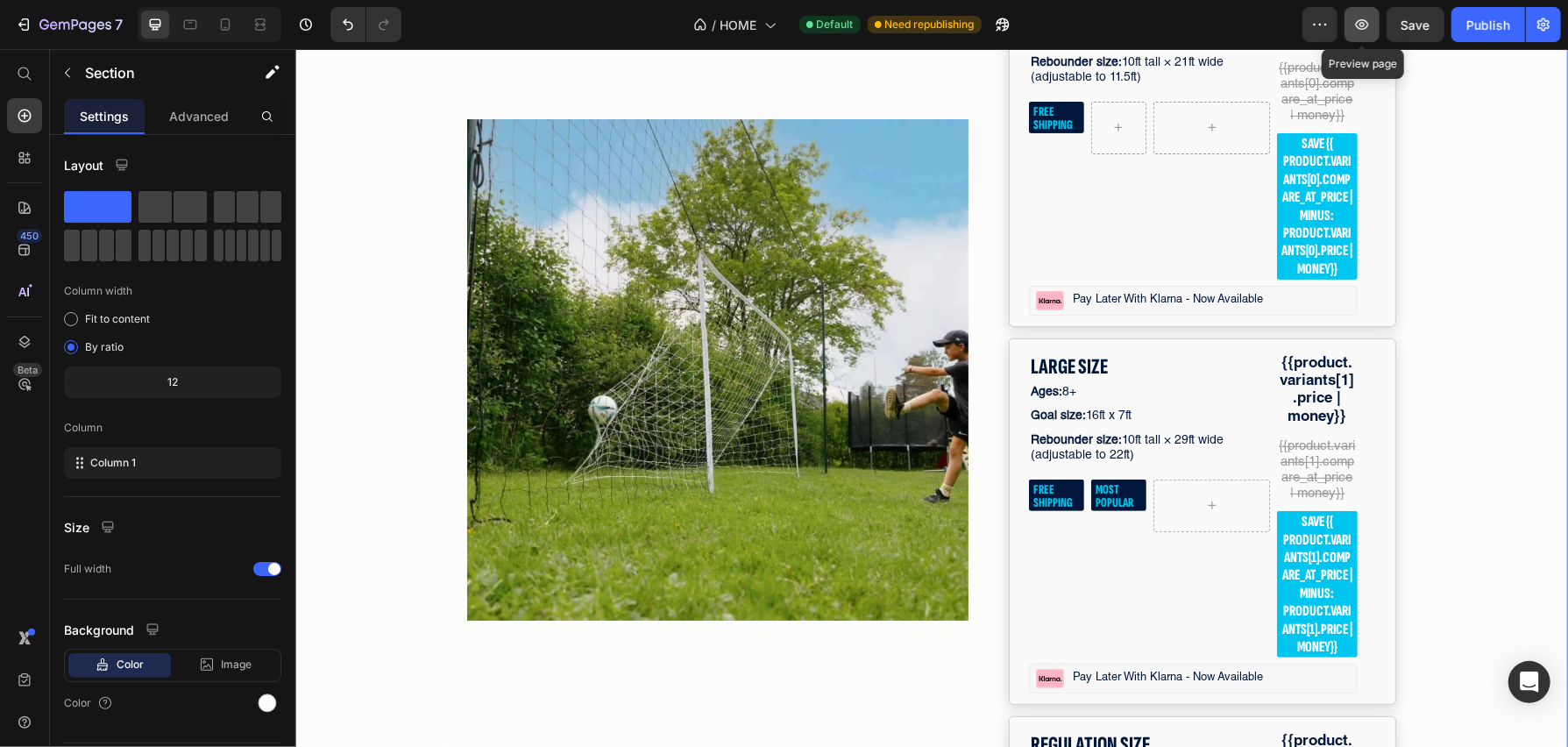 click 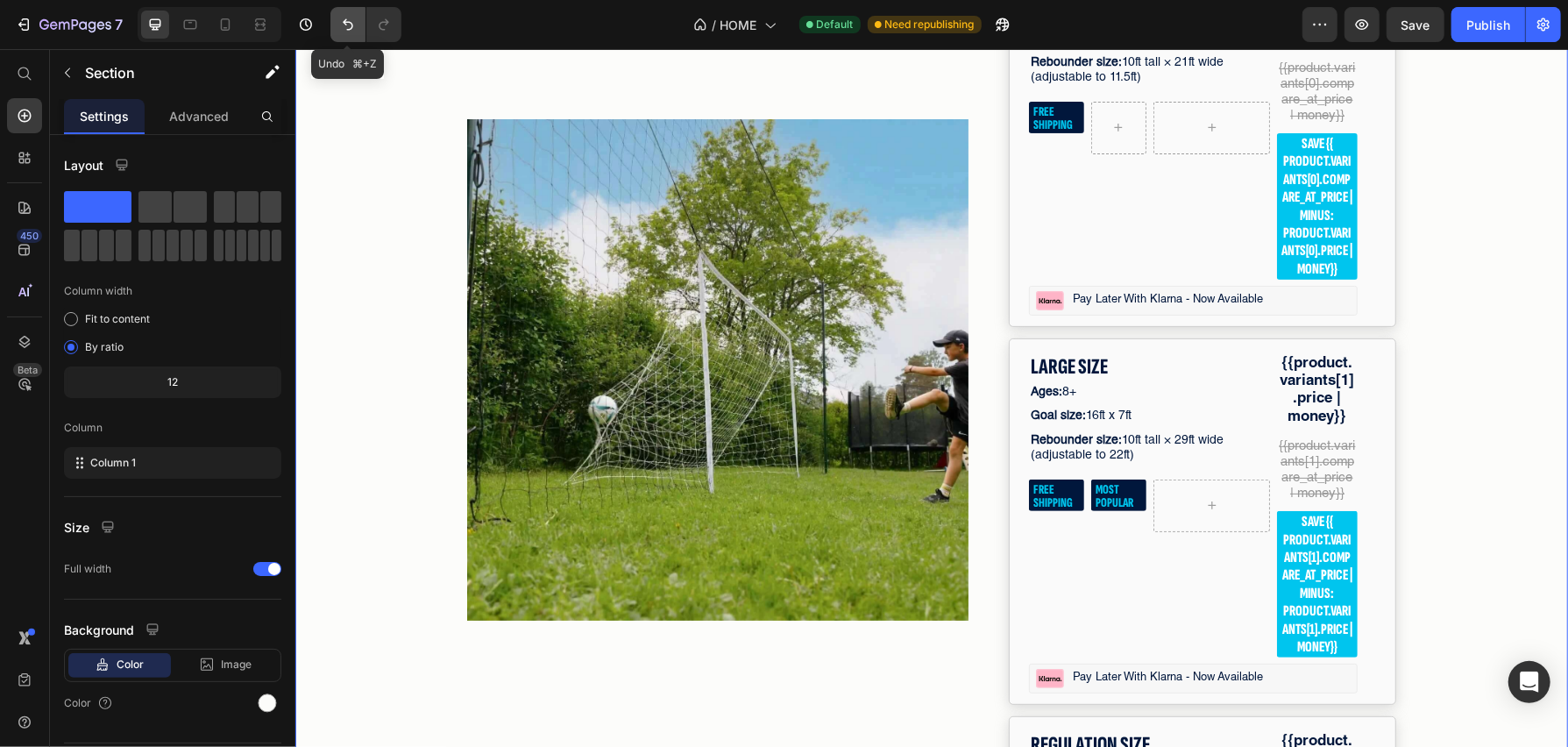 click 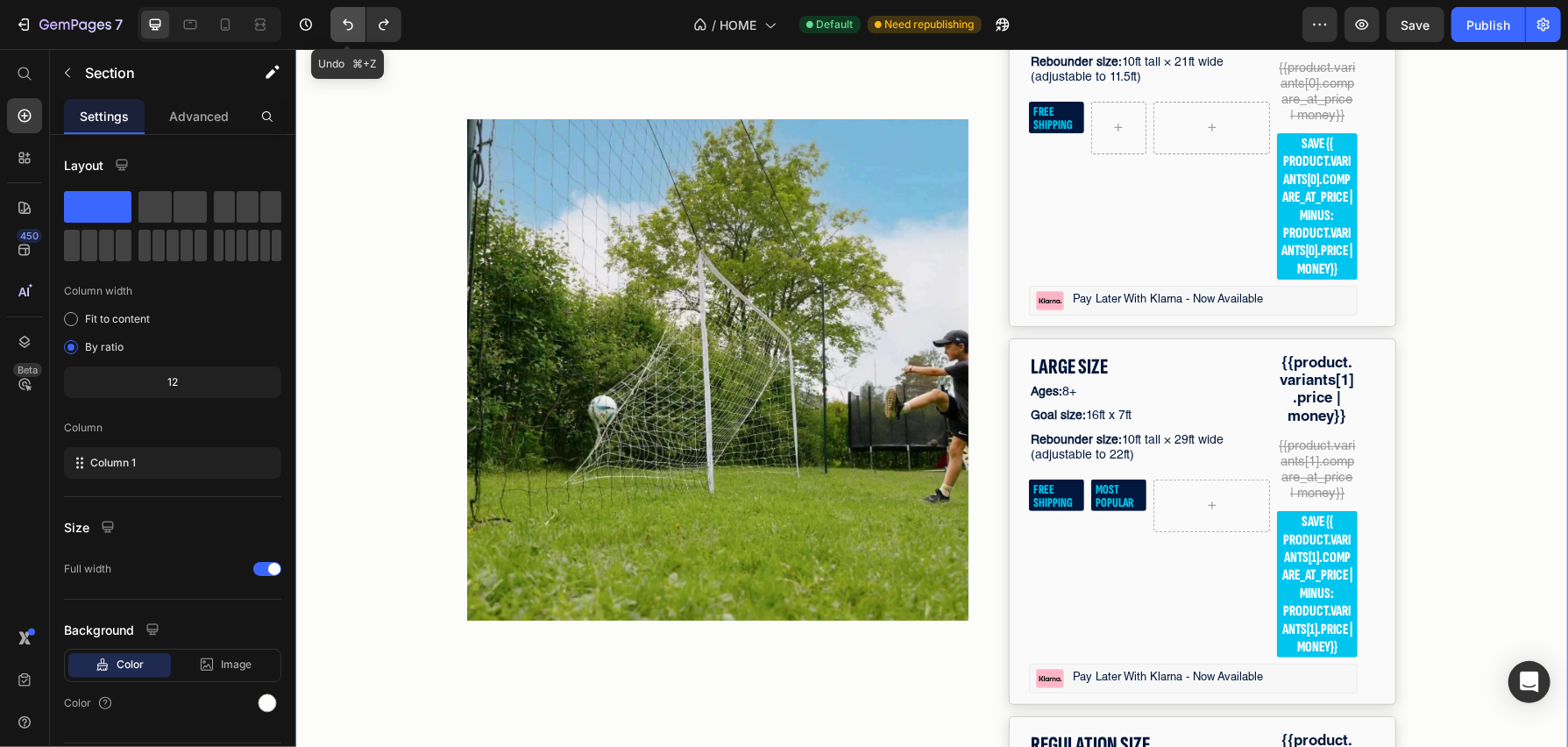 click 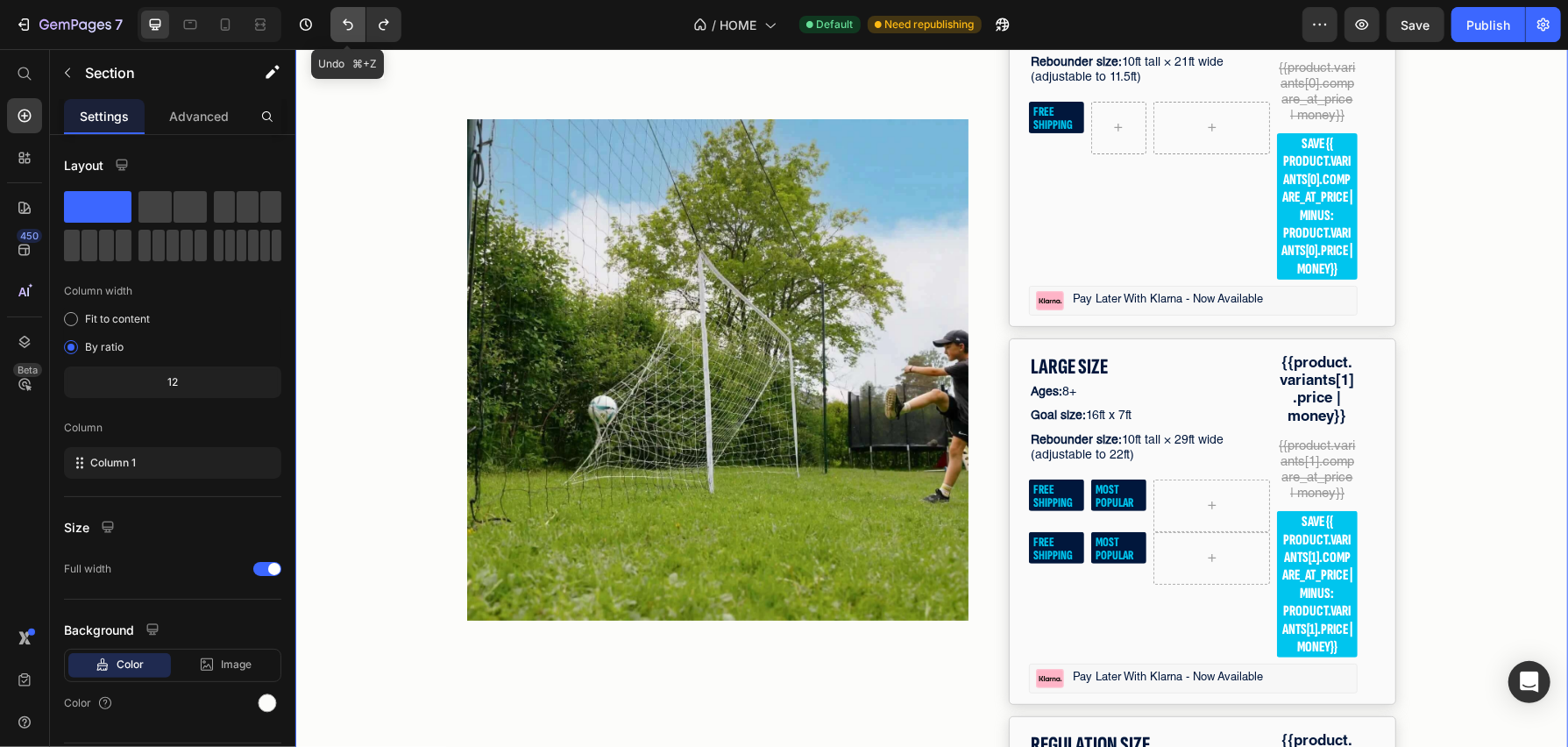 click 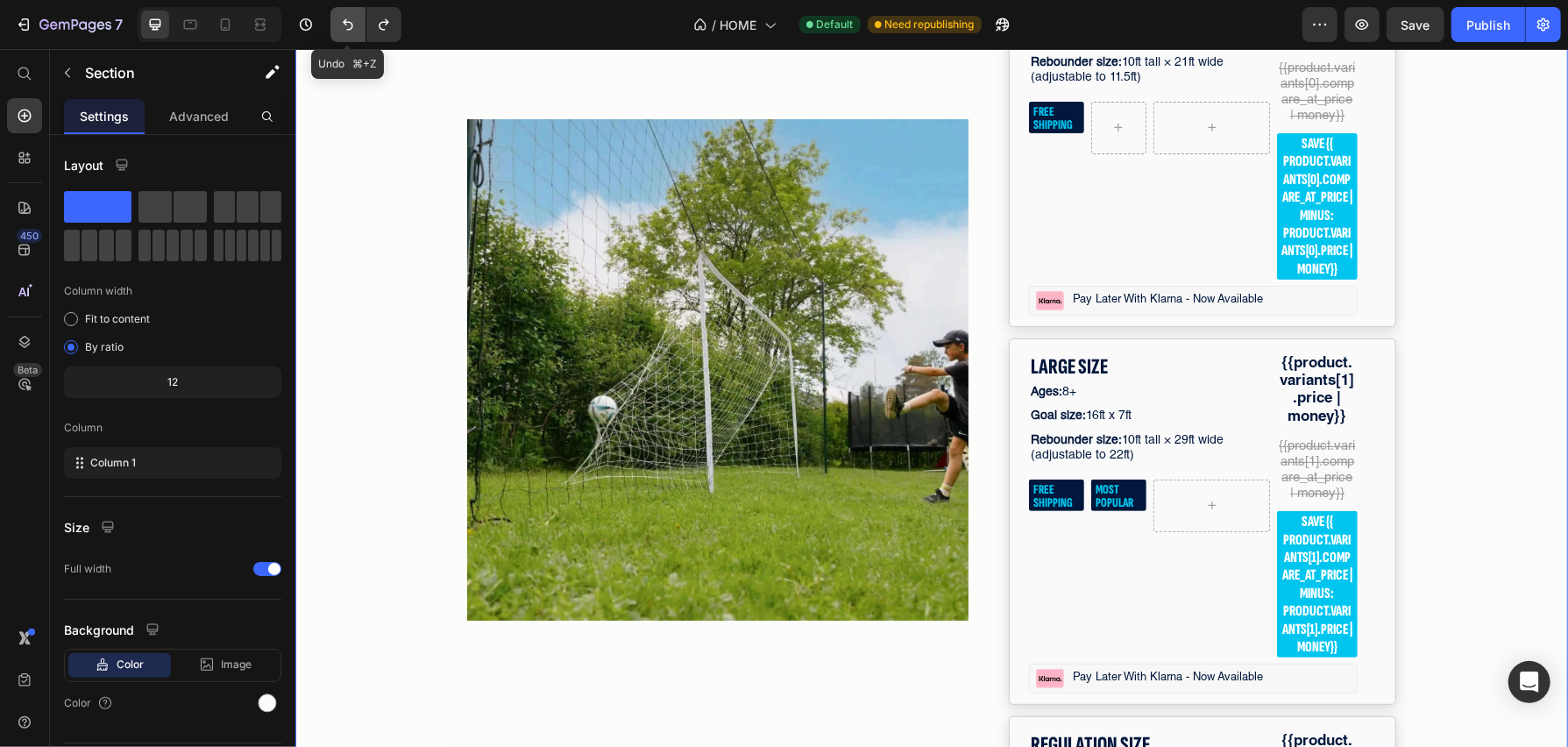 click 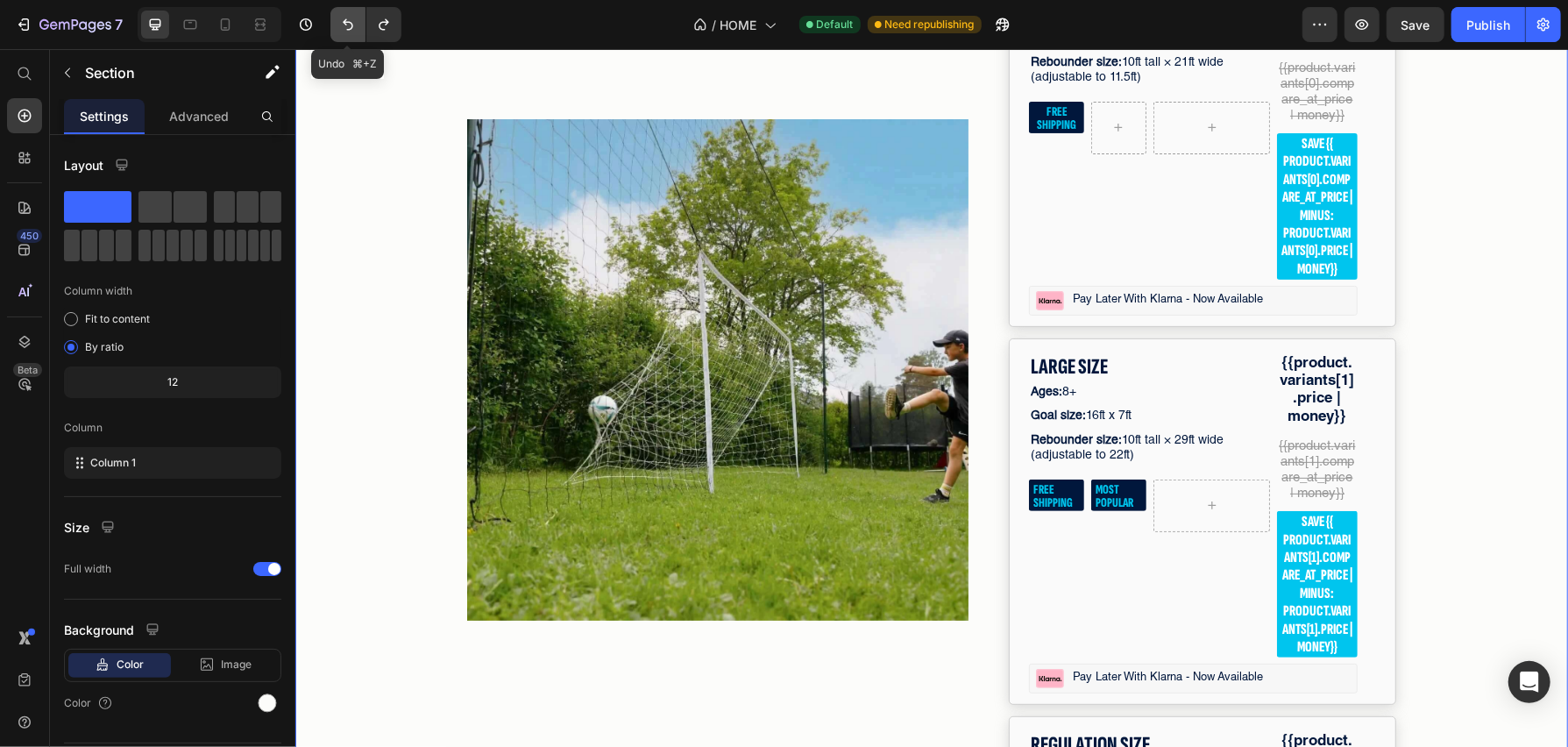 click 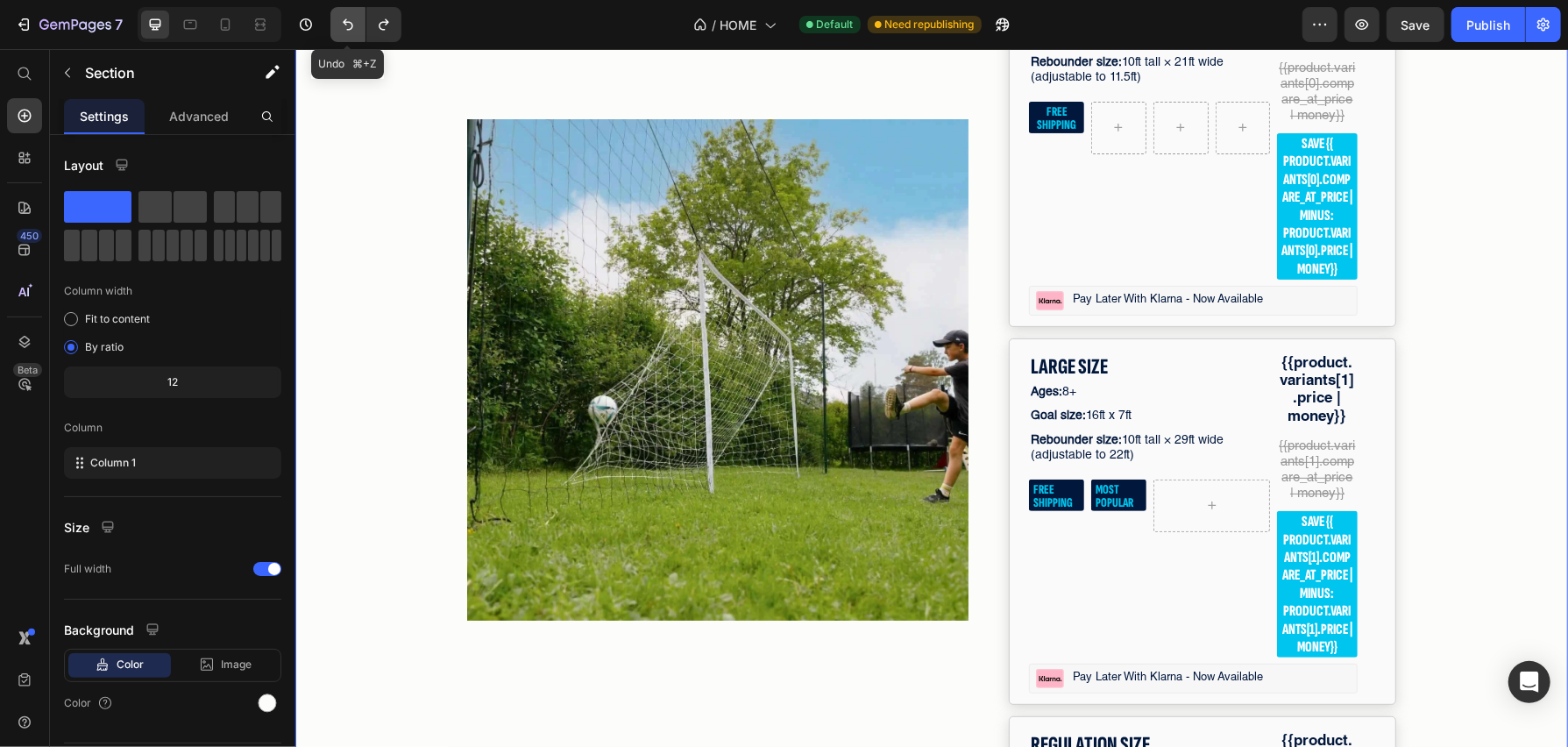 click 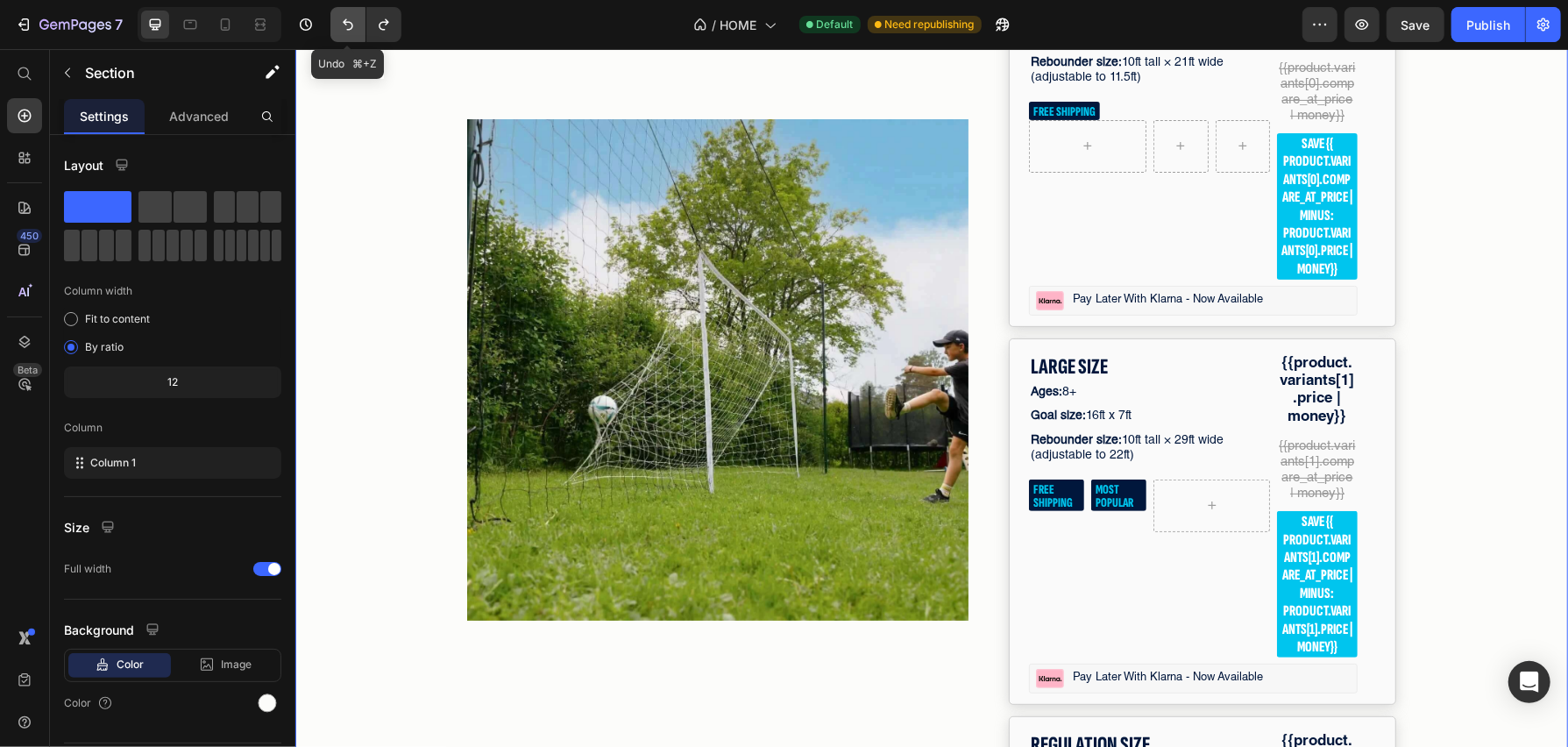 click 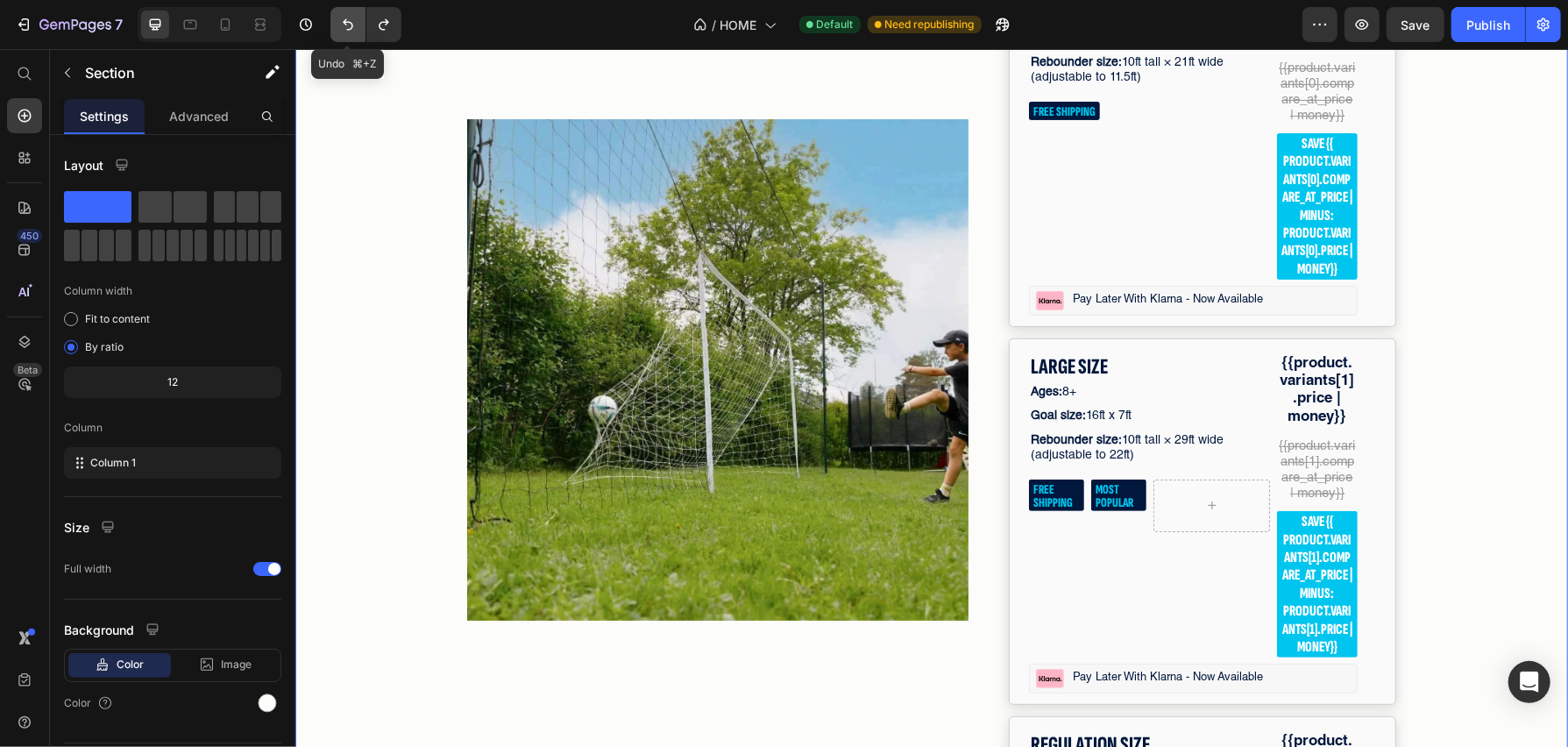 click 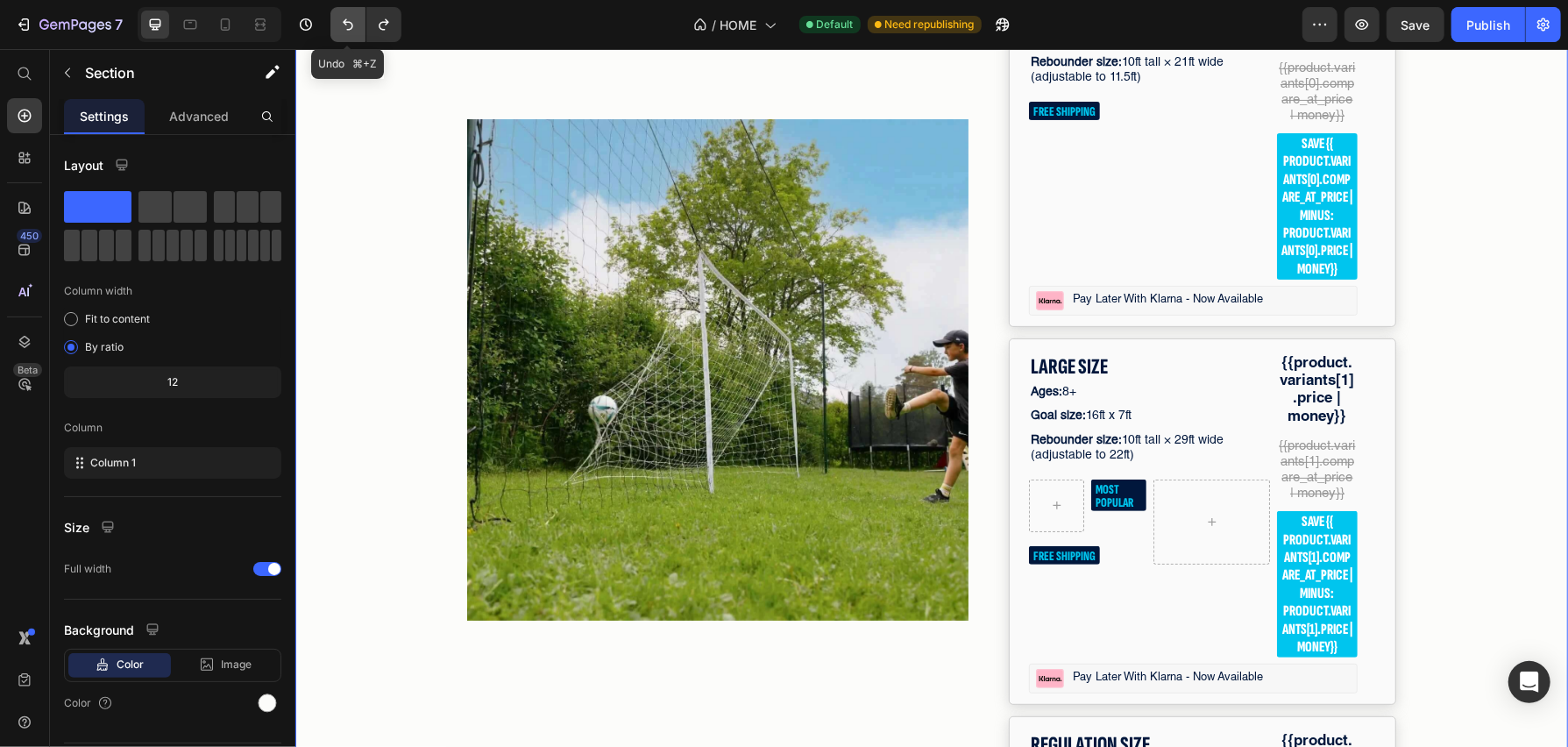 click 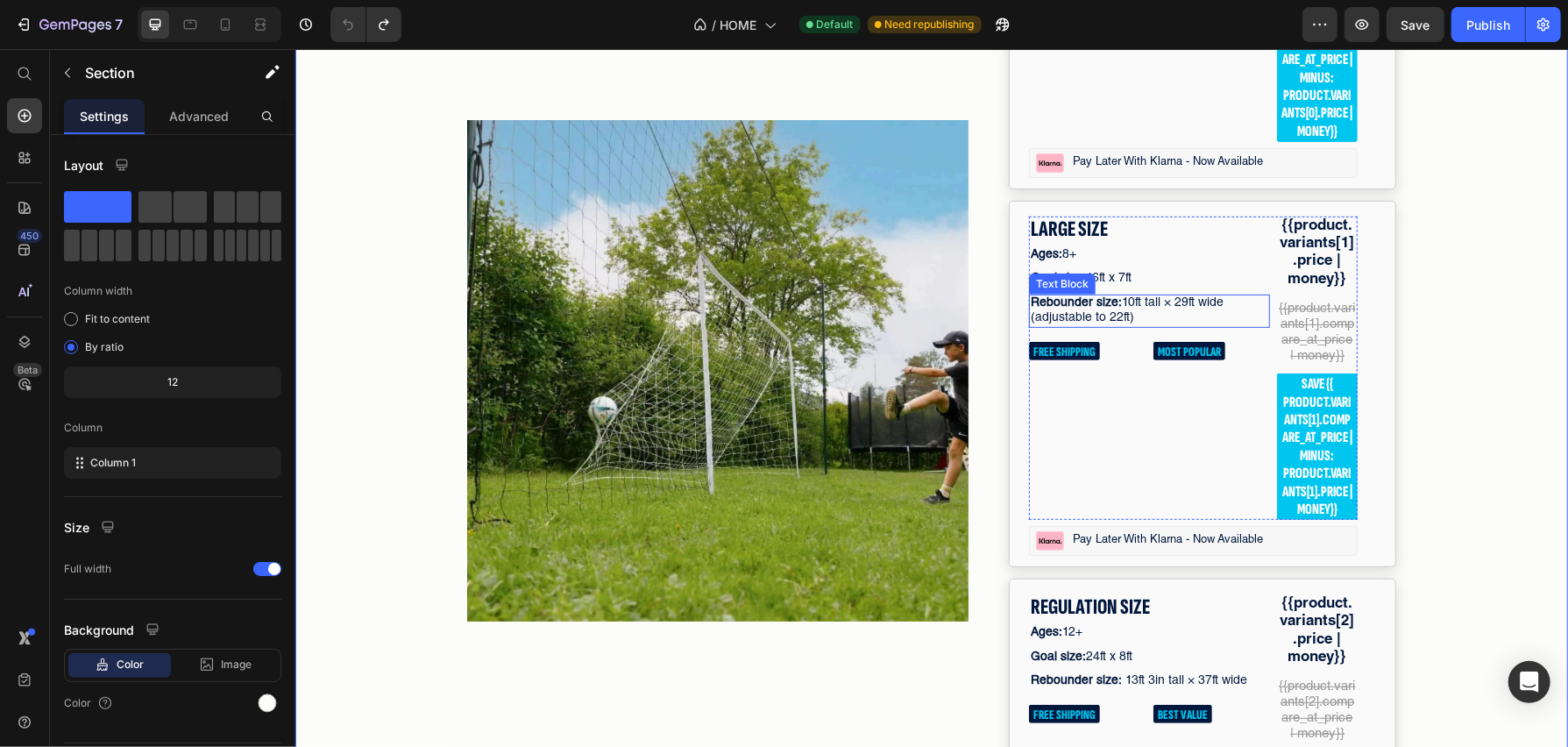 scroll, scrollTop: 5129, scrollLeft: 0, axis: vertical 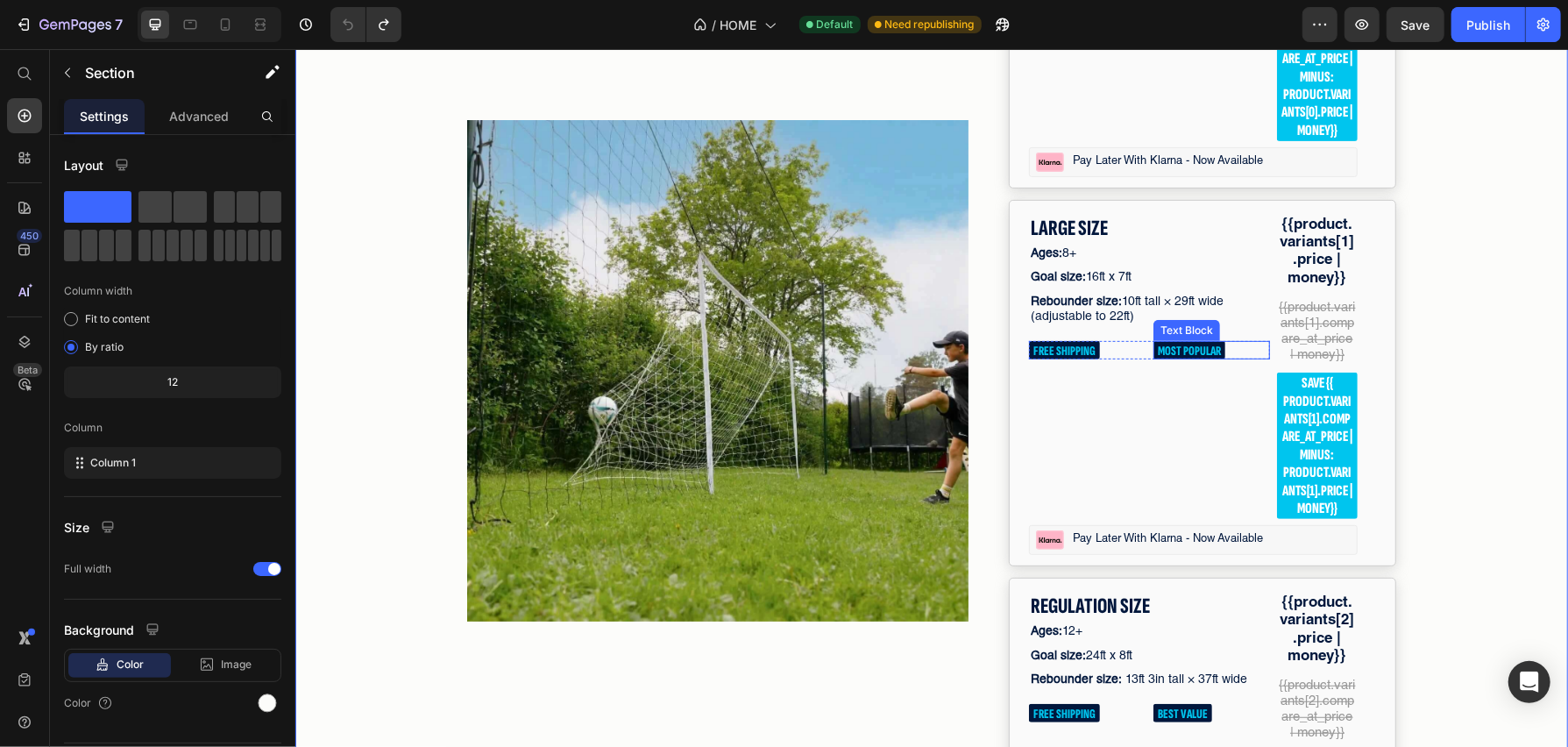 click on "MOST POPULAR" at bounding box center [1188, 350] 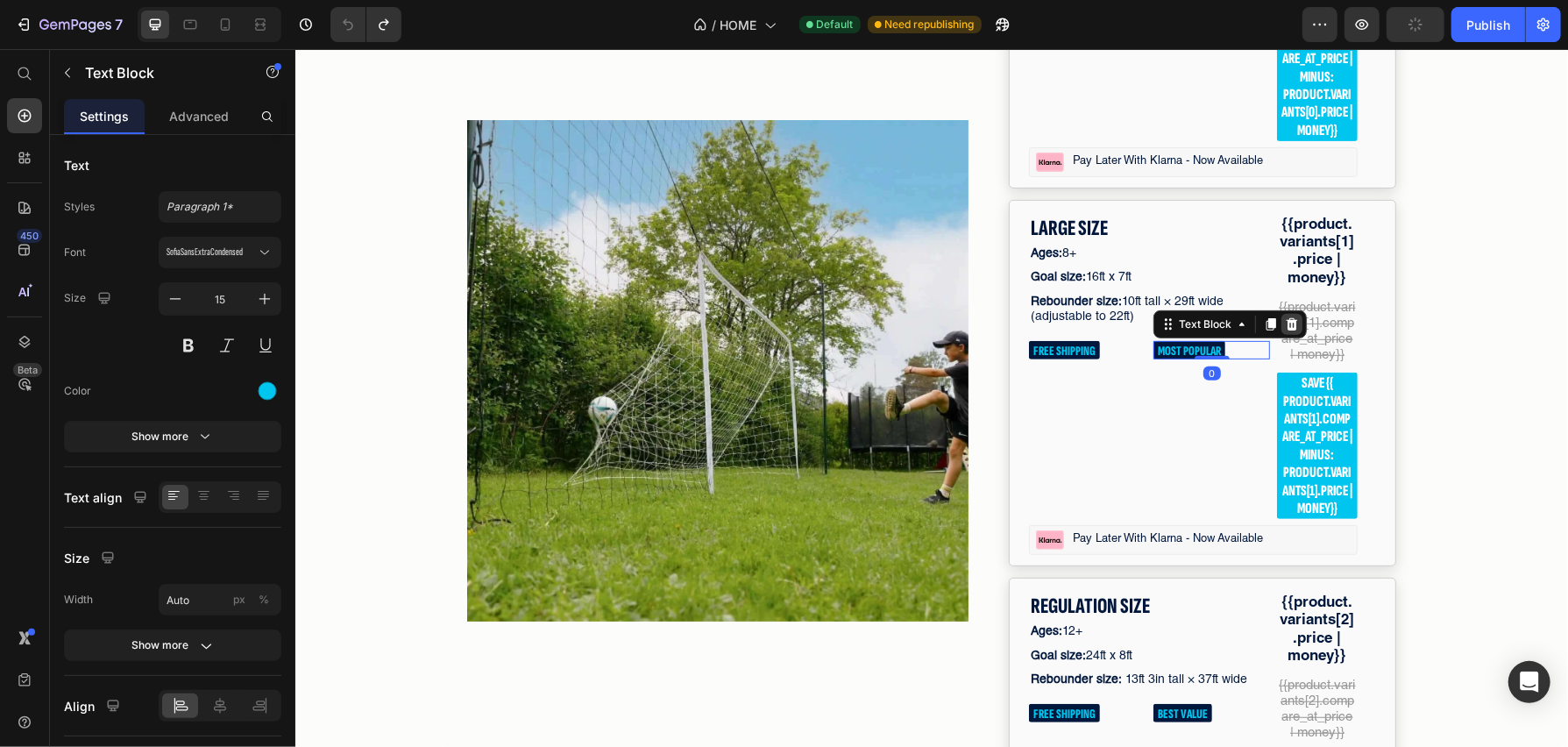 click 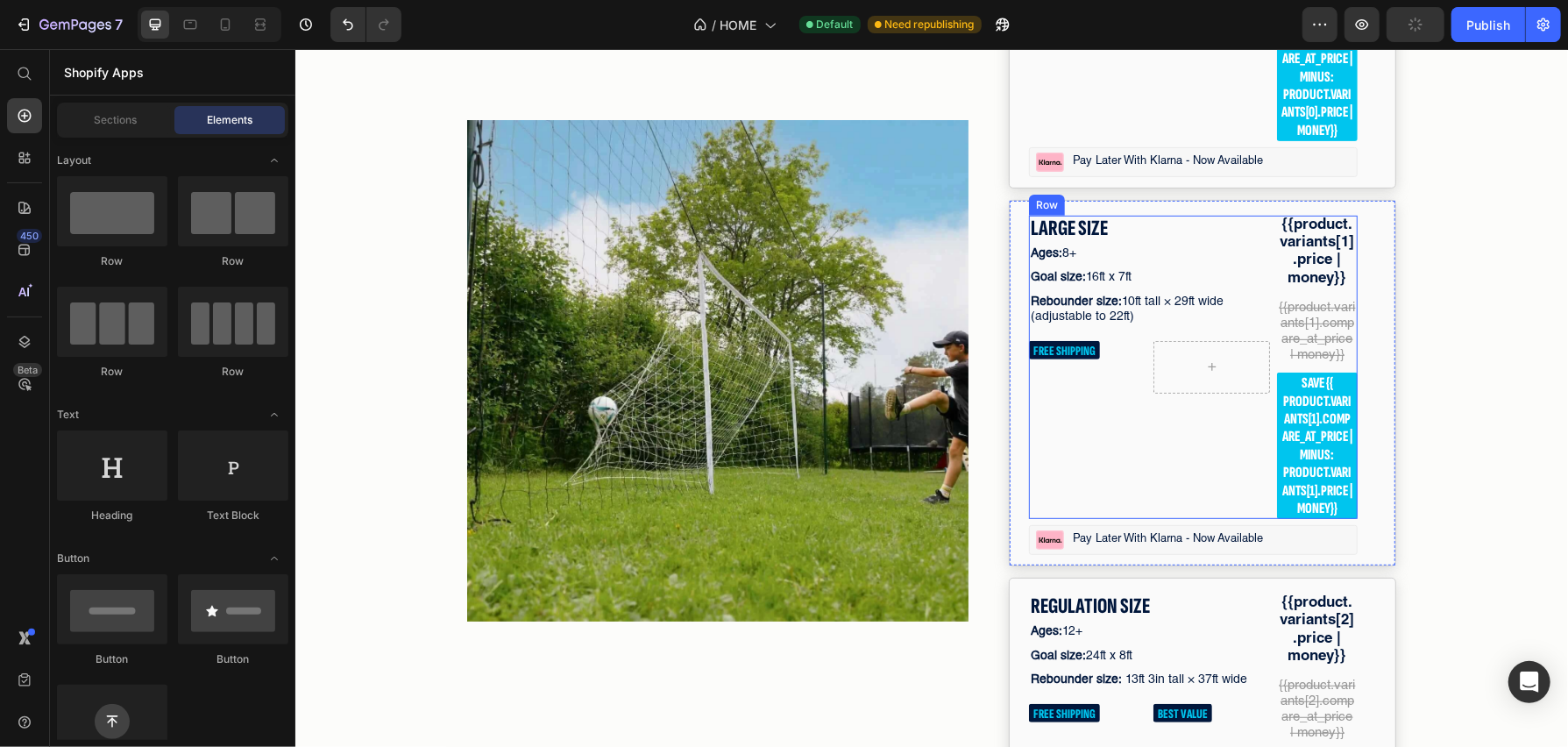 click at bounding box center [1211, 366] 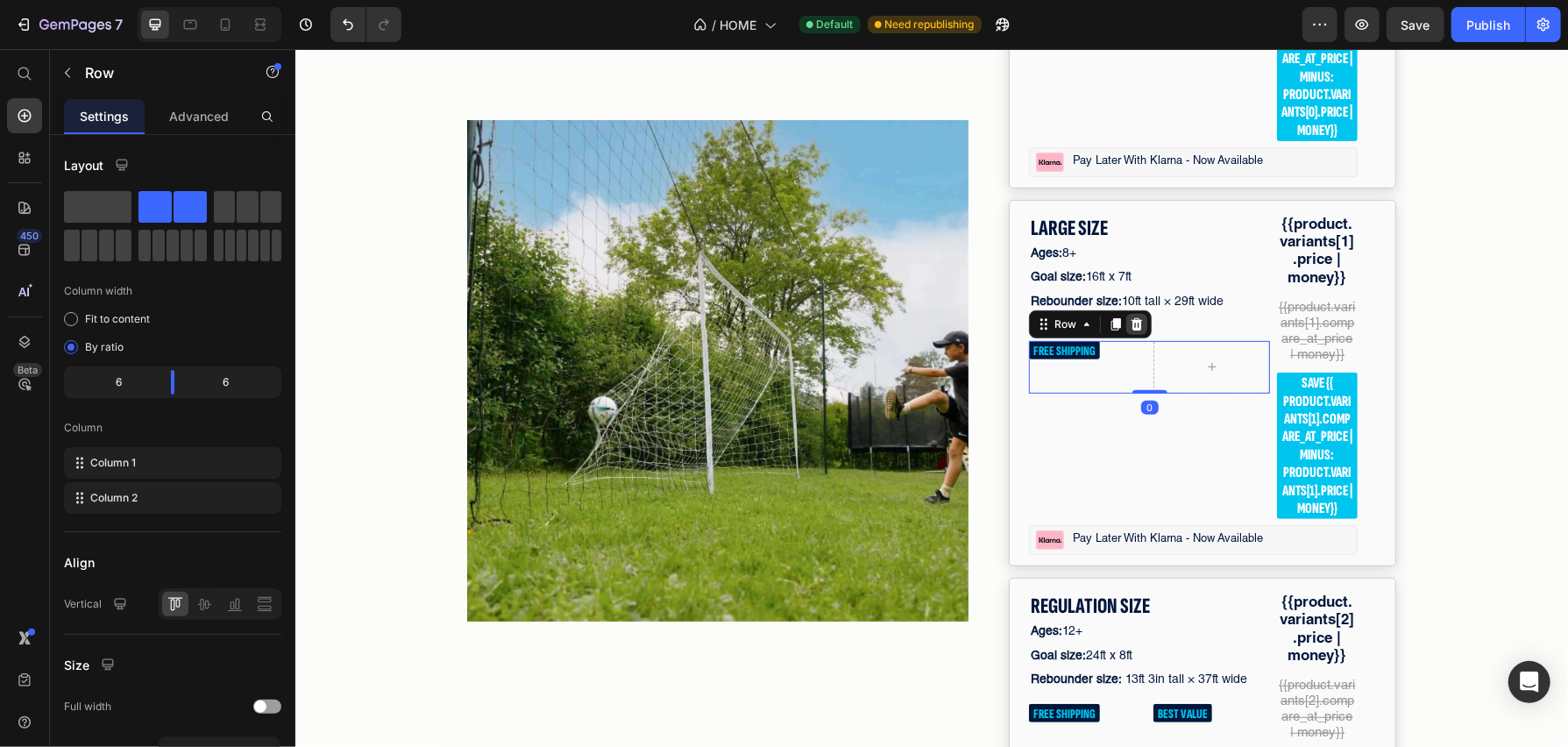click 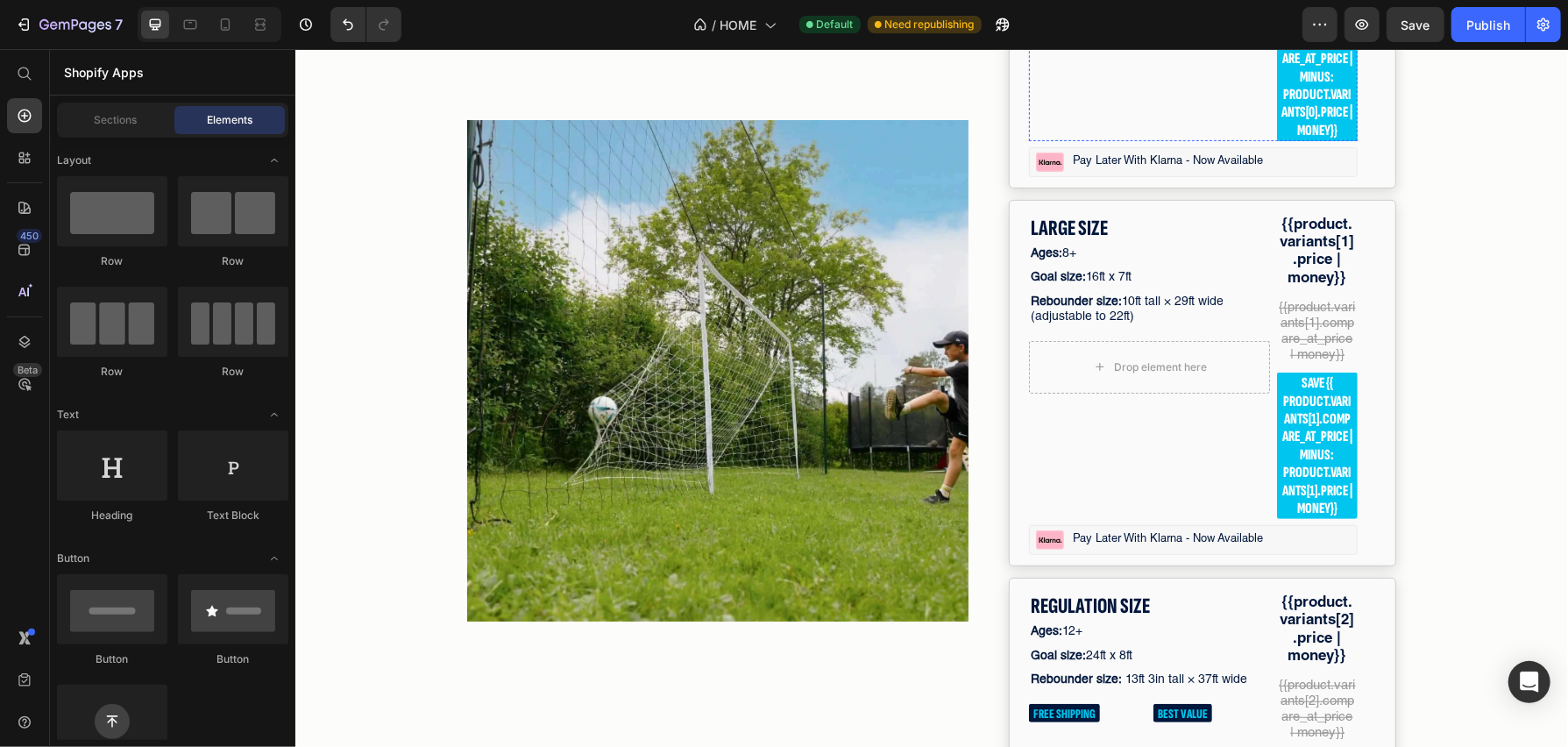 click on "FREE SHIPPING" at bounding box center [1063, -28] 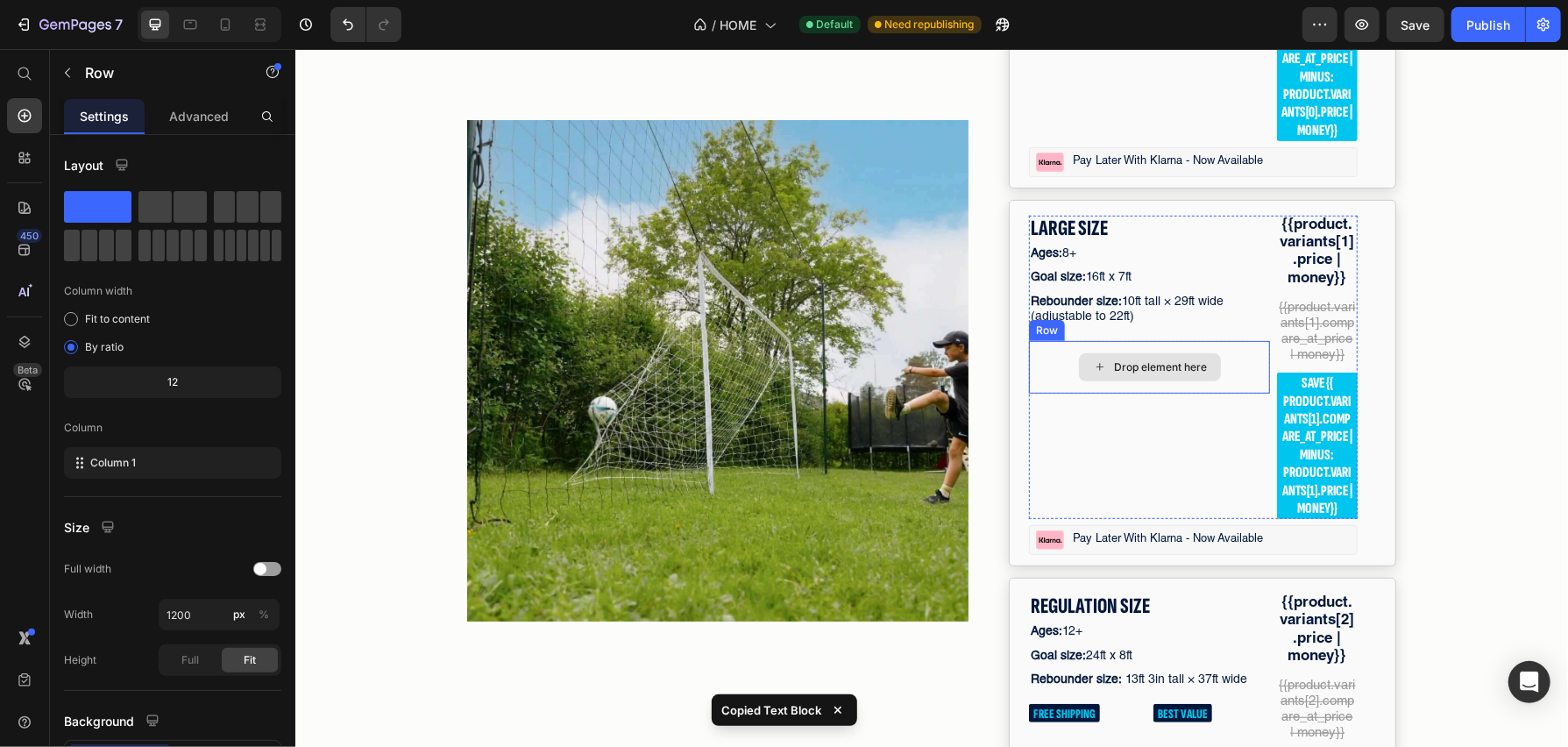 click on "Drop element here" at bounding box center [1148, 366] 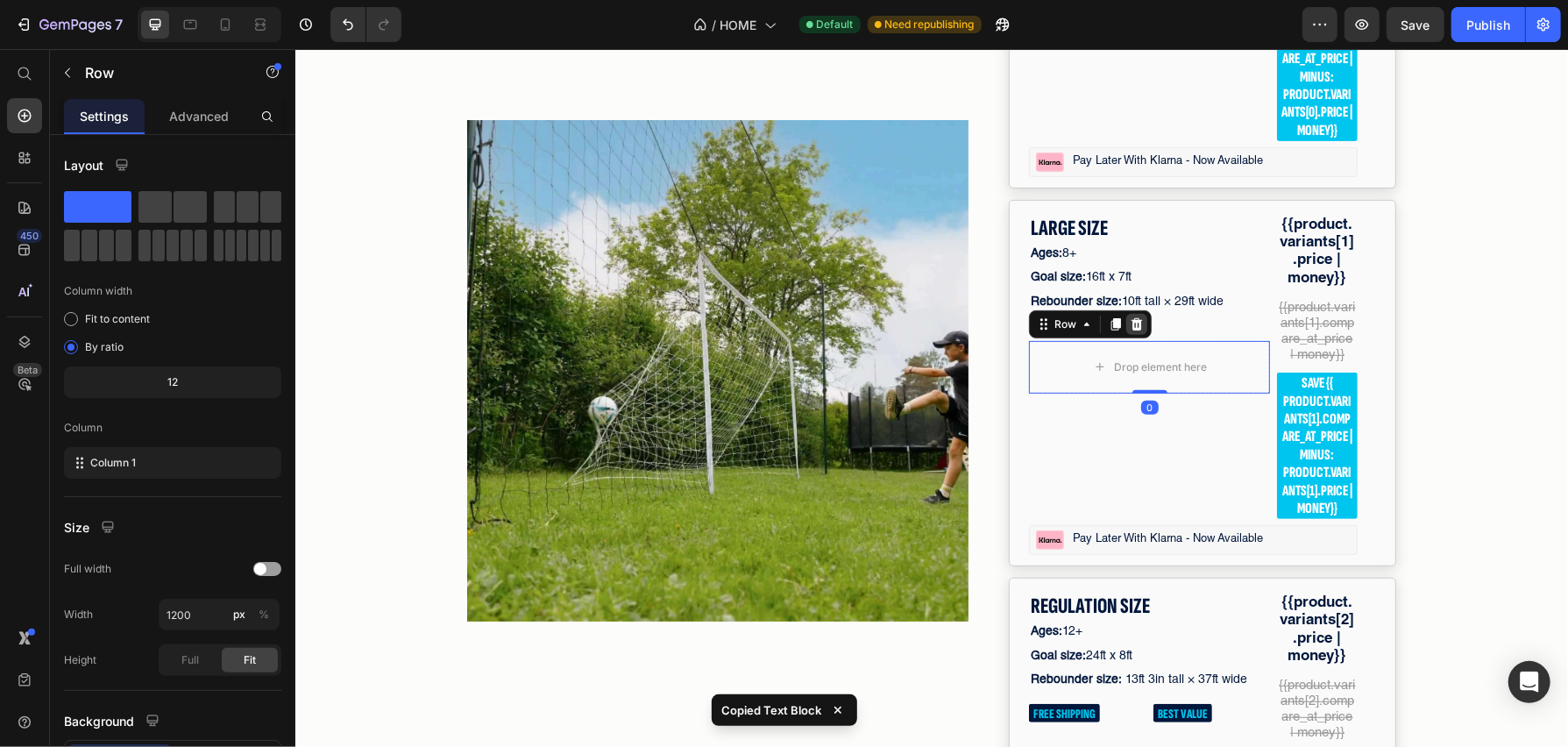 click 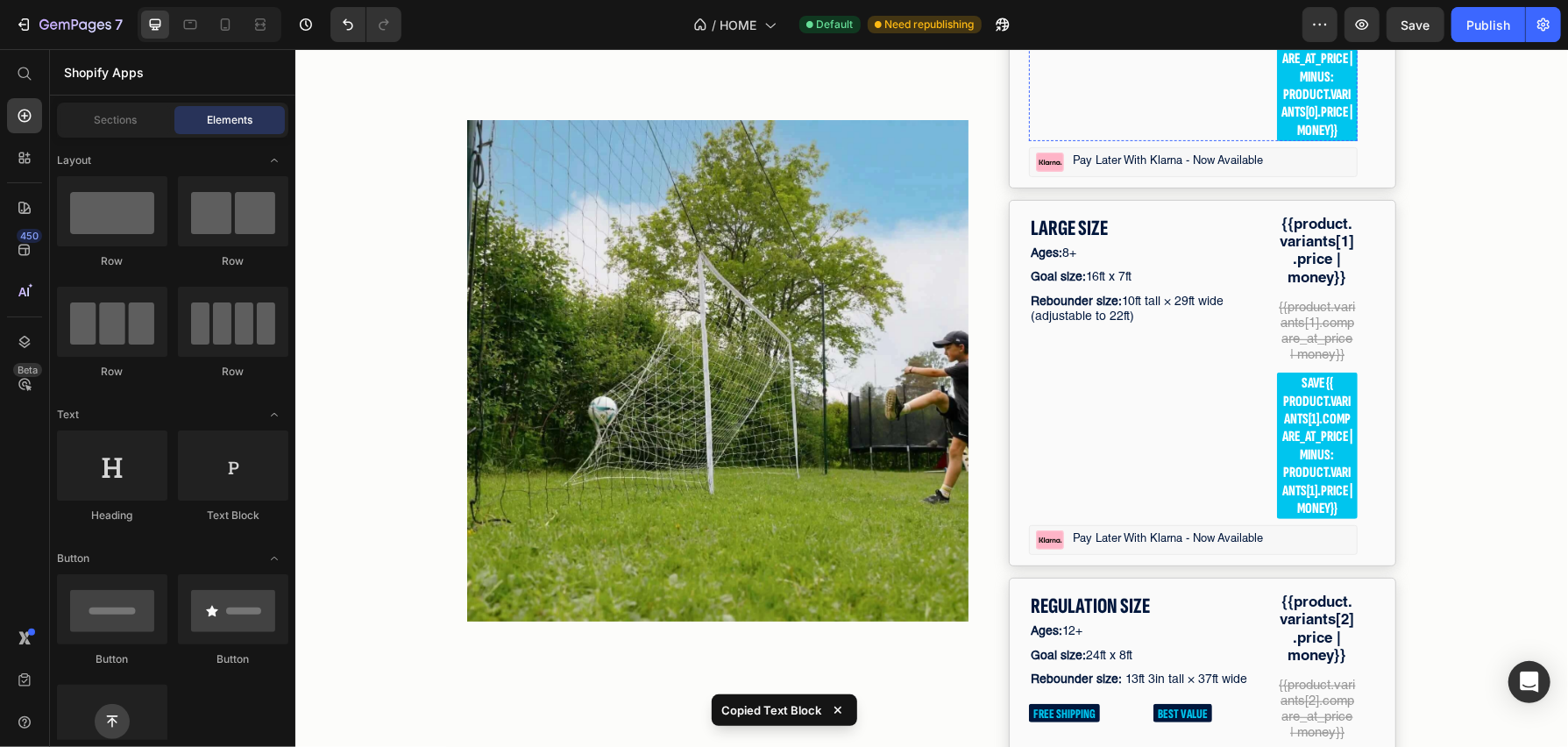 click on "FREE SHIPPING" at bounding box center (1063, -29) 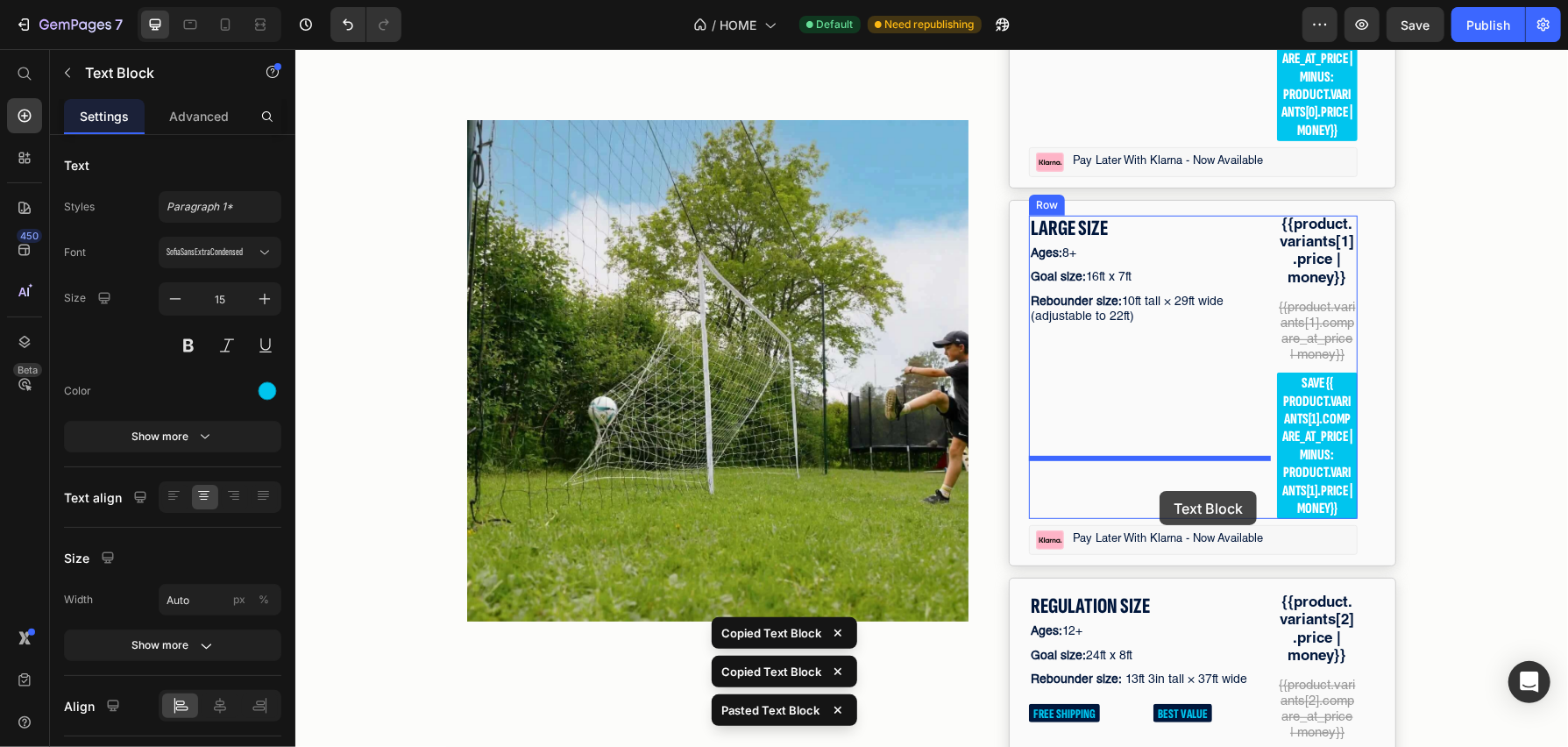 drag, startPoint x: 1164, startPoint y: 124, endPoint x: 1146, endPoint y: 494, distance: 370.43758 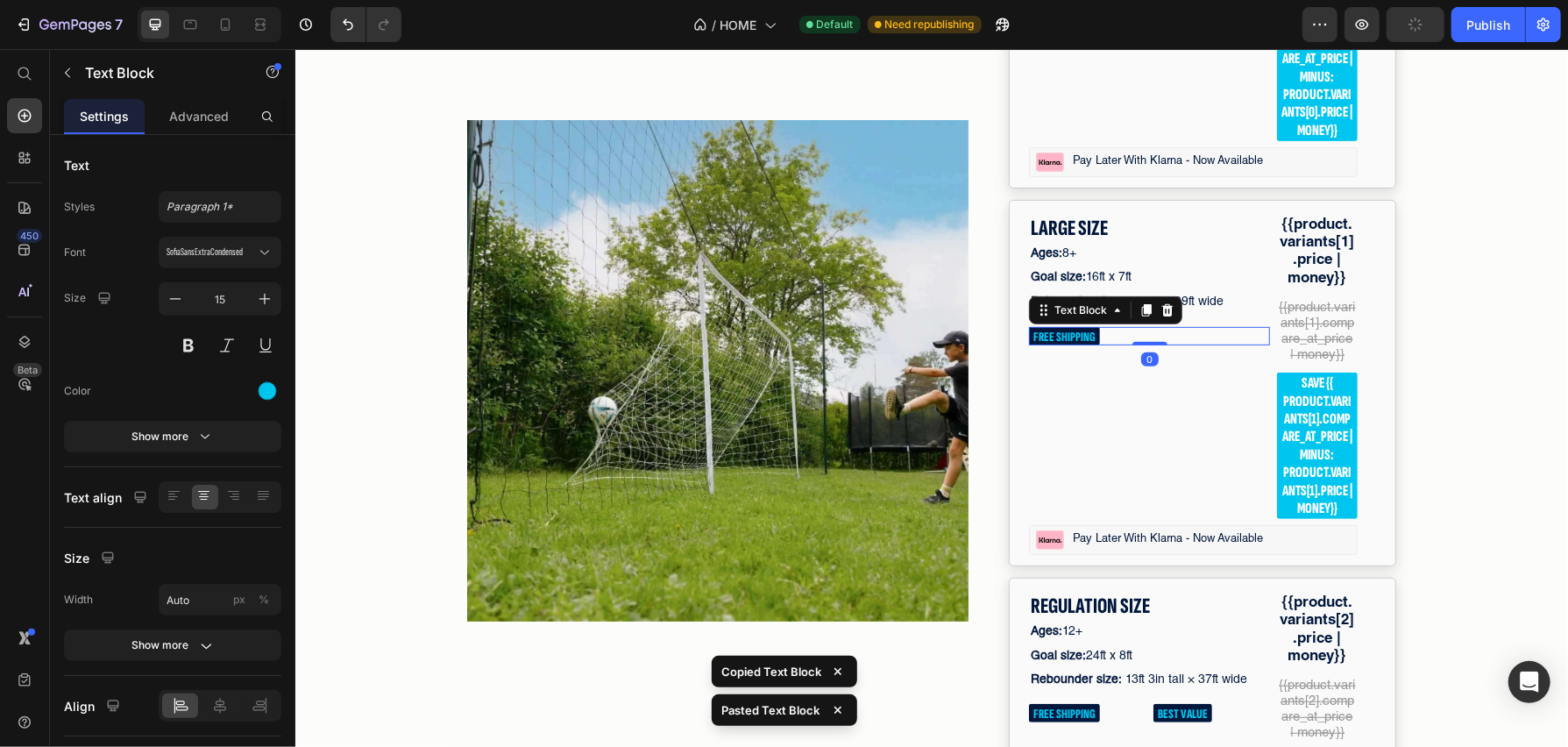 scroll, scrollTop: 5615, scrollLeft: 0, axis: vertical 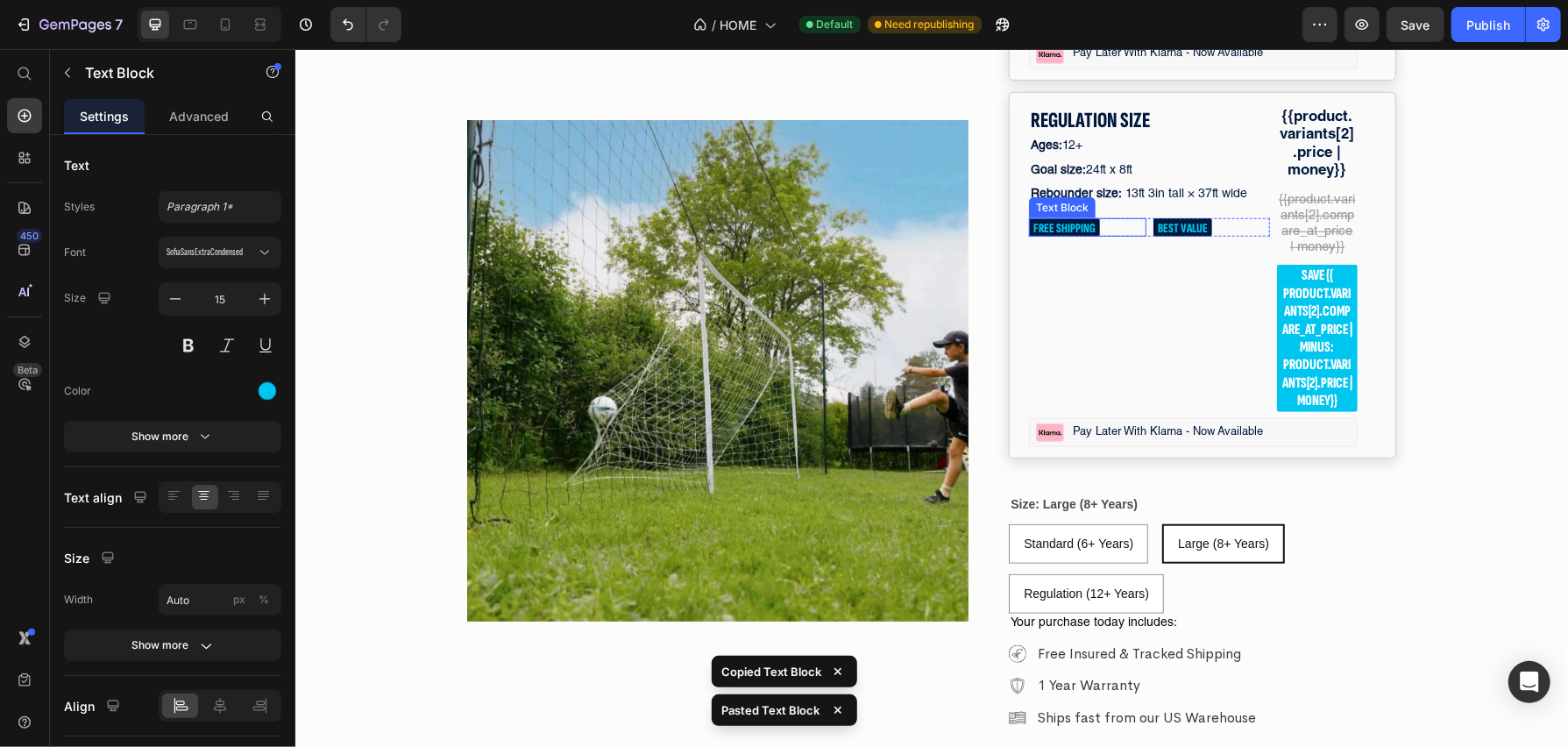 click on "FREE SHIPPING" at bounding box center [1087, 226] 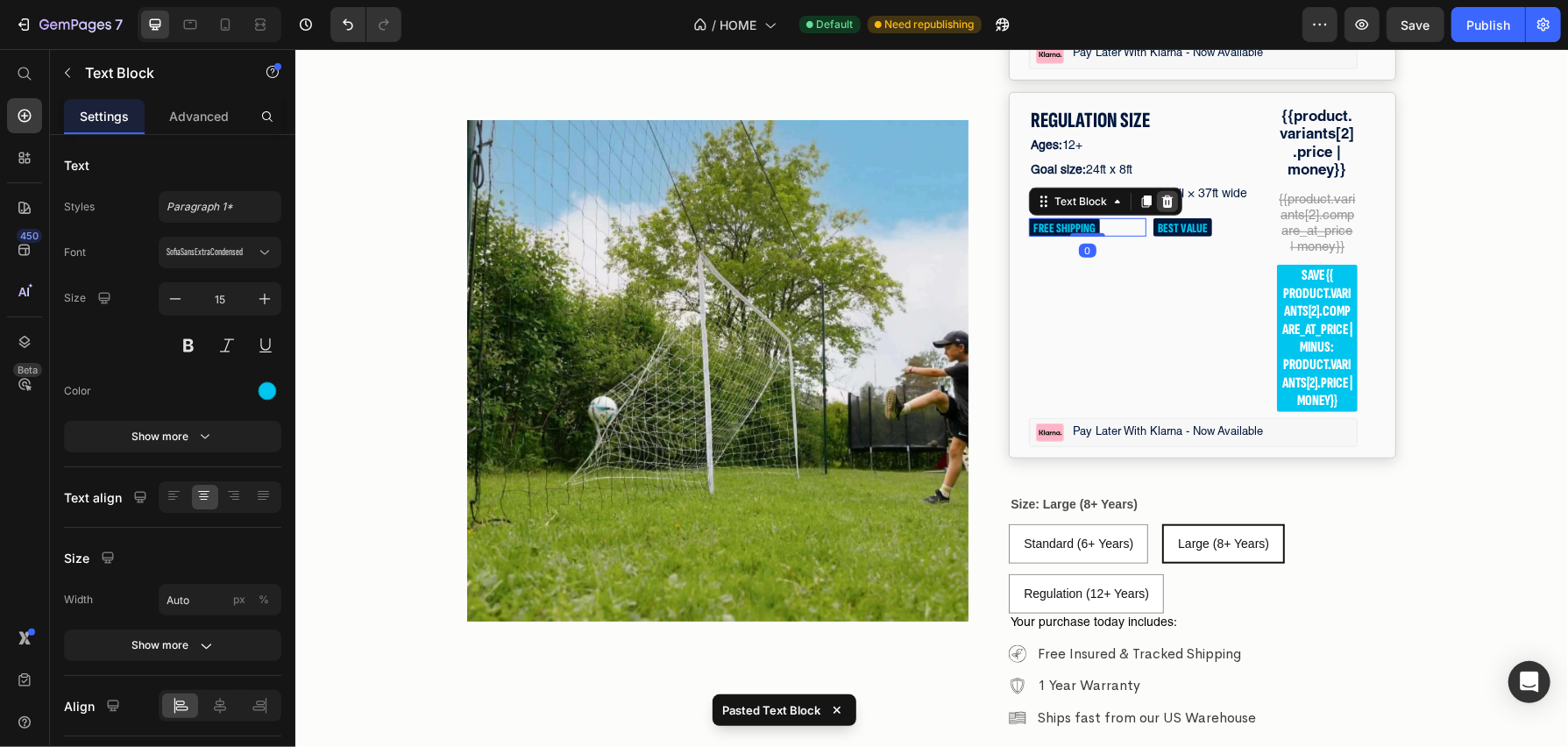 click 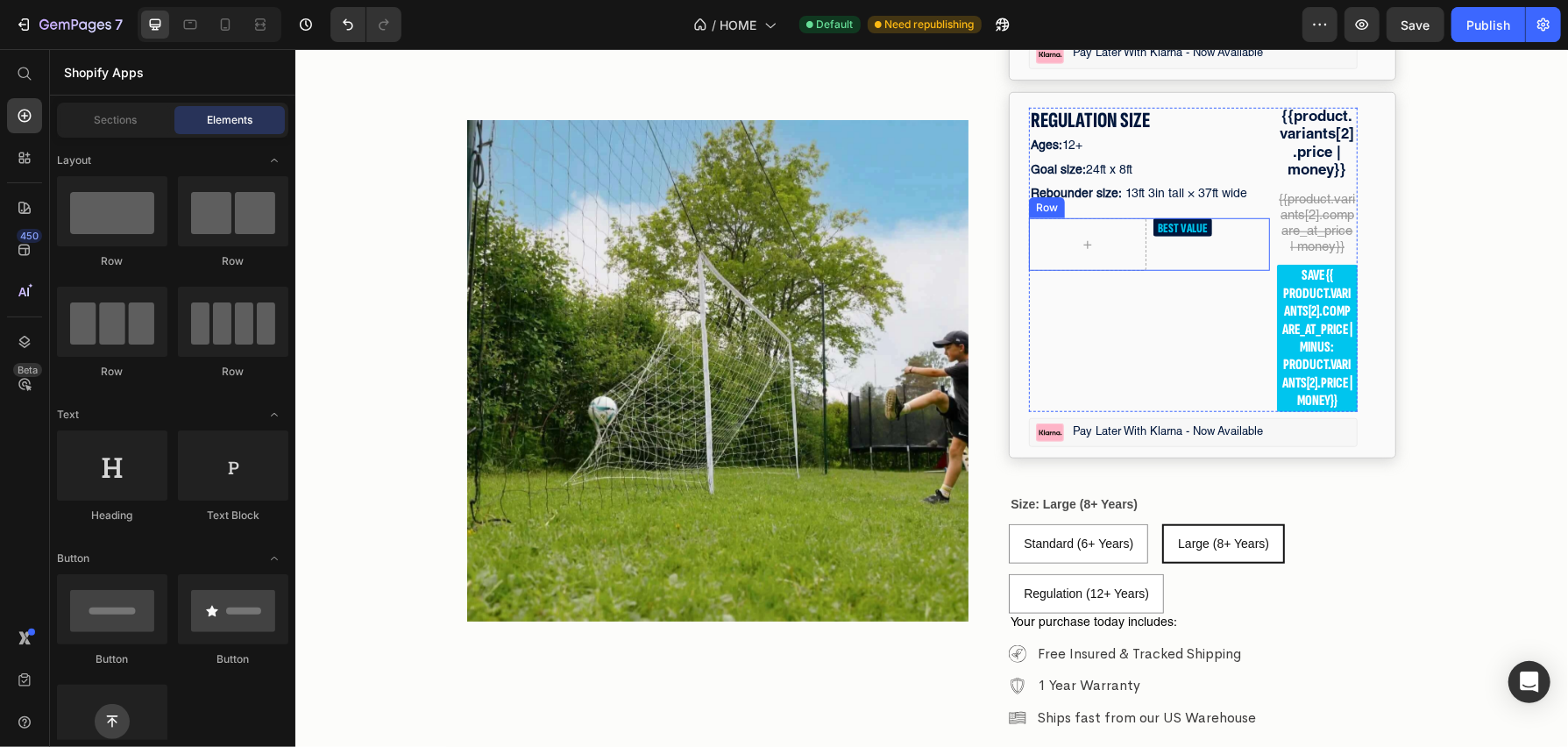 click on "BEST VALUE Text Block" at bounding box center (1211, 244) 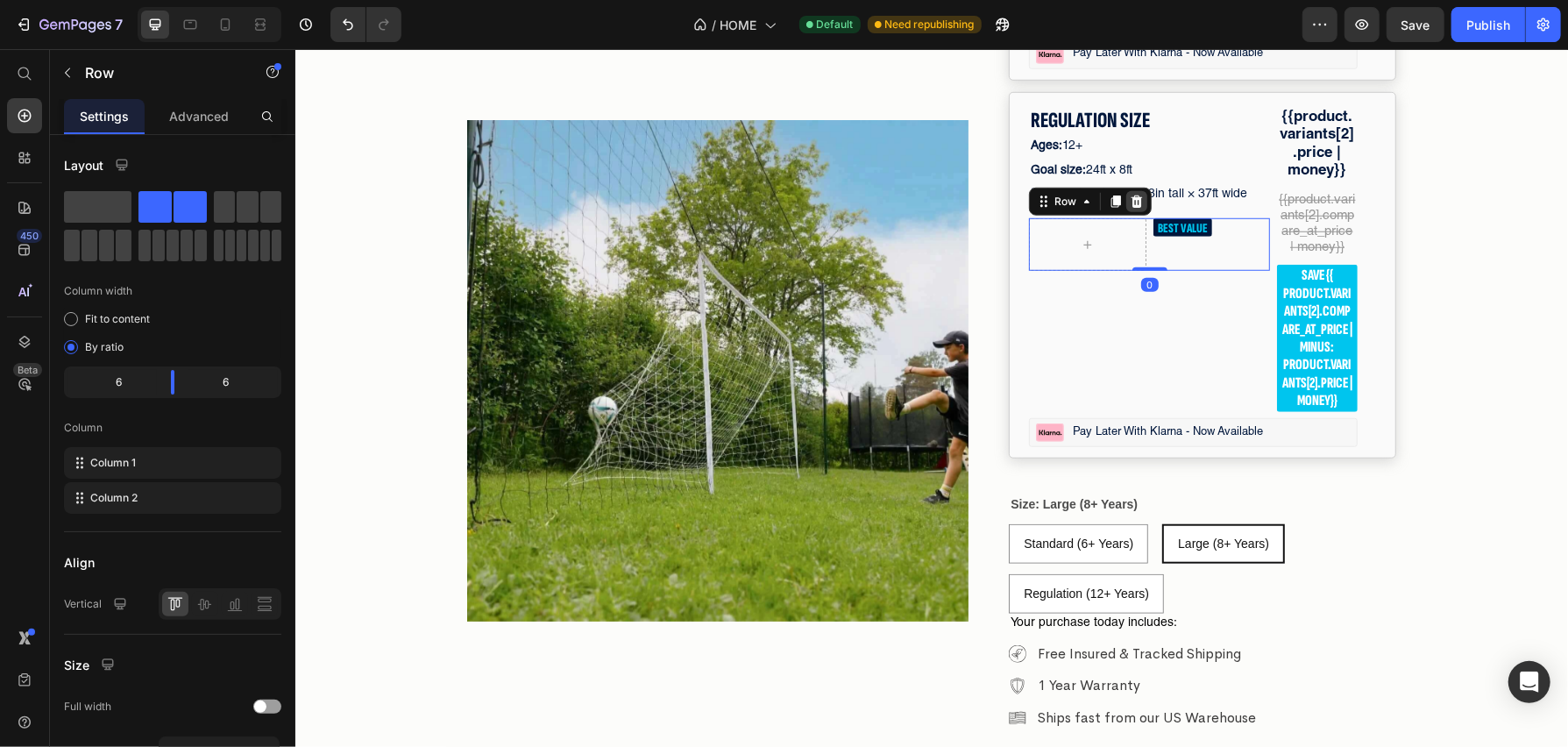 click 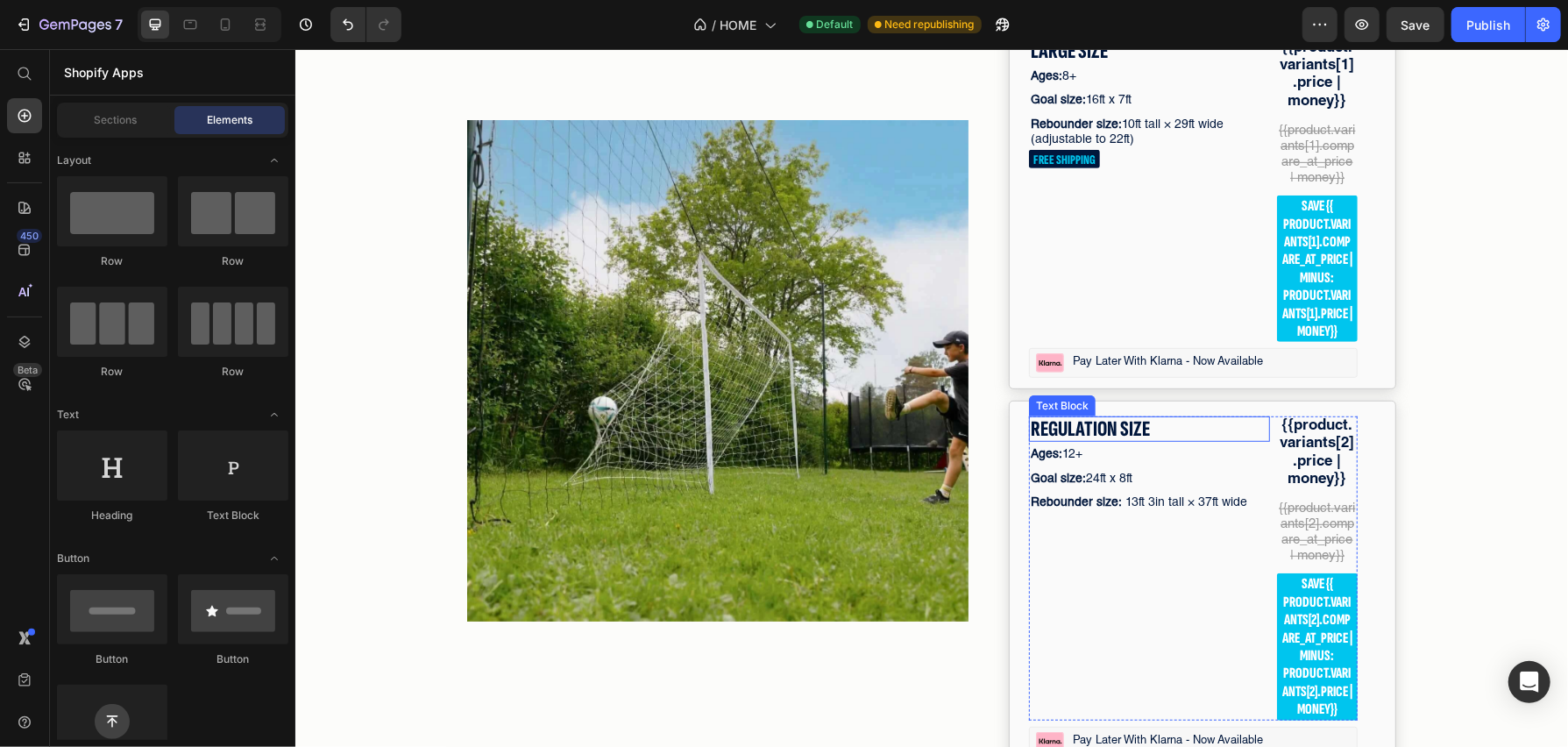 scroll, scrollTop: 5301, scrollLeft: 0, axis: vertical 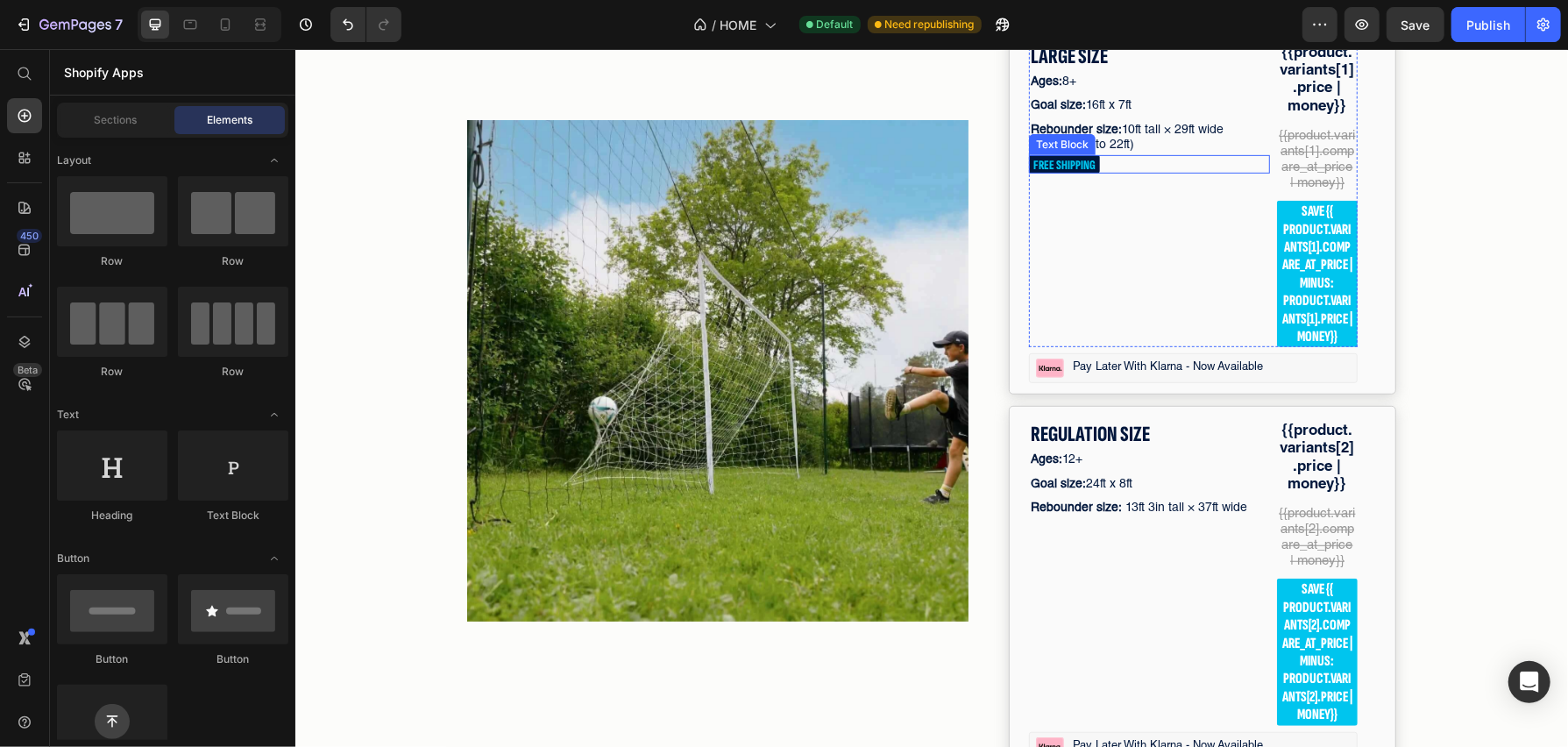 click on "FREE SHIPPING" at bounding box center [1148, 163] 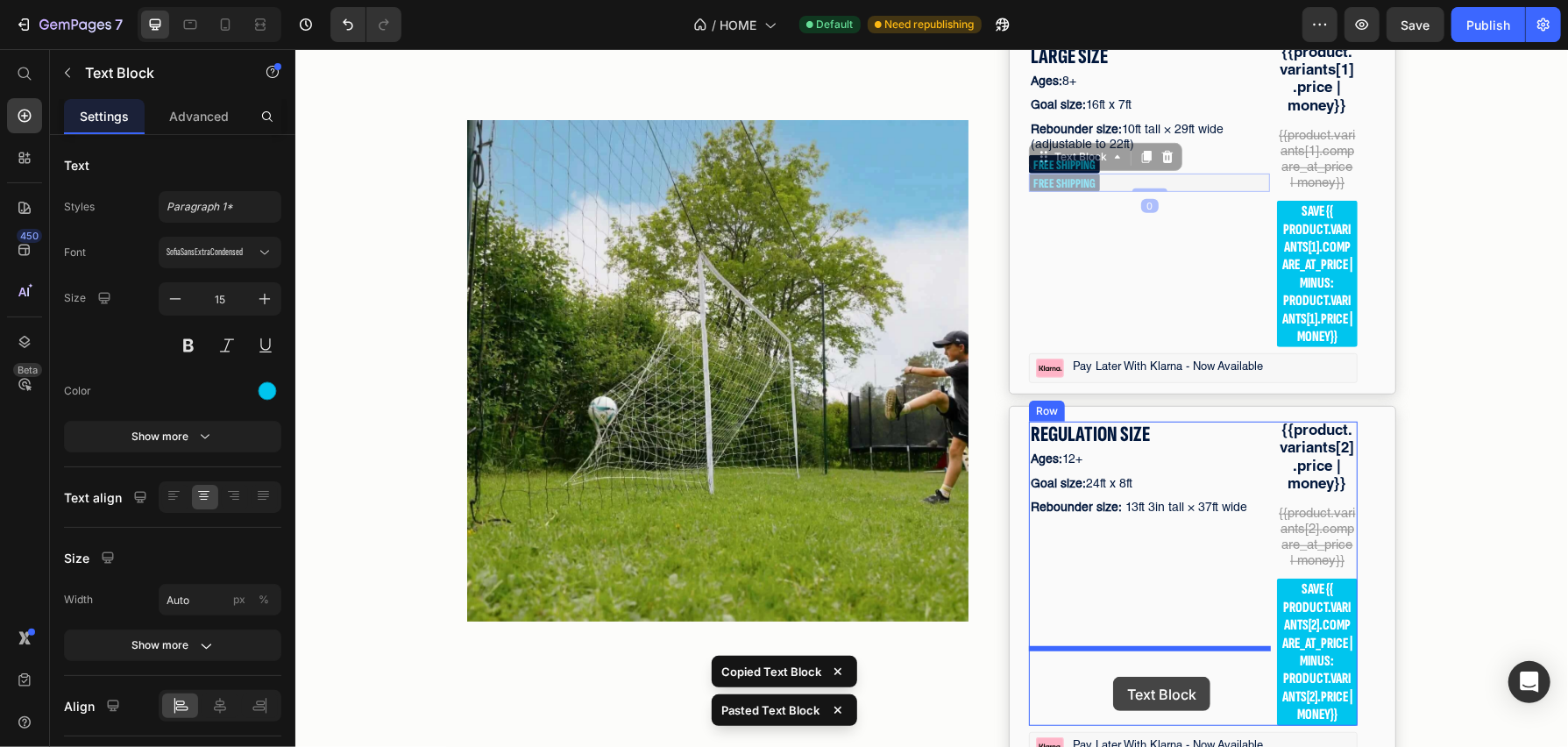 drag, startPoint x: 1133, startPoint y: 320, endPoint x: 1112, endPoint y: 677, distance: 357.617 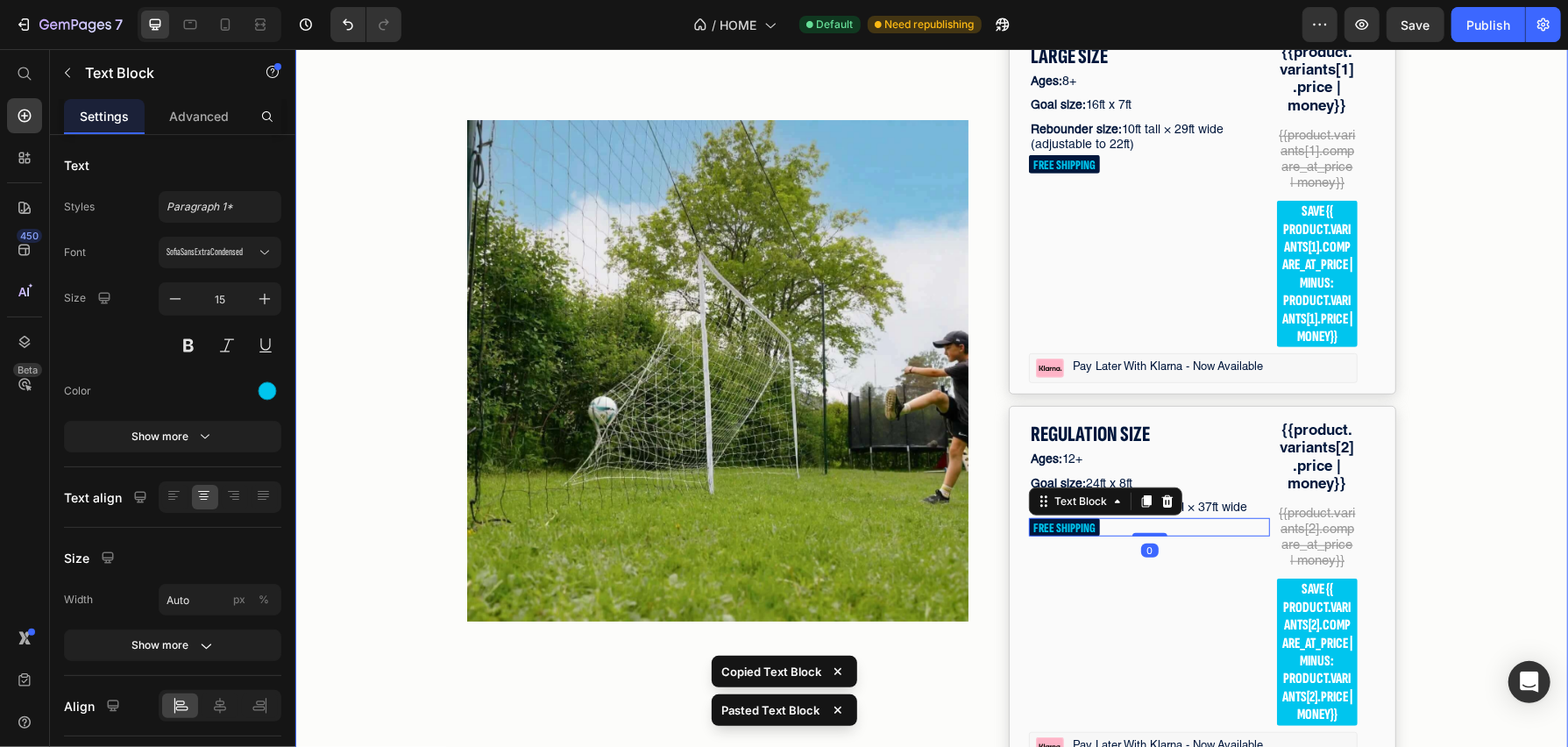 click on "02 Hr 29 Min 06 Sec Countdown Timer Image Row Product Images #1 Trending in Backyard Sports Text Block
Icon
Icon
Icon
Icon
Icon Icon List 4.8/5 | 149,328+ Customers Text Block Row 3 in 1 Soccer Goal Trainer Product Title The only soccer goal that also rebounds missed shots and protects your yard — all in one setup. Text Block                Title Line Image Built-in Goal Target for accuracy training Text Block Image Backstop Netting to stop stray shots Text Block Image Rebound Trainer for nonstop solo practice Text Block Image Built for all ages and skill levels Text Block Advanced List SELECT YOUR SIZE Text Block STANDARD SIZE Text Block Ages:  6+ Text Block Goal size:  9ft x 5ft Text Block Rebounder size:  10ft tall × 21ft wide (adjustable to 11.5ft) Text Block FREE SHIPPING Text Block {{product.variants[0].price | money}} Text Block {{product.variants[0].compare_at_price | money}} Text Block save {{ product.variants[0].compare_at_price | minus: product.variants[0].price | money}} Row" at bounding box center (931, 214) 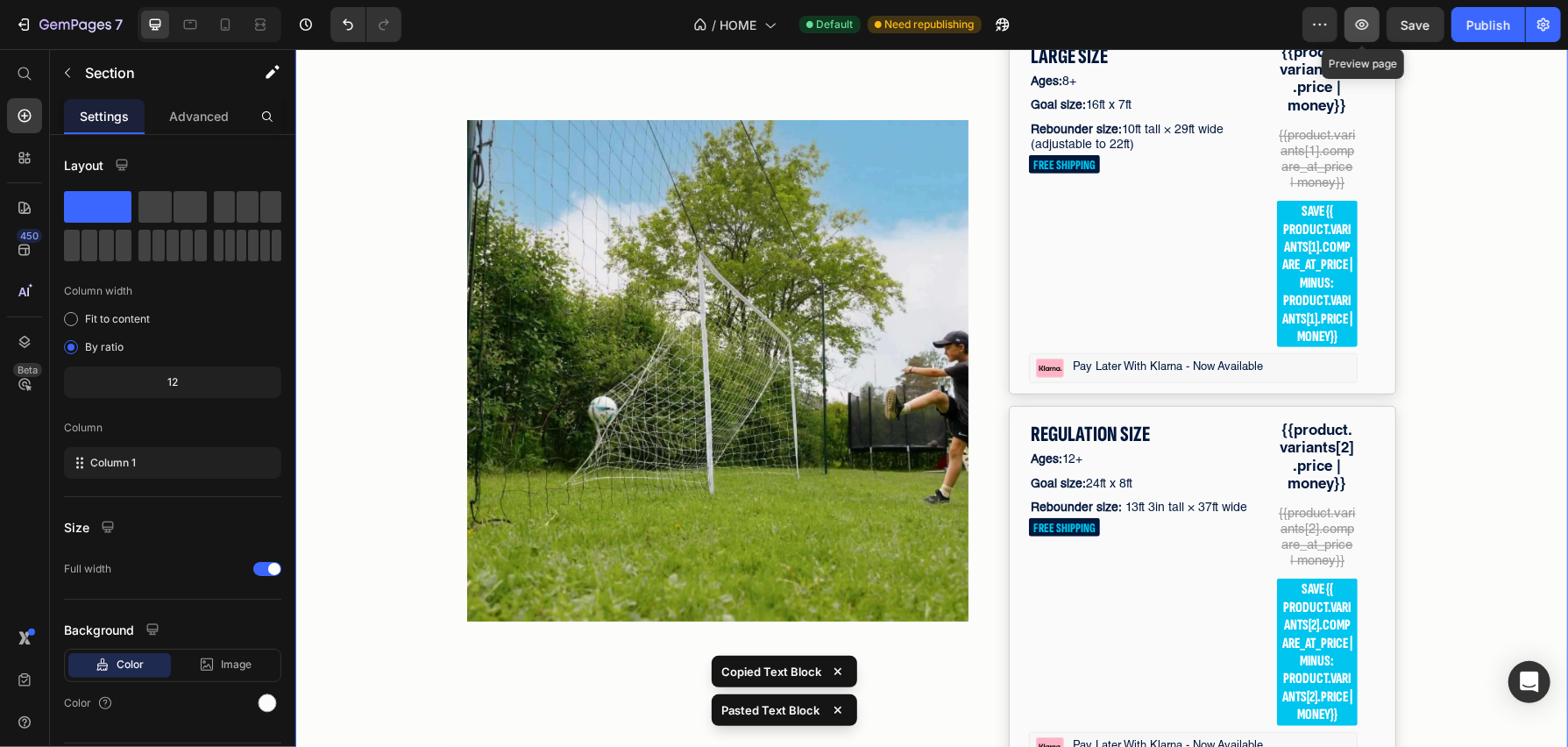 click 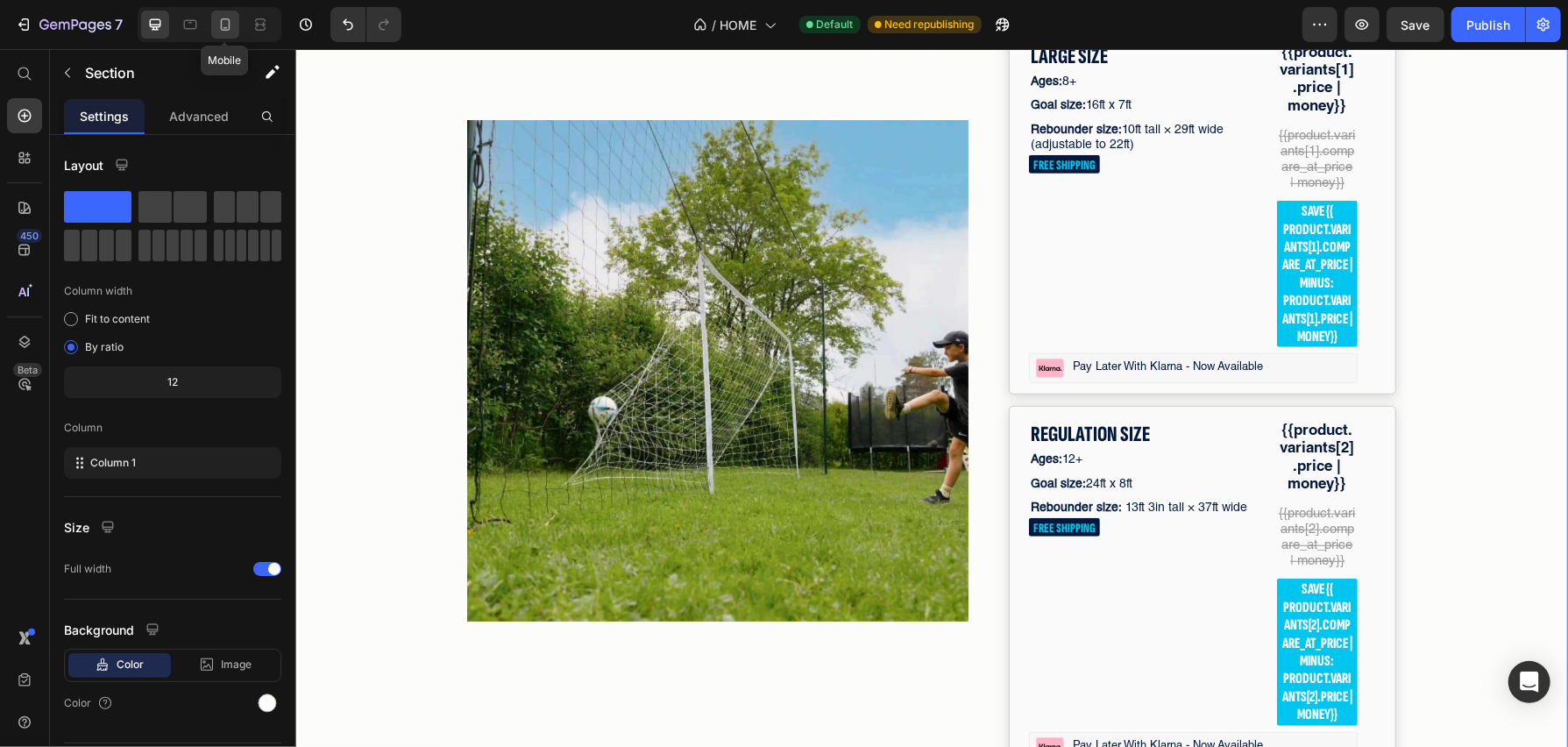 click 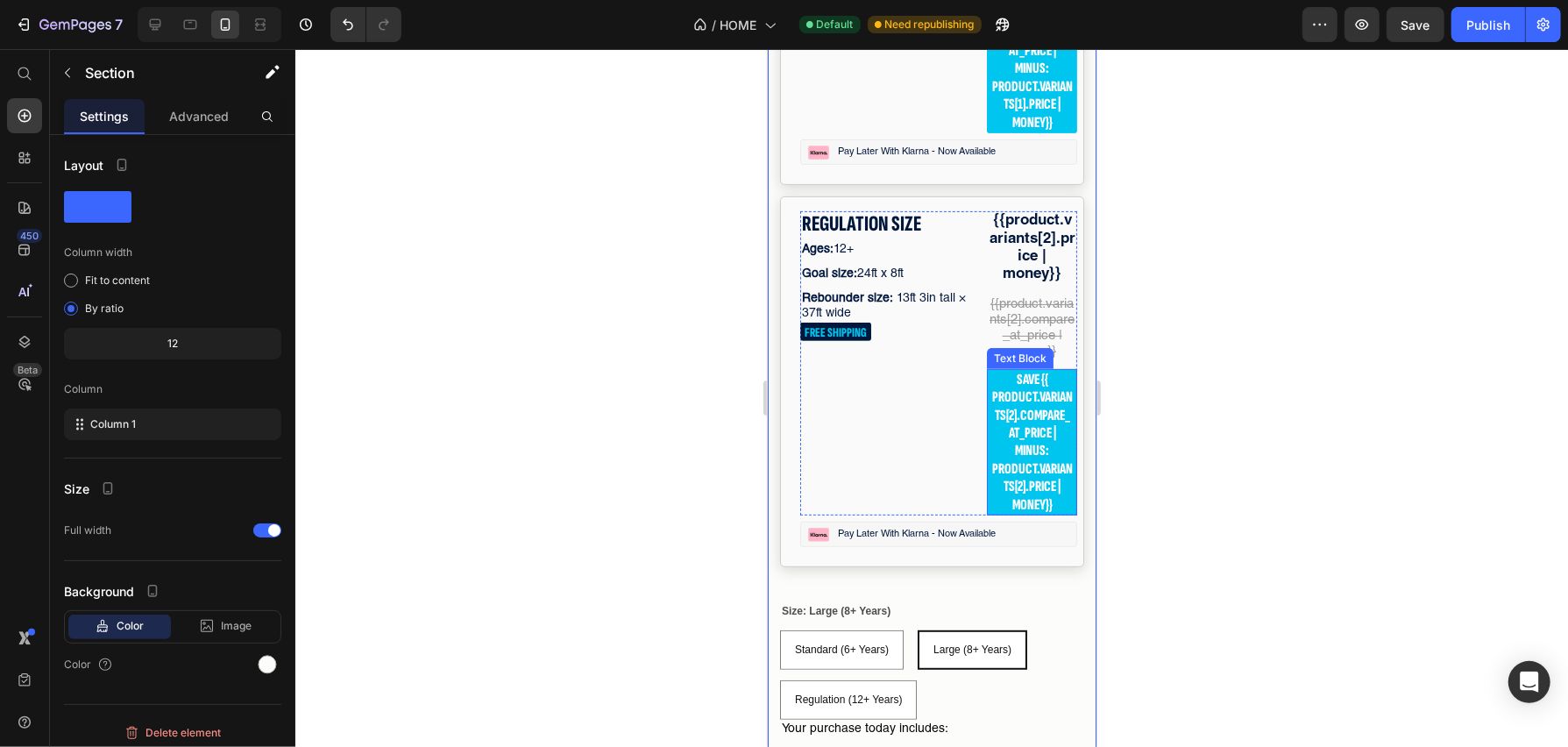 scroll, scrollTop: 5034, scrollLeft: 0, axis: vertical 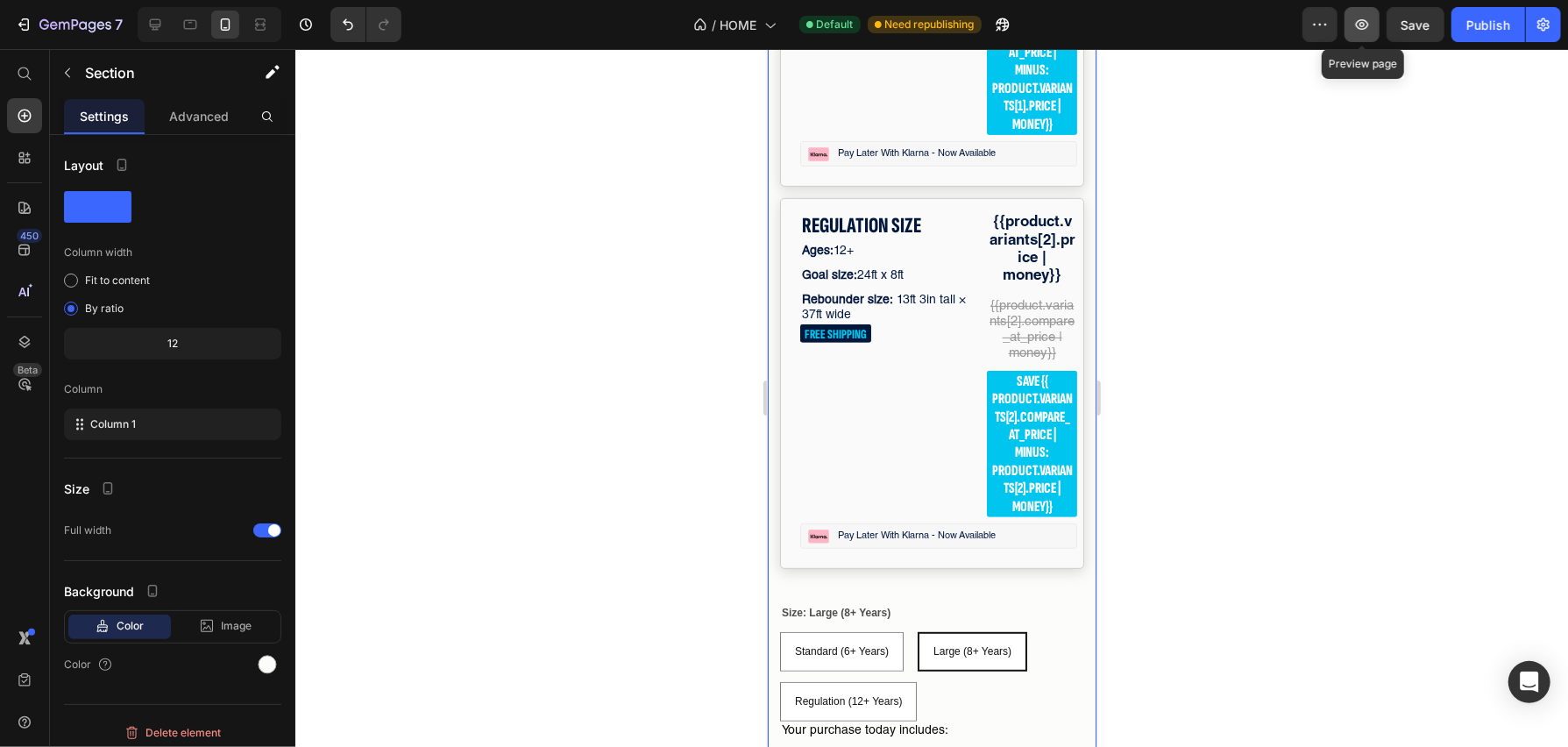 click 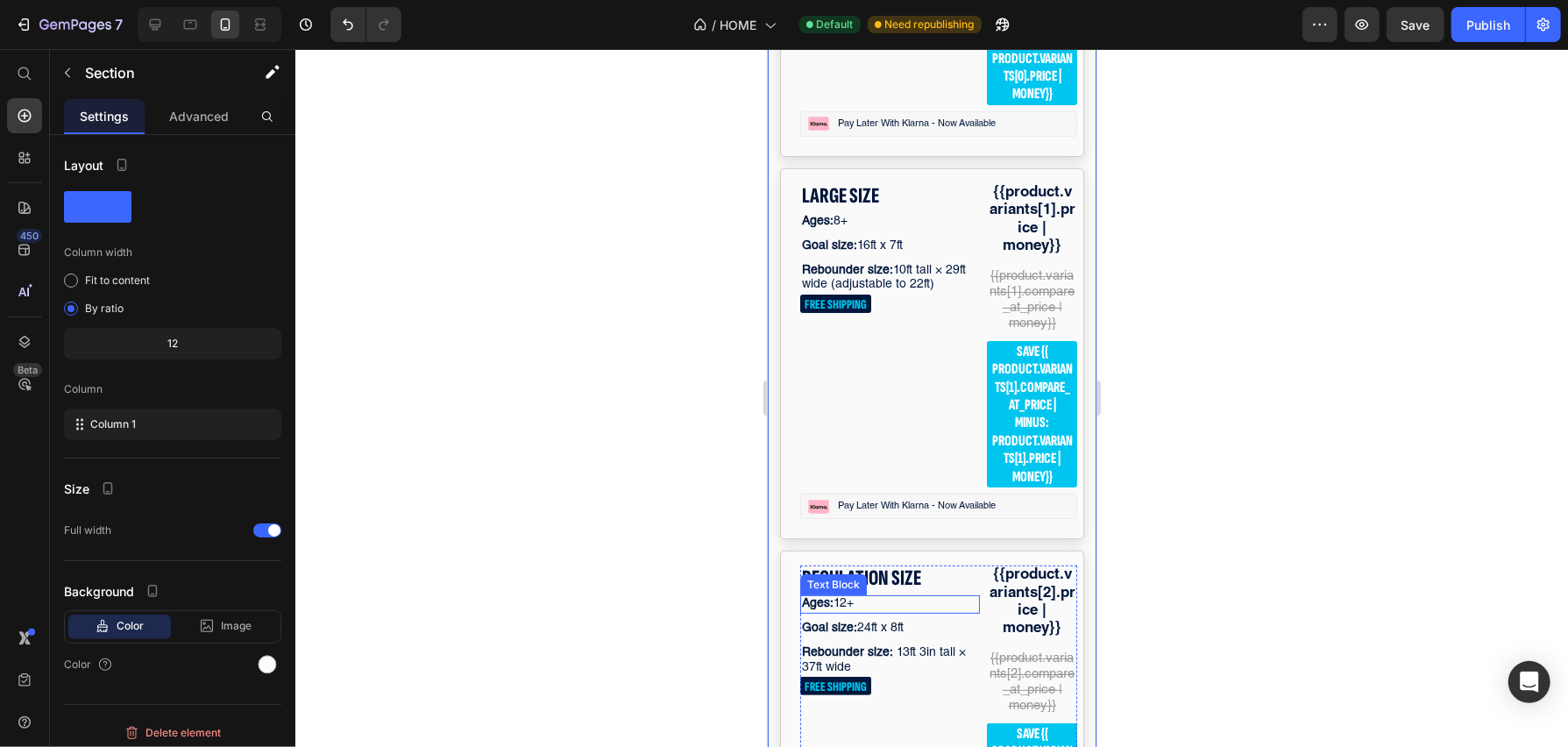scroll, scrollTop: 4650, scrollLeft: 0, axis: vertical 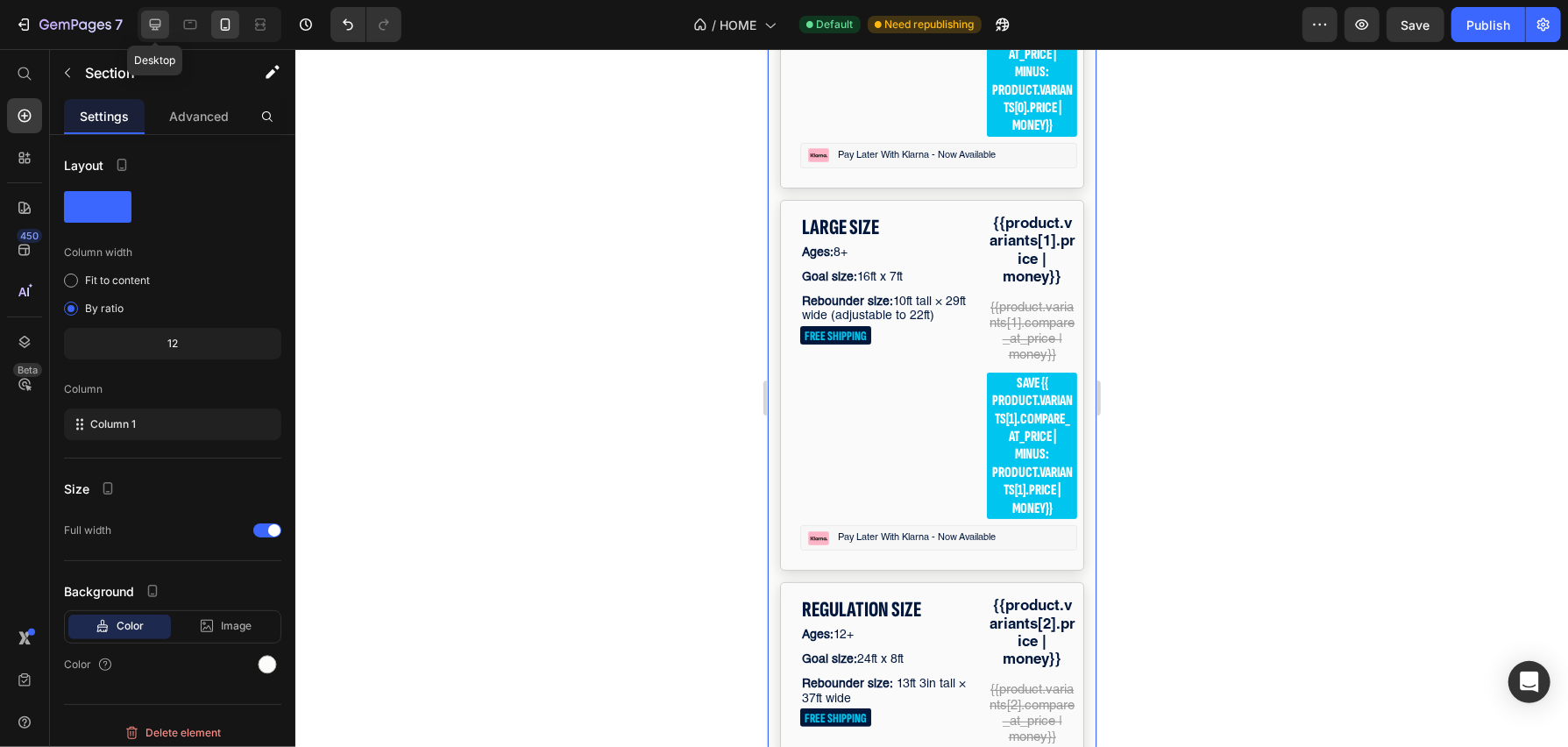 click 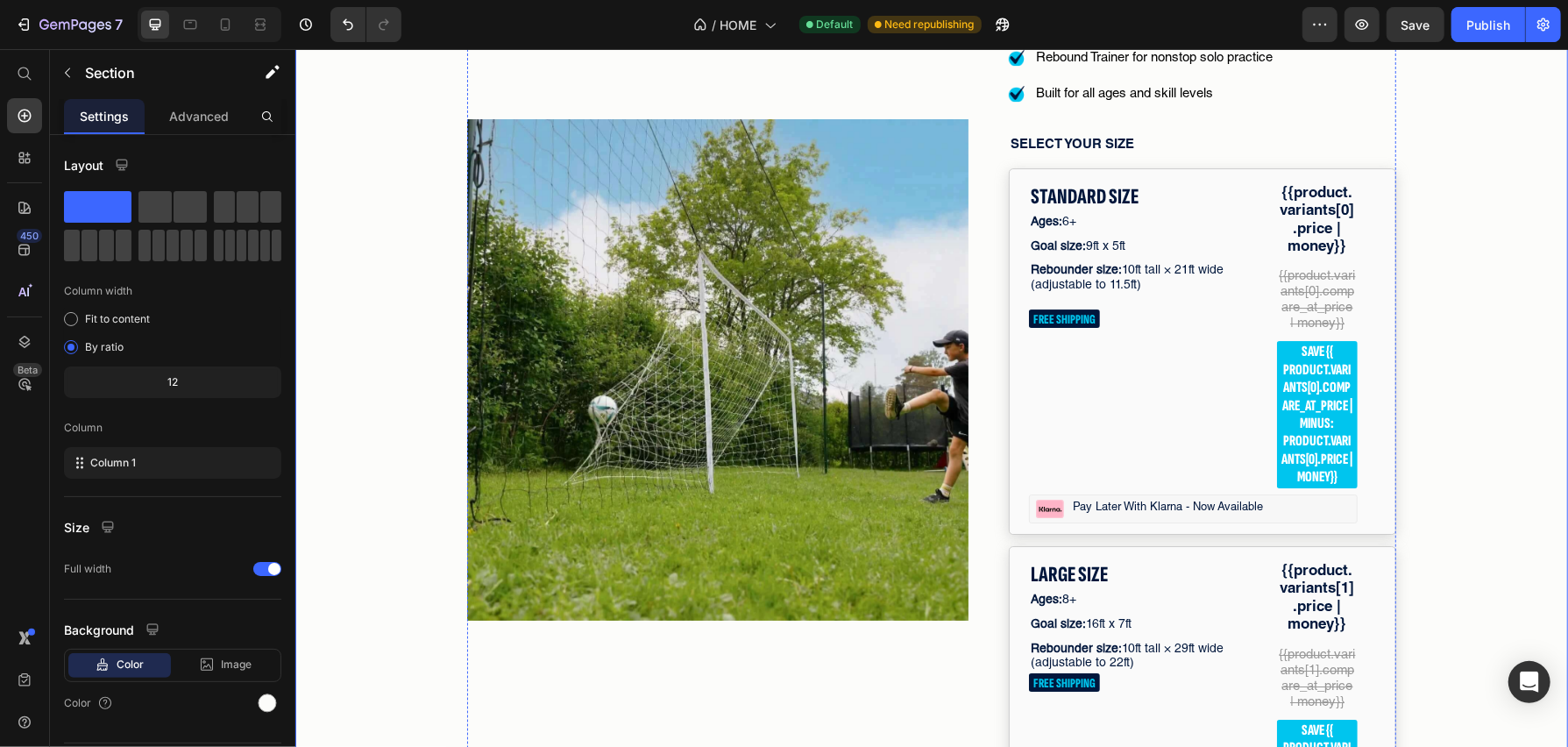 scroll, scrollTop: 4107, scrollLeft: 0, axis: vertical 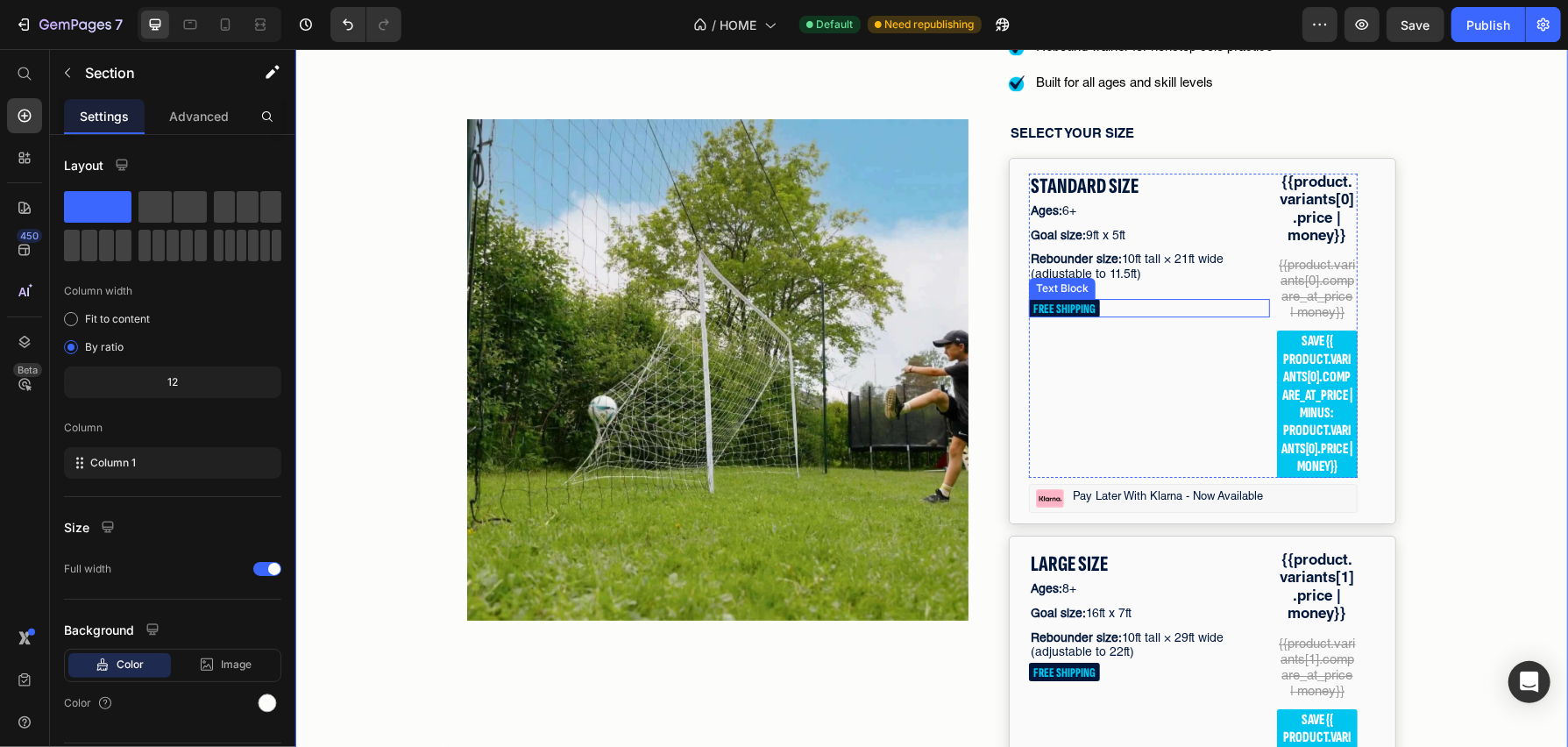 click on "FREE SHIPPING" at bounding box center (1063, 308) 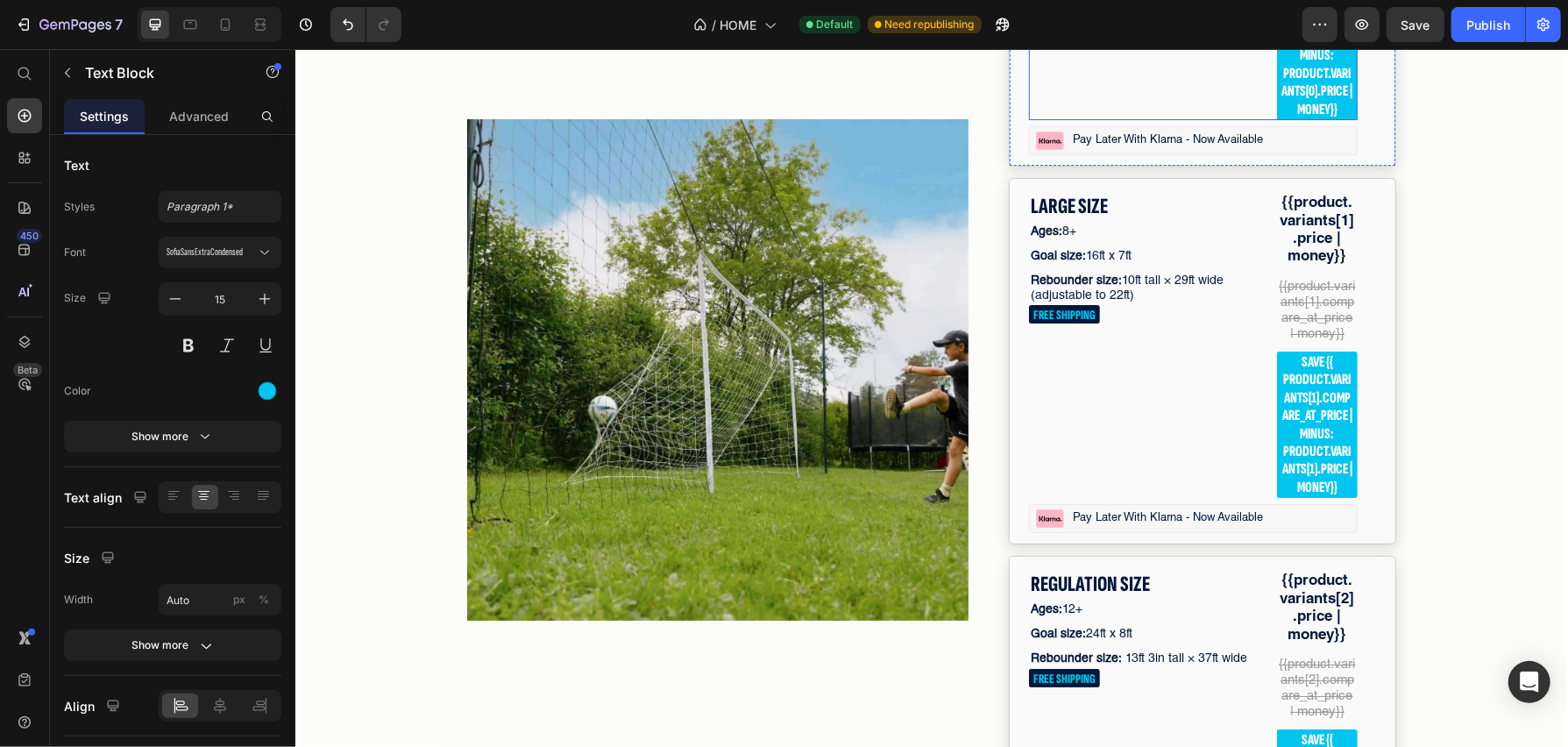 scroll, scrollTop: 4496, scrollLeft: 0, axis: vertical 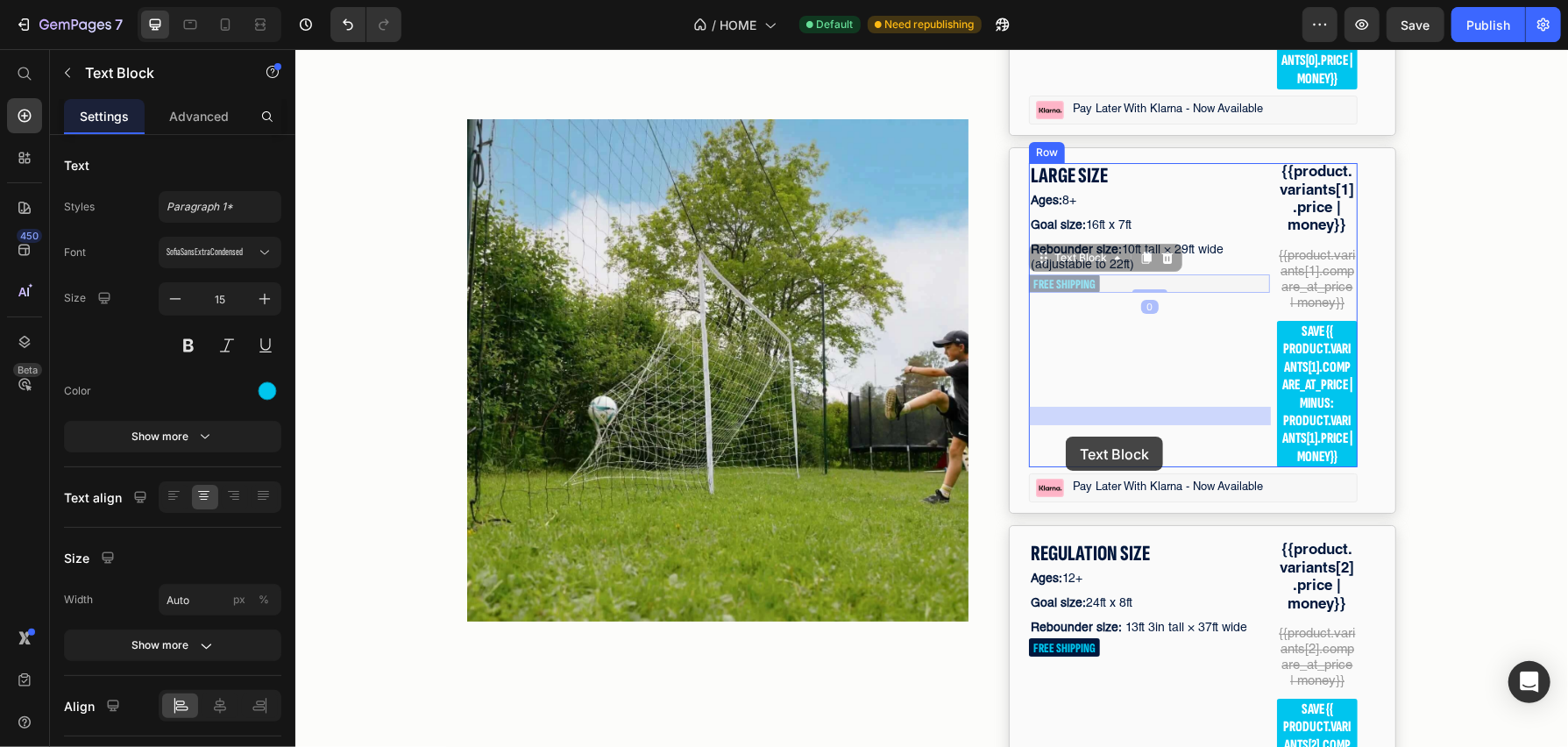 drag, startPoint x: 1066, startPoint y: 416, endPoint x: 1065, endPoint y: 436, distance: 20.024984 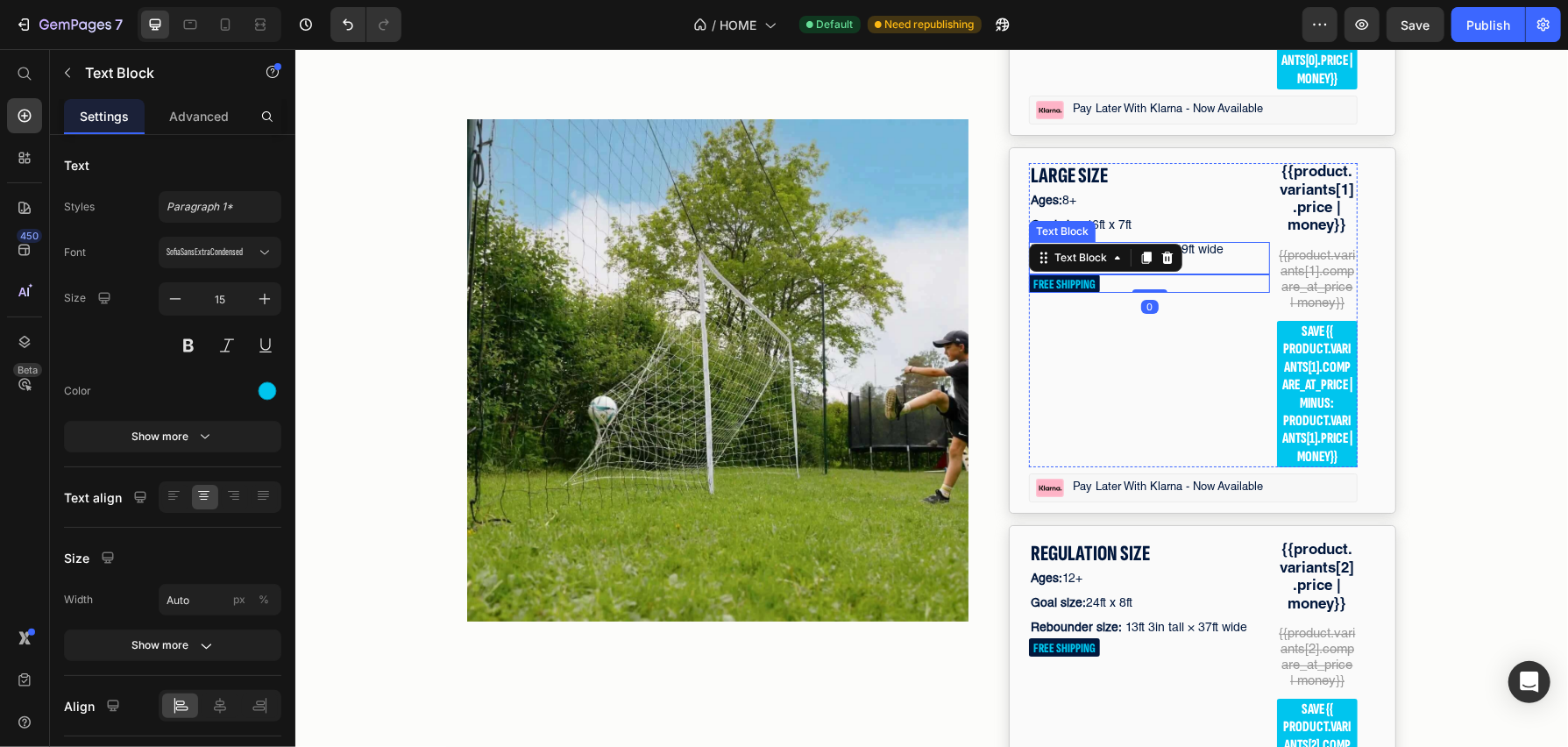 click on "Rebounder size:  10ft tall × 29ft wide (adjustable to 22ft)" at bounding box center [1148, 258] 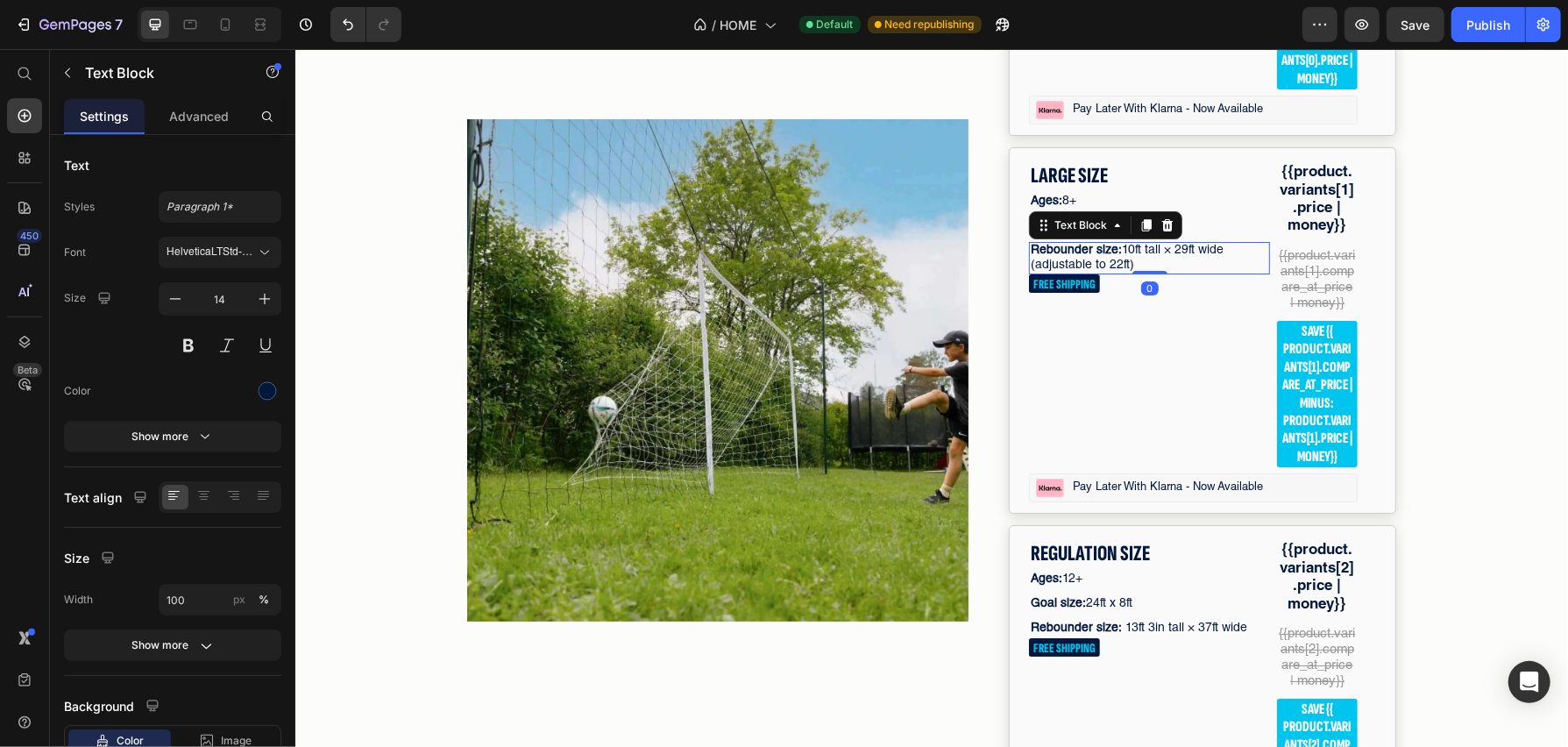 click on "Rebounder size:  10ft tall × 29ft wide (adjustable to 22ft)" at bounding box center (1148, 258) 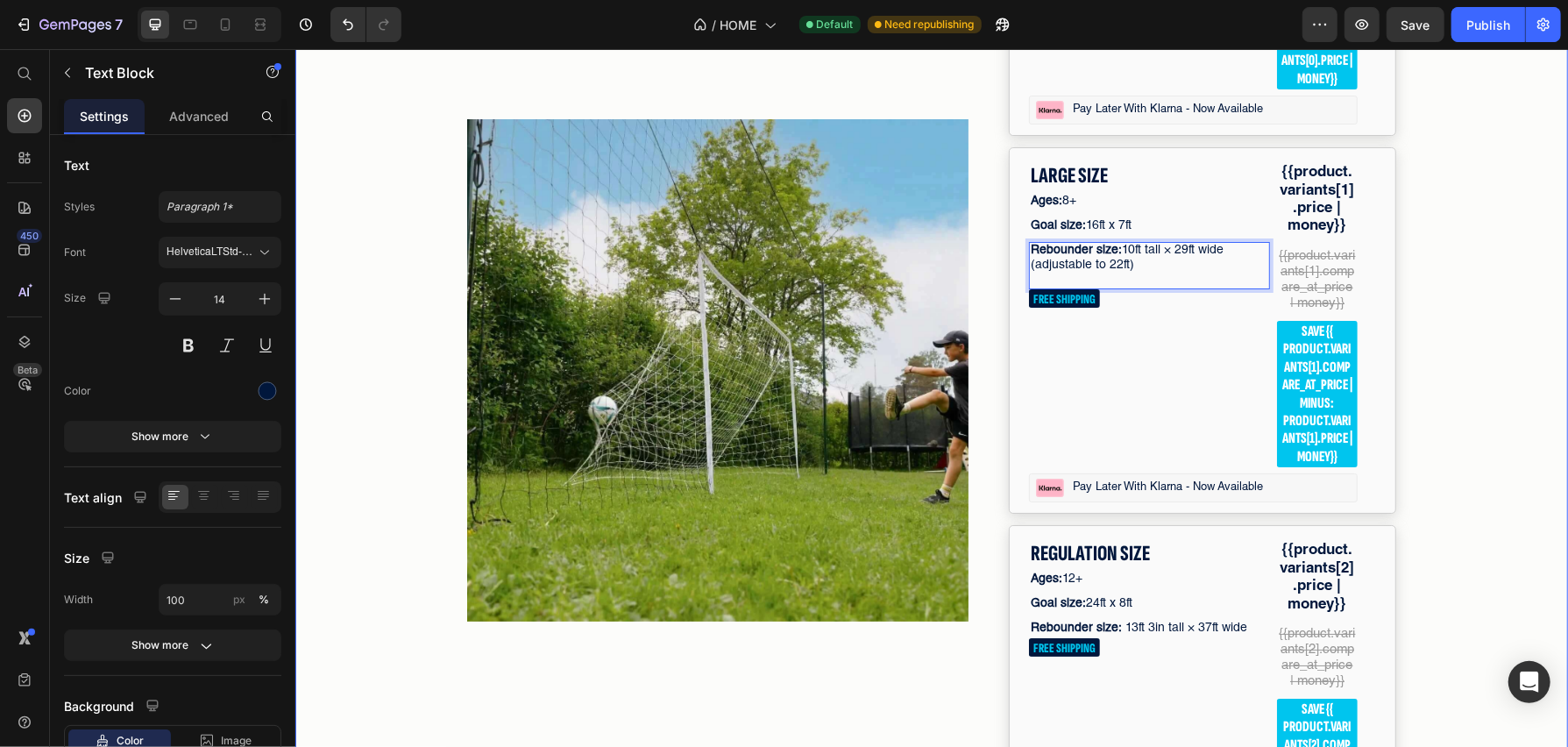 click on "02 Hr 28 Min 17 Sec Countdown Timer Image Row Product Images #1 Trending in Backyard Sports Text Block
Icon
Icon
Icon
Icon
Icon Icon List 4.8/5 | 149,328+ Customers Text Block Row 3 in 1 Soccer Goal Trainer Product Title The only soccer goal that also rebounds missed shots and protects your yard — all in one setup. Text Block                Title Line Image Built-in Goal Target for accuracy training Text Block Image Backstop Netting to stop stray shots Text Block Image Rebound Trainer for nonstop solo practice Text Block Image Built for all ages and skill levels Text Block Advanced List SELECT YOUR SIZE Text Block STANDARD SIZE Text Block Ages:  6+ Text Block Goal size:  9ft x 5ft Text Block Rebounder size:  10ft tall × 21ft wide (adjustable to 11.5ft) Text Block FREE SHIPPING Text Block {{product.variants[0].price | money}} Text Block {{product.variants[0].compare_at_price | money}} Text Block save {{ product.variants[0].compare_at_price | minus: product.variants[0].price | money}} Row" at bounding box center [931, 333] 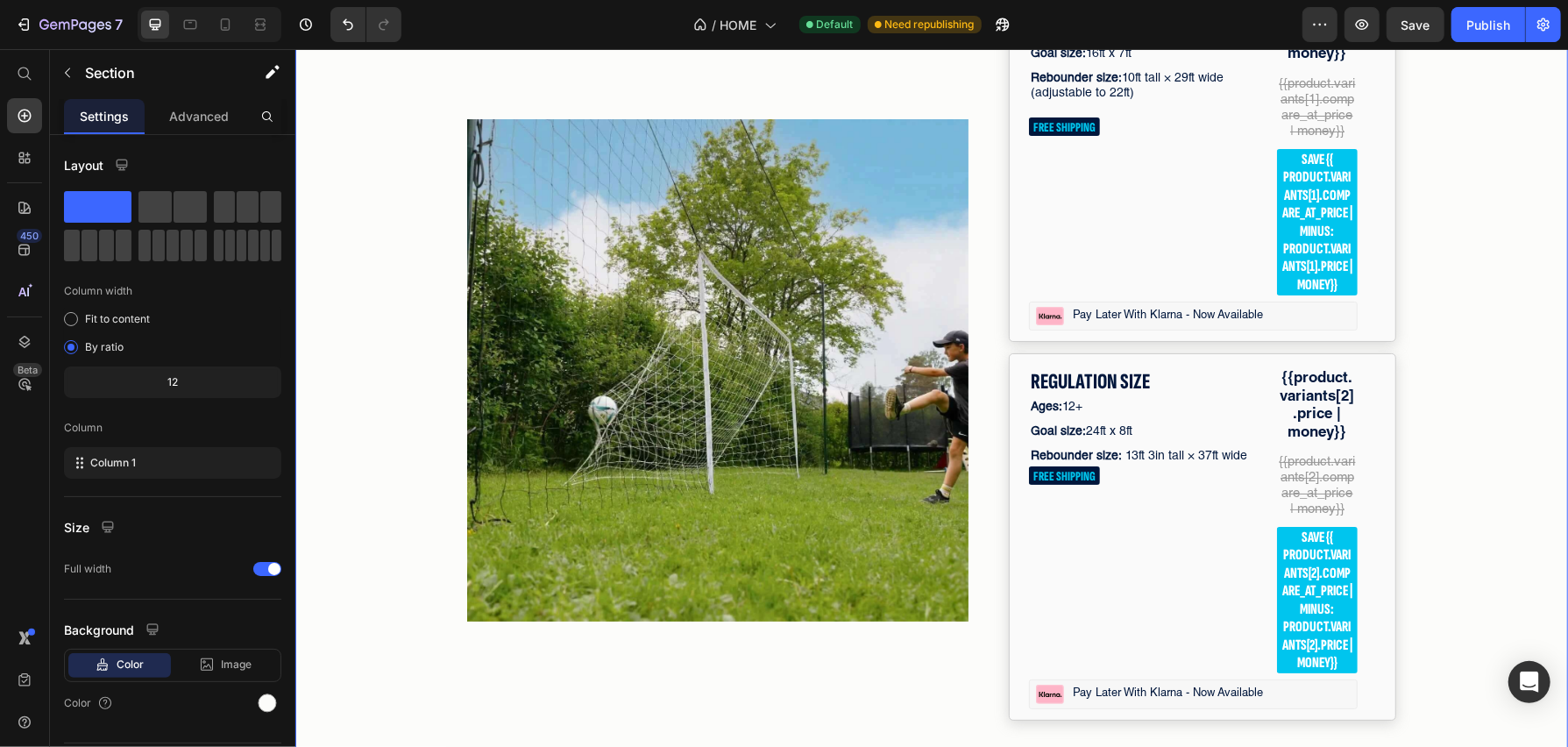 scroll, scrollTop: 4677, scrollLeft: 0, axis: vertical 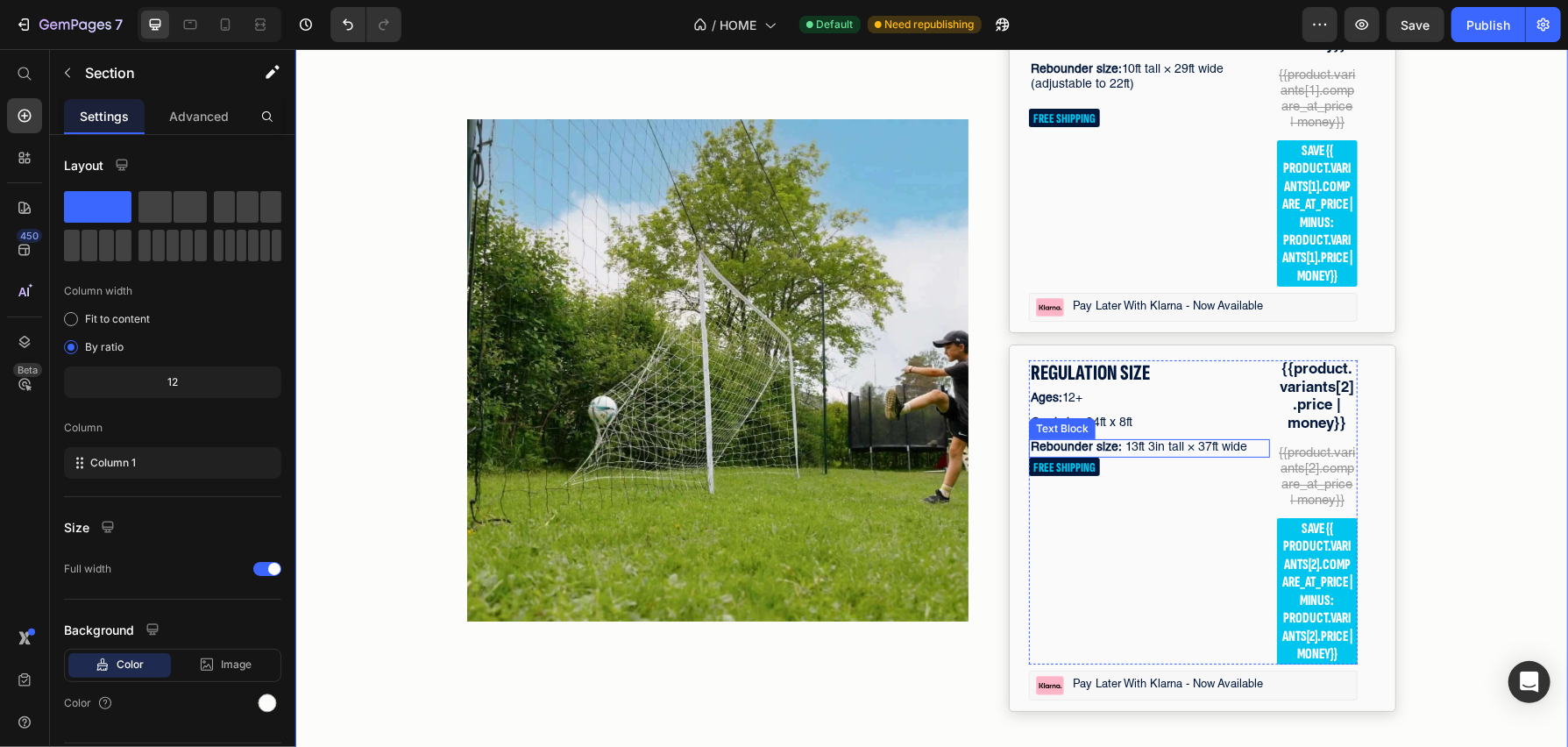 click on "Rebounder size:   13ft 3in tall × 37ft wide" at bounding box center [1148, 447] 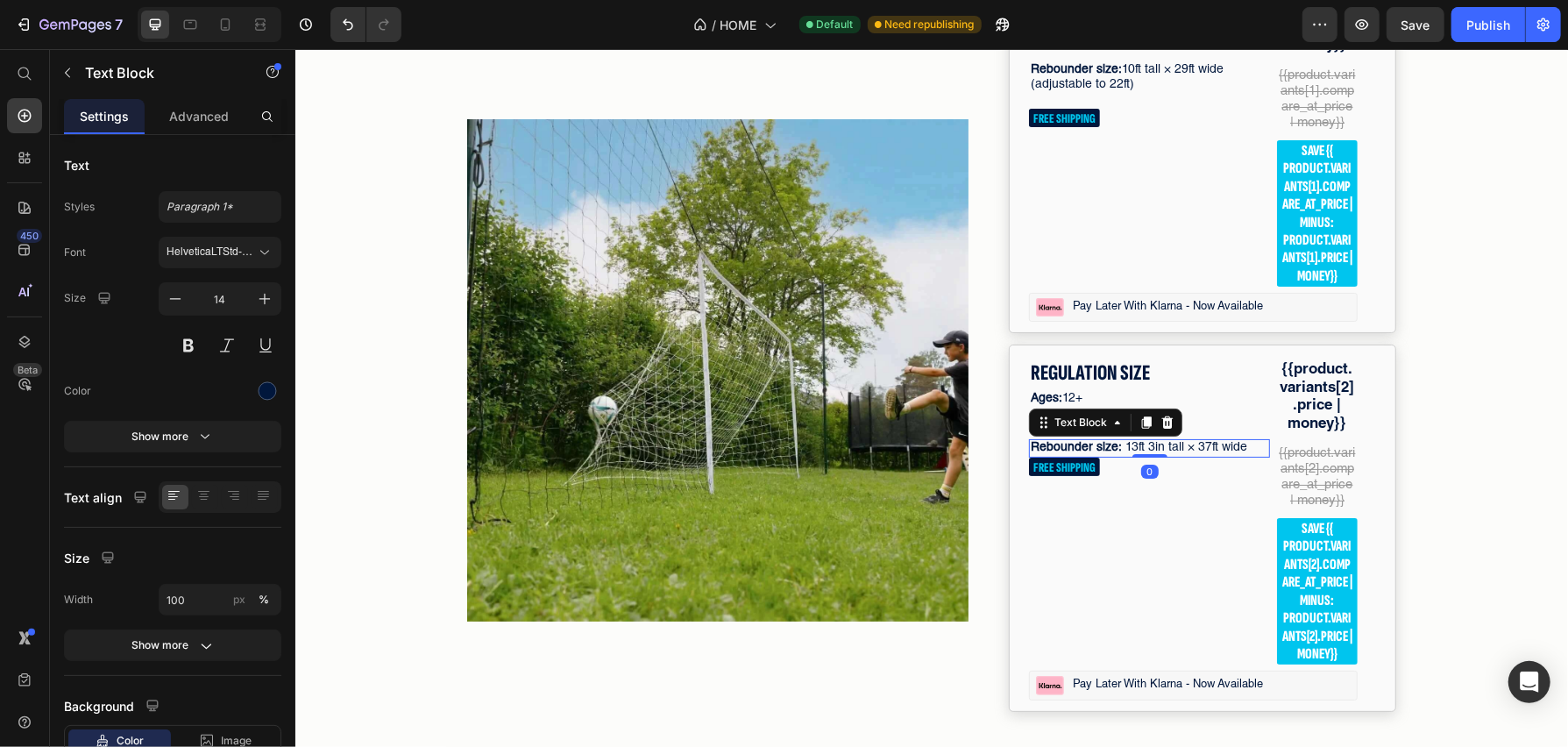 click on "Rebounder size:   13ft 3in tall × 37ft wide" at bounding box center [1148, 447] 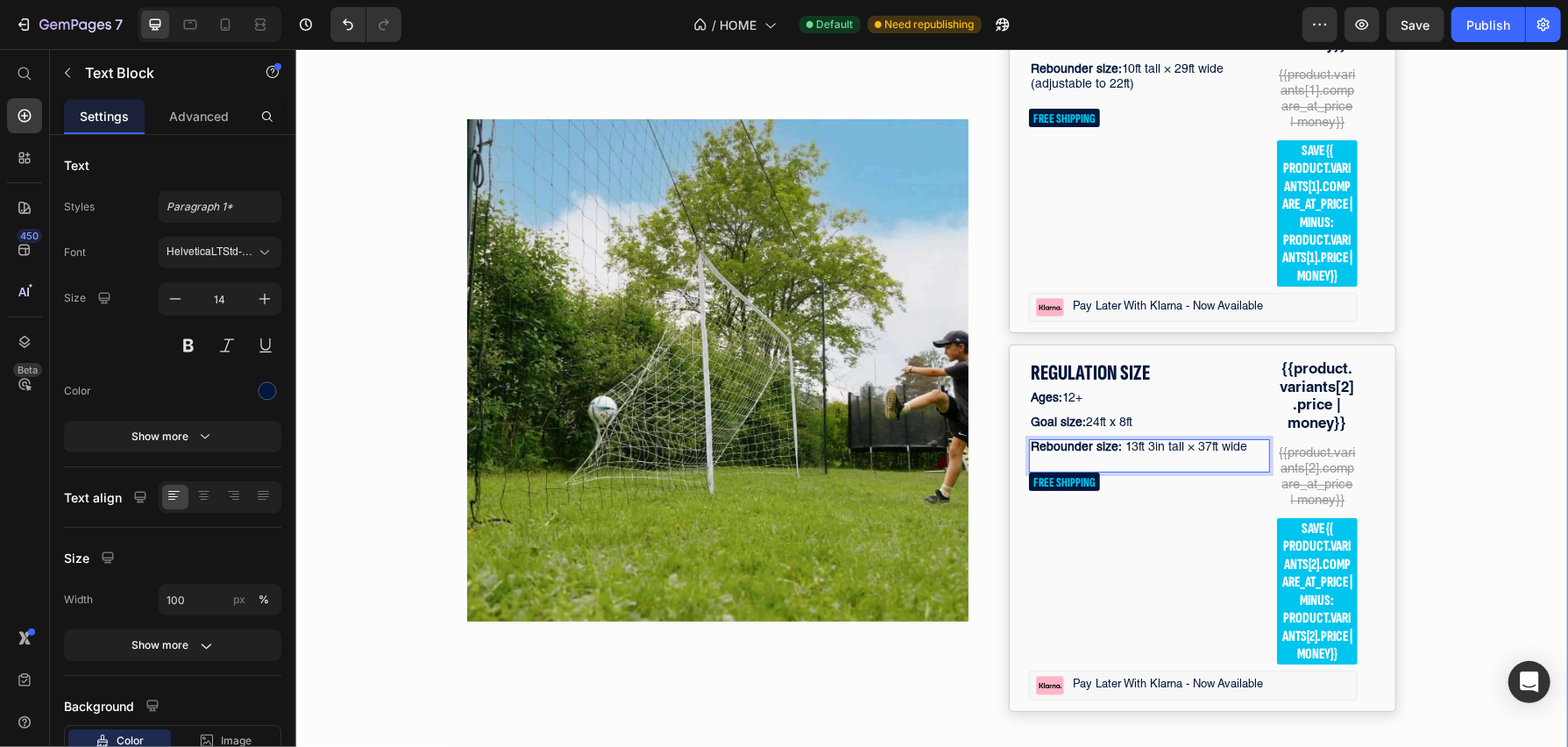 click on "02 Hr 28 Min 12 Sec Countdown Timer Image Row Product Images #1 Trending in Backyard Sports Text Block
Icon
Icon
Icon
Icon
Icon Icon List 4.8/5 | 149,328+ Customers Text Block Row 3 in 1 Soccer Goal Trainer Product Title The only soccer goal that also rebounds missed shots and protects your yard — all in one setup. Text Block                Title Line Image Built-in Goal Target for accuracy training Text Block Image Backstop Netting to stop stray shots Text Block Image Rebound Trainer for nonstop solo practice Text Block Image Built for all ages and skill levels Text Block Advanced List SELECT YOUR SIZE Text Block STANDARD SIZE Text Block Ages:  6+ Text Block Goal size:  9ft x 5ft Text Block Rebounder size:  10ft tall × 21ft wide (adjustable to 11.5ft) Text Block FREE SHIPPING Text Block {{product.variants[0].price | money}} Text Block {{product.variants[0].compare_at_price | money}} Text Block save {{ product.variants[0].compare_at_price | minus: product.variants[0].price | money}} Row" at bounding box center (931, 153) 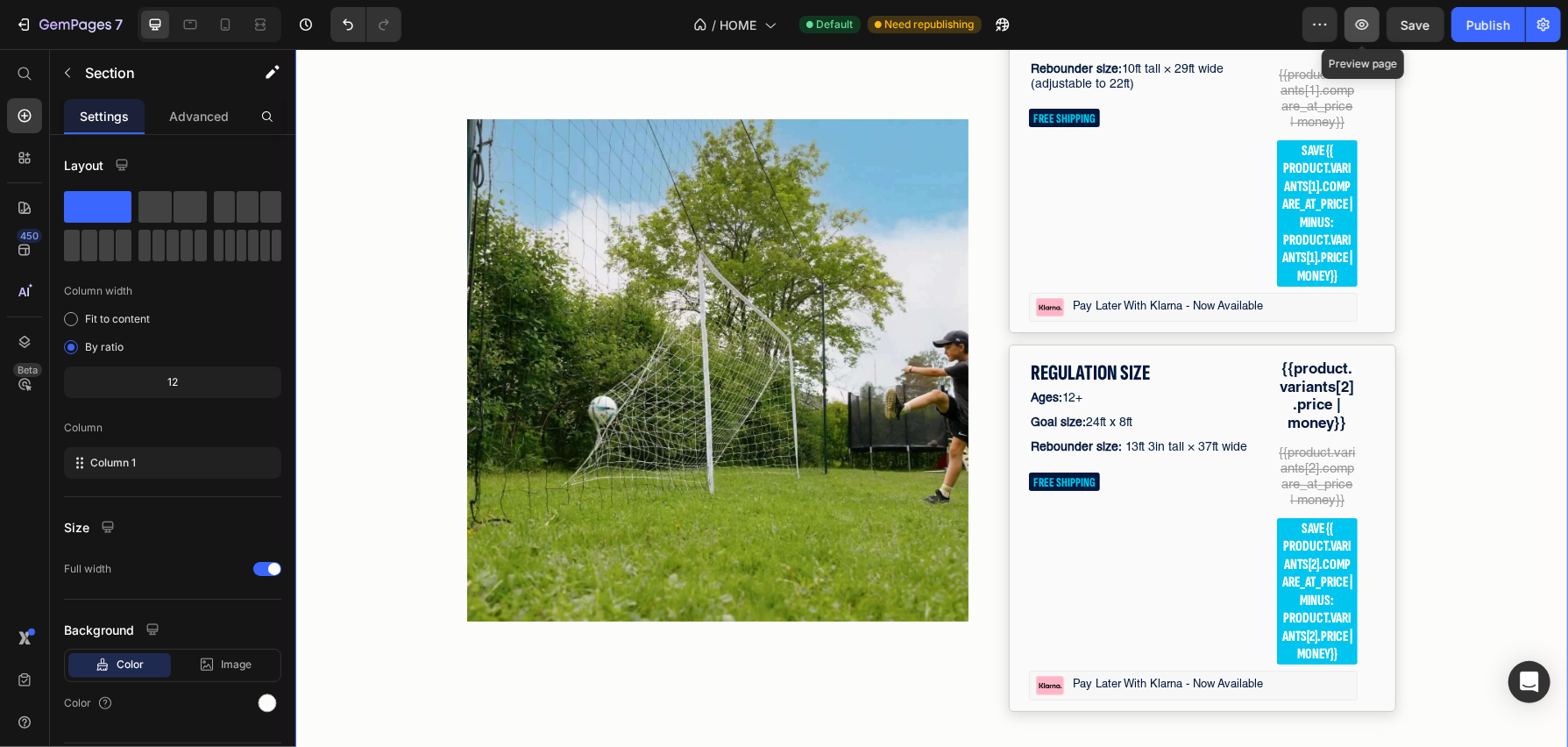 click 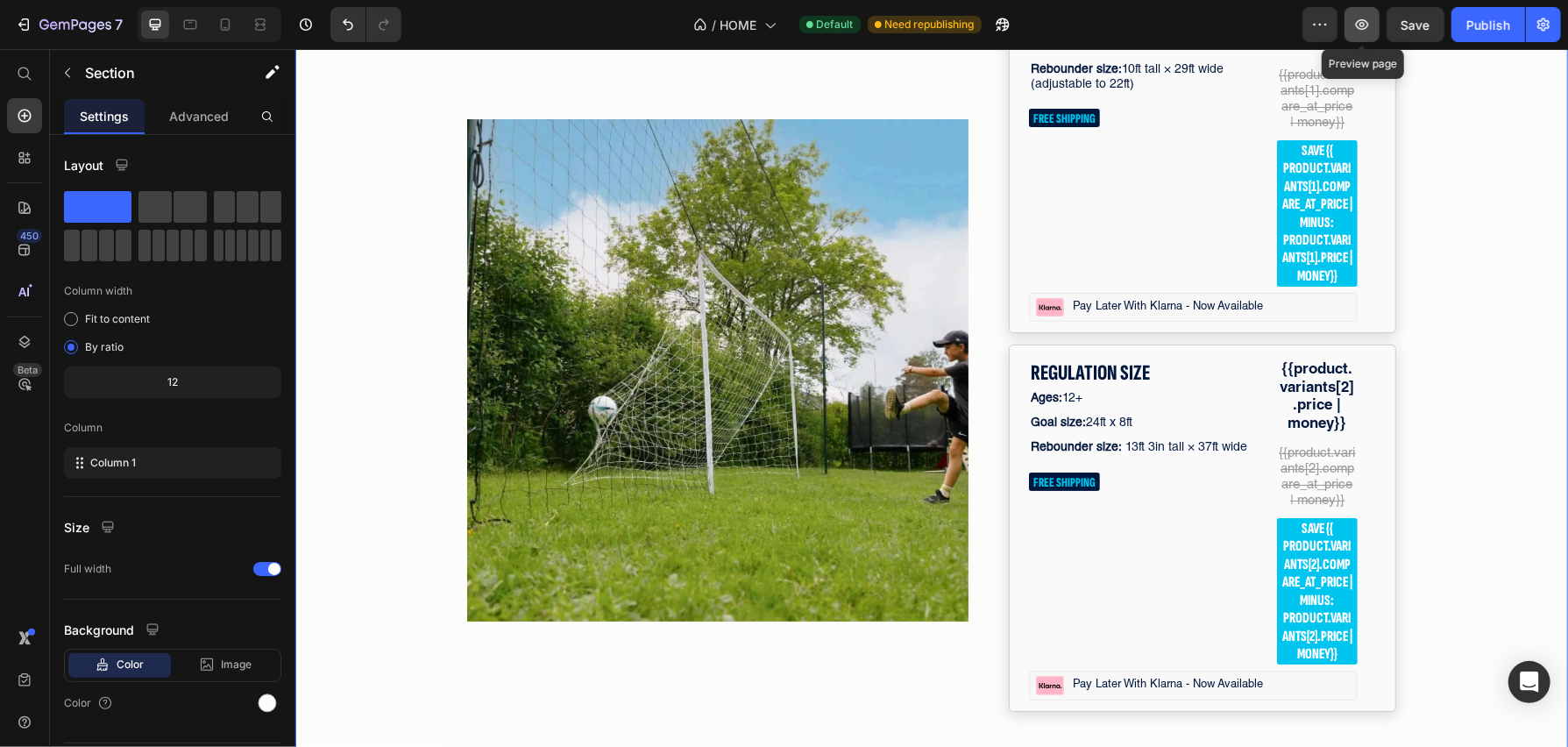 click 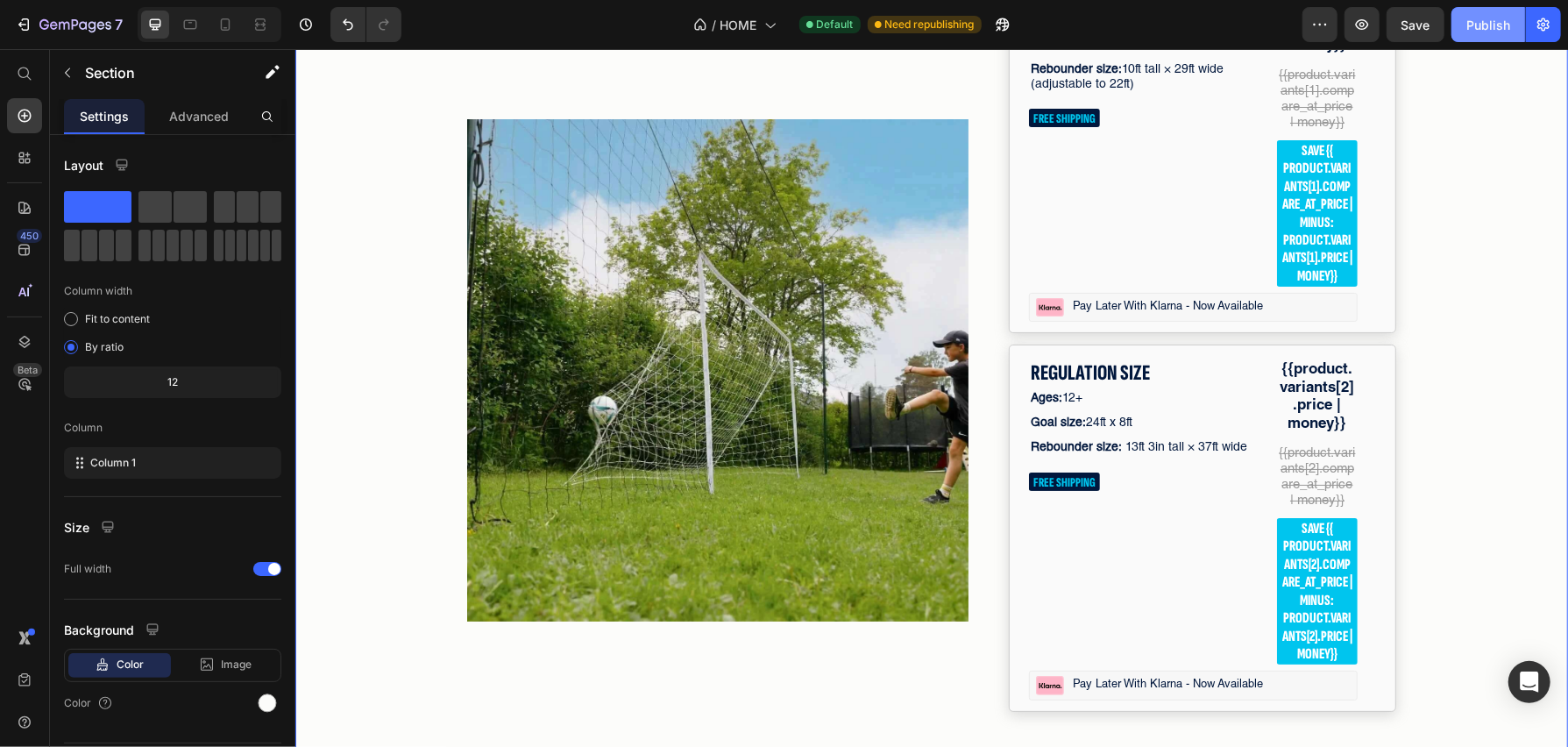click on "Publish" at bounding box center [1488, 25] 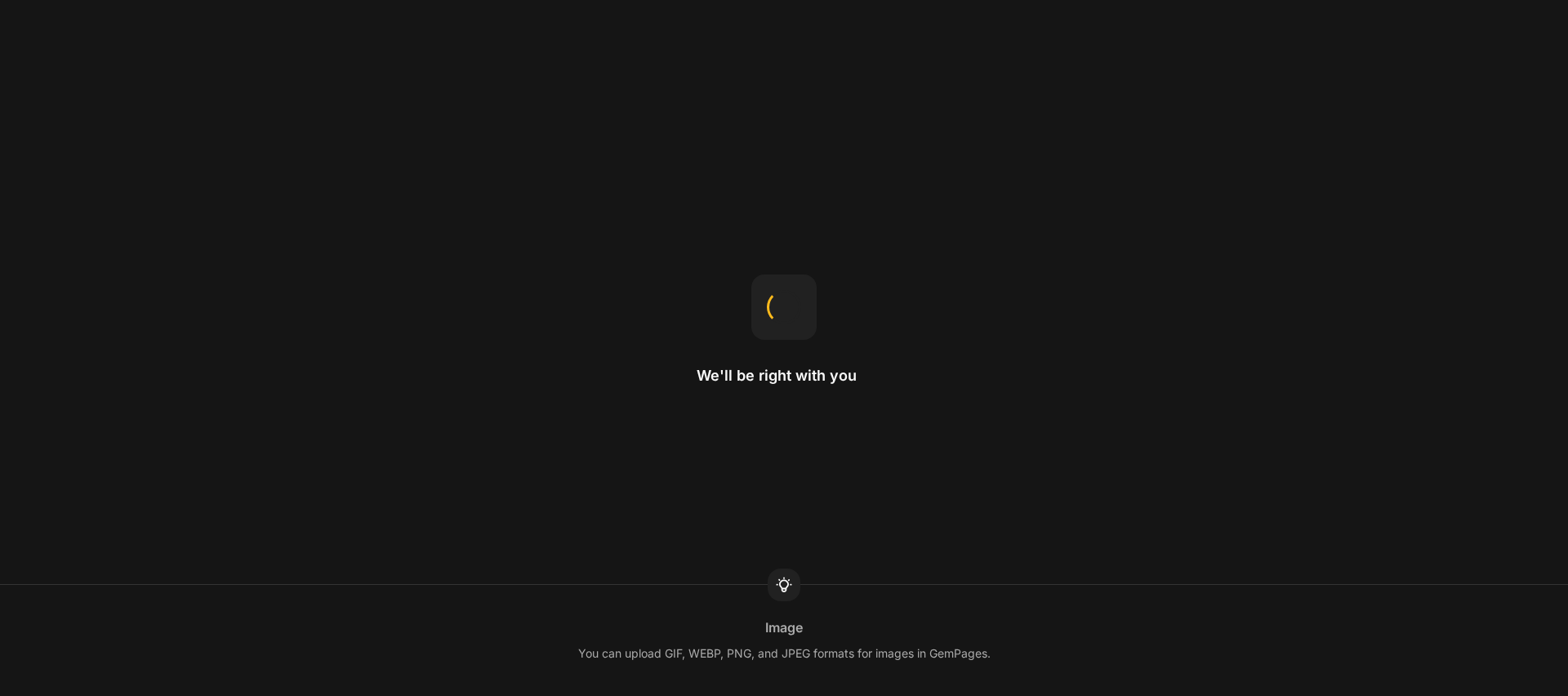 scroll, scrollTop: 0, scrollLeft: 0, axis: both 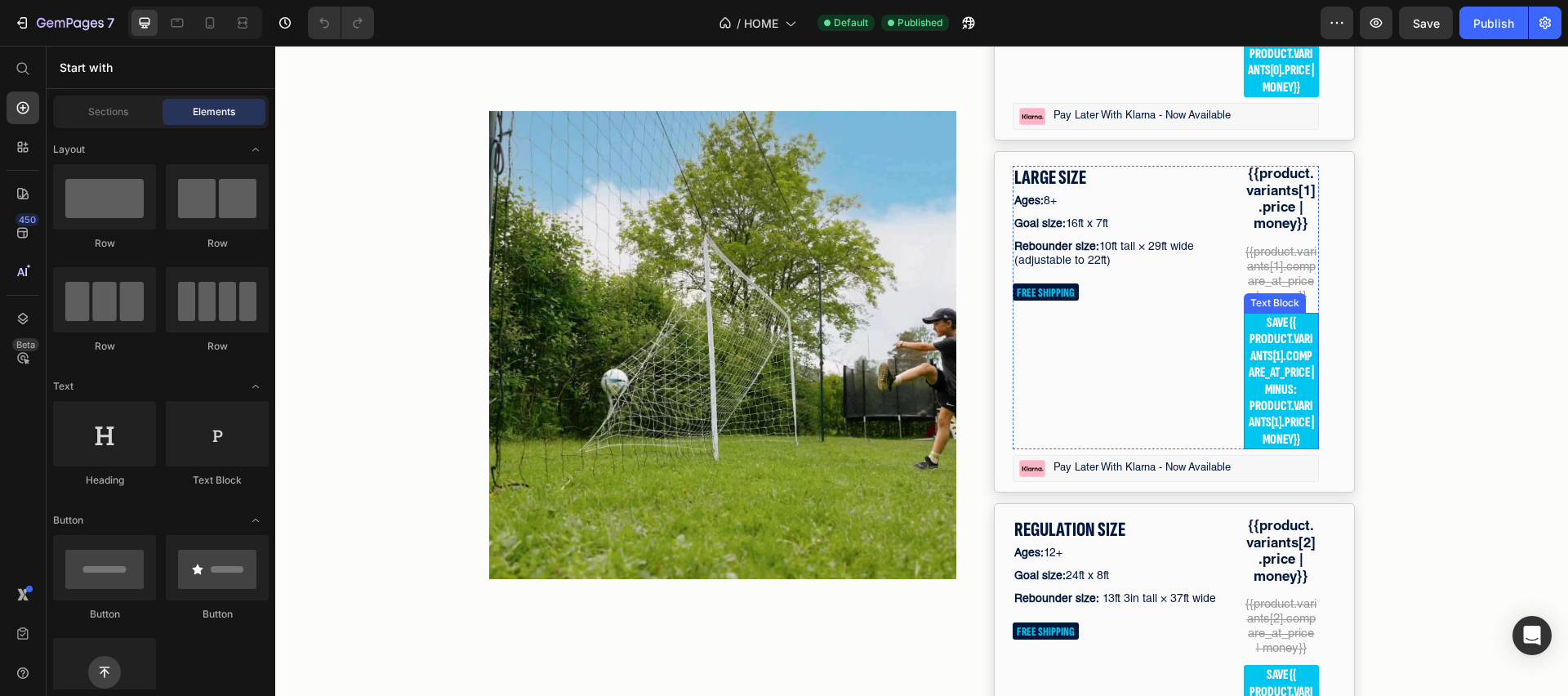 click on "save {{ product.variants[1].compare_at_price | minus: product.variants[1].price | money}}" at bounding box center [1281, 381] 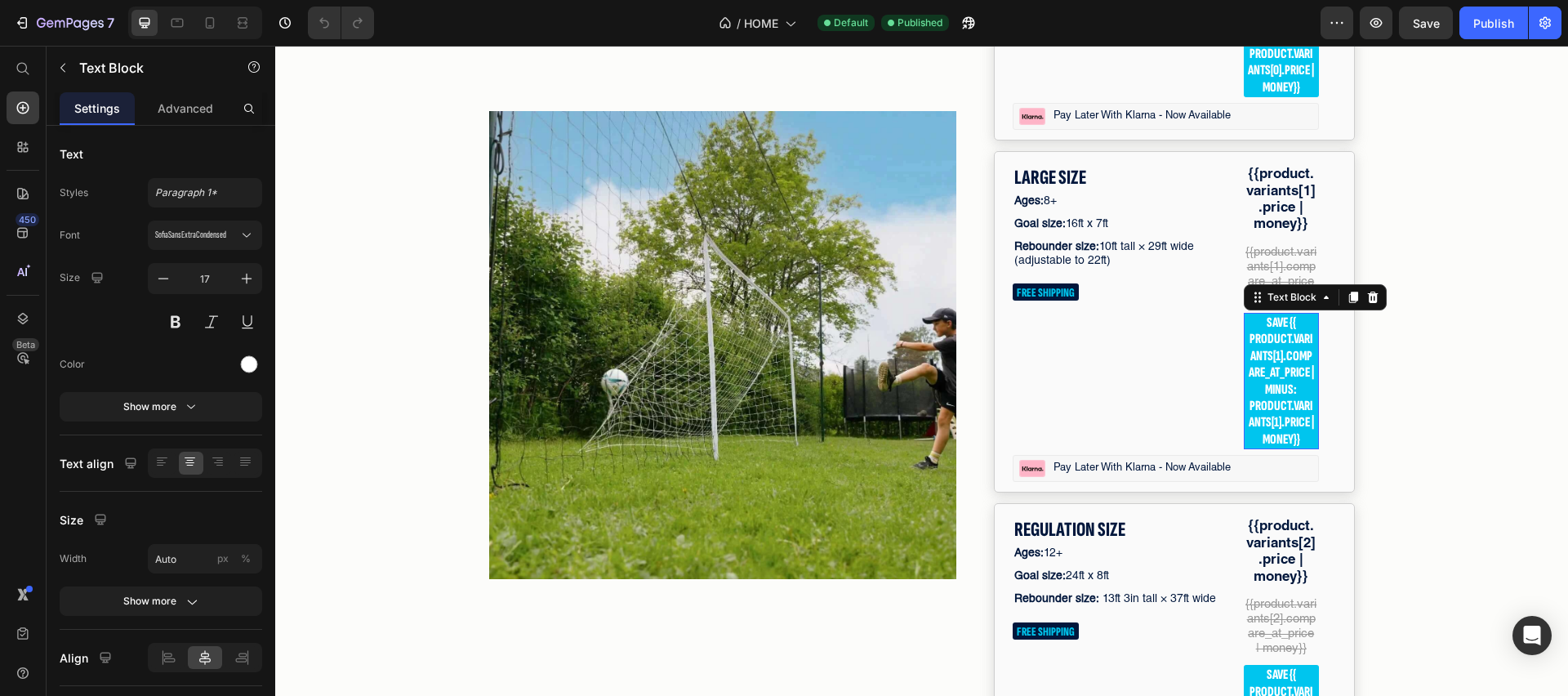 click on "save {{ product.variants[1].compare_at_price | minus: product.variants[1].price | money}}" at bounding box center (1281, 381) 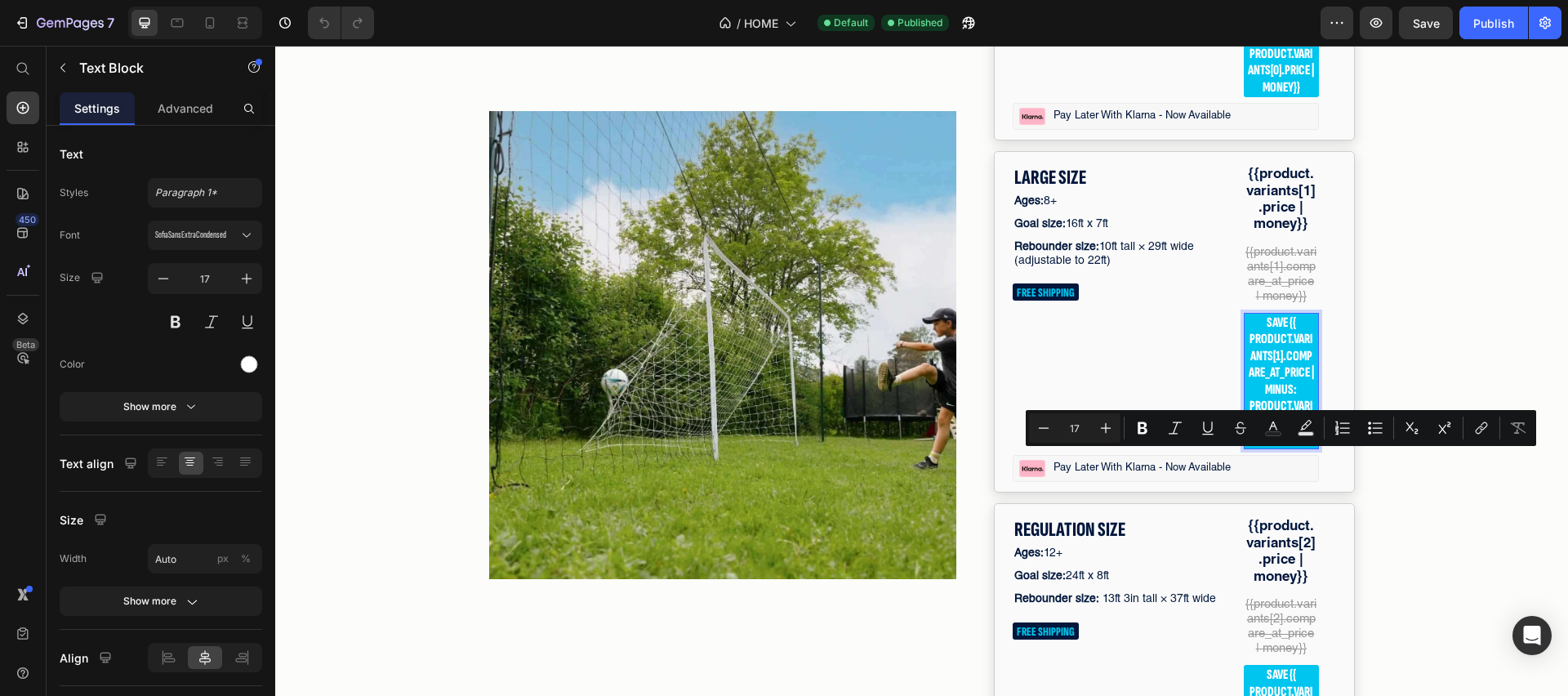 click on "save {{ product.variants[1].compare_at_price | minus: product.variants[1].price | money}}" at bounding box center (1281, 381) 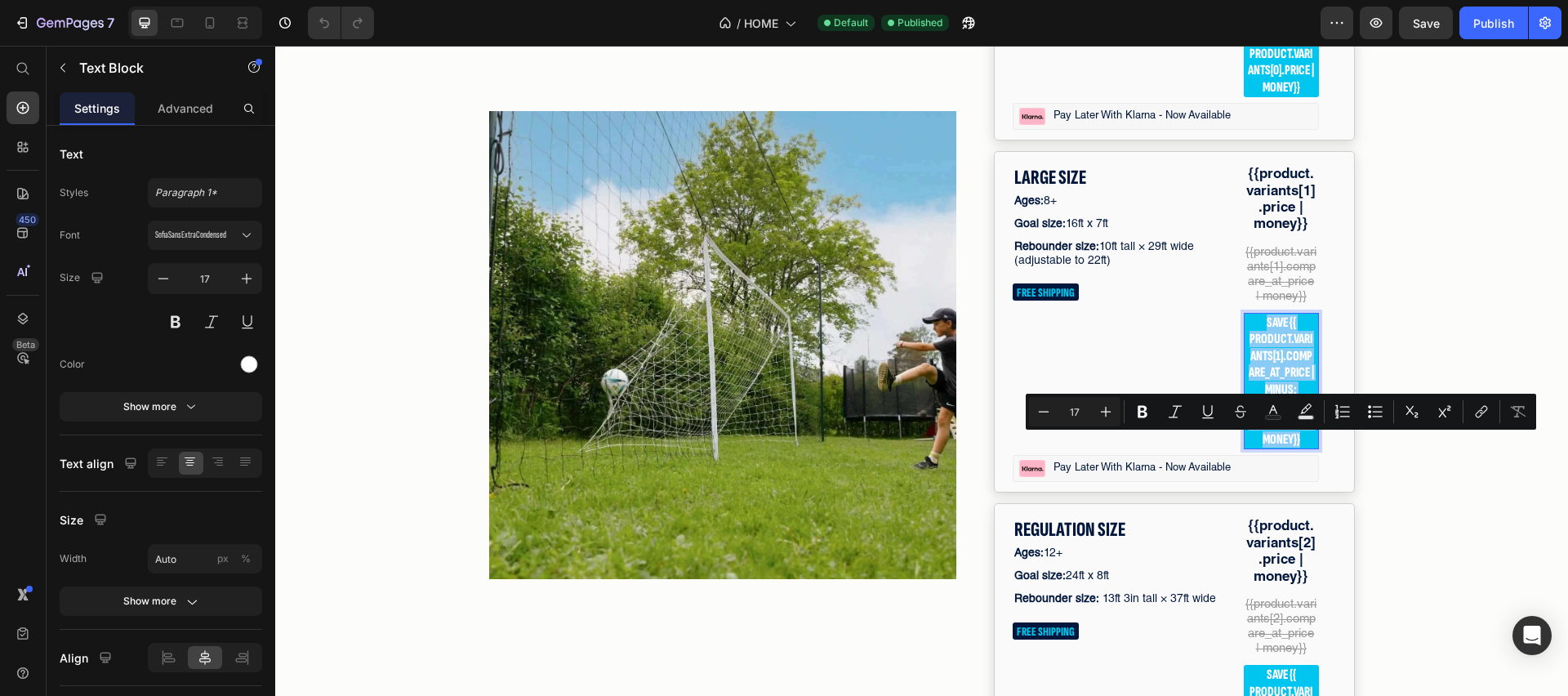 drag, startPoint x: 1263, startPoint y: 447, endPoint x: 1303, endPoint y: 564, distance: 123.6487 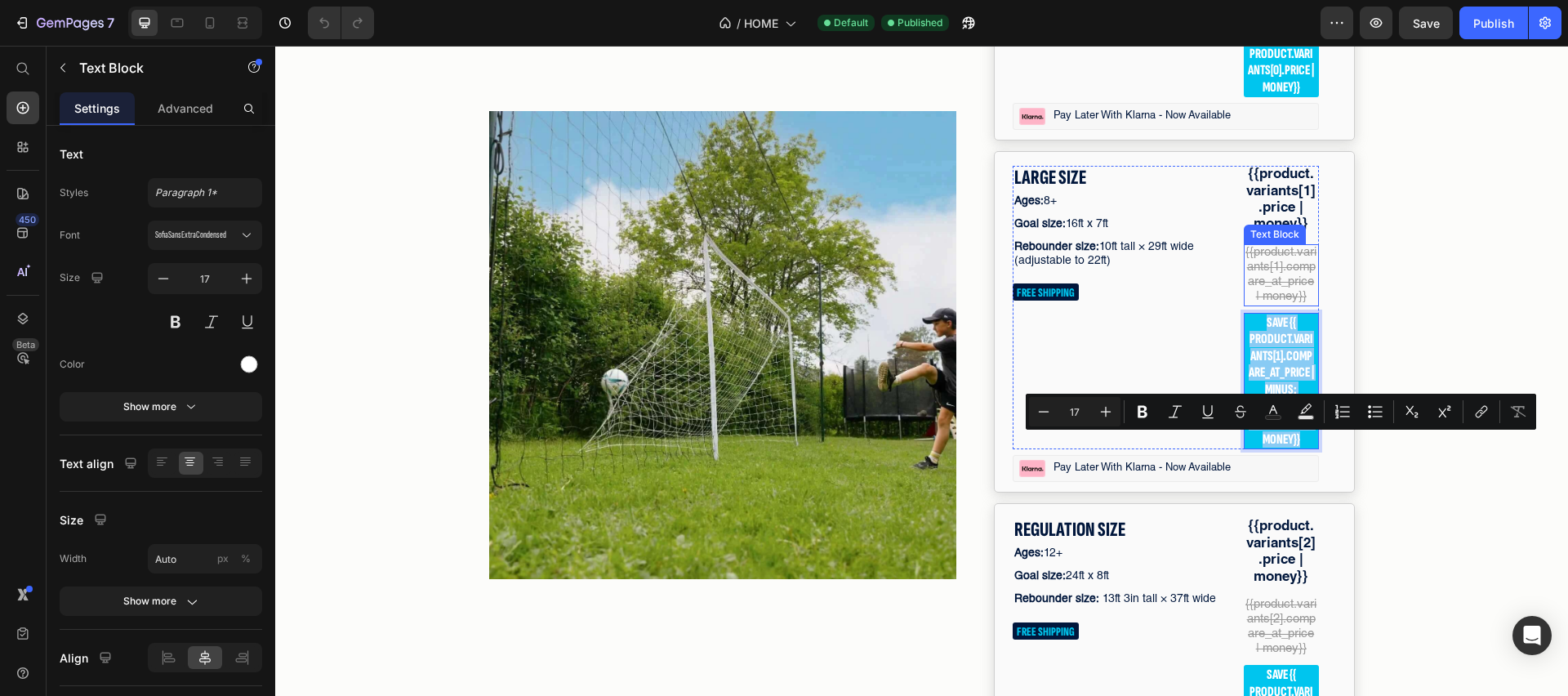 click on "{{product.variants[1].compare_at_price | money}}" at bounding box center [1281, 274] 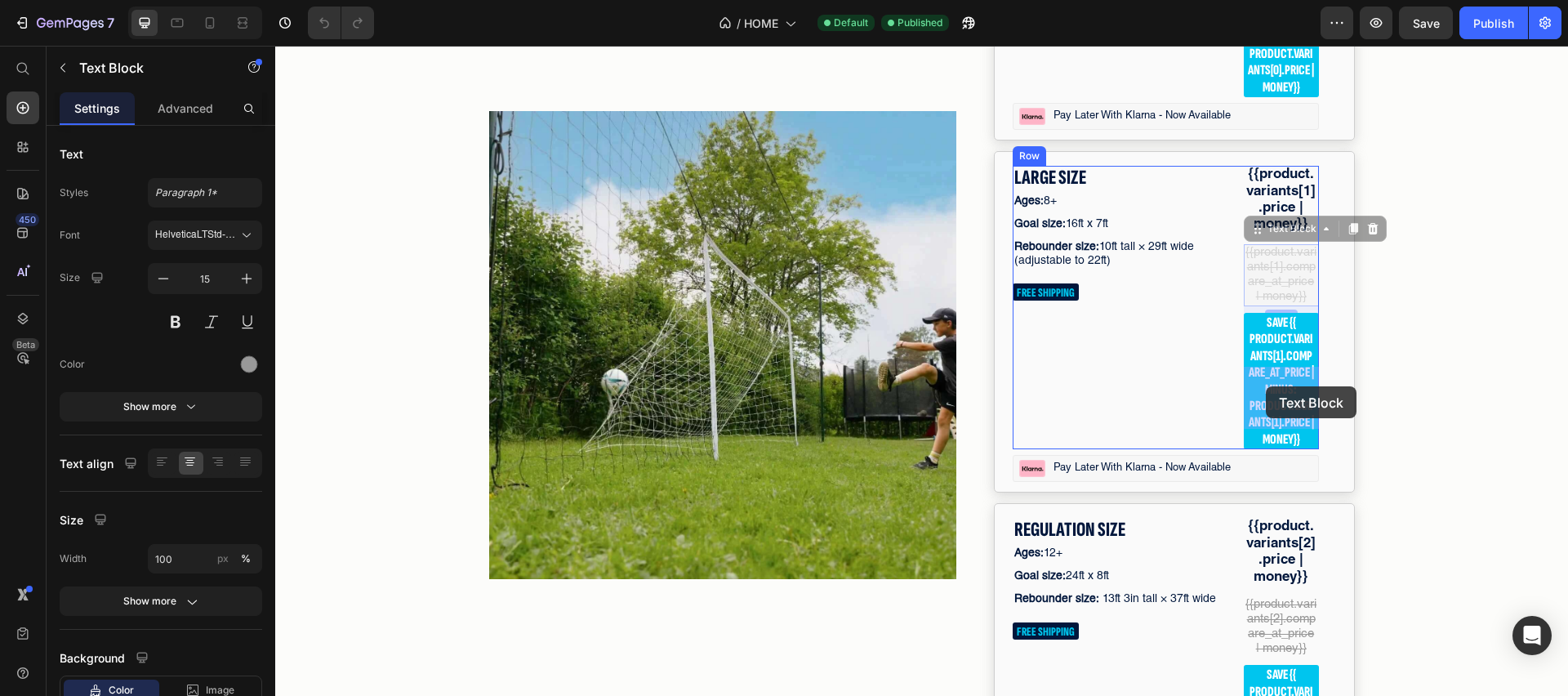 drag, startPoint x: 1245, startPoint y: 375, endPoint x: 1264, endPoint y: 386, distance: 21.954498 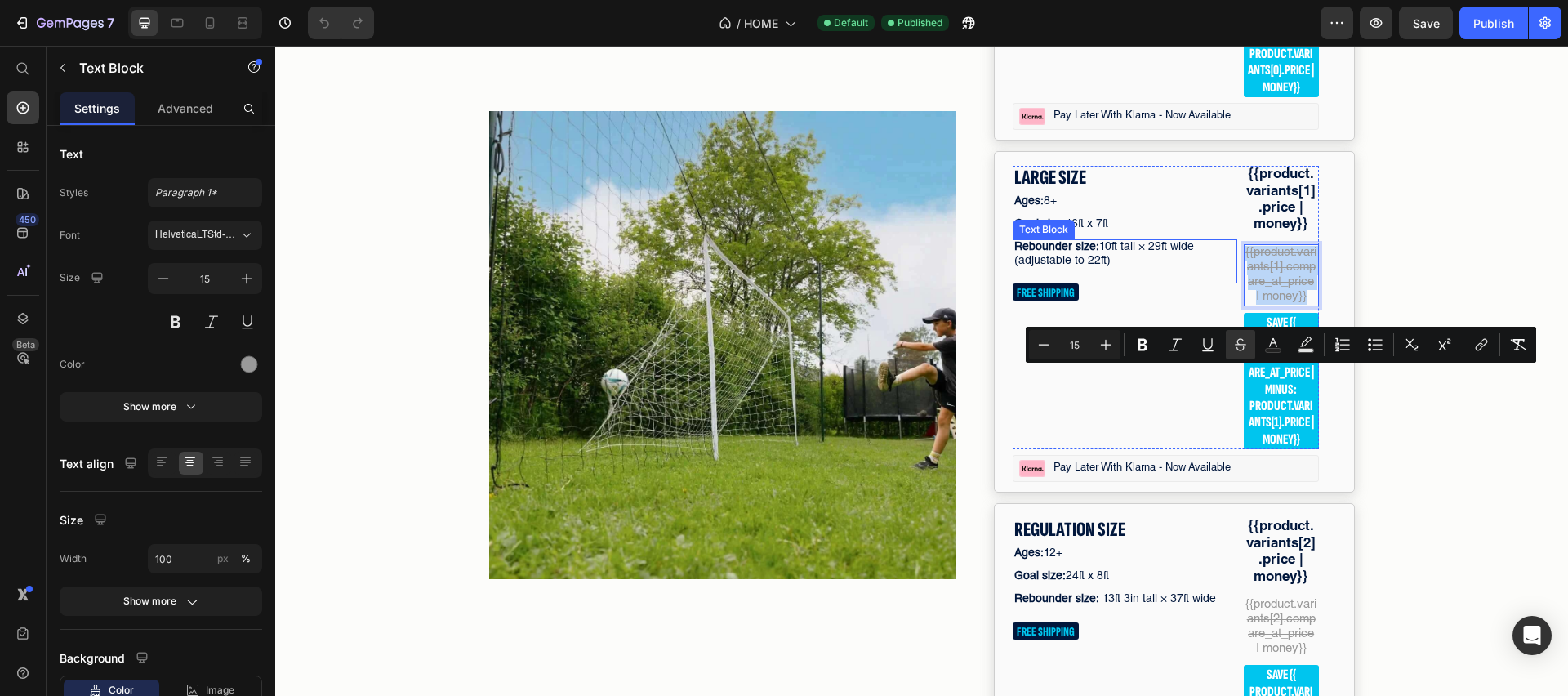 copy on "{{product.variants[1].compare_at_price | money}}" 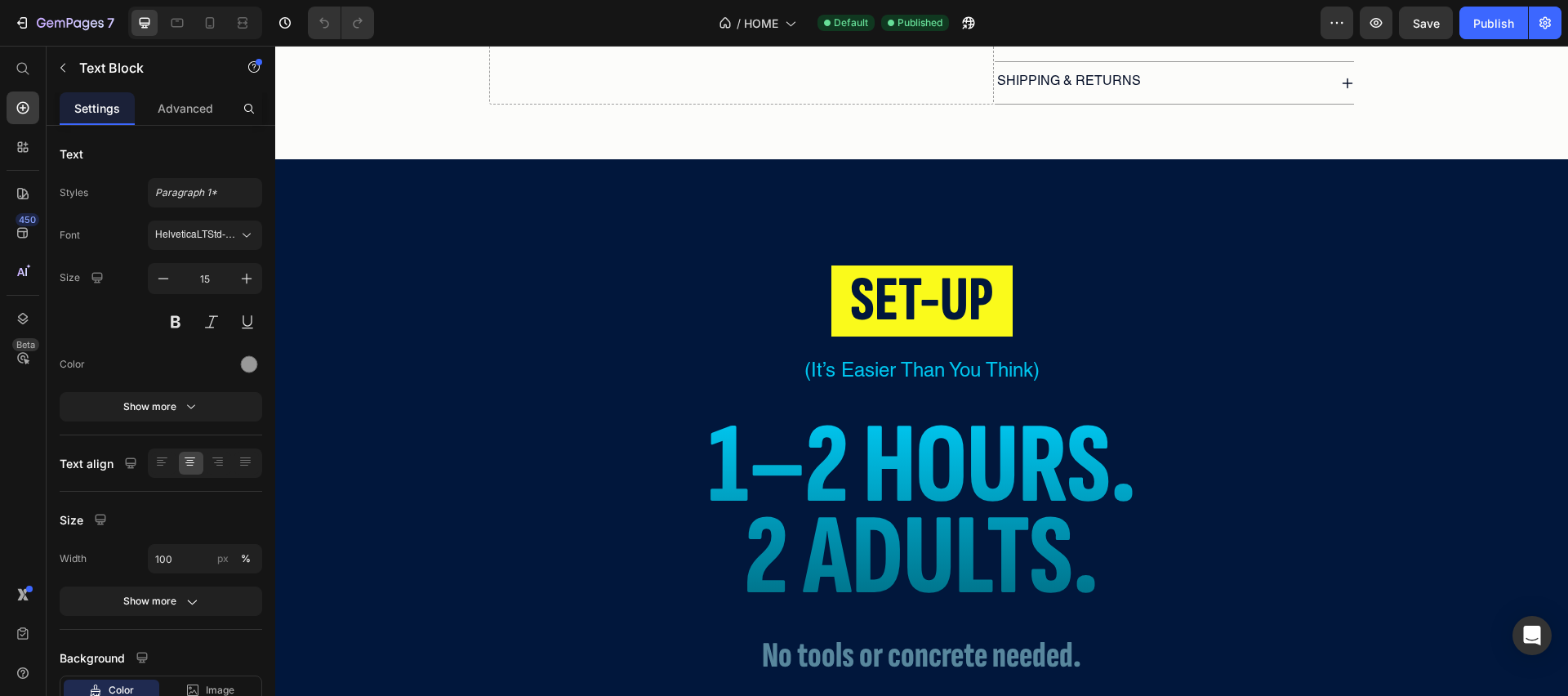 type on "16" 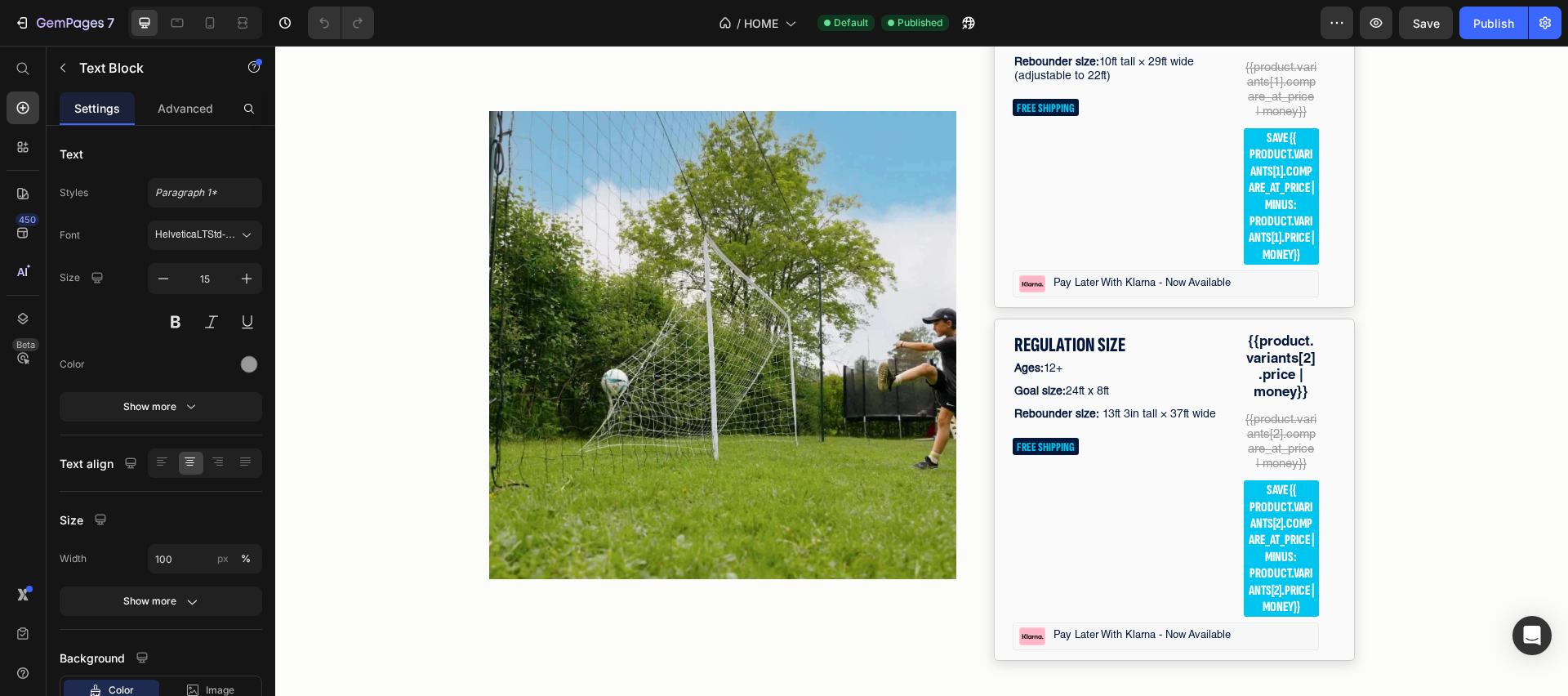 scroll, scrollTop: 4972, scrollLeft: 0, axis: vertical 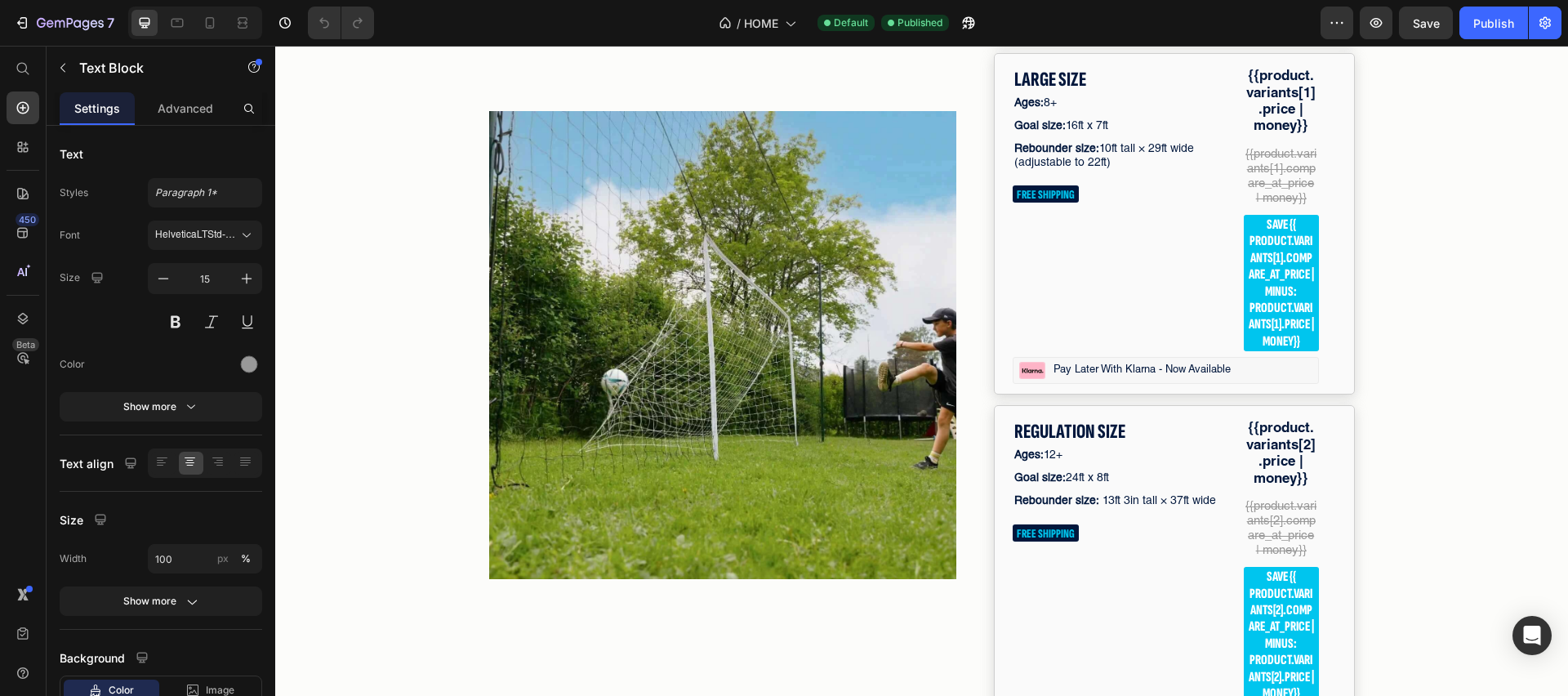 click on "save {{ product.variants[0].compare_at_price | minus: product.variants[0].price | money}}" at bounding box center [1281, -69] 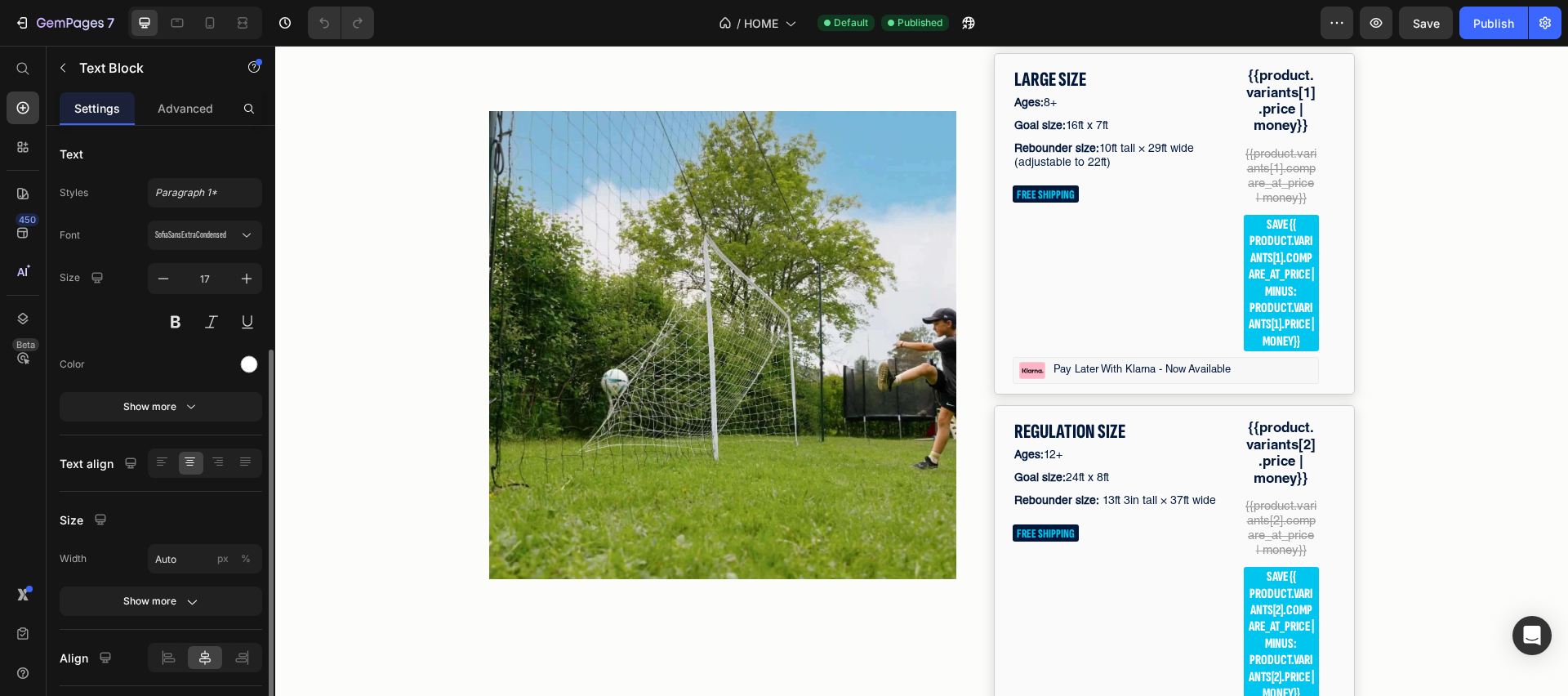 scroll, scrollTop: 165, scrollLeft: 0, axis: vertical 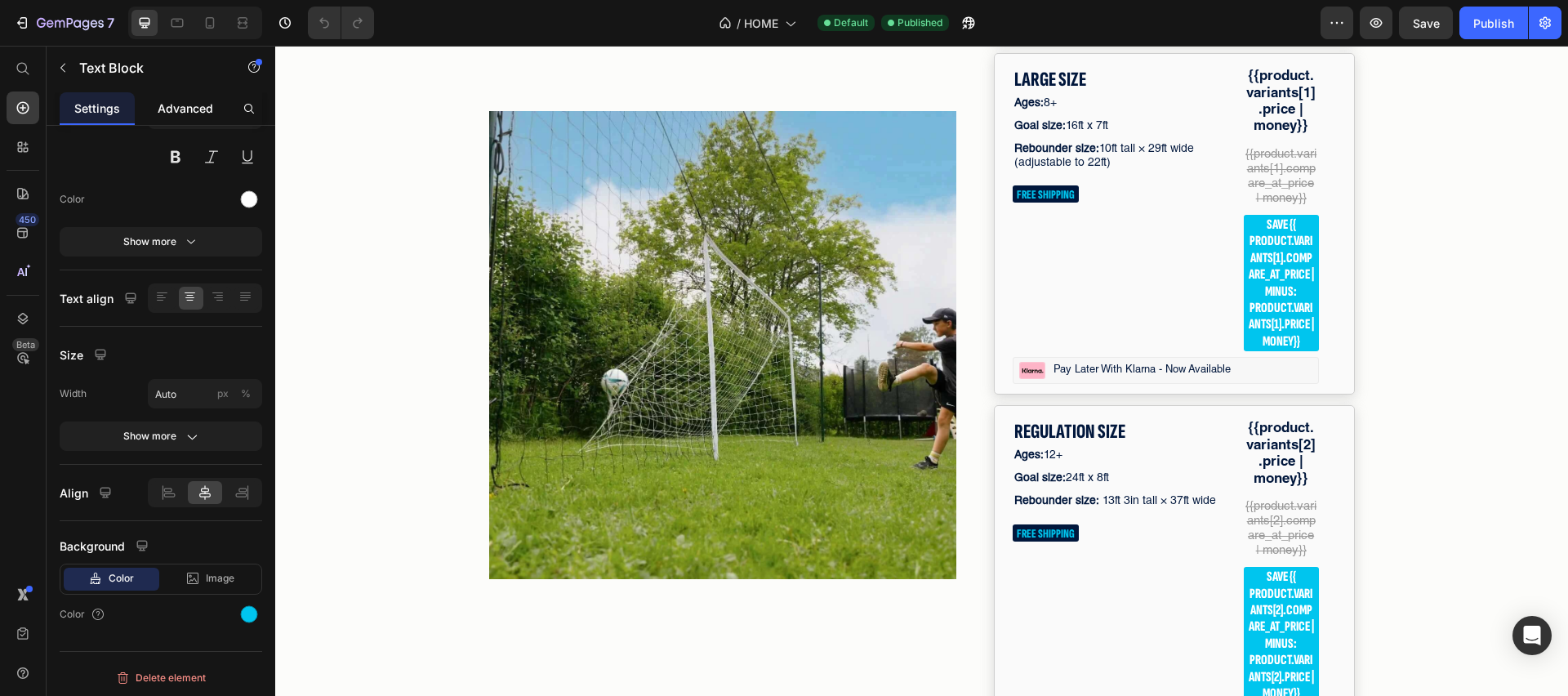 click on "Advanced" at bounding box center [185, 108] 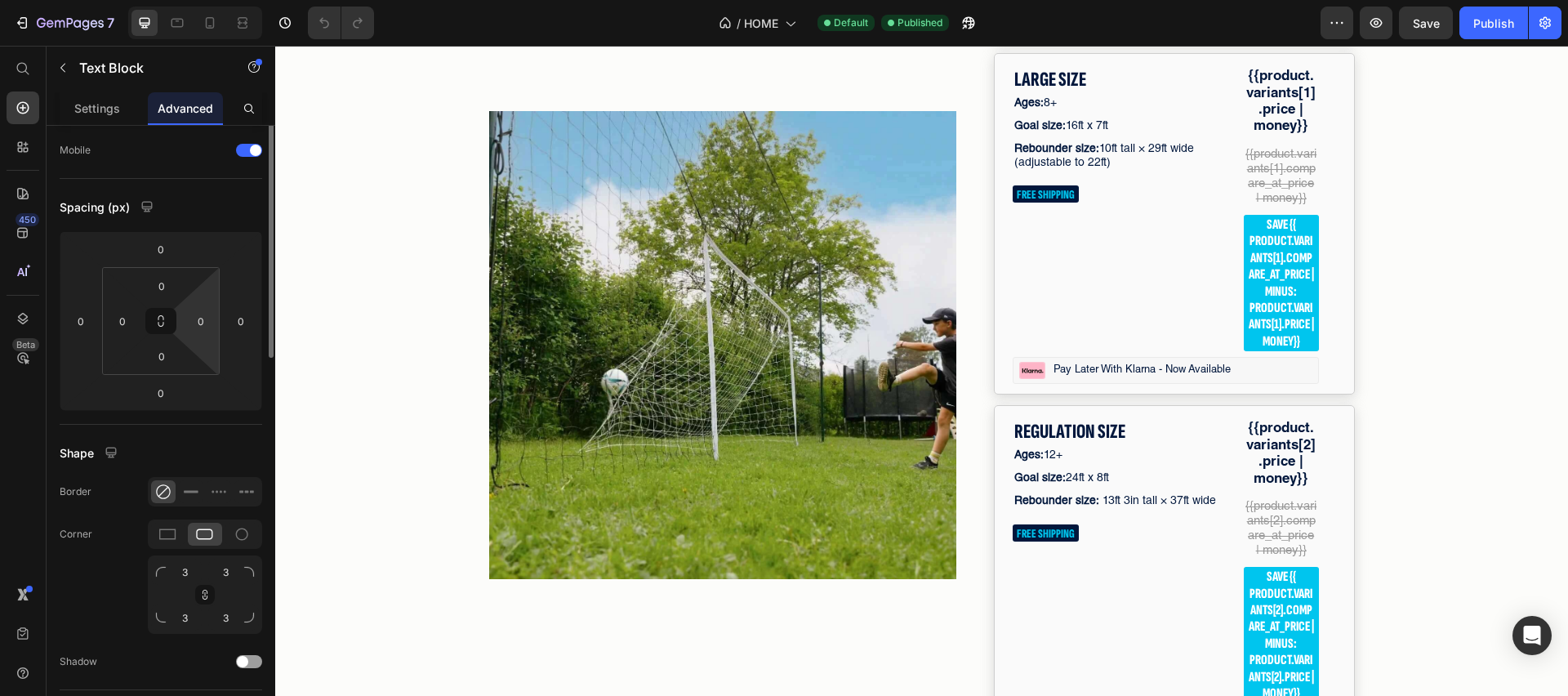 scroll, scrollTop: 0, scrollLeft: 0, axis: both 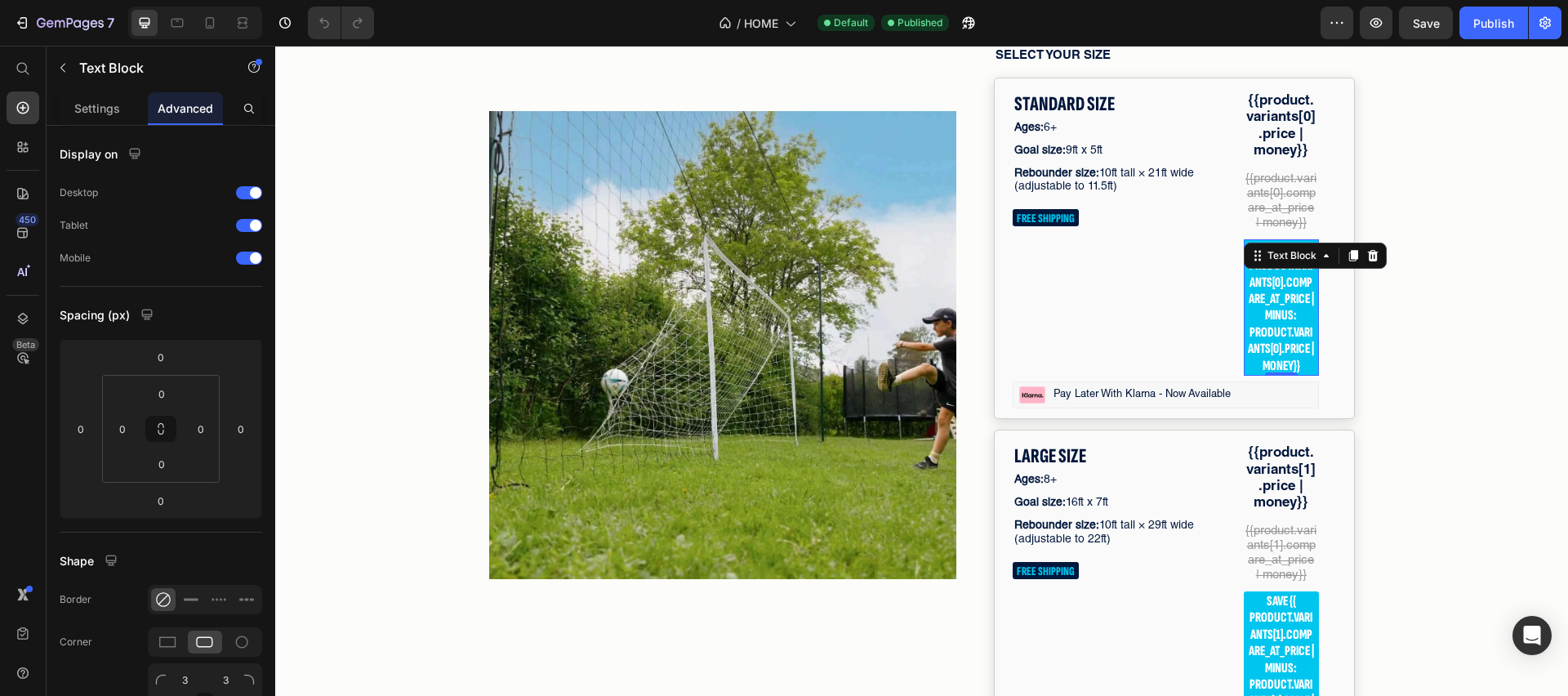 click on "save {{ product.variants[0].compare_at_price | minus: product.variants[0].price | money}}" at bounding box center (1281, 307) 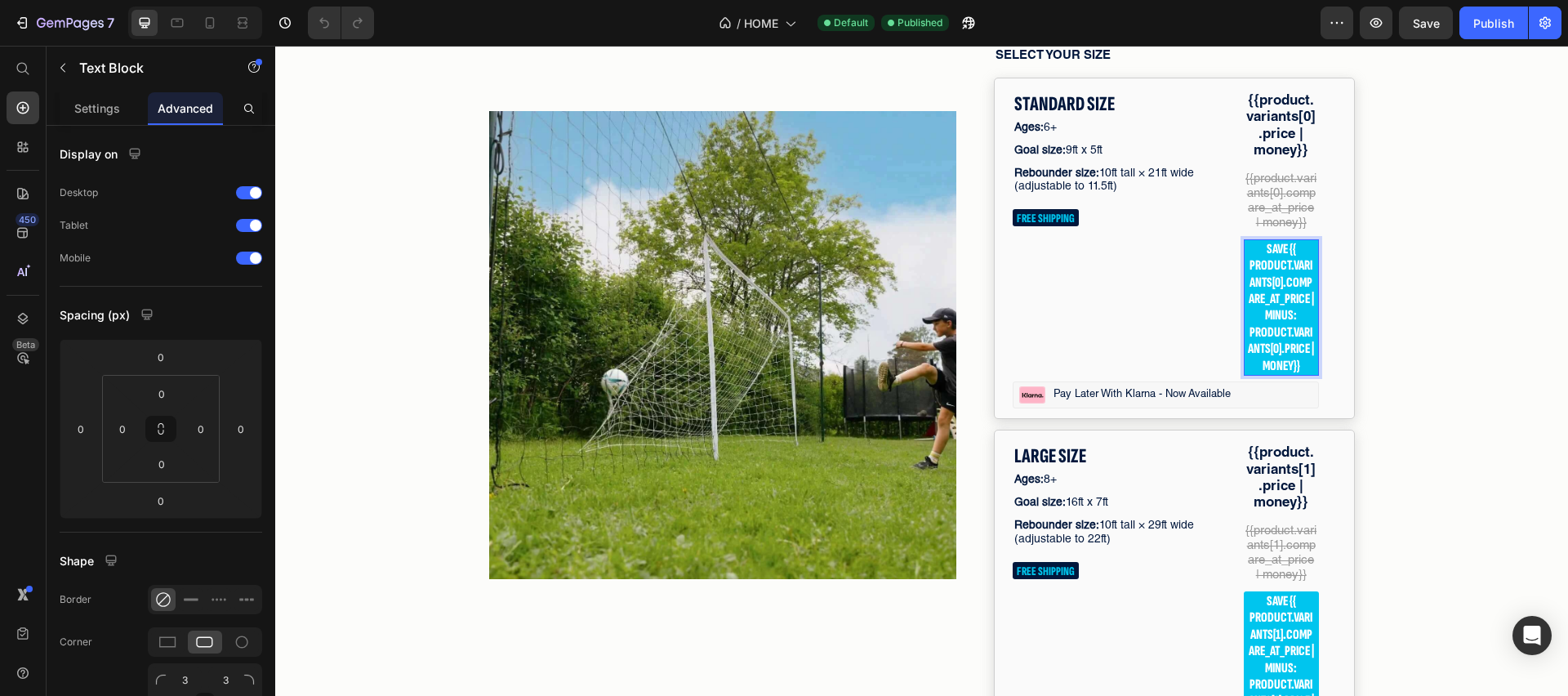 click on "save {{ product.variants[0].compare_at_price | minus: product.variants[0].price | money}}" at bounding box center (1281, 307) 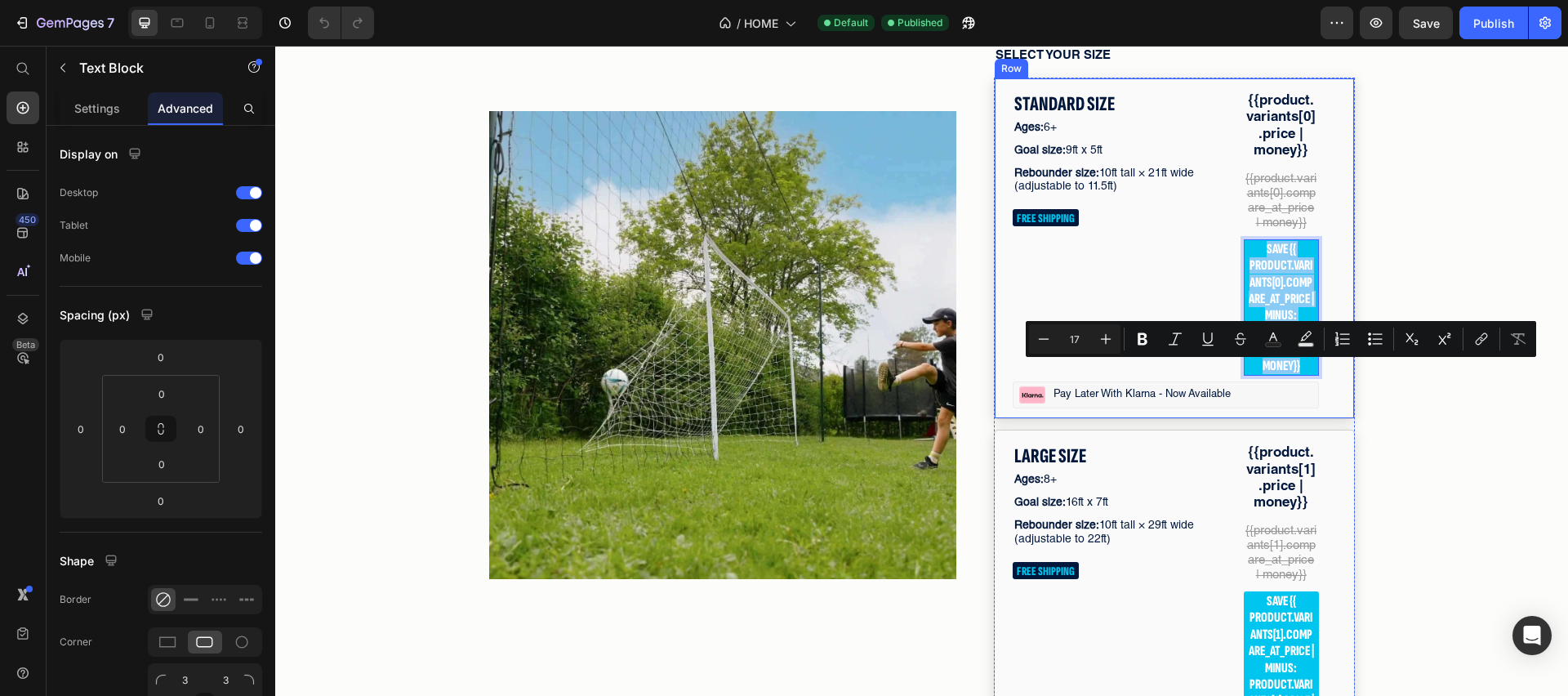 drag, startPoint x: 1263, startPoint y: 368, endPoint x: 1325, endPoint y: 519, distance: 163.23296 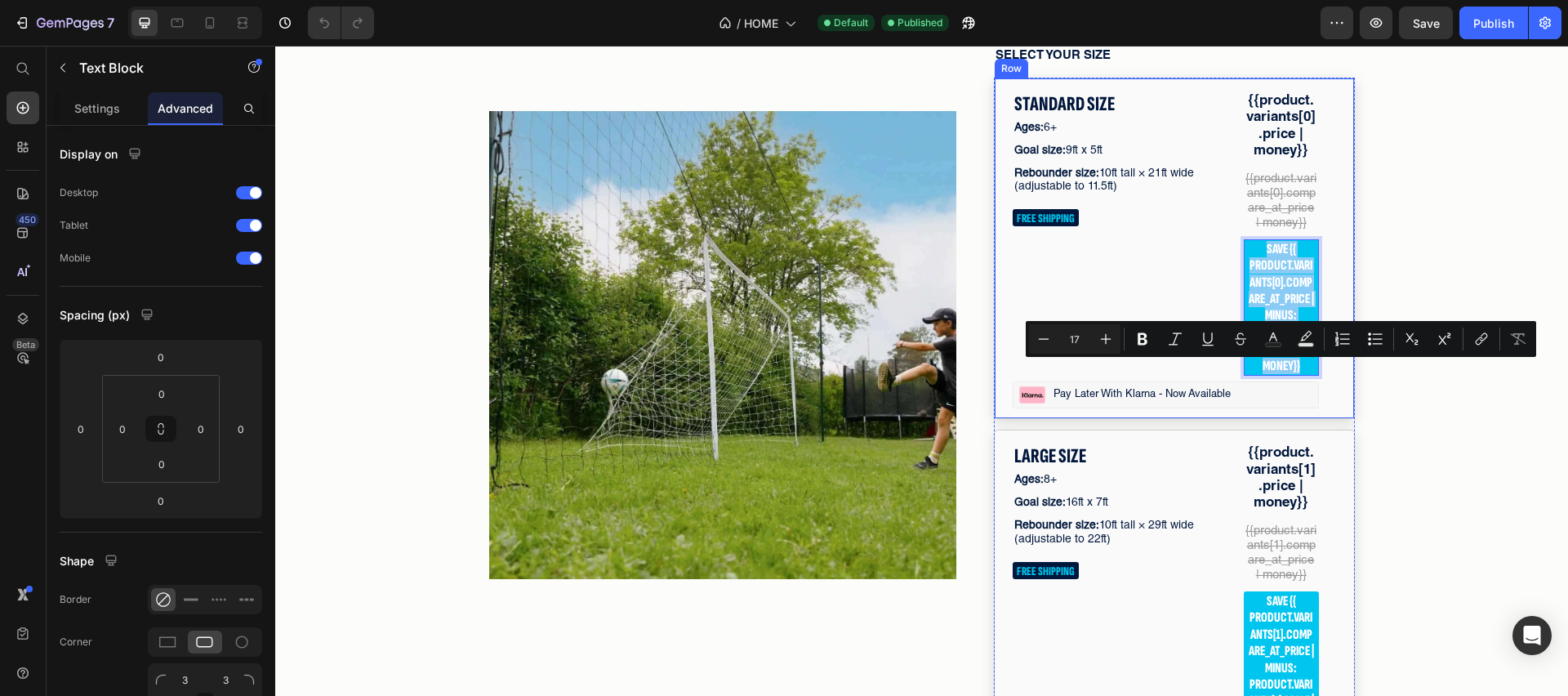 click on "STANDARD SIZE Text Block Ages:  6+ Text Block Goal size:  9ft x 5ft Text Block Rebounder size:  10ft tall × 21ft wide (adjustable to 11.5ft) Text Block FREE SHIPPING Text Block {{product.variants[0].price | money}} Text Block {{product.variants[0].compare_at_price | money}} Text Block save {{ product.variants[0].compare_at_price | minus: product.variants[0].price | money}} Text Block   0 Row Image Pay later with klarna - now available Text Block Row Row" at bounding box center [1174, 248] 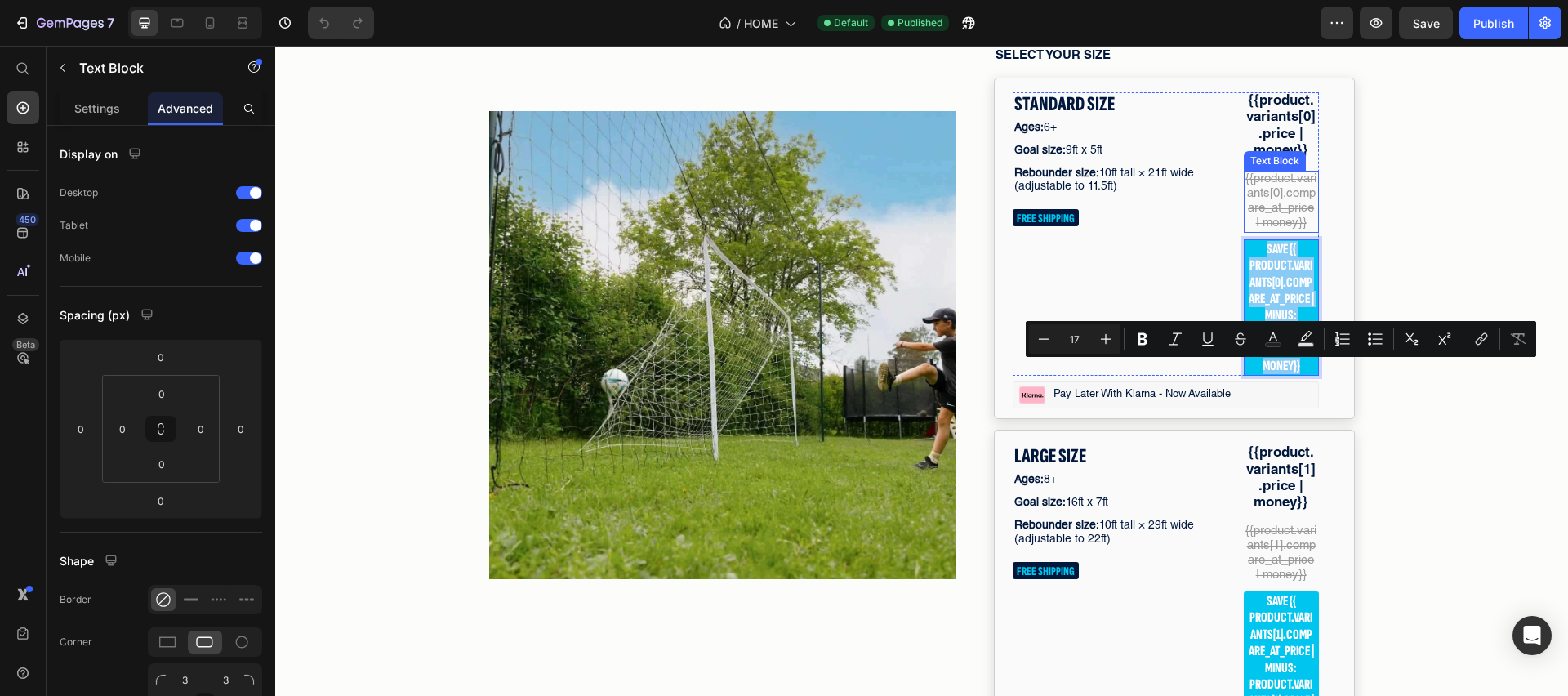 click on "{{product.variants[0].compare_at_price | money}}" at bounding box center [1281, 201] 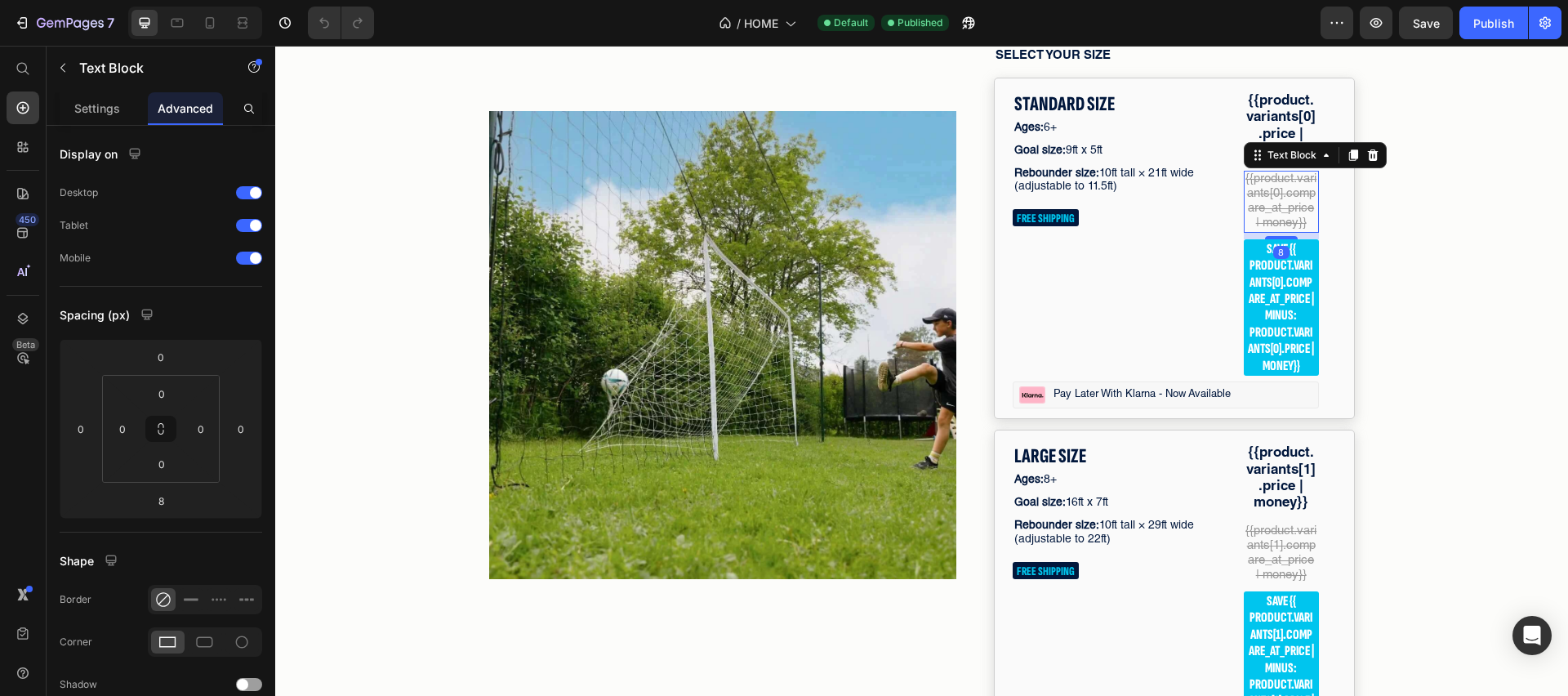 click on "{{product.variants[0].compare_at_price | money}}" at bounding box center [1281, 201] 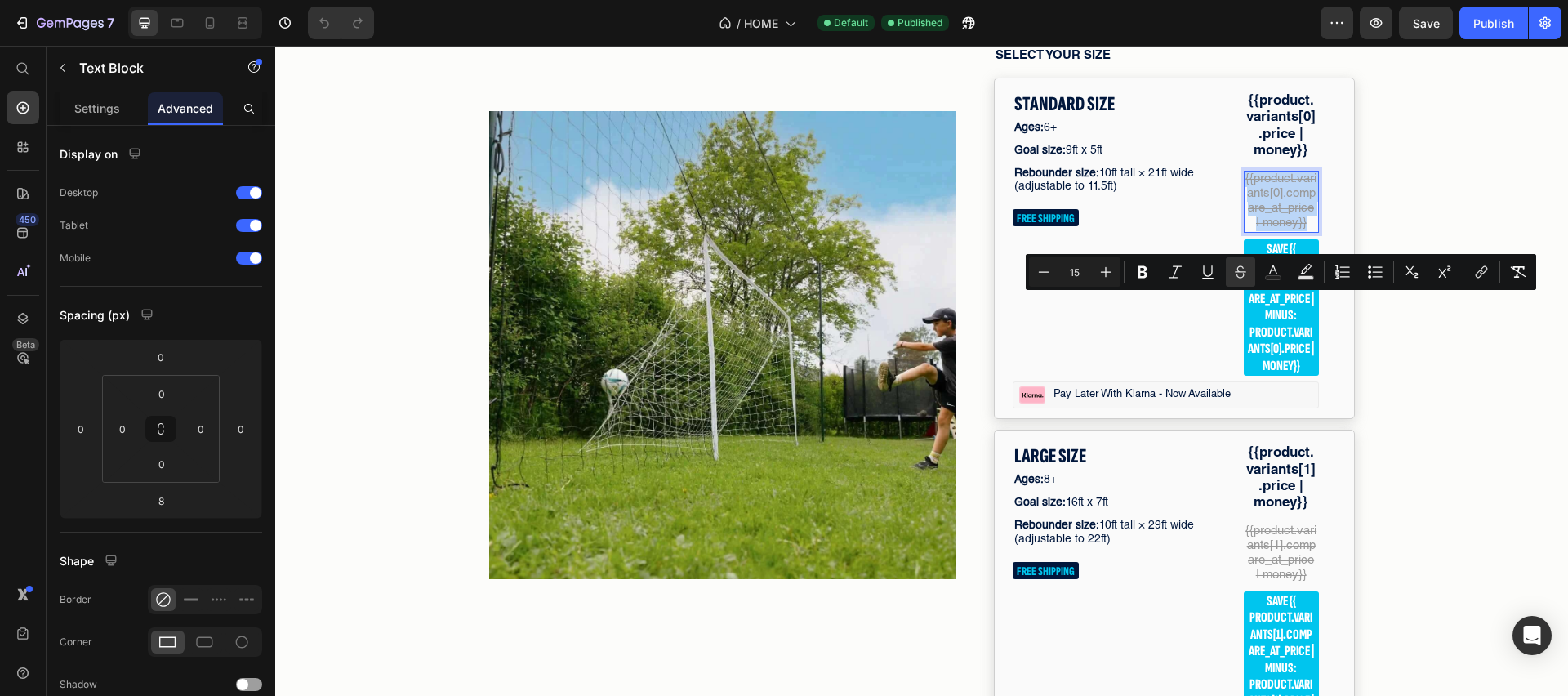 drag, startPoint x: 1246, startPoint y: 303, endPoint x: 1323, endPoint y: 356, distance: 93.47727 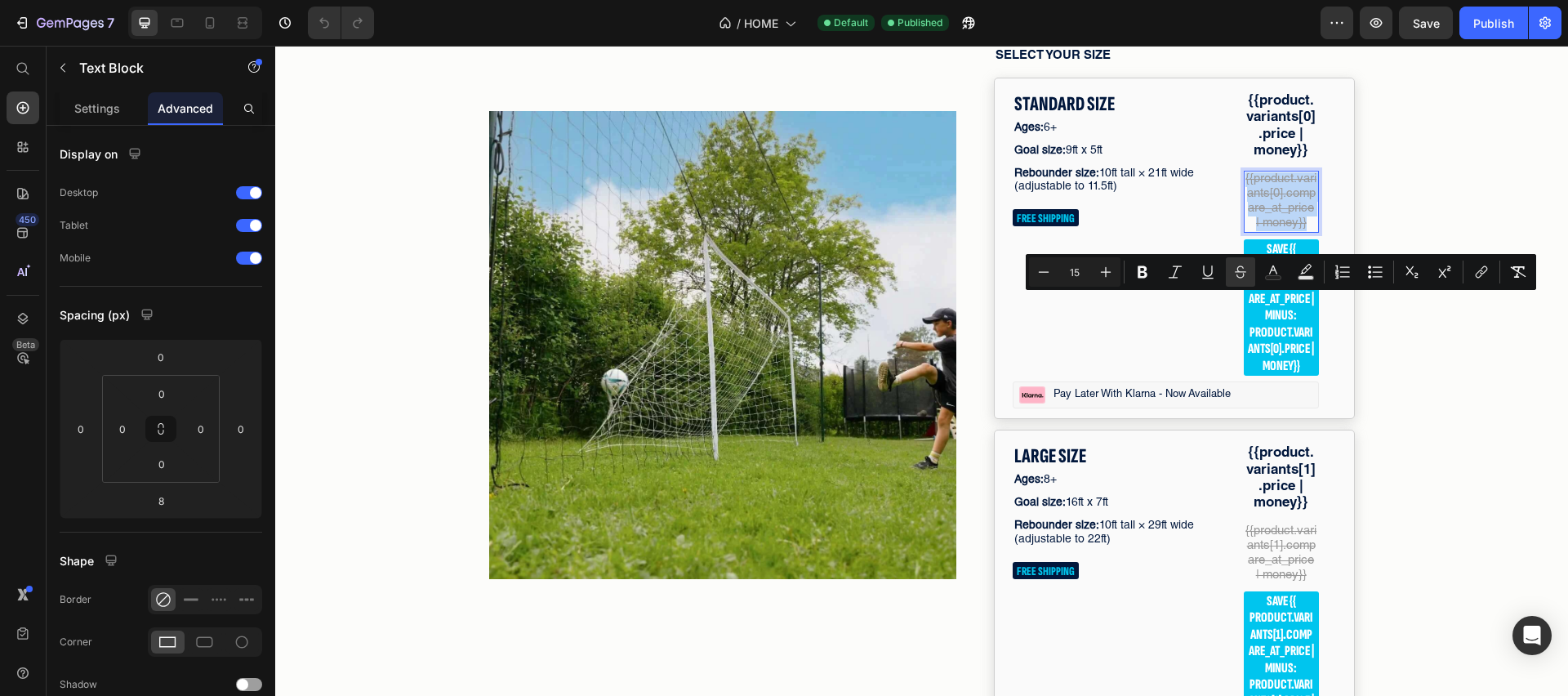 click on "STANDARD SIZE Text Block Ages:  6+ Text Block Goal size:  9ft x 5ft Text Block Rebounder size:  10ft tall × 21ft wide (adjustable to 11.5ft) Text Block FREE SHIPPING Text Block {{product.variants[0].price | money}} Text Block {{product.variants[0].compare_at_price | money}} Text Block   8 save {{ product.variants[0].compare_at_price | minus: product.variants[0].price | money}} Text Block Row Image Pay later with klarna - now available Text Block Row Row" at bounding box center (1174, 248) 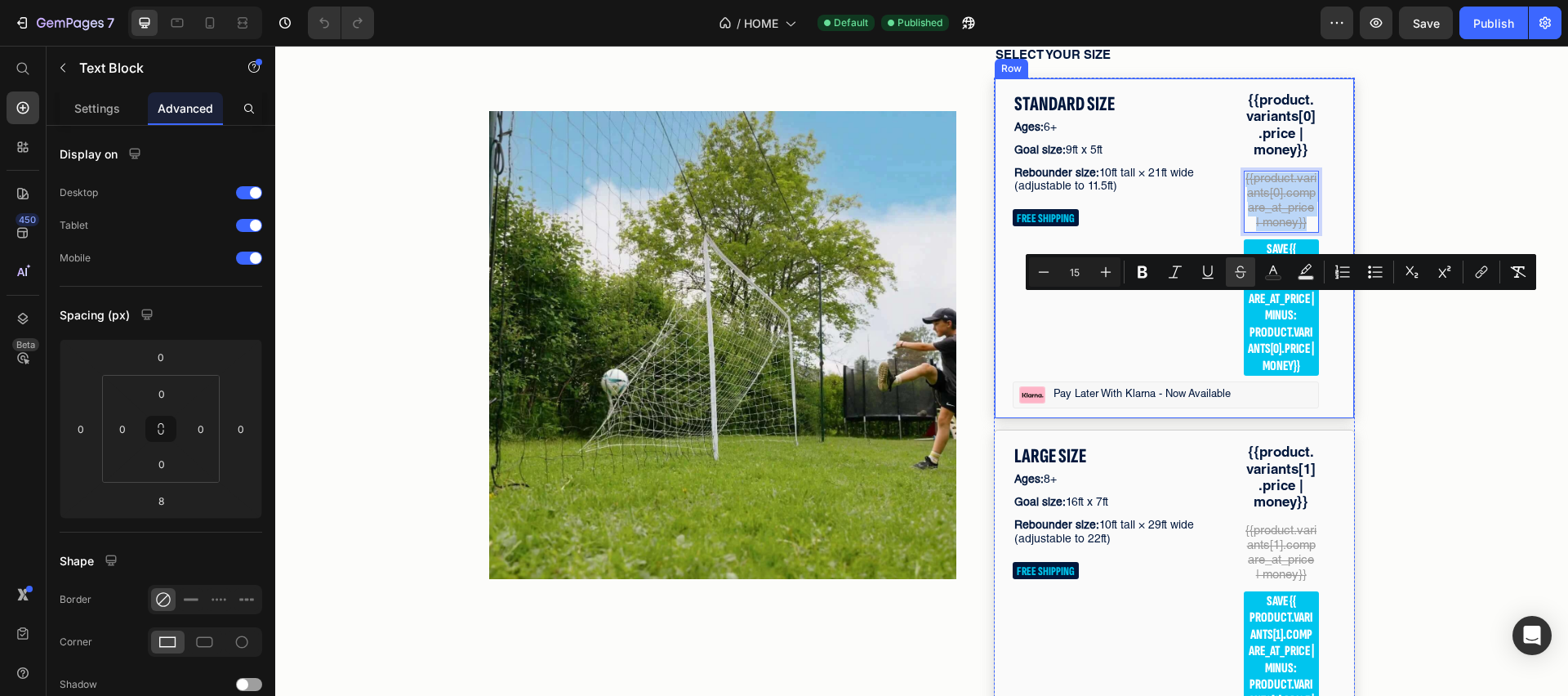 copy on "{{product.variants[0].compare_at_price | money}}" 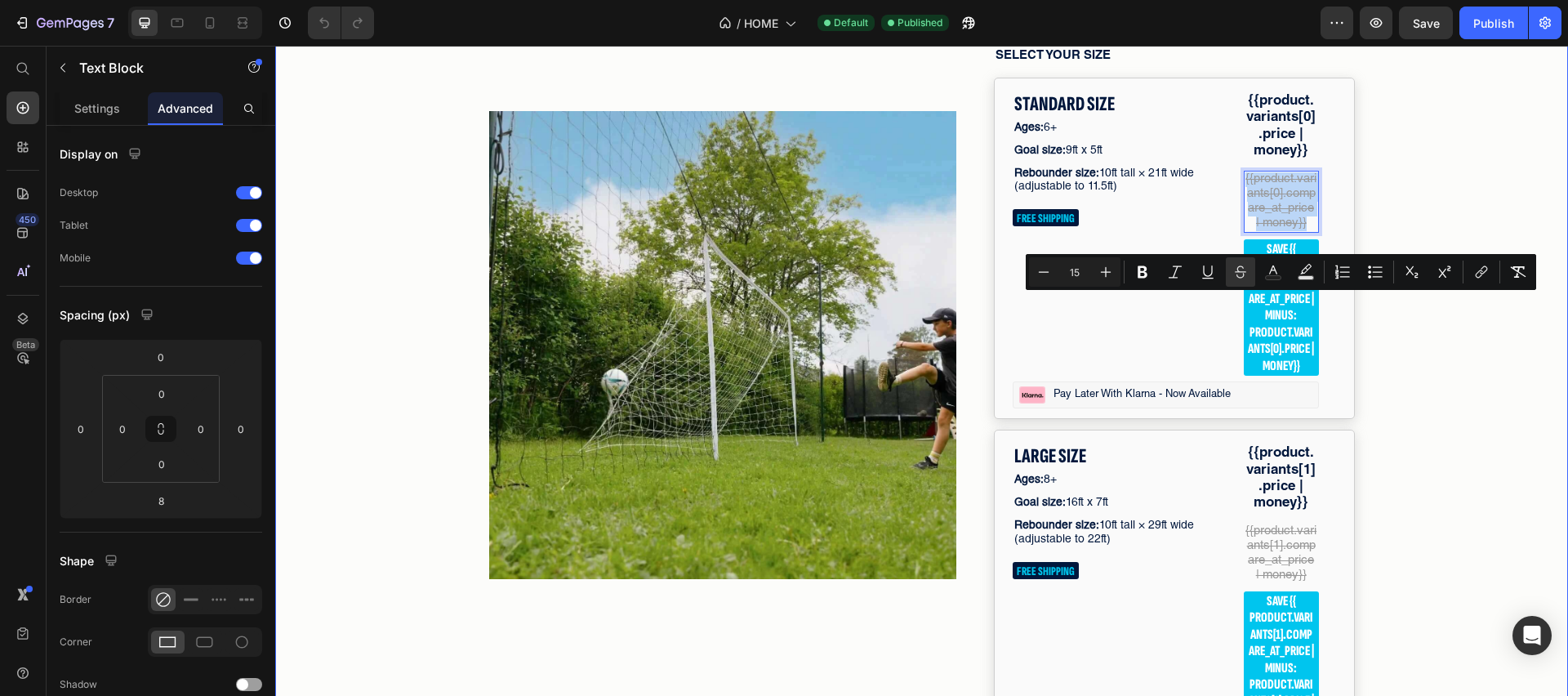 click on "20 Hr 36 Min 13 Sec Countdown Timer Image Row Product Images #1 Trending in Backyard Sports Text Block
Icon
Icon
Icon
Icon
Icon Icon List 4.8/5 | 149,328+ Customers Text Block Row 3 in 1 Soccer Goal Trainer Product Title The only soccer goal that also rebounds missed shots and protects your yard — all in one setup. Text Block                Title Line Image Built-in Goal Target for accuracy training Text Block Image Backstop Netting to stop stray shots Text Block Image Rebound Trainer for nonstop solo practice Text Block Image Built for all ages and skill levels Text Block Advanced List SELECT YOUR SIZE Text Block STANDARD SIZE Text Block Ages:  6+ Text Block Goal size:  9ft x 5ft Text Block Rebounder size:  10ft tall × 21ft wide (adjustable to 11.5ft) Text Block FREE SHIPPING Text Block {{product.variants[0].price | money}} Text Block {{product.variants[0].compare_at_price | money}} Text Block   8 save {{ product.variants[0].compare_at_price | minus: product.variants[0].price | money}}" at bounding box center [921, 604] 